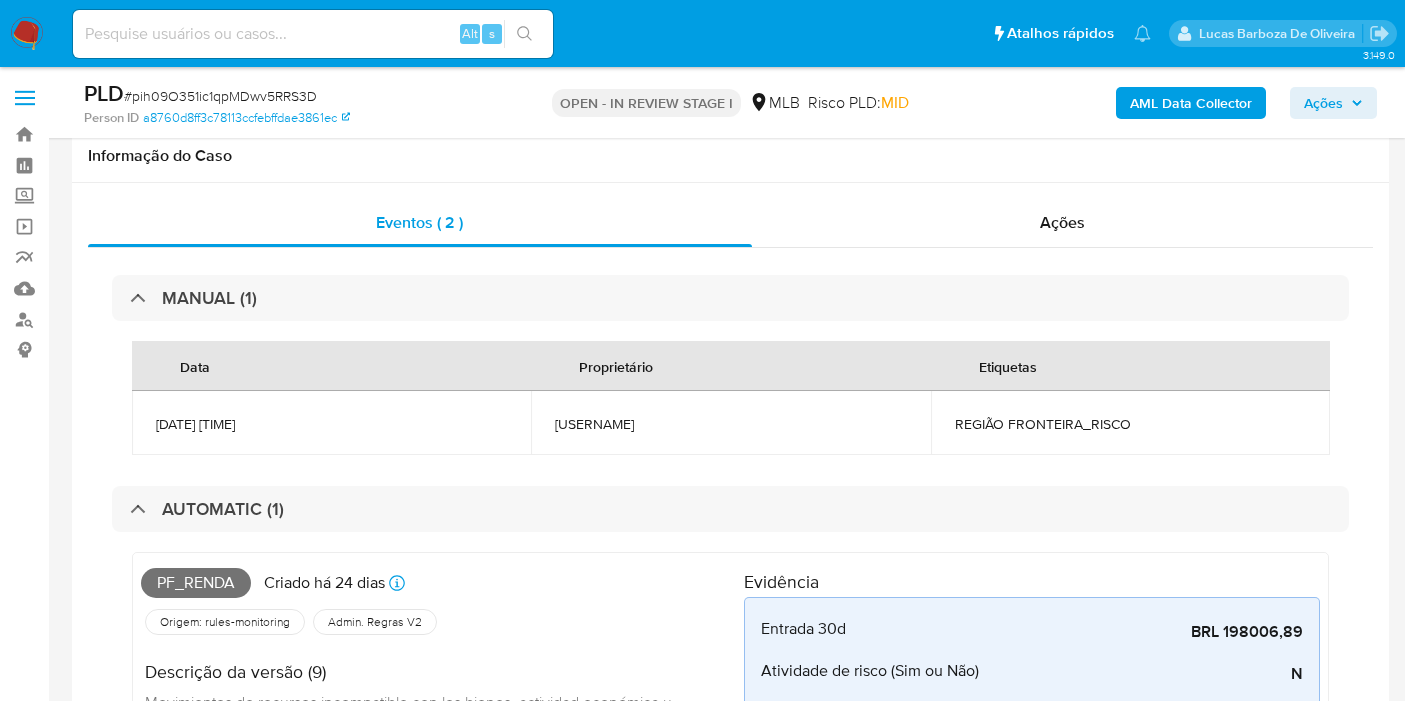 scroll, scrollTop: 1111, scrollLeft: 0, axis: vertical 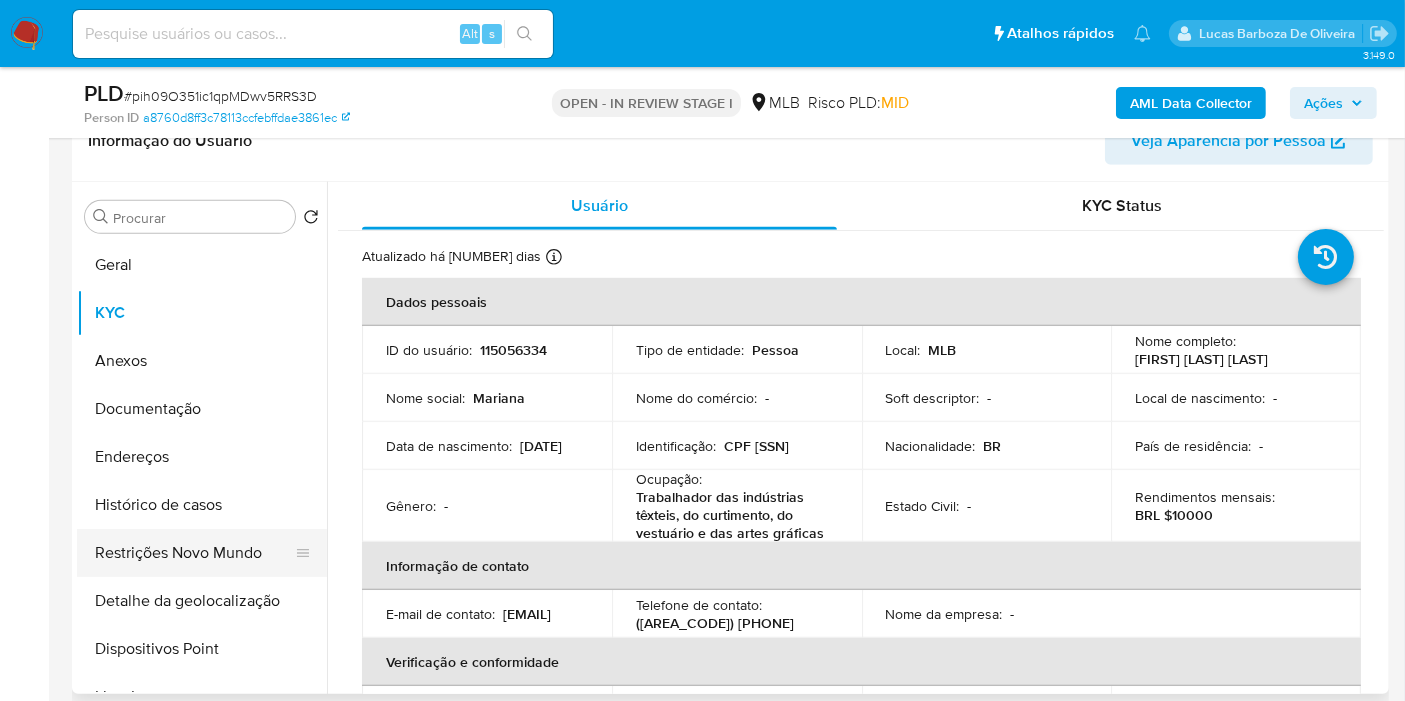 click on "Histórico de casos" at bounding box center (202, 505) 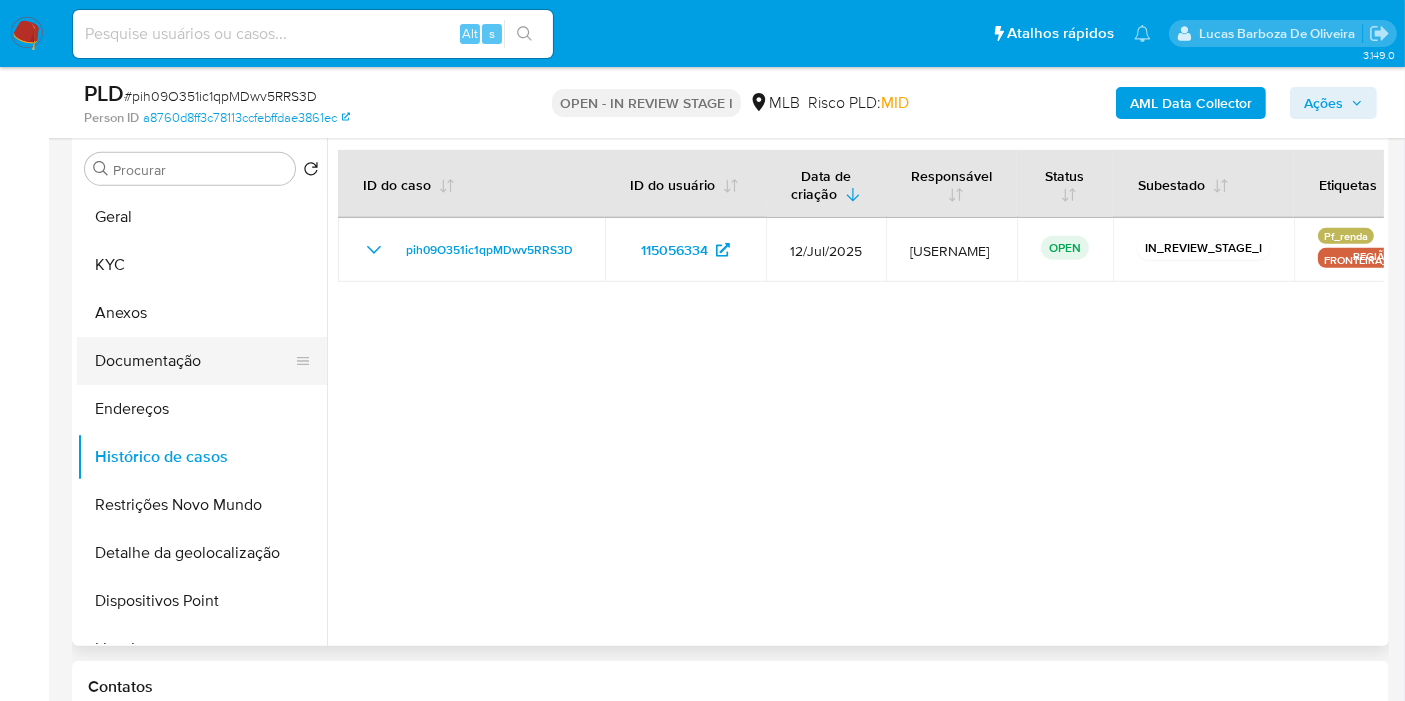 click on "Documentação" at bounding box center (194, 361) 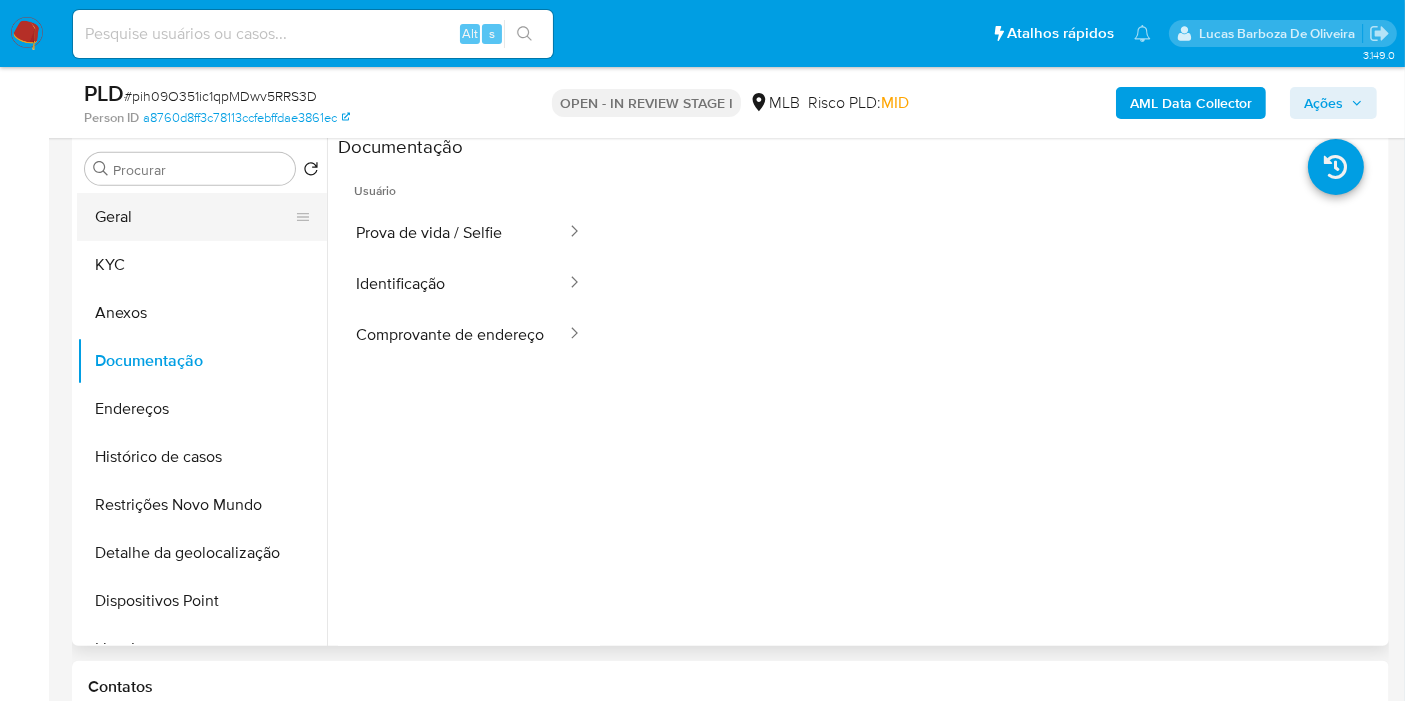 click on "Geral" at bounding box center [194, 217] 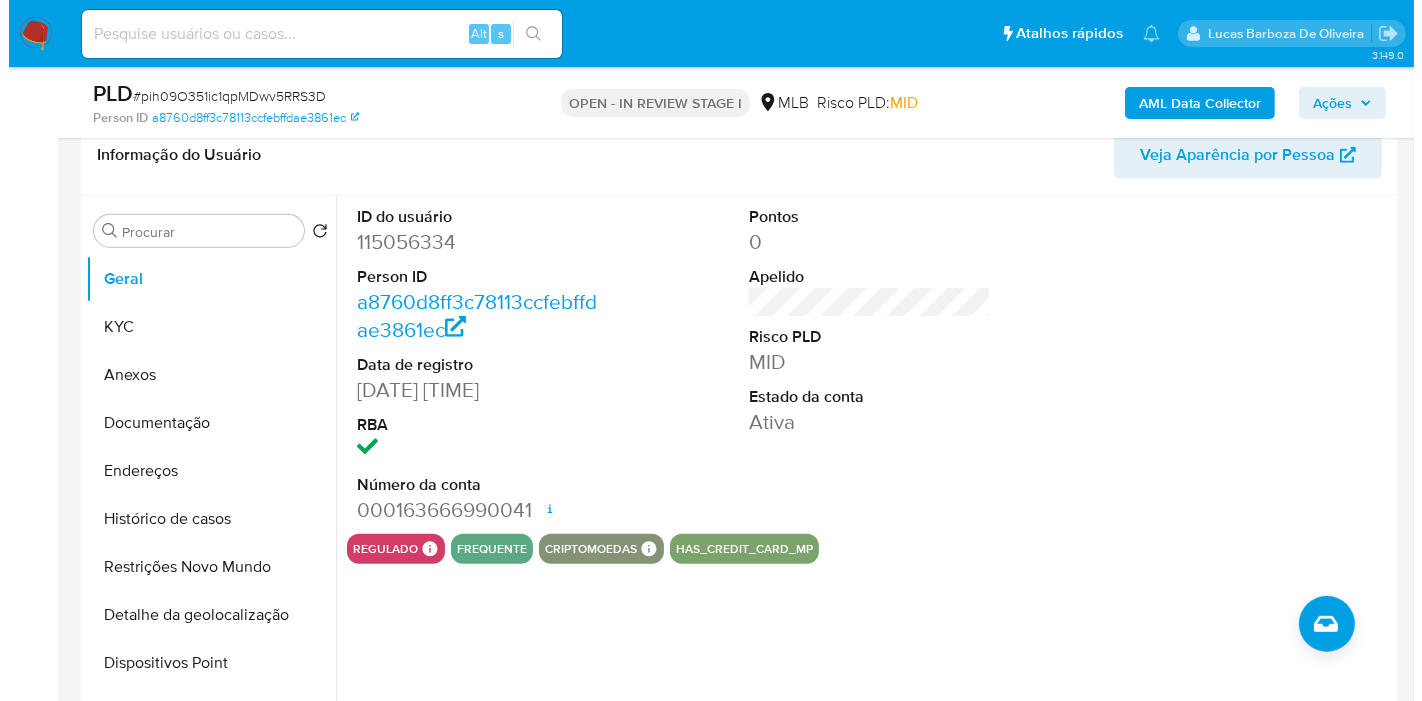 scroll, scrollTop: 1095, scrollLeft: 0, axis: vertical 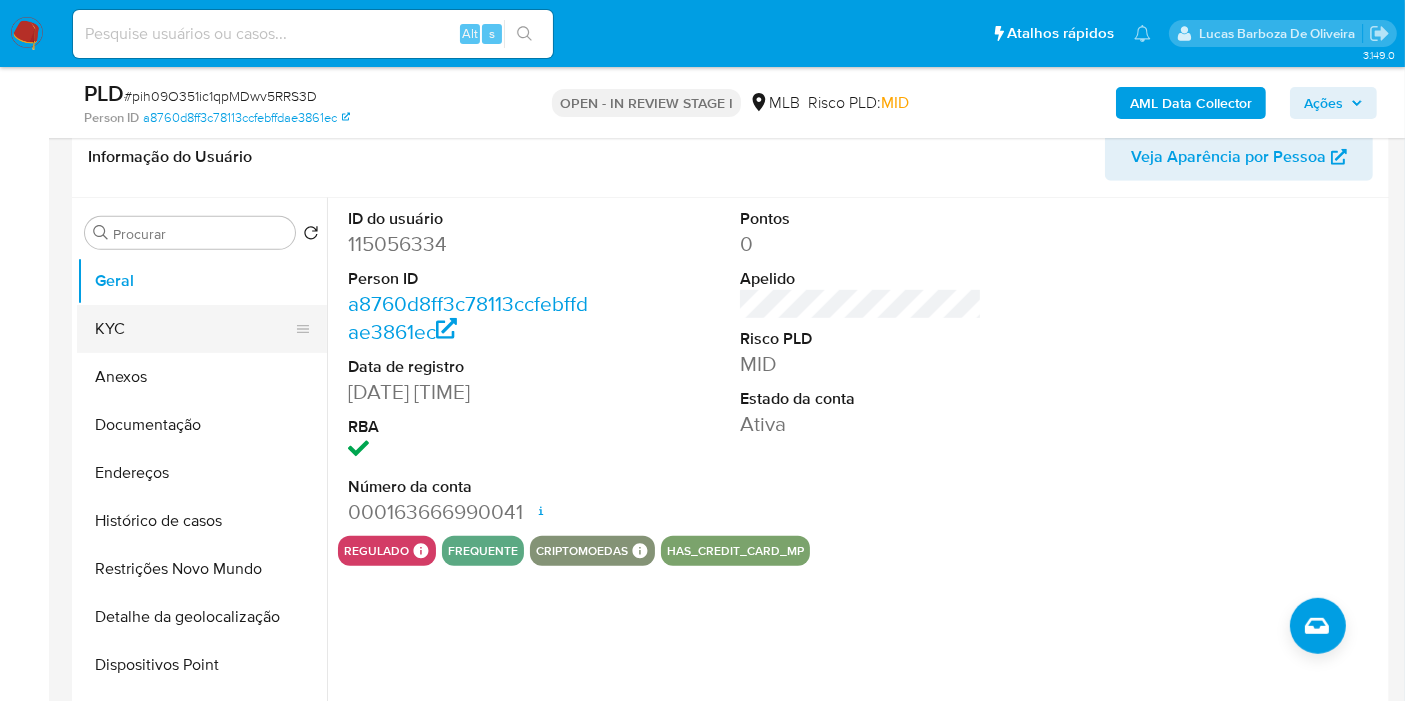 click on "KYC" at bounding box center (194, 329) 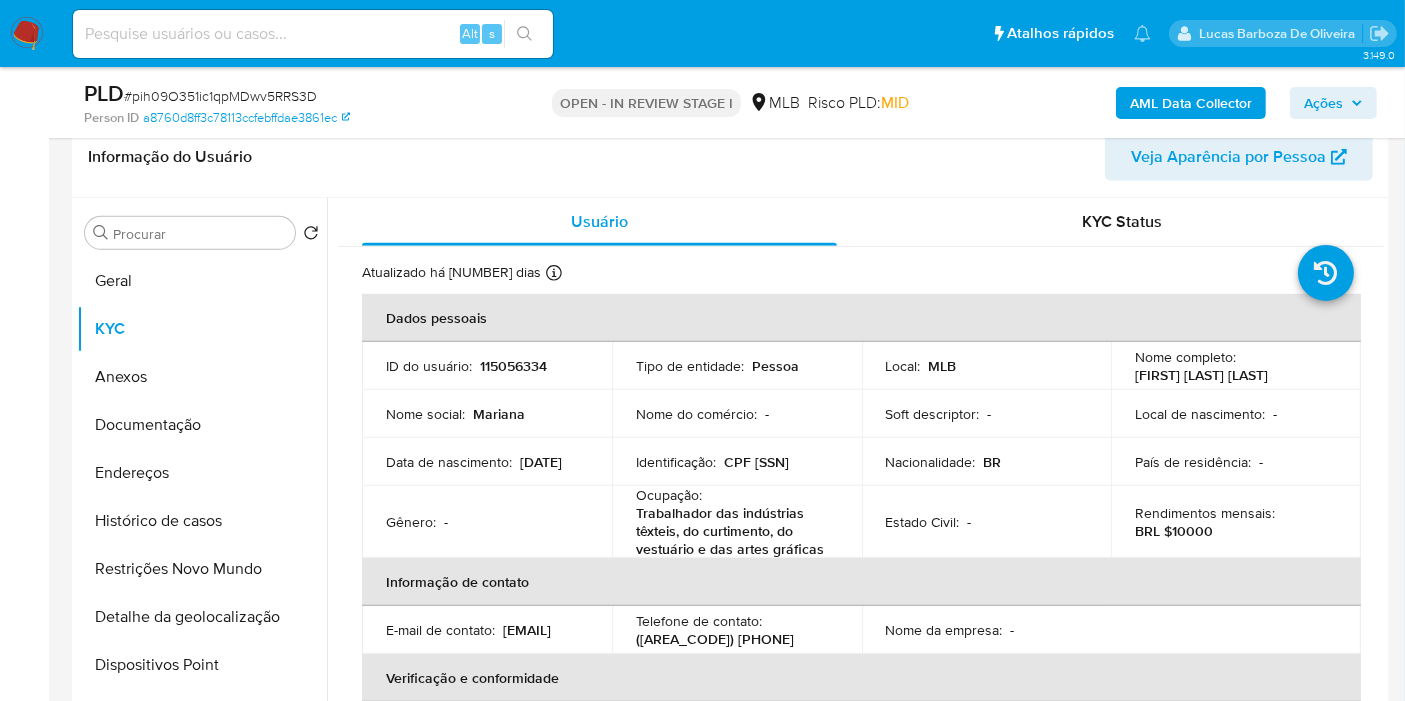 type 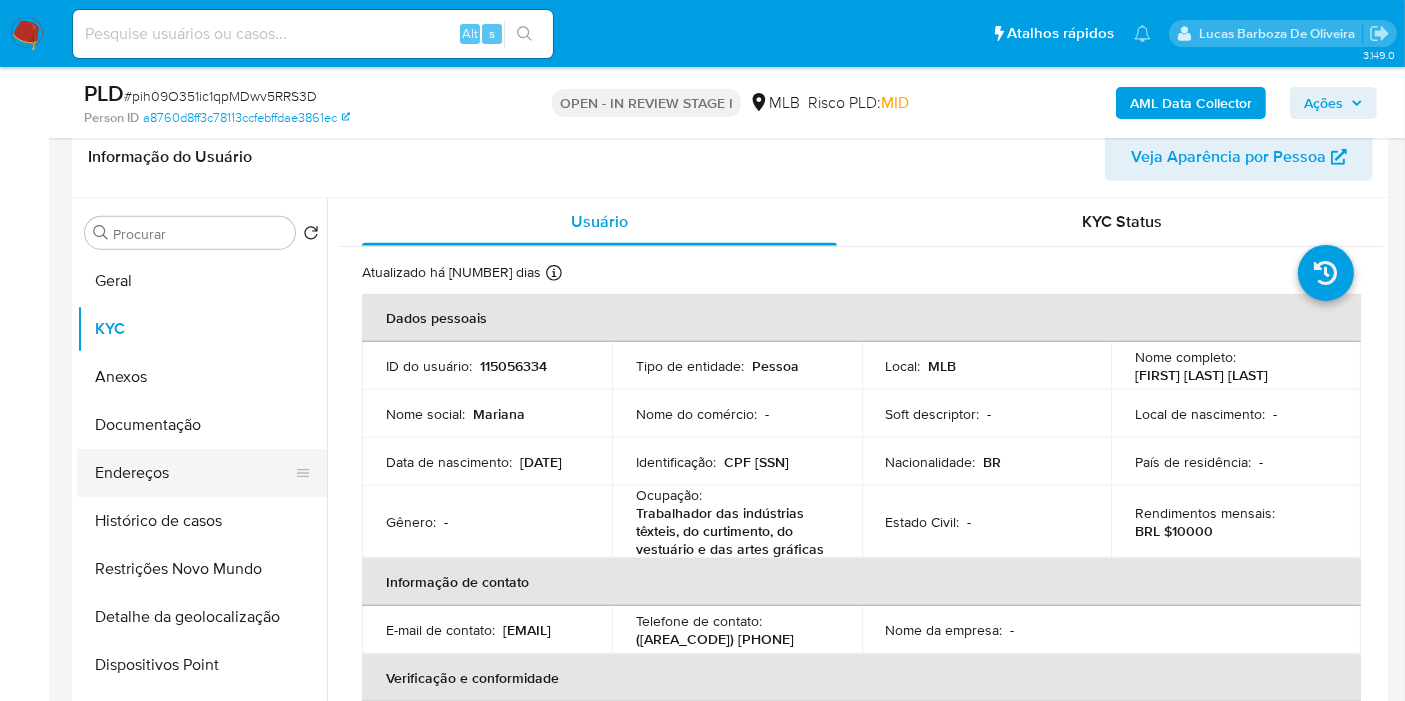 click on "Endereços" at bounding box center [194, 473] 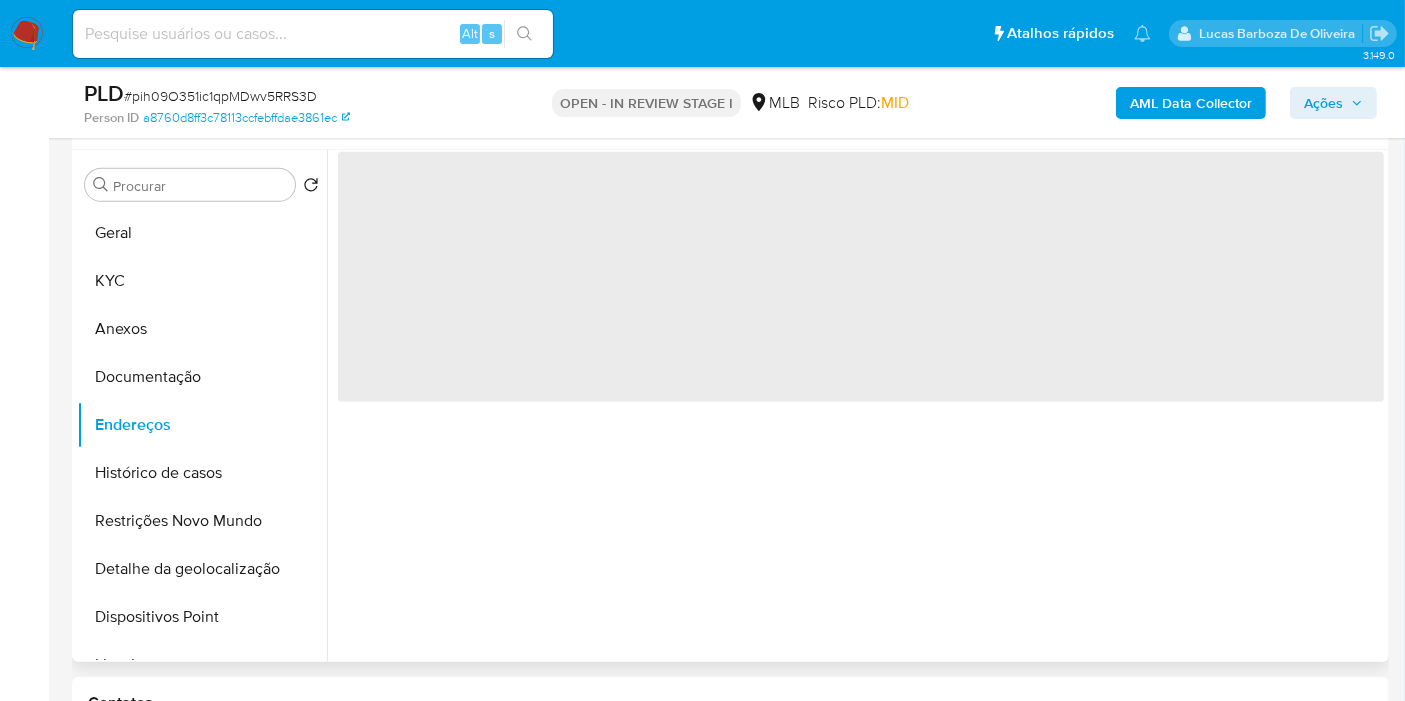 type 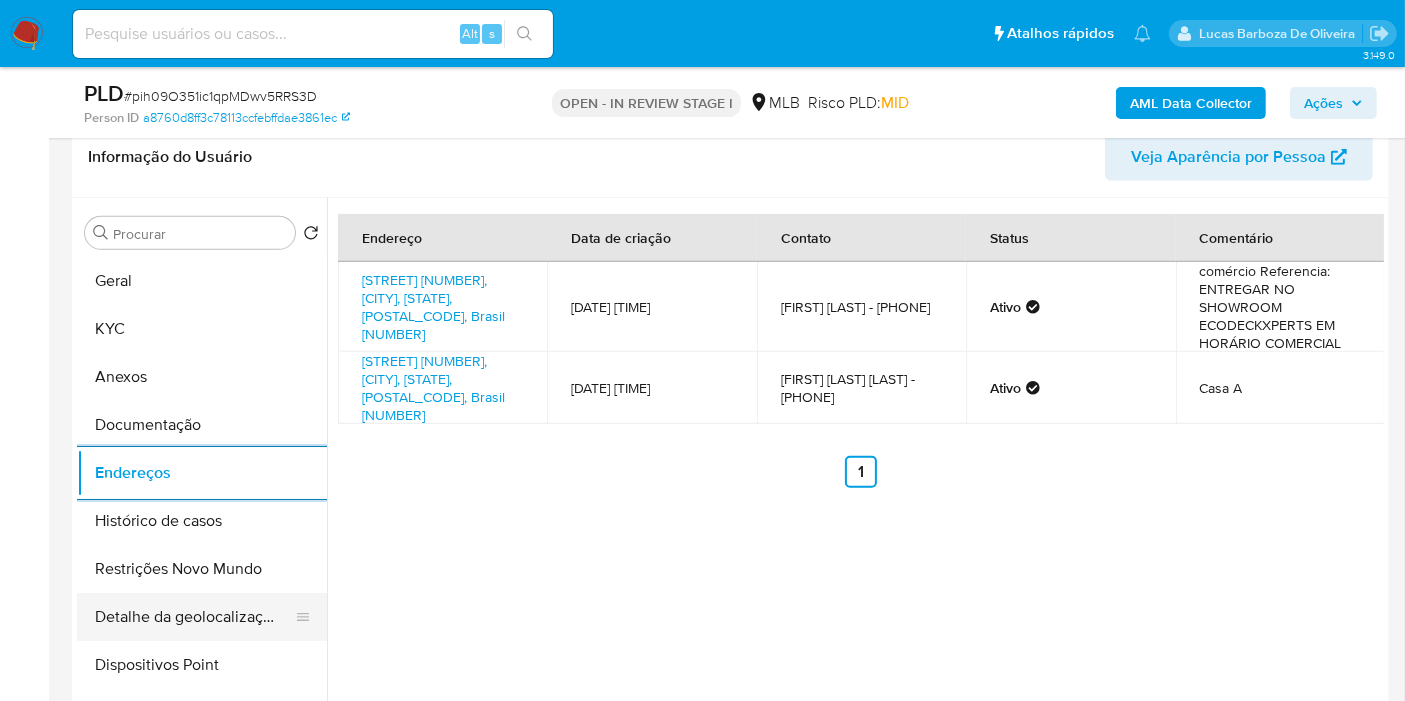 click on "Detalhe da geolocalização" at bounding box center [194, 617] 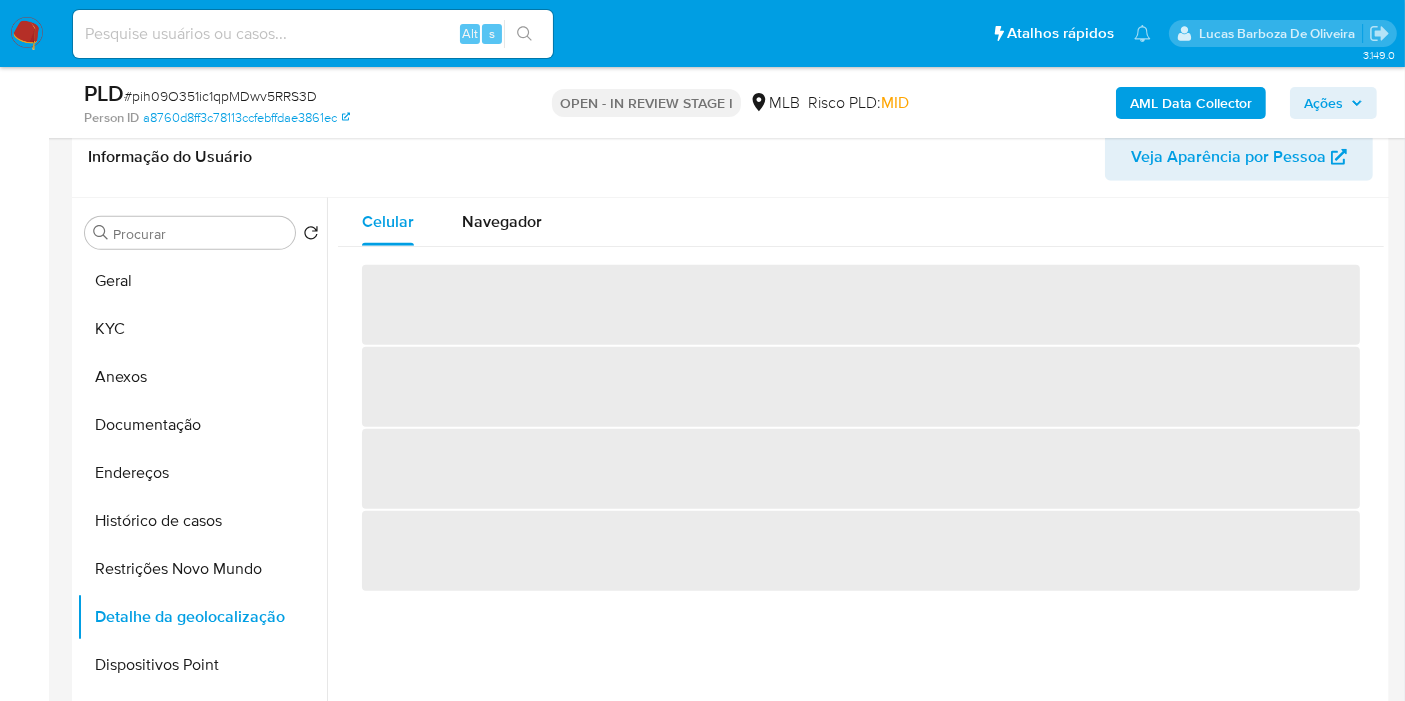 type 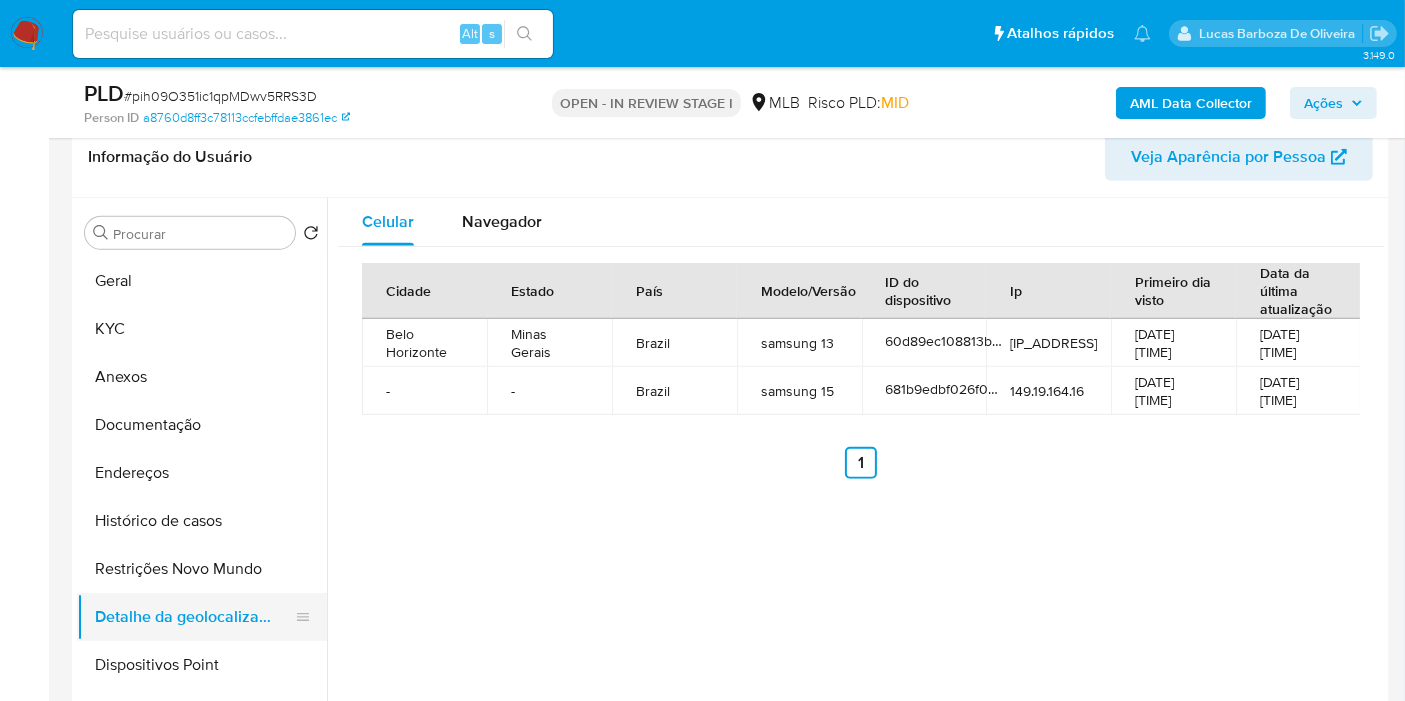 drag, startPoint x: 195, startPoint y: 550, endPoint x: 242, endPoint y: 563, distance: 48.76474 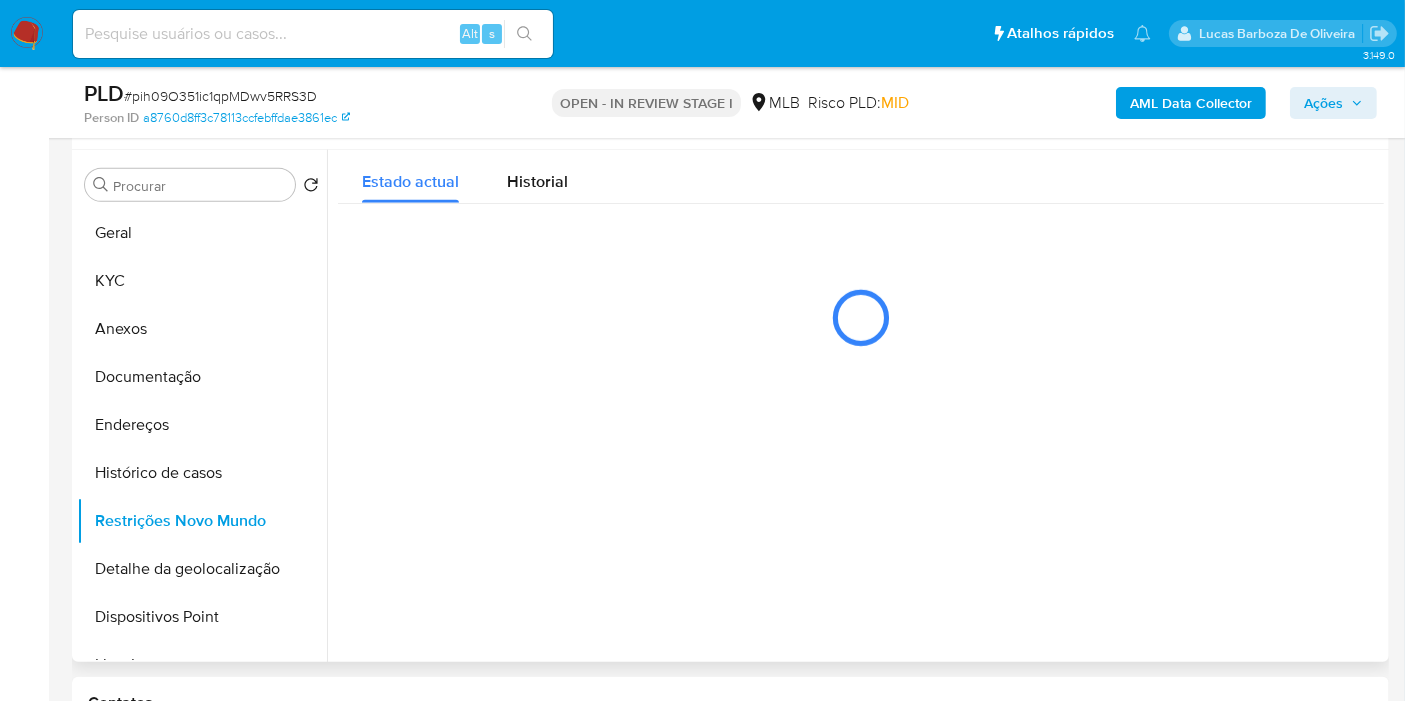 type 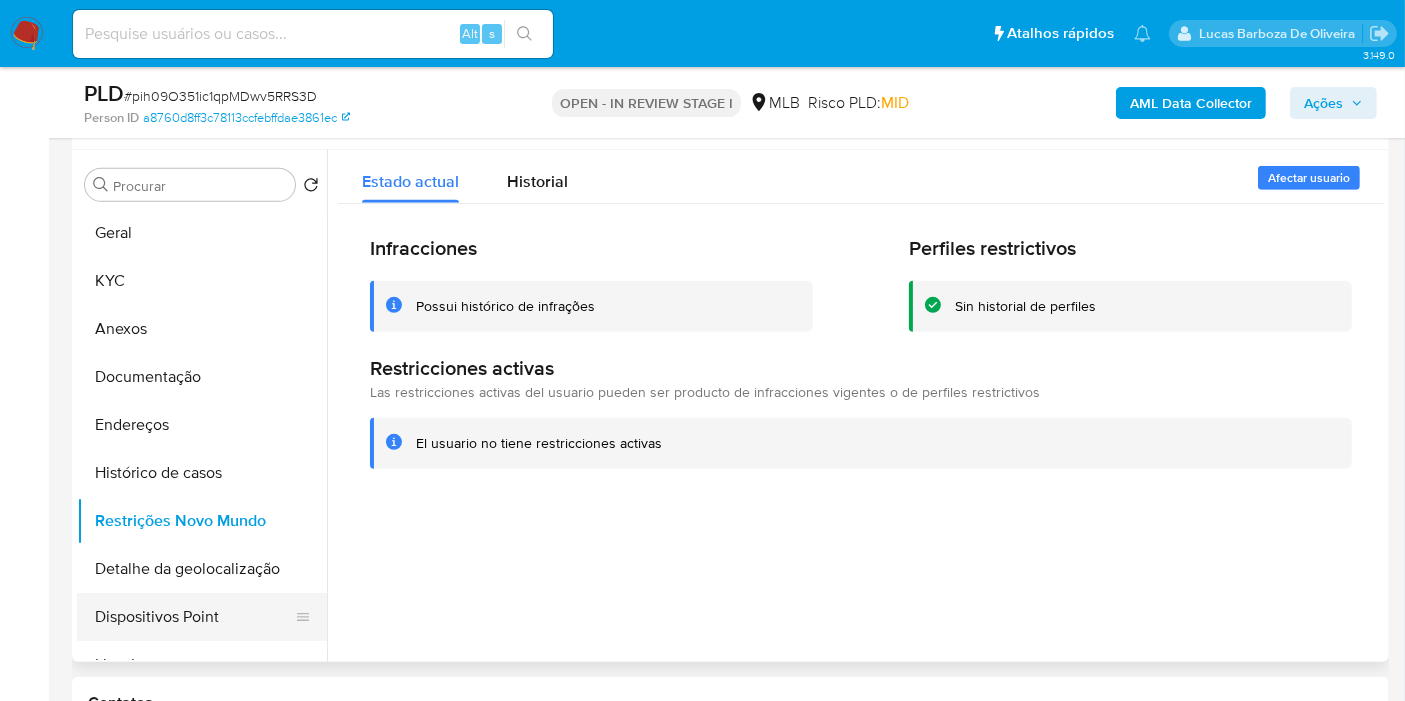 click on "Dispositivos Point" at bounding box center [194, 617] 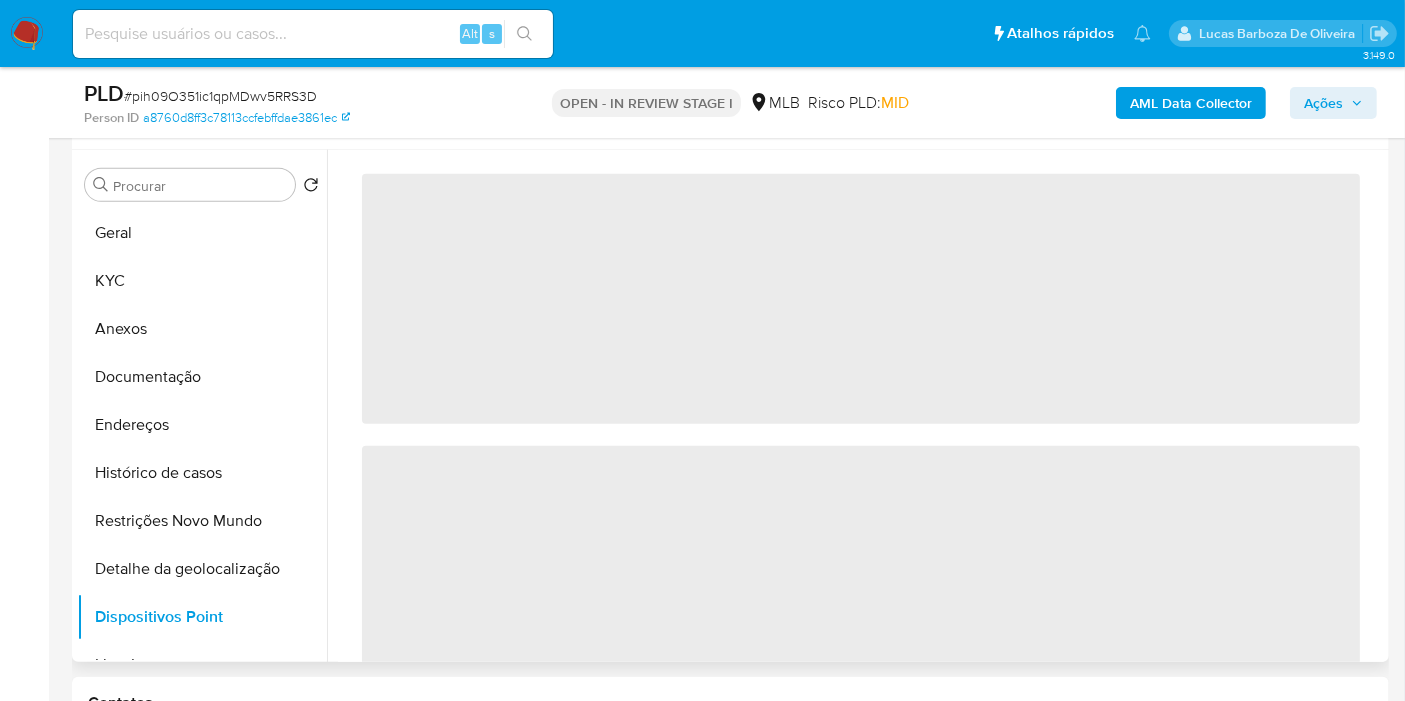 type 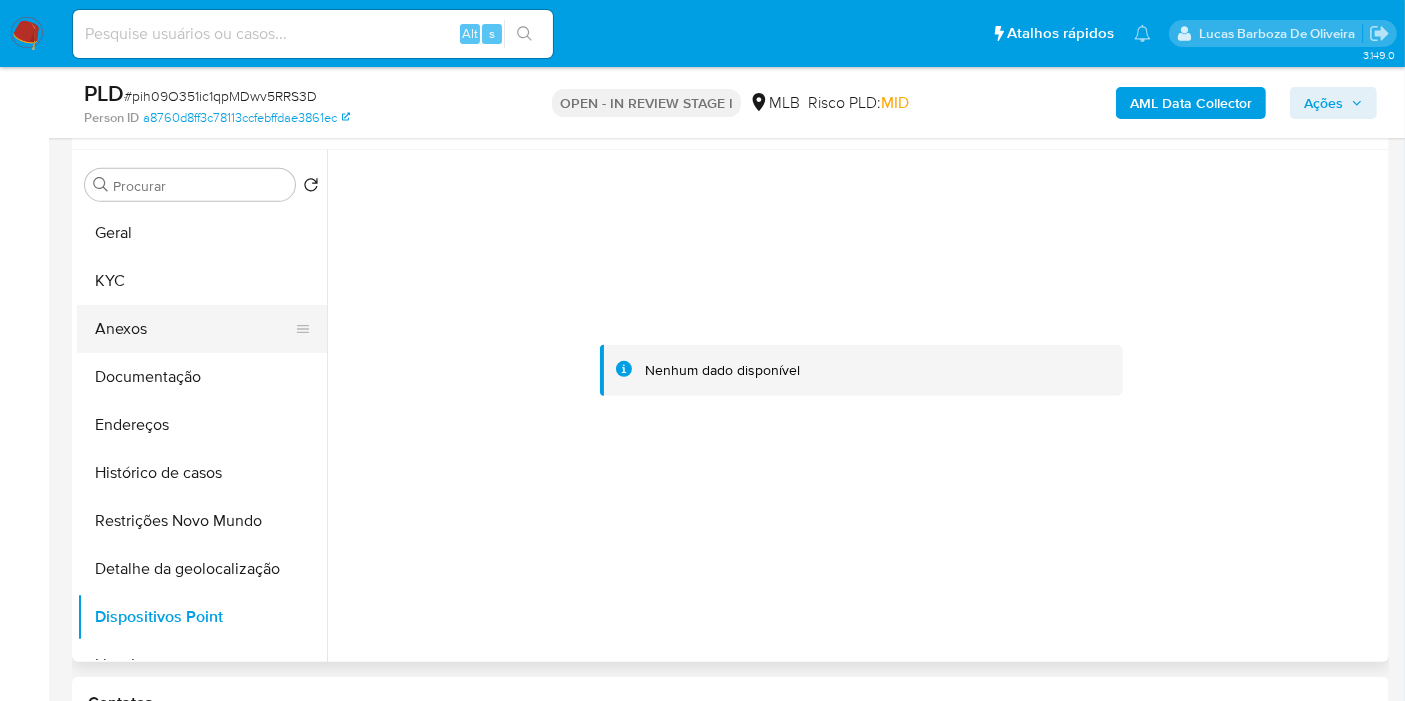 drag, startPoint x: 188, startPoint y: 328, endPoint x: 202, endPoint y: 327, distance: 14.035668 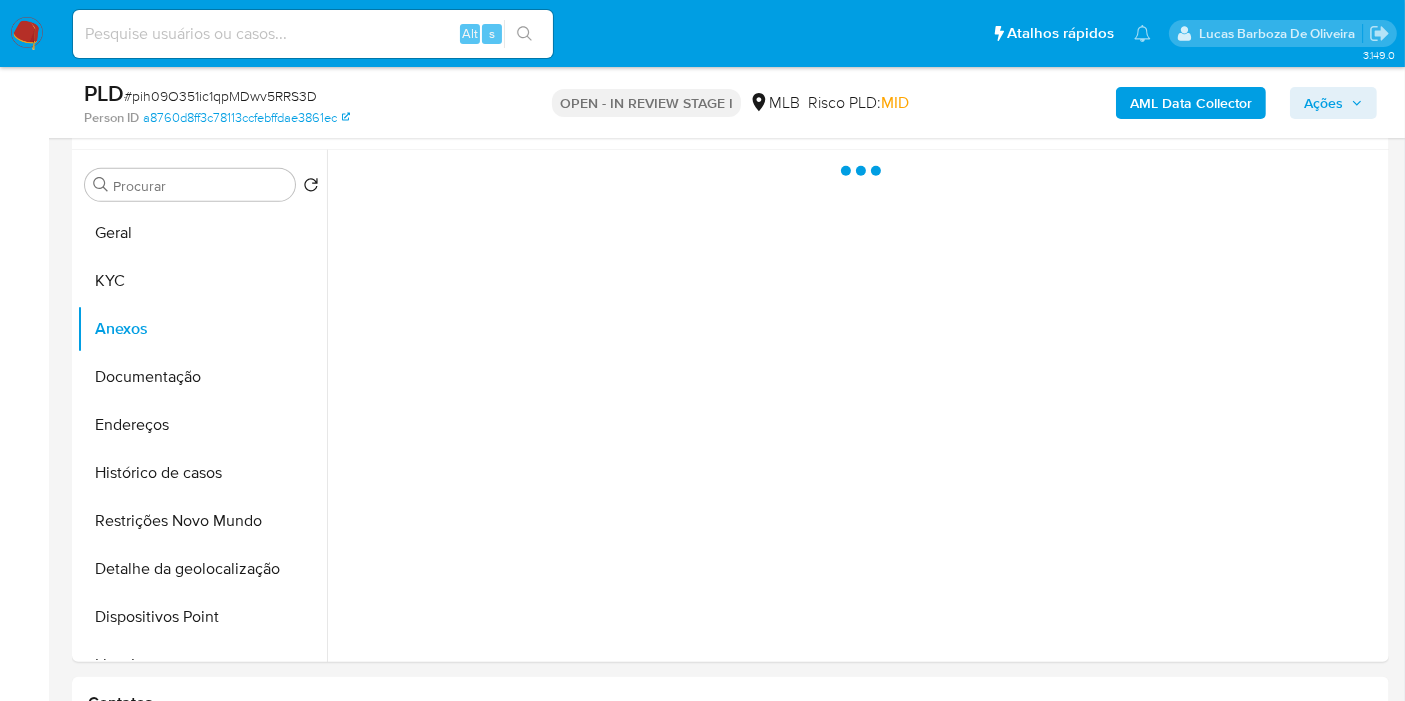 click 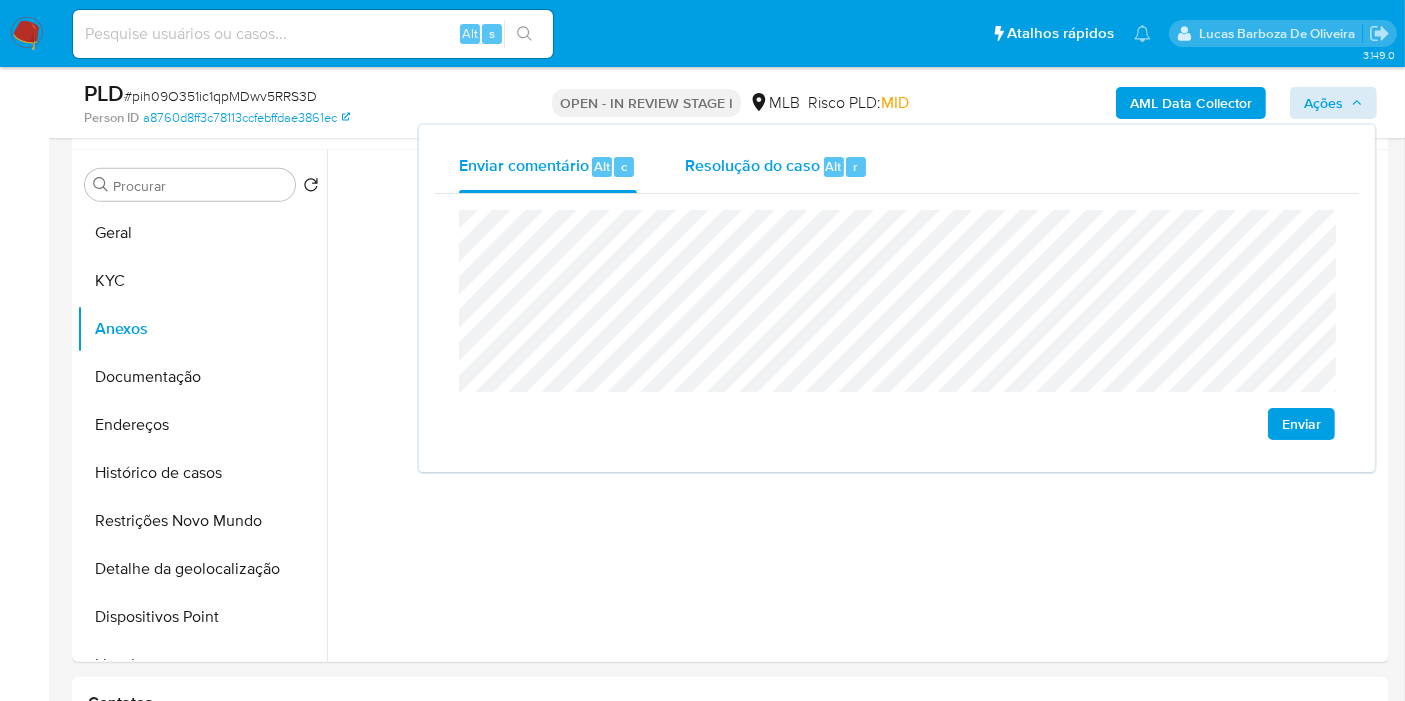 click on "Resolução do caso" at bounding box center [752, 165] 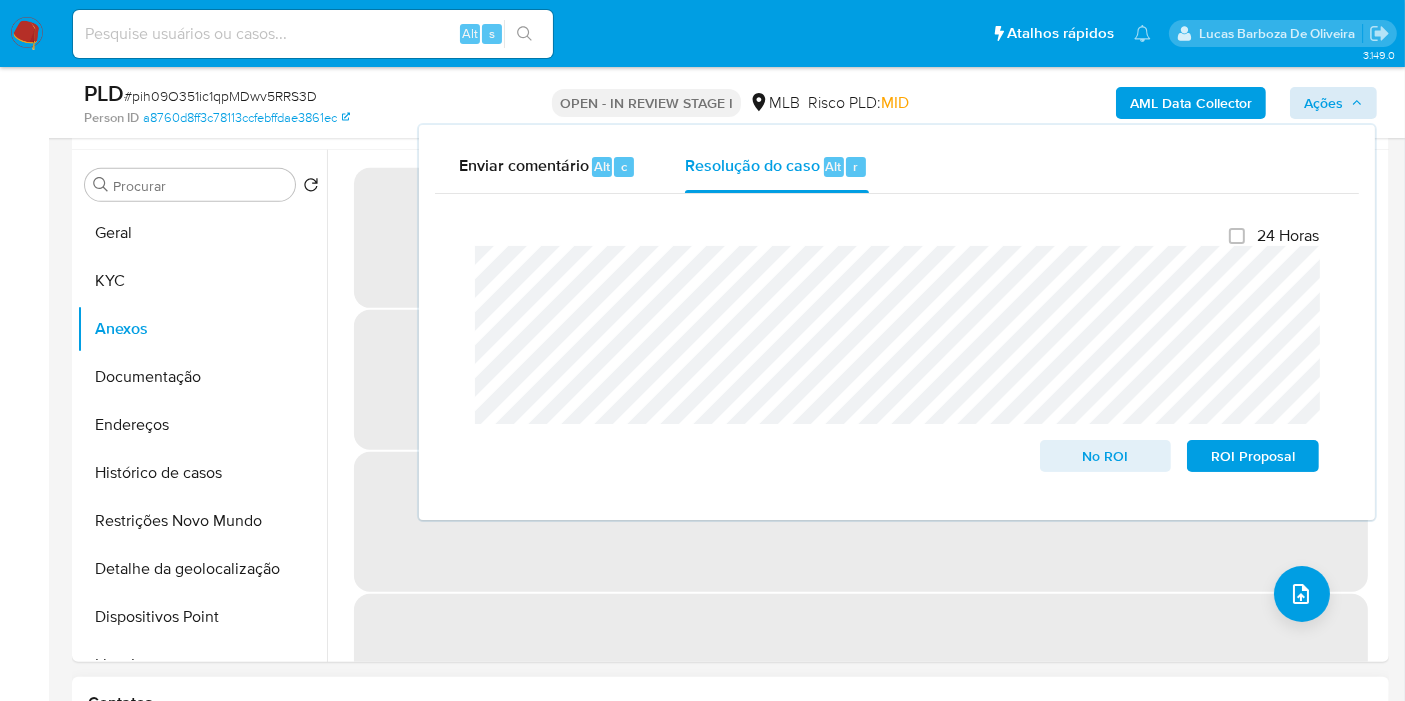 click on "Contatos" at bounding box center (730, 703) 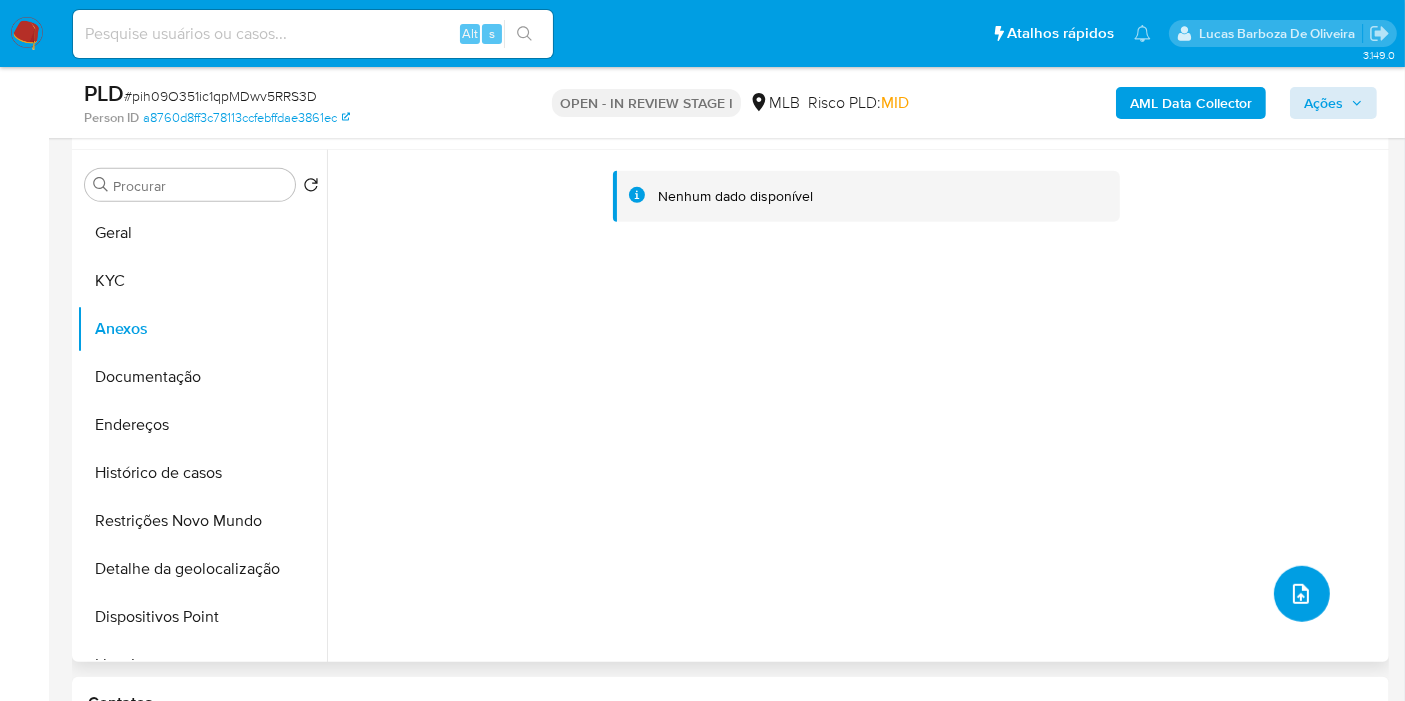click at bounding box center [1302, 594] 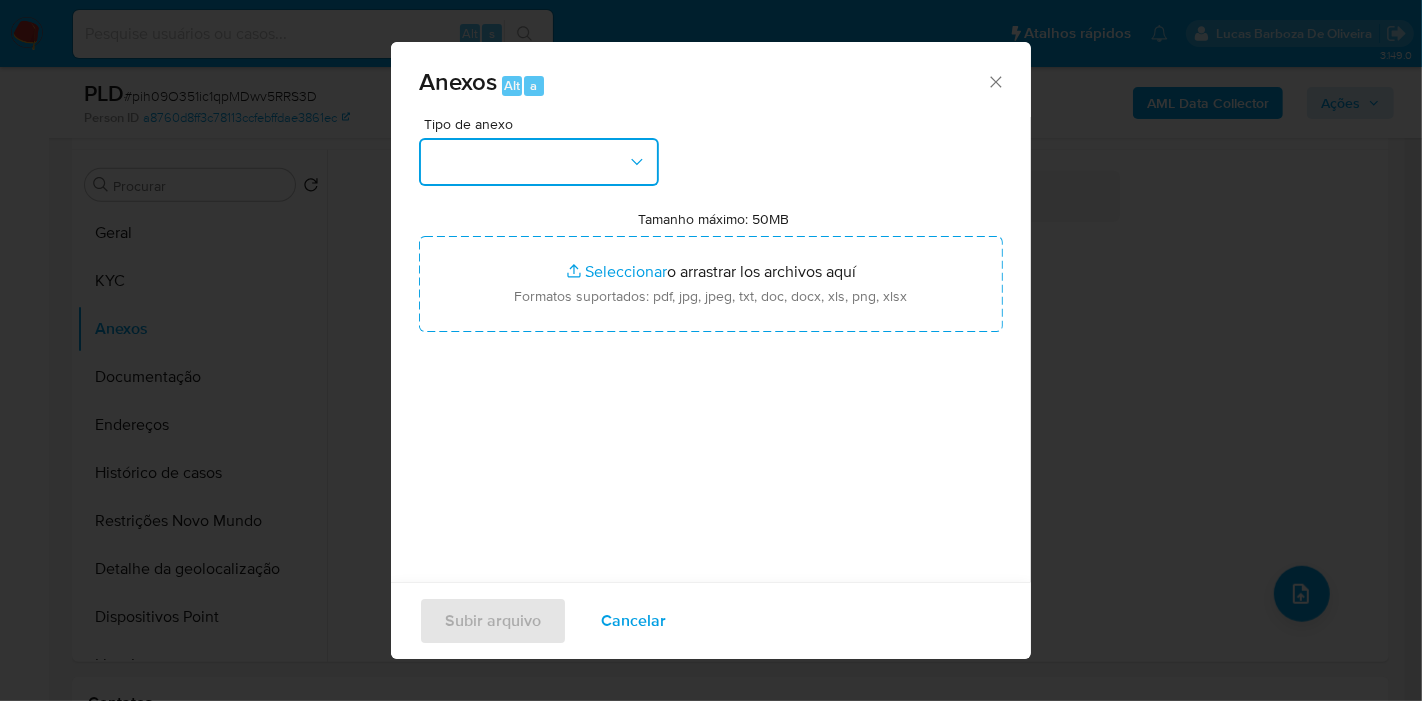 click at bounding box center (539, 162) 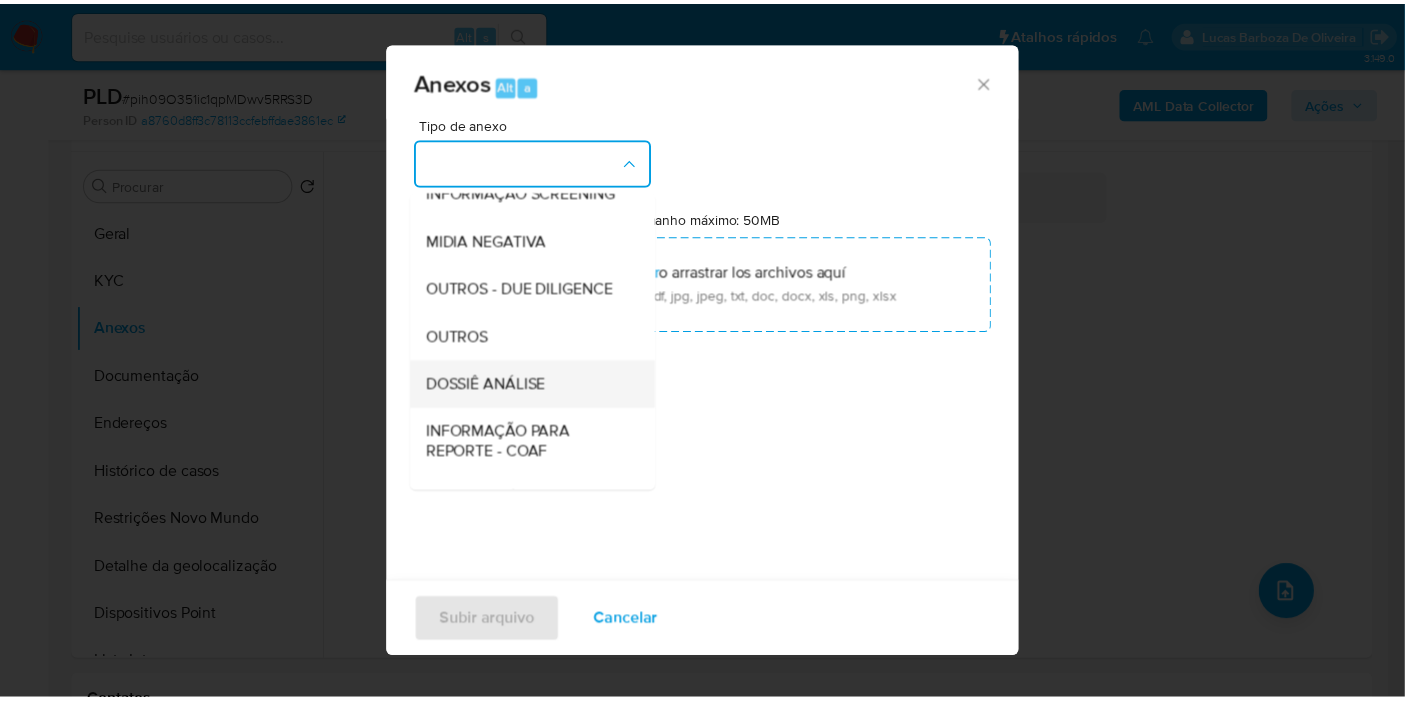 scroll, scrollTop: 307, scrollLeft: 0, axis: vertical 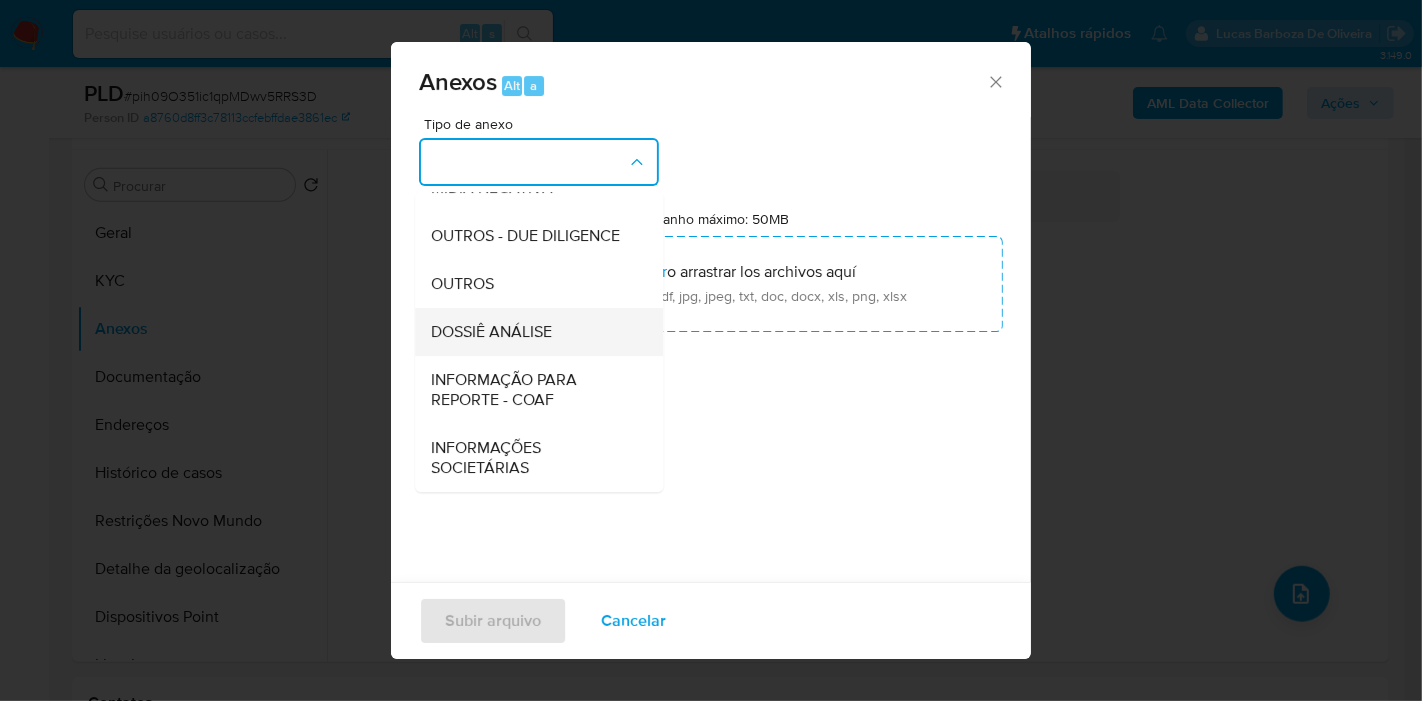 click on "DOSSIÊ ANÁLISE" at bounding box center (491, 332) 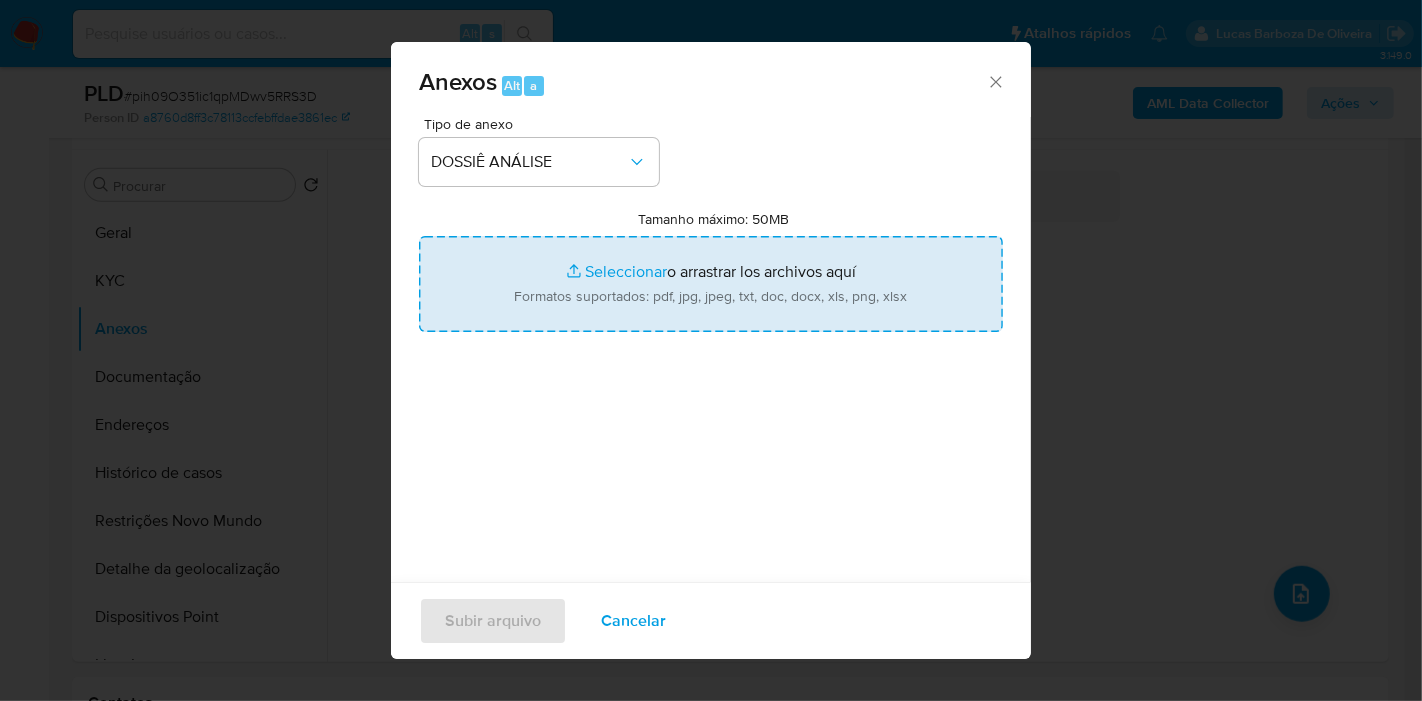 click on "Tamanho máximo: 50MB Seleccionar archivos" at bounding box center (711, 284) 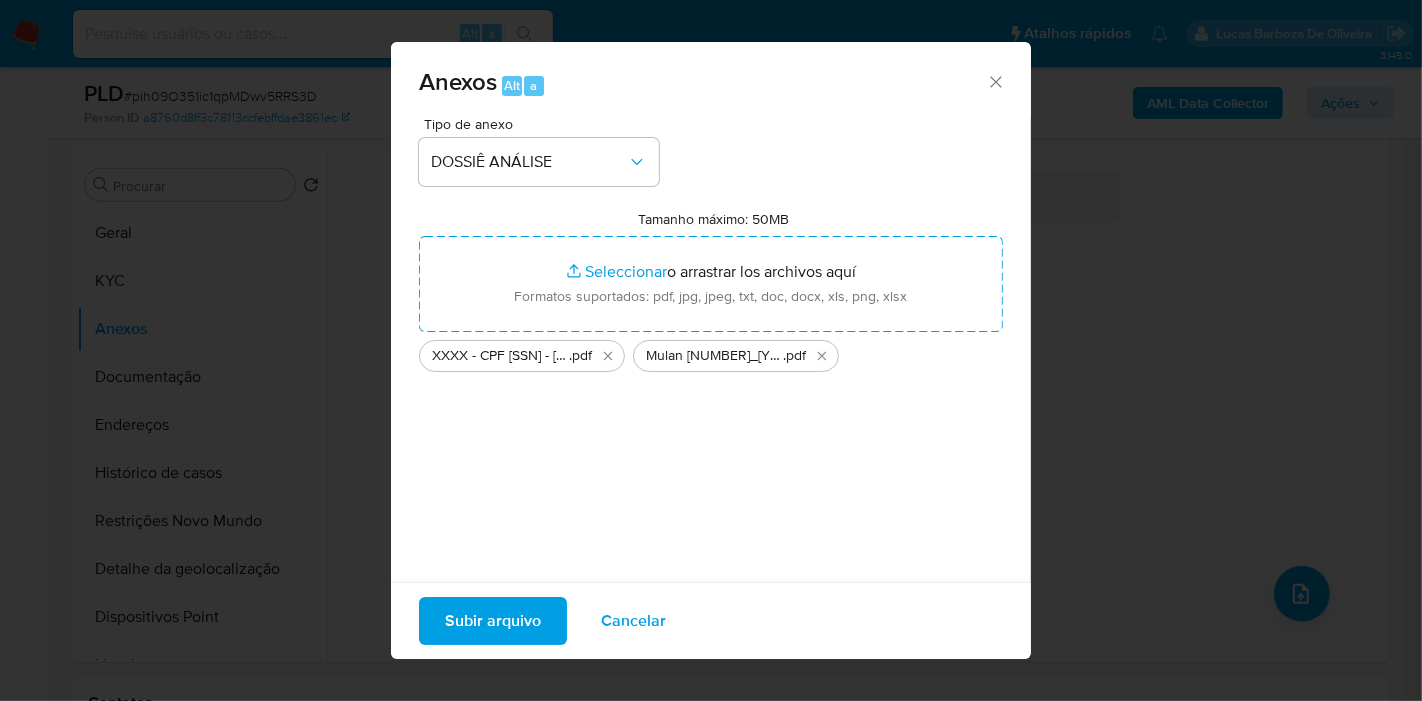 click on "Subir arquivo" at bounding box center (493, 621) 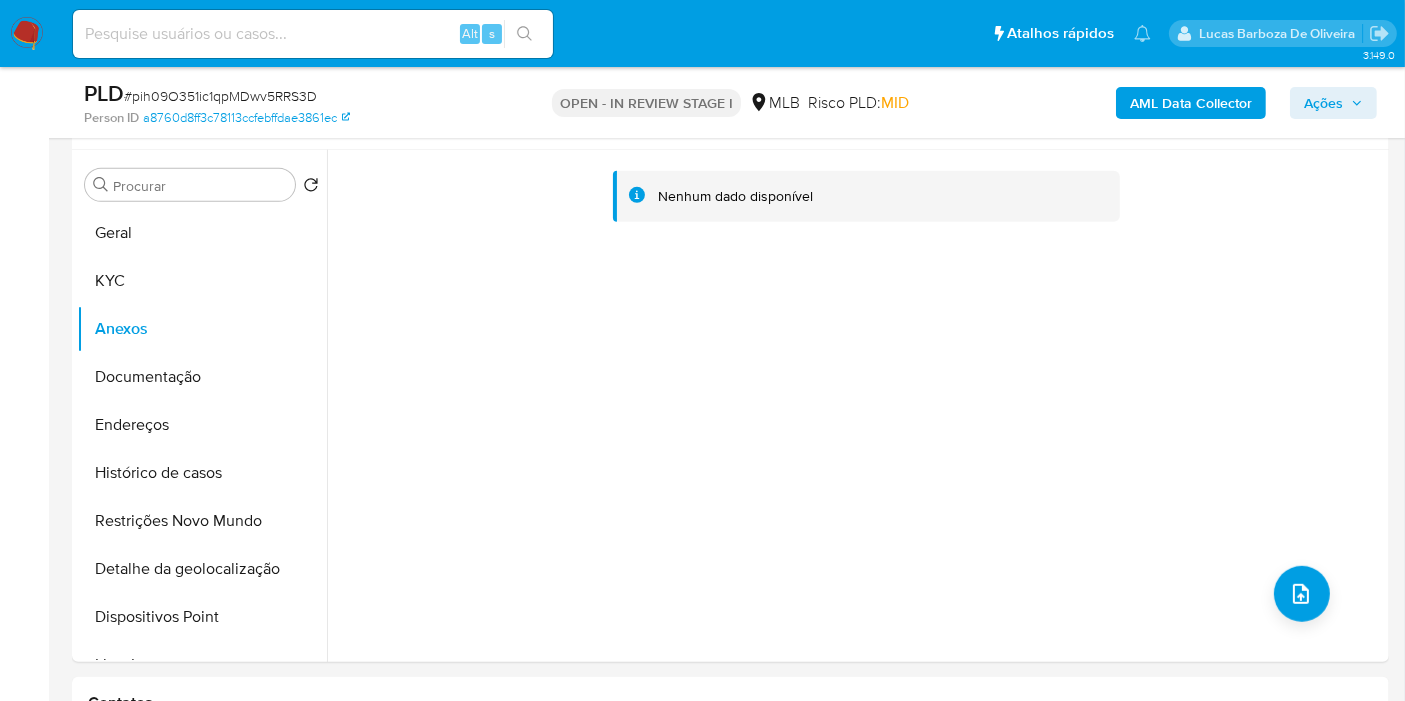 click on "Ações" at bounding box center (1323, 103) 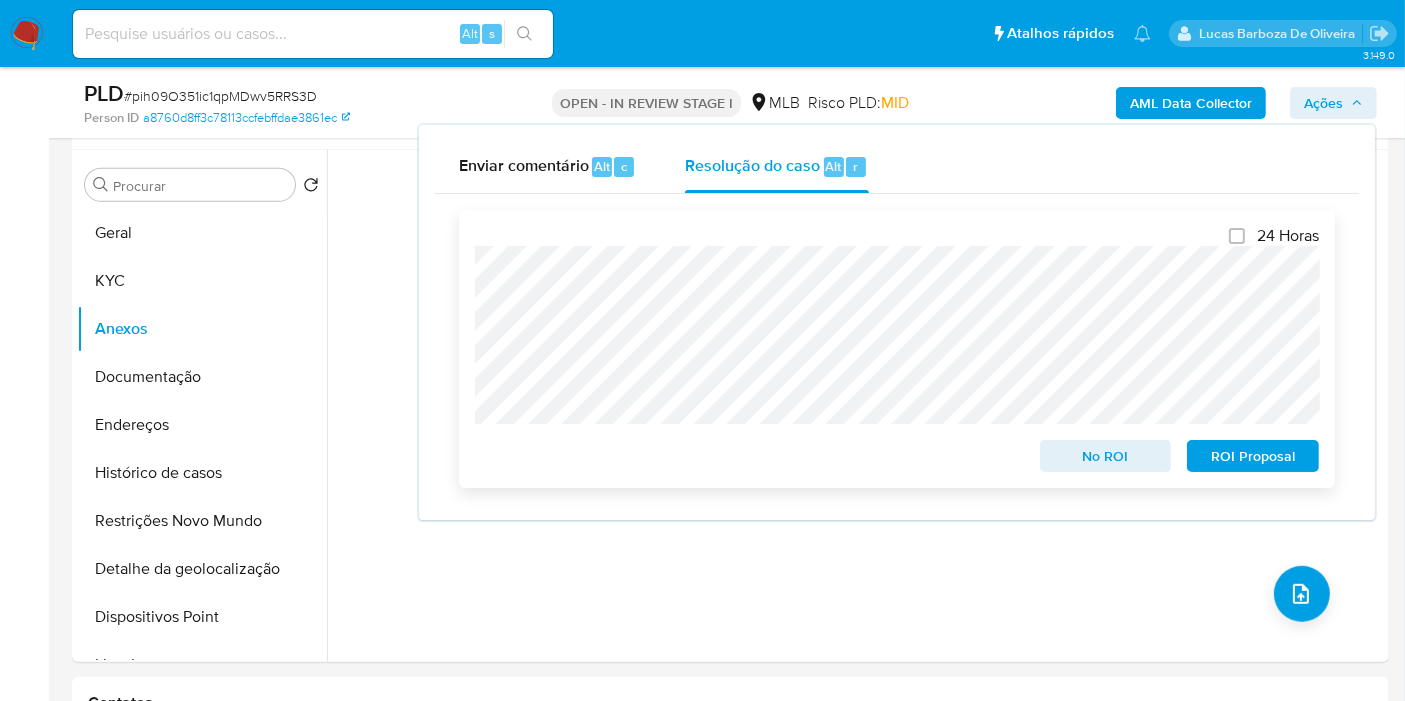 click on "No ROI" at bounding box center (1106, 456) 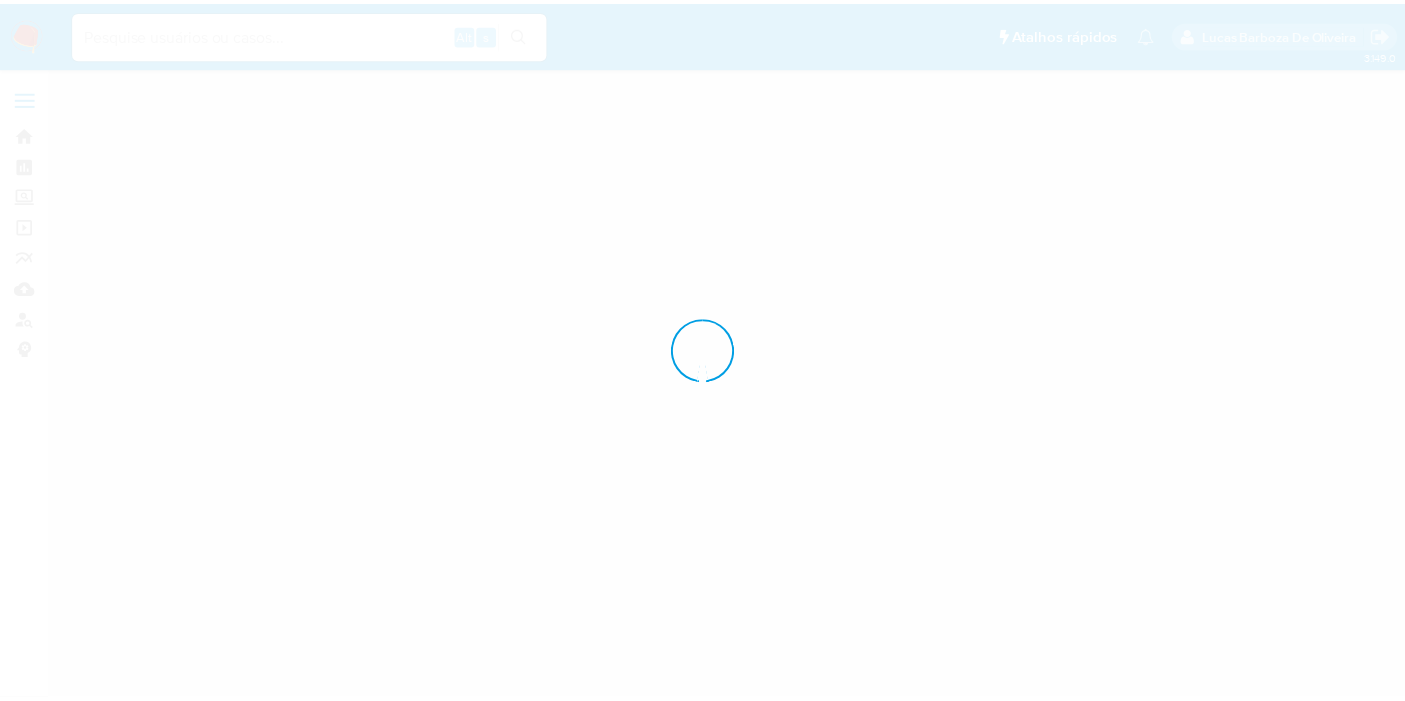 scroll, scrollTop: 0, scrollLeft: 0, axis: both 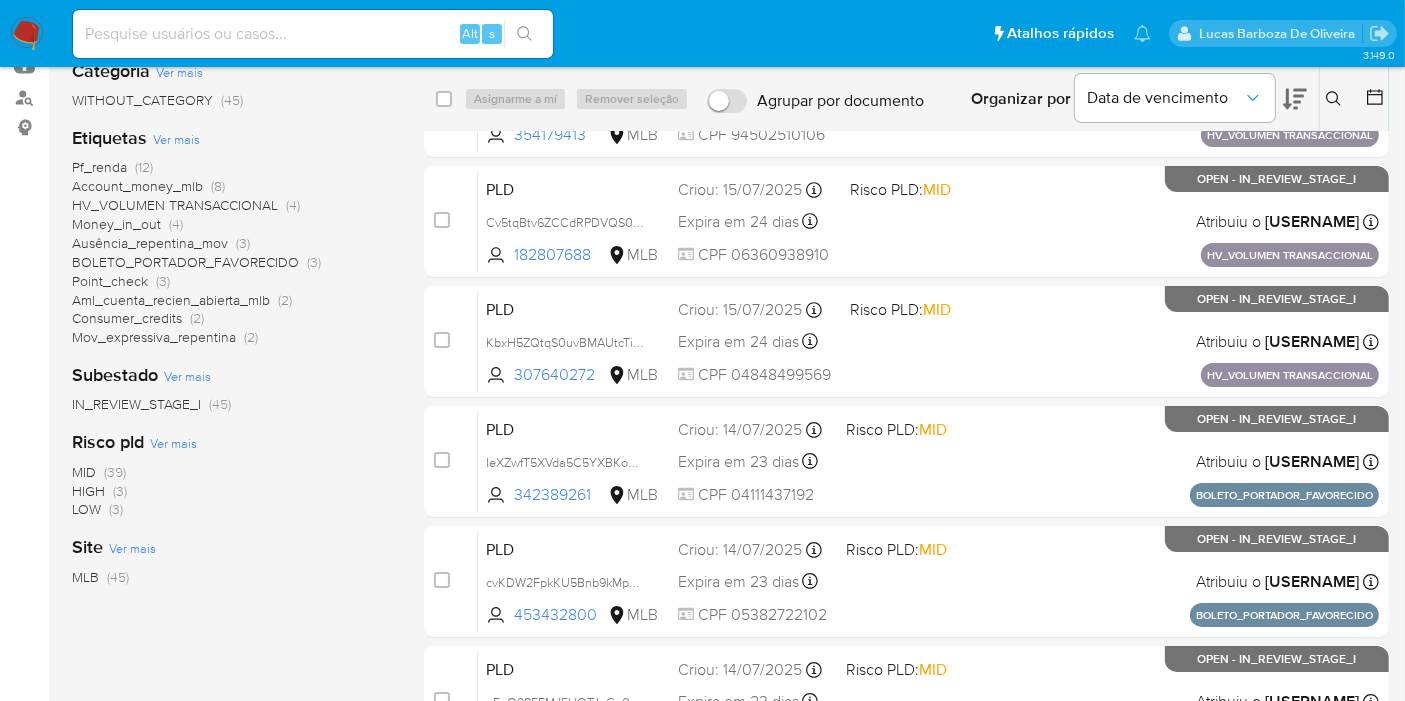 click on "MID (39)" at bounding box center (99, 472) 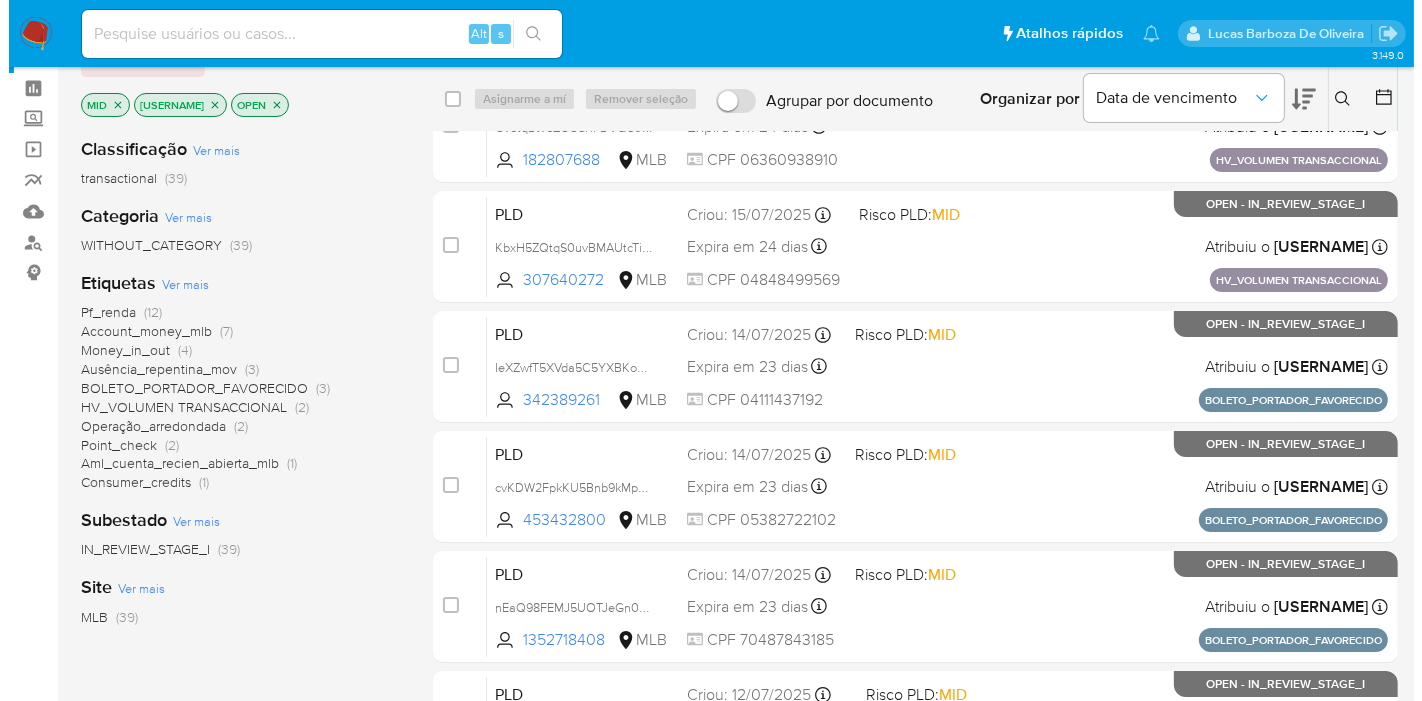 scroll, scrollTop: 111, scrollLeft: 0, axis: vertical 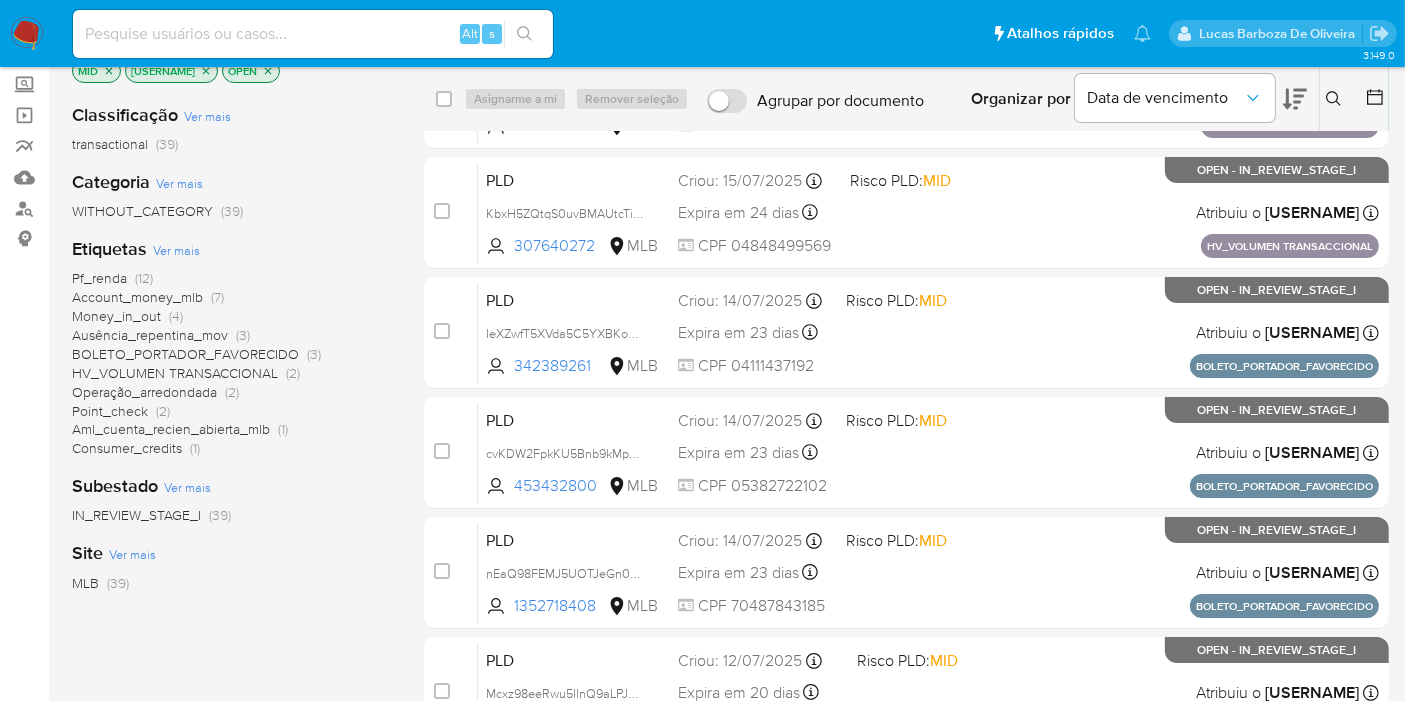 click on "Ver mais" at bounding box center (176, 250) 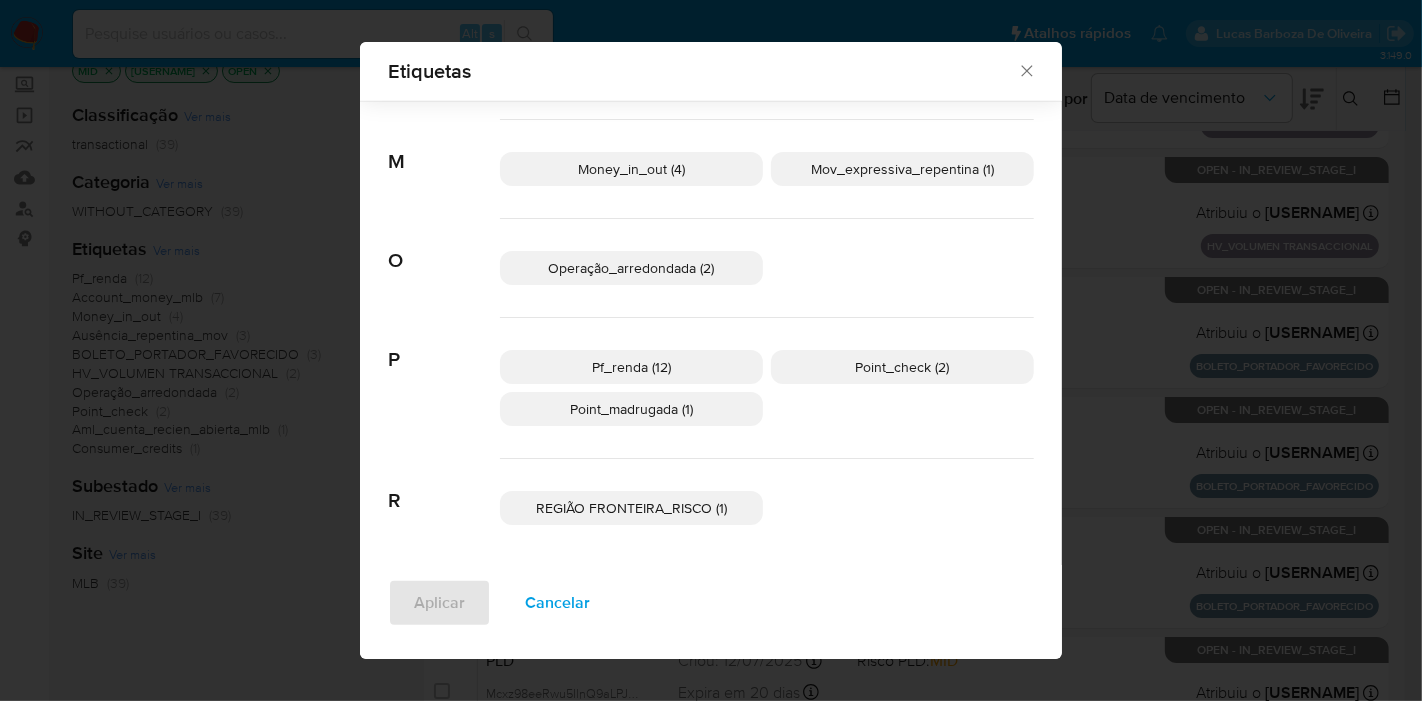 scroll, scrollTop: 752, scrollLeft: 0, axis: vertical 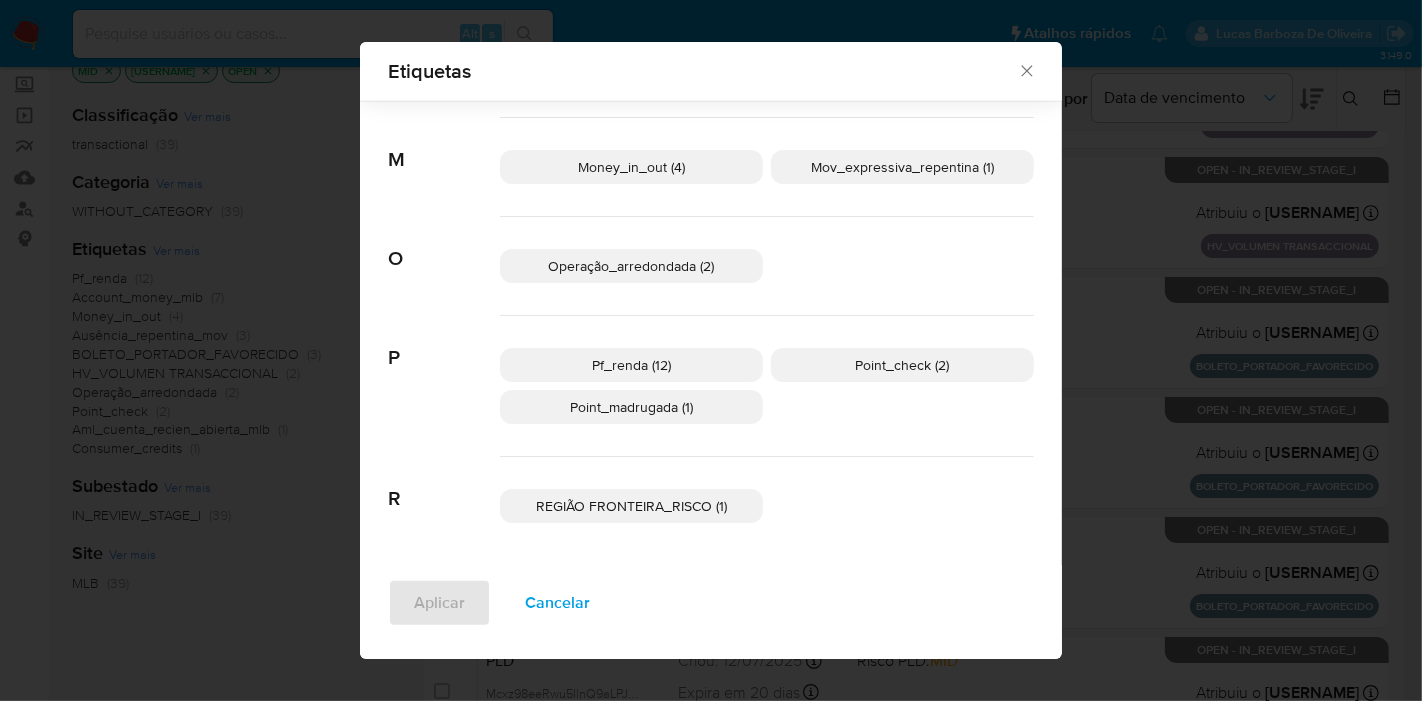 click on "REGIÃO FRONTEIRA_RISCO (1)" at bounding box center (631, 506) 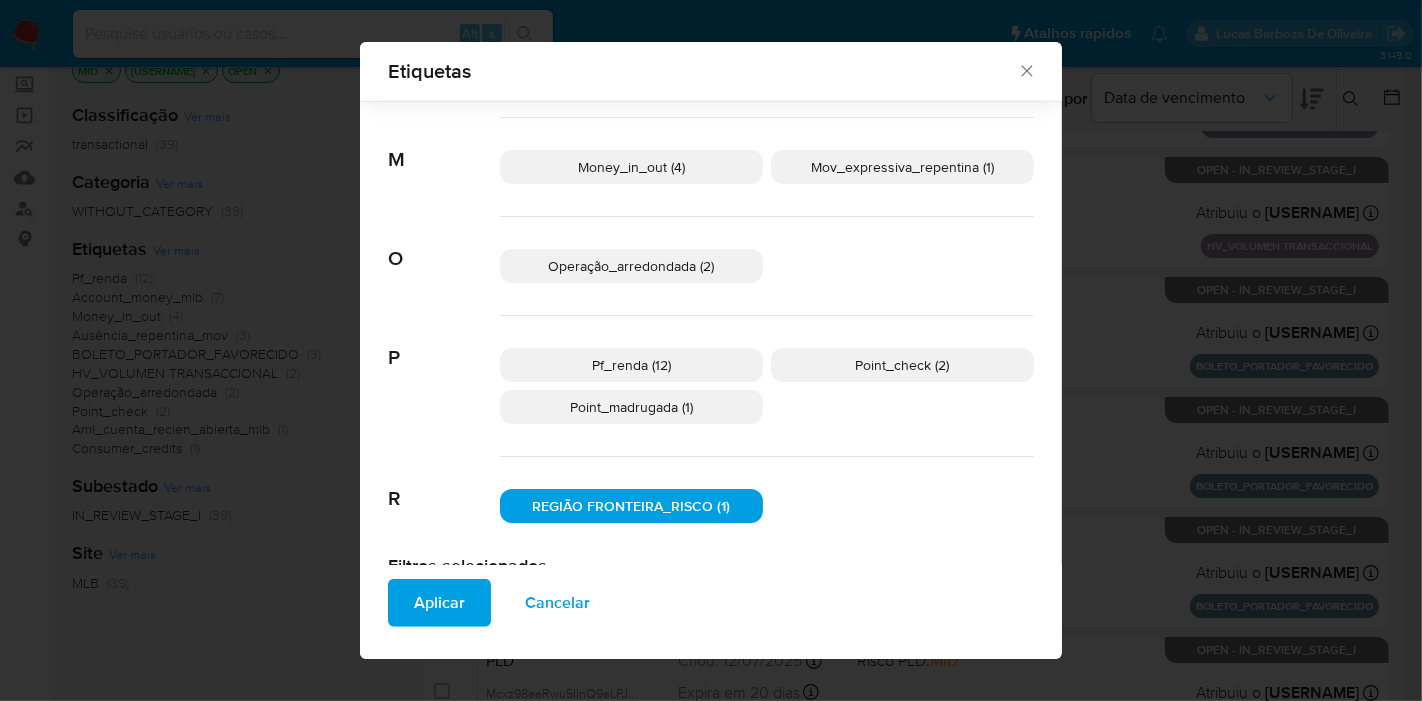 click on "Aplicar" at bounding box center [439, 603] 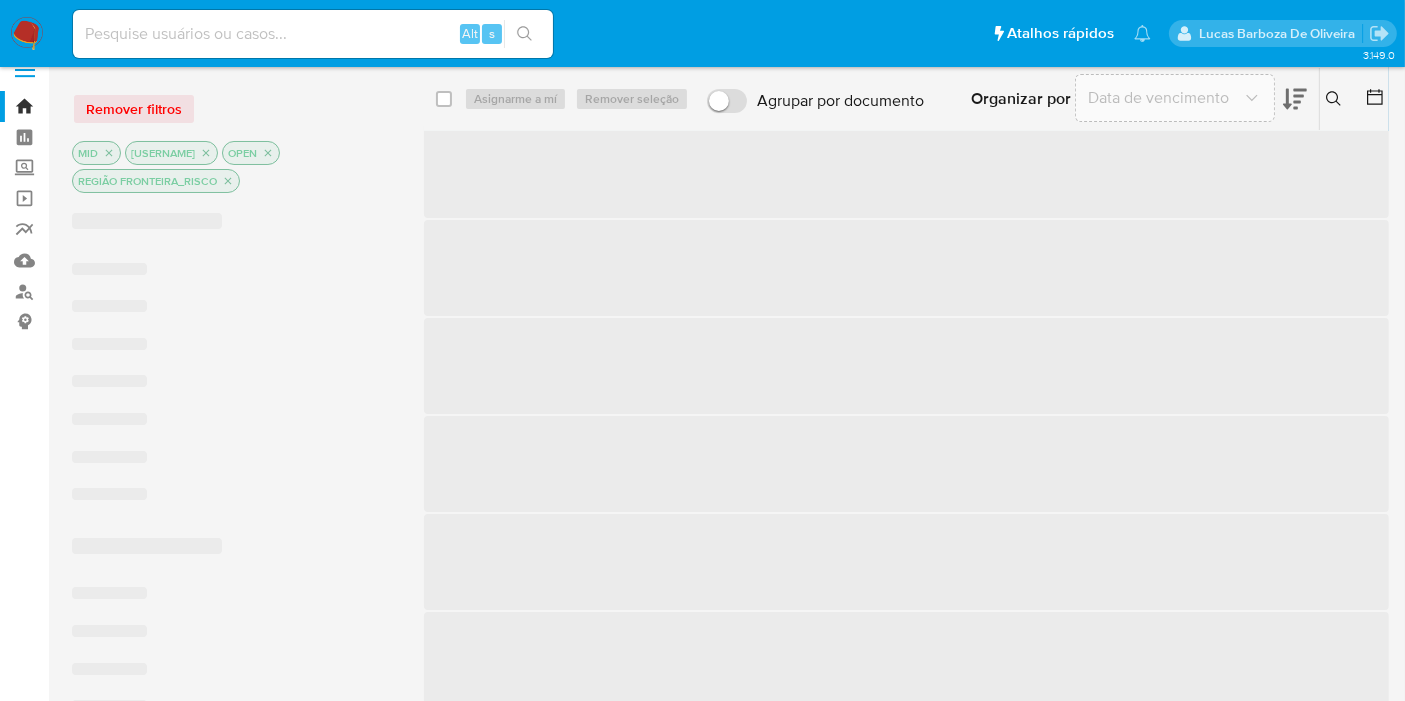 scroll, scrollTop: 0, scrollLeft: 0, axis: both 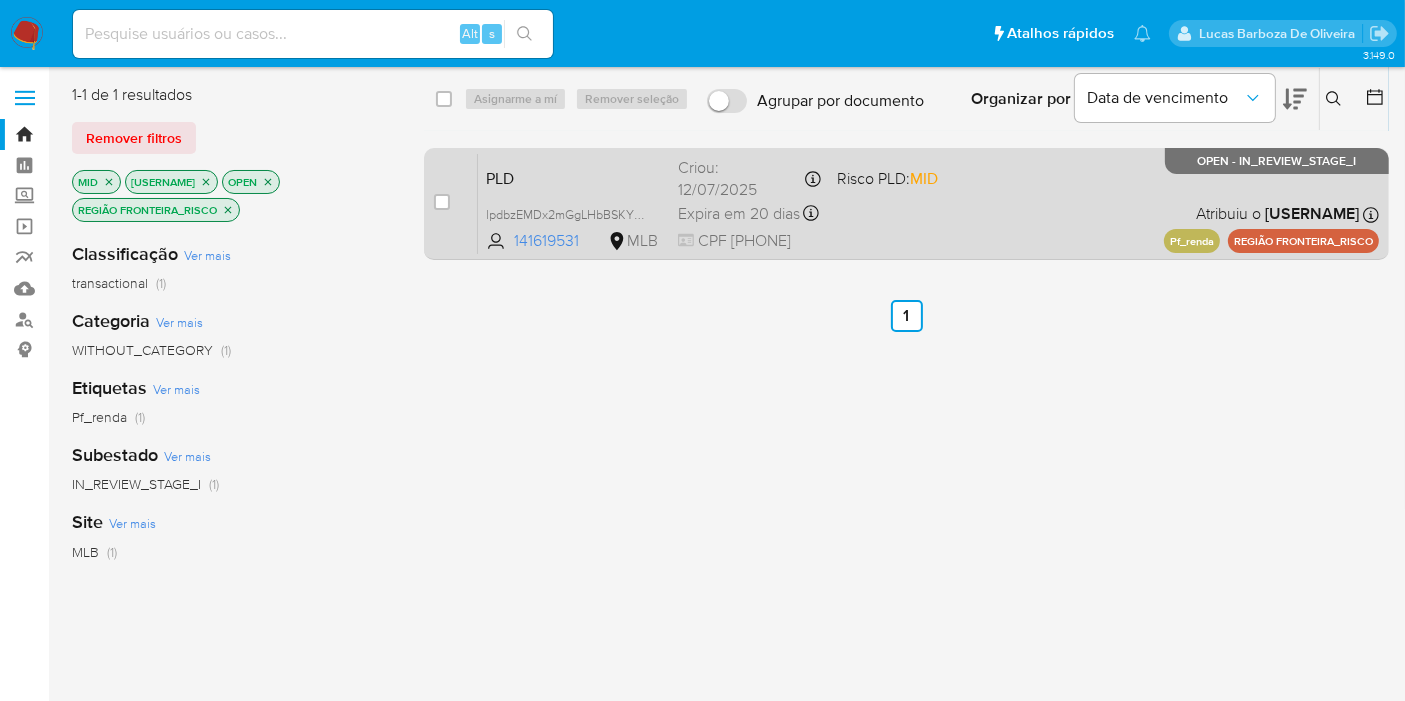 click on "PLD lpdbzEMDx2mGgLHbBSKYijgp 141619531 MLB Risco PLD:  MID Criou: 12/07/2025   Criou: 12/07/2025 01:01:15 Expira em 20 dias   Expira em 26/08/2025 01:01:15 CPF   28394810144 Atribuiu o   lbarbozadeol   Asignado el: 14/07/2025 15:26:15 Pf_renda REGIÃO FRONTEIRA_RISCO OPEN - IN_REVIEW_STAGE_I" at bounding box center [928, 203] 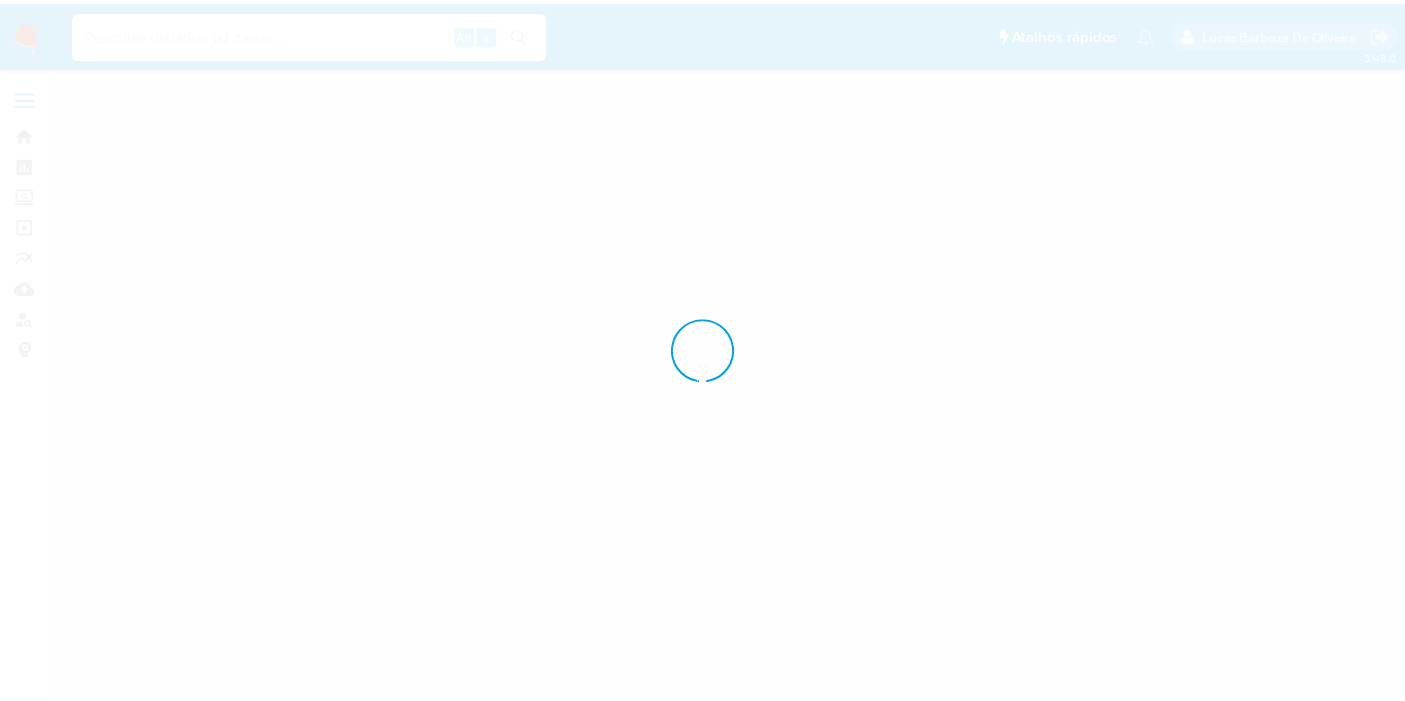 scroll, scrollTop: 0, scrollLeft: 0, axis: both 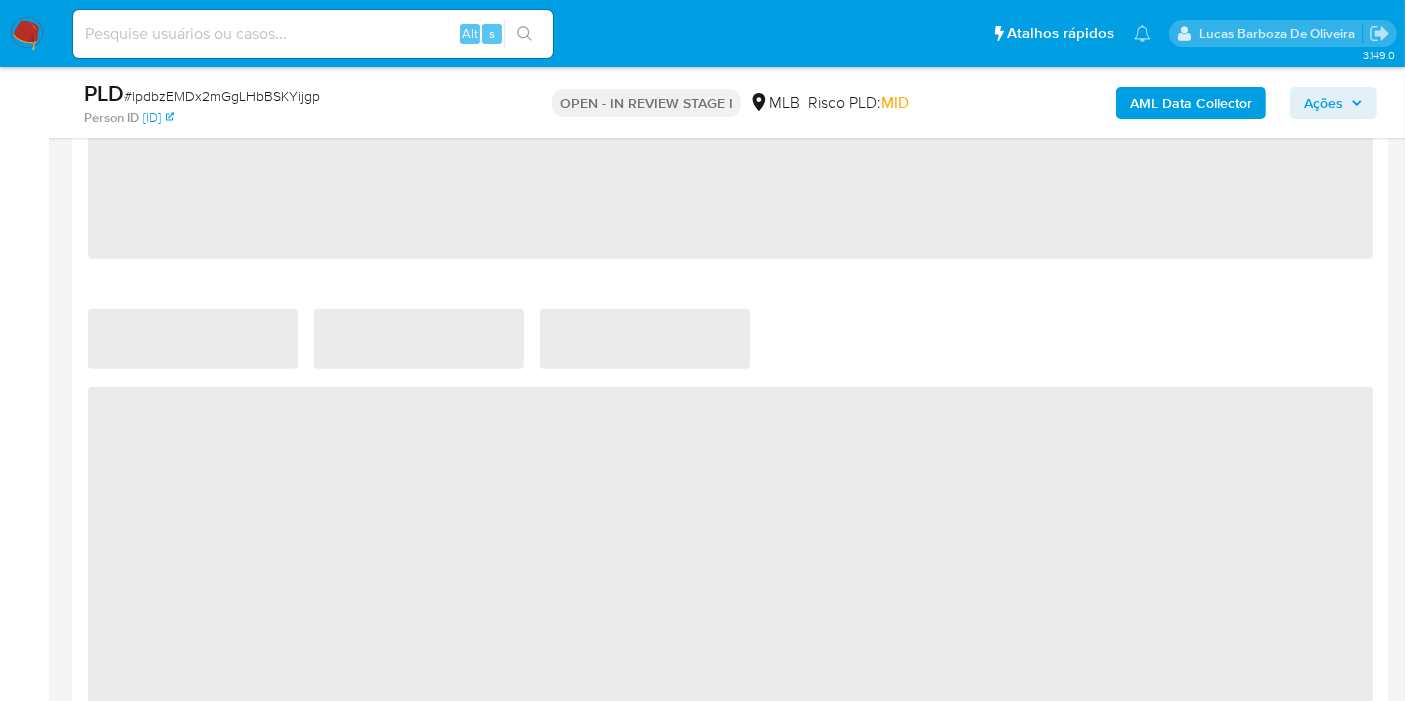 select on "10" 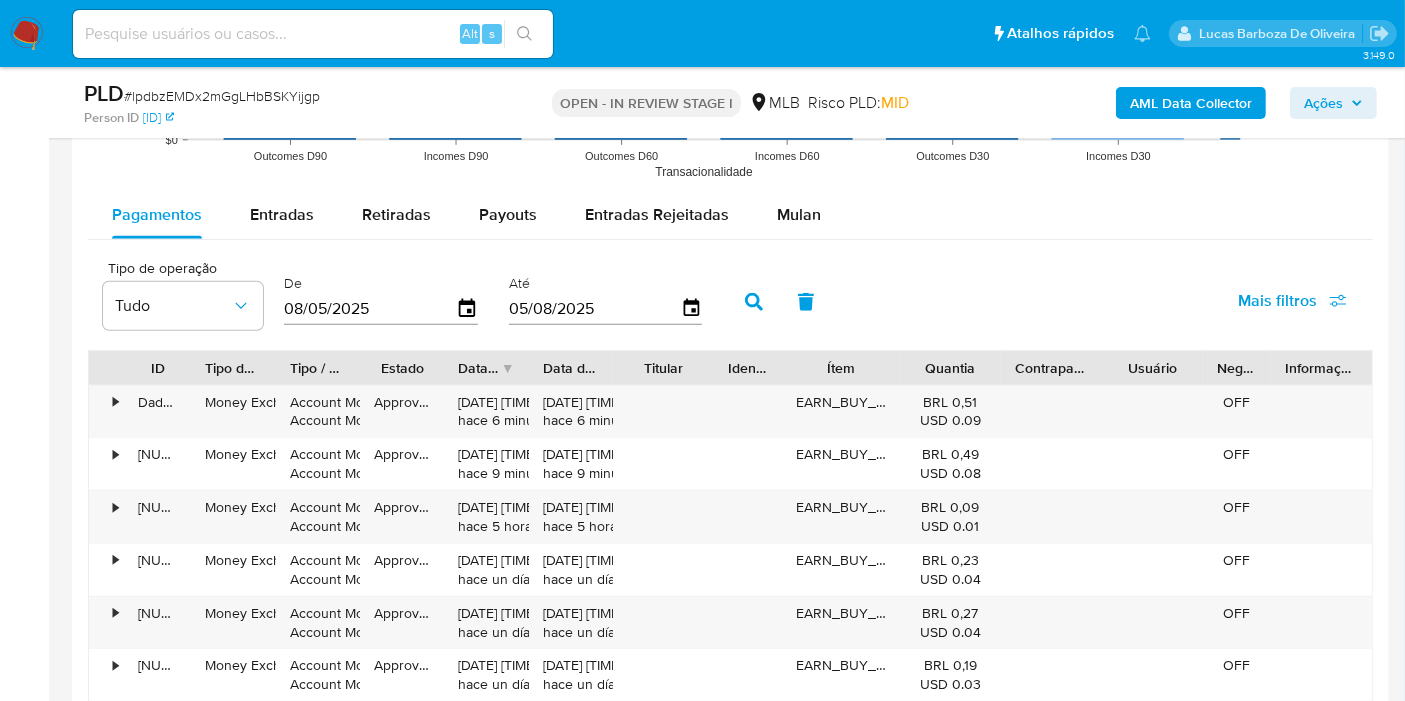 scroll, scrollTop: 2111, scrollLeft: 0, axis: vertical 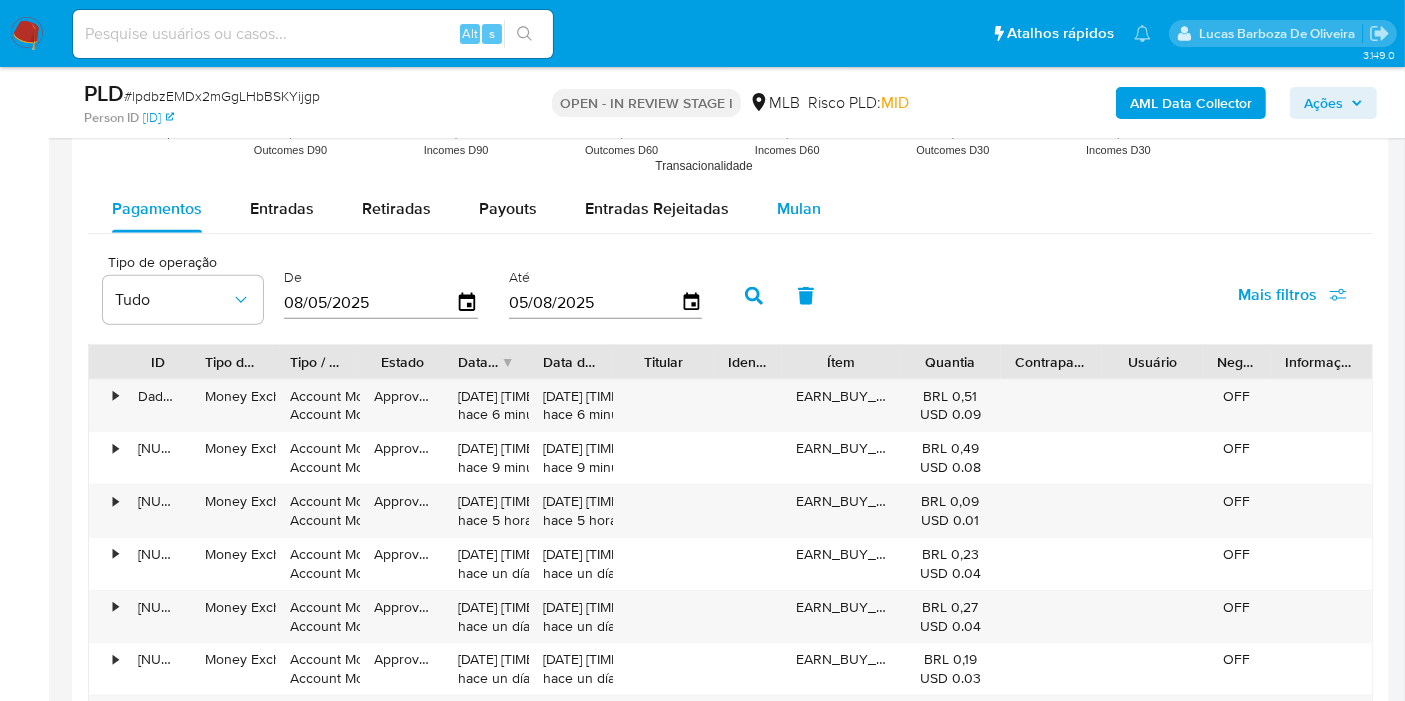 click on "Mulan" at bounding box center (799, 208) 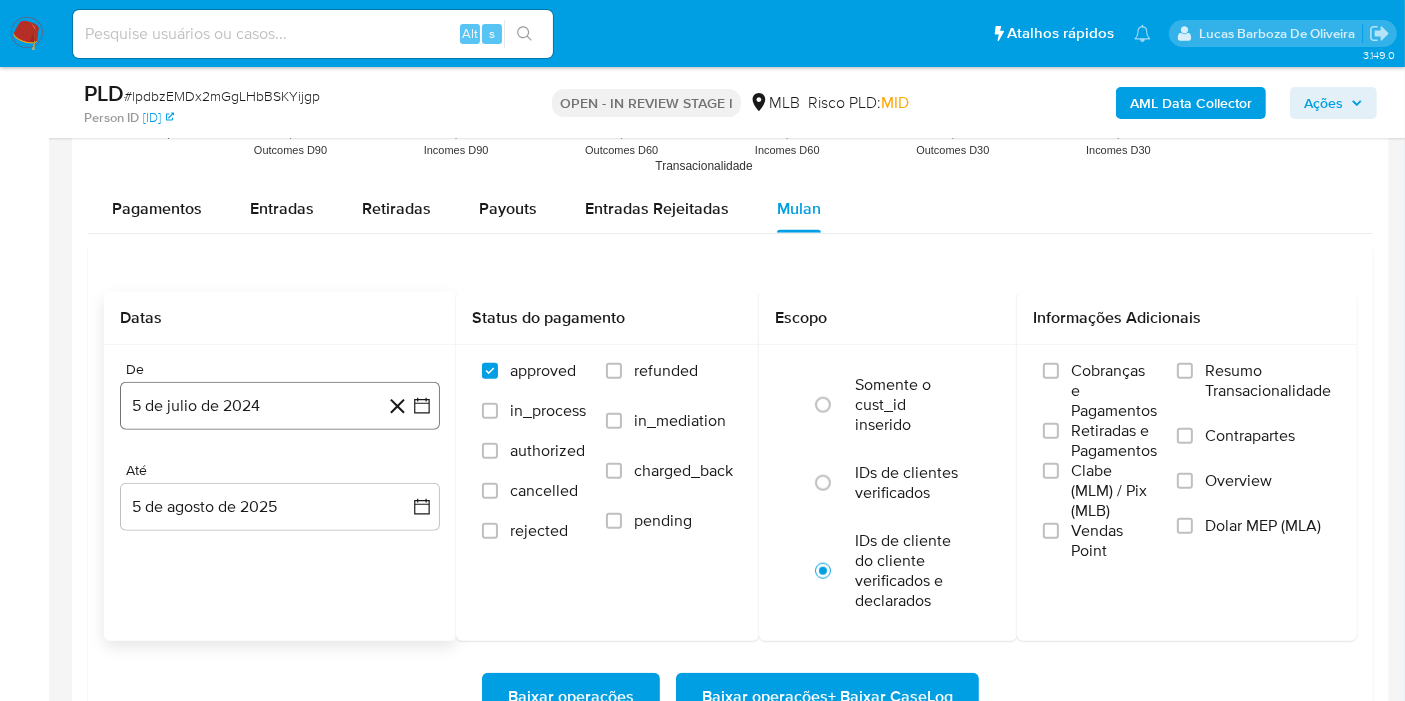 click on "5 de julio de 2024" at bounding box center [280, 406] 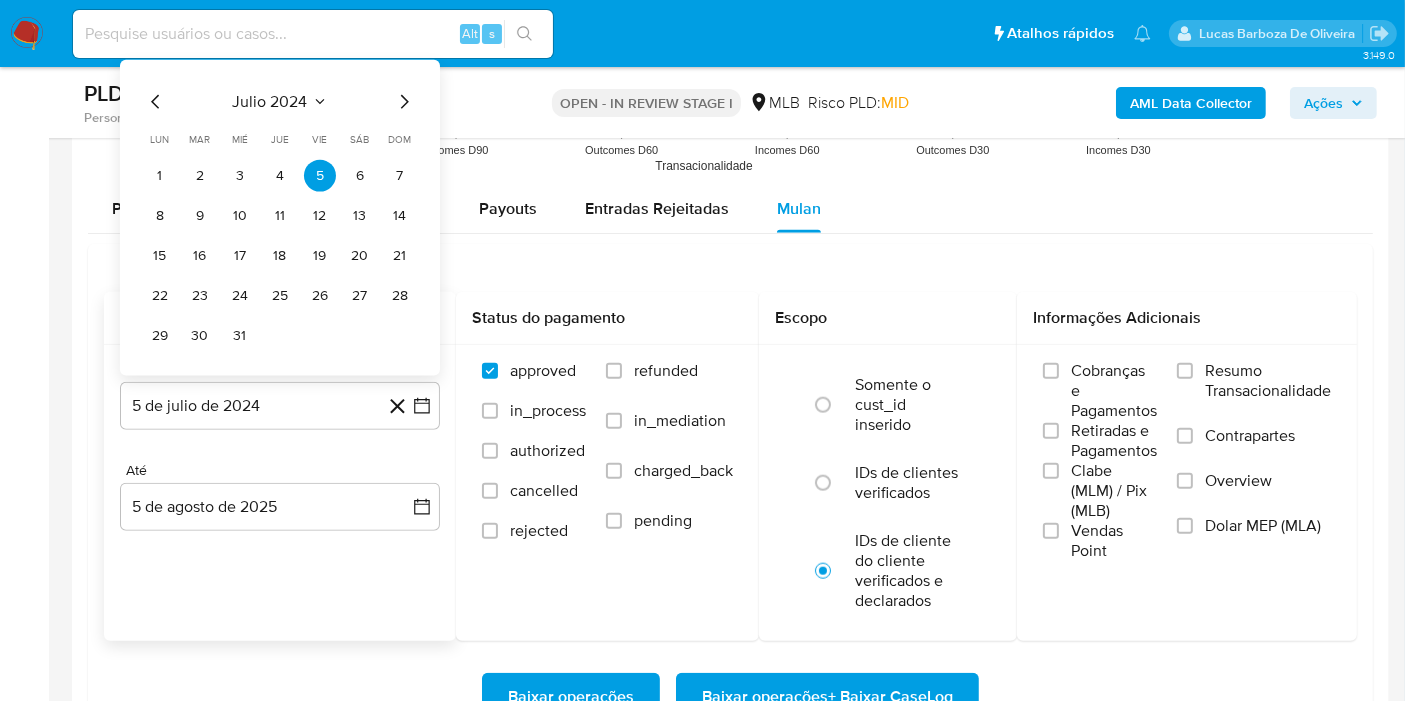 click on "julio 2024" at bounding box center (270, 101) 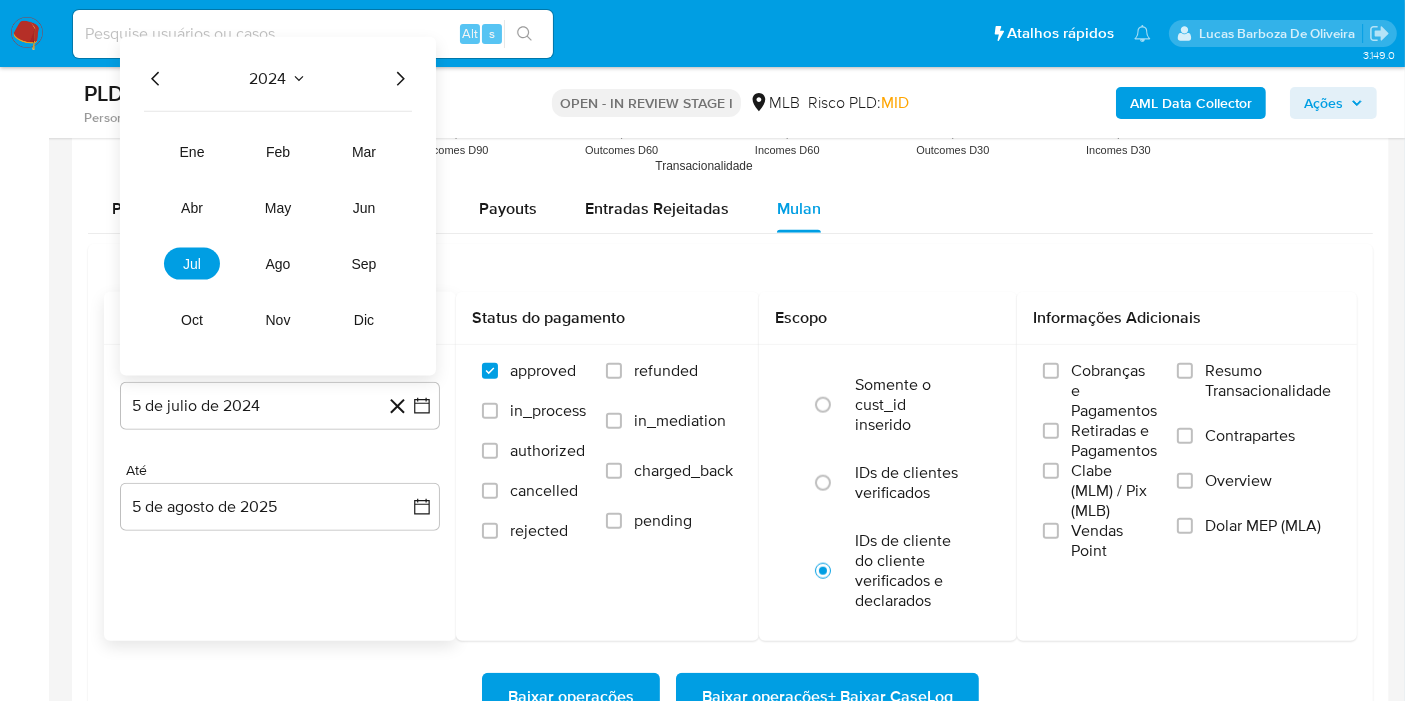 click 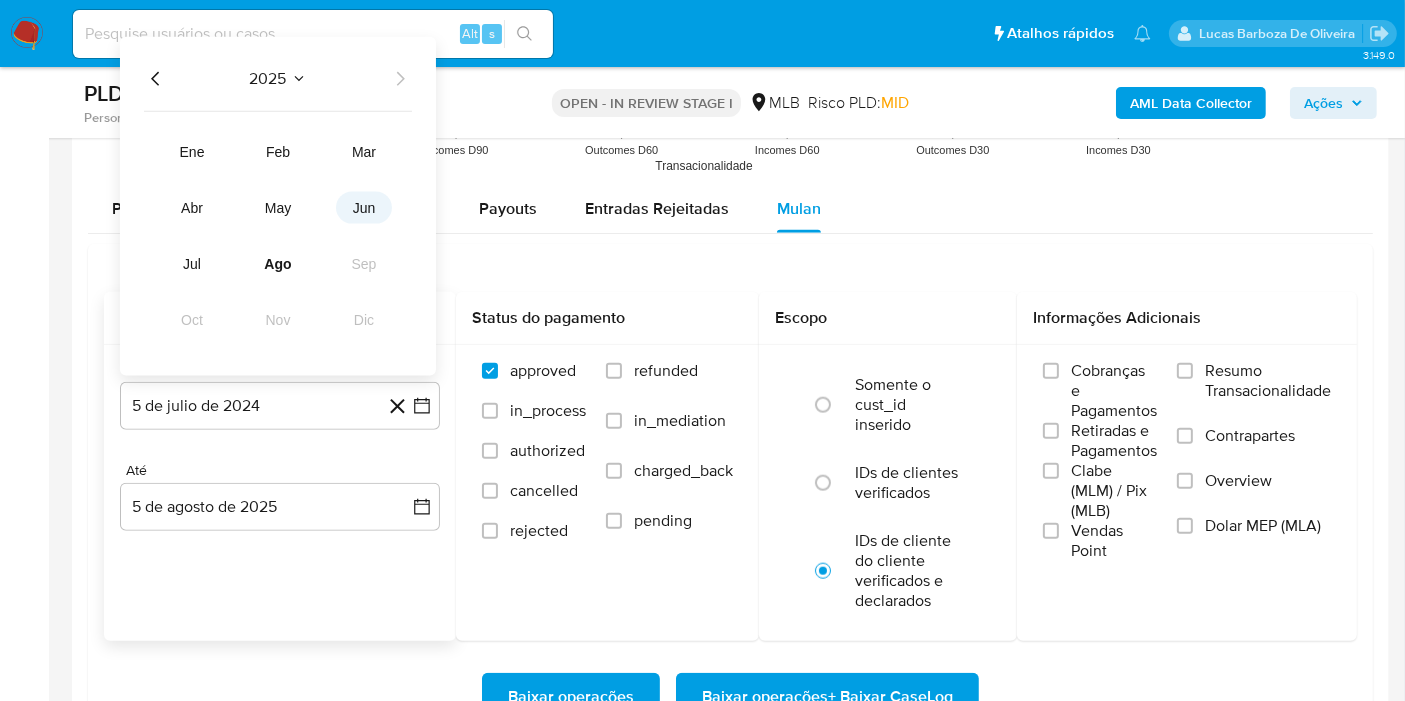 click on "jun" at bounding box center [364, 207] 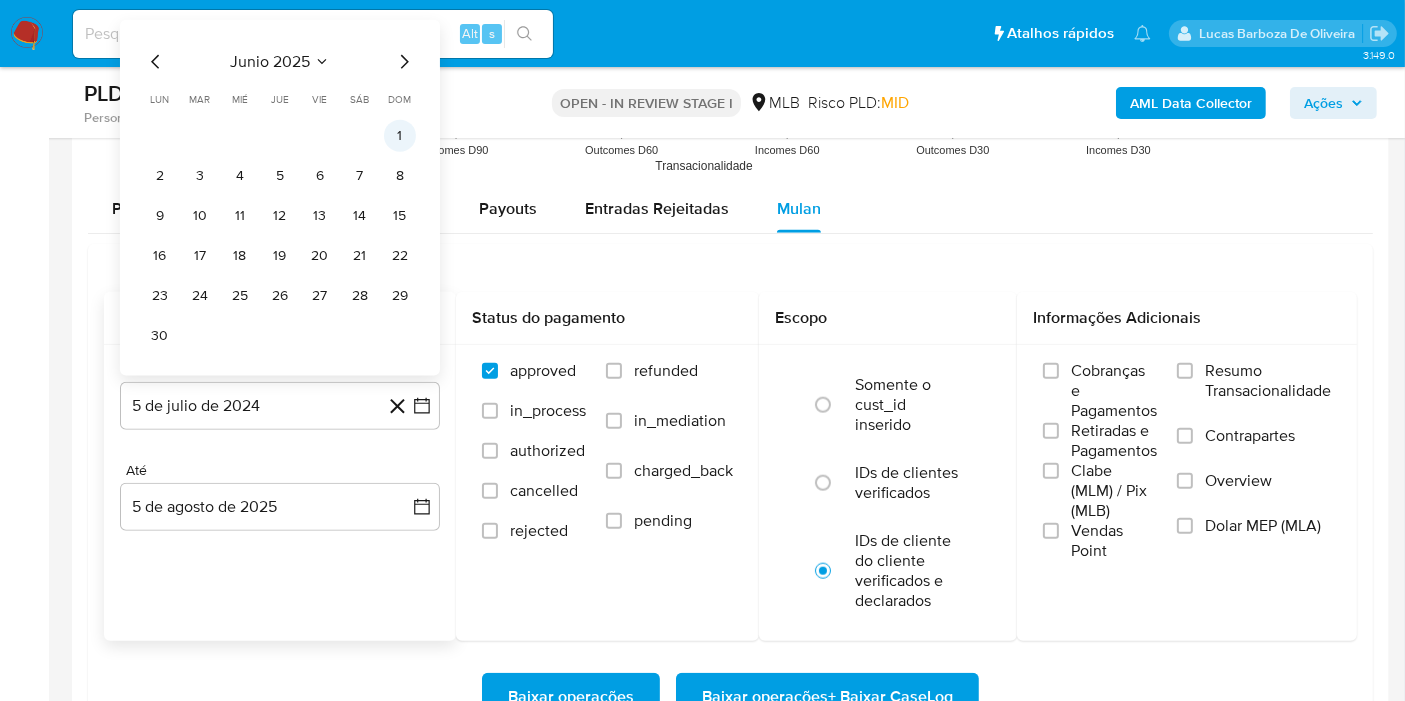 click on "1" at bounding box center [400, 135] 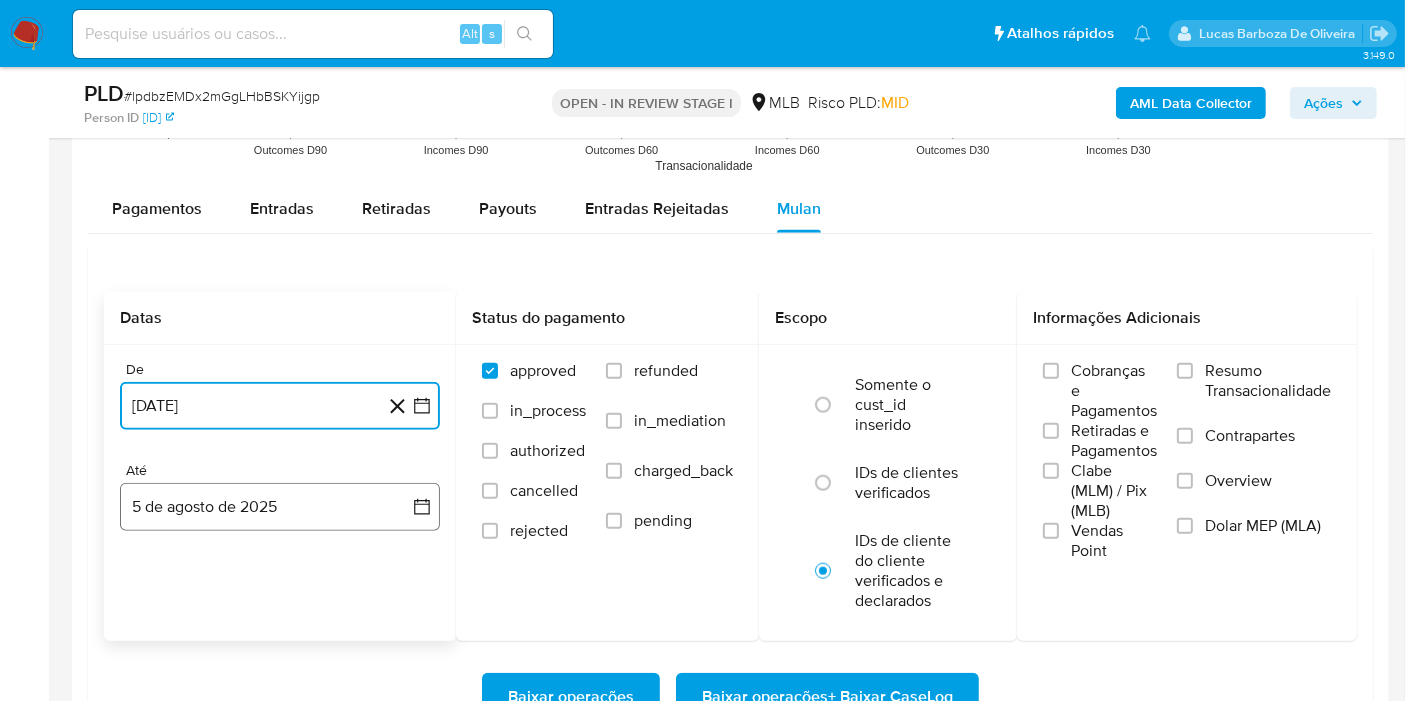click on "5 de agosto de 2025" at bounding box center [280, 507] 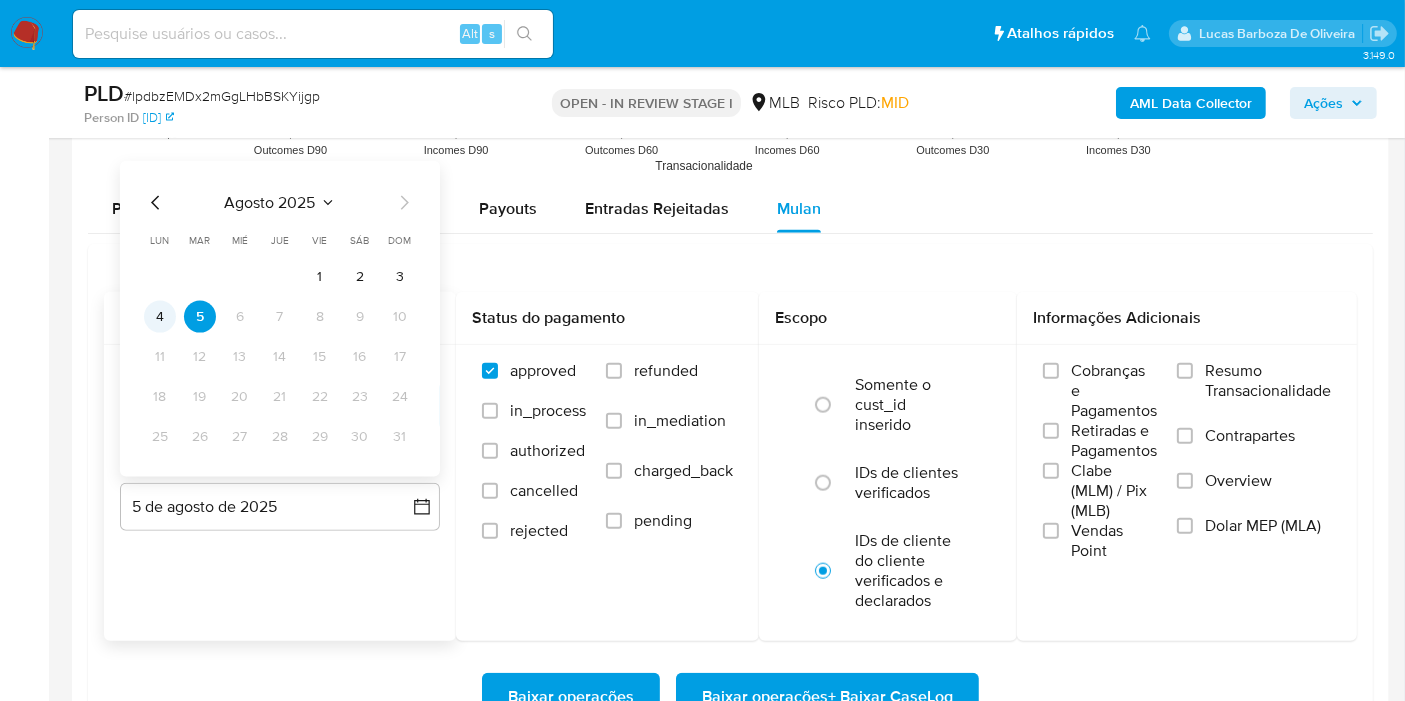 click on "4" at bounding box center [160, 316] 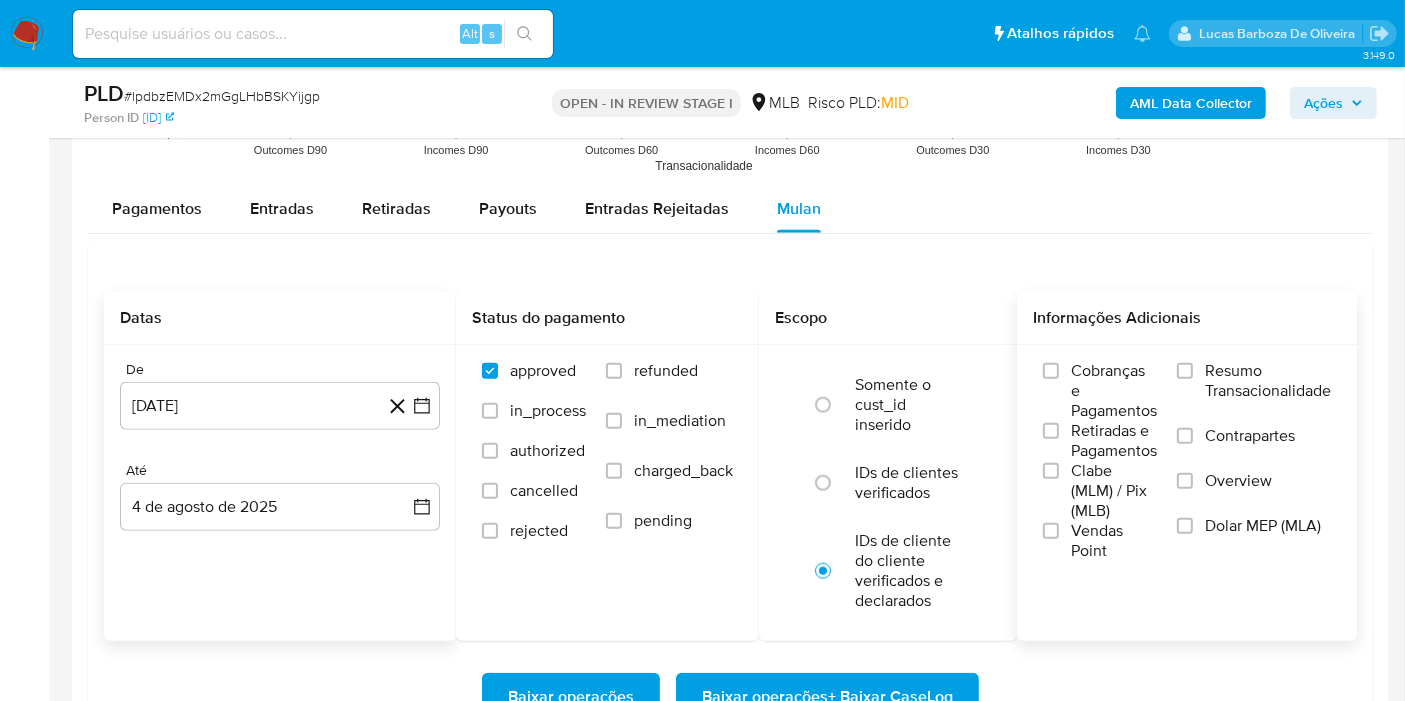 click on "Resumo Transacionalidade" at bounding box center [1254, 393] 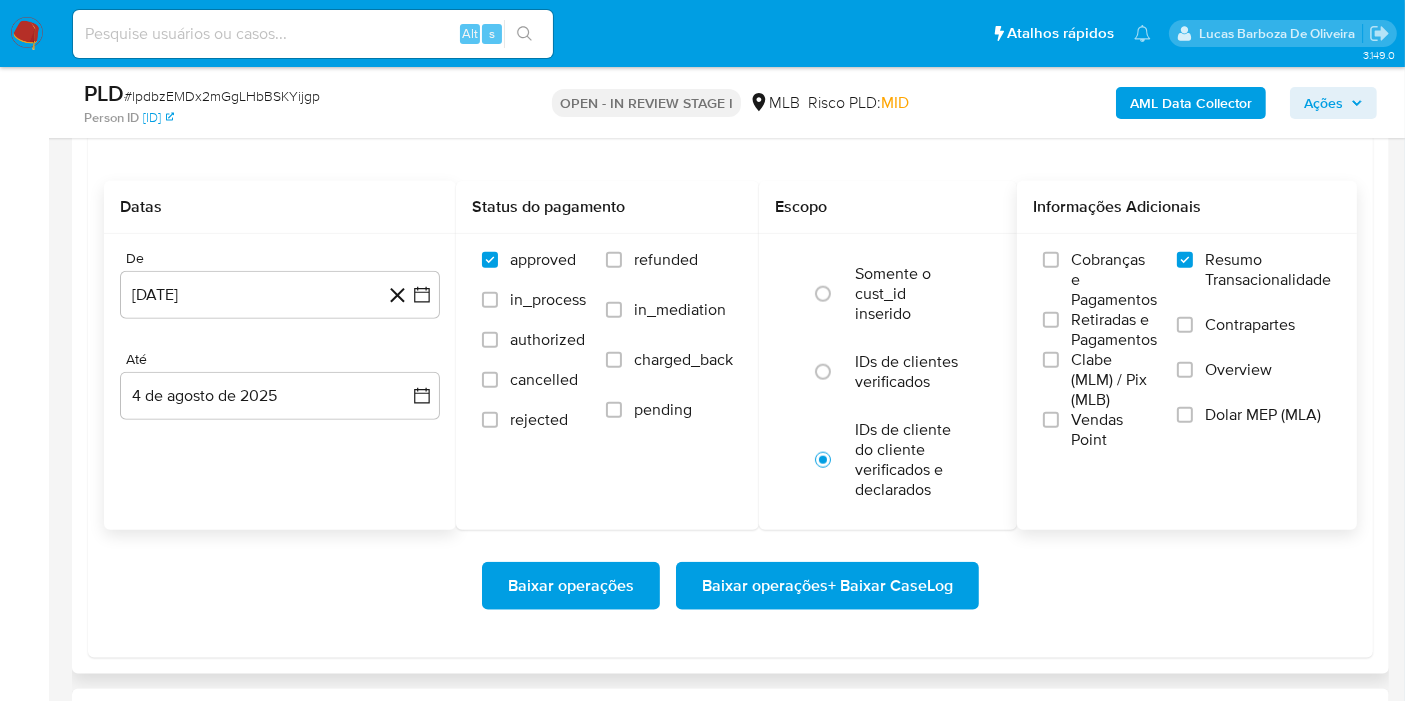 click on "Baixar operações  +   Baixar CaseLog" at bounding box center [827, 586] 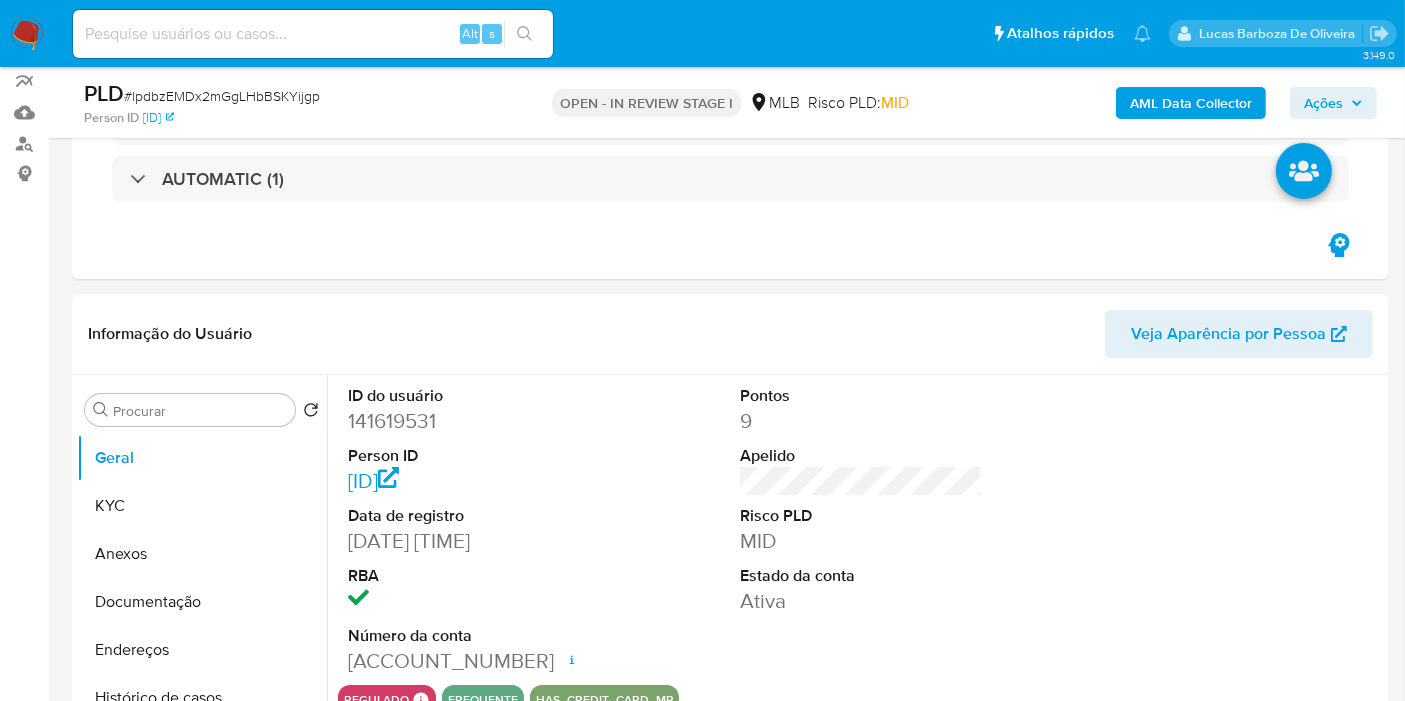 scroll, scrollTop: 0, scrollLeft: 0, axis: both 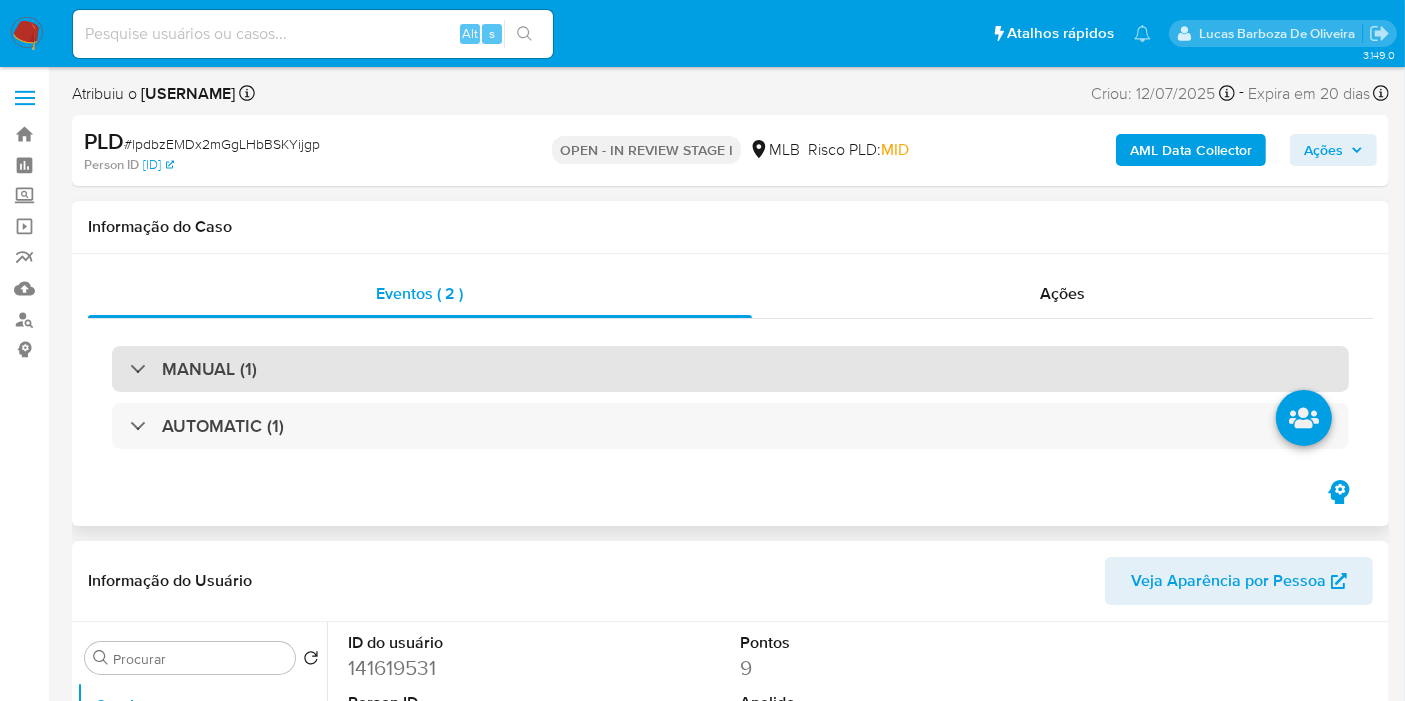 click on "MANUAL (1)" at bounding box center [730, 369] 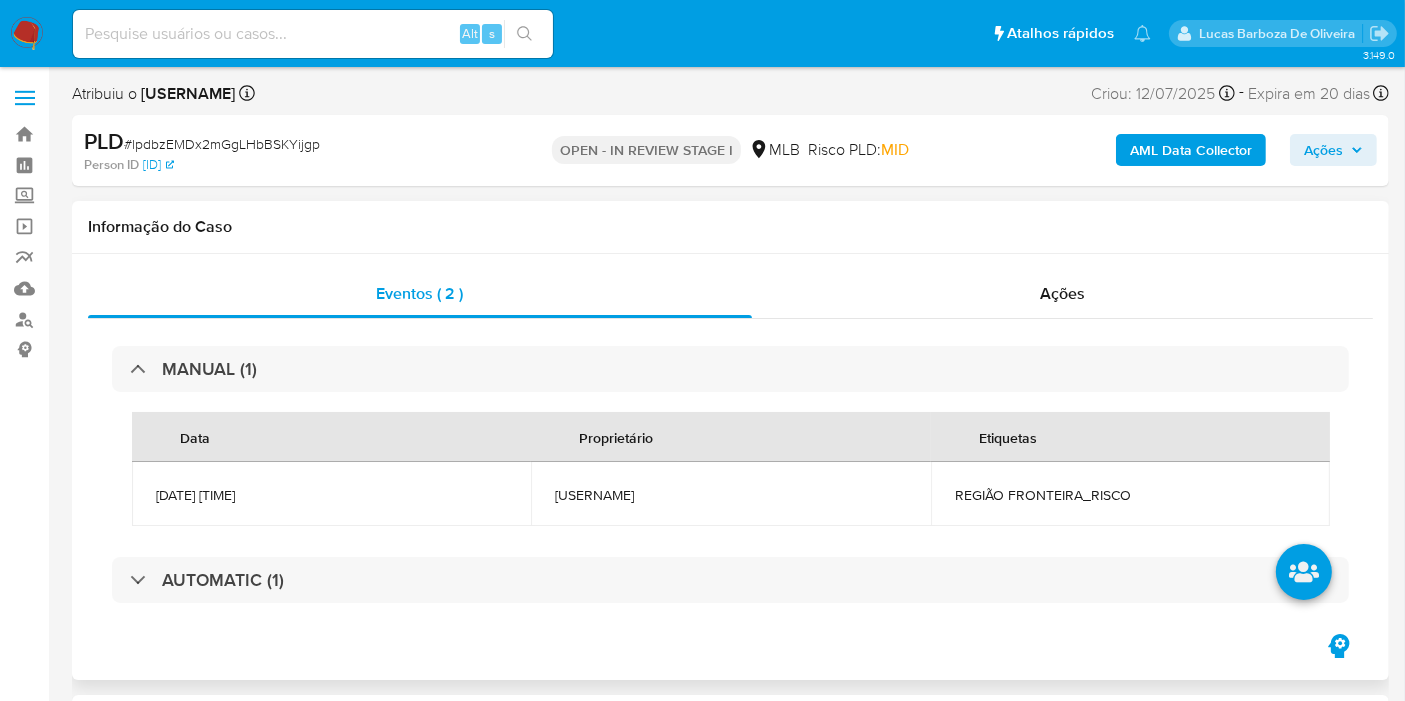 click on "REGIÃO FRONTEIRA_RISCO" at bounding box center [1130, 495] 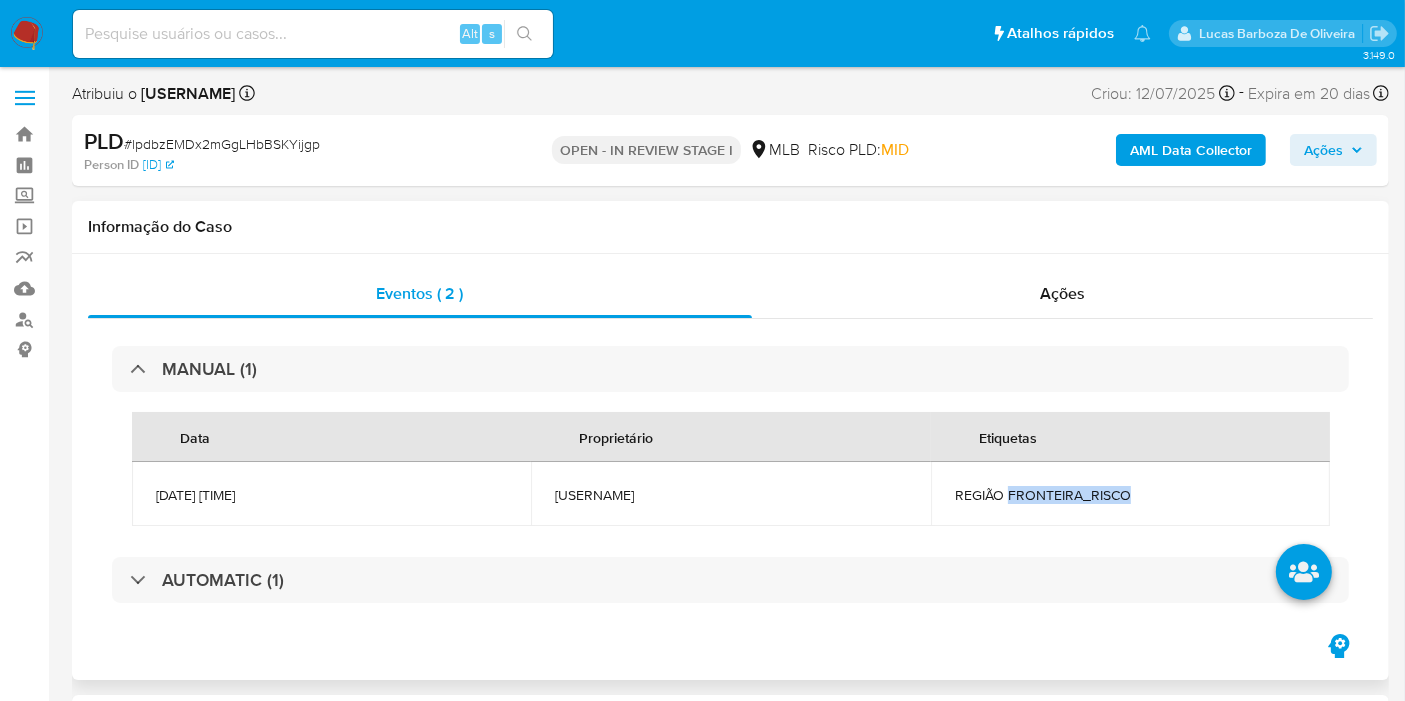 click on "REGIÃO FRONTEIRA_RISCO" at bounding box center (1130, 495) 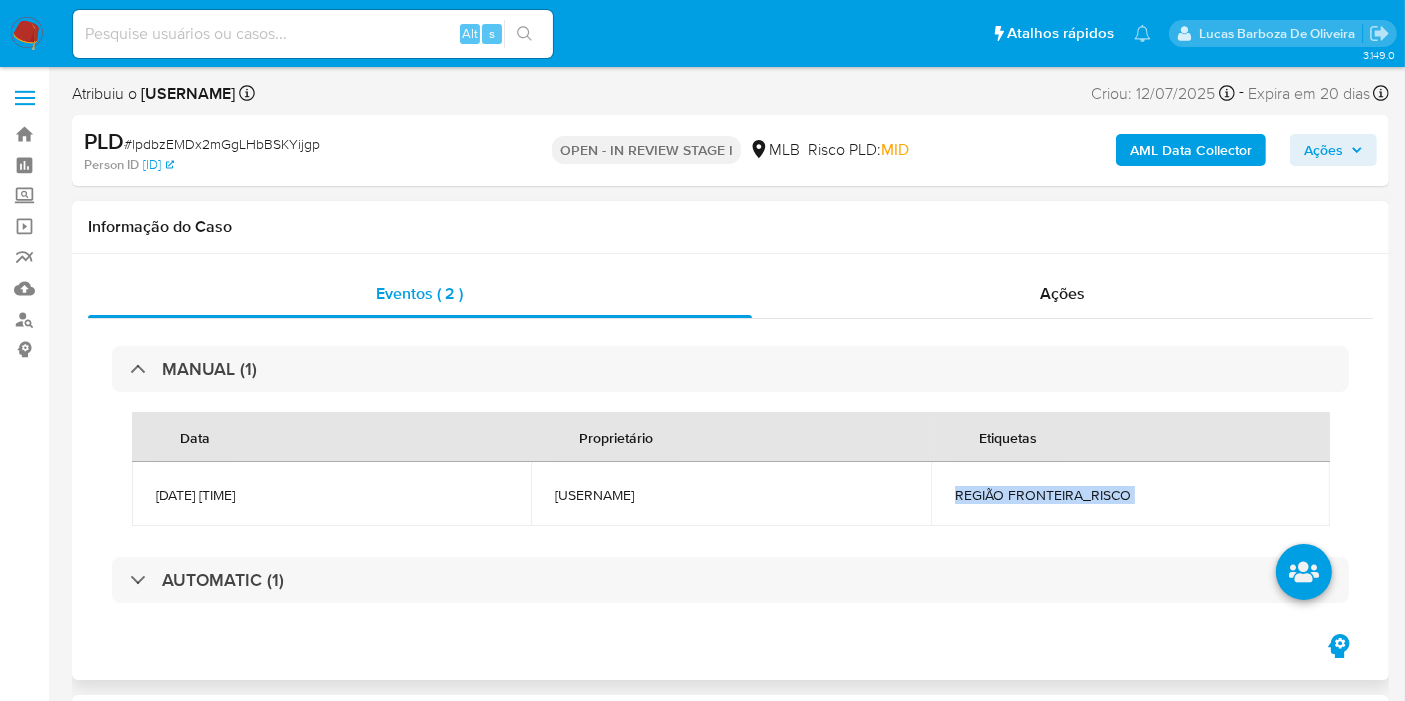 click on "REGIÃO FRONTEIRA_RISCO" at bounding box center [1130, 495] 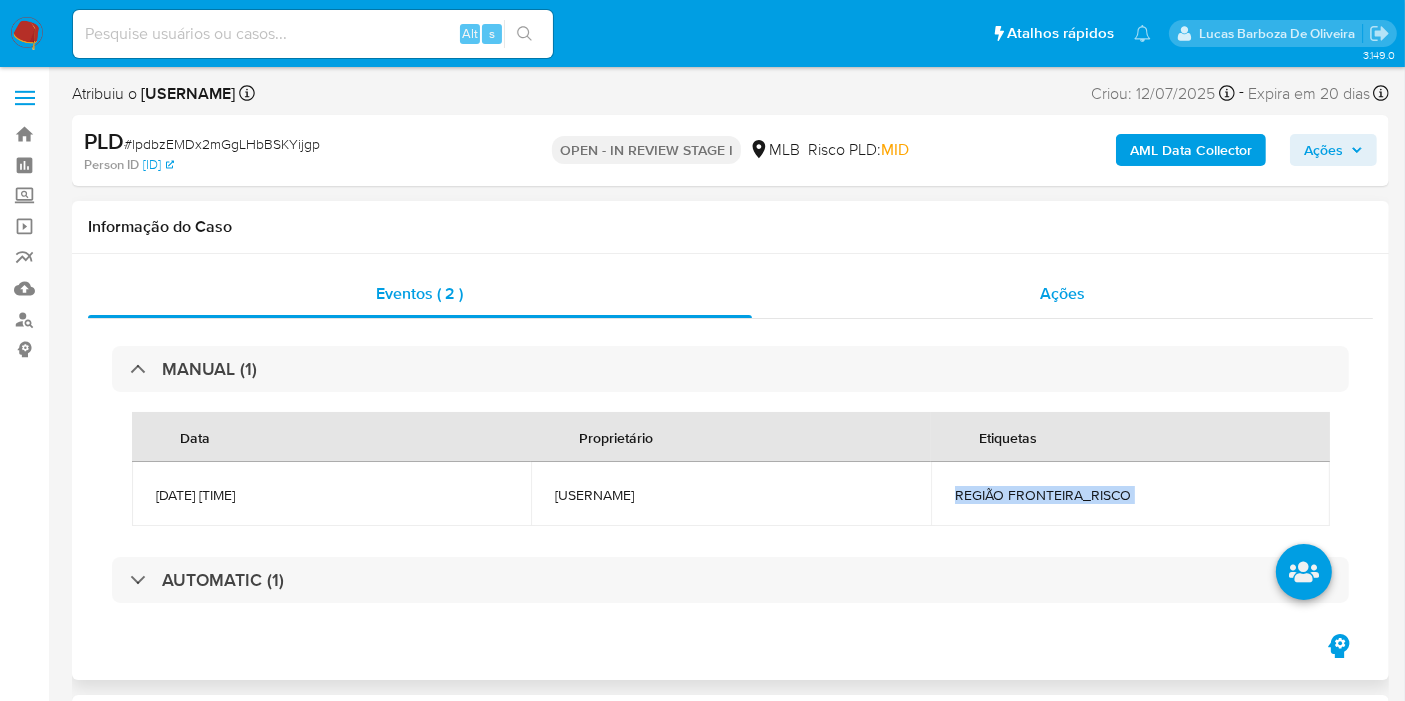 copy on "REGIÃO FRONTEIRA_RISCO" 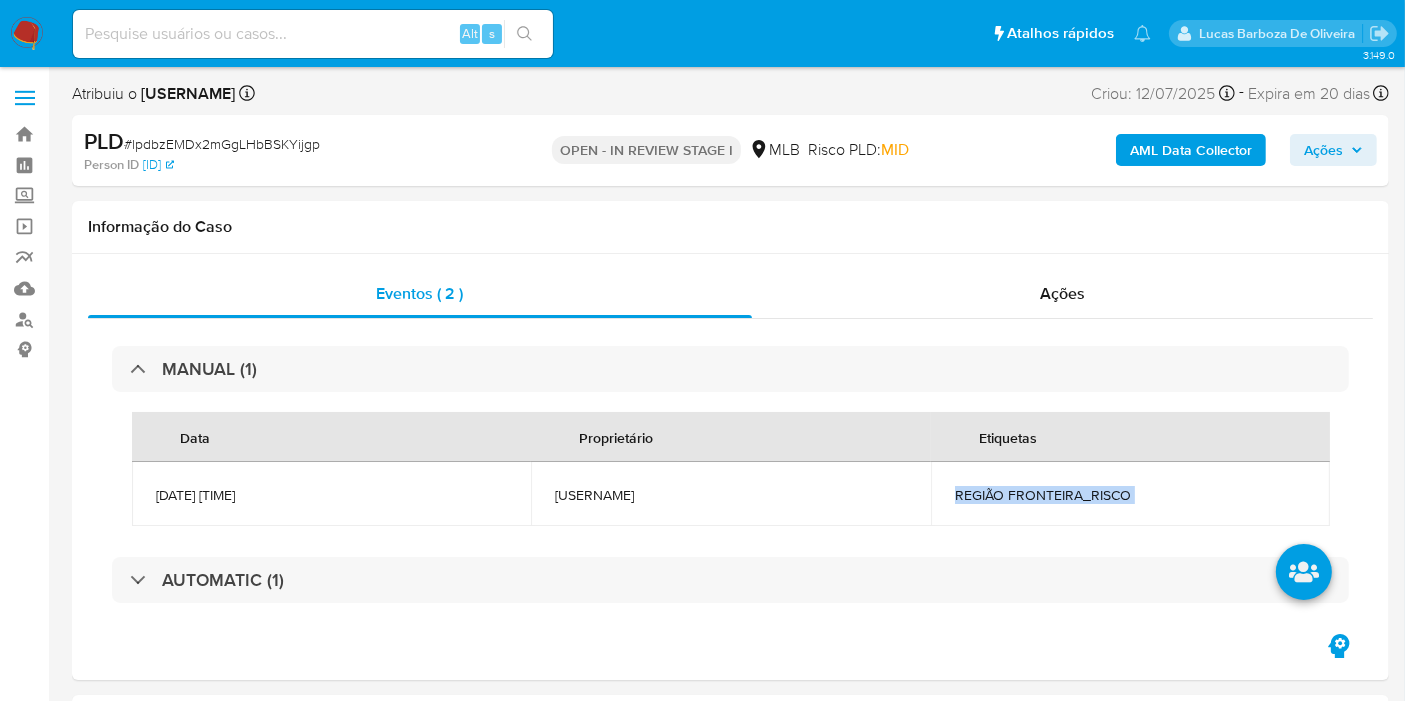 click on "Ações" at bounding box center [1323, 150] 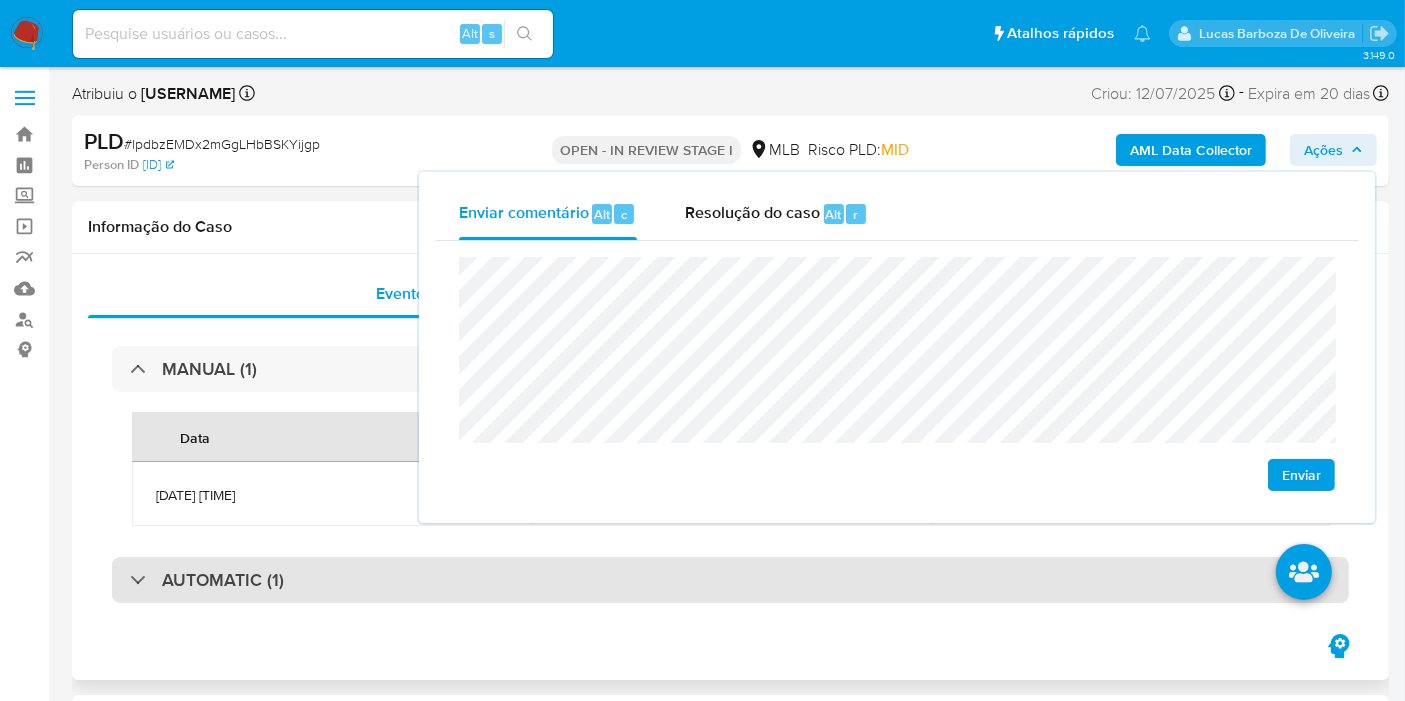 click on "AUTOMATIC (1)" at bounding box center (730, 580) 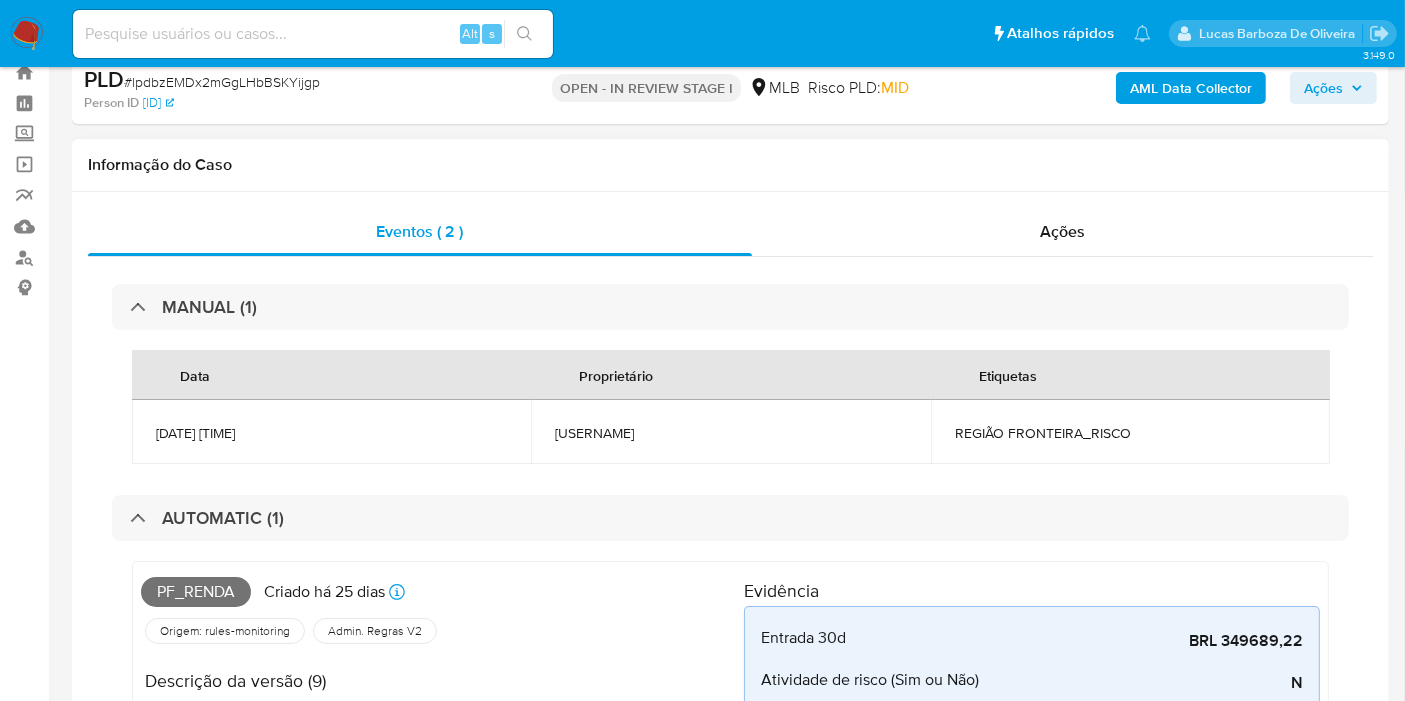scroll, scrollTop: 111, scrollLeft: 0, axis: vertical 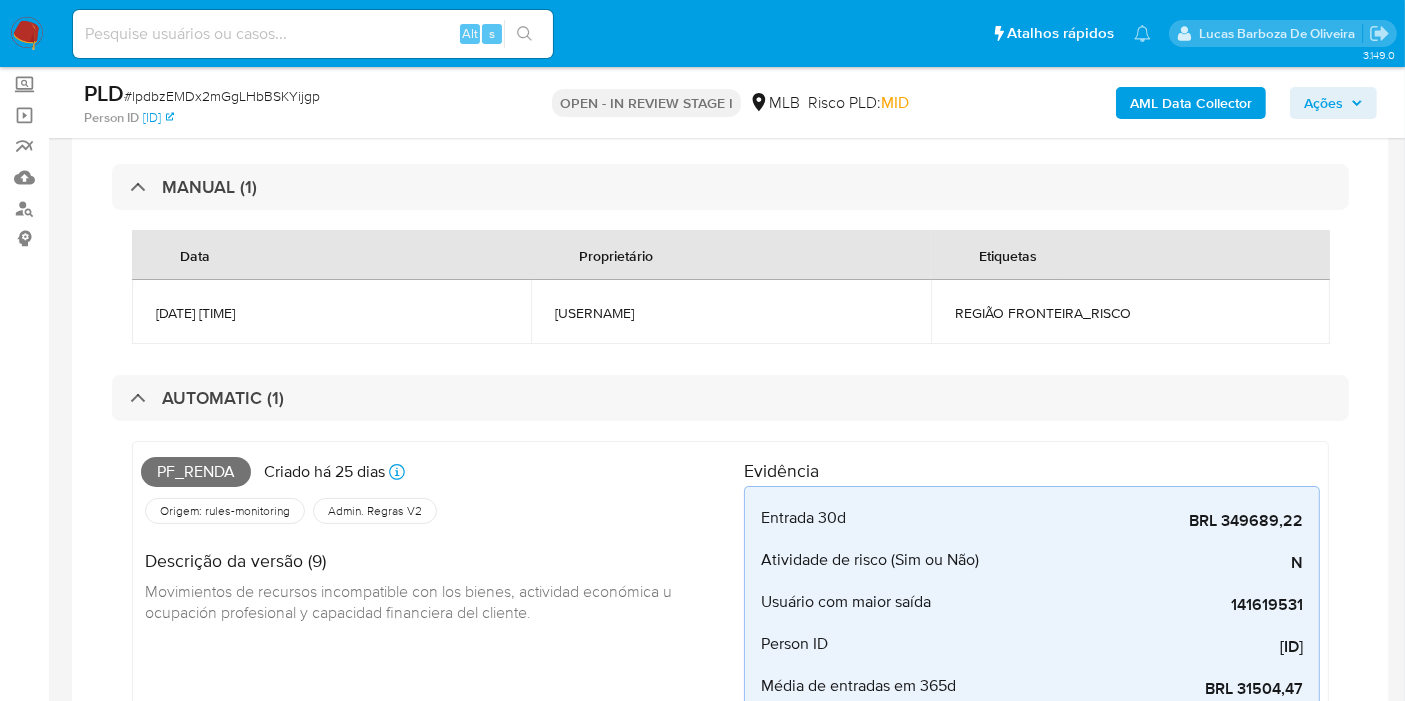 click on "Pf_renda" at bounding box center [196, 472] 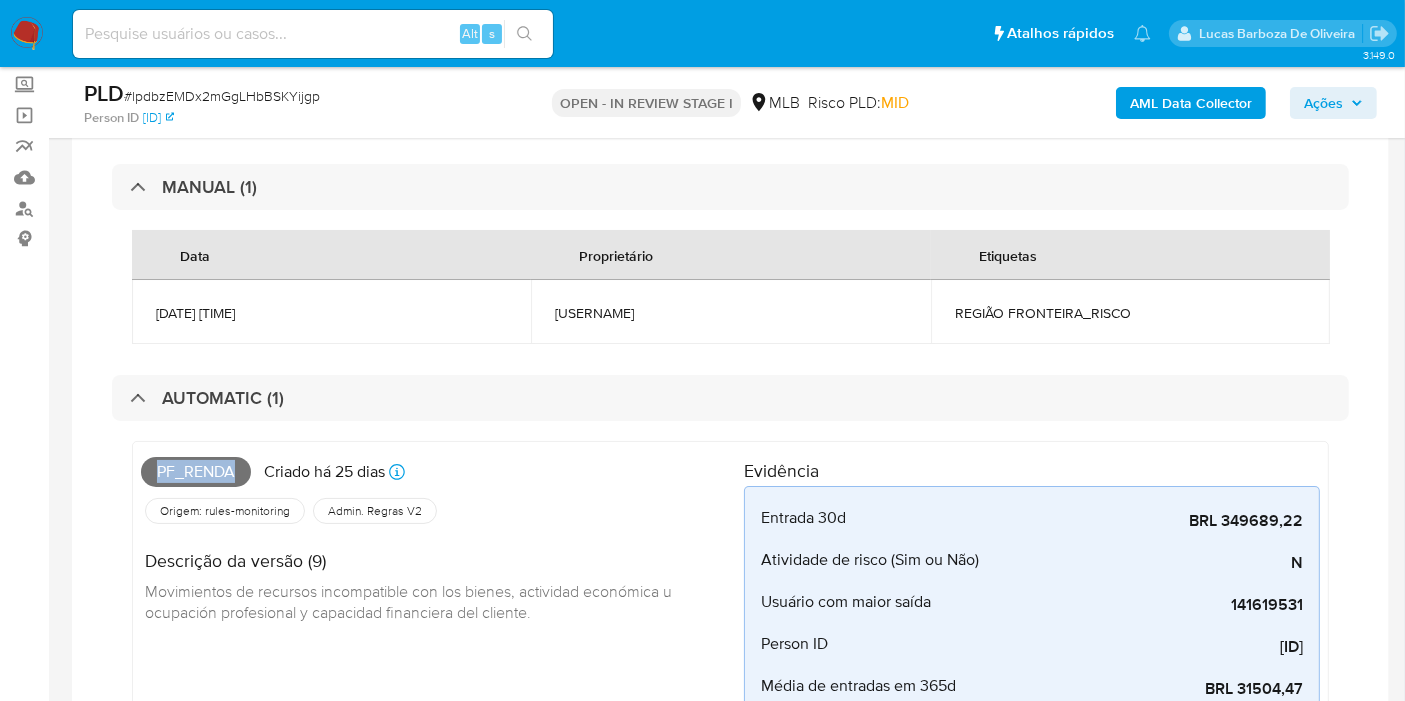 click on "Pf_renda" at bounding box center [196, 472] 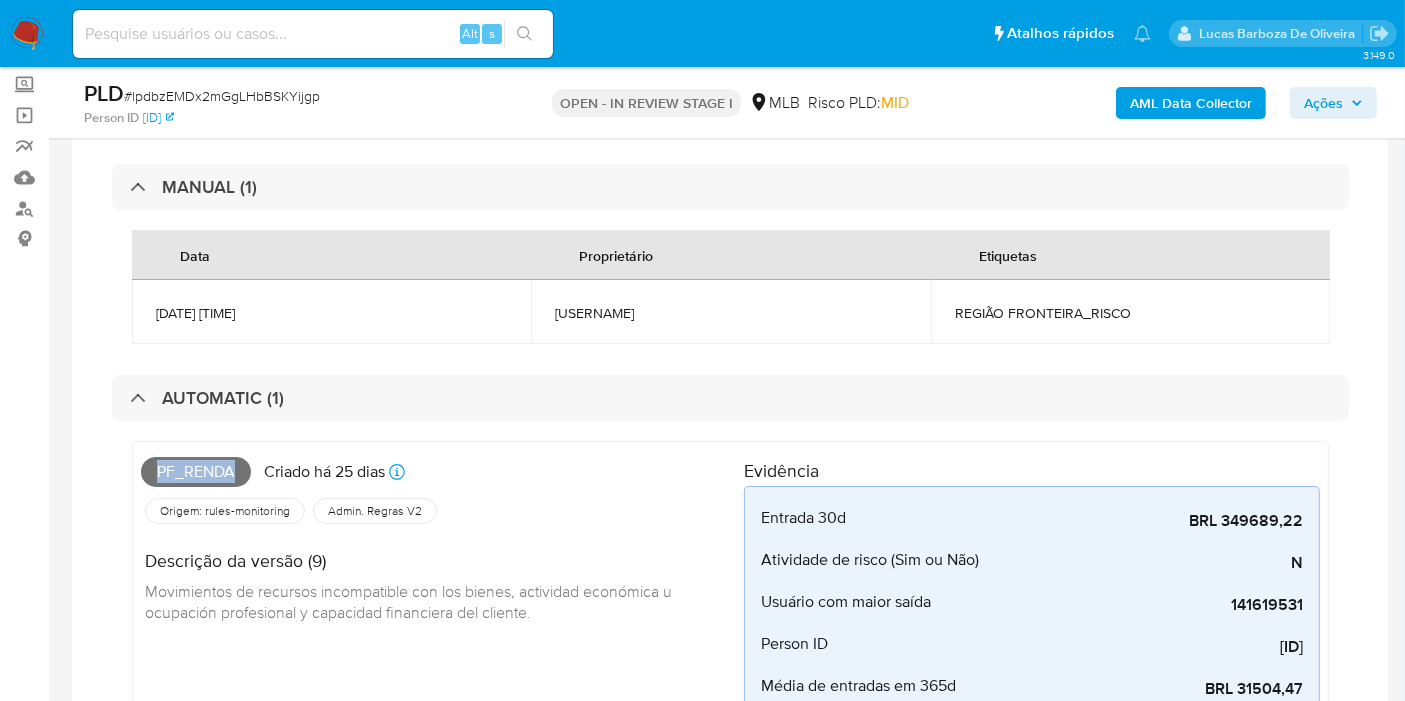 drag, startPoint x: 1339, startPoint y: 98, endPoint x: 1317, endPoint y: 111, distance: 25.553865 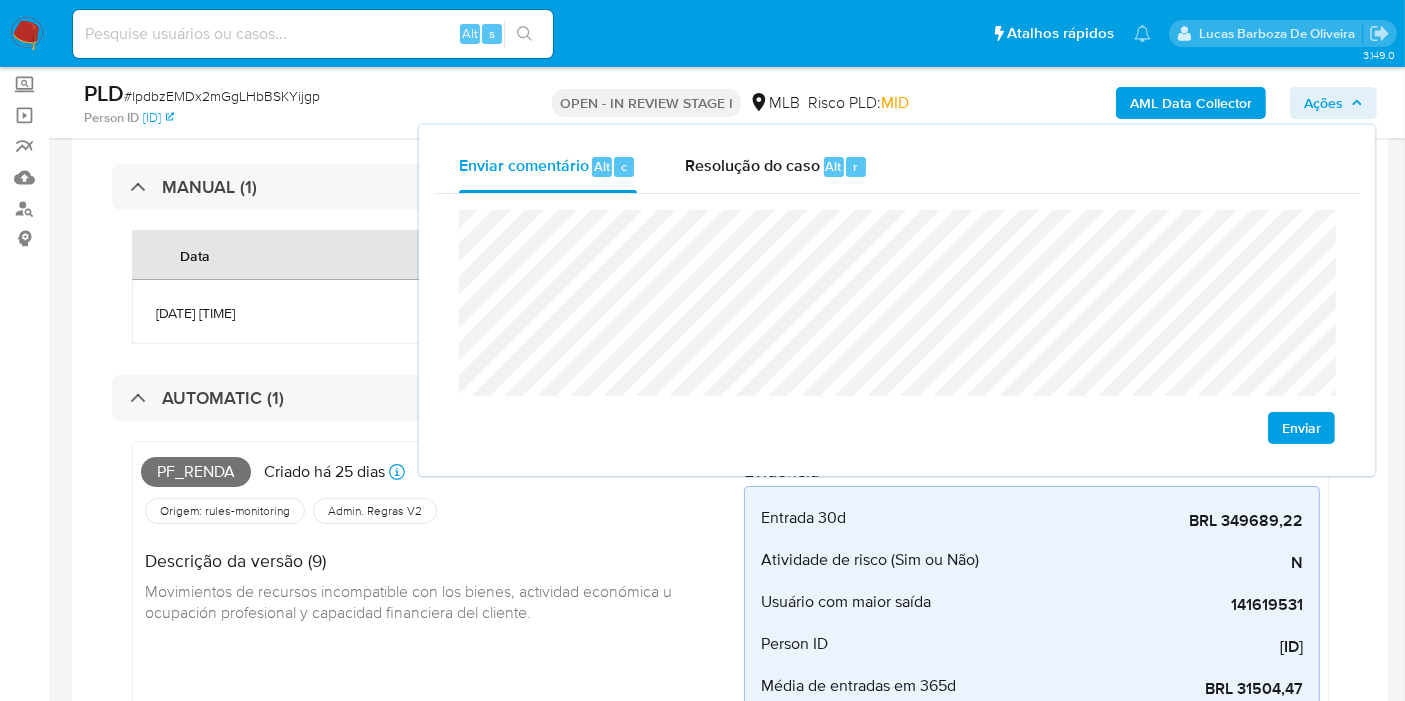 click on "MANUAL (1) Data Proprietário Etiquetas 14/07/2025 15:26:15 lbarbozadeol REGIÃO FRONTEIRA_RISCO AUTOMATIC (1) Pf_renda Criado há 25 dias   Criado: 12/07/2025 01:01:15 Origem: rules-monitoring    Referência ao id da tabela de resultados da regra em rules-monitoring Admin. Regras V2 Descrição da versão (9) Movimientos de recursos incompatible con los bienes, actividad económica u ocupación profesional y capacidad financiera del cliente. Evidência Entrada 30d BRL 349689,22   Receita total em reais no último mês Atividade de risco (Sim ou Não) N   Usuário com atividade de risco (Sim ou Não) Usuário com maior saída 141619531   evidence_description.user_max_egresos Person ID 3d29d4b12d9e52ed6d7efa4ca7036f61   Chave alfanumérica para identificar no nível de pessoa e não usuário Média de entradas em 365d BRL 31504,47   Média de arrecadação total em reais no último ano Desvio documental 1648.45%   Desvio da entrada do mês vs perfil documental. renda declarada BRL 20000,00   Renda declarada" at bounding box center [730, 587] 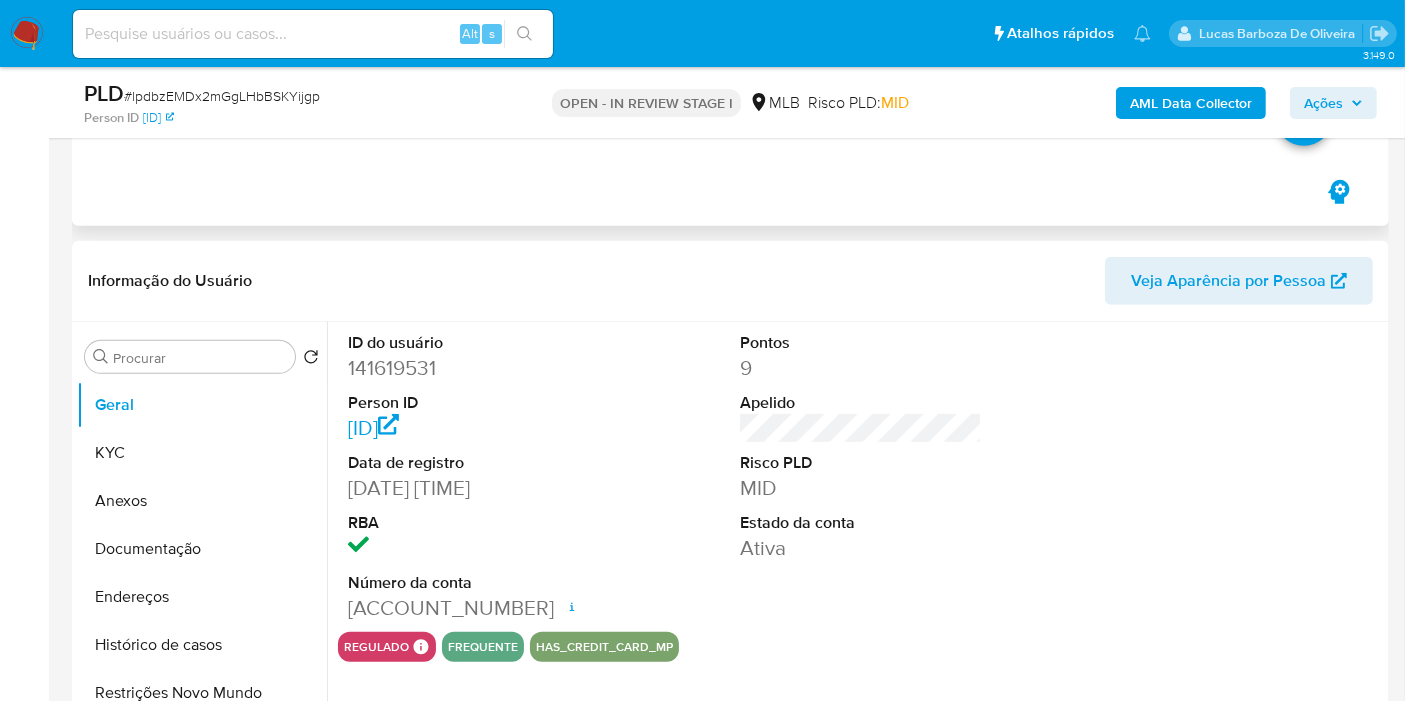 scroll, scrollTop: 1111, scrollLeft: 0, axis: vertical 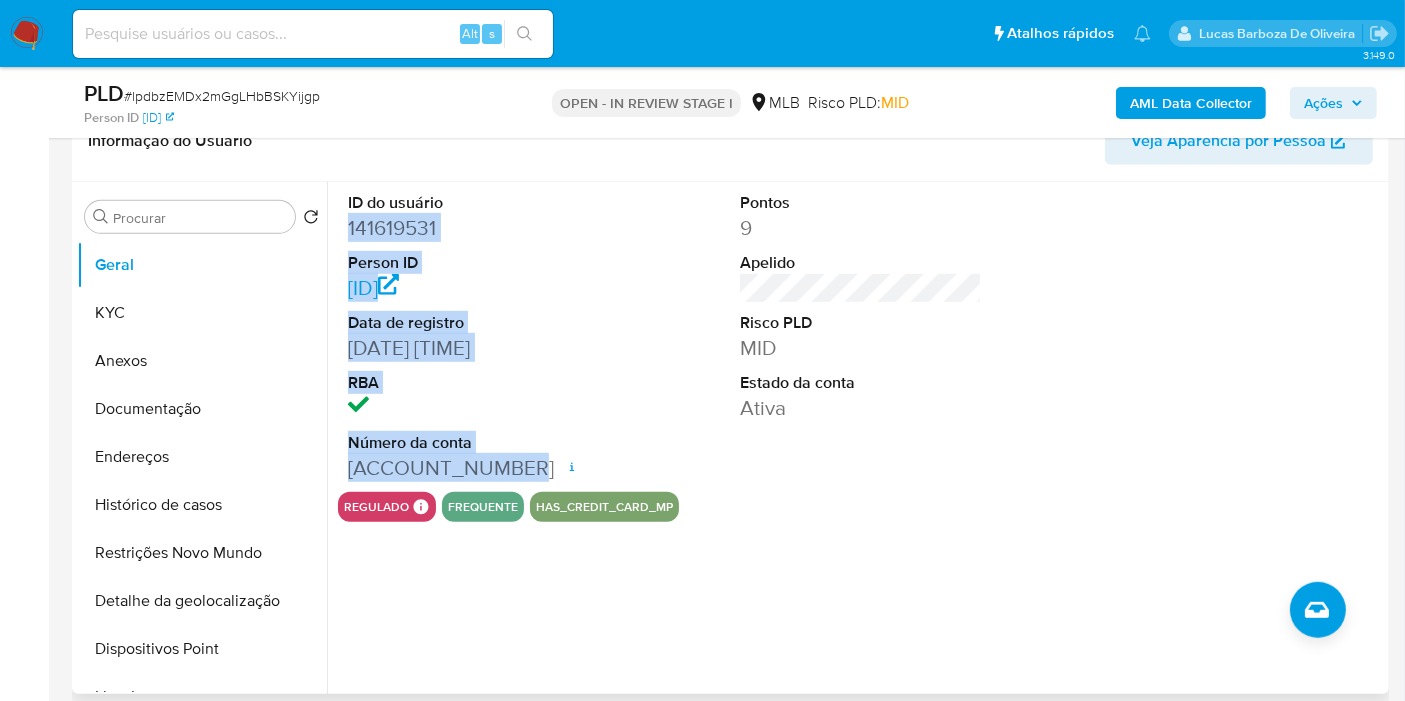 drag, startPoint x: 343, startPoint y: 225, endPoint x: 520, endPoint y: 488, distance: 317.0142 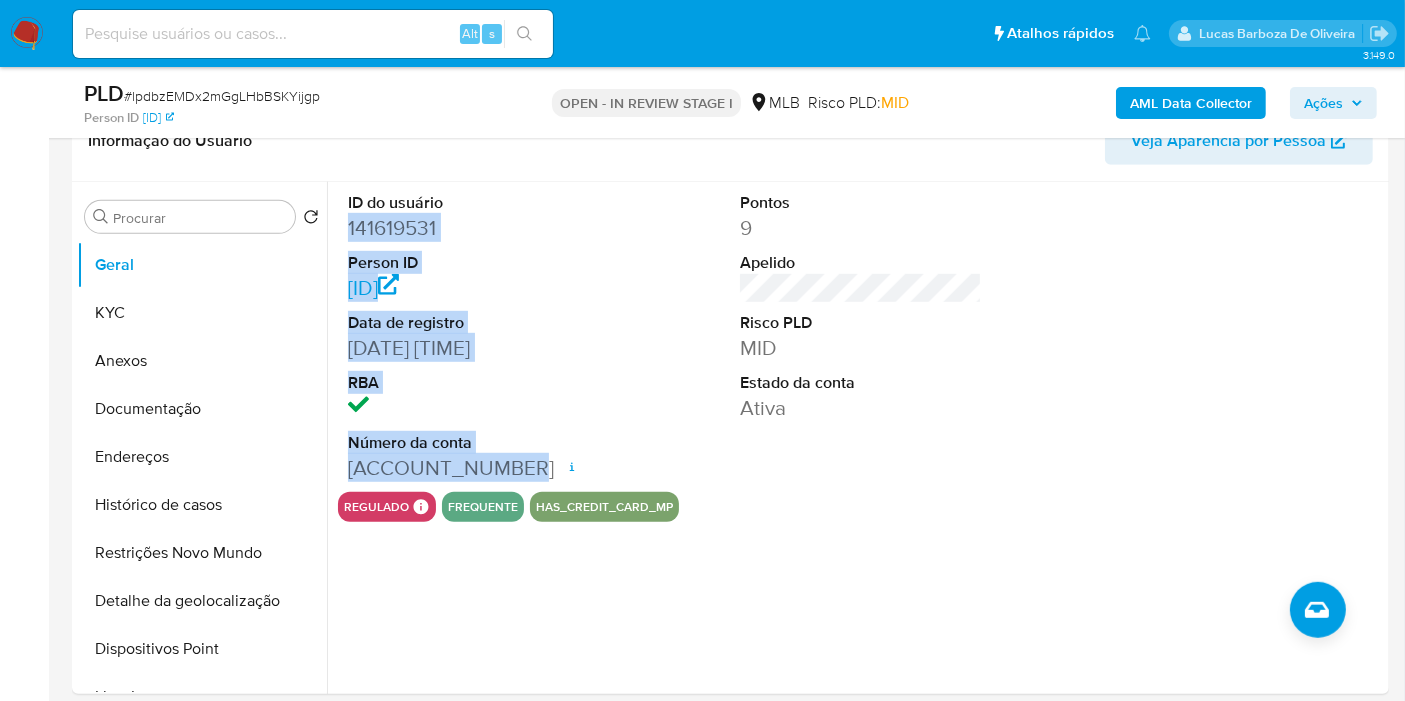 click on "Ações" at bounding box center [1323, 103] 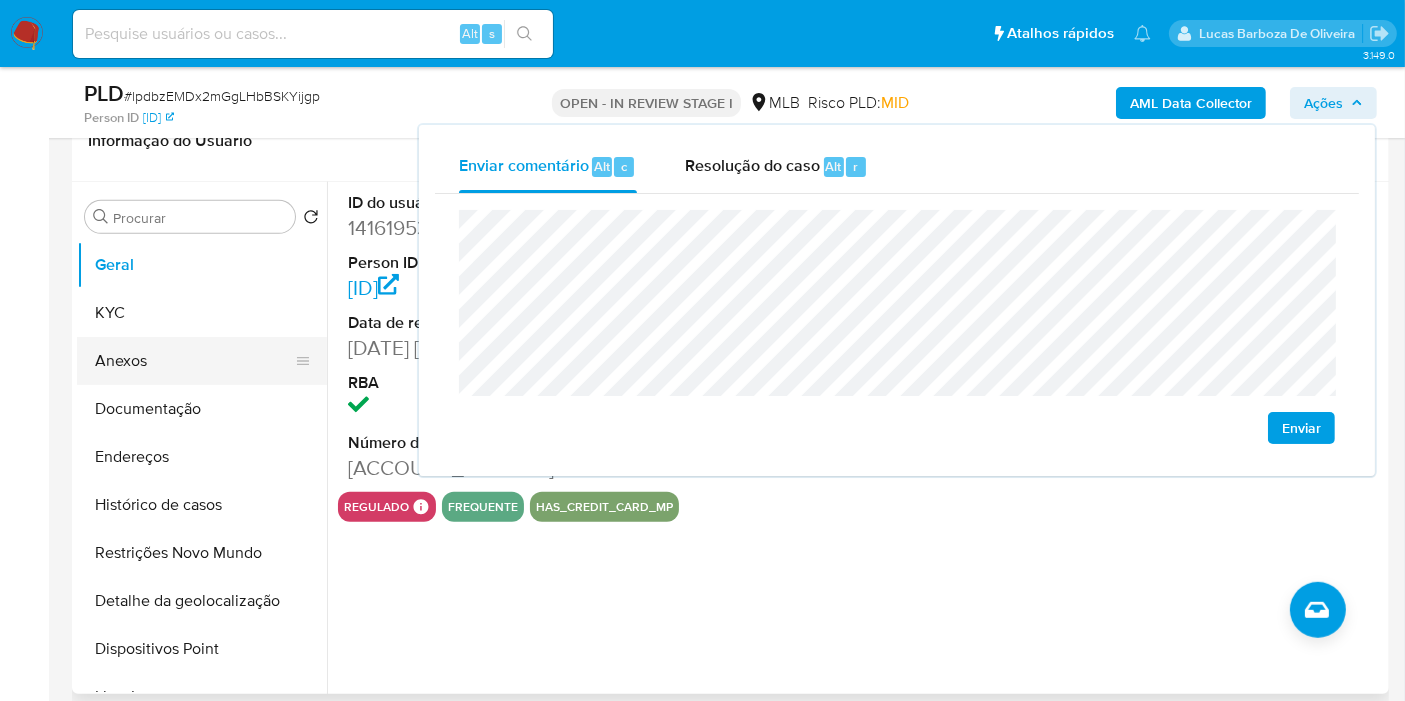 click on "Anexos" at bounding box center (194, 361) 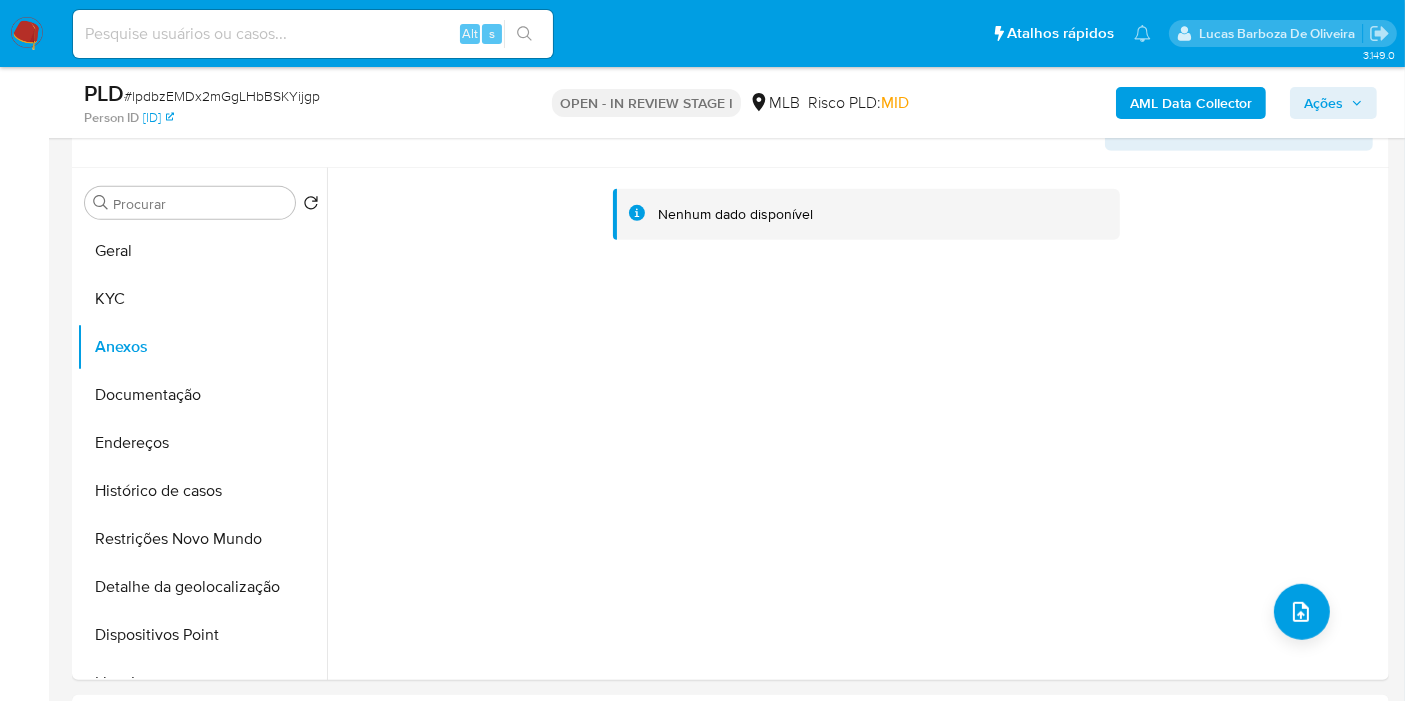 scroll, scrollTop: 1073, scrollLeft: 0, axis: vertical 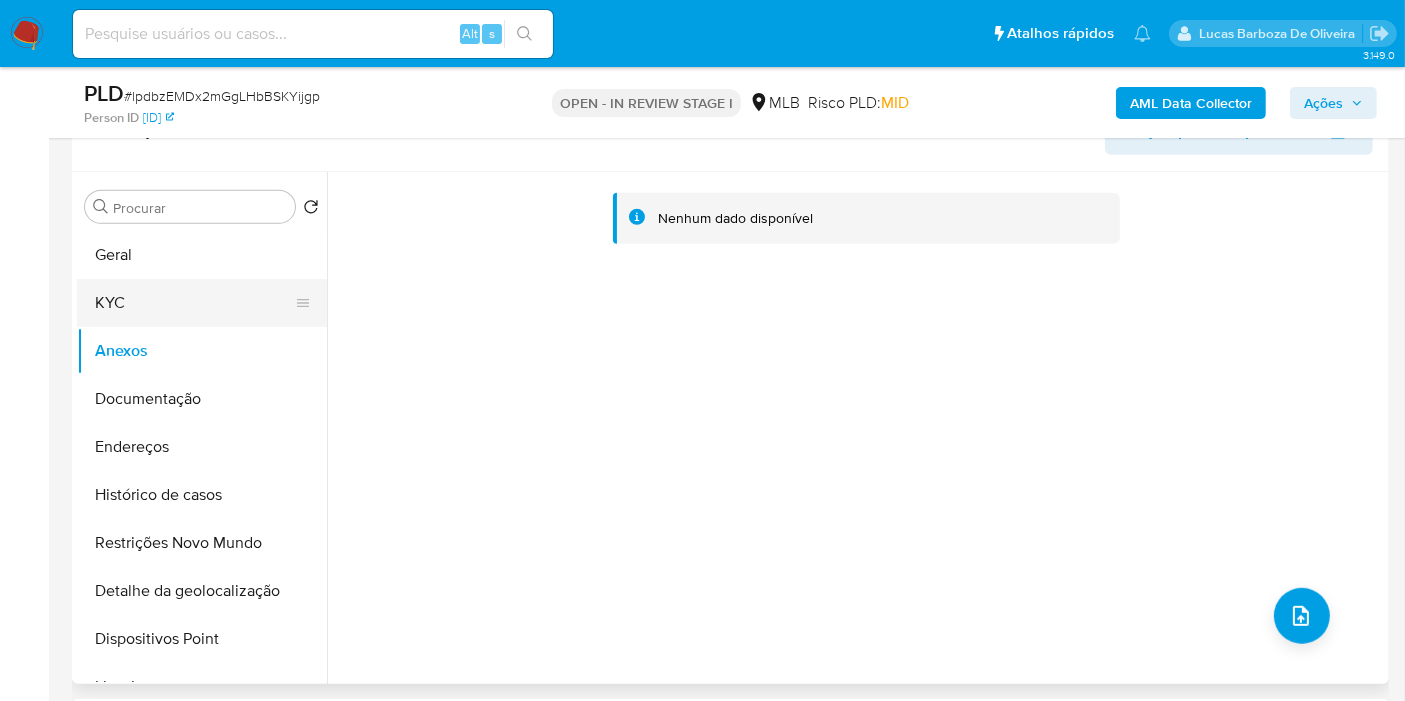 click on "KYC" at bounding box center (194, 303) 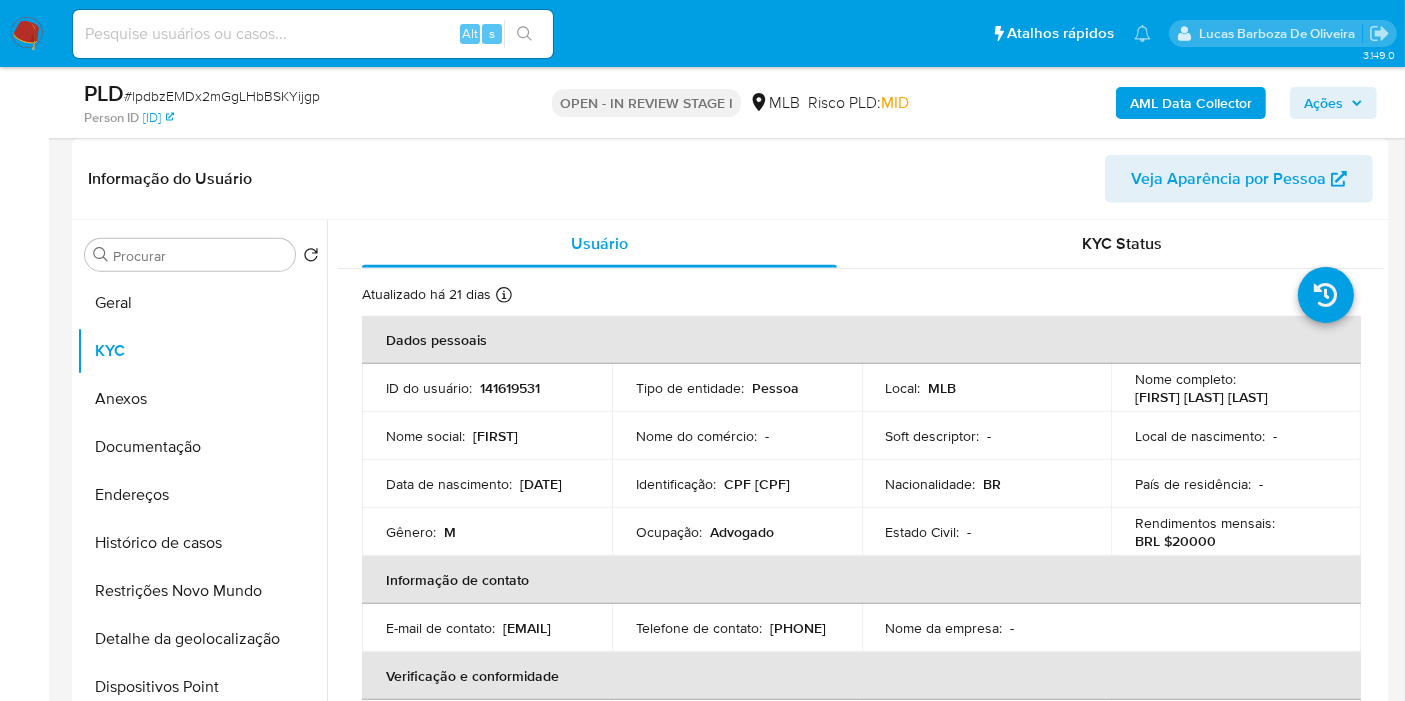 click on "CPF 28394810144" at bounding box center [757, 484] 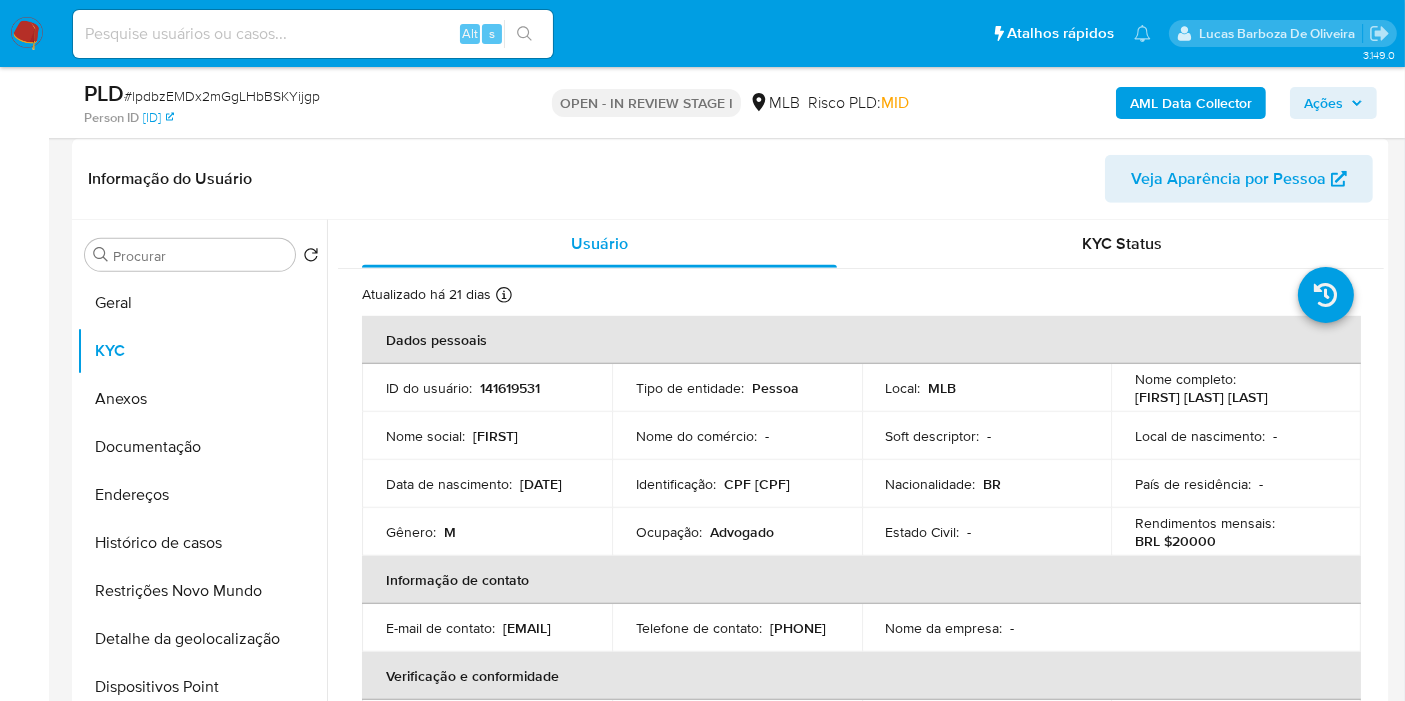click on "Ações" at bounding box center [1323, 103] 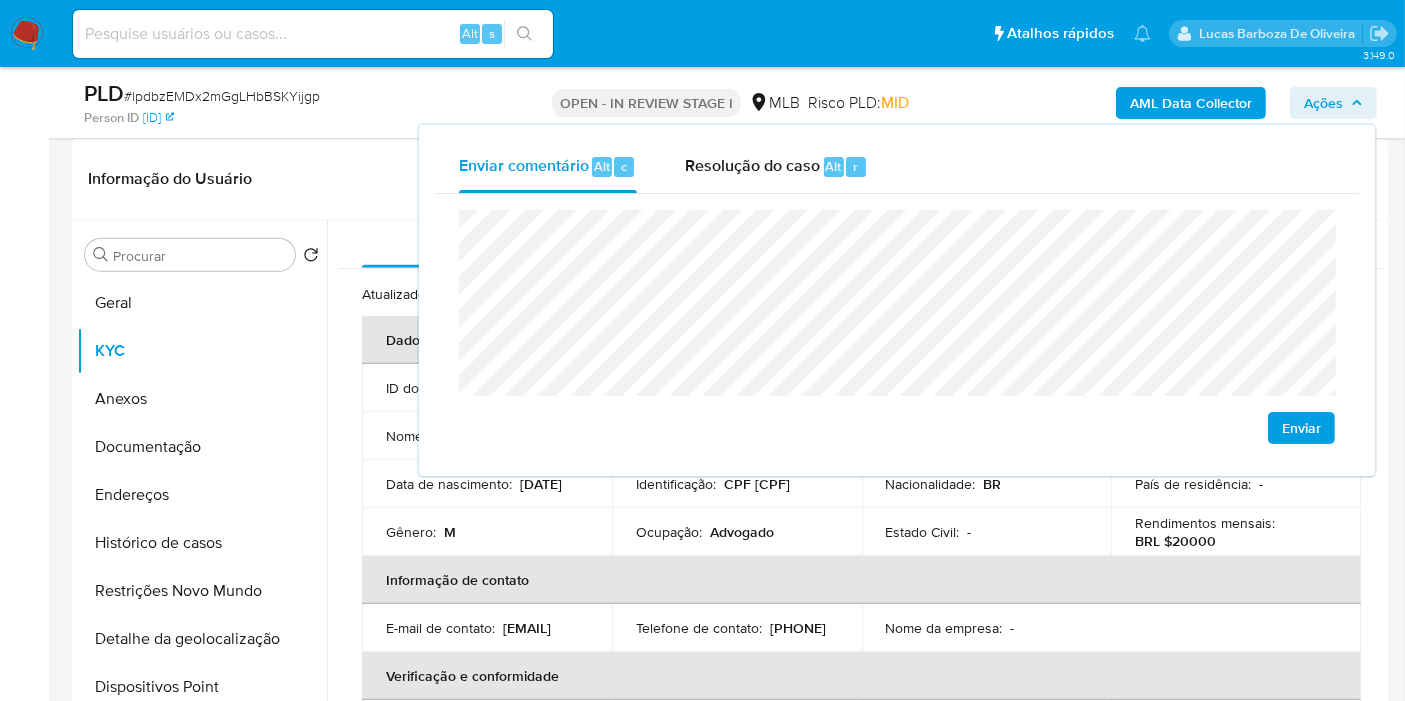 click on "Advogado" at bounding box center (742, 532) 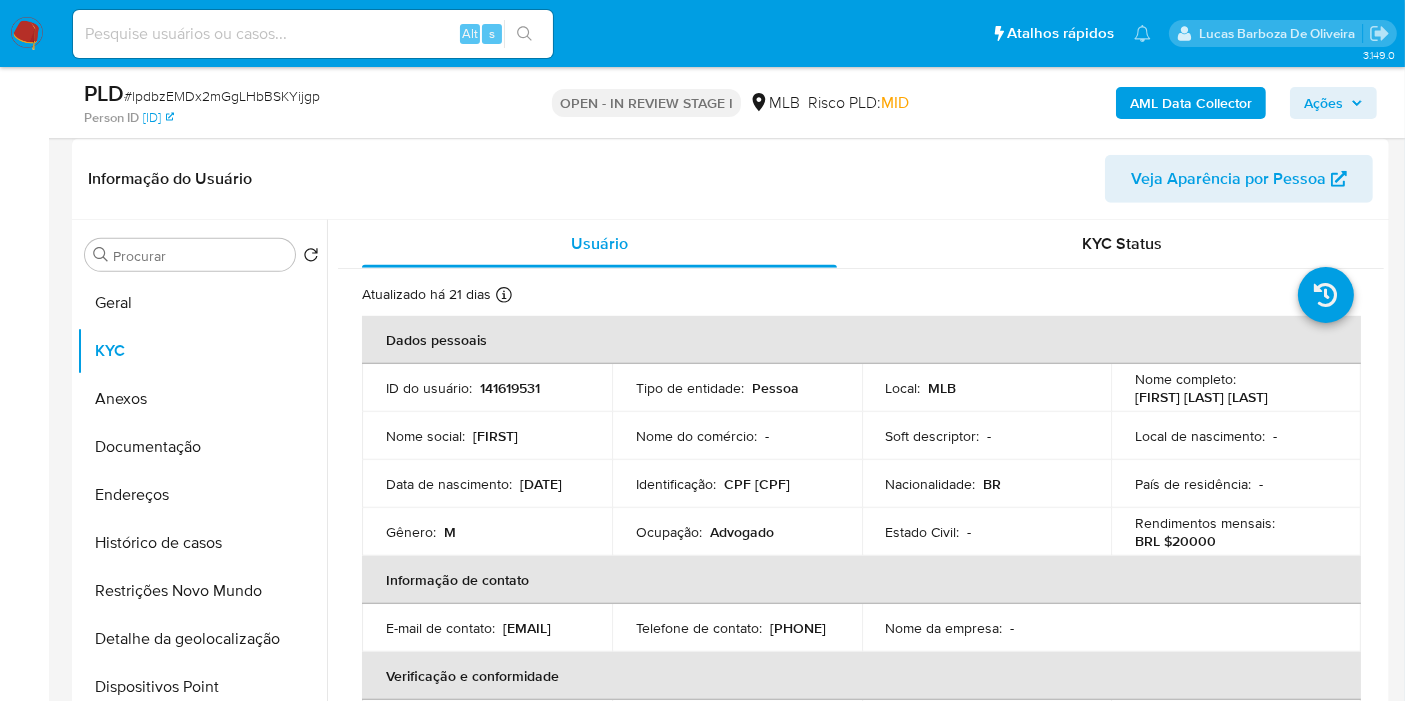 click on "Advogado" at bounding box center [742, 532] 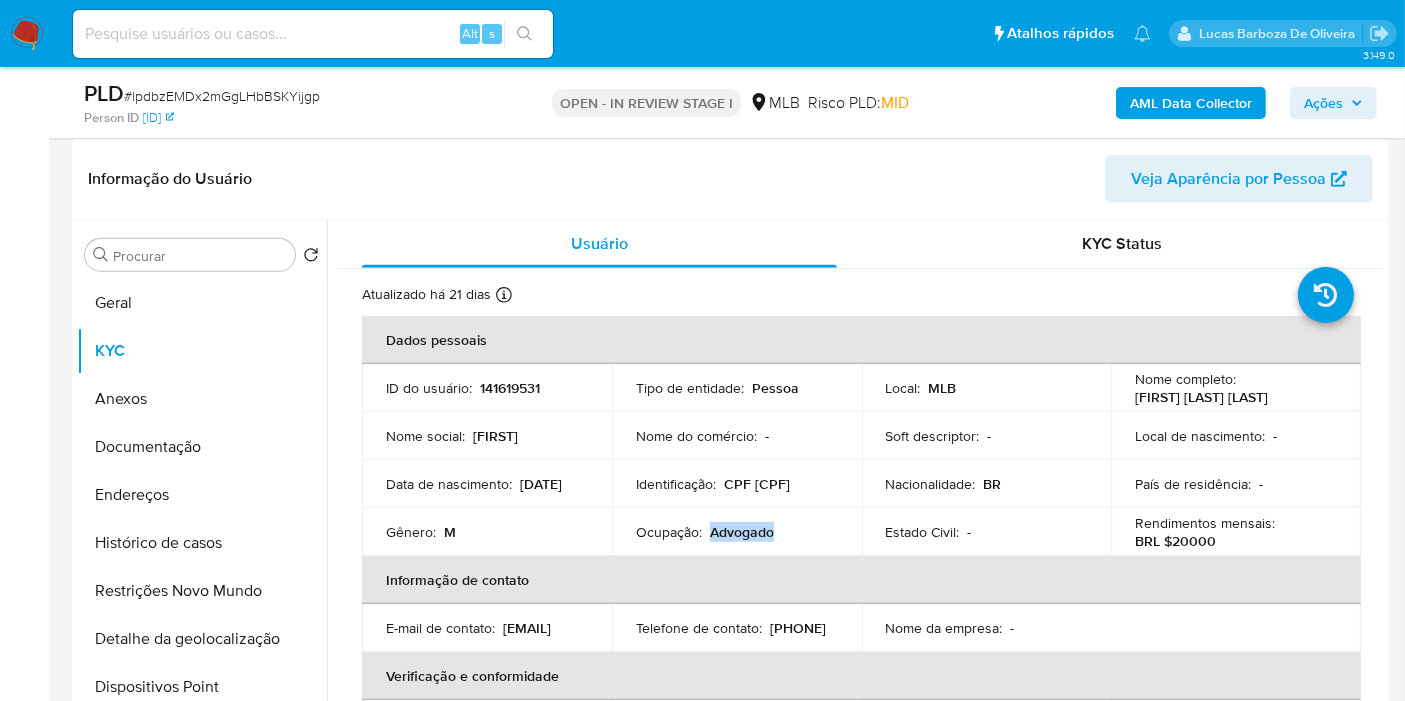 click on "Advogado" at bounding box center (742, 532) 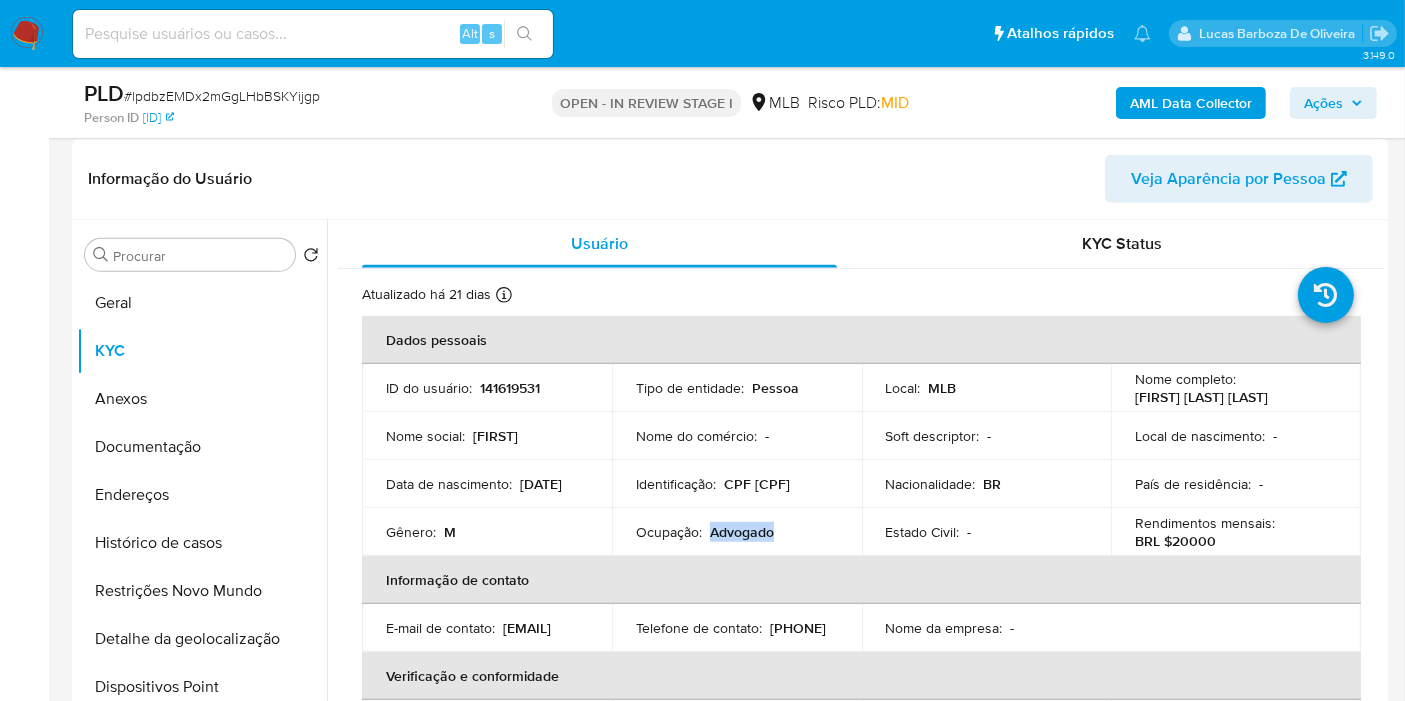 click on "Ações" at bounding box center (1333, 103) 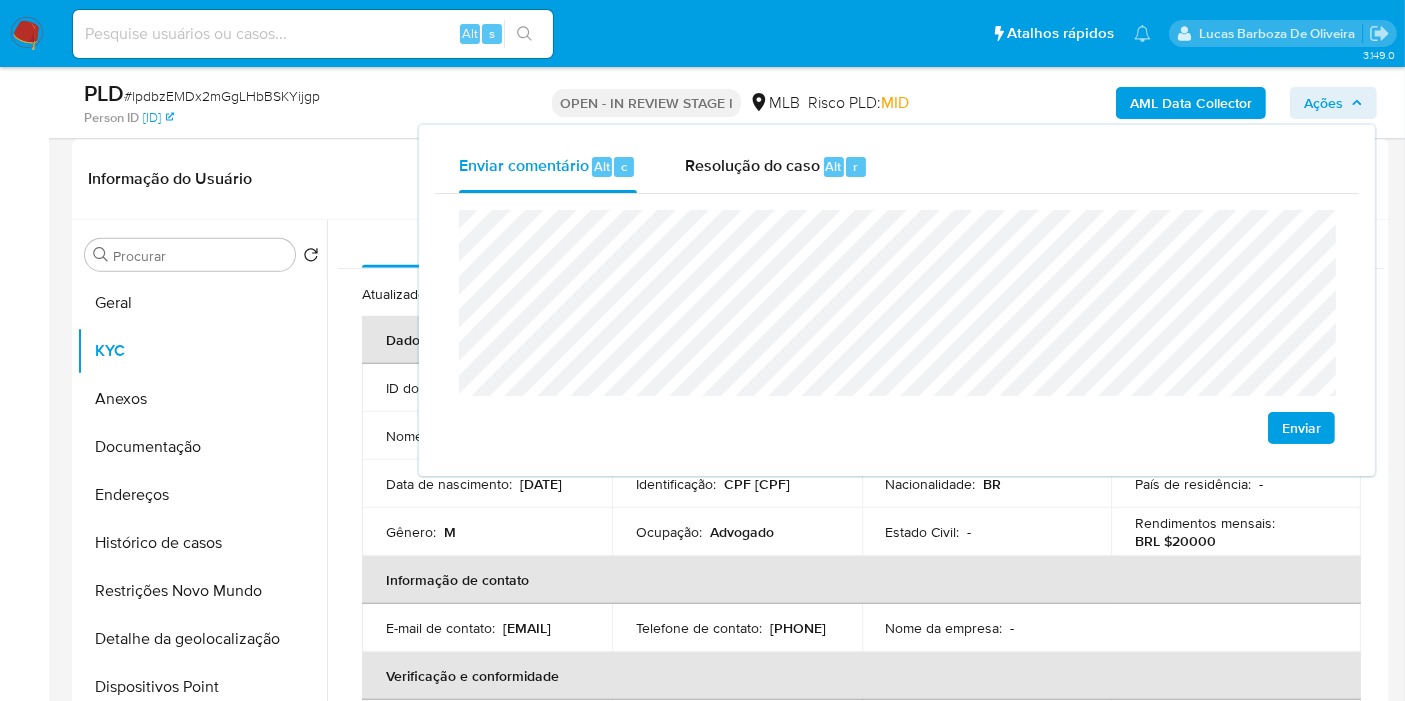 click on "econômica" 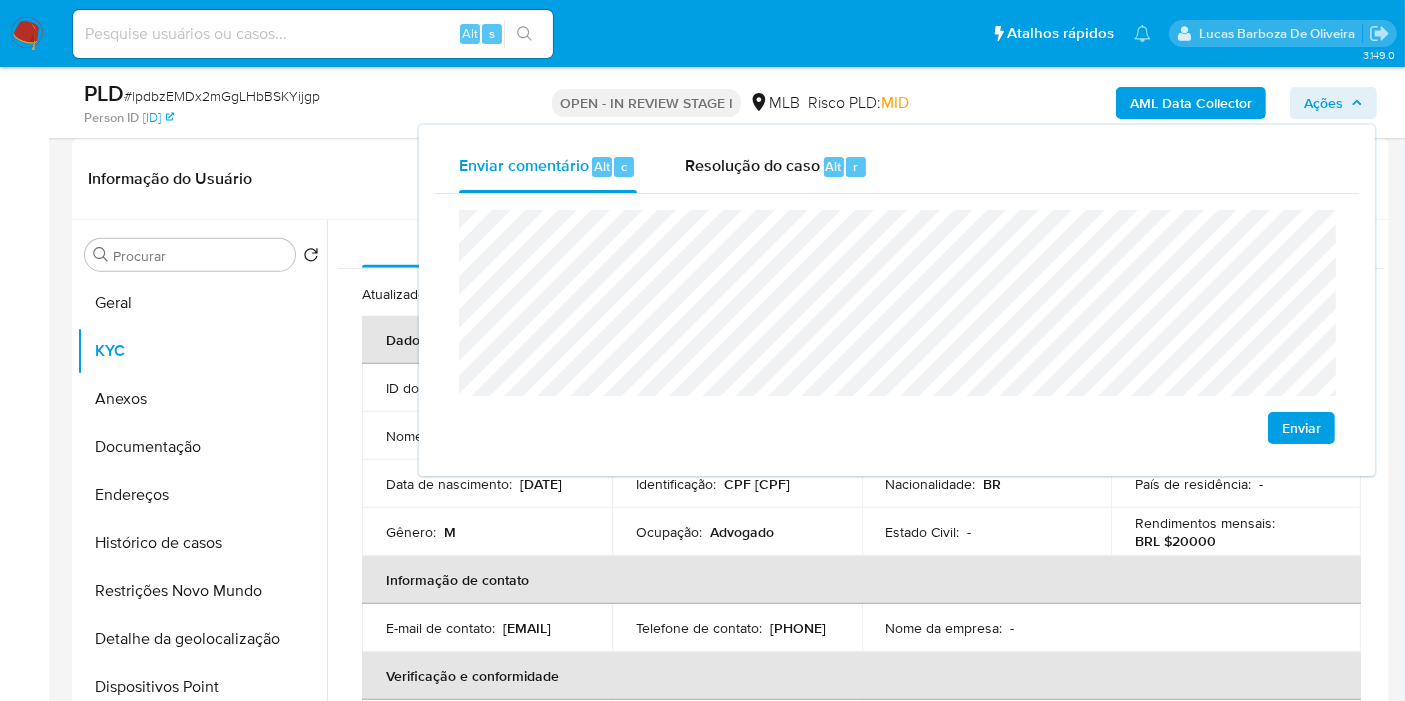 click on "Sujeito obrigado :    -" at bounding box center (737, 724) 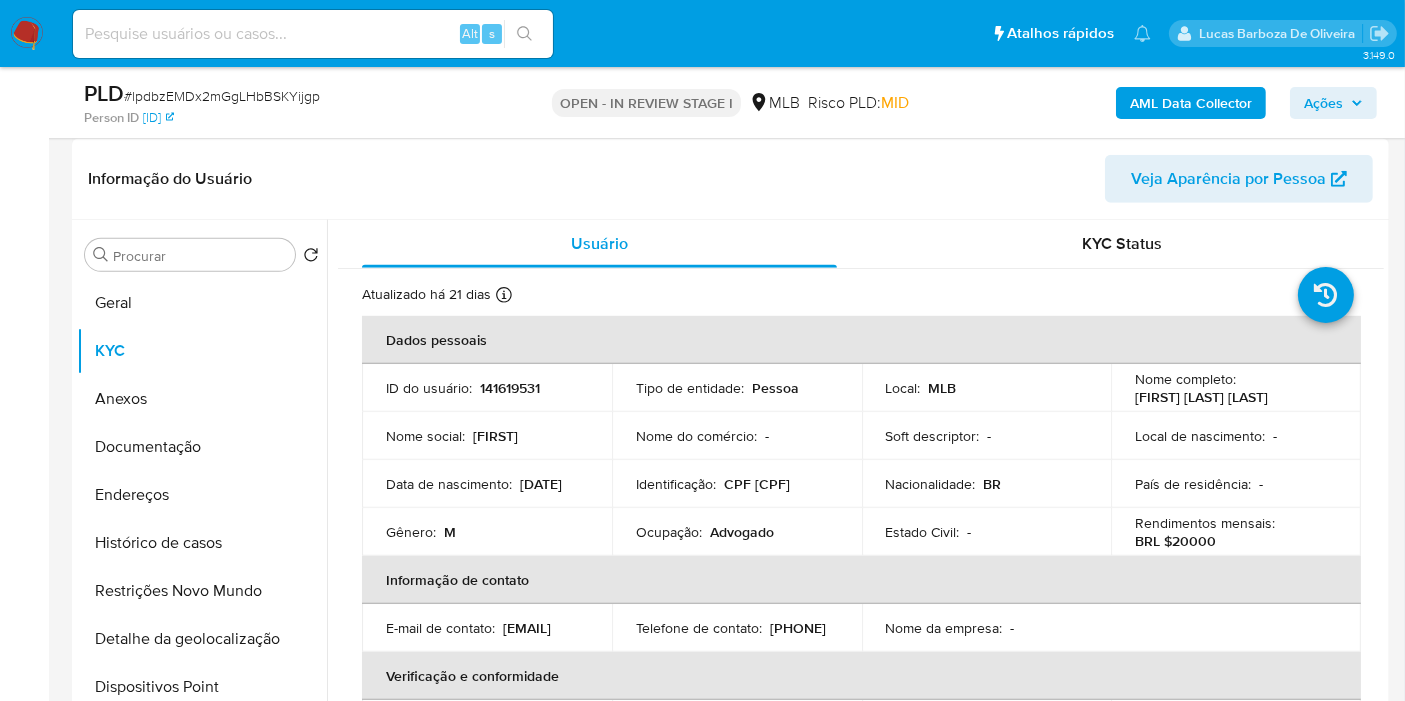 click on "Telefone de contato :    (65) 996434463" at bounding box center (737, 628) 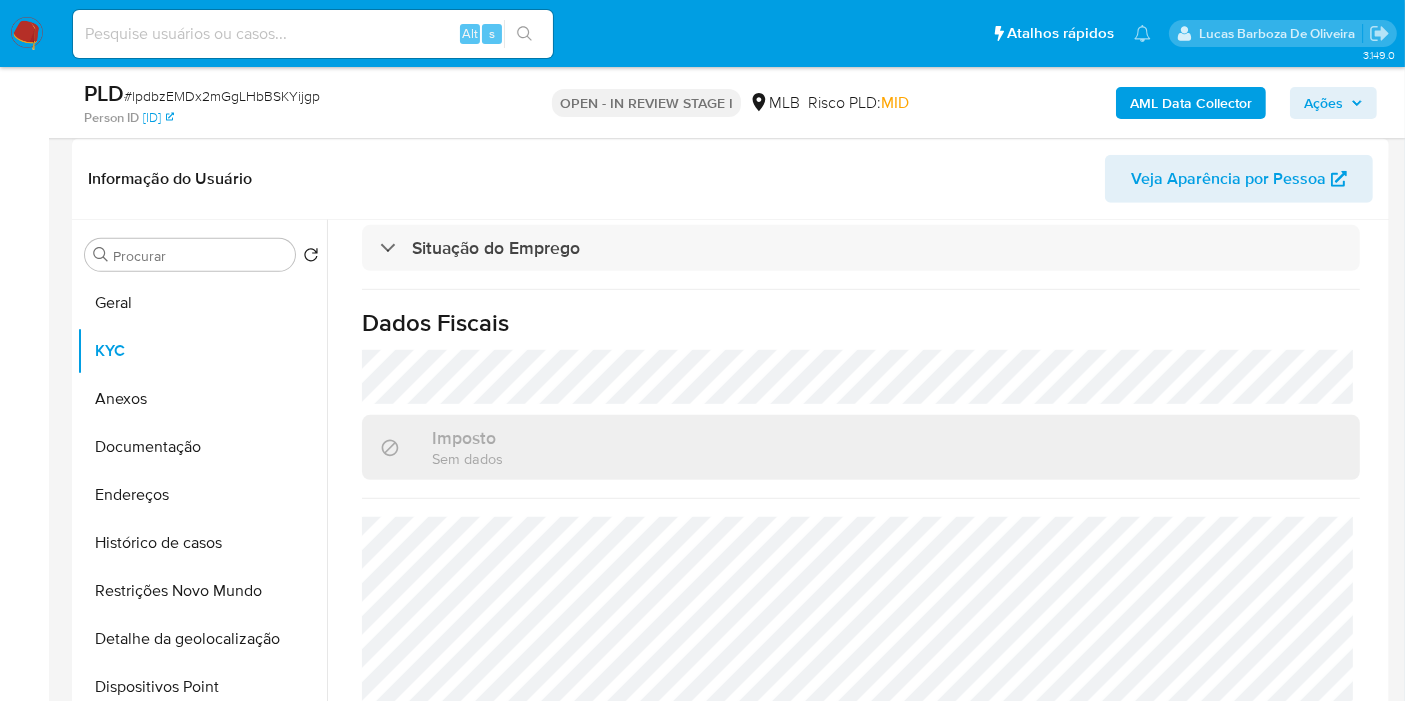 scroll, scrollTop: 888, scrollLeft: 0, axis: vertical 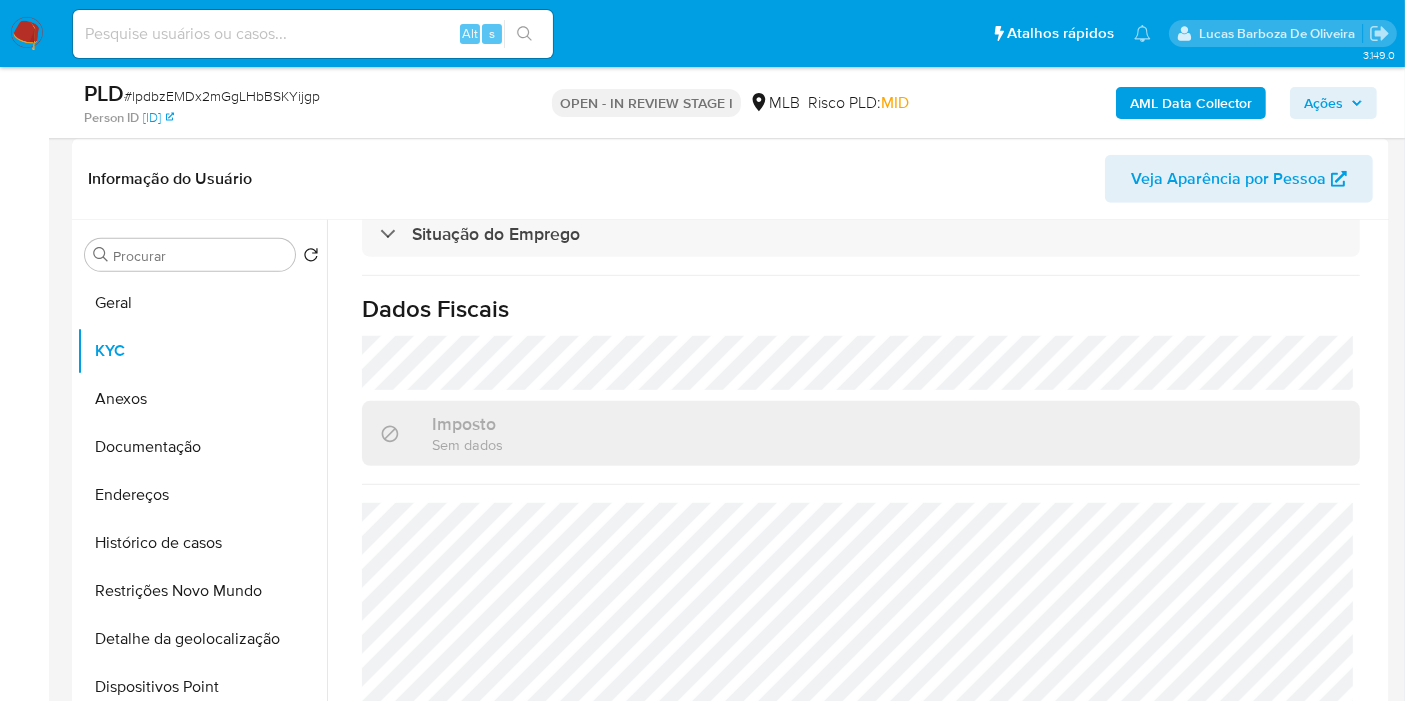 click on "Ações" at bounding box center (1323, 103) 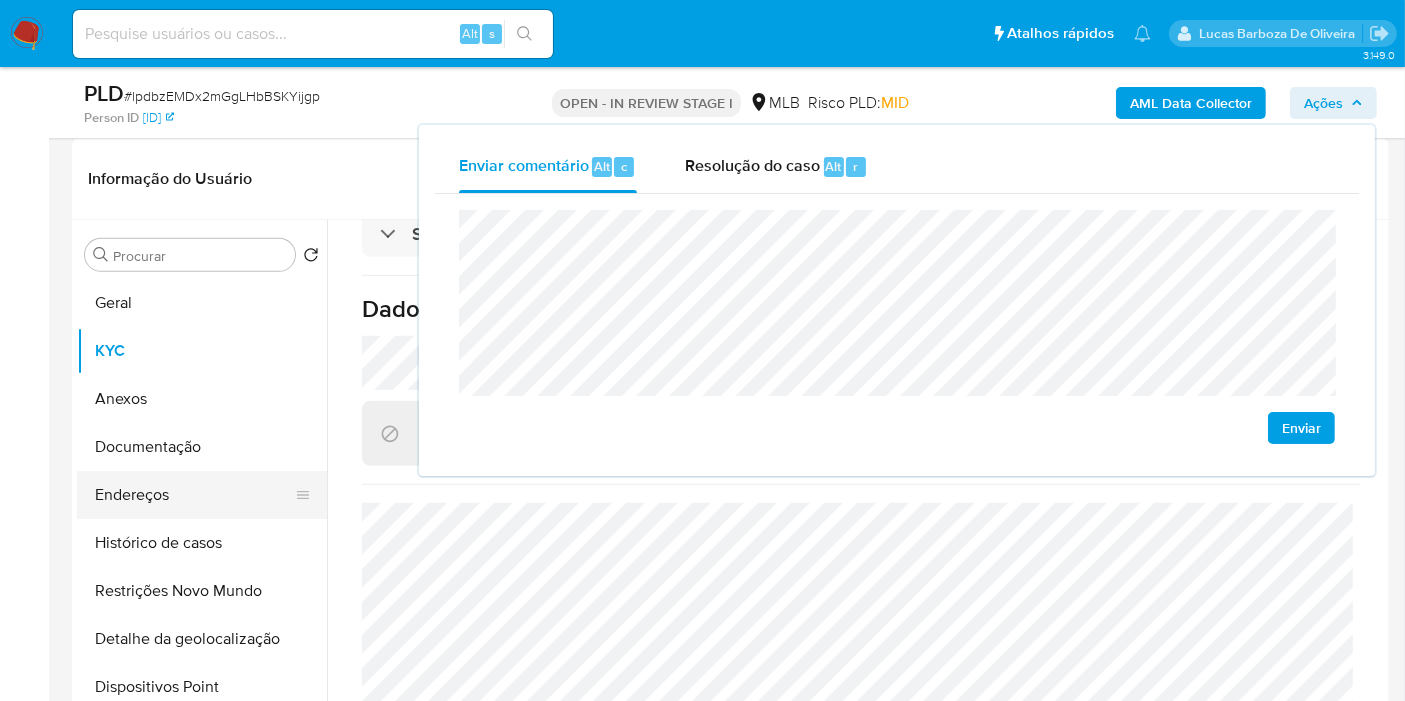 click on "Endereços" at bounding box center [194, 495] 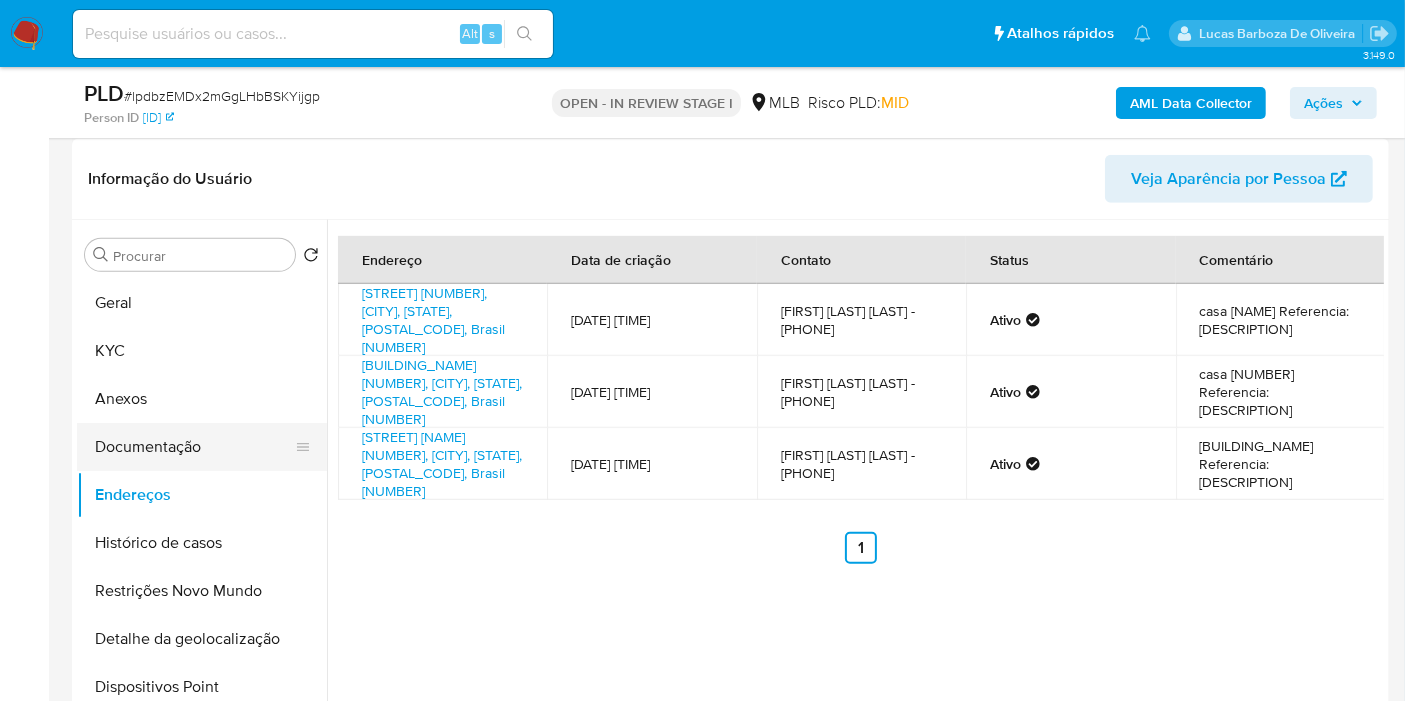 click on "Documentação" at bounding box center [194, 447] 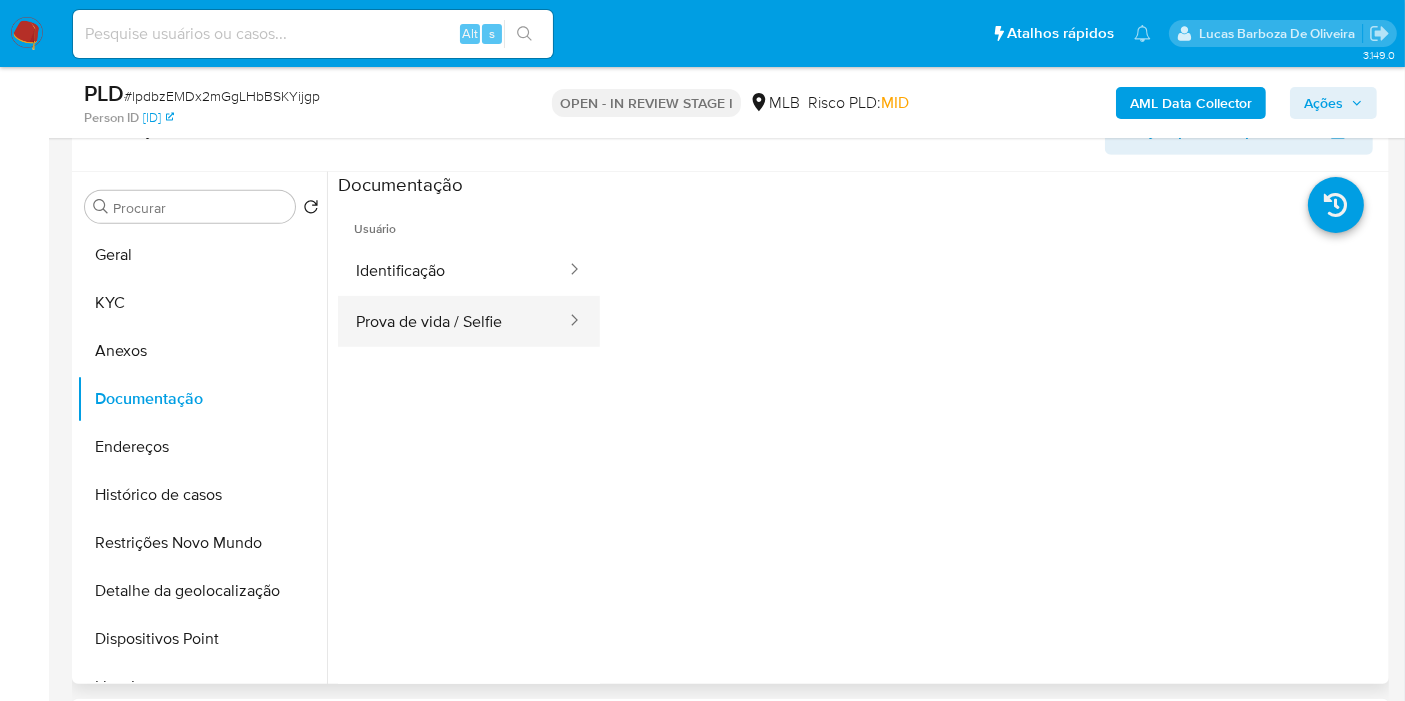 click on "Prova de vida / Selfie" at bounding box center [453, 321] 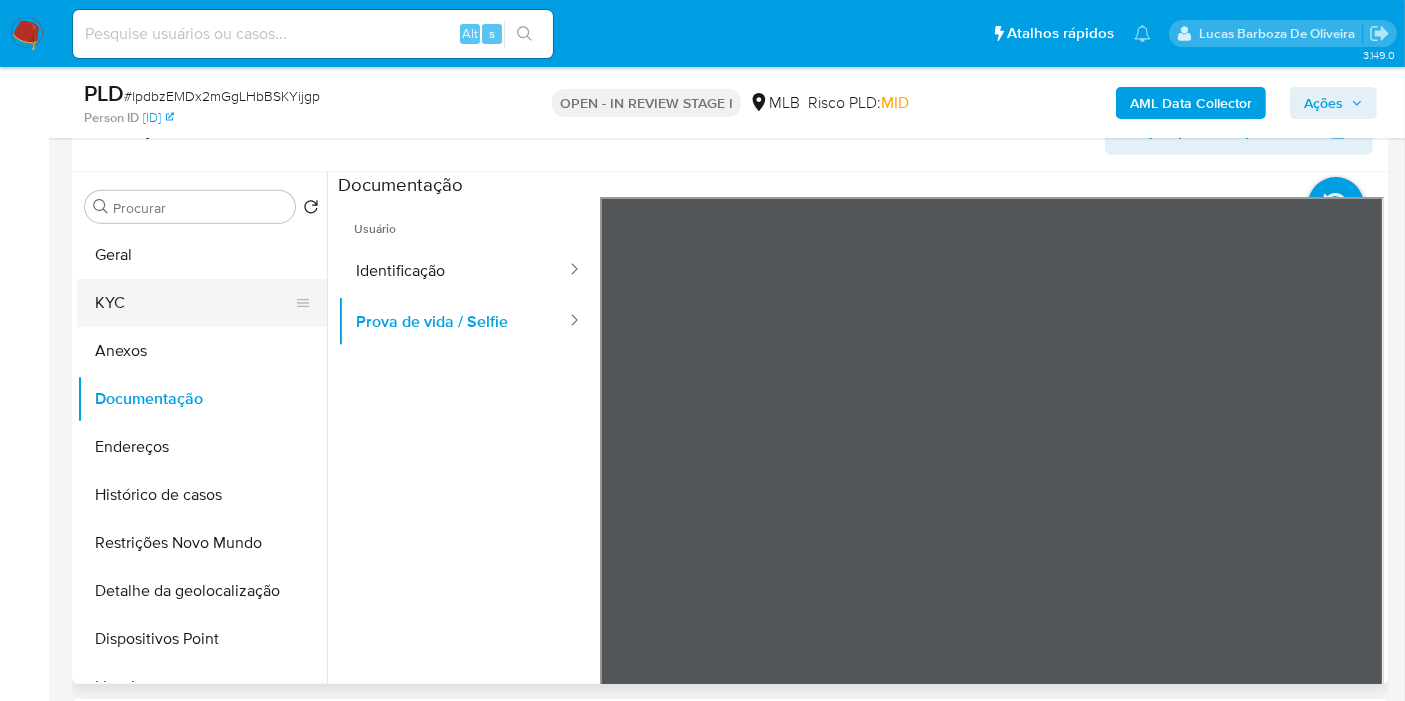 click on "KYC" at bounding box center [194, 303] 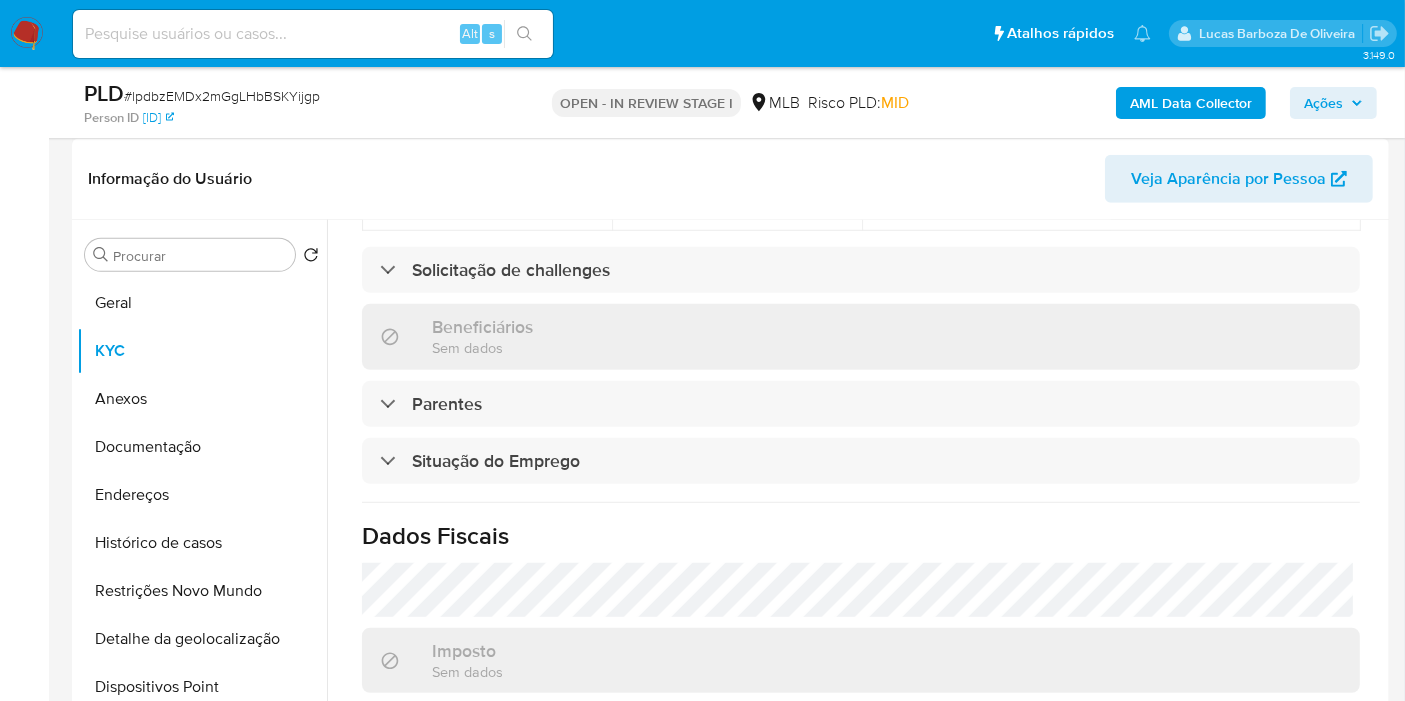 scroll, scrollTop: 908, scrollLeft: 0, axis: vertical 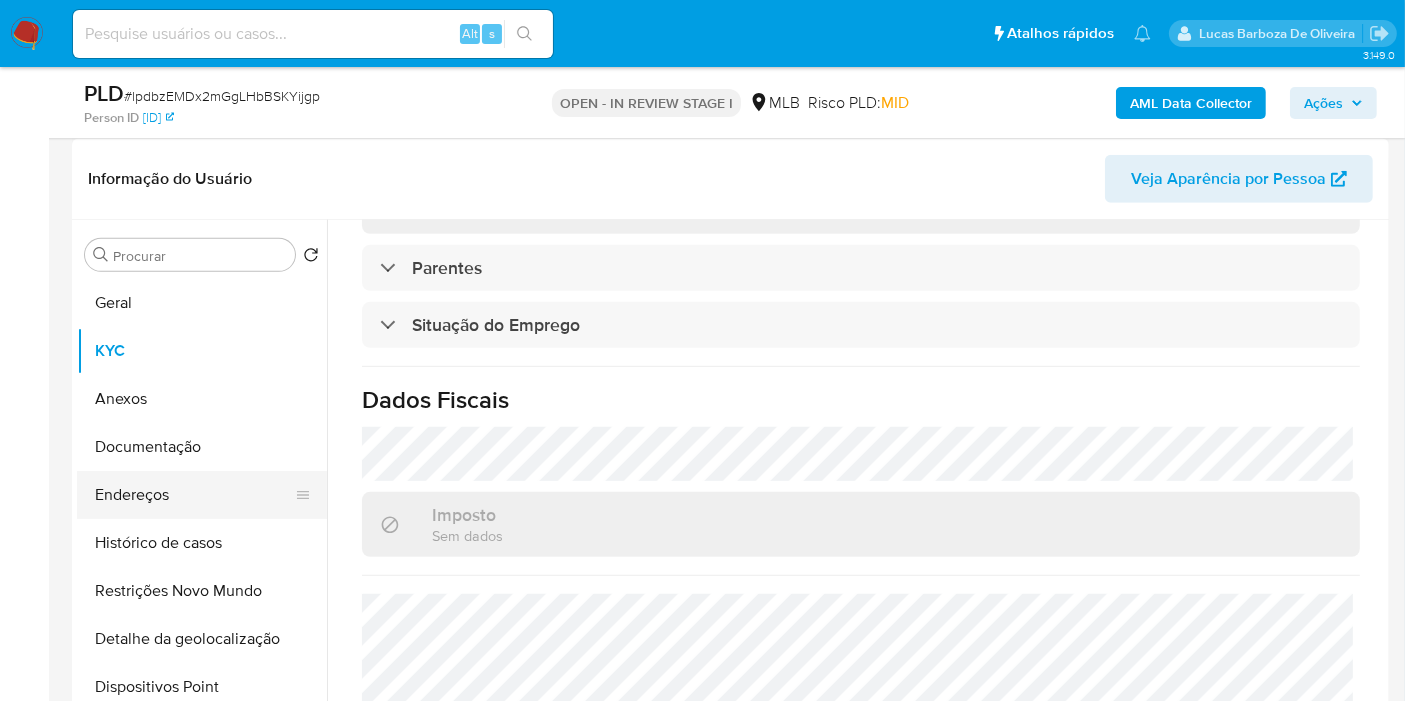 click on "Documentação" at bounding box center (202, 447) 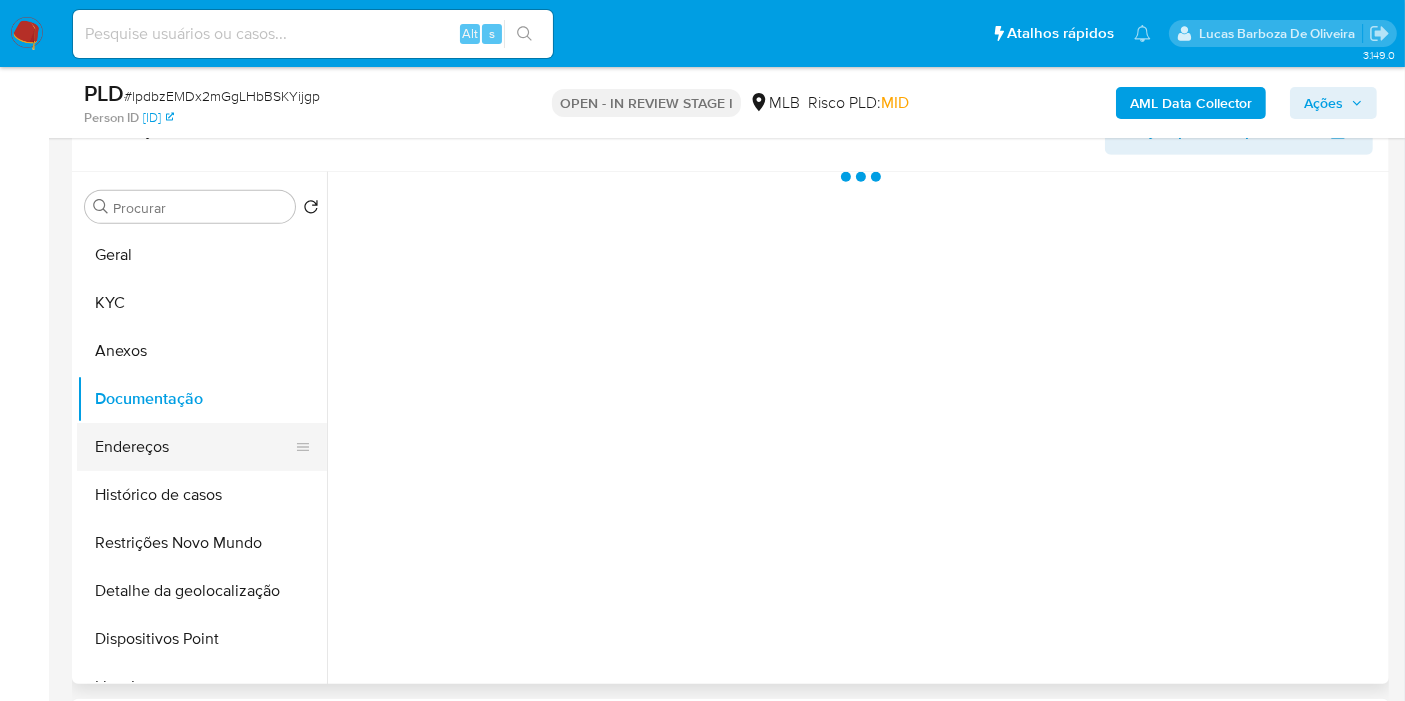 scroll, scrollTop: 0, scrollLeft: 0, axis: both 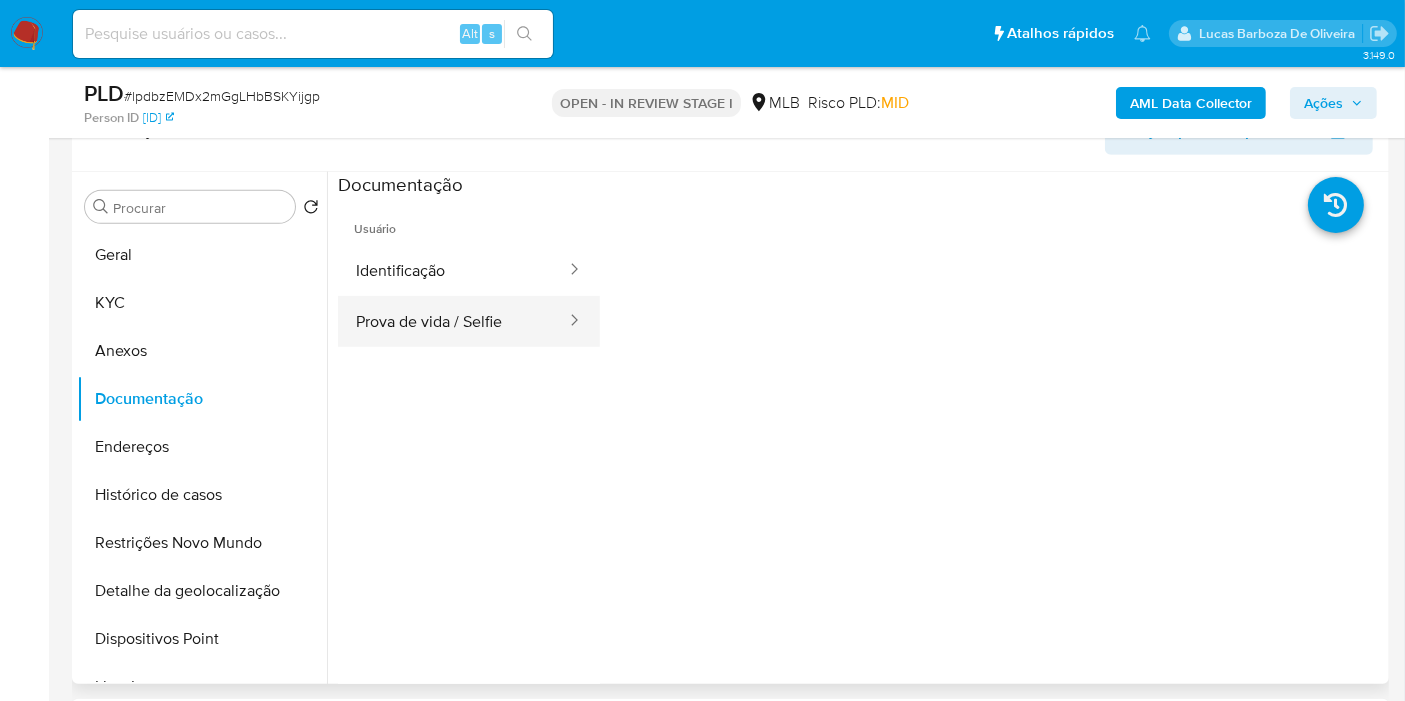 click on "Prova de vida / Selfie" at bounding box center (453, 321) 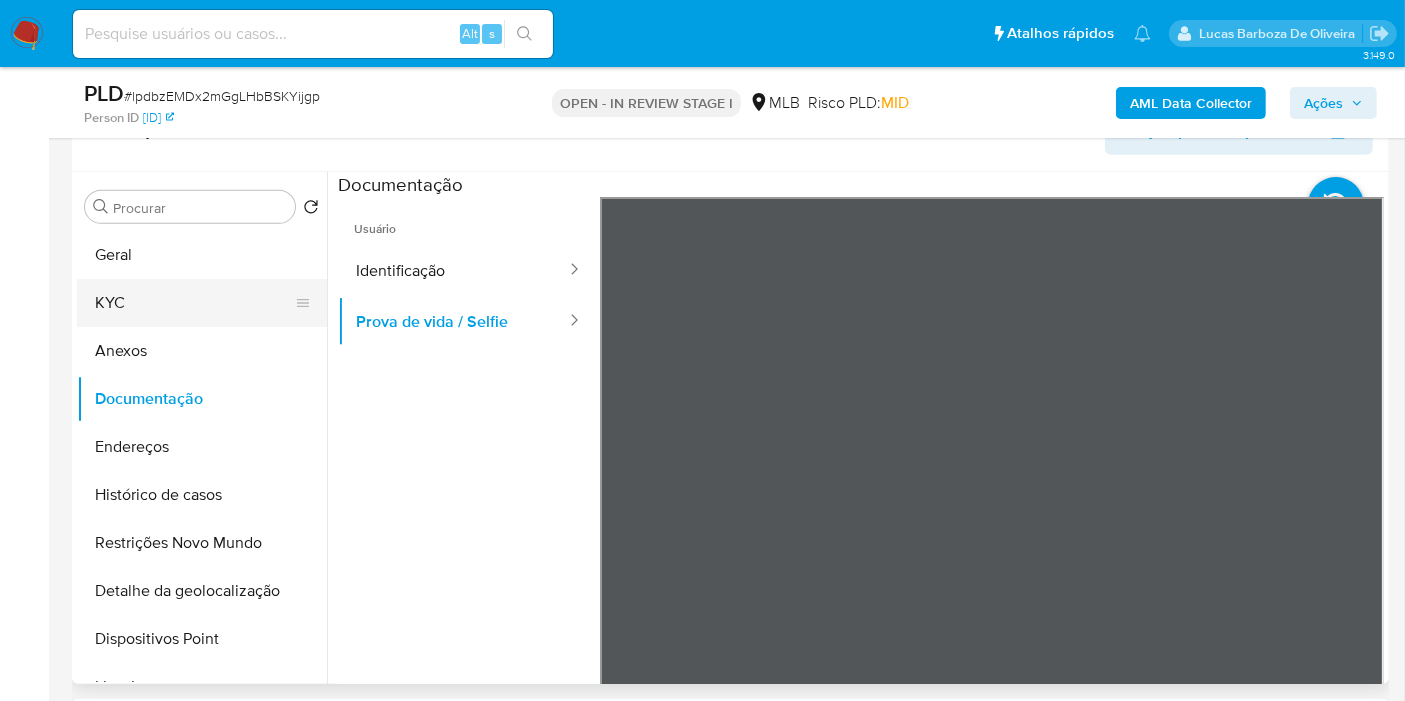 click on "KYC" at bounding box center [194, 303] 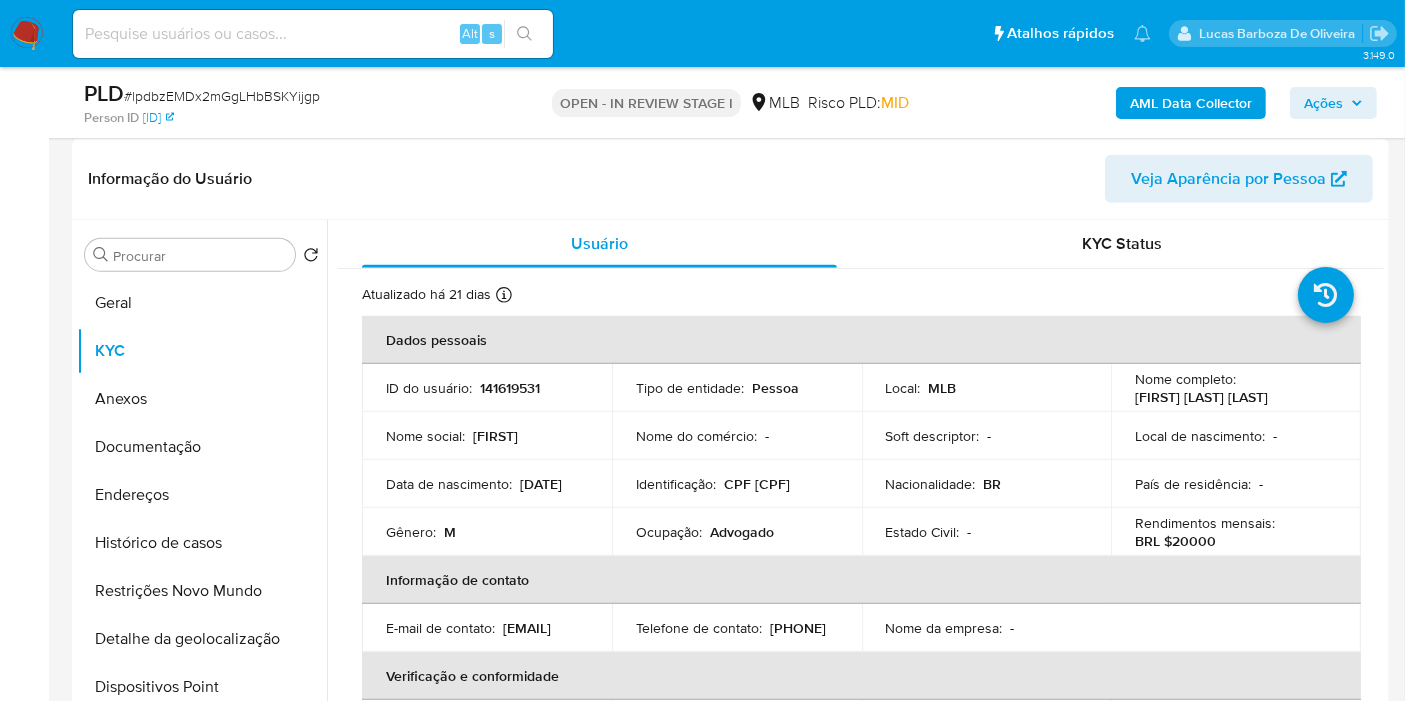 click on "Informação do Usuário Veja Aparência por Pessoa" at bounding box center [730, 179] 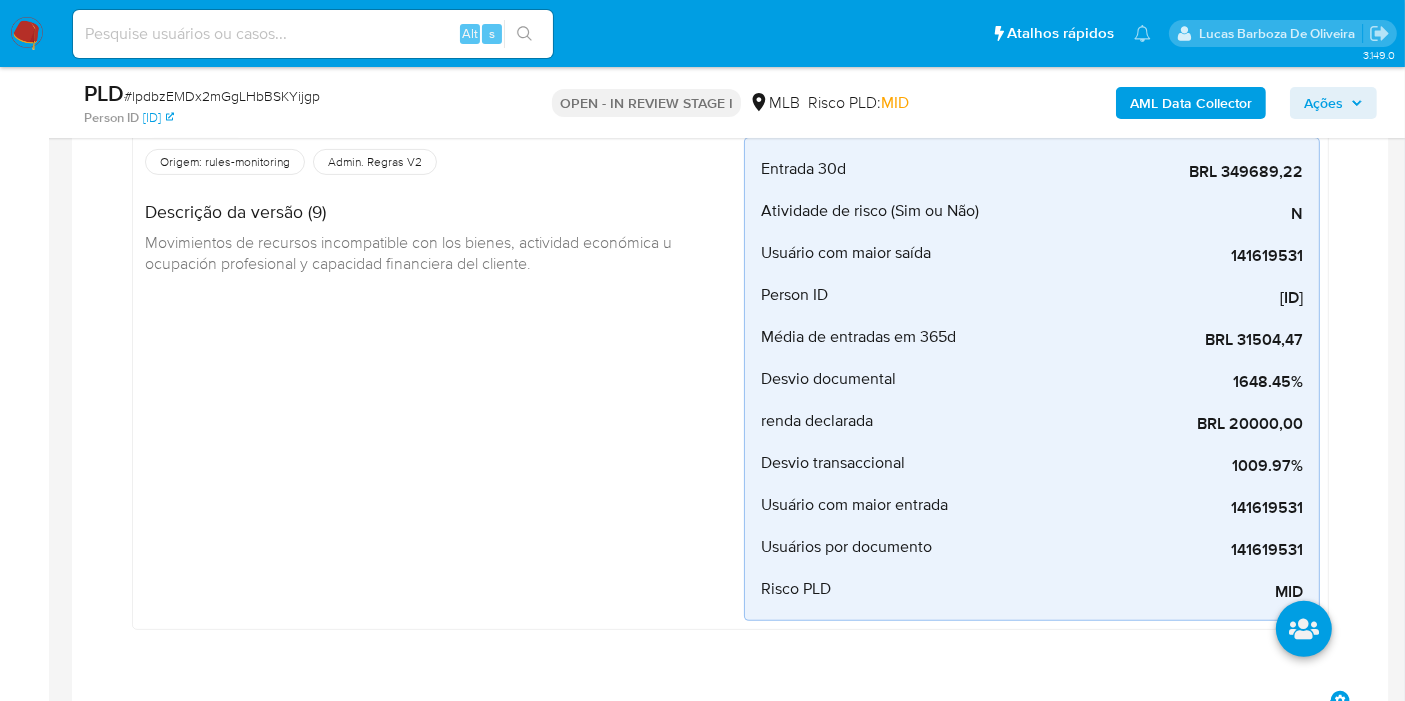 scroll, scrollTop: 50, scrollLeft: 0, axis: vertical 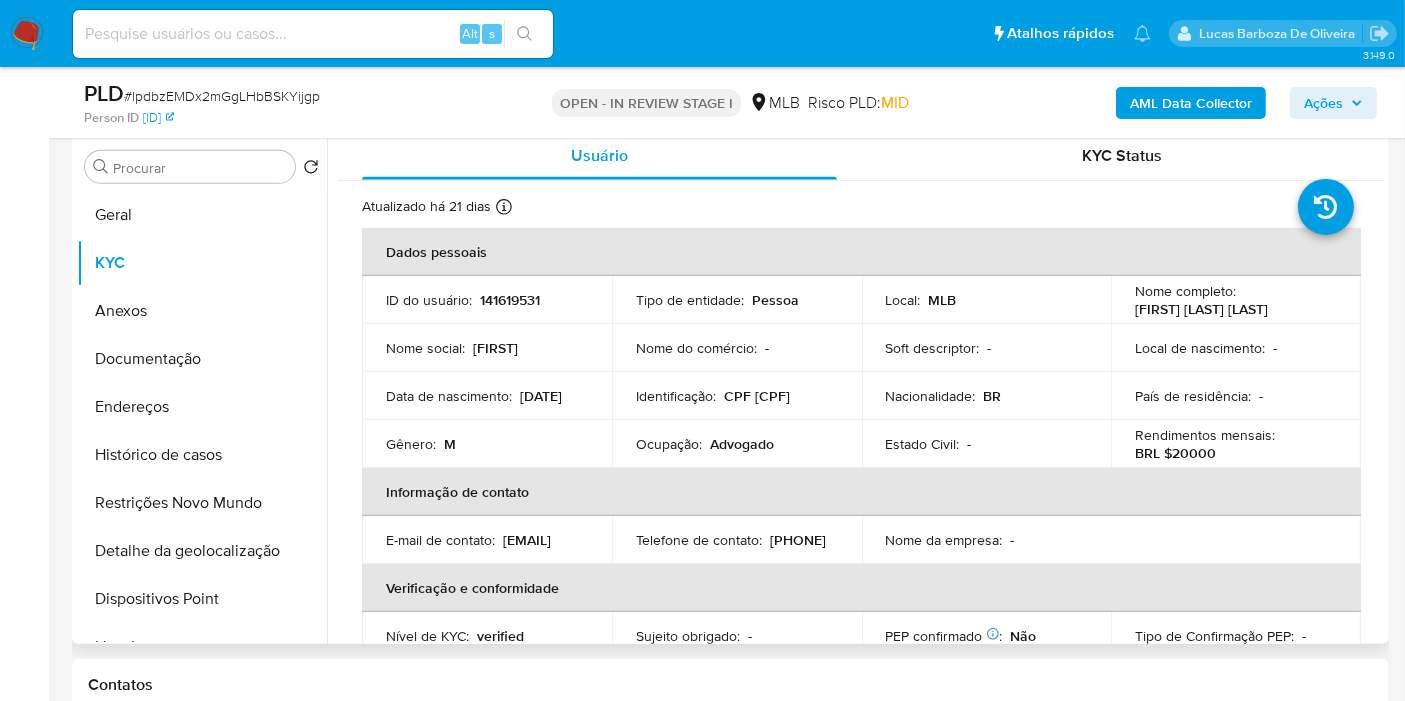 click on "141619531" at bounding box center (510, 300) 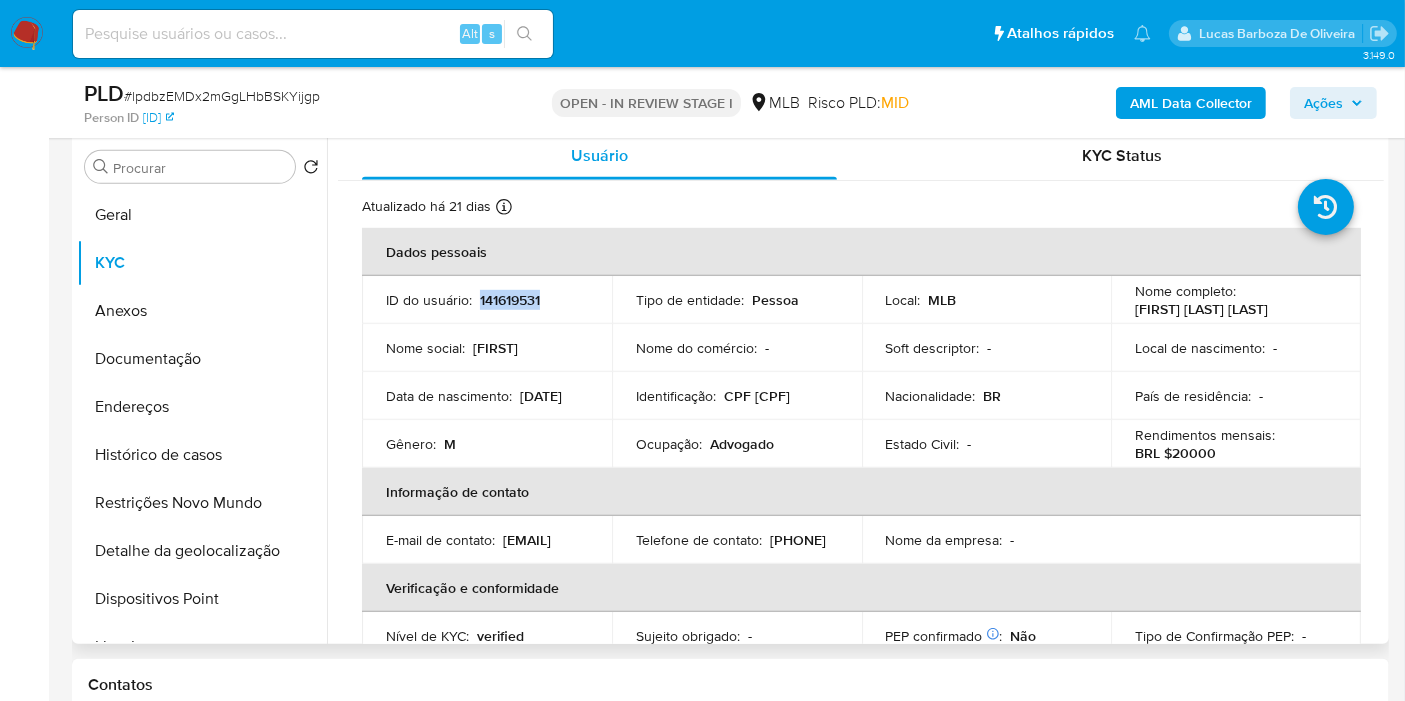 click on "141619531" at bounding box center [510, 300] 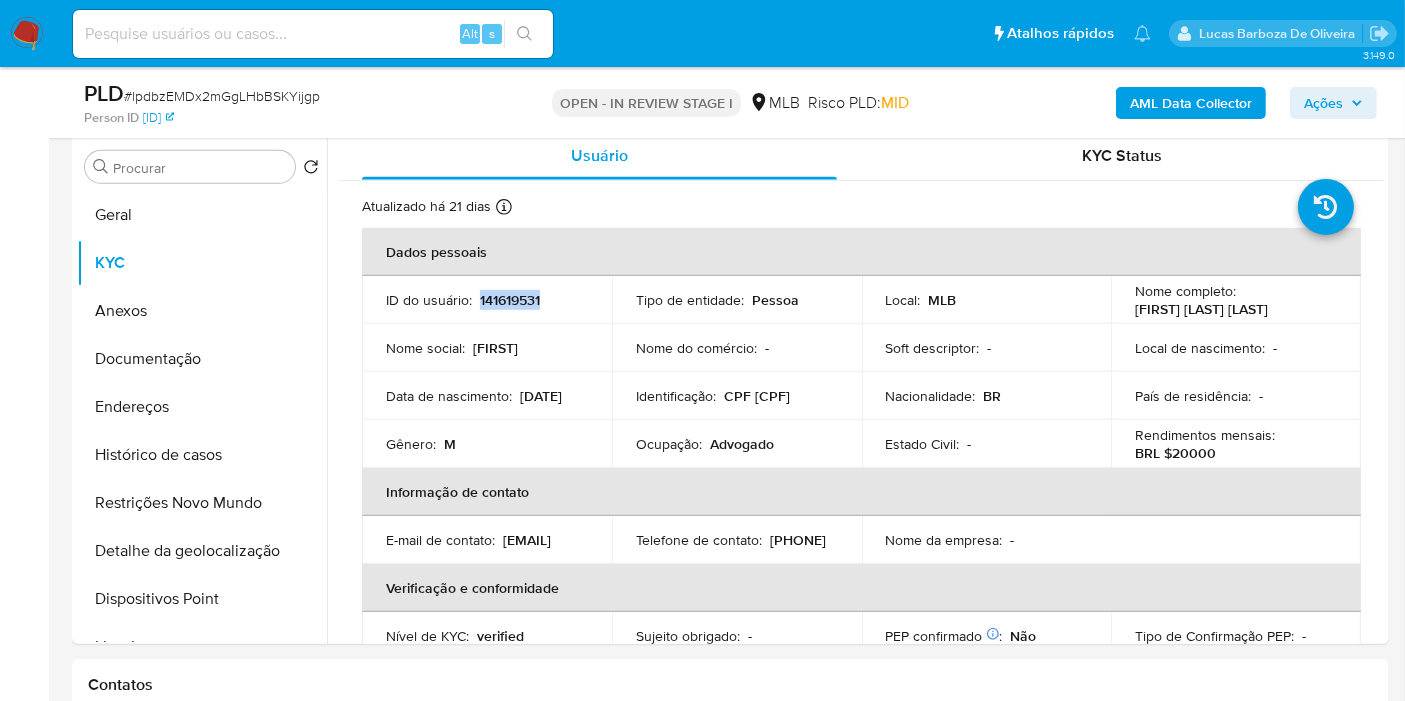 copy on "141619531" 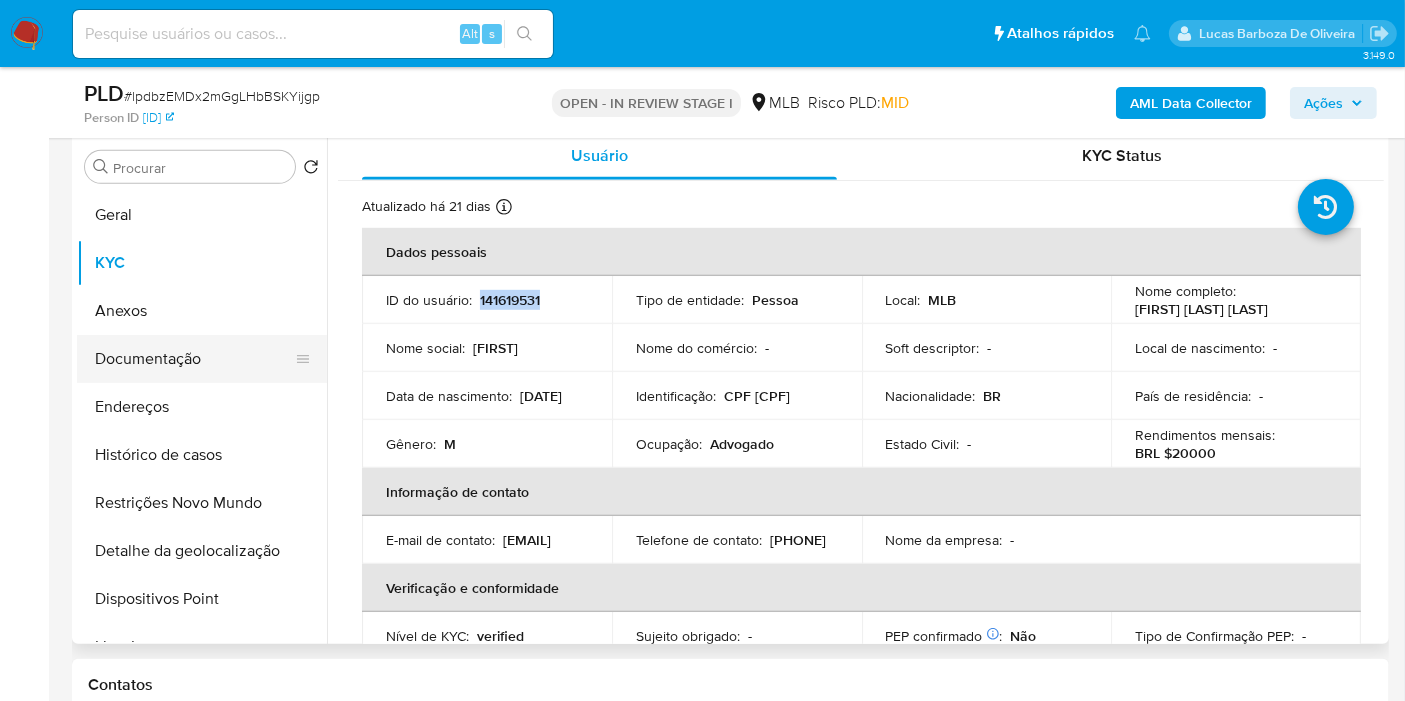 click on "Documentação" at bounding box center (194, 359) 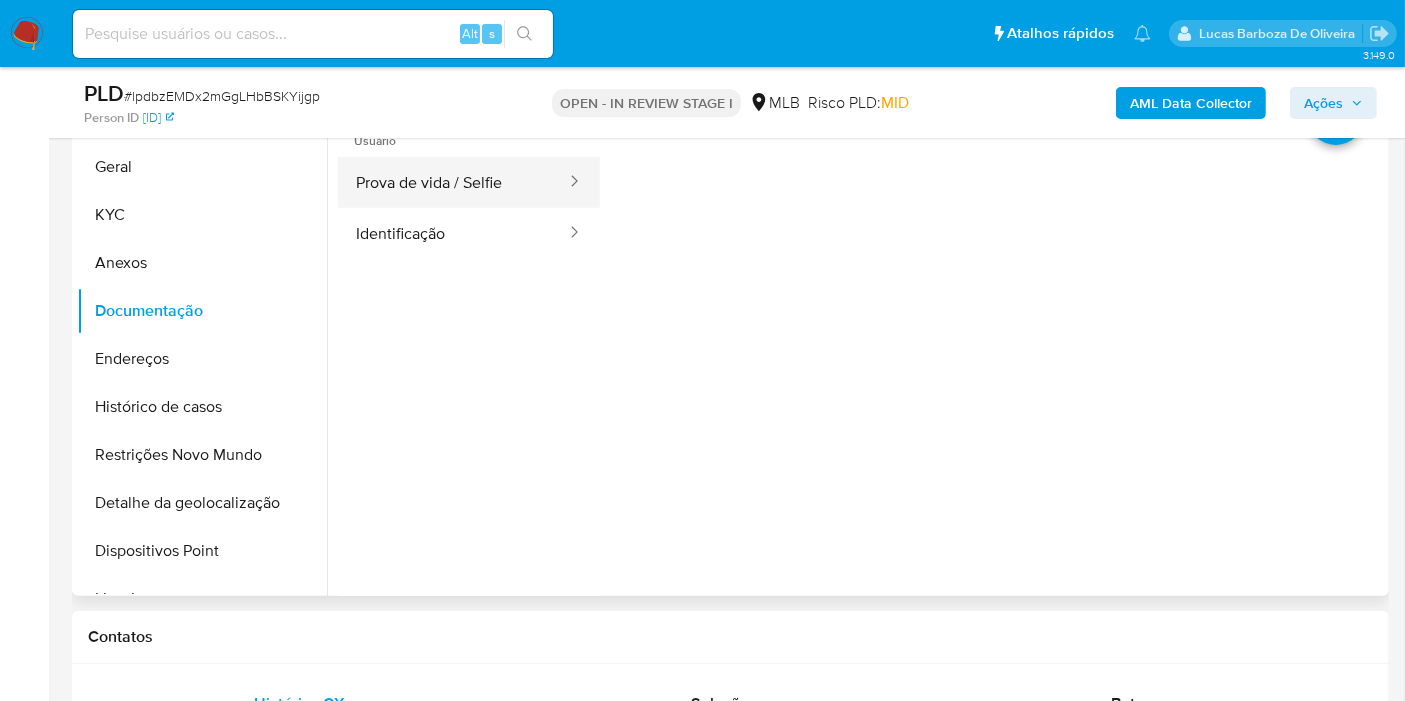click on "Prova de vida / Selfie" at bounding box center (453, 182) 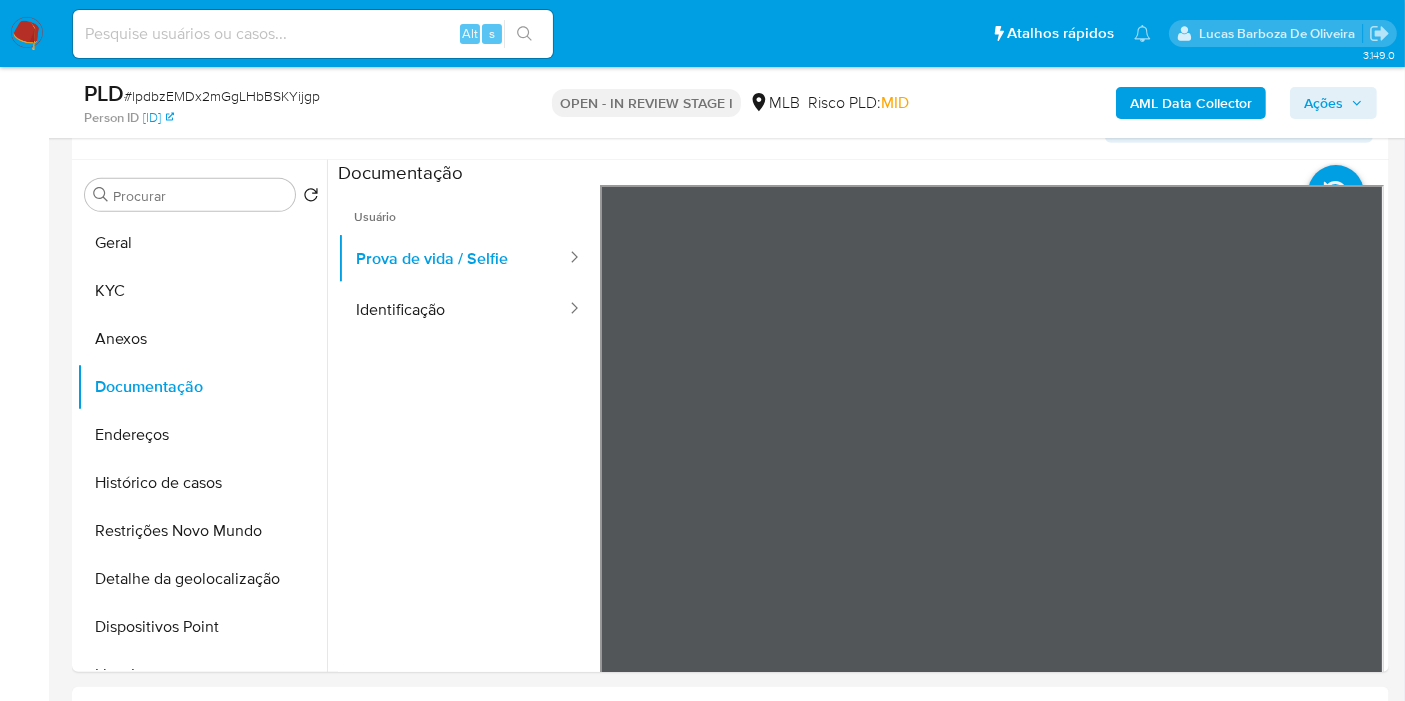 scroll, scrollTop: 1050, scrollLeft: 0, axis: vertical 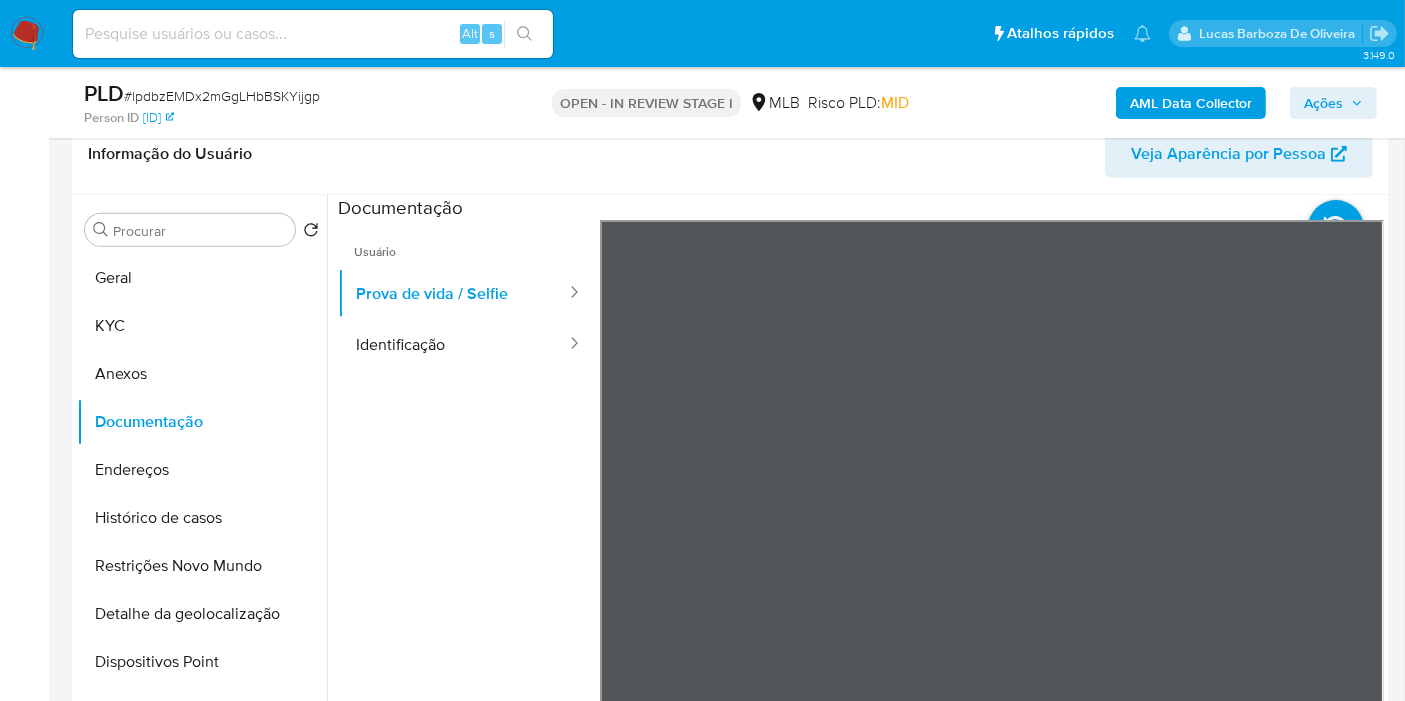 drag, startPoint x: 1324, startPoint y: 104, endPoint x: 1303, endPoint y: 118, distance: 25.23886 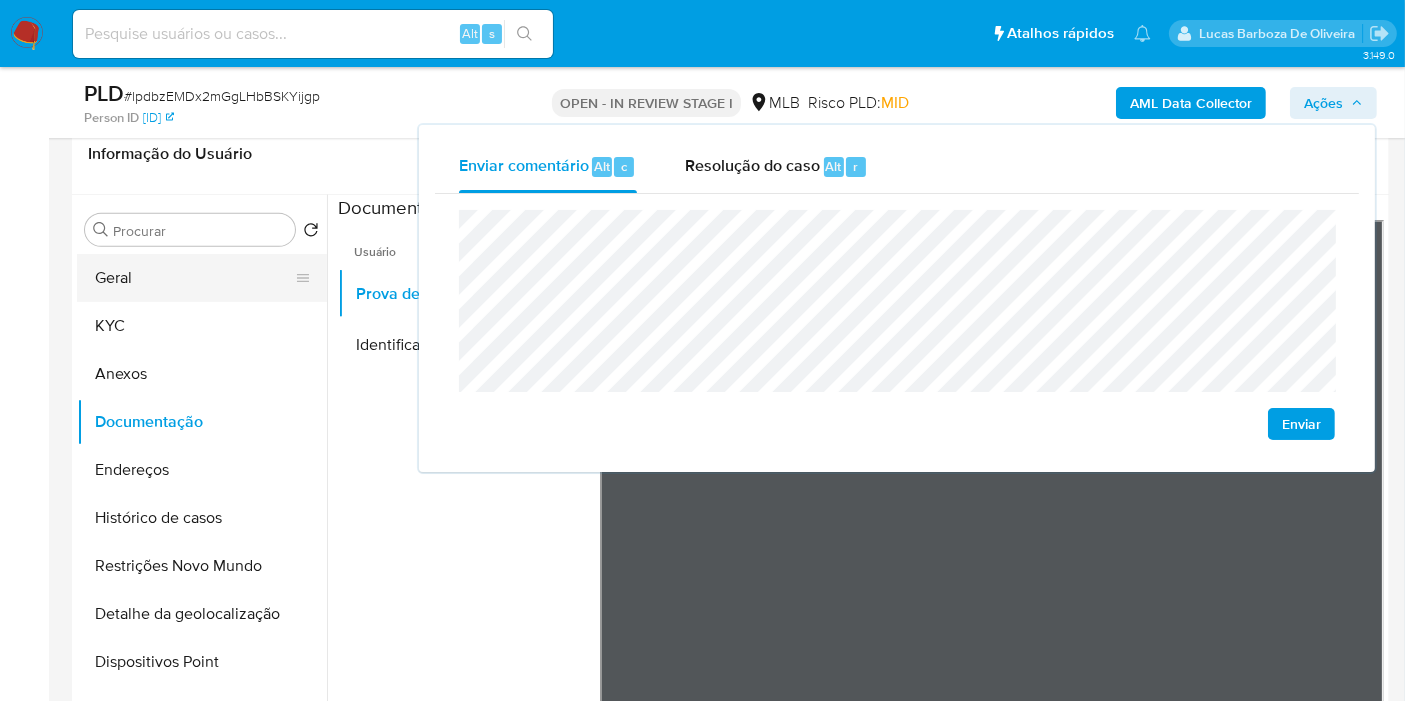 click on "Geral" at bounding box center (194, 278) 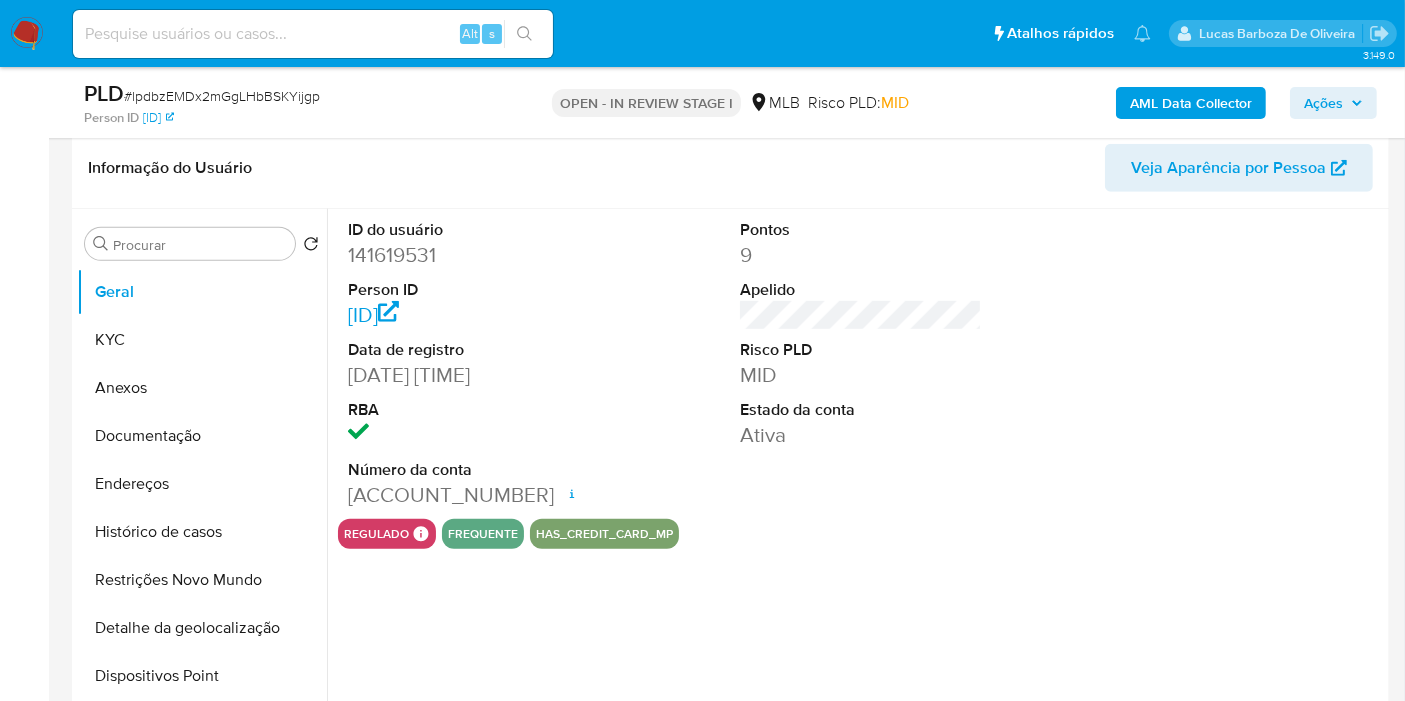 scroll, scrollTop: 1050, scrollLeft: 0, axis: vertical 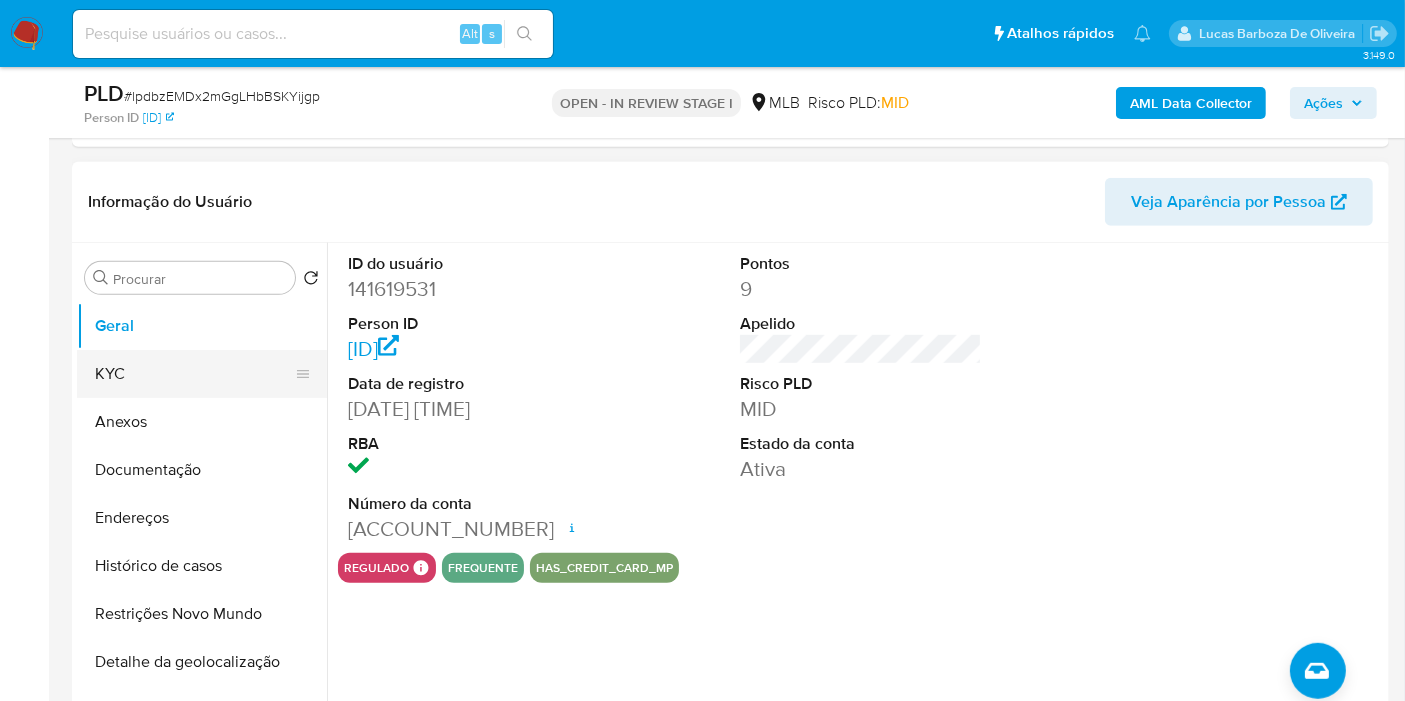 click on "KYC" at bounding box center [194, 374] 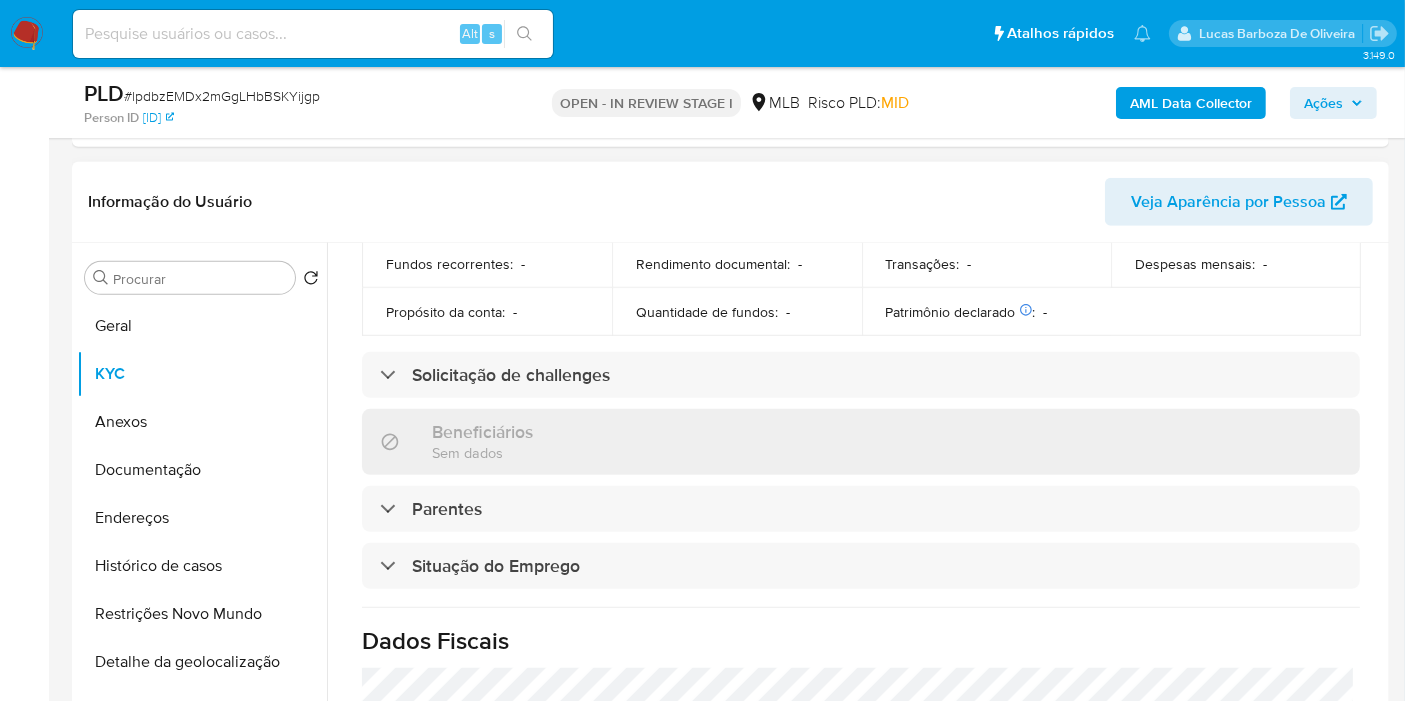 scroll, scrollTop: 908, scrollLeft: 0, axis: vertical 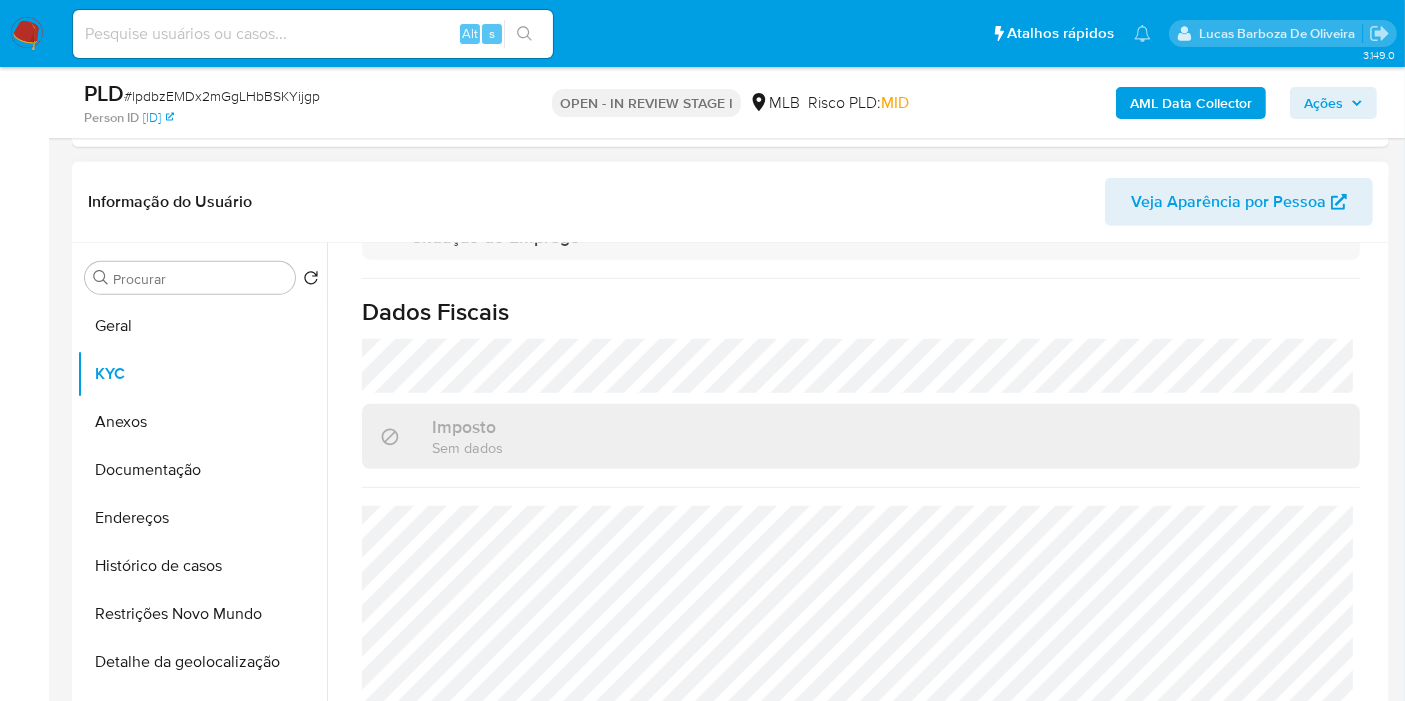click at bounding box center (861, 487) 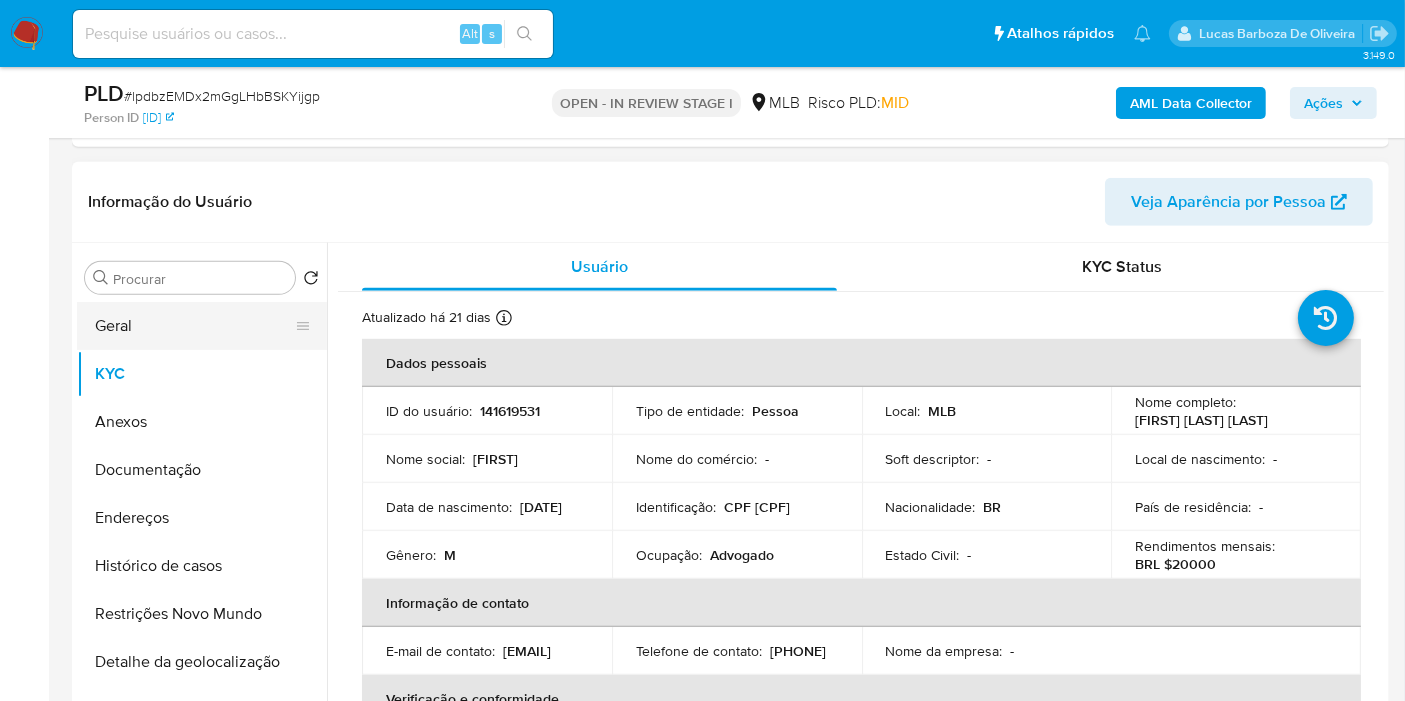 click on "Geral" at bounding box center (194, 326) 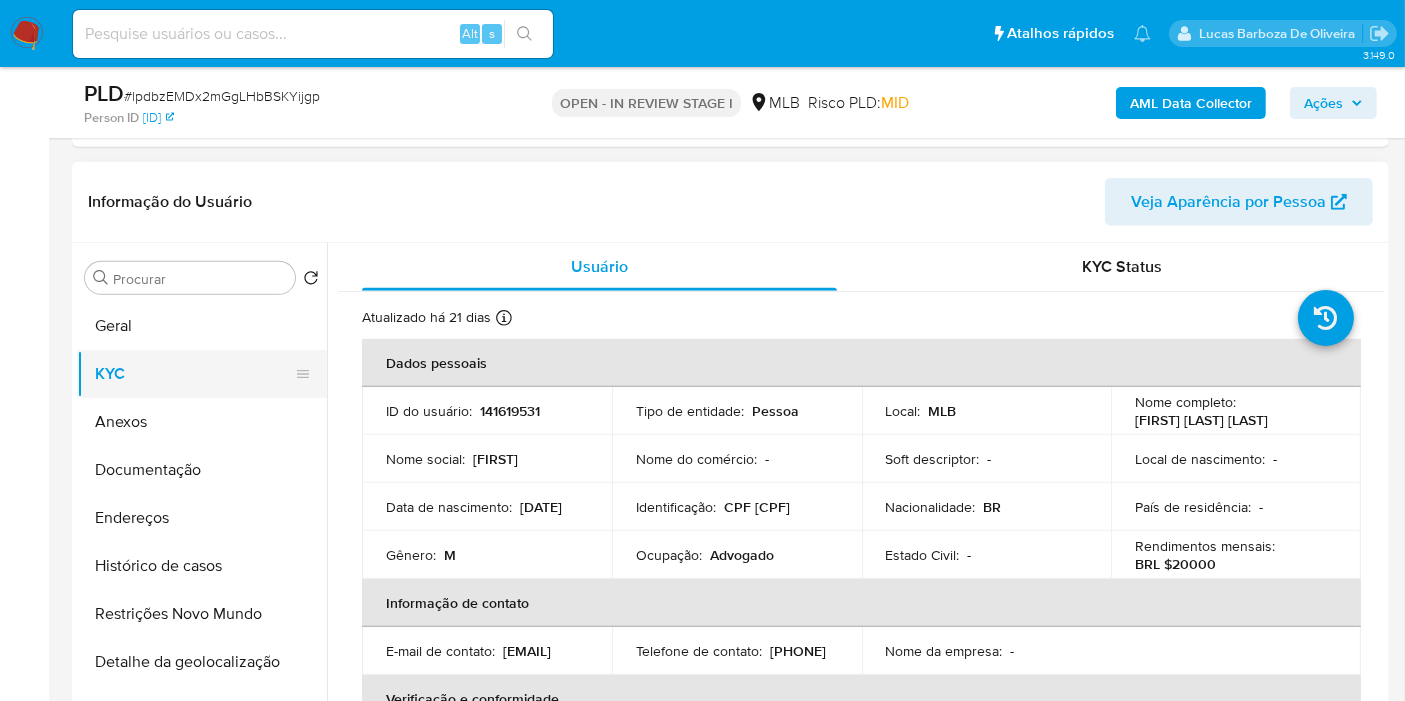 type 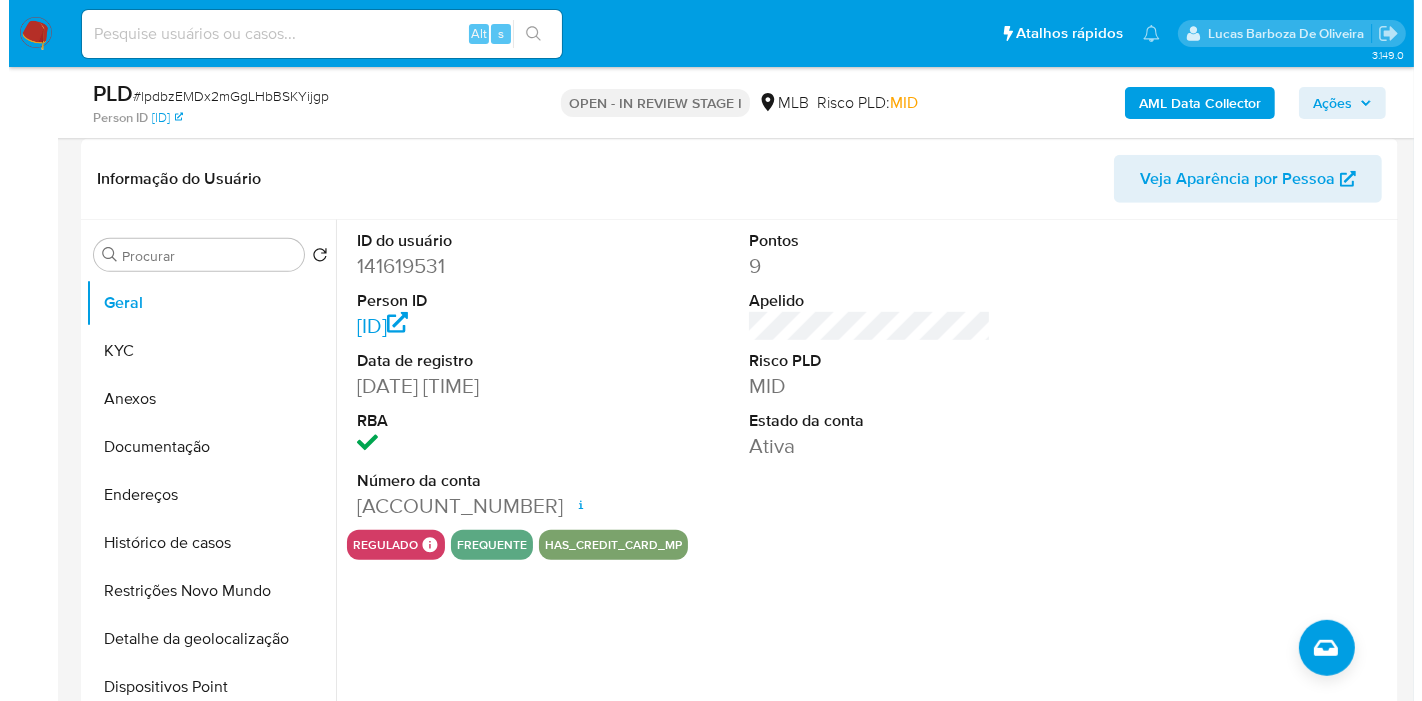 scroll, scrollTop: 1083, scrollLeft: 0, axis: vertical 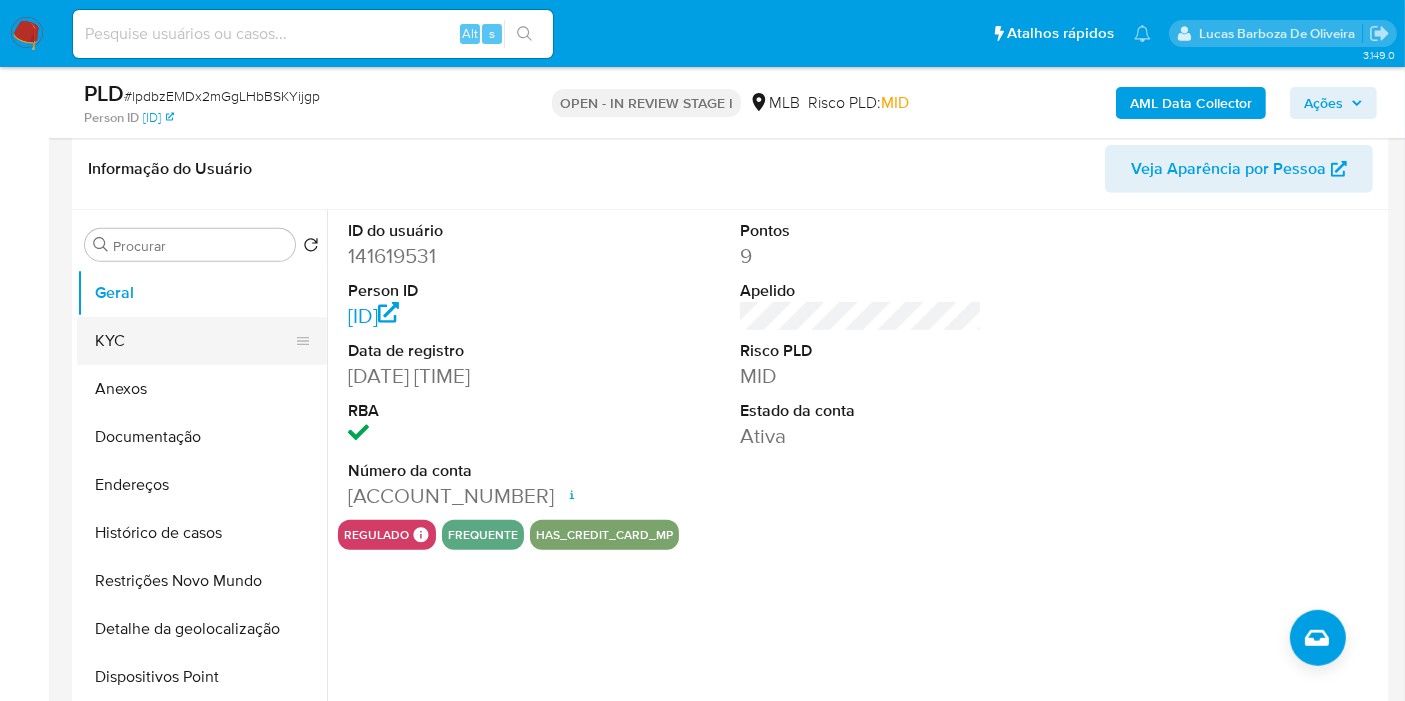 click on "KYC" at bounding box center (194, 341) 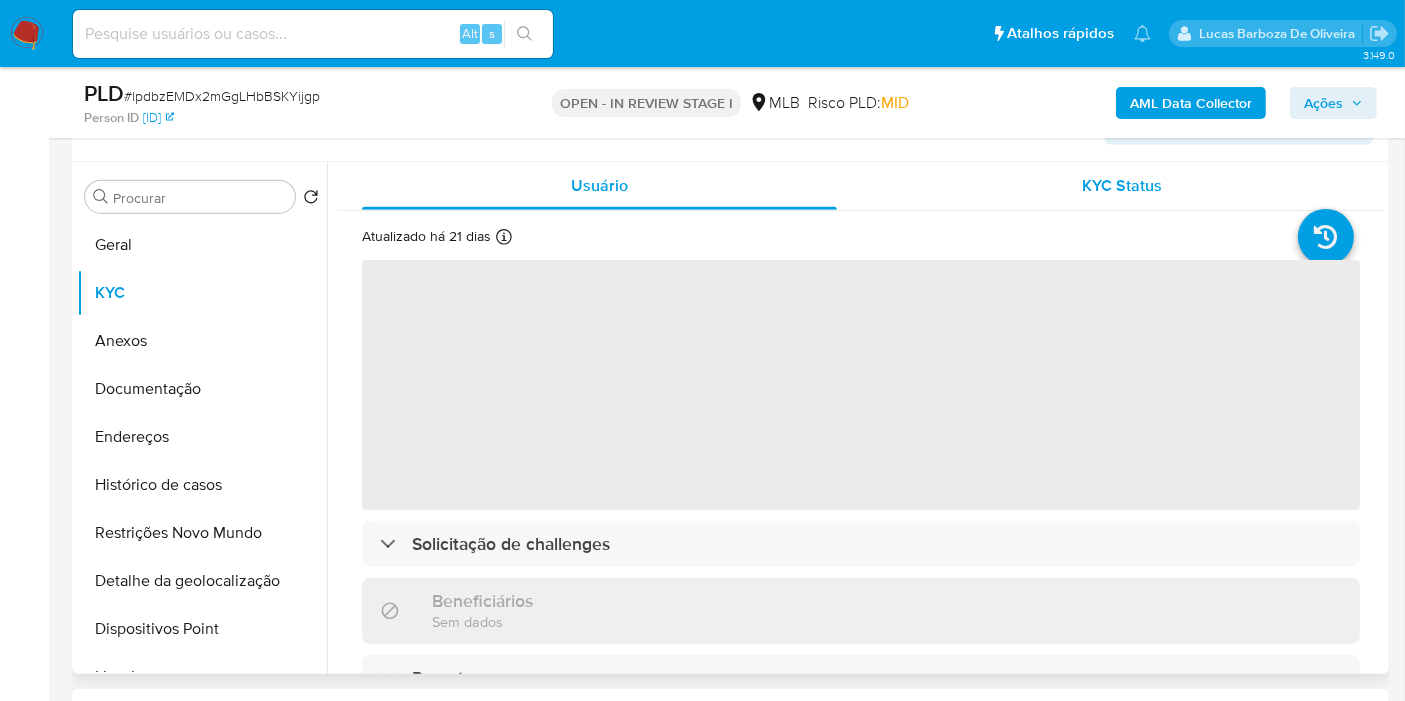type 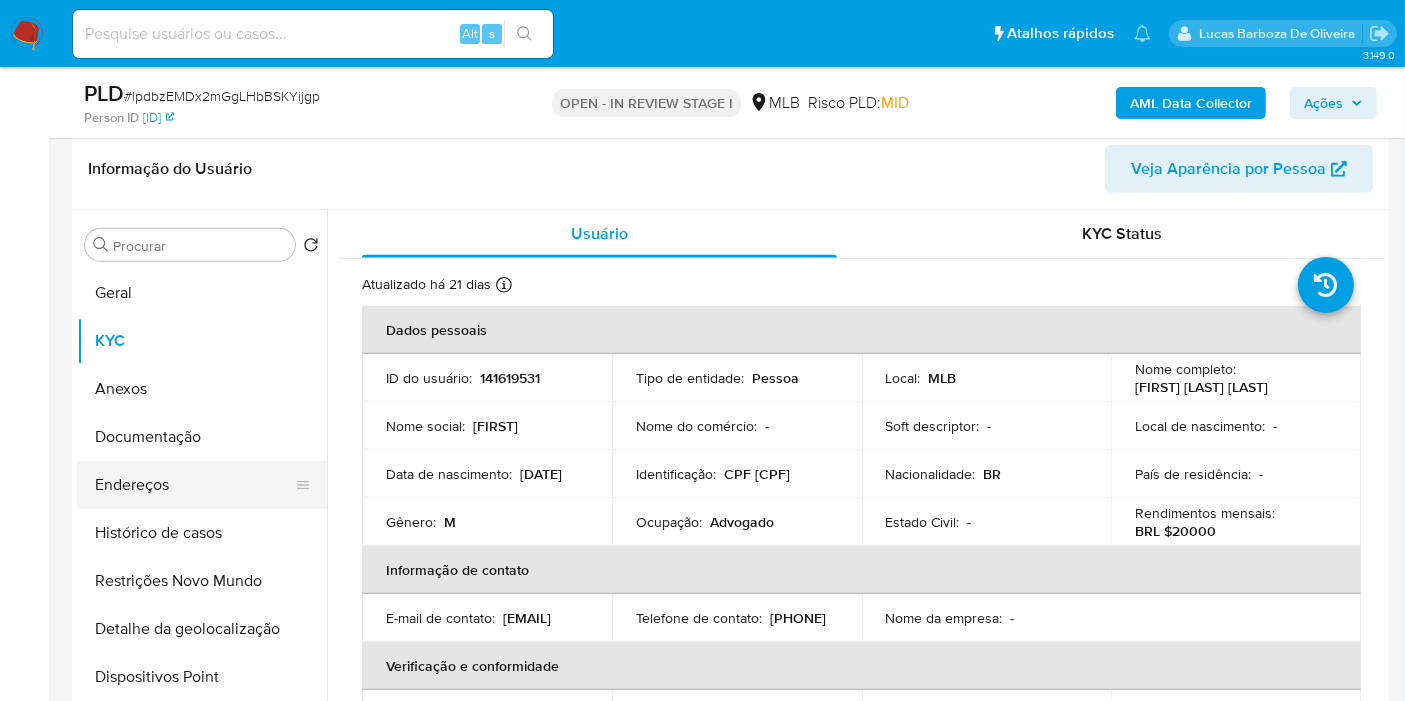 click on "Endereços" at bounding box center (194, 485) 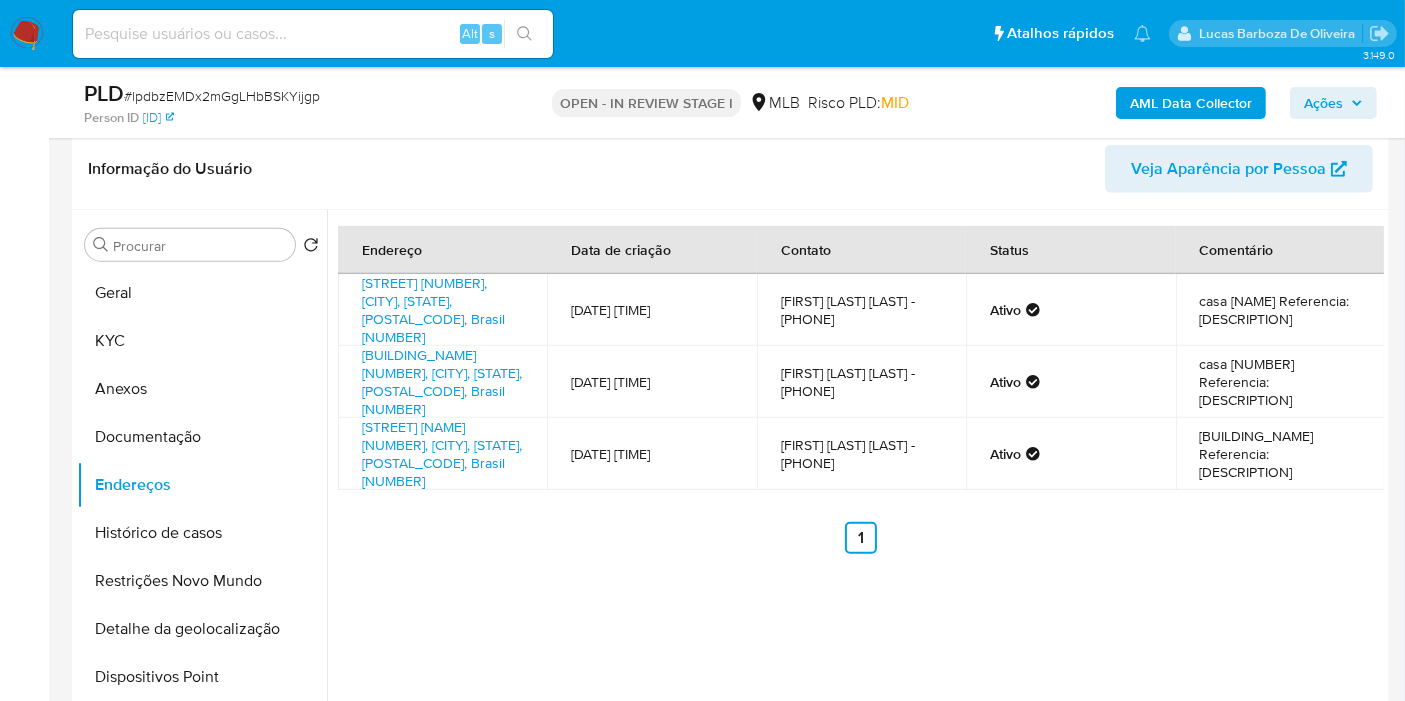 type 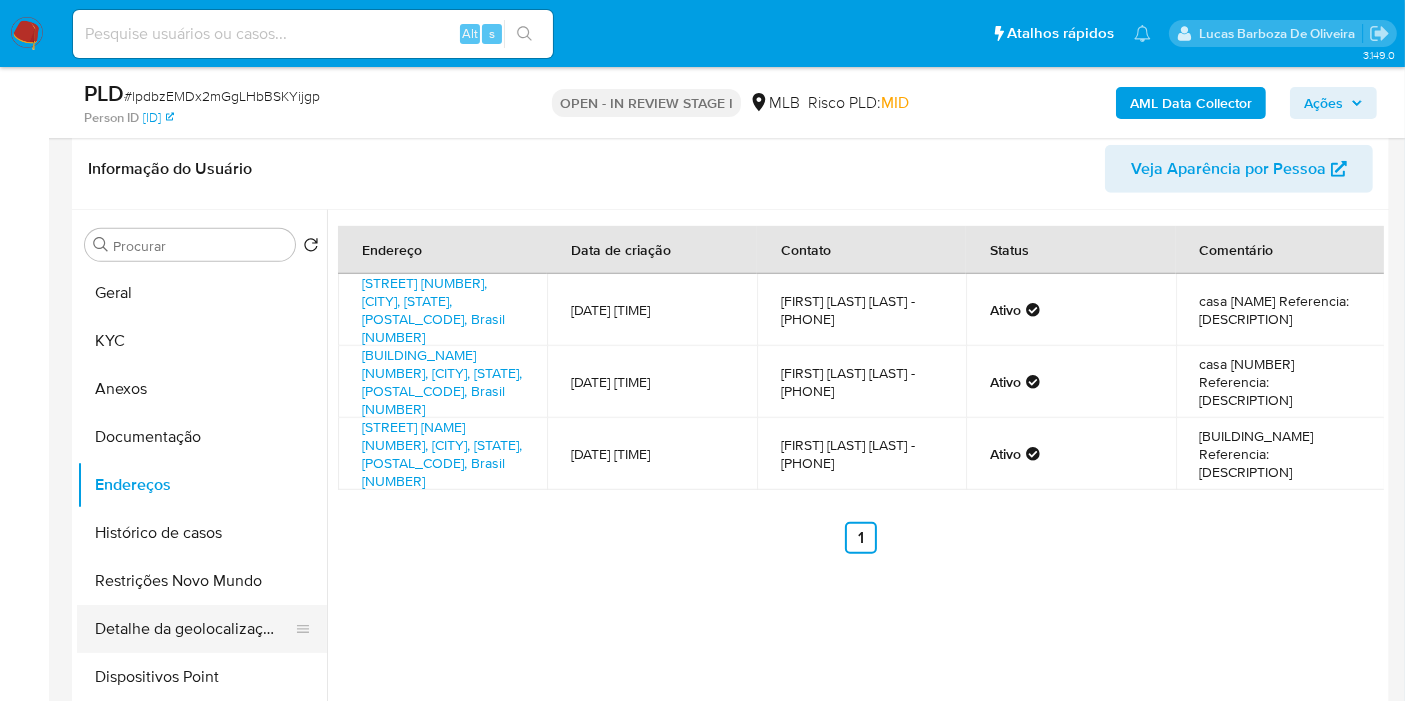 click on "Detalhe da geolocalização" at bounding box center [194, 629] 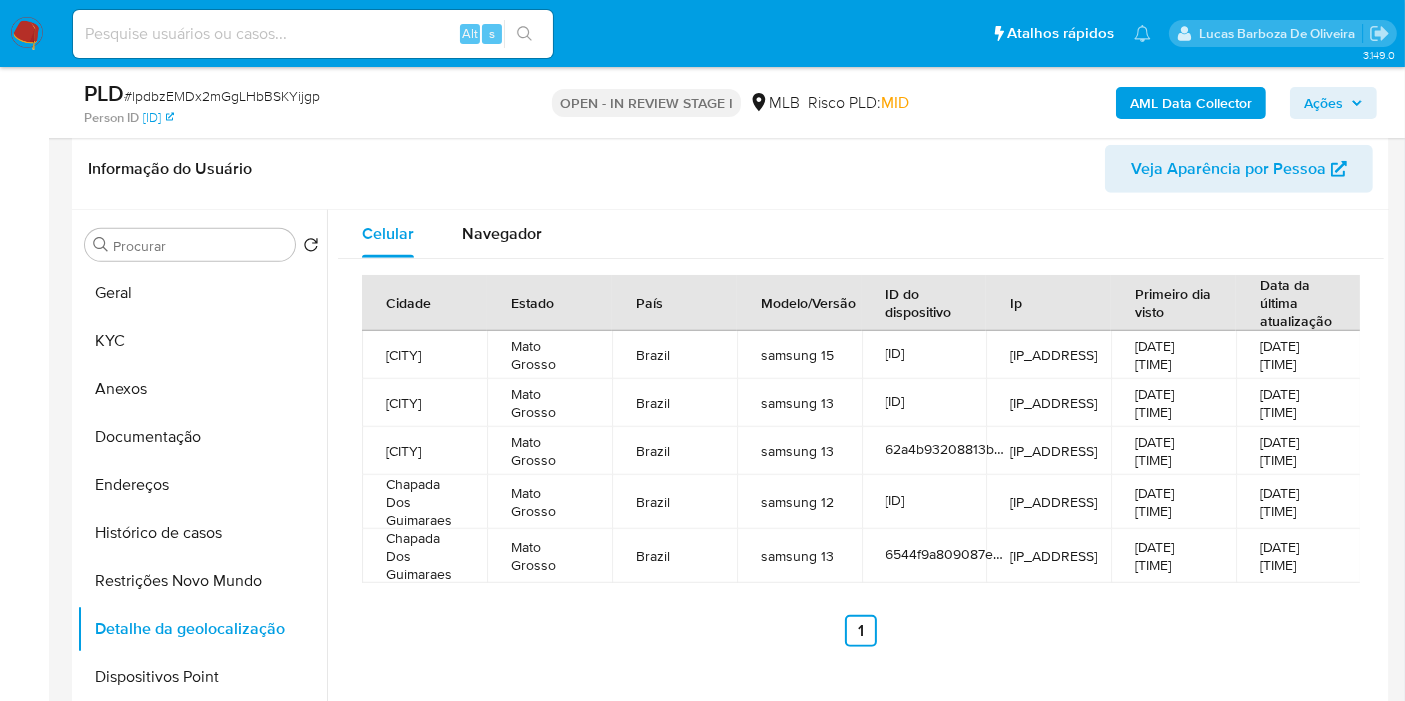 type 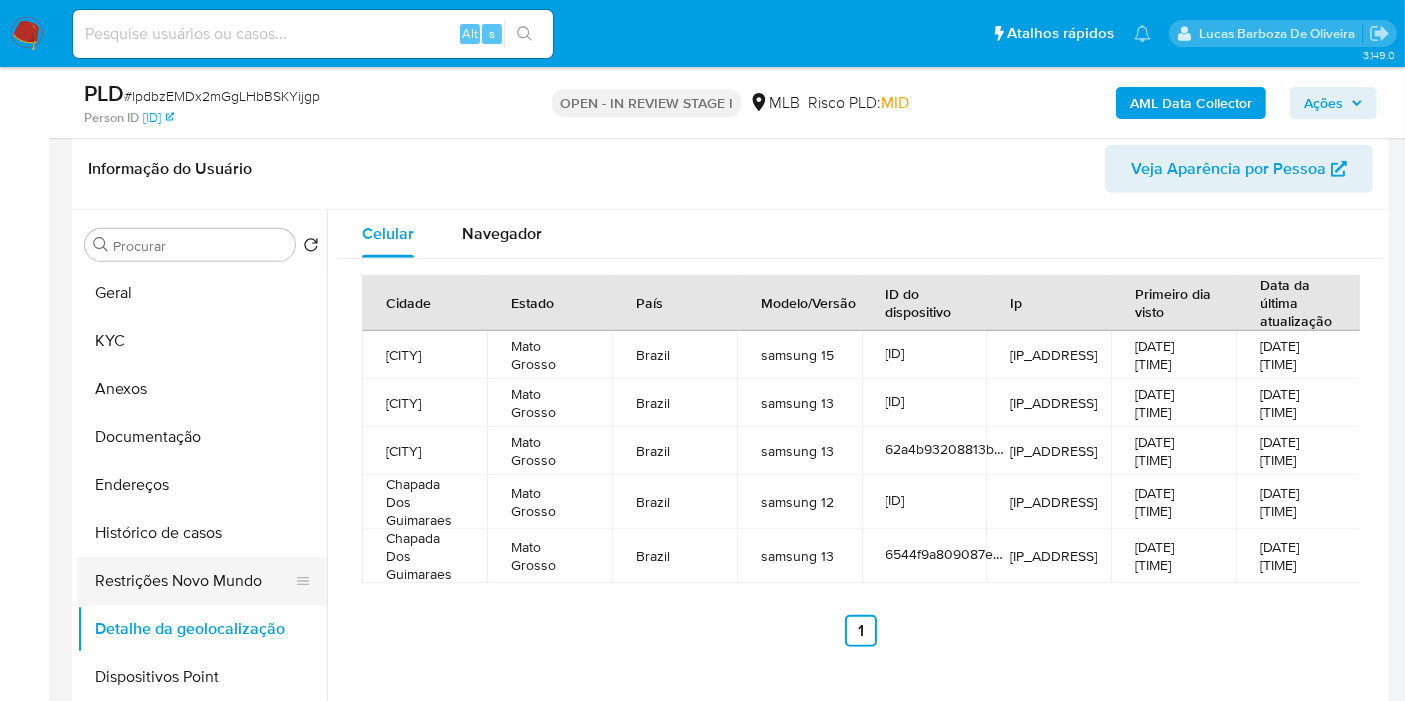 click on "Restrições Novo Mundo" at bounding box center (194, 581) 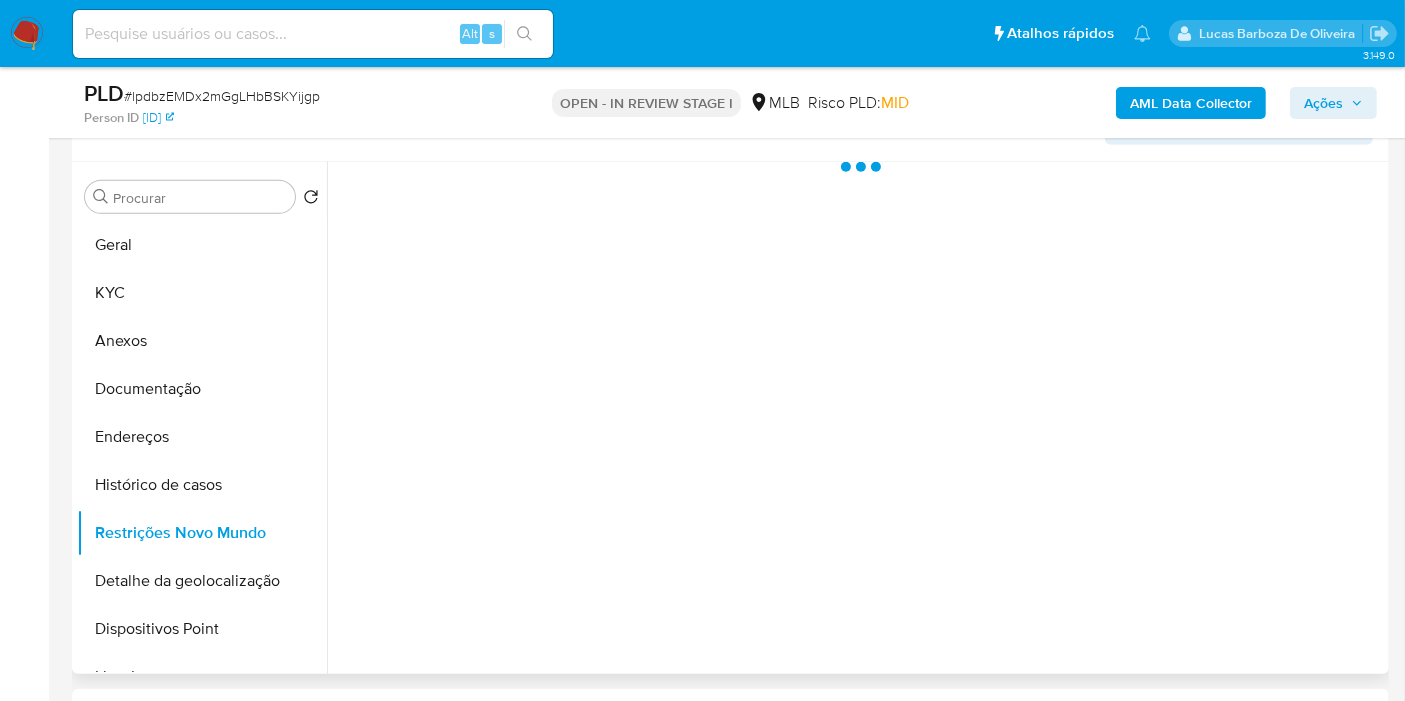 type 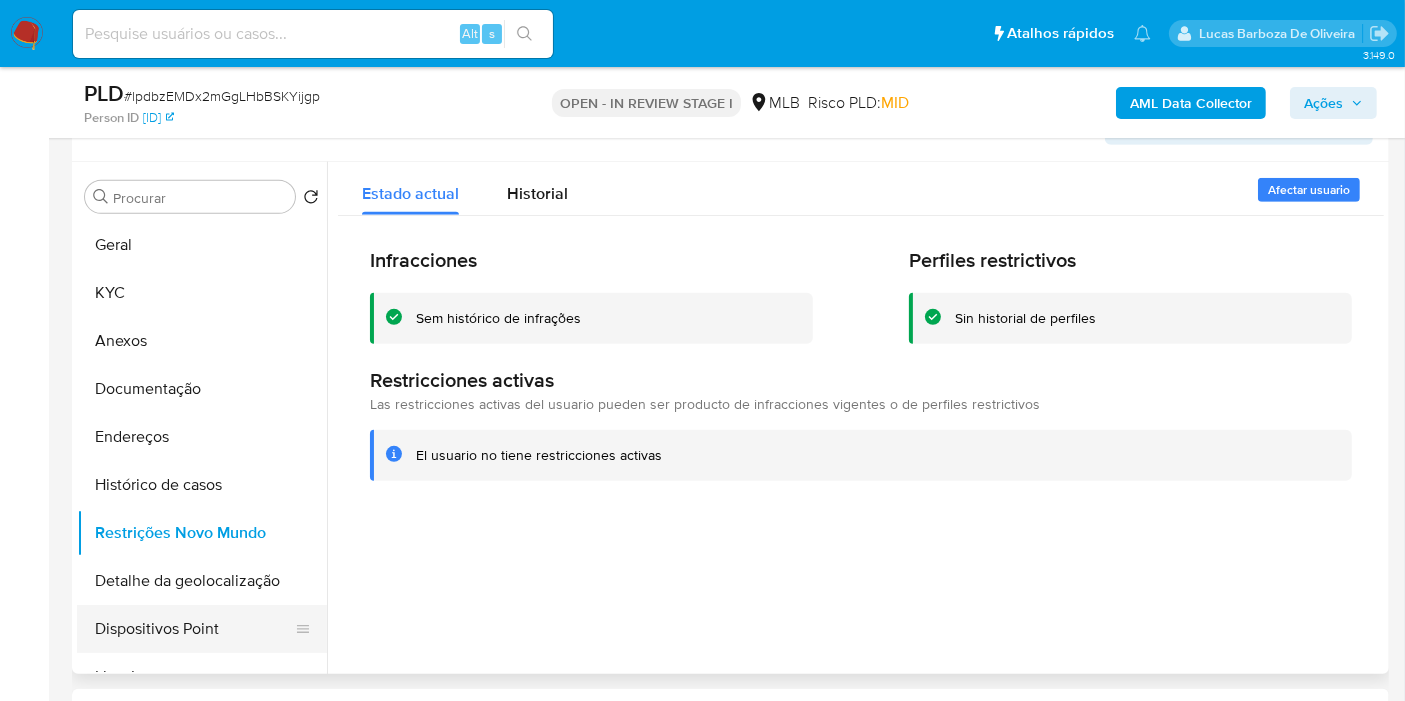 click on "Dispositivos Point" at bounding box center (194, 629) 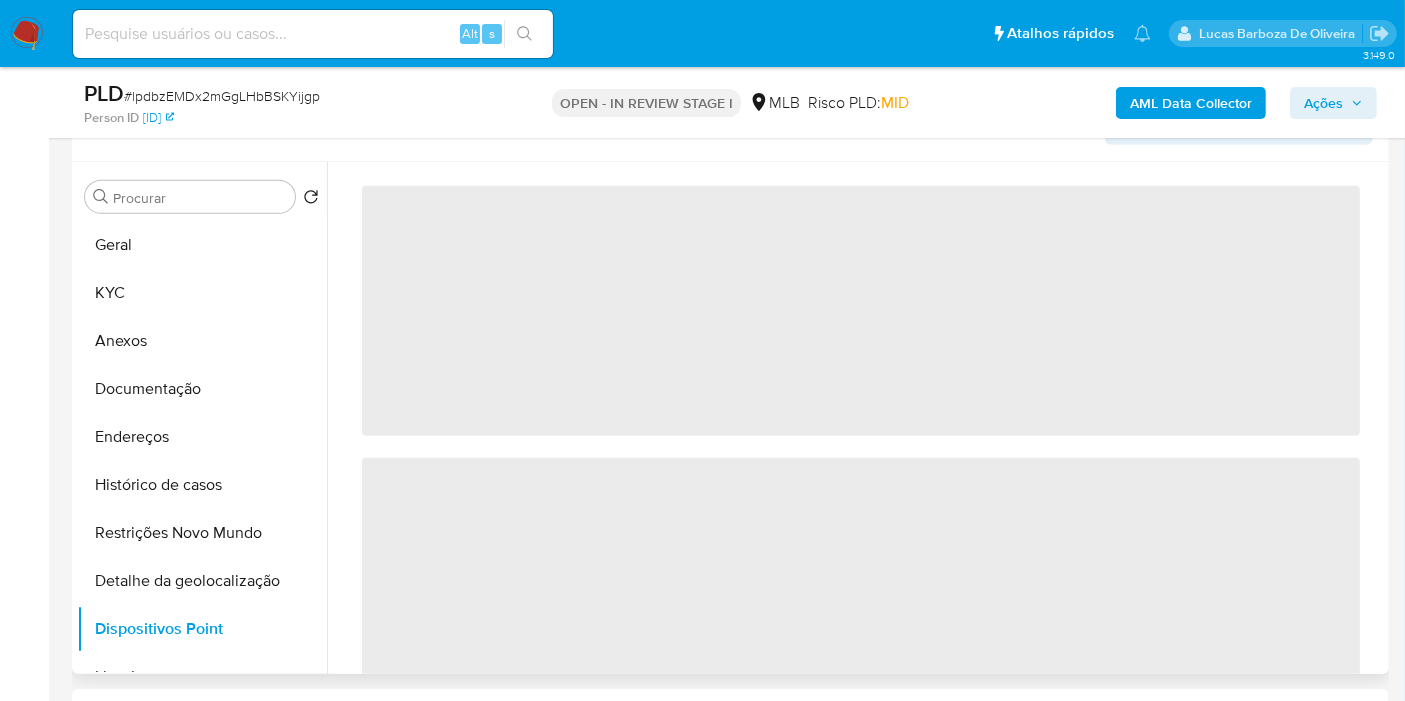 type 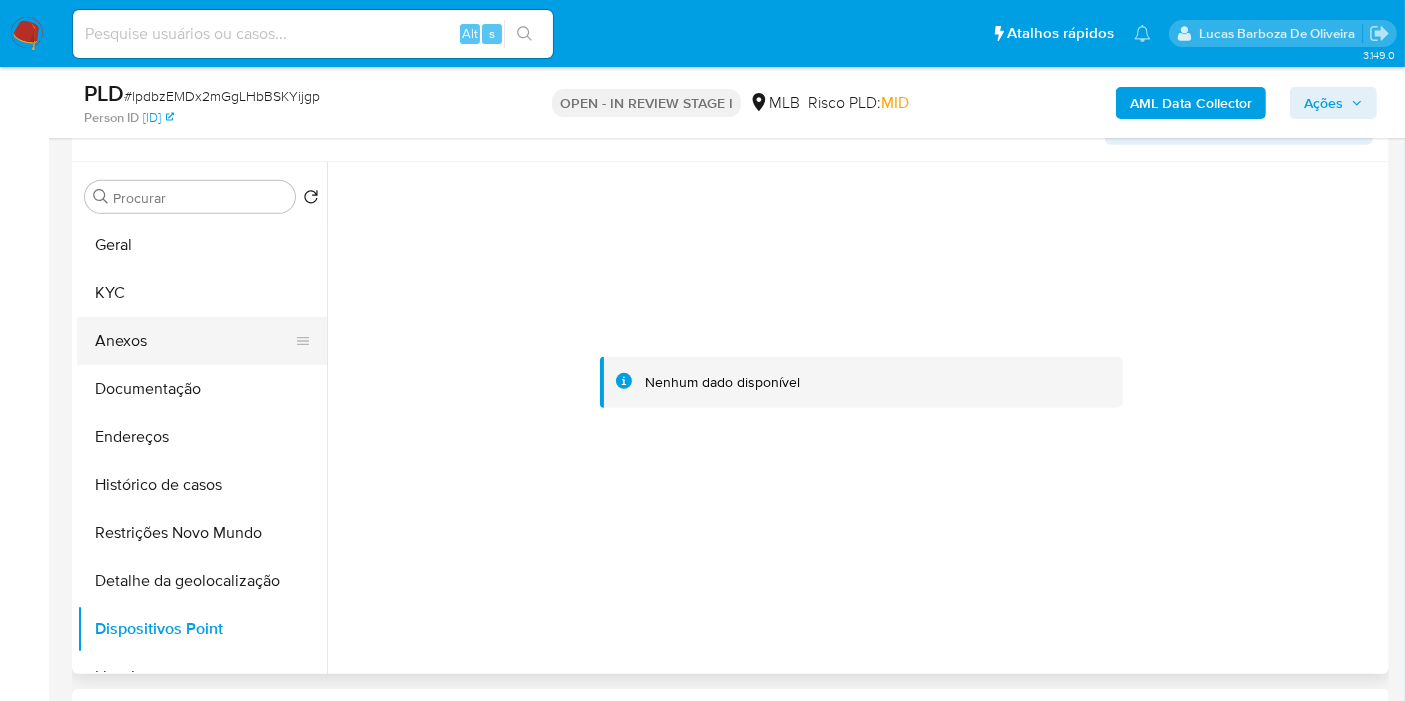 click on "Anexos" at bounding box center (194, 341) 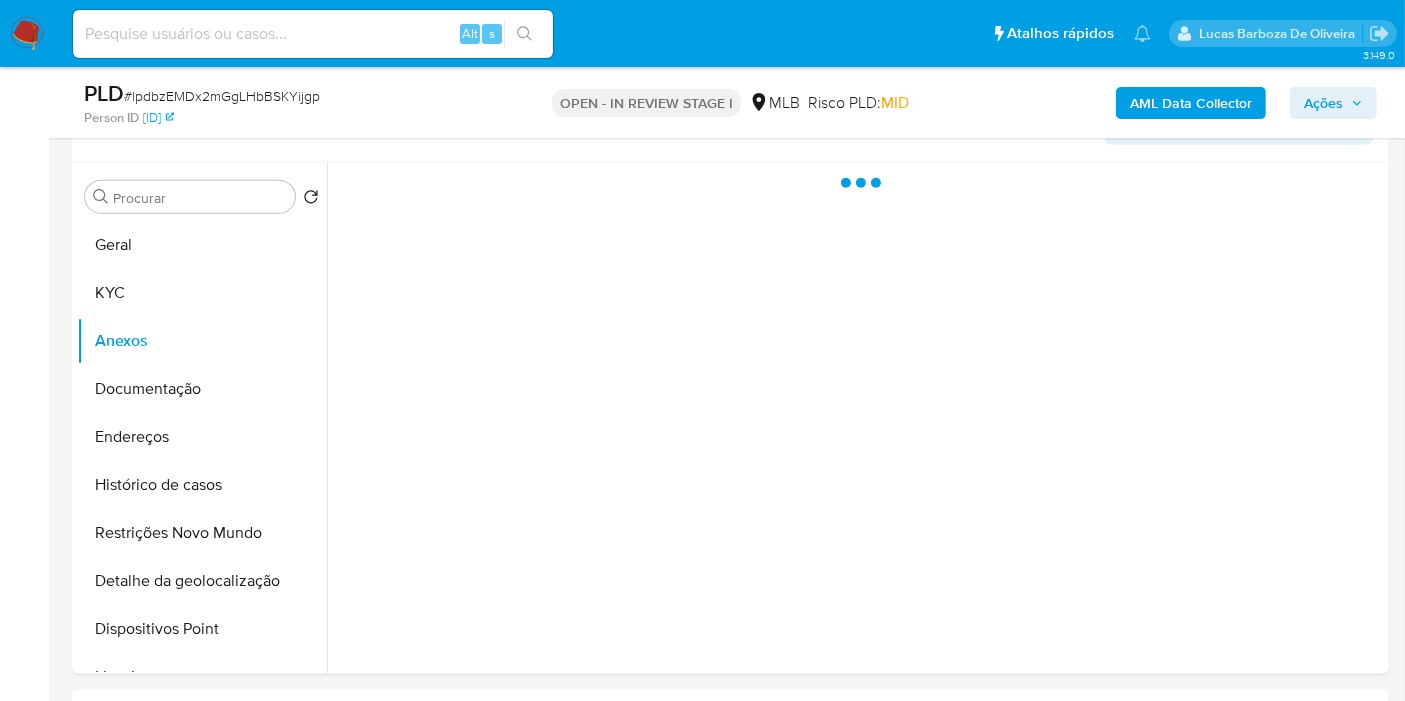 click on "Ações" at bounding box center (1323, 103) 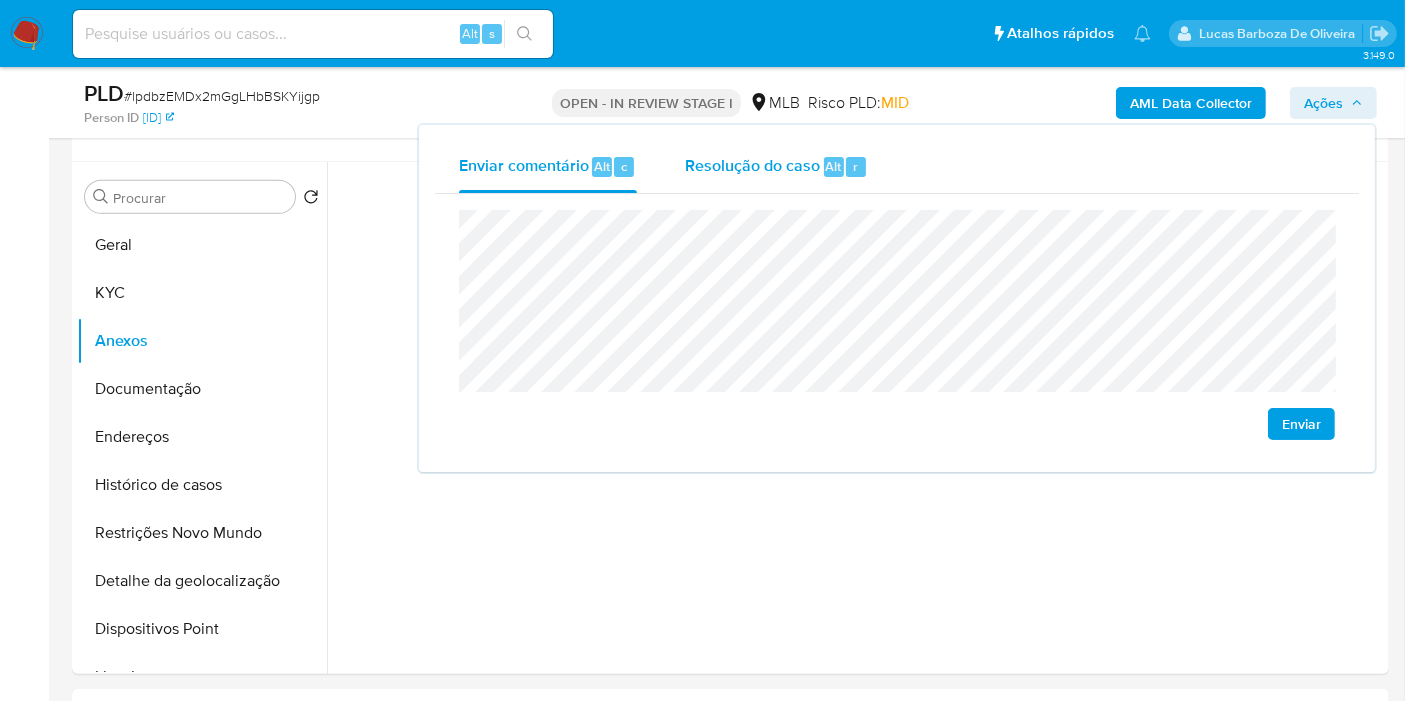 click on "Resolução do caso" at bounding box center [752, 165] 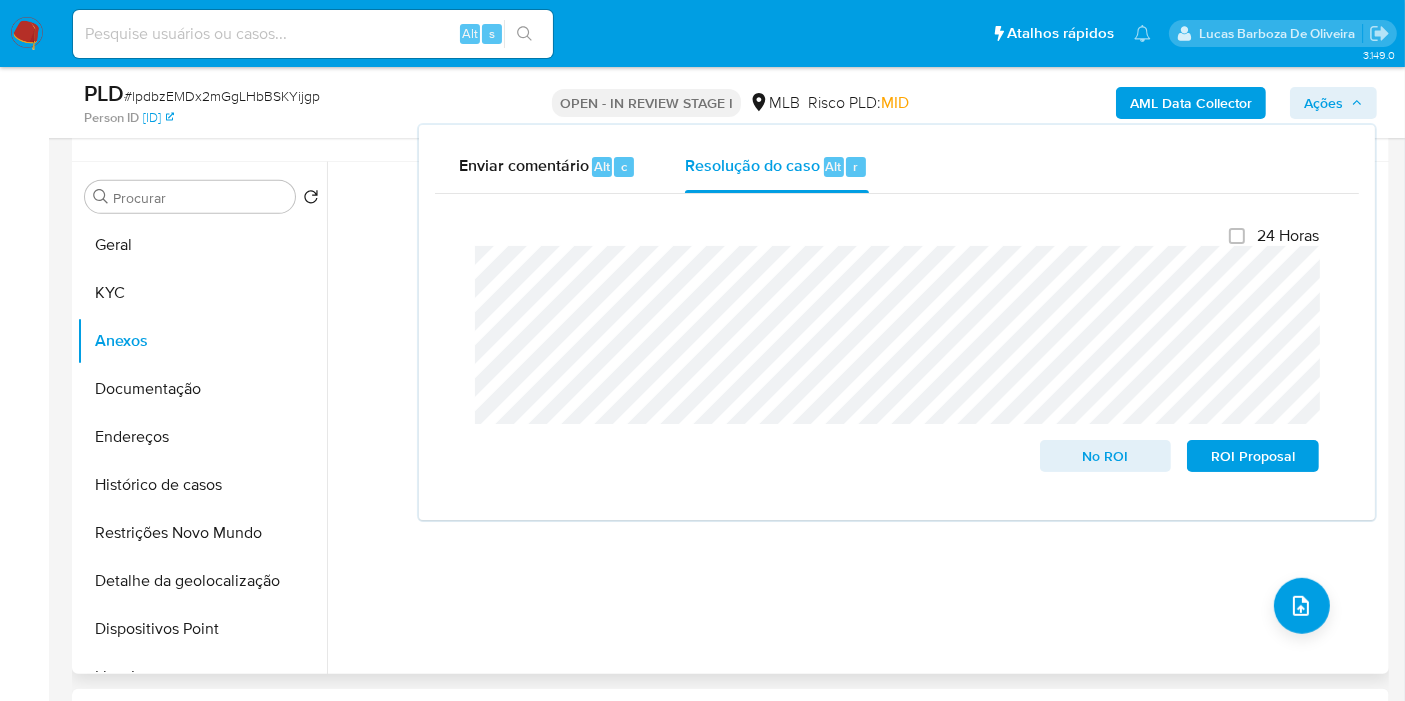 click on "Nenhum dado disponível" at bounding box center (855, 418) 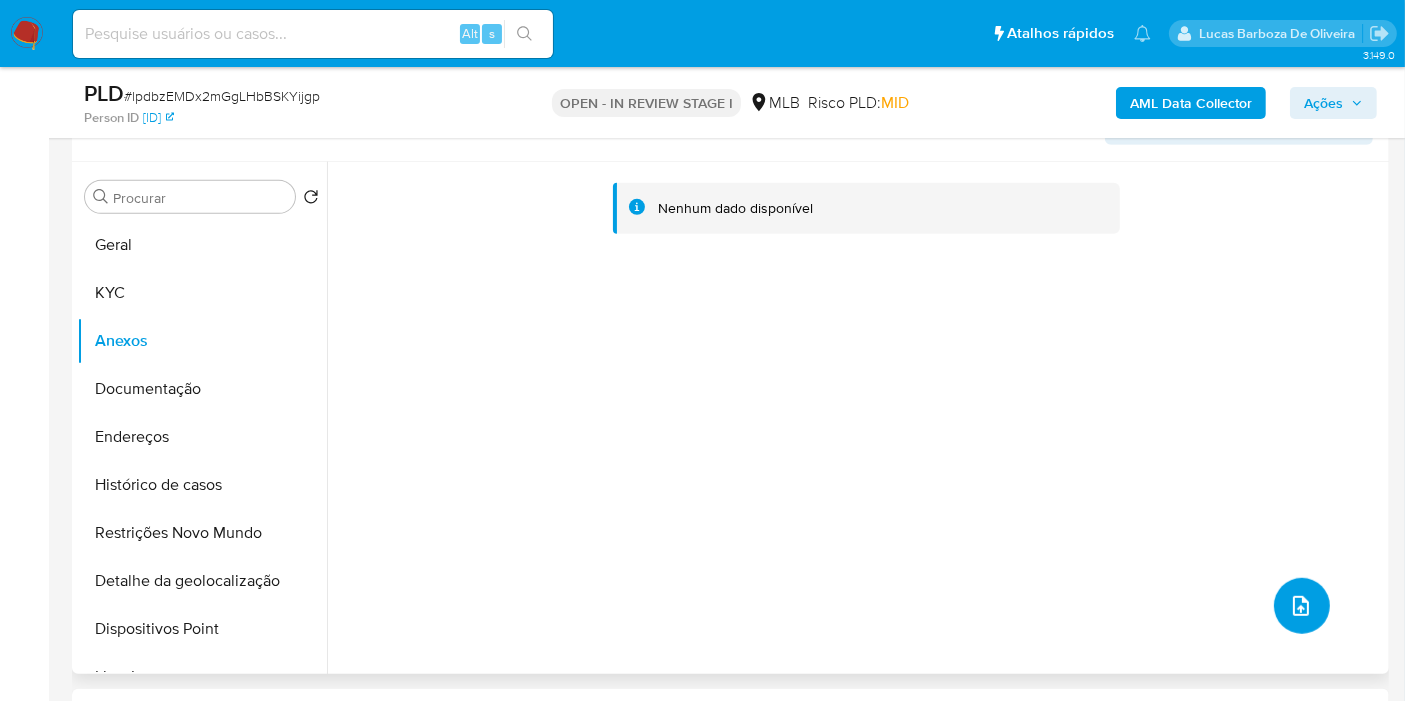 click 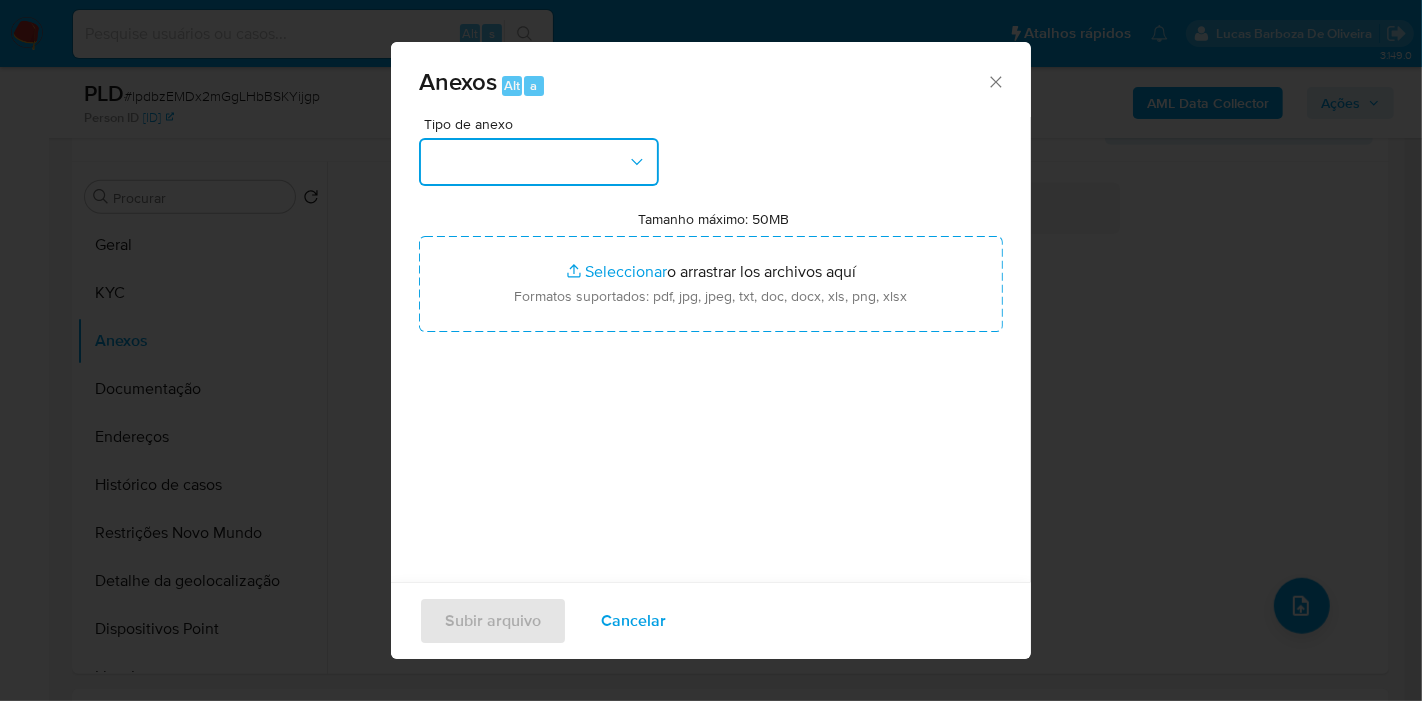 click at bounding box center [539, 162] 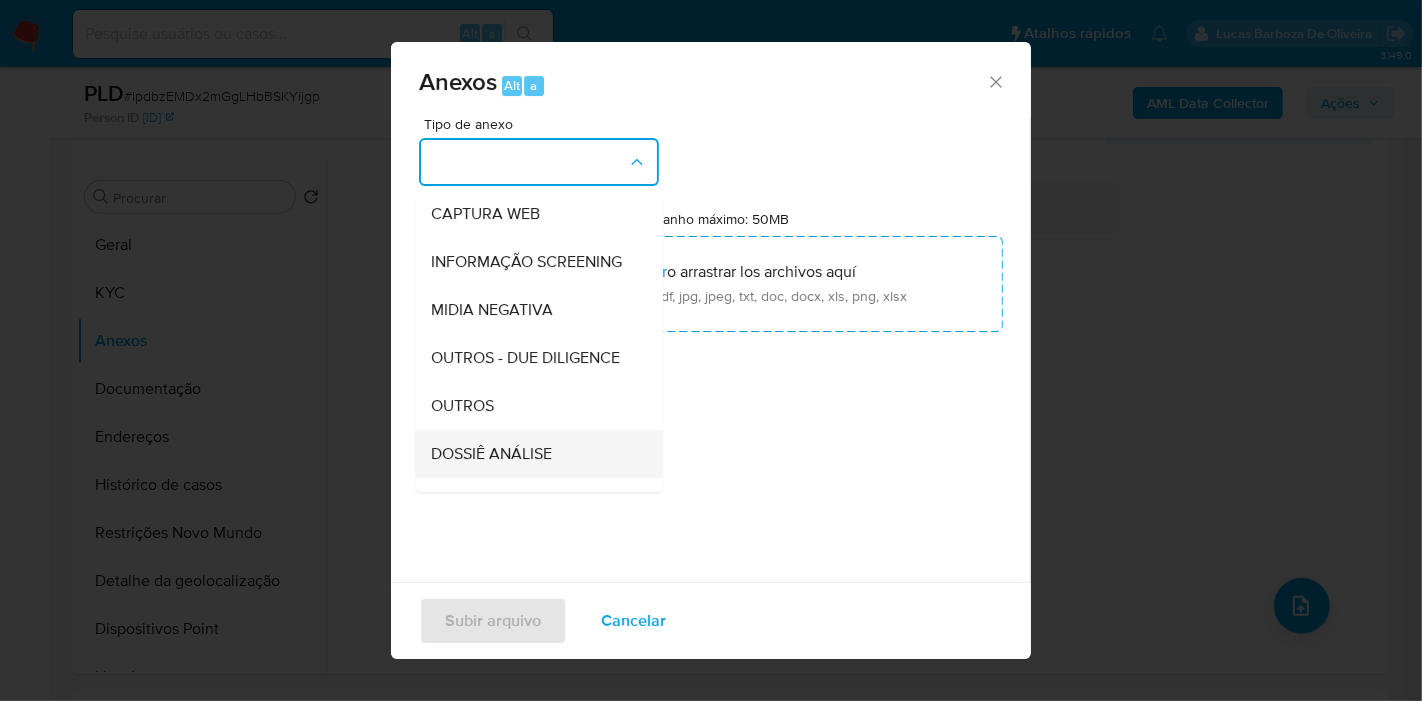 scroll, scrollTop: 307, scrollLeft: 0, axis: vertical 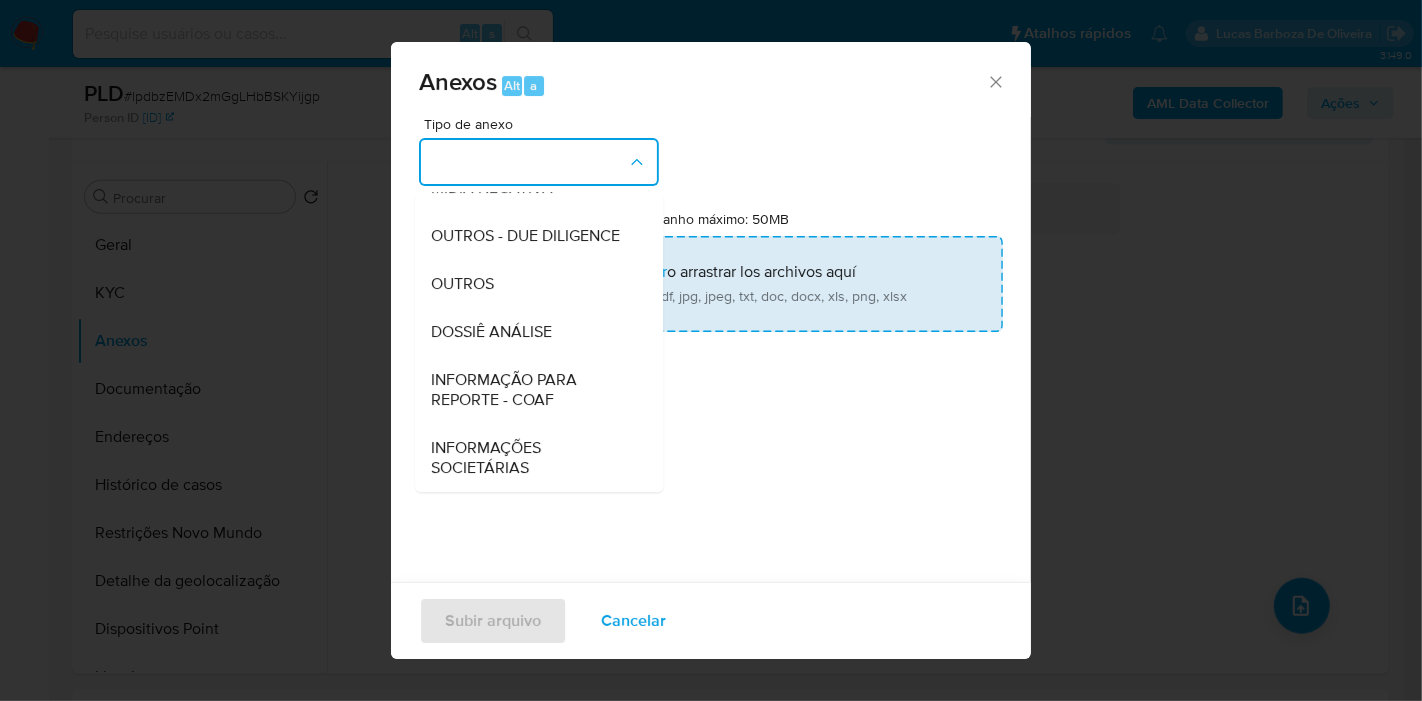 click on "OUTROS" at bounding box center (533, 284) 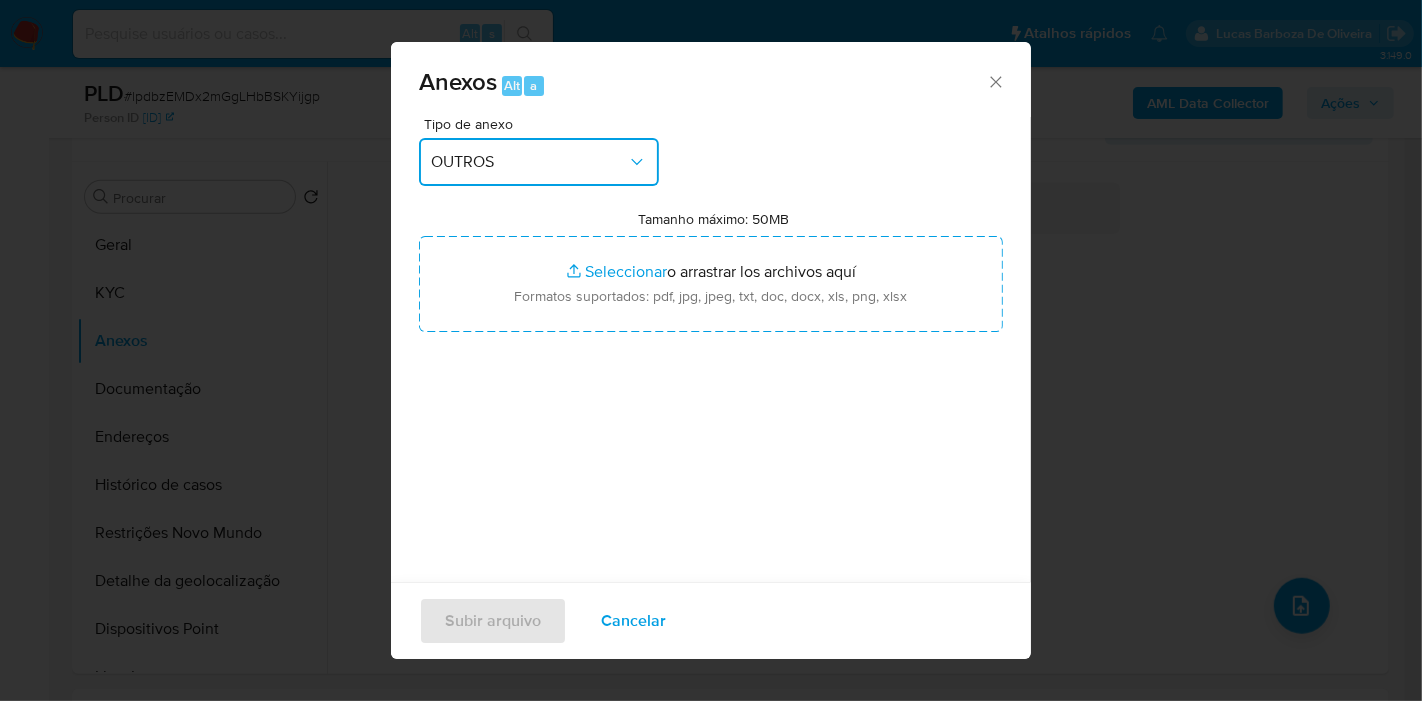 drag, startPoint x: 529, startPoint y: 150, endPoint x: 529, endPoint y: 173, distance: 23 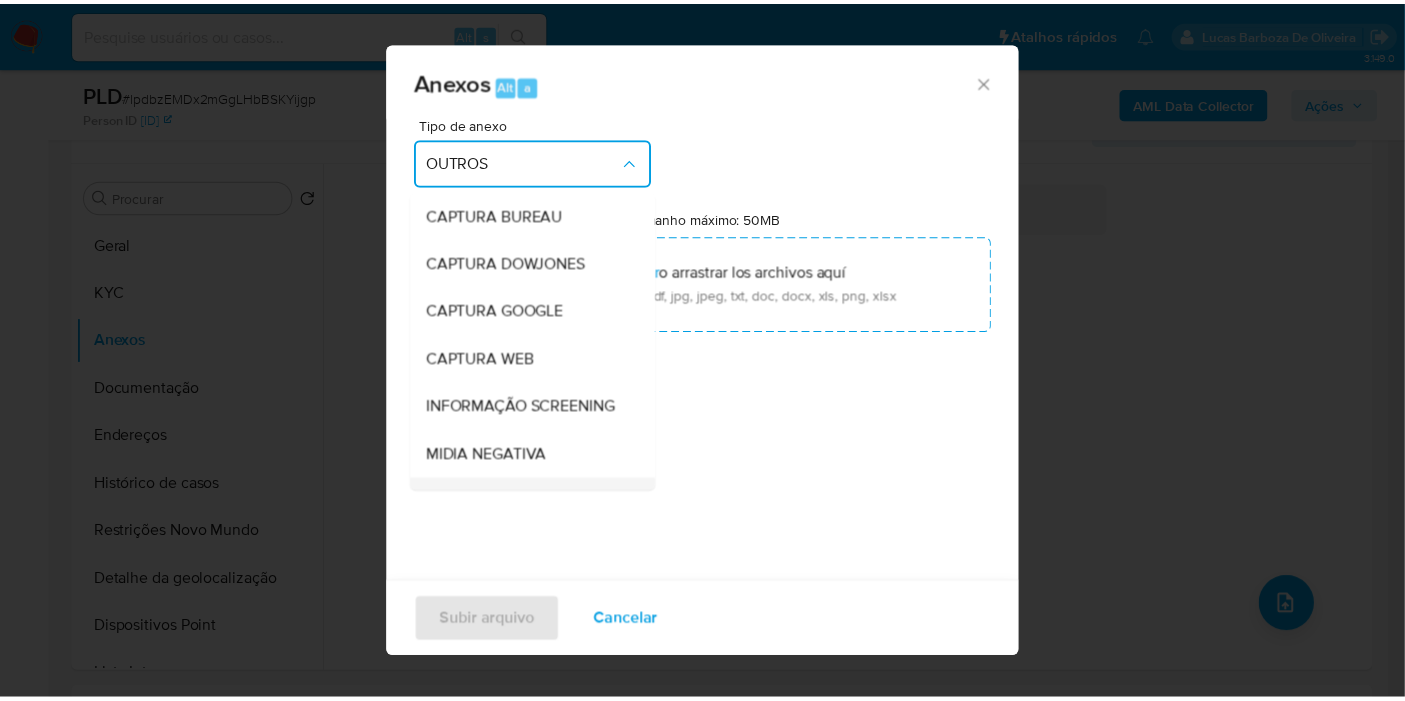 scroll, scrollTop: 249, scrollLeft: 0, axis: vertical 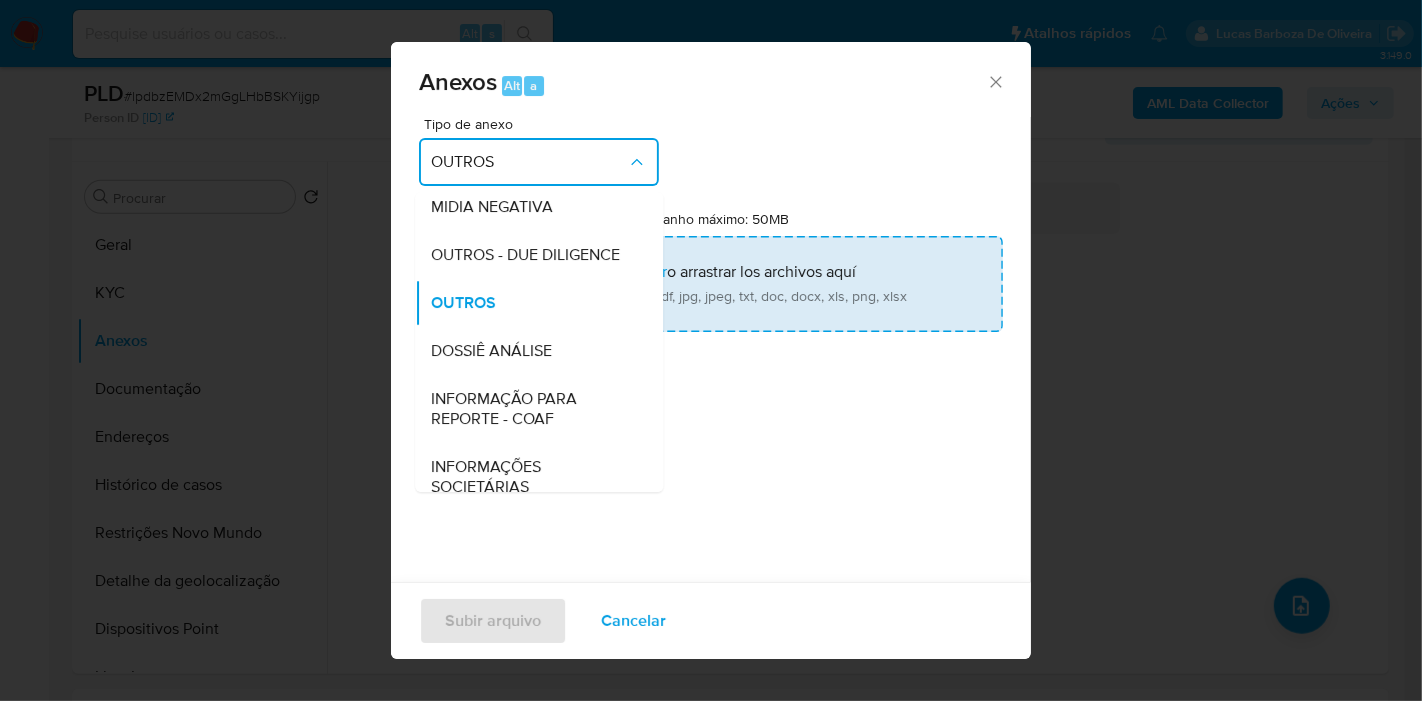 drag, startPoint x: 551, startPoint y: 402, endPoint x: 560, endPoint y: 307, distance: 95.42536 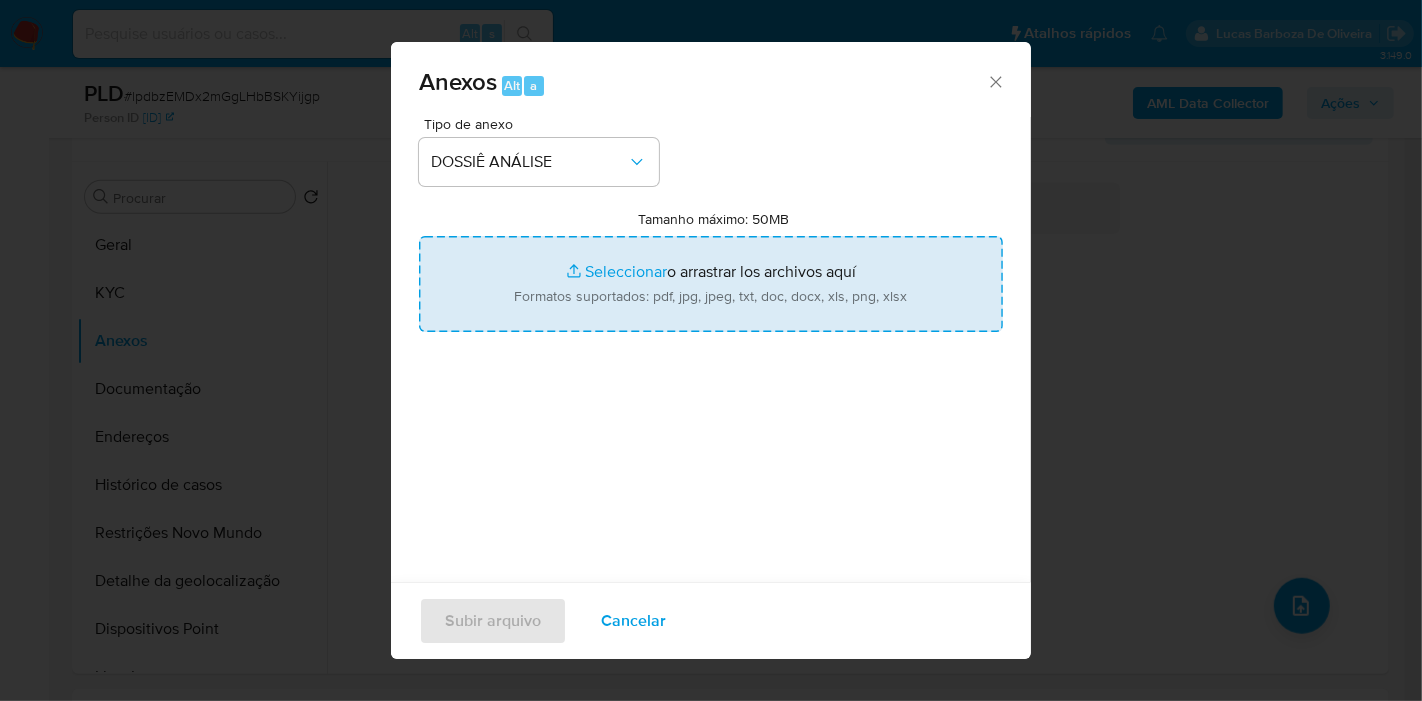 click on "Tamanho máximo: 50MB Seleccionar archivos" at bounding box center [711, 284] 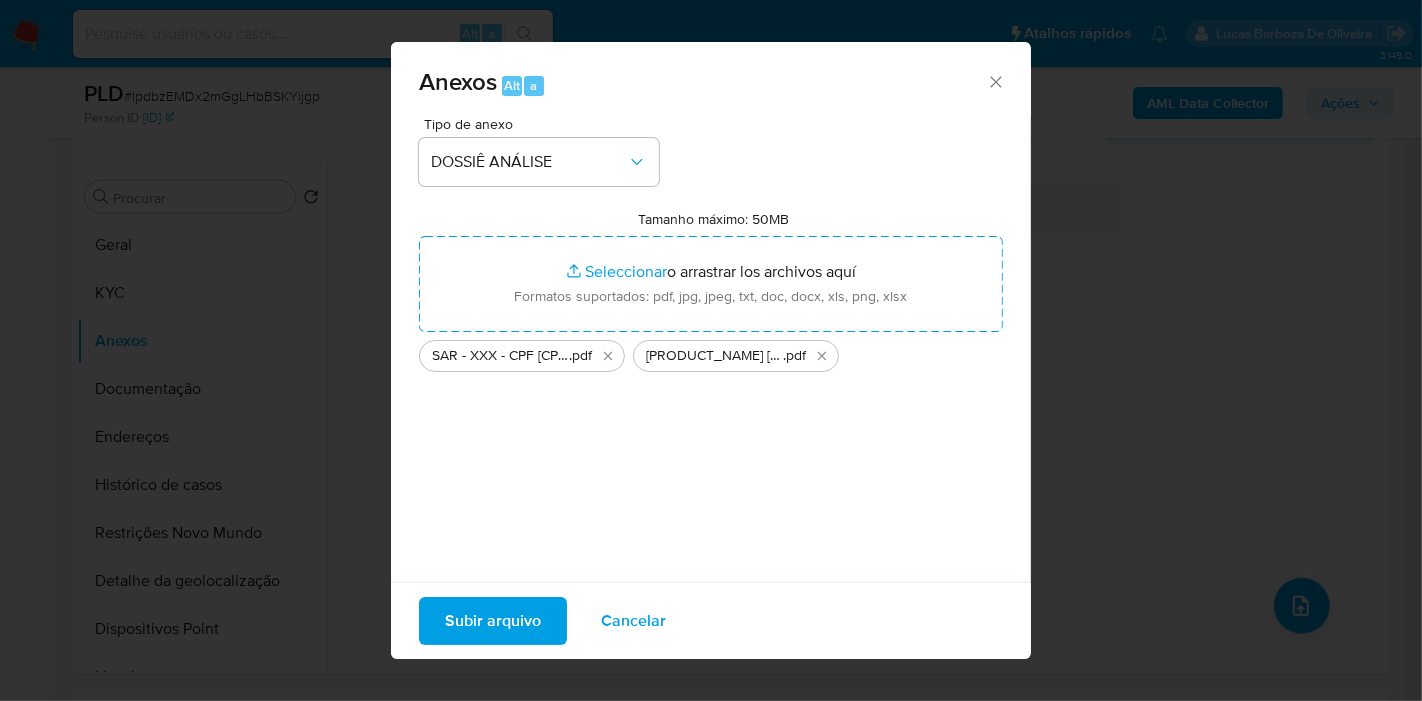 click on "Subir arquivo" at bounding box center [493, 621] 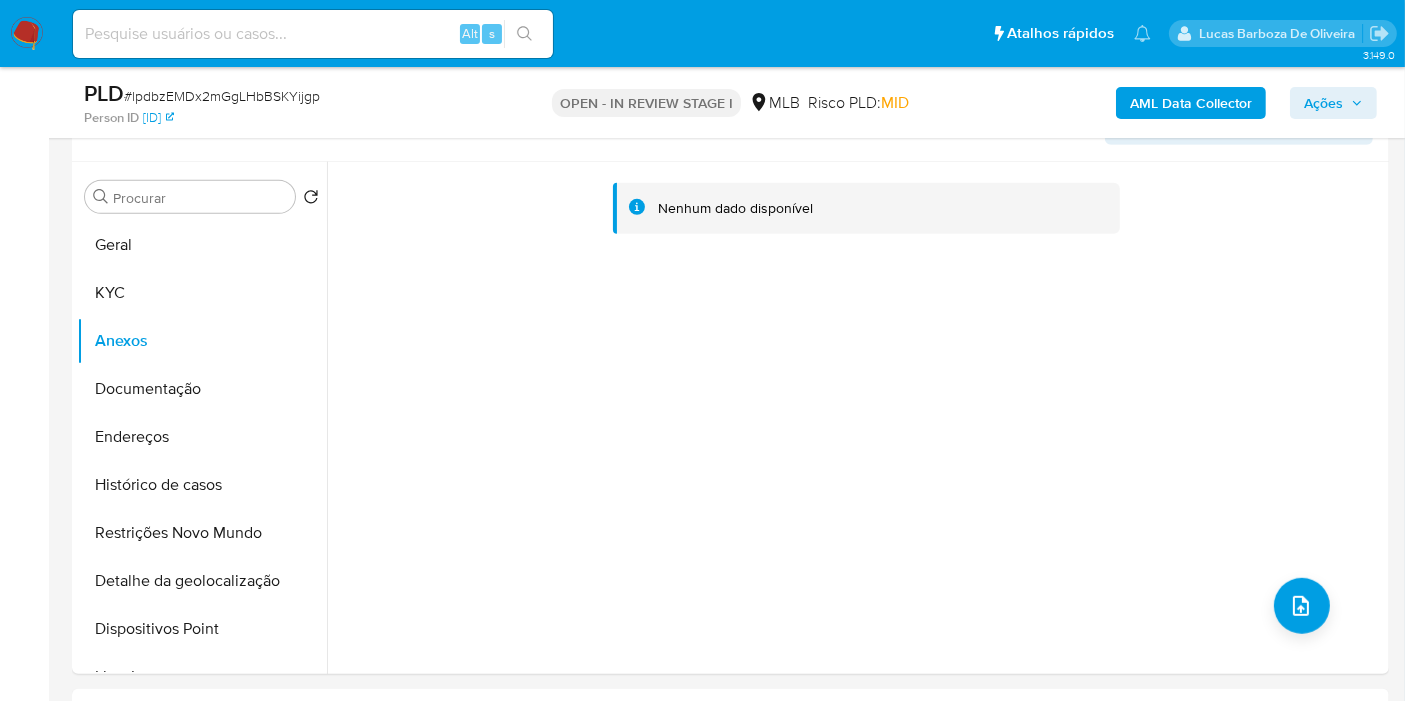 click on "Ações" at bounding box center (1323, 103) 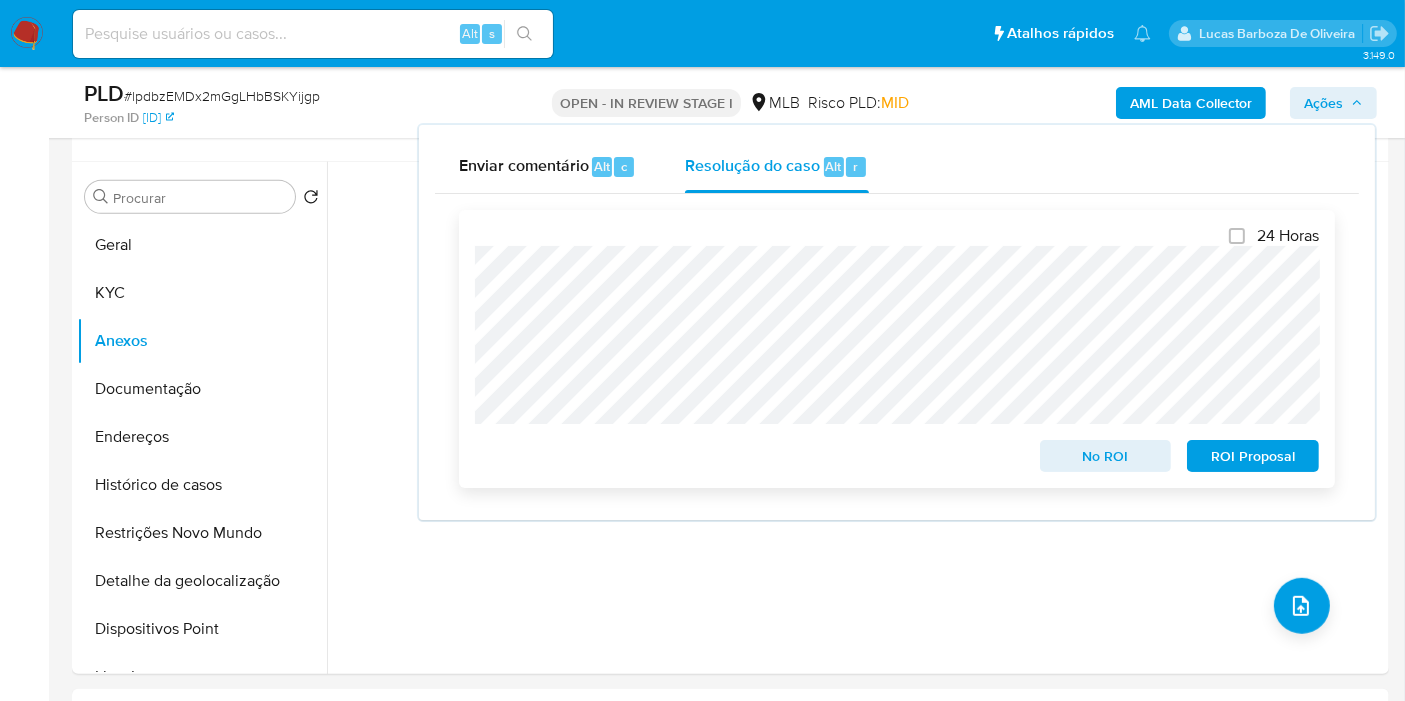 drag, startPoint x: 1297, startPoint y: 464, endPoint x: 1206, endPoint y: 440, distance: 94.11163 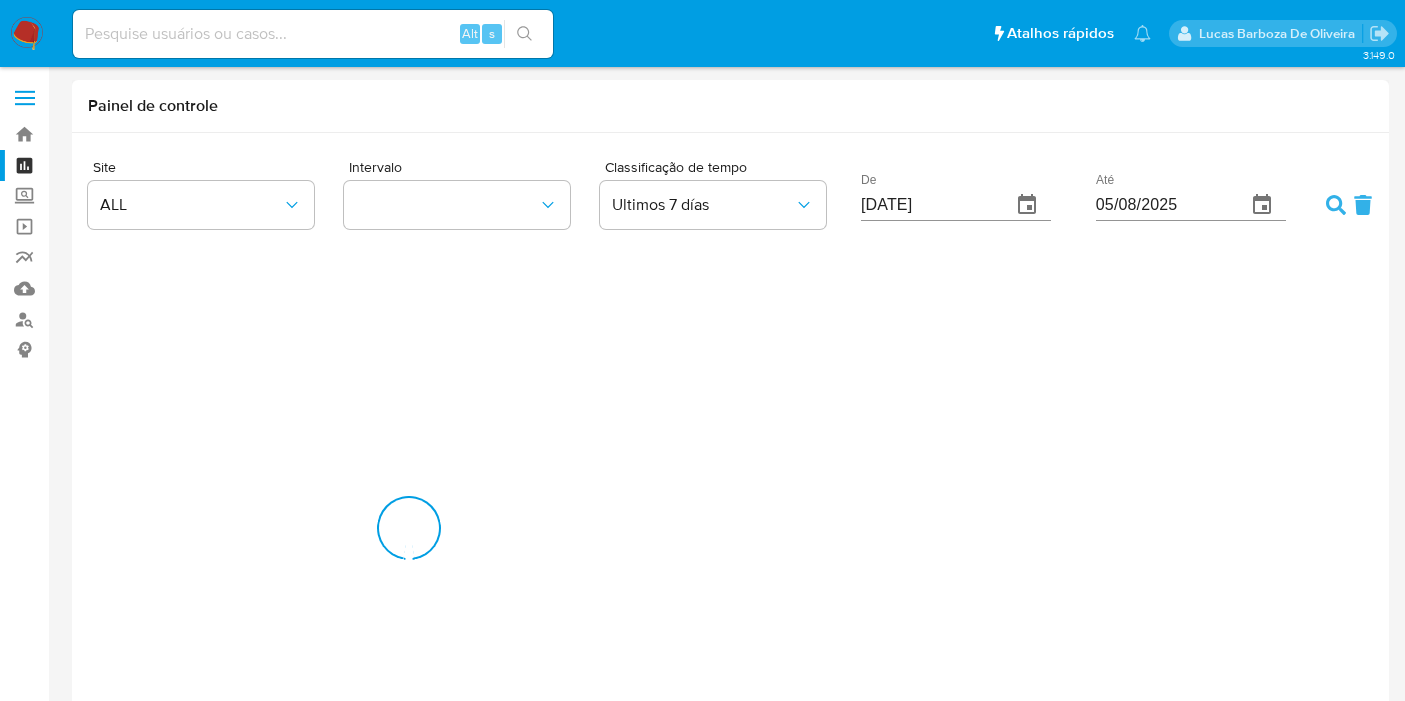 scroll, scrollTop: 0, scrollLeft: 0, axis: both 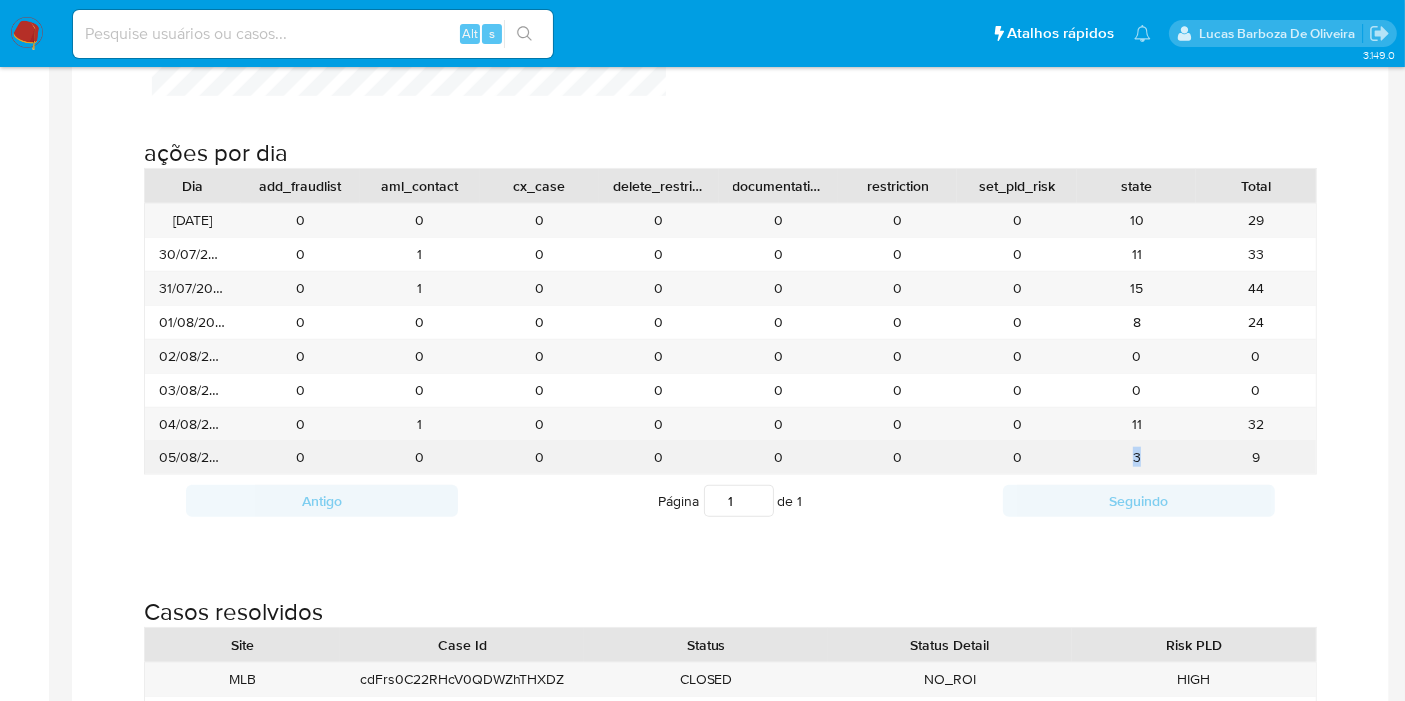 drag, startPoint x: 1128, startPoint y: 457, endPoint x: 1154, endPoint y: 454, distance: 26.172504 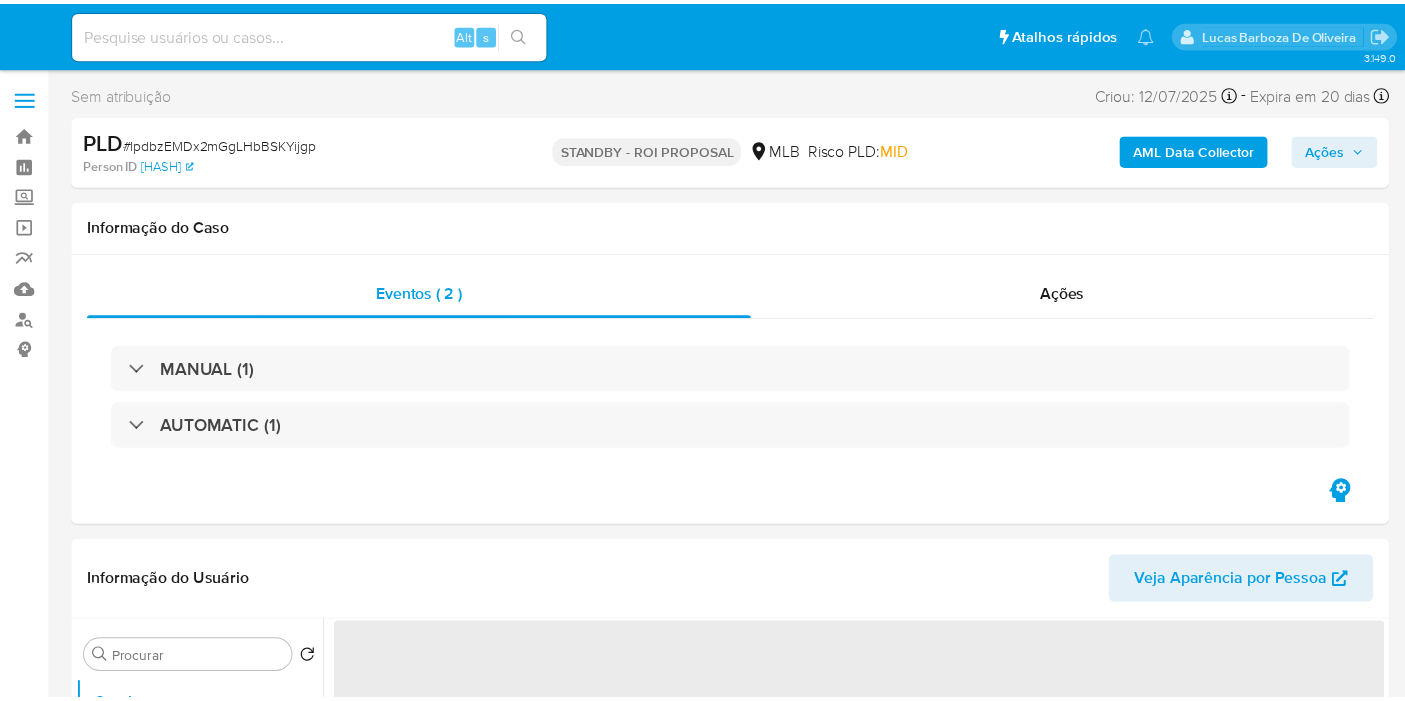 scroll, scrollTop: 0, scrollLeft: 0, axis: both 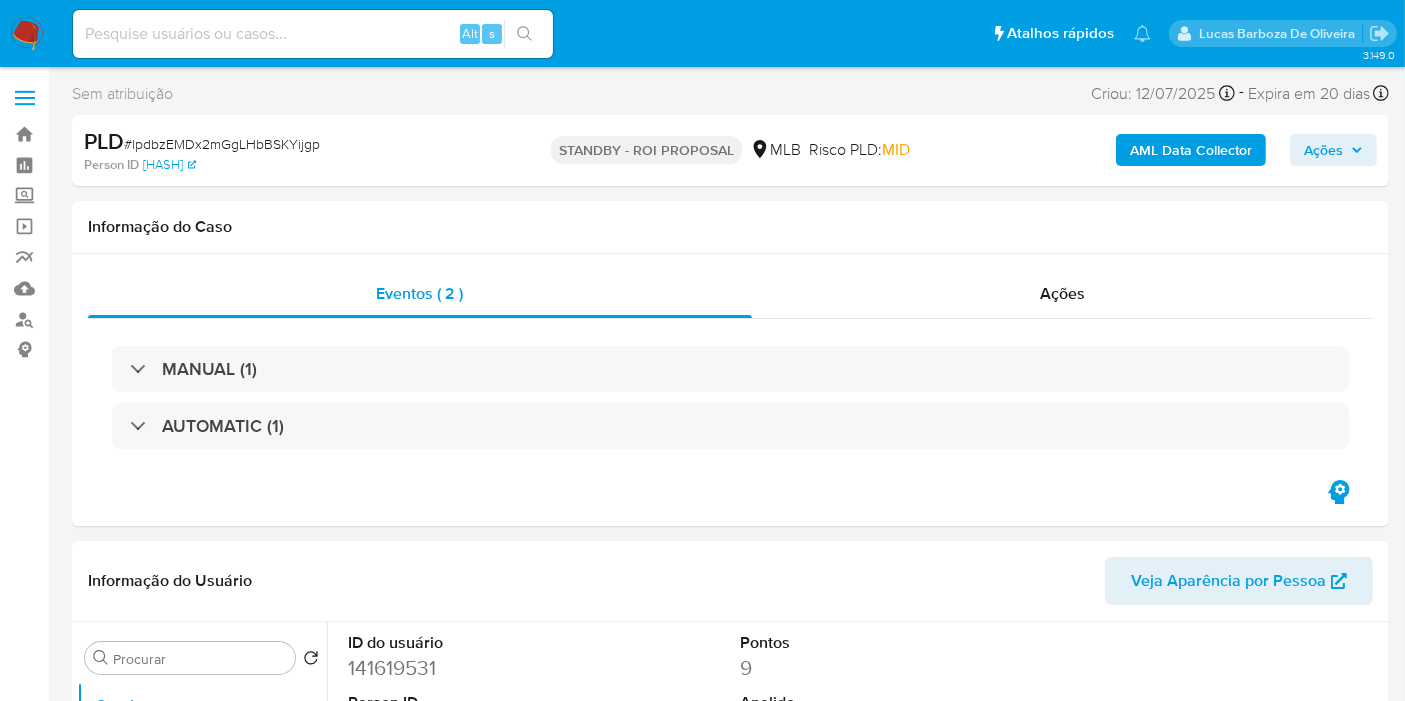 select on "10" 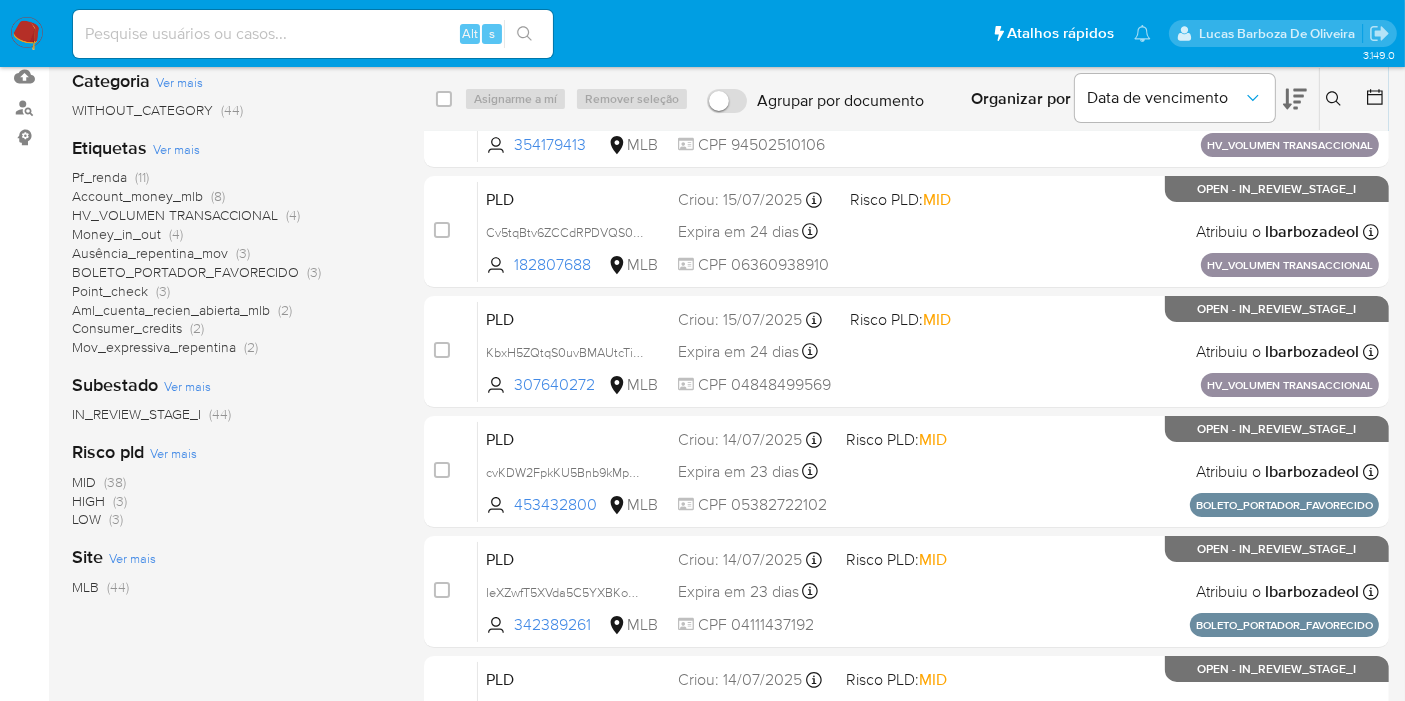 scroll, scrollTop: 222, scrollLeft: 0, axis: vertical 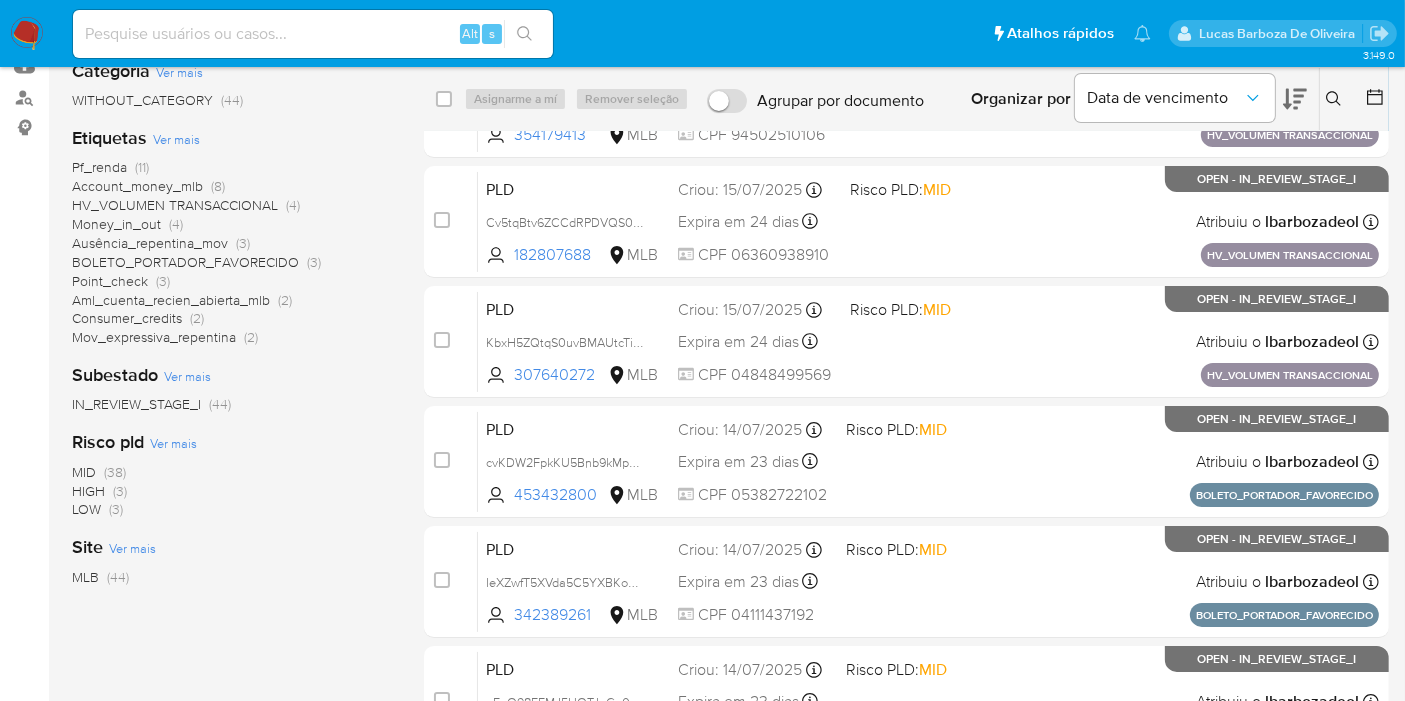 click on "MID" at bounding box center (84, 472) 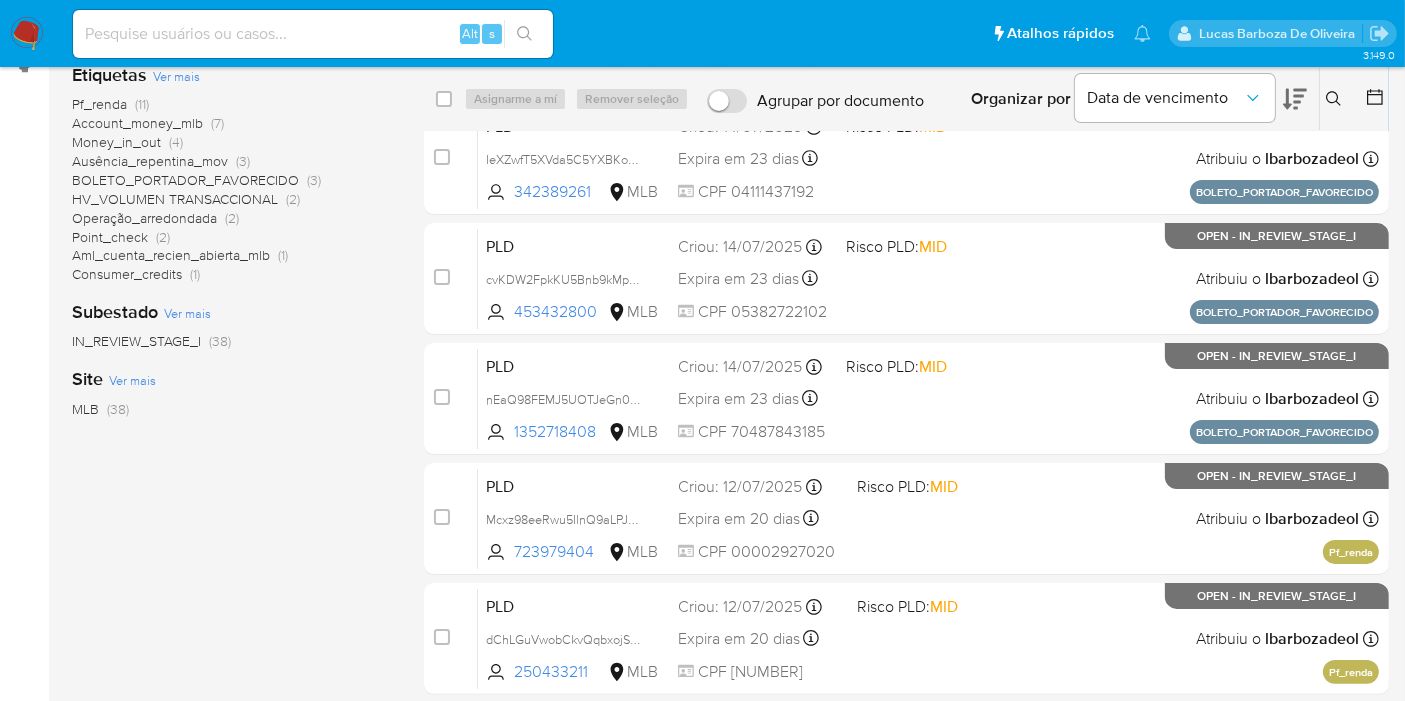 scroll, scrollTop: 0, scrollLeft: 0, axis: both 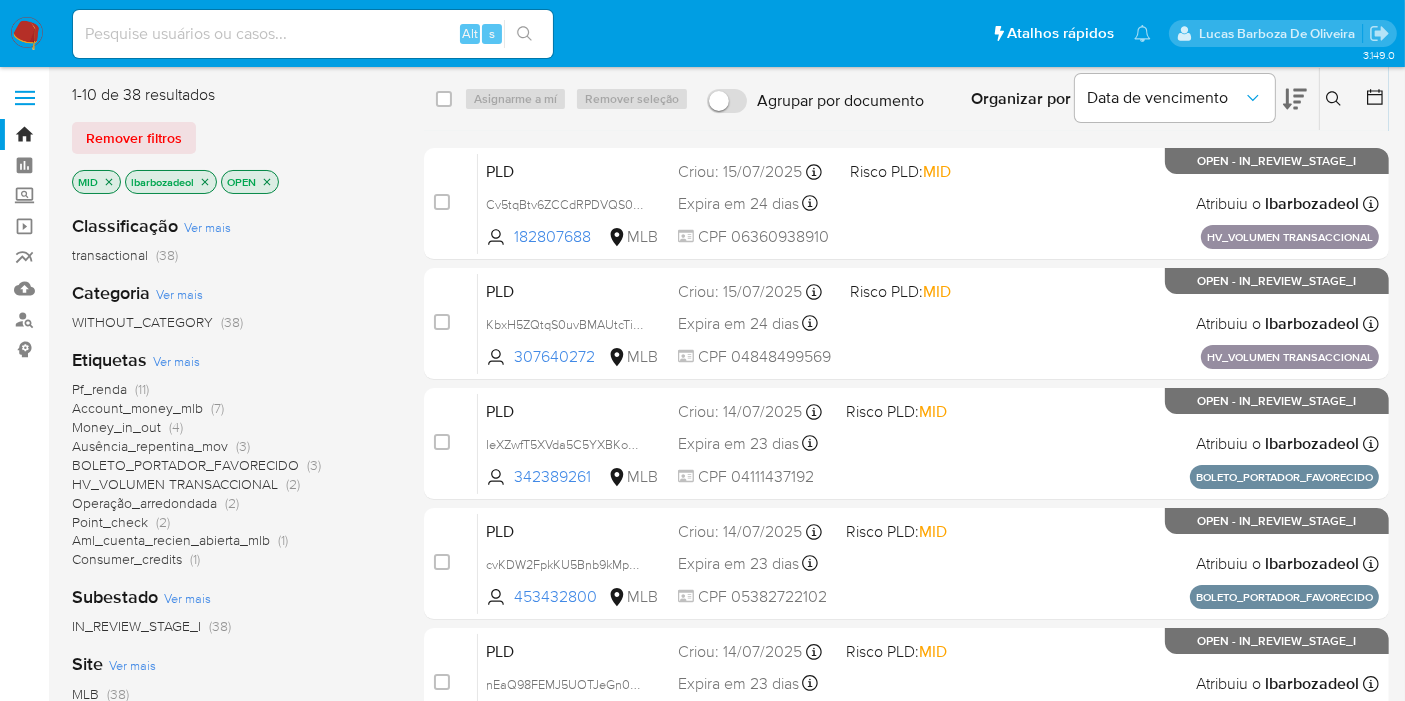 click on "Pf_renda" at bounding box center [99, 389] 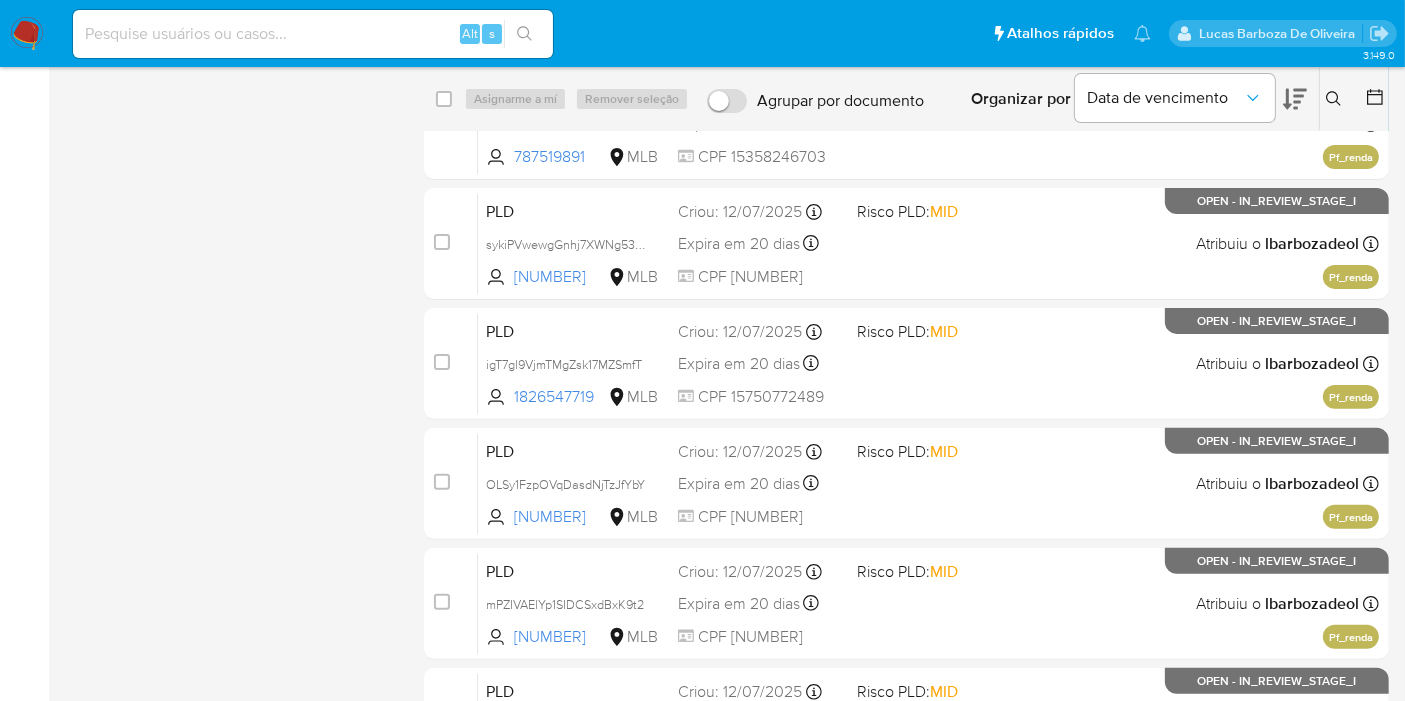 scroll, scrollTop: 722, scrollLeft: 0, axis: vertical 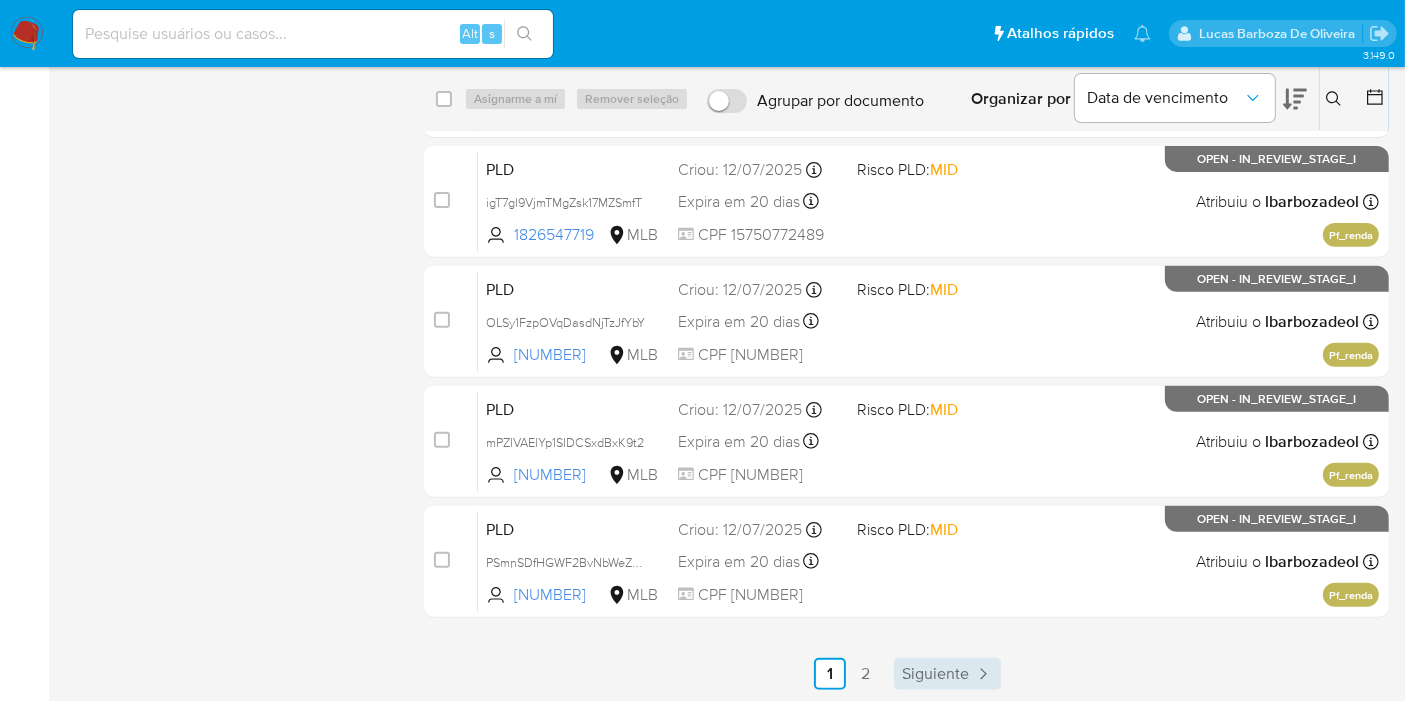 click on "Siguiente" at bounding box center [935, 674] 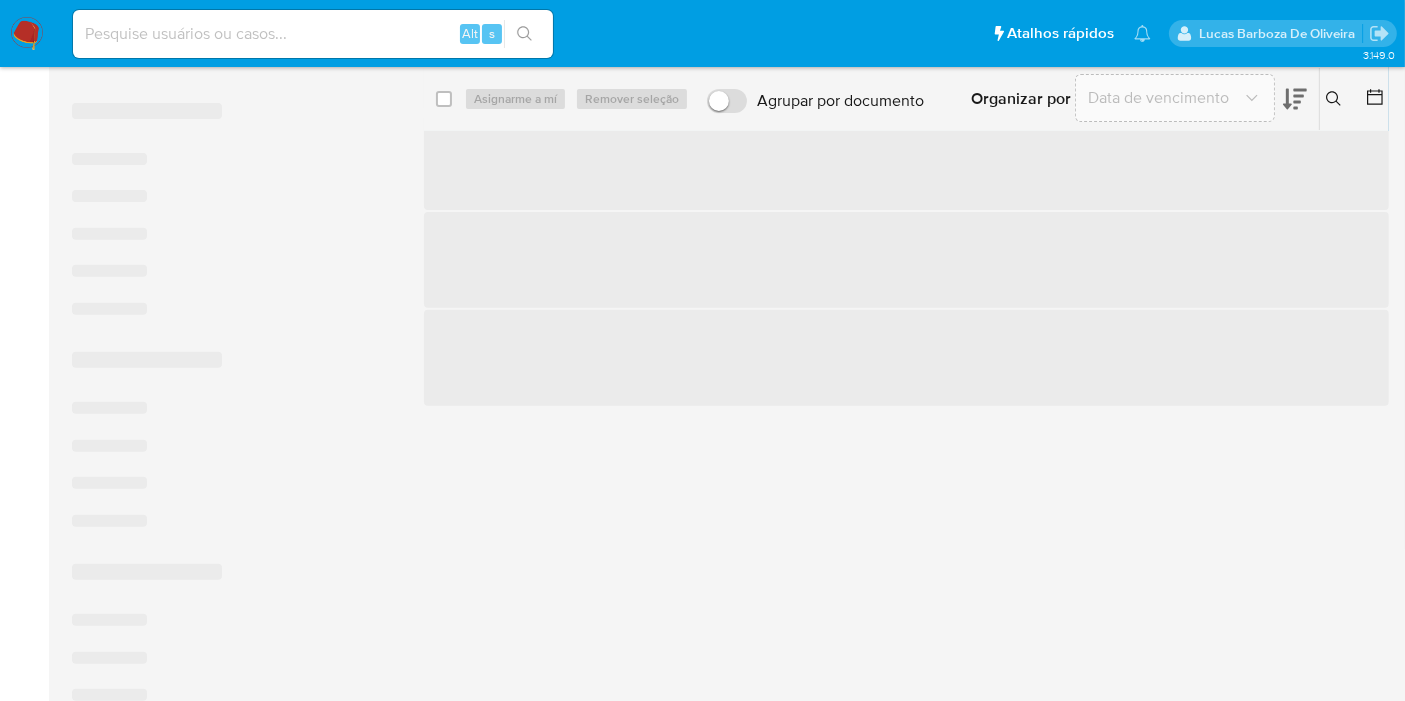 scroll, scrollTop: 0, scrollLeft: 0, axis: both 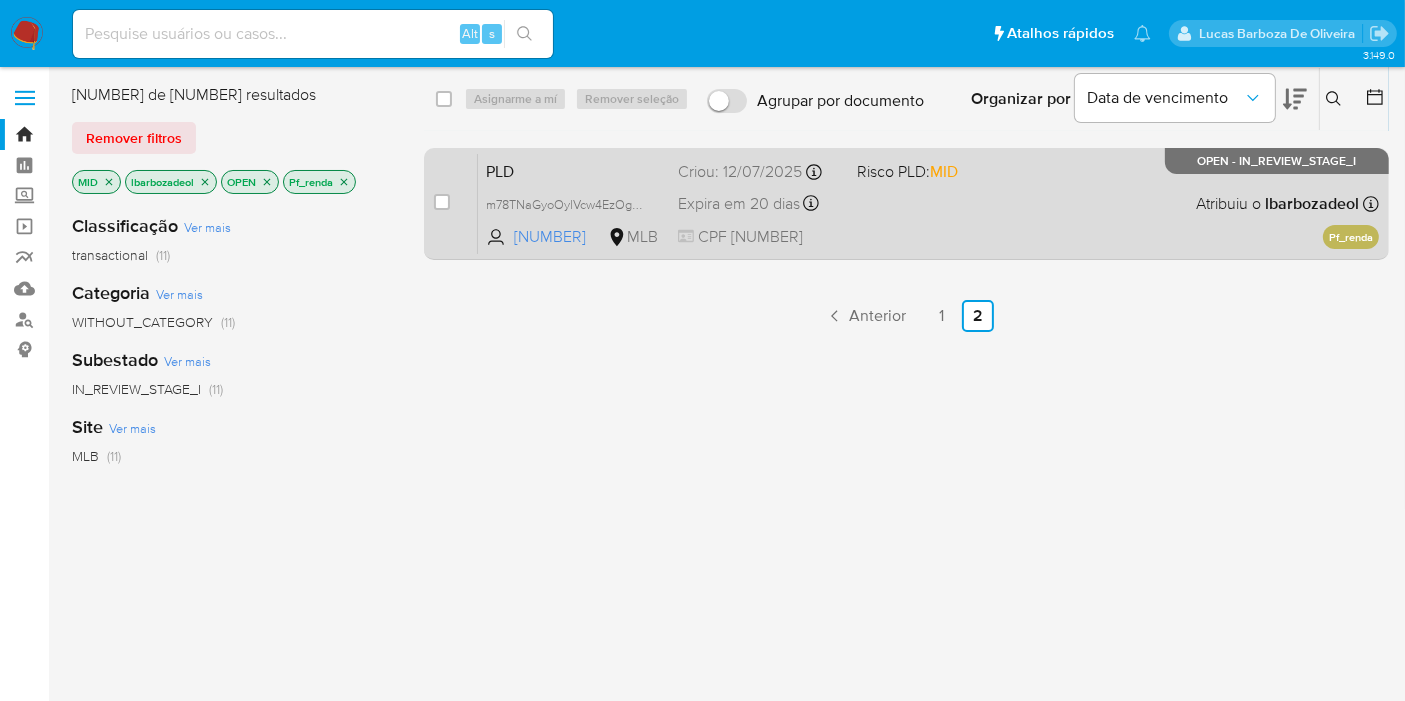 click on "PLD m78TNaGyoOylVcw4EzOgeb08 [NUMBER] MLB Risco PLD: MID Criou: [DATE] Criou: [DATE] [TIME] Expira em 20 dias Expira em [DATE] [TIME] CPF [NUMBER] Atribuiu o [NAME] Asignado el: [DATE] [TIME] Pf_renda OPEN - IN_REVIEW_STAGE_I" at bounding box center (928, 203) 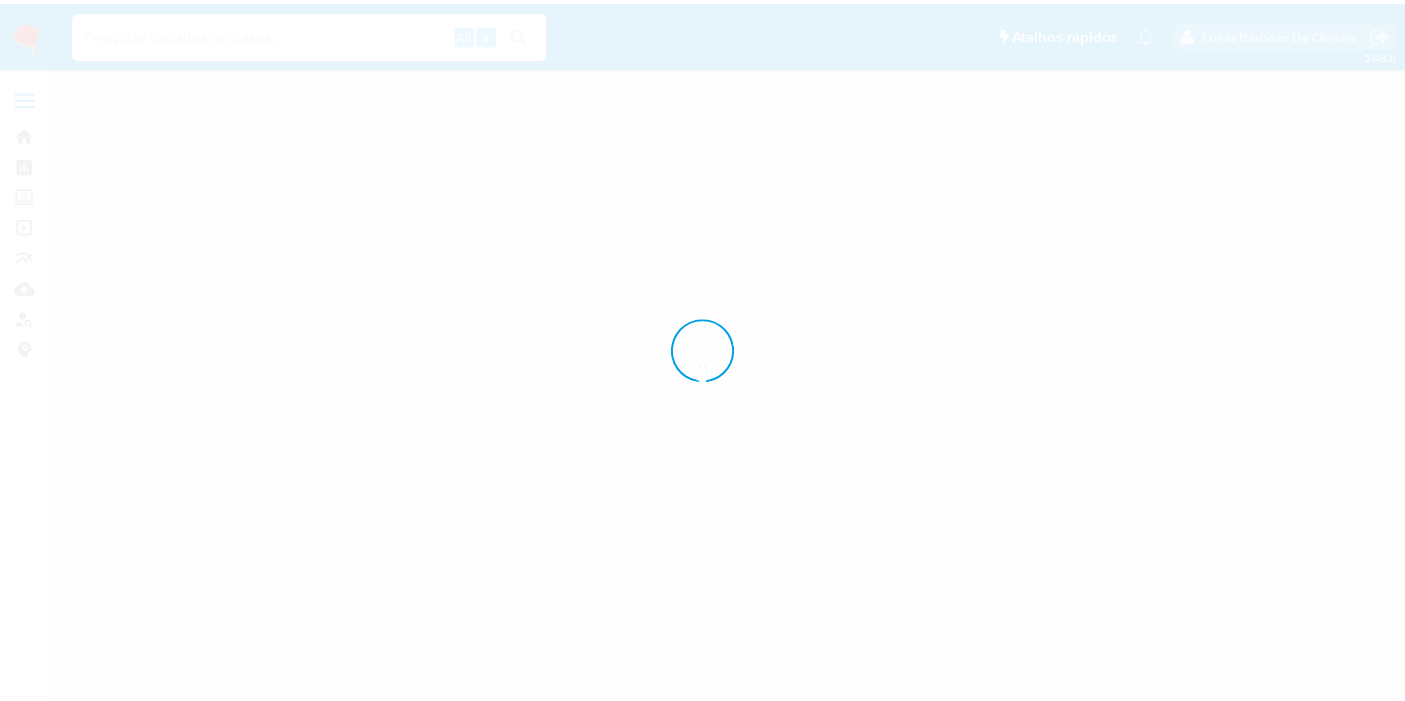 scroll, scrollTop: 0, scrollLeft: 0, axis: both 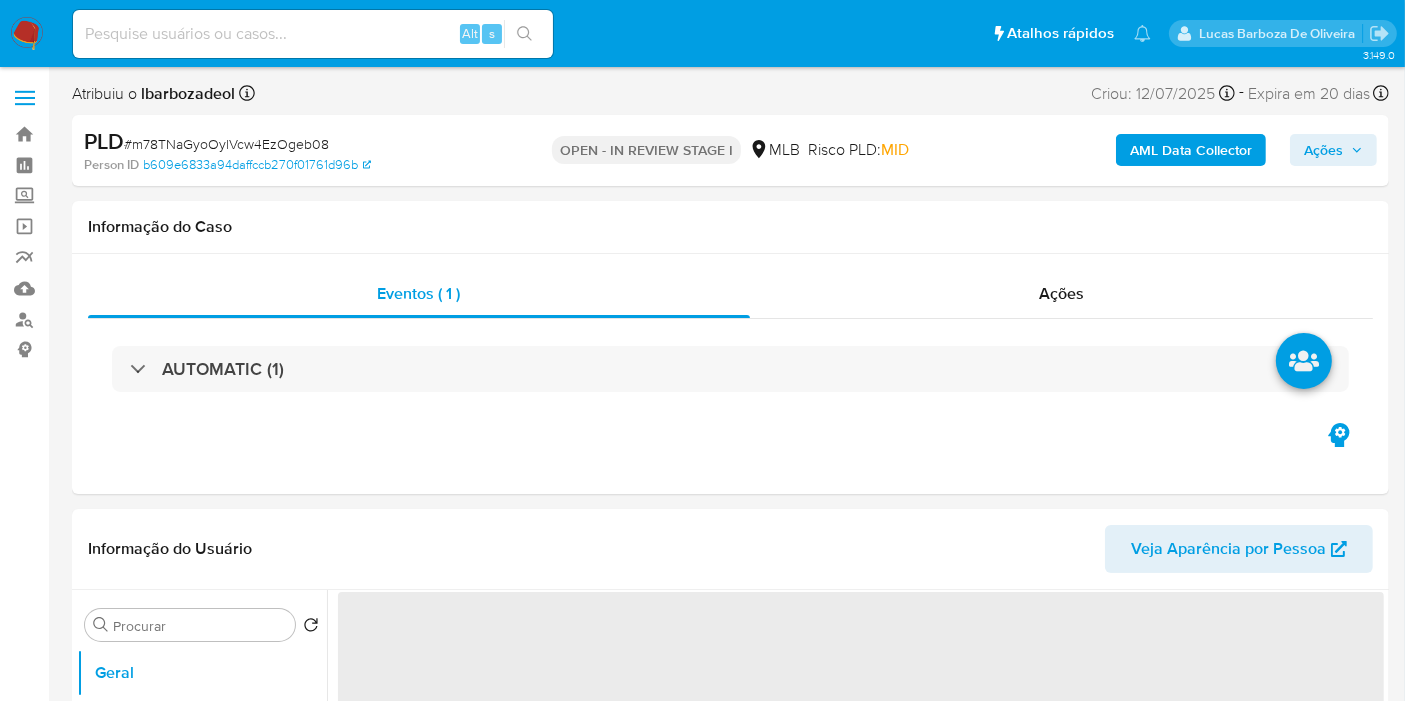 select on "10" 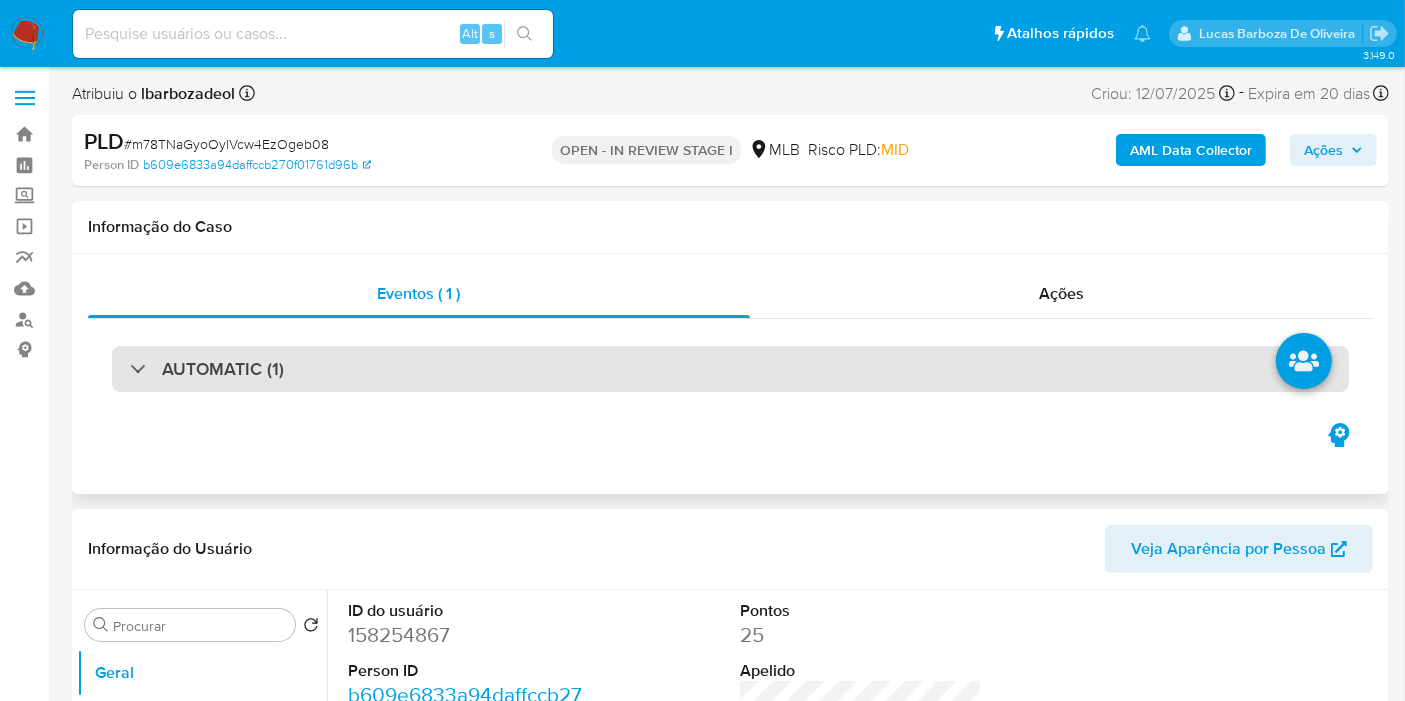 click on "AUTOMATIC (1)" at bounding box center (730, 369) 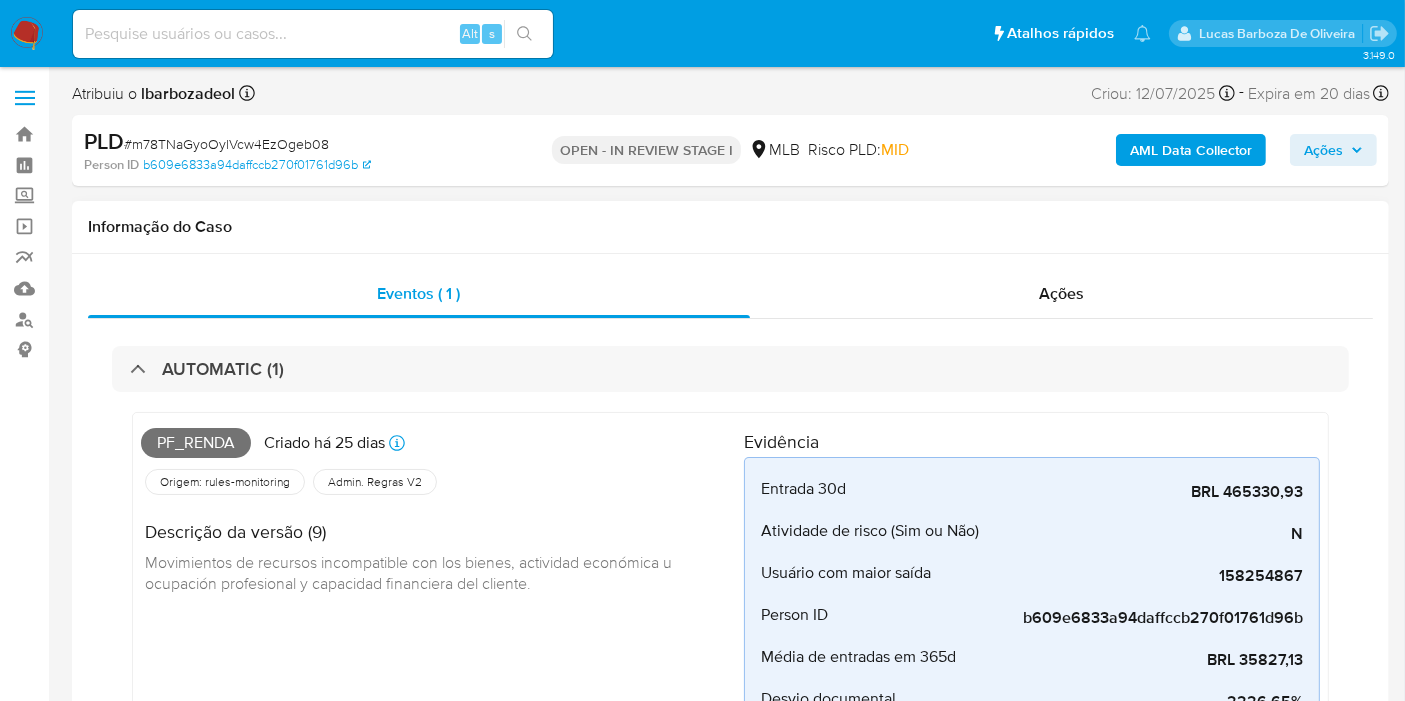 click on "Pf_renda" at bounding box center [196, 443] 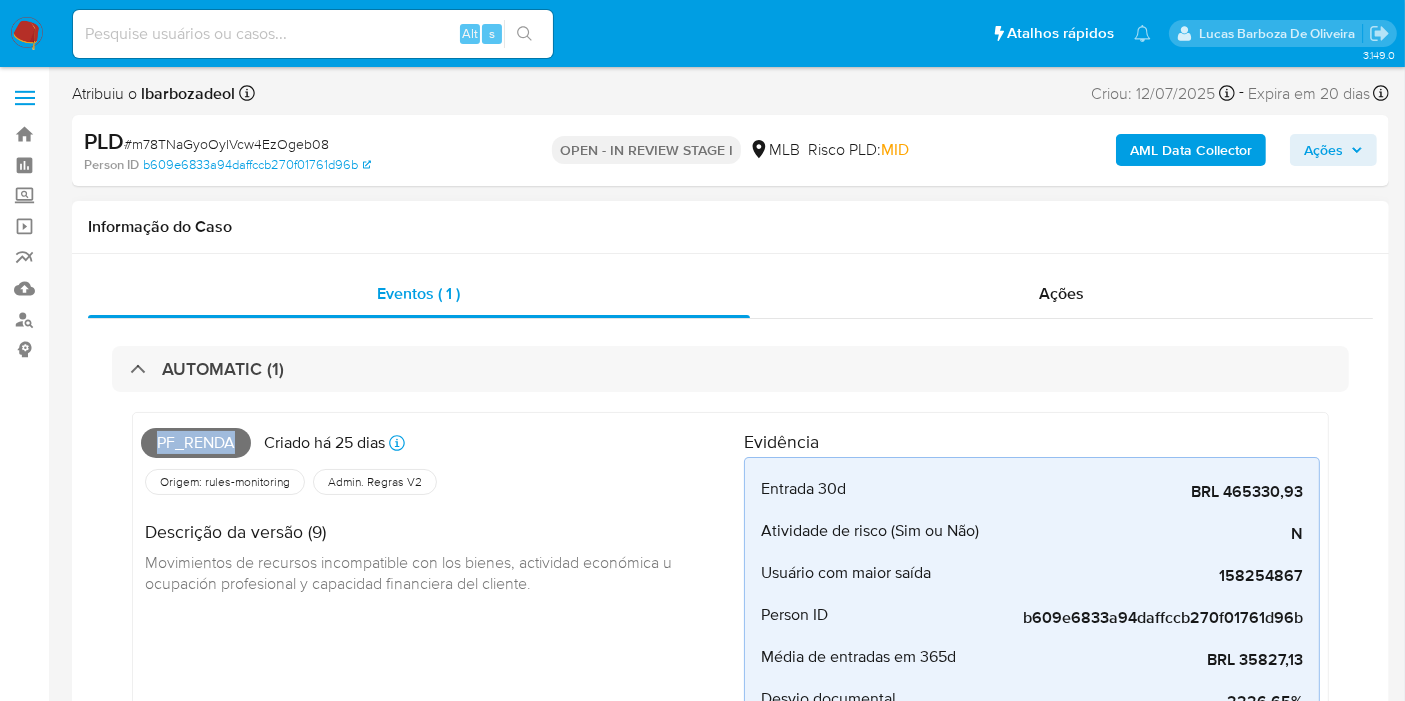 click on "Pf_renda" at bounding box center [196, 443] 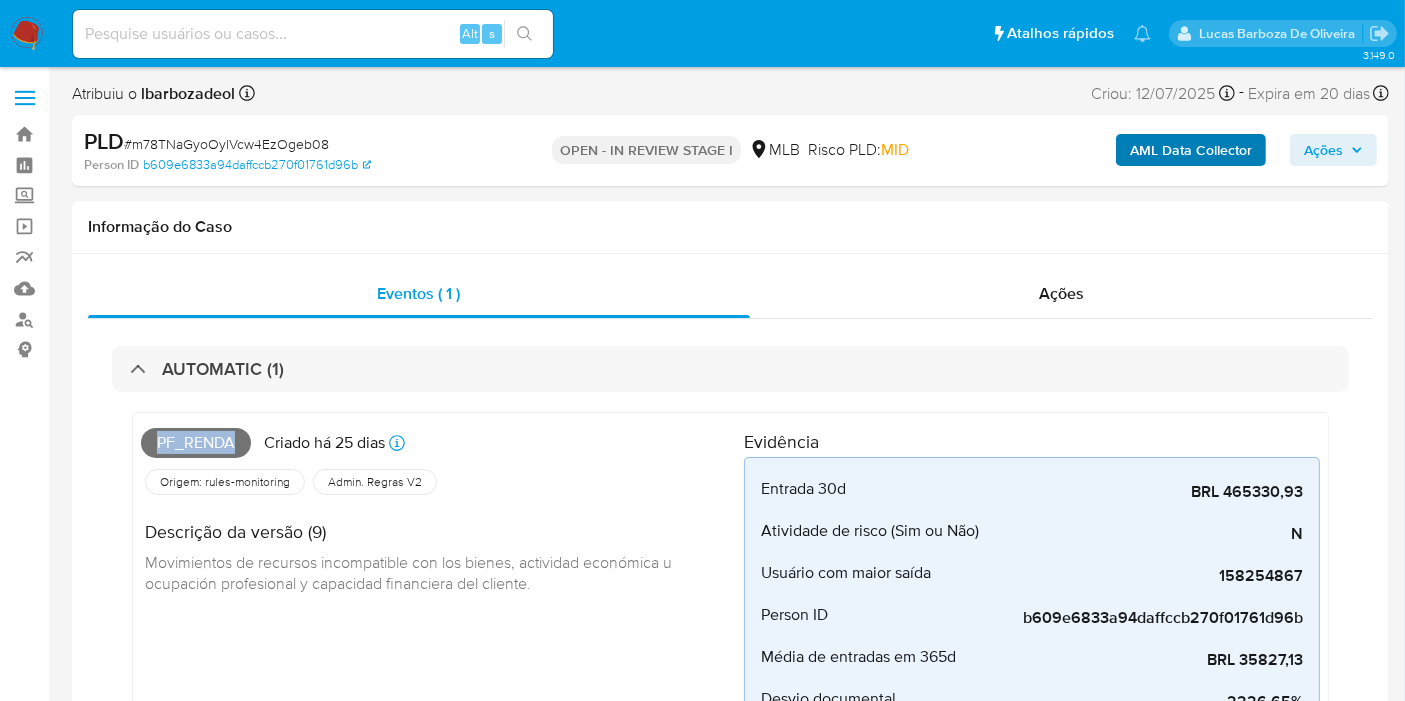 copy on "Pf_renda" 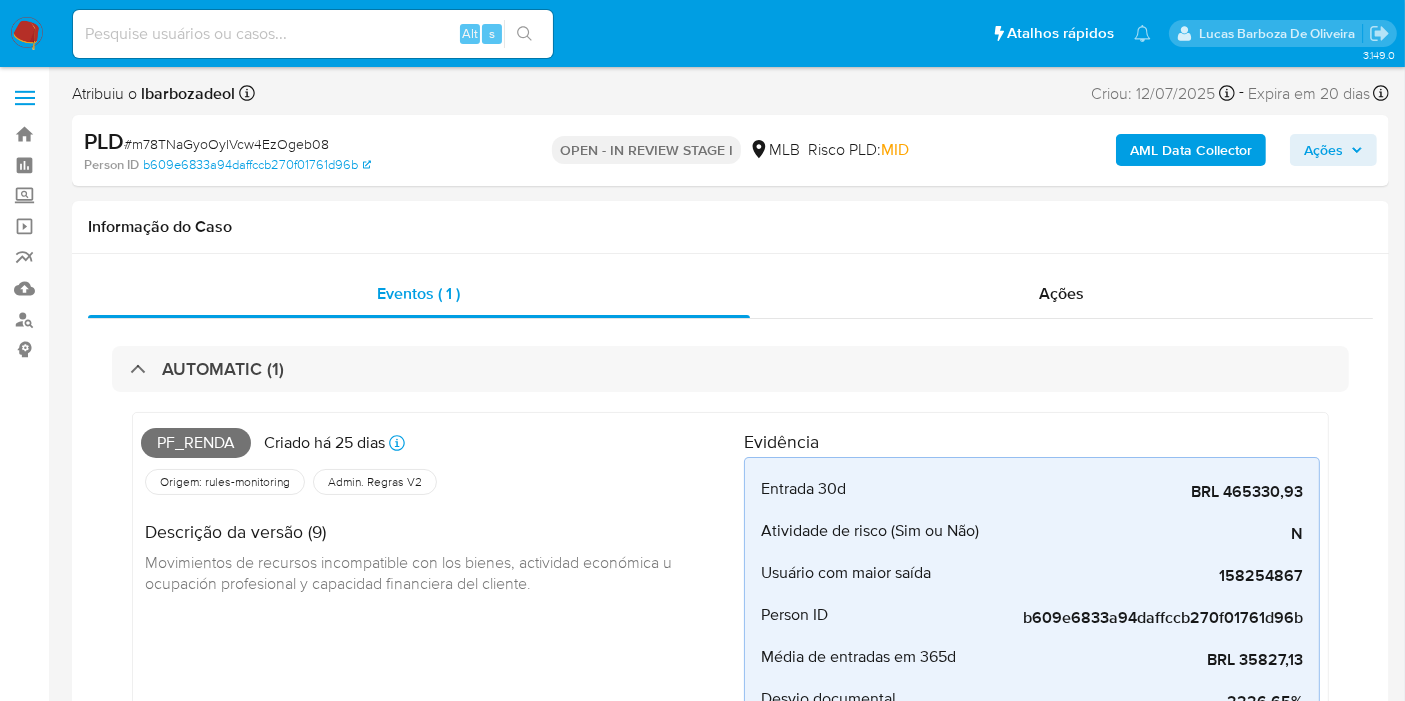 click on "AML Data Collector Ações" at bounding box center (1164, 150) 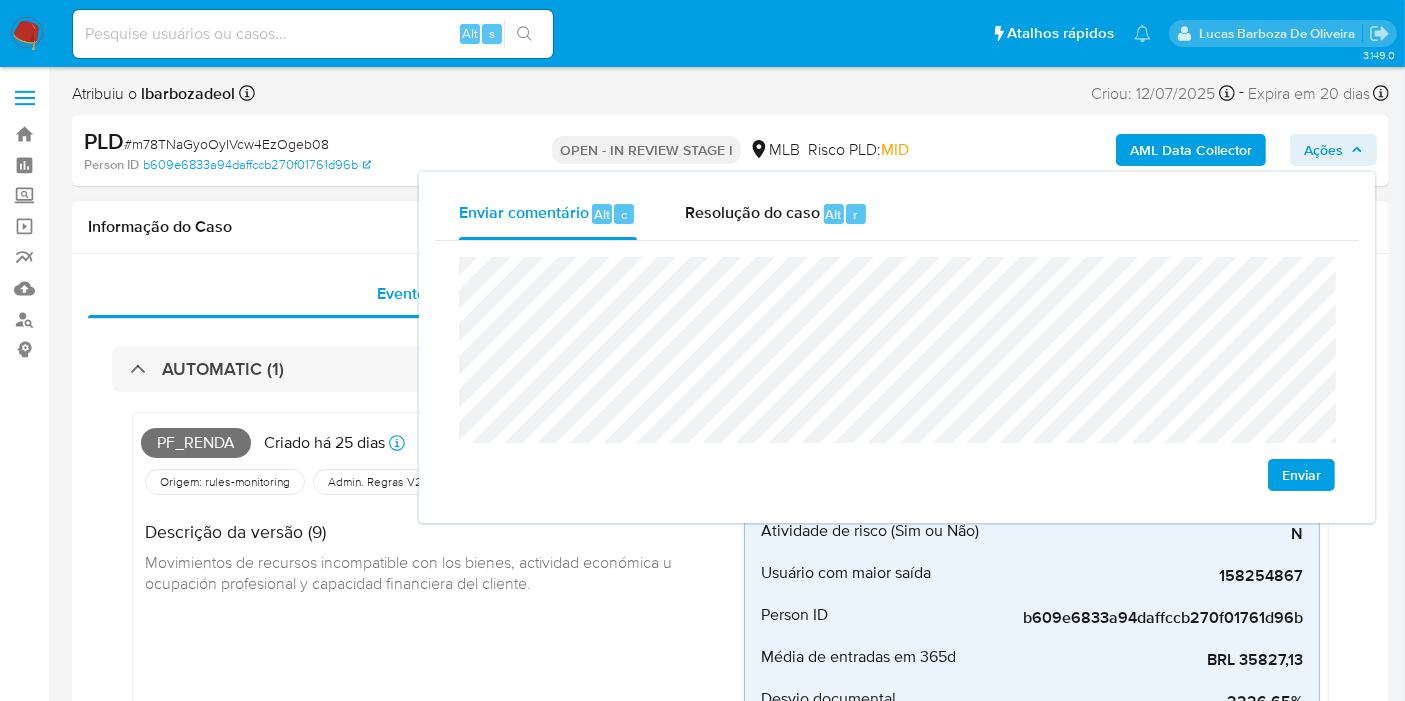 click on "Informação do Caso" at bounding box center (730, 227) 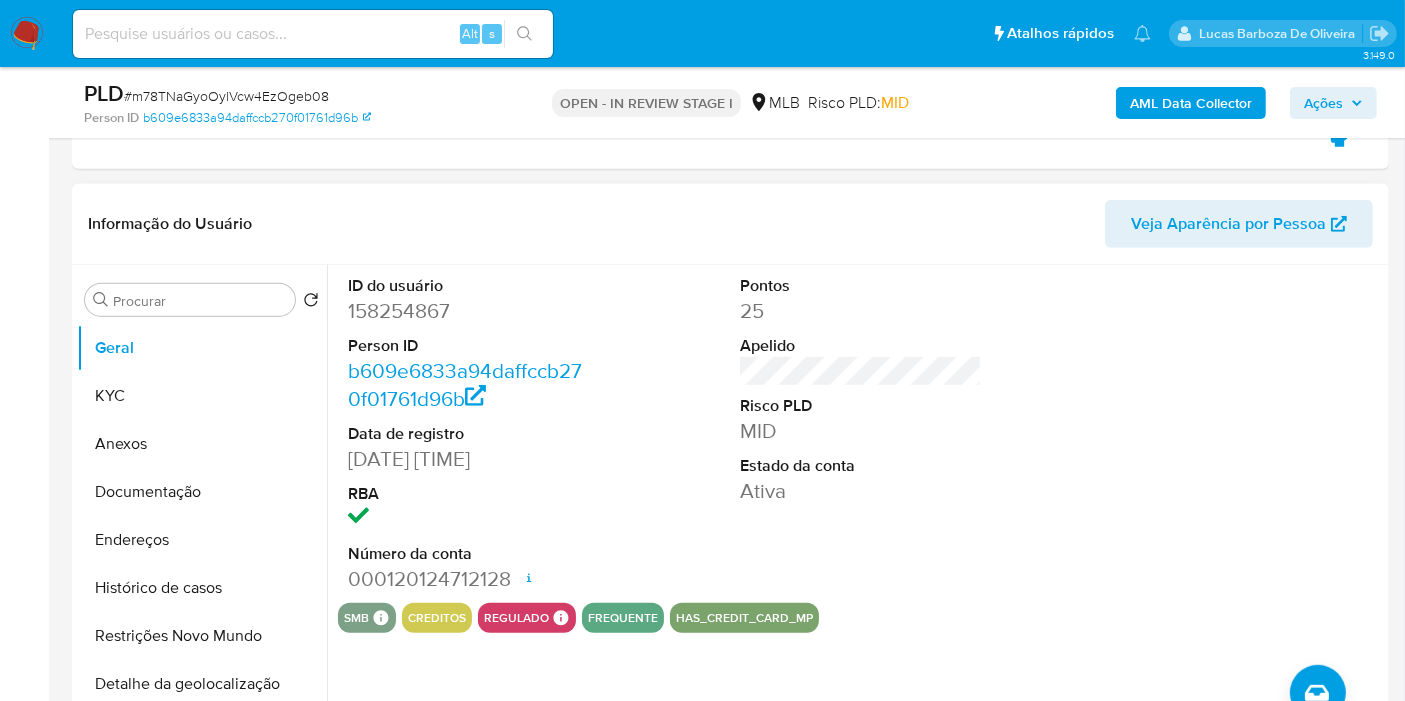 scroll, scrollTop: 888, scrollLeft: 0, axis: vertical 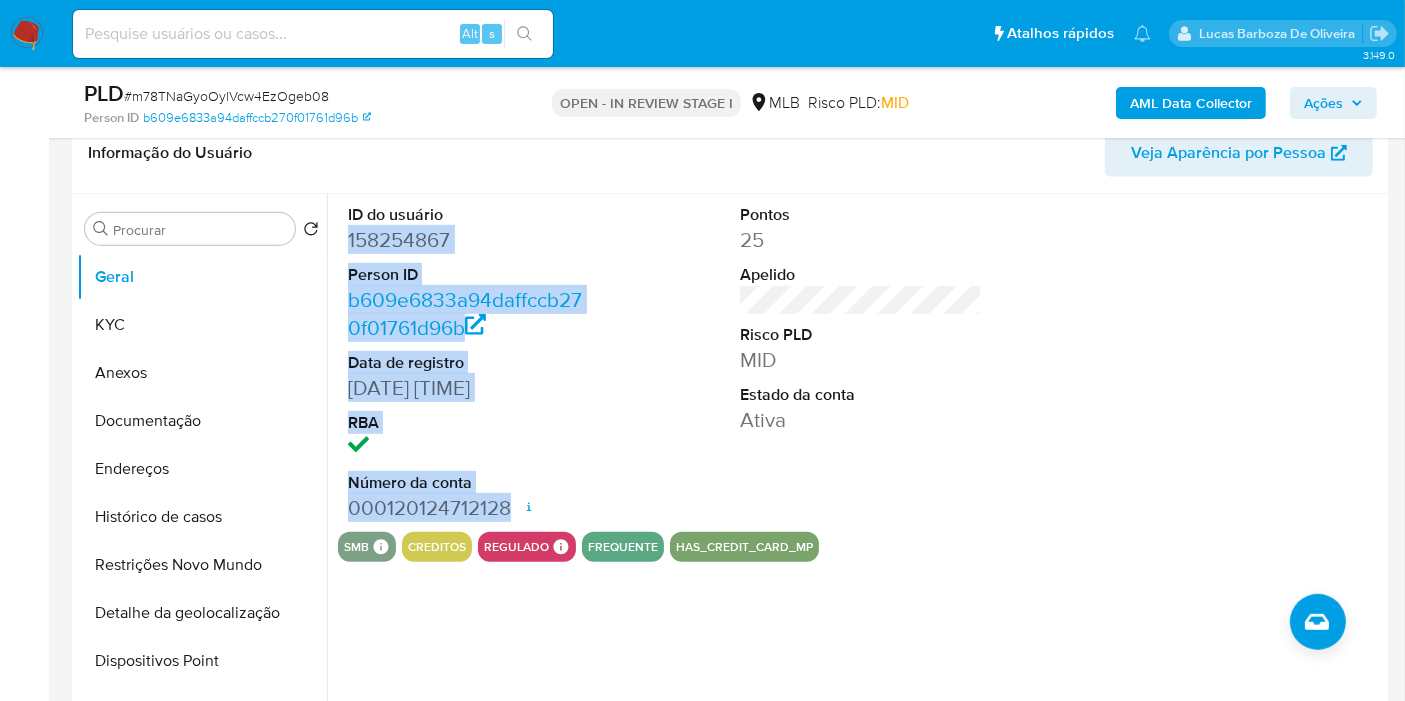 drag, startPoint x: 345, startPoint y: 235, endPoint x: 511, endPoint y: 495, distance: 308.47366 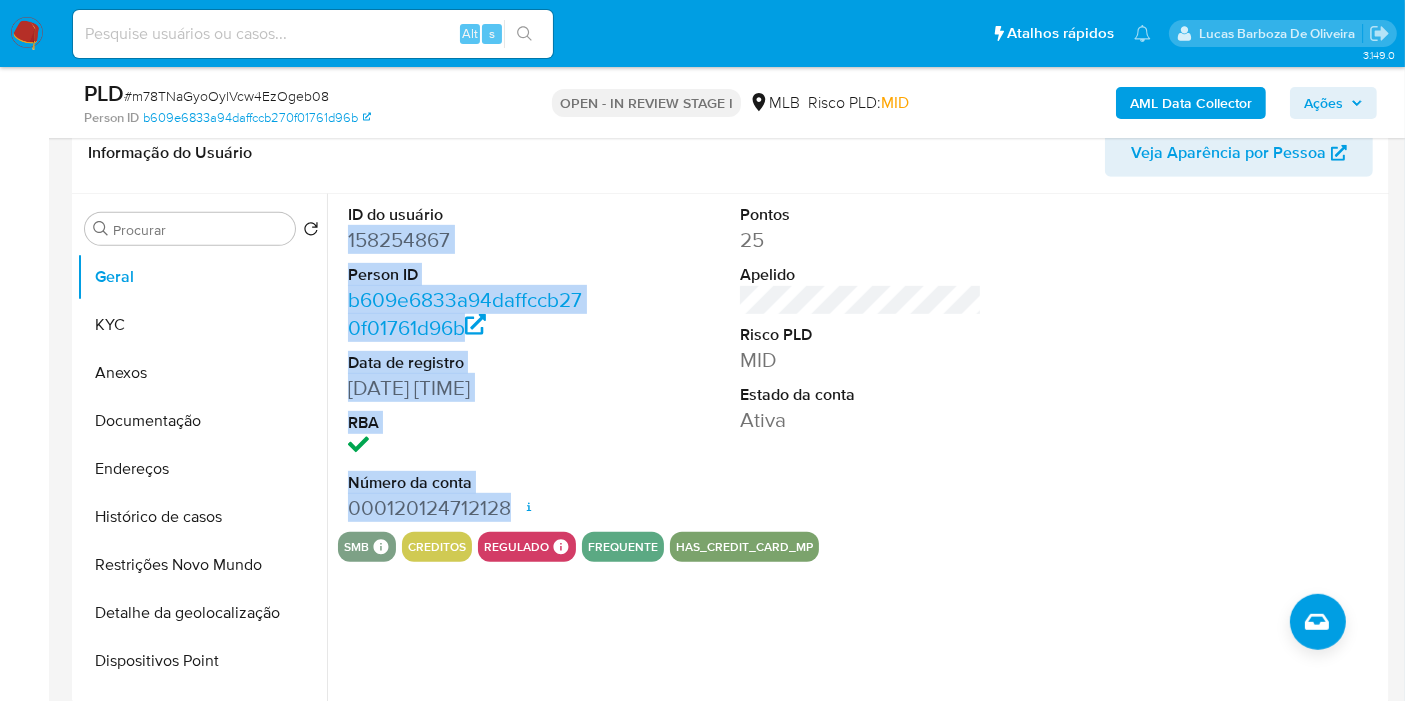 click on "Ações" at bounding box center [1333, 103] 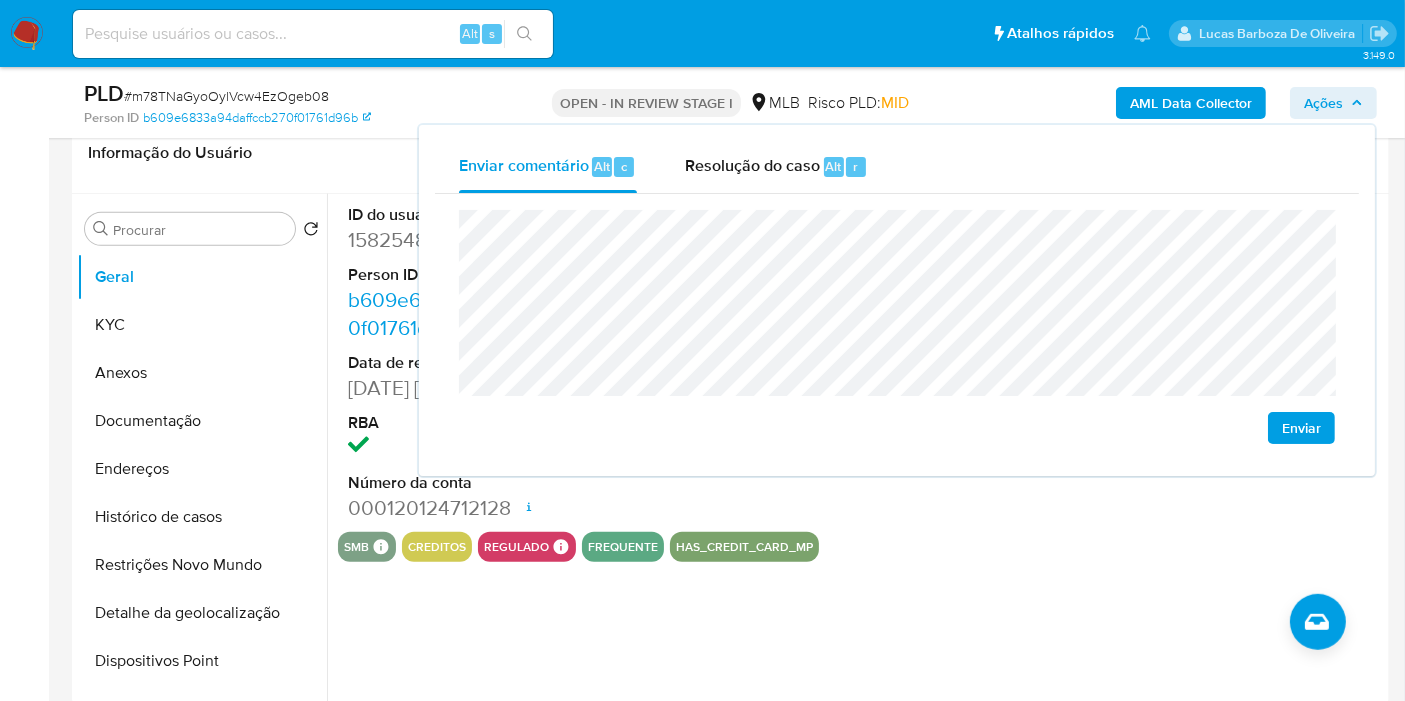 click on "Informação do Usuário Veja Aparência por Pessoa" at bounding box center [730, 153] 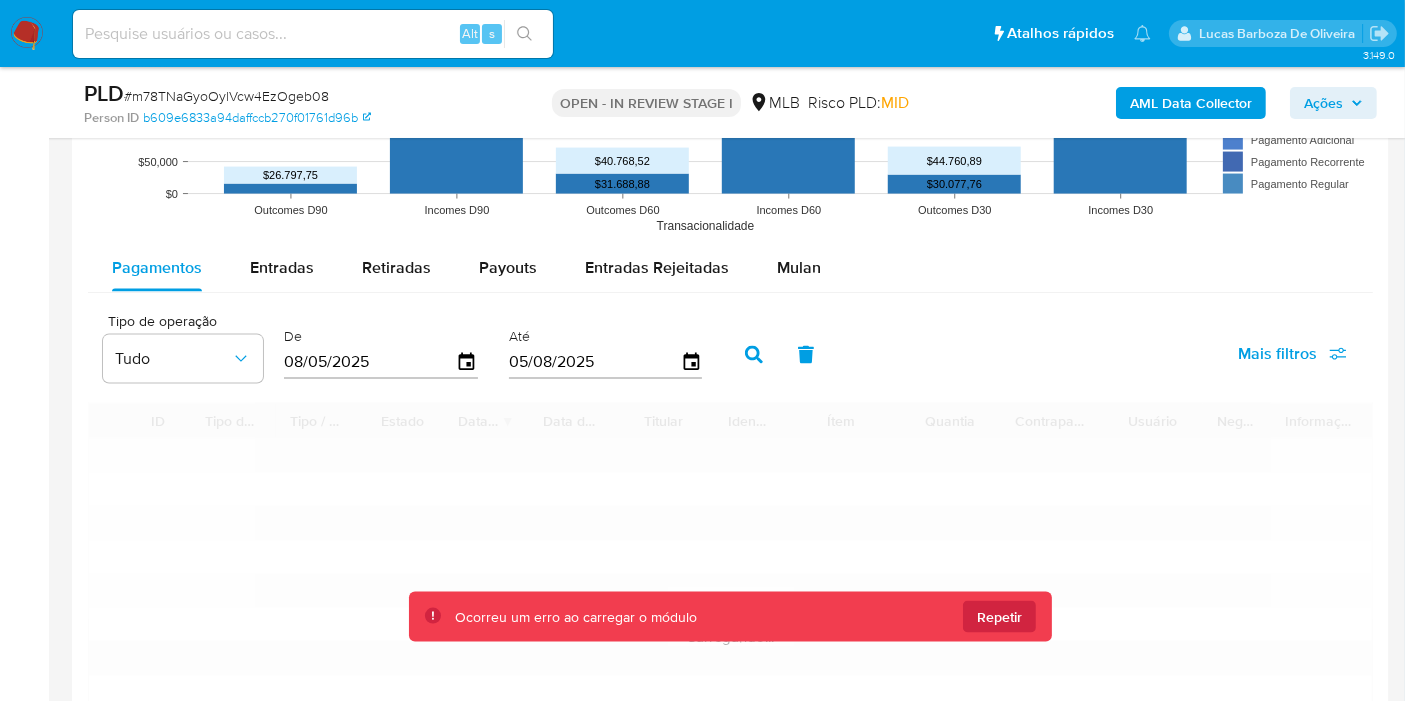 scroll, scrollTop: 2851, scrollLeft: 0, axis: vertical 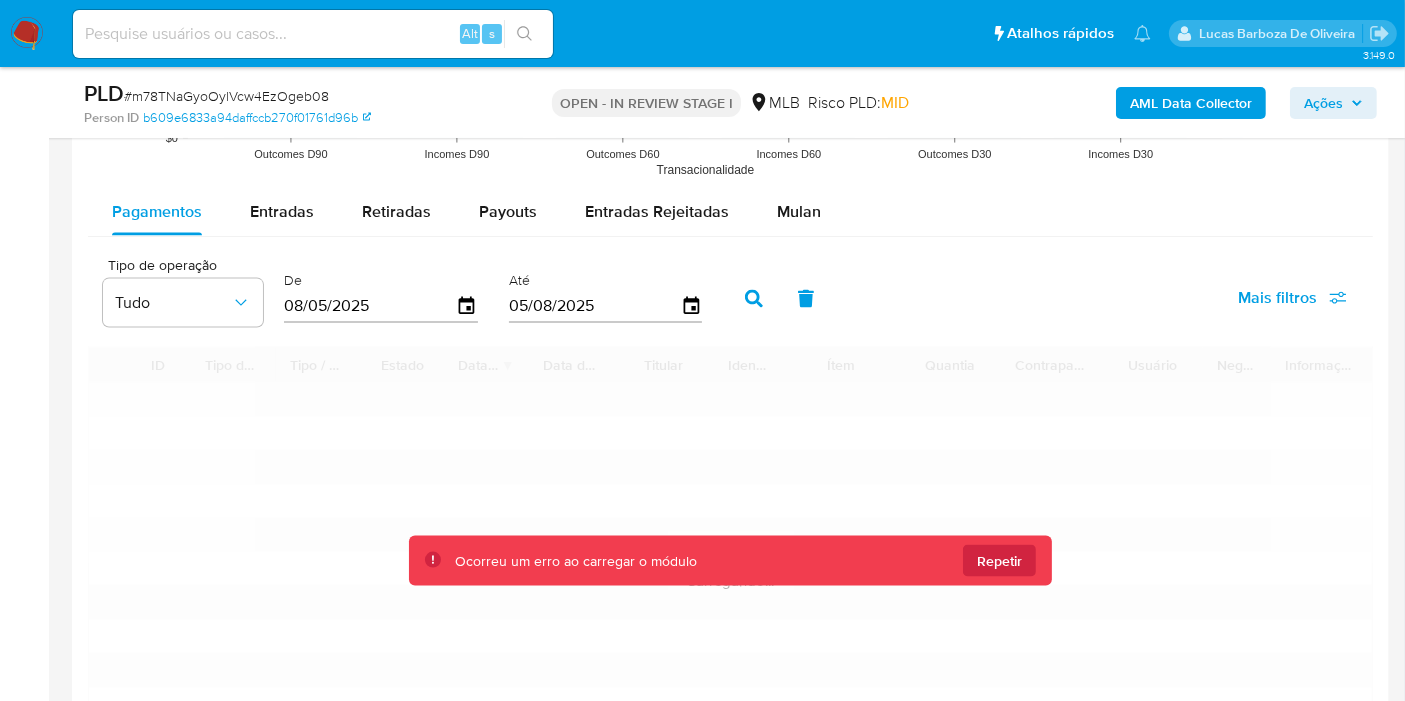 click on "Pagamentos Entradas Retiradas Payouts Entradas Rejeitadas Mulan Tipo de operação Tudo De 08/05/2025 Até 05/08/2025 Mais filtros ID Tipo de operação Tipo / Método Estado Data de criação Data de aprovação Titular Identificação Ítem Quantia Contraparte Usuário Negócio Informações Adicionais                                                                                                                                                                                                         Antigo Página   1   de   1 5   Linhas 10   Linhas 20   Linhas 25   Linhas 50   Linhas 100   Linhas Seguindo Não há dados Carregando... Ocorreu um erro ao carregar o módulo Repetir" at bounding box center [730, 482] 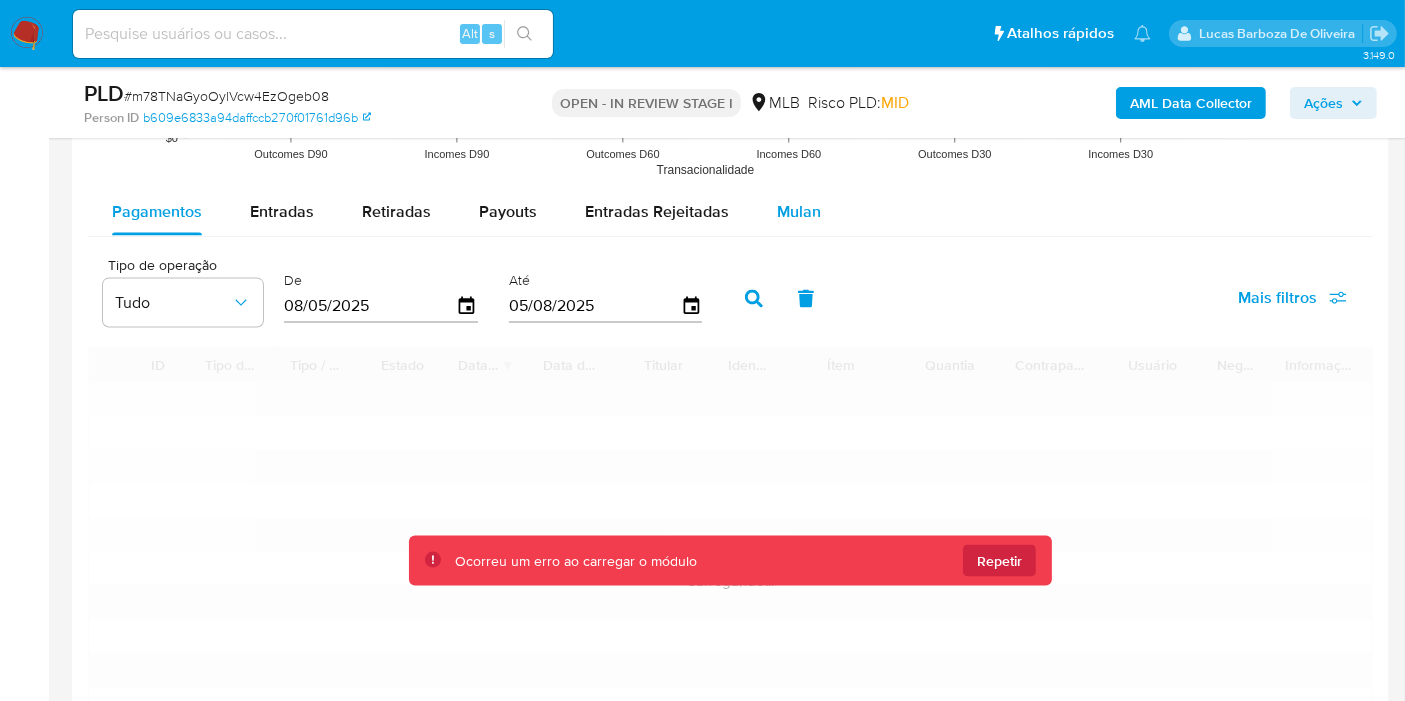click on "Mulan" at bounding box center [799, 211] 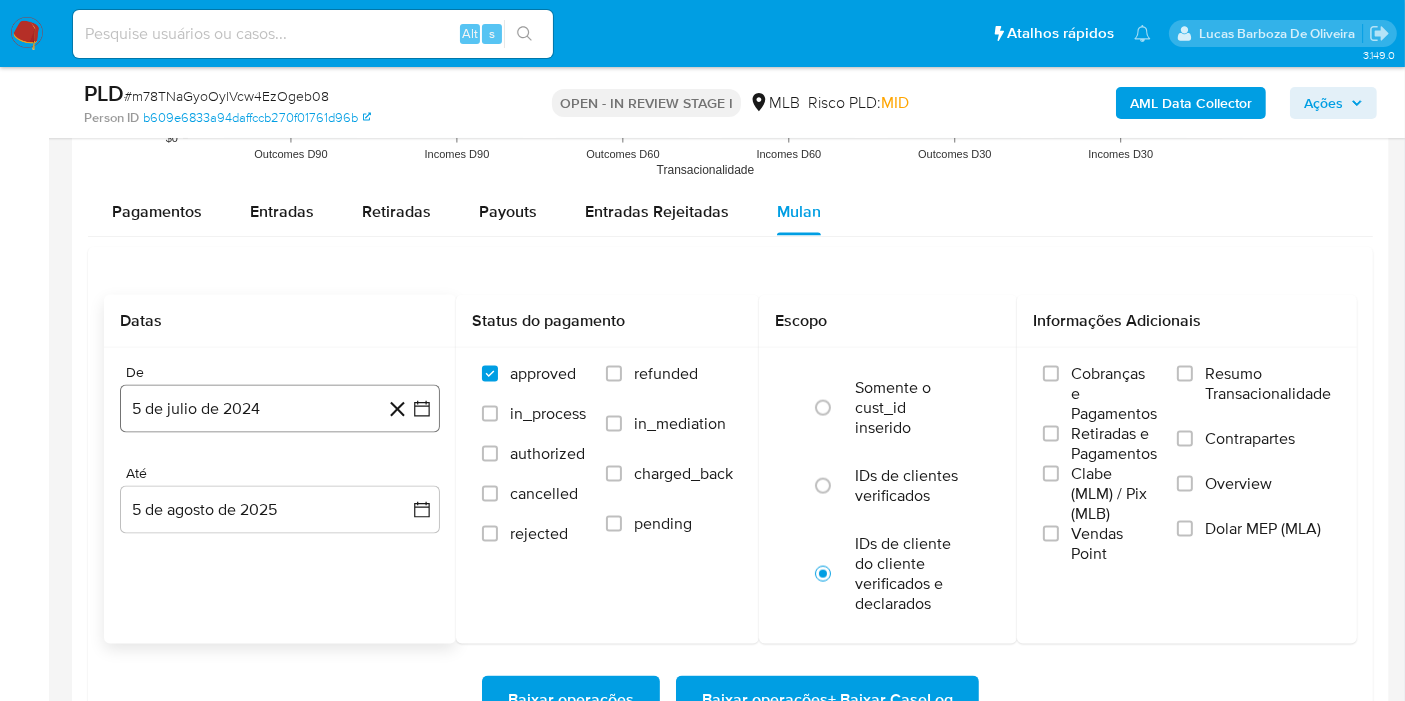 click on "5 de julio de 2024" at bounding box center [280, 409] 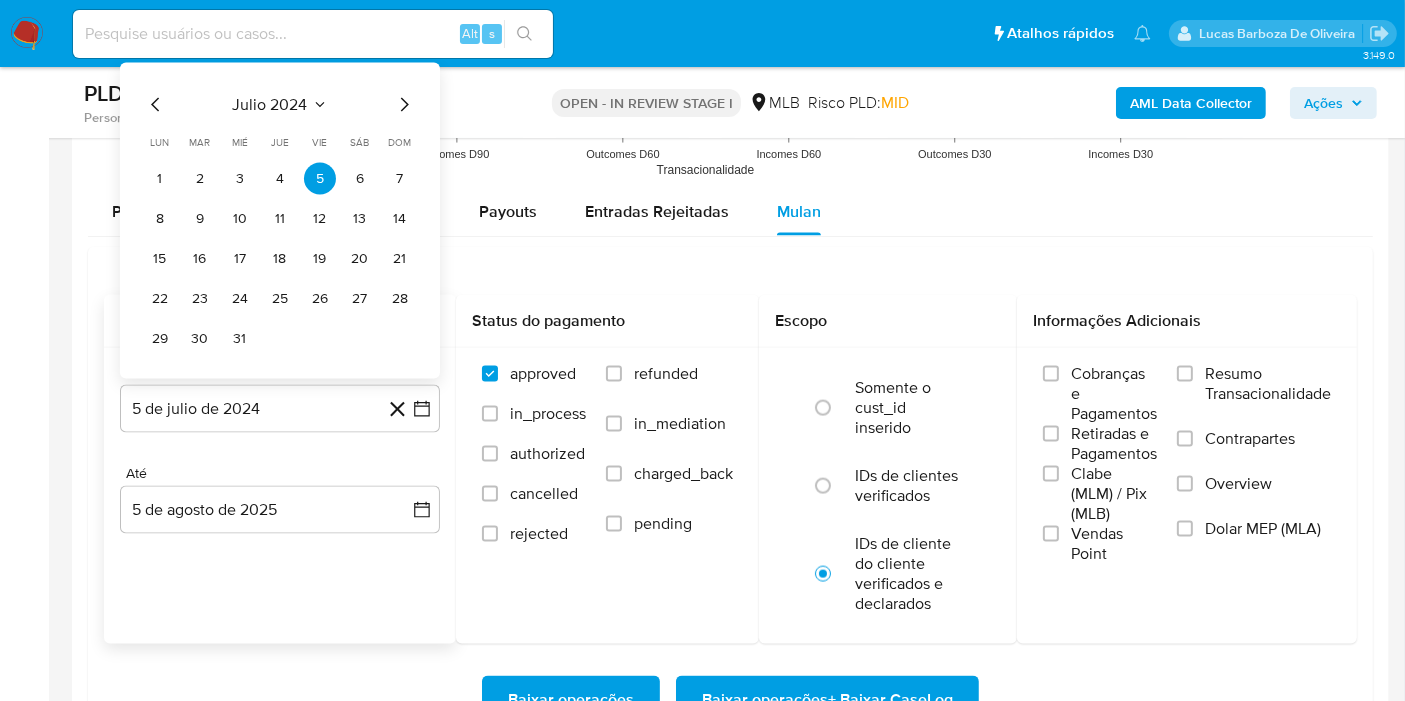 click on "julio 2024" at bounding box center (270, 105) 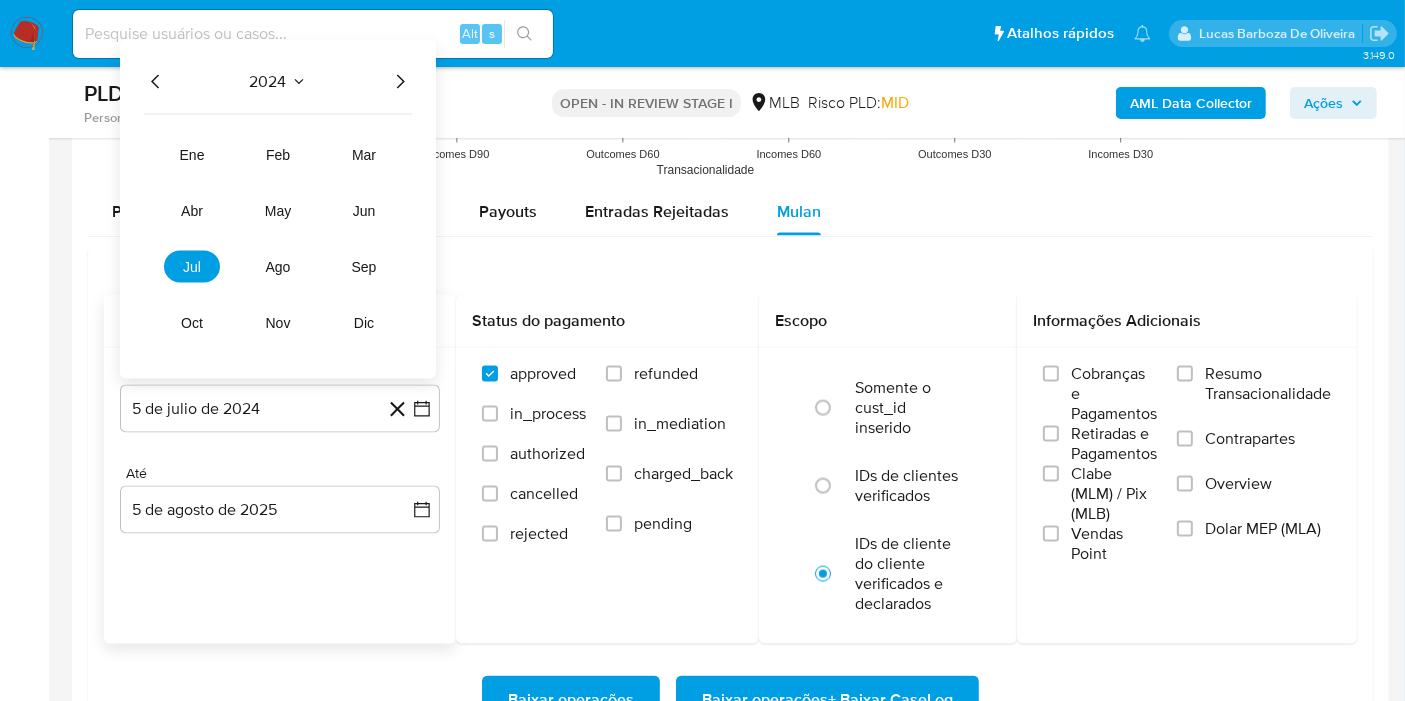 click 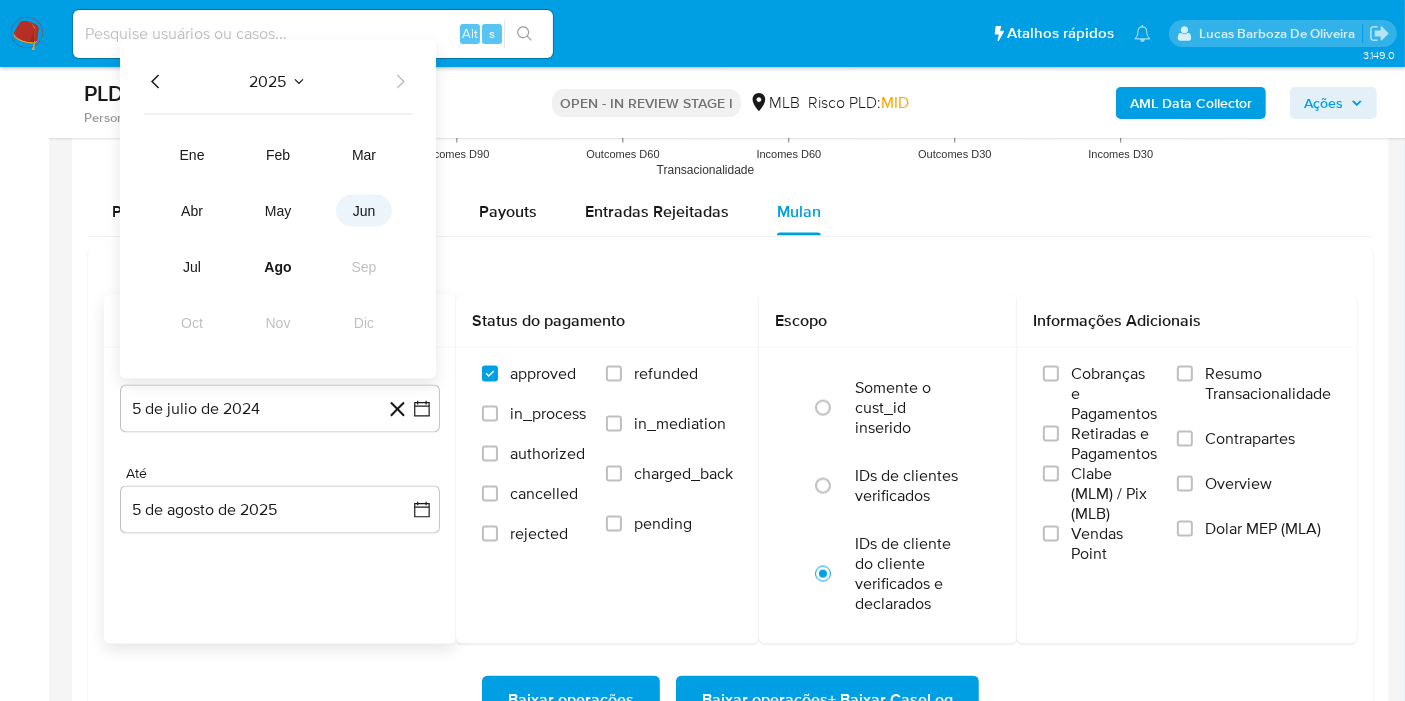 click on "jun" at bounding box center [364, 211] 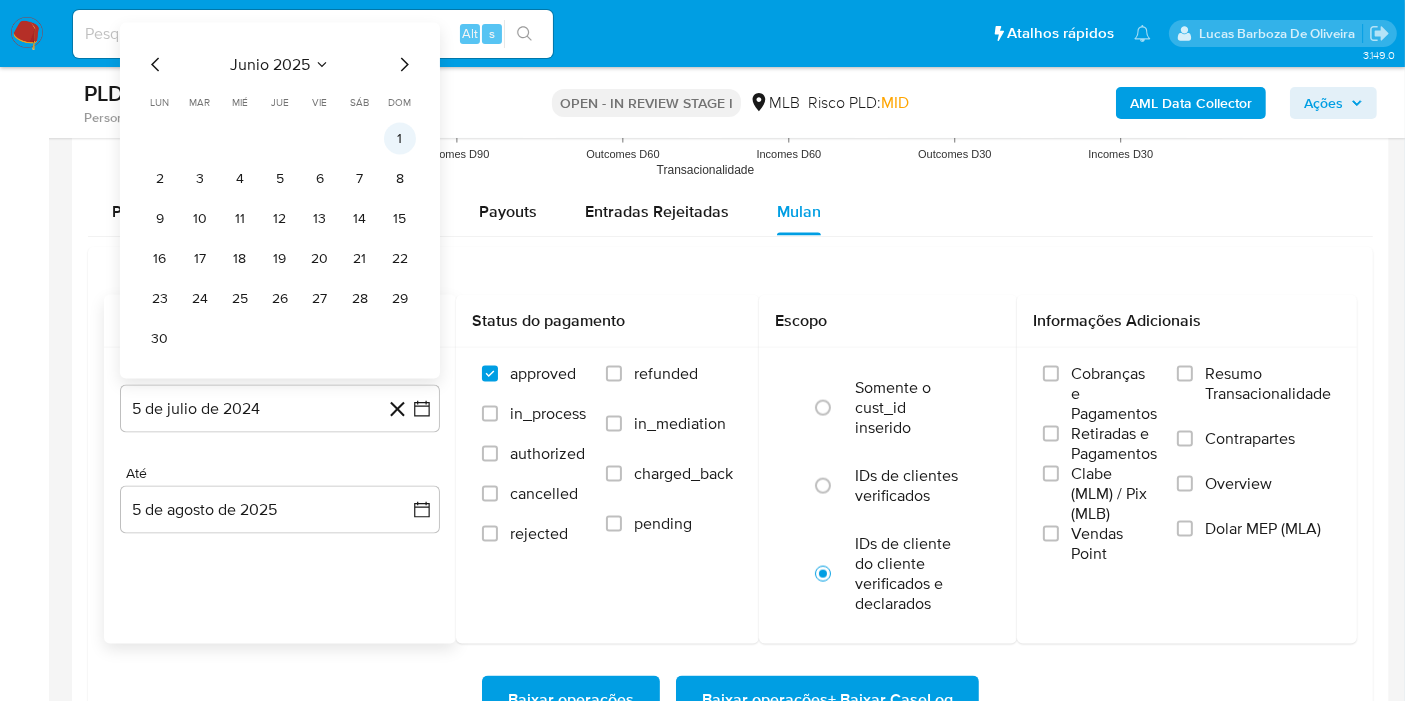 click on "1" at bounding box center (400, 139) 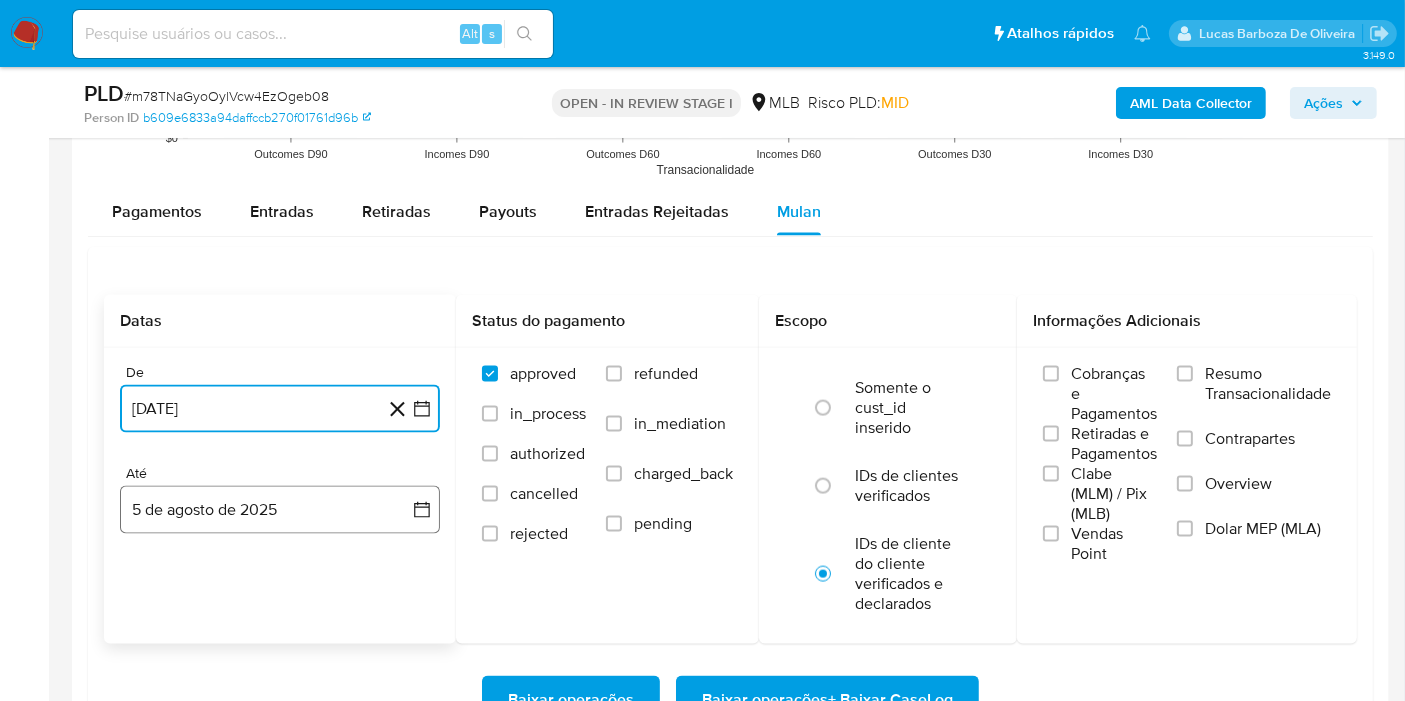 click on "5 de agosto de 2025" at bounding box center (280, 510) 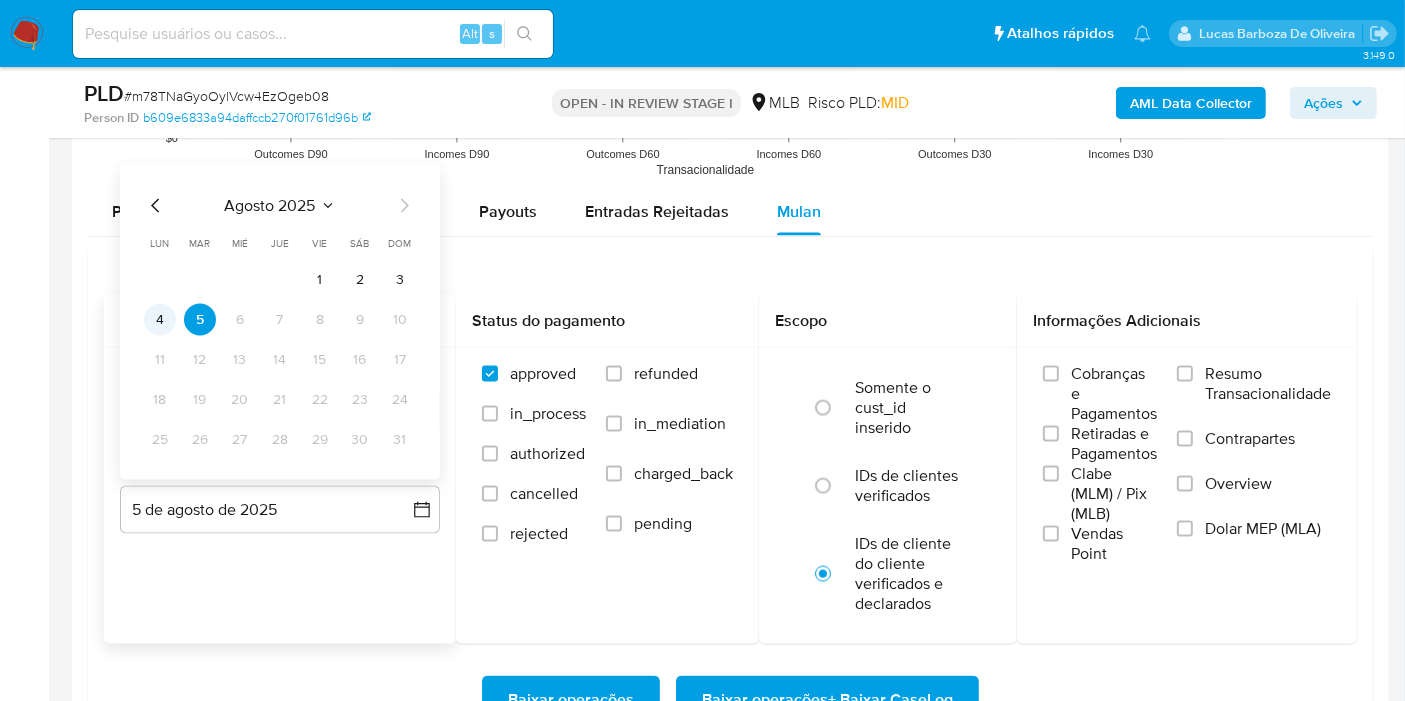 click on "4" at bounding box center (160, 320) 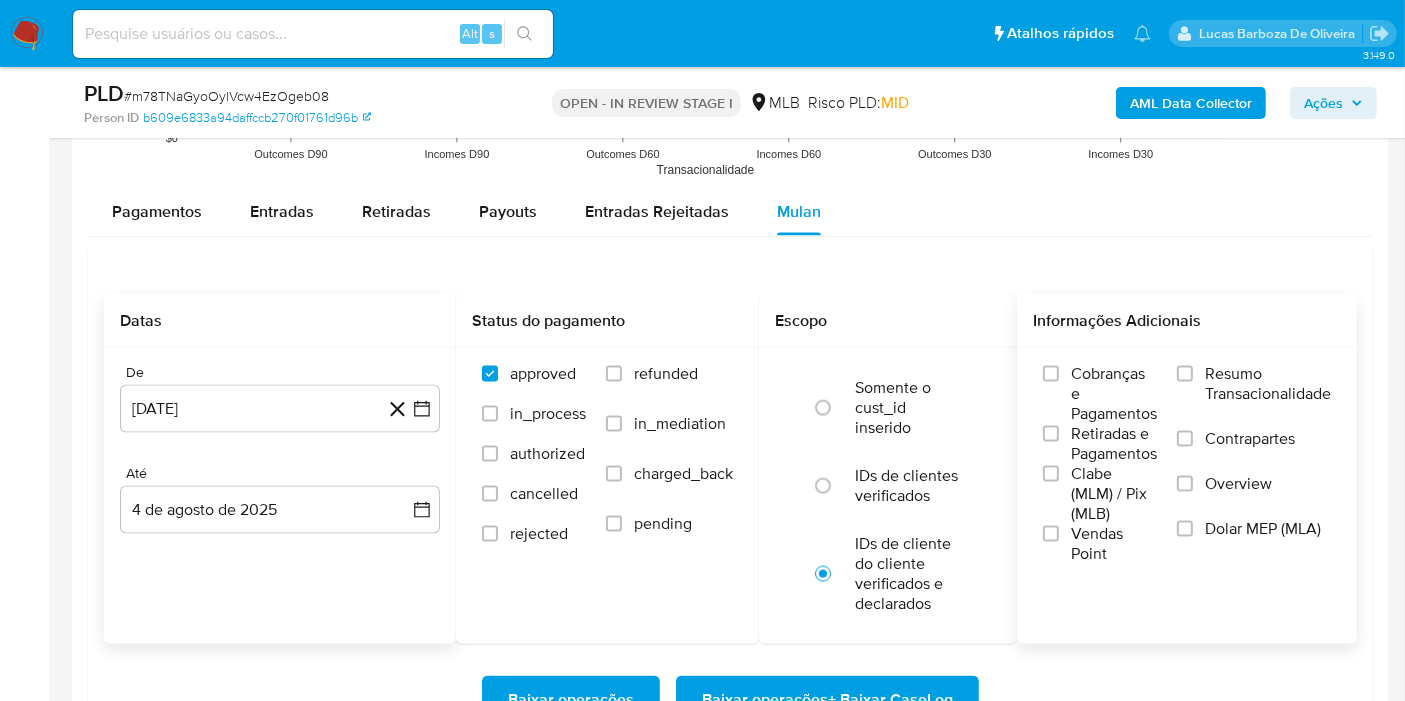 click on "Resumo Transacionalidade" at bounding box center [1268, 384] 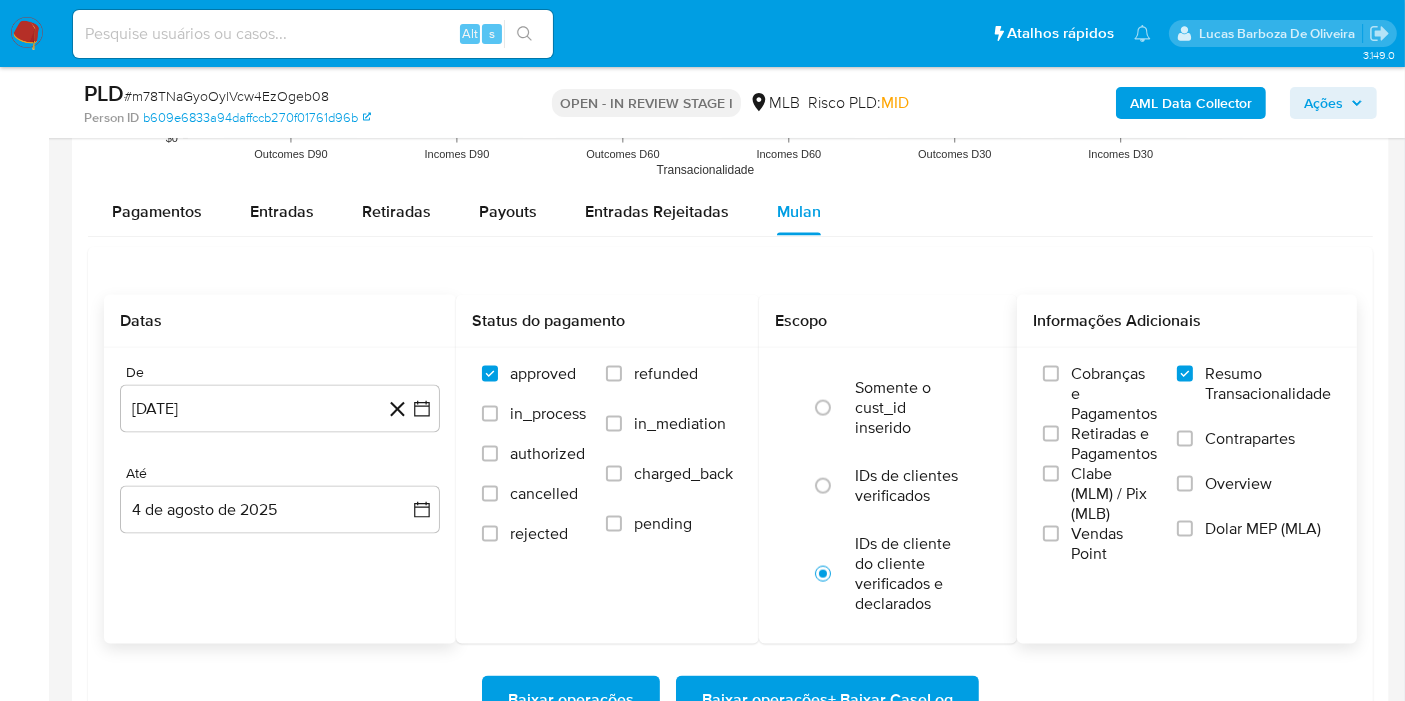 click on "Baixar operações  +   Baixar CaseLog" at bounding box center (827, 700) 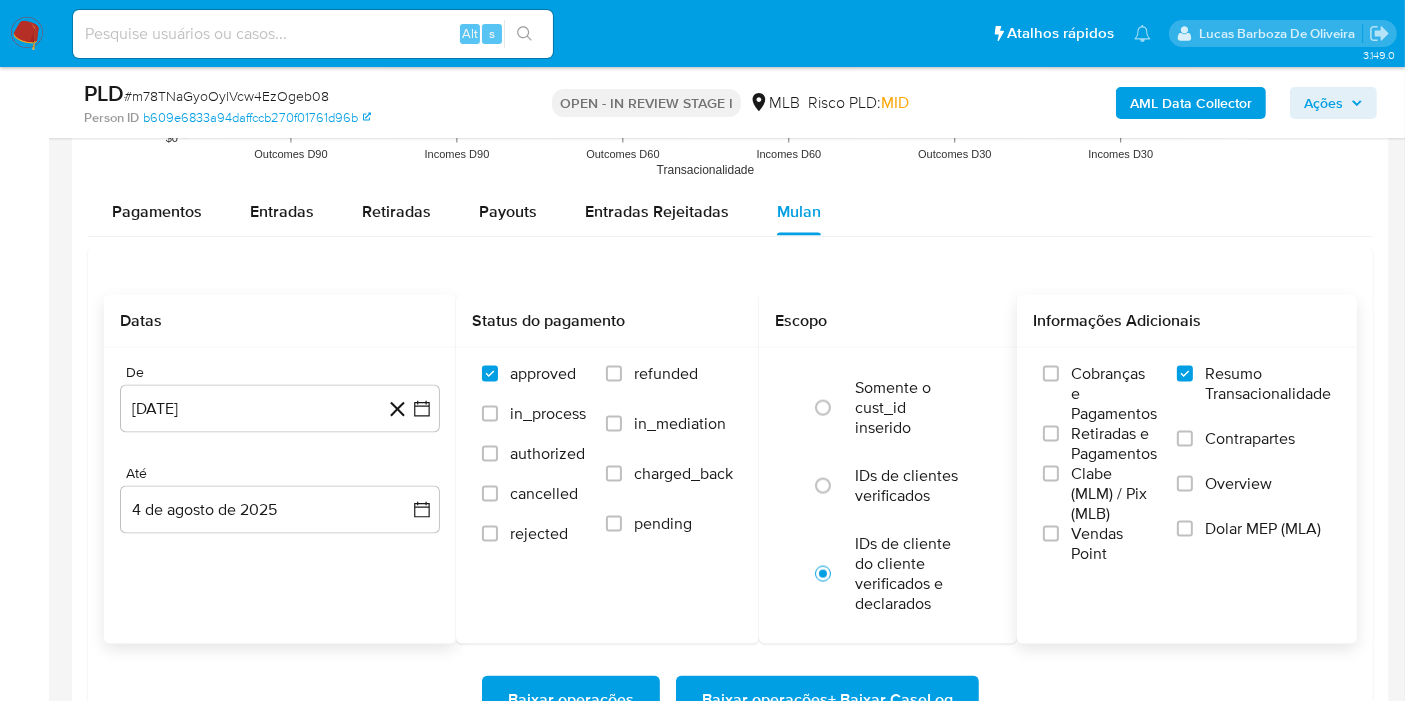 type 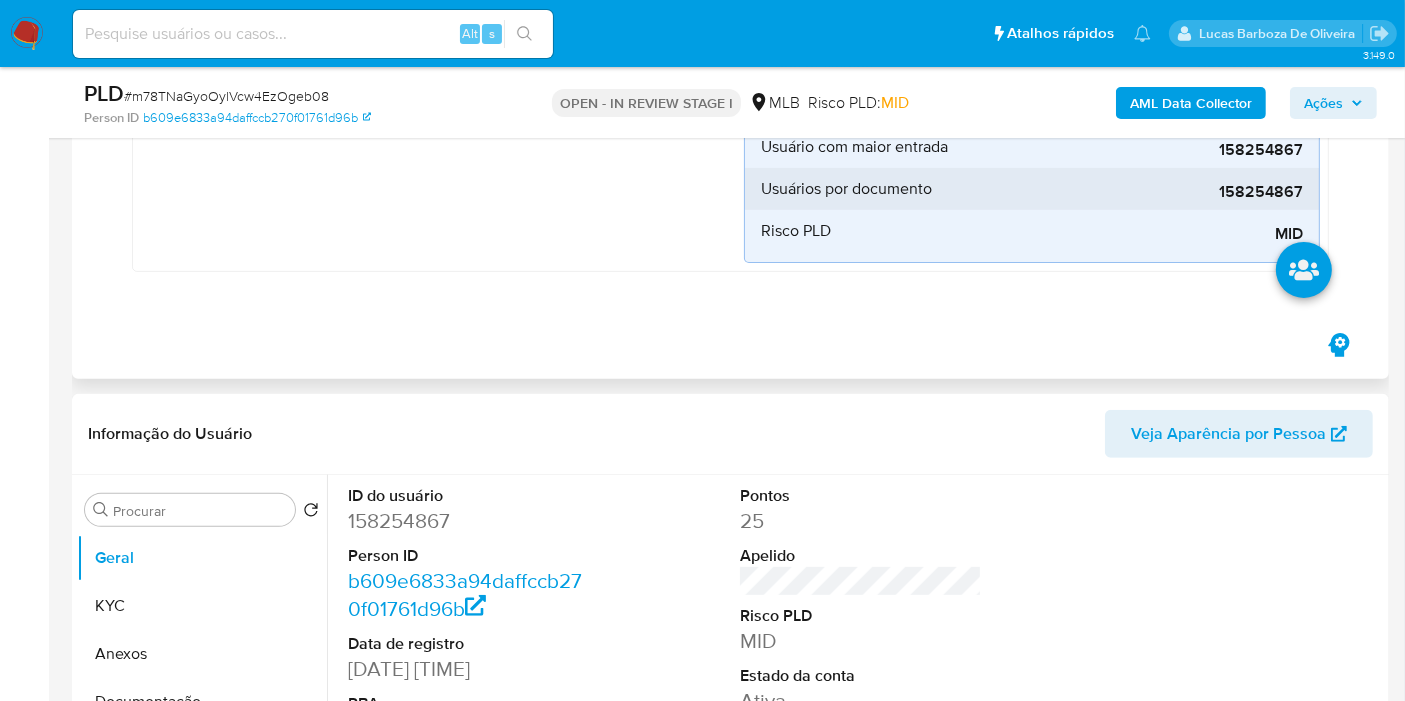 scroll, scrollTop: 586, scrollLeft: 0, axis: vertical 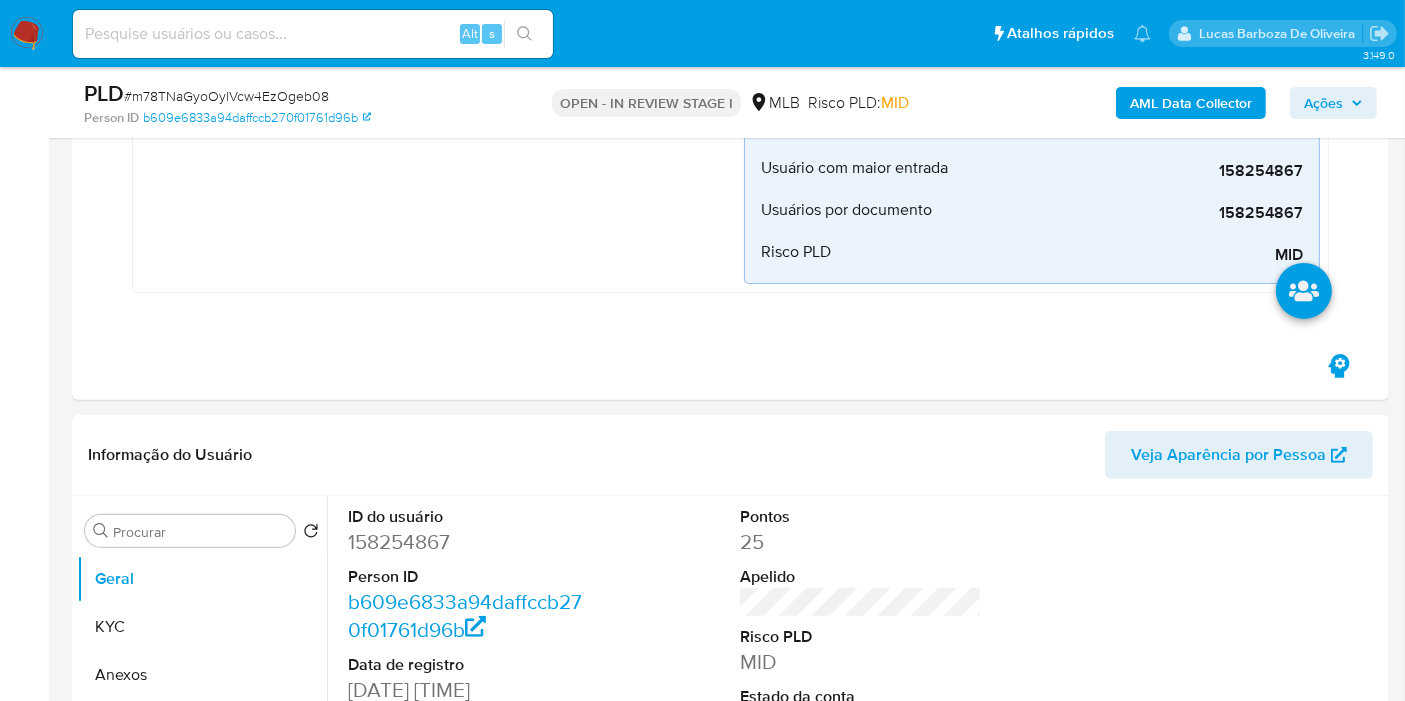 click on "Ações" at bounding box center [1333, 103] 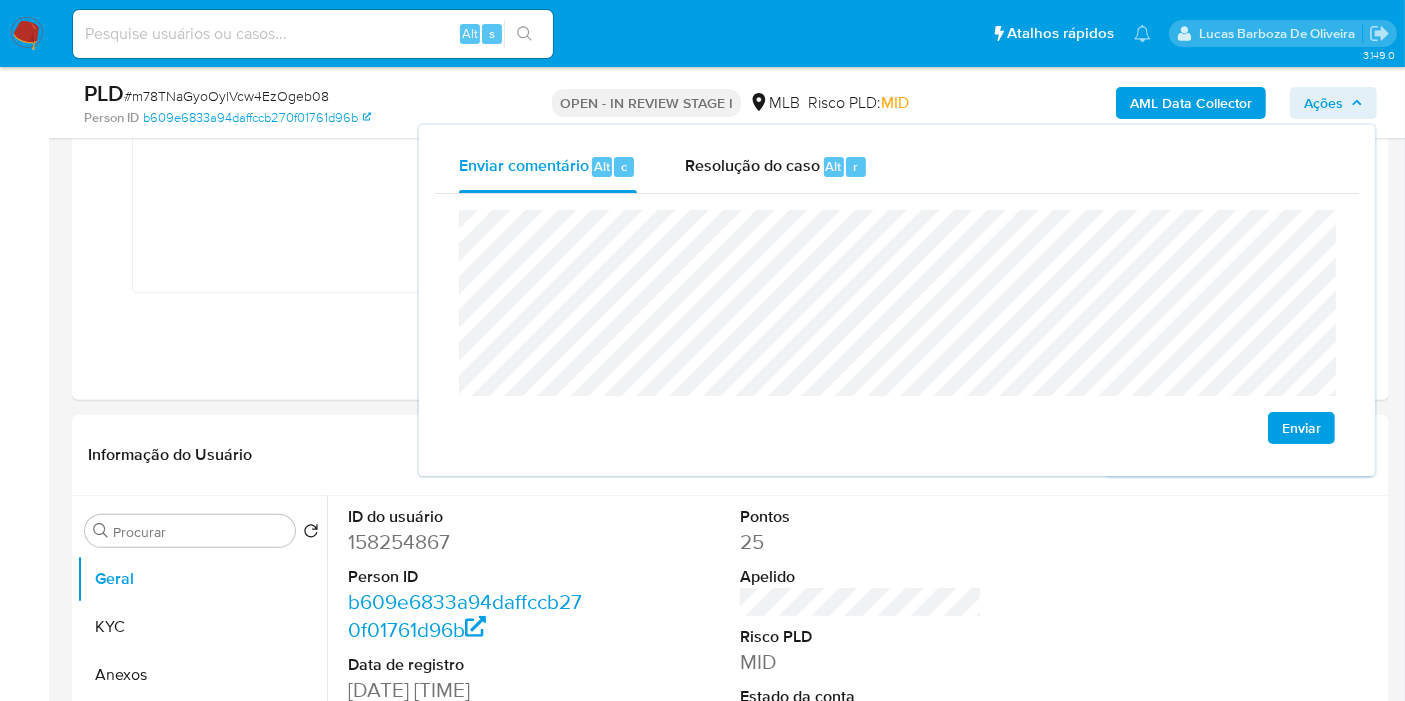 click on "Ações" at bounding box center [1333, 103] 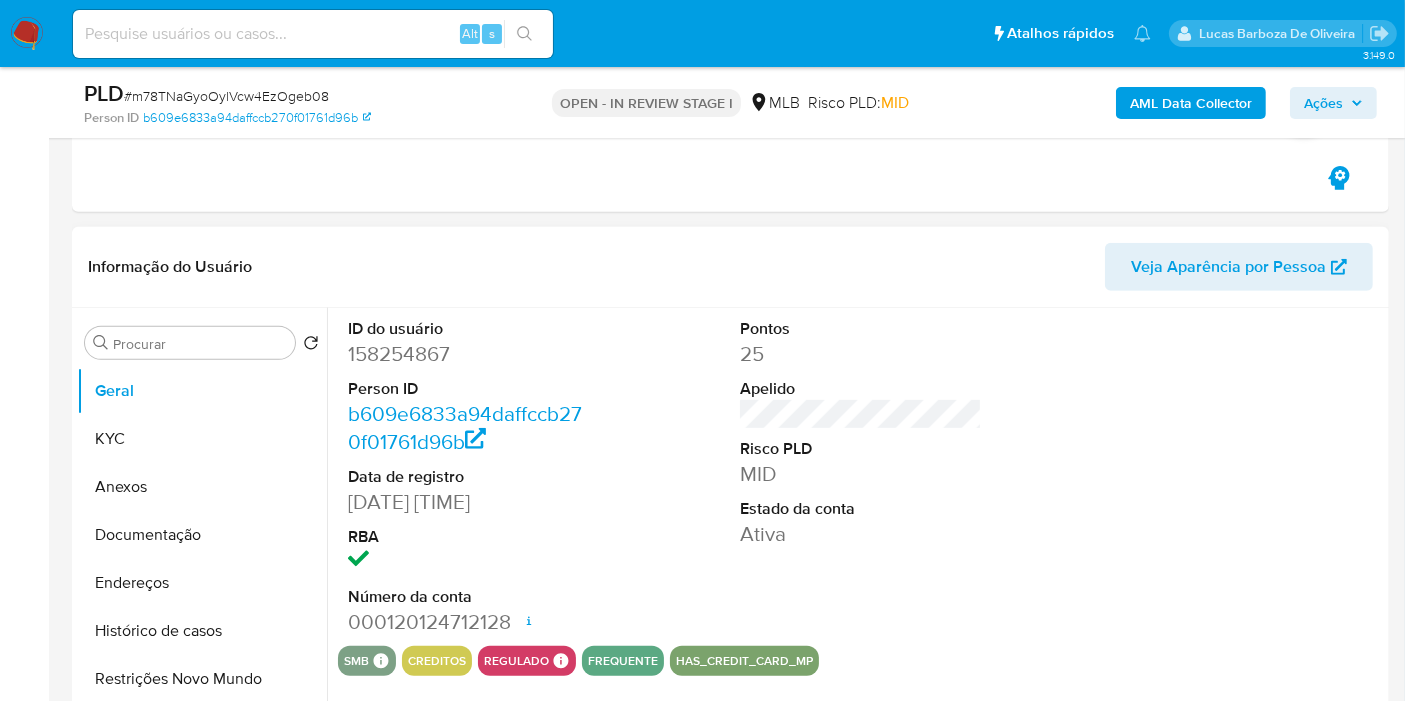 scroll, scrollTop: 808, scrollLeft: 0, axis: vertical 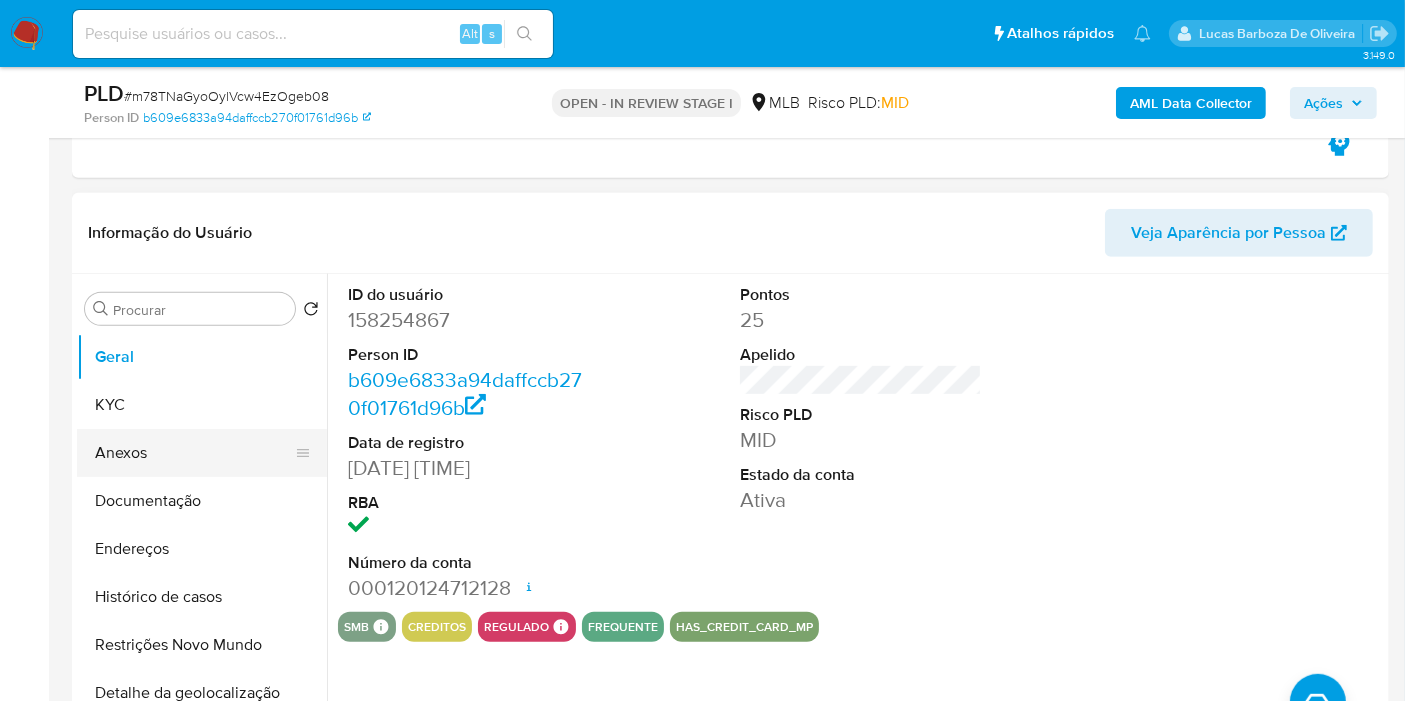 click on "KYC" at bounding box center [202, 405] 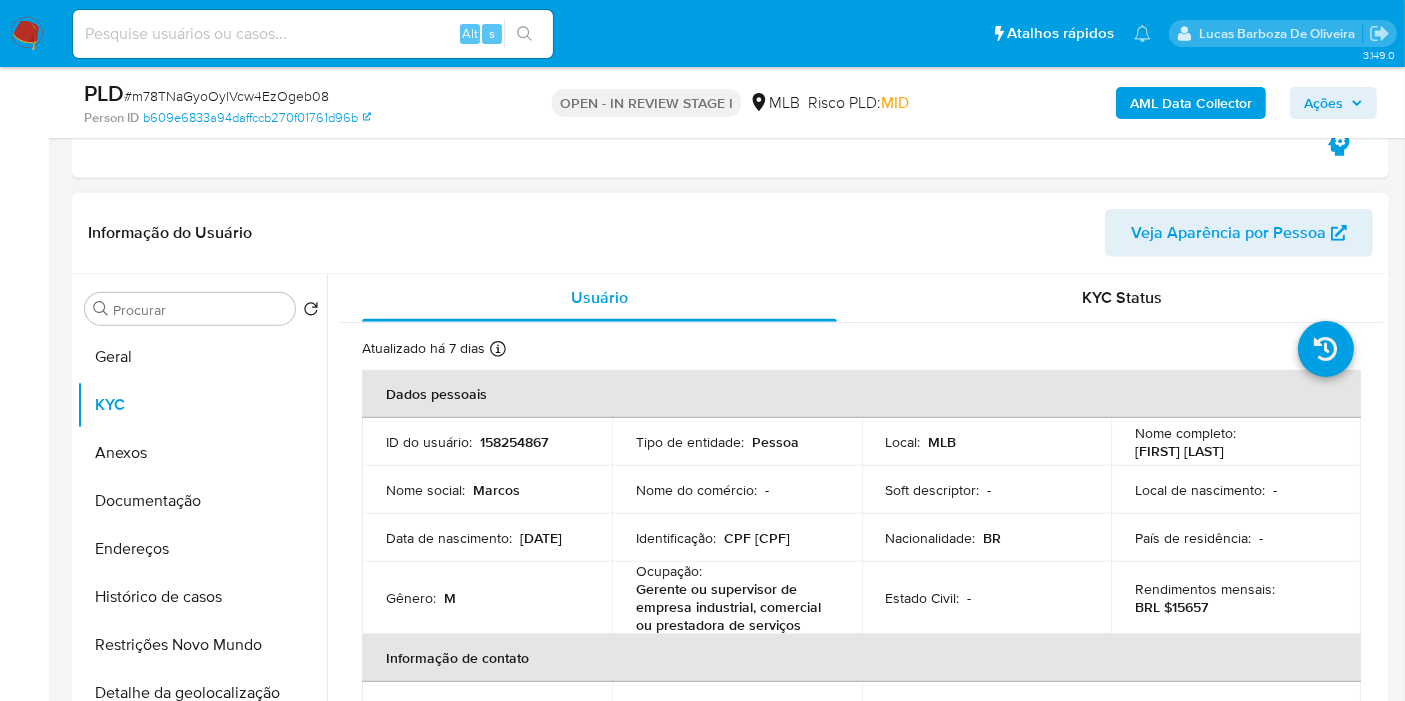 click on "CPF 04419908947" at bounding box center [757, 538] 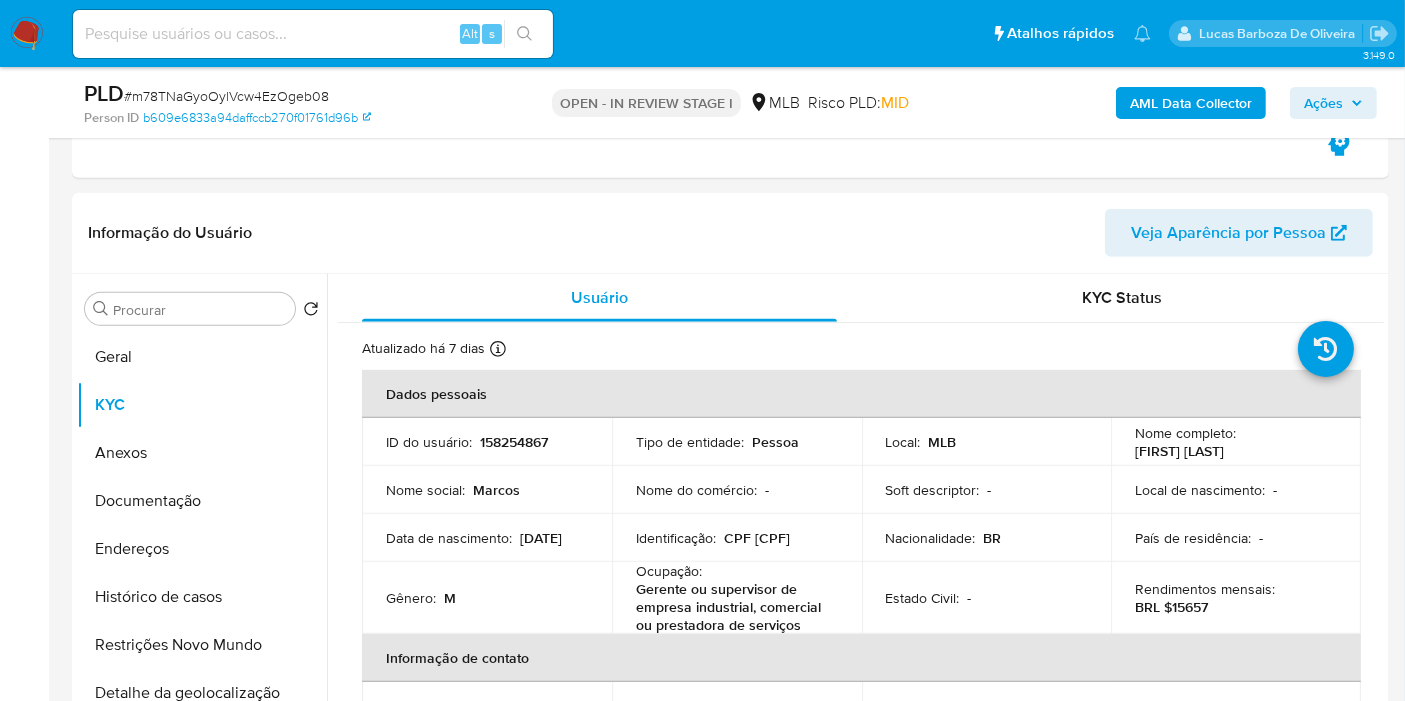 drag, startPoint x: 1339, startPoint y: 104, endPoint x: 1322, endPoint y: 112, distance: 18.788294 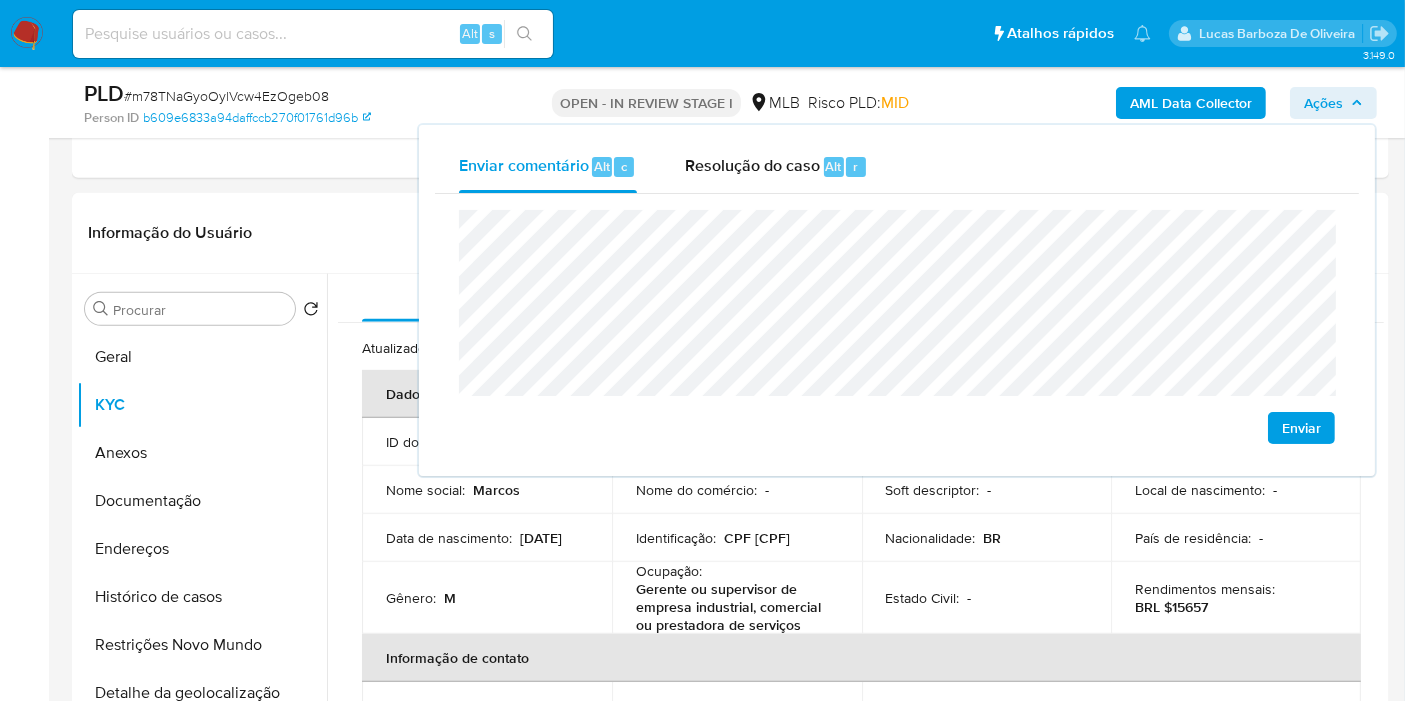 click on "econômica" 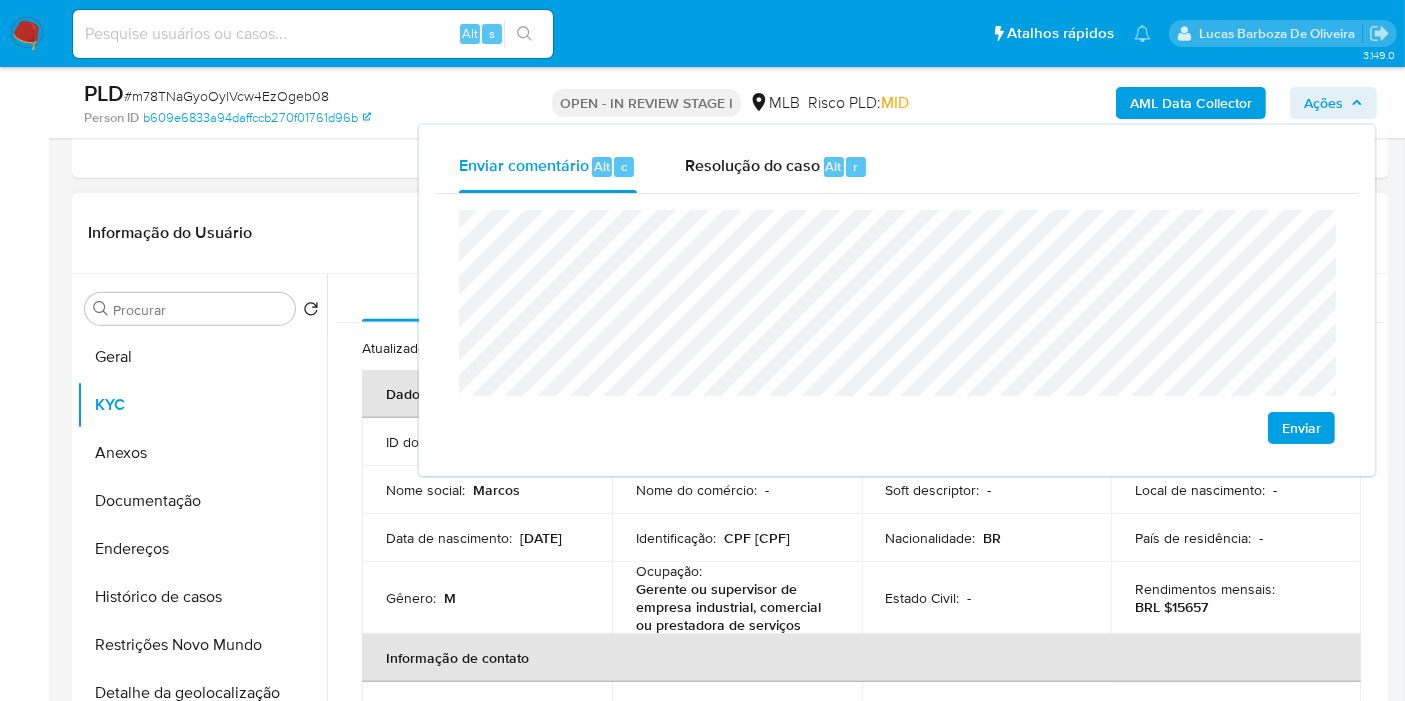 click on "Nome do comércio :    -" at bounding box center [737, 490] 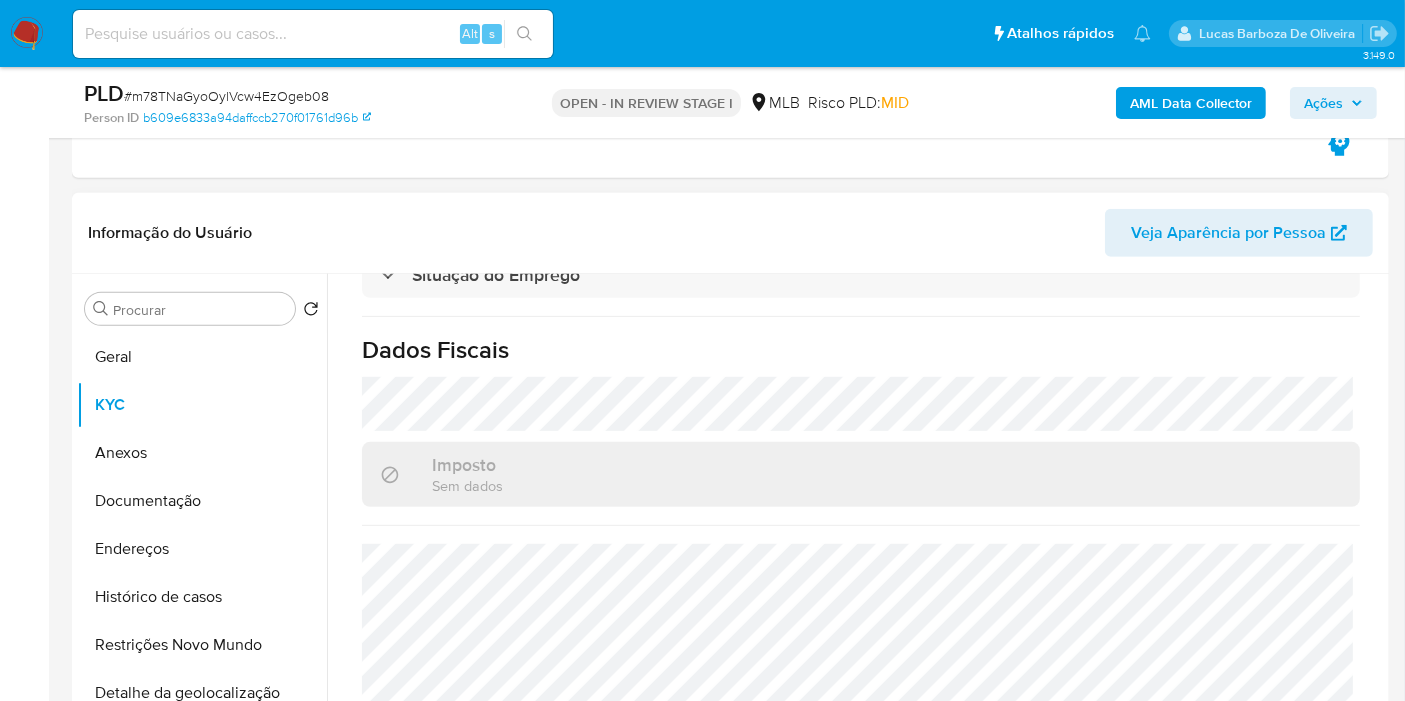 scroll, scrollTop: 932, scrollLeft: 0, axis: vertical 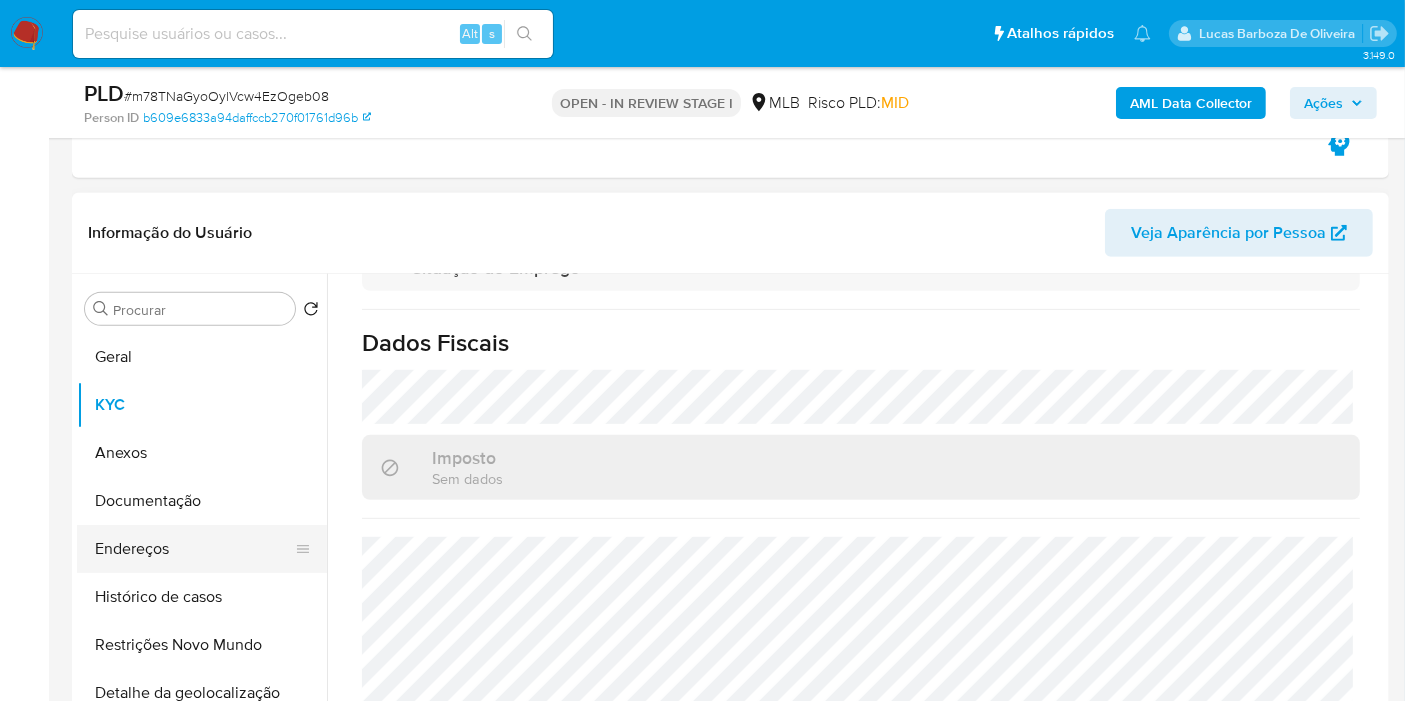 click on "Endereços" at bounding box center [194, 549] 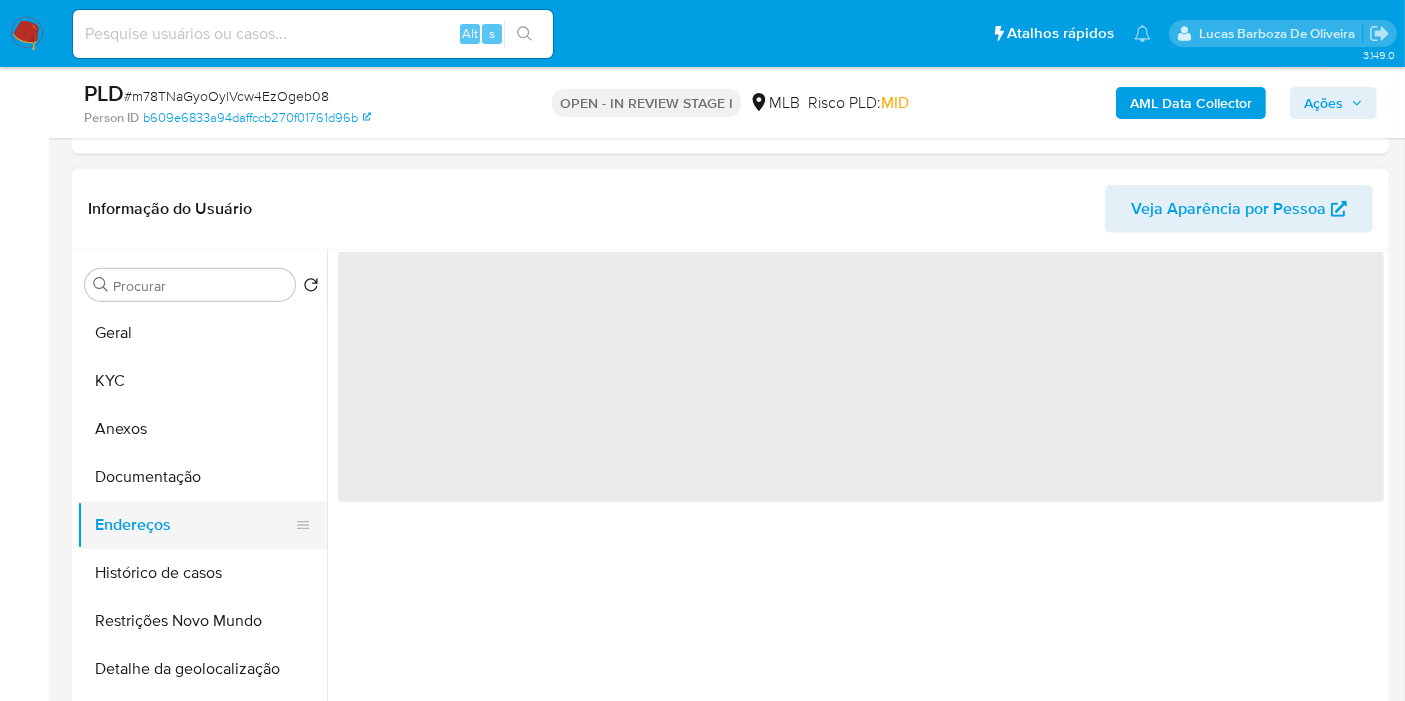scroll, scrollTop: 0, scrollLeft: 0, axis: both 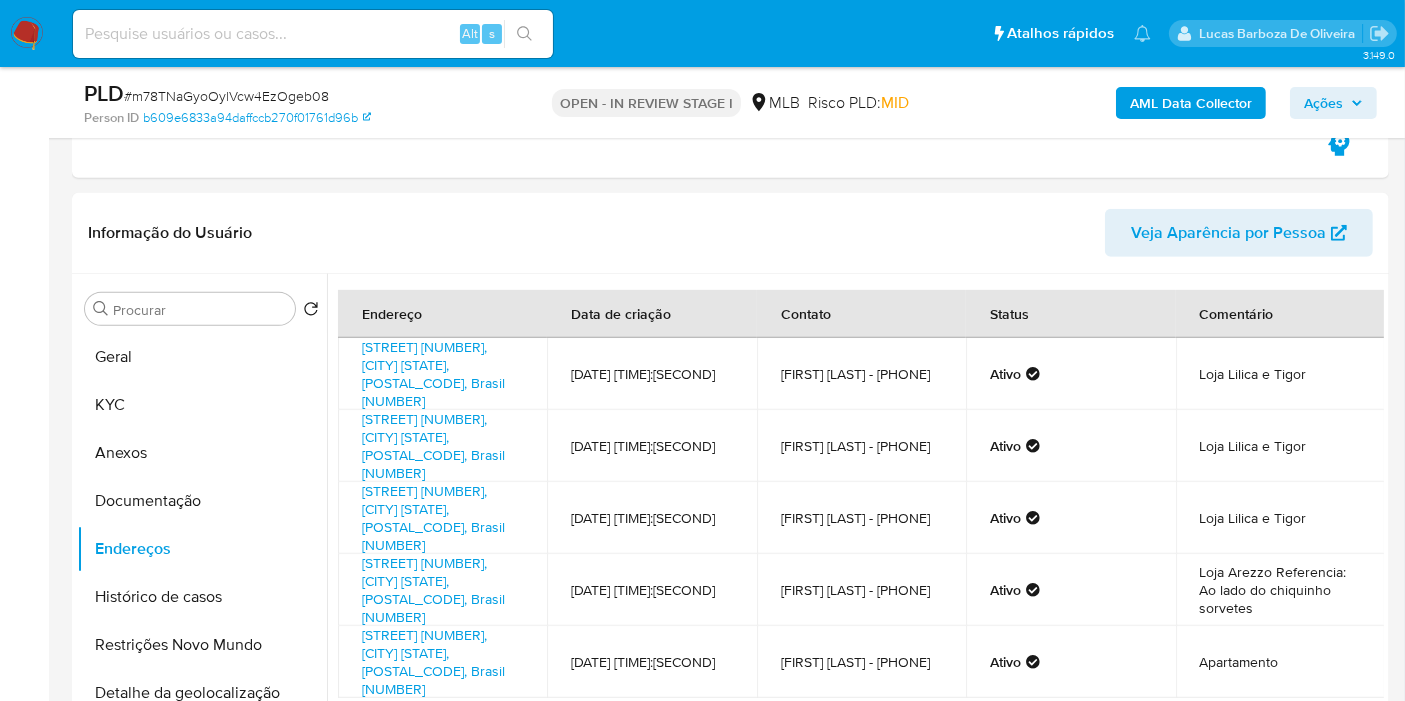 click on "Ações" at bounding box center [1323, 103] 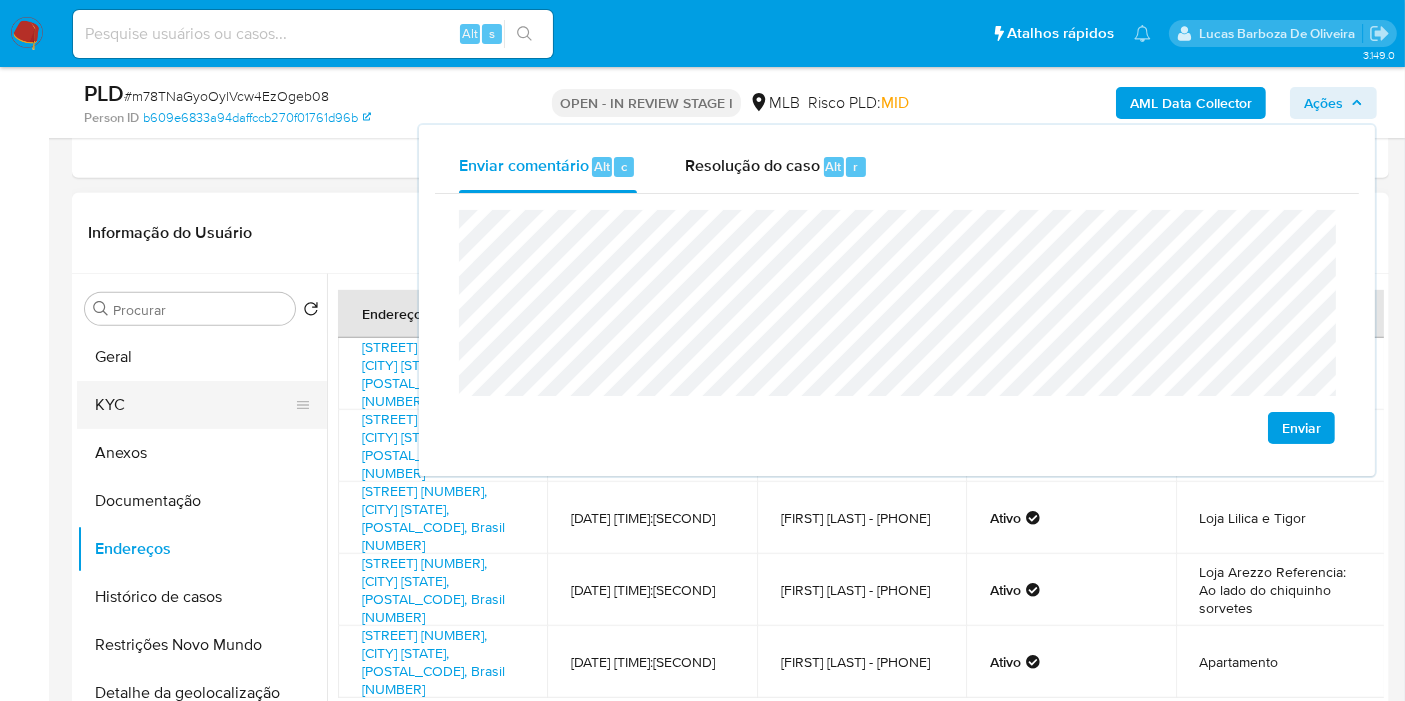 click on "KYC" at bounding box center [194, 405] 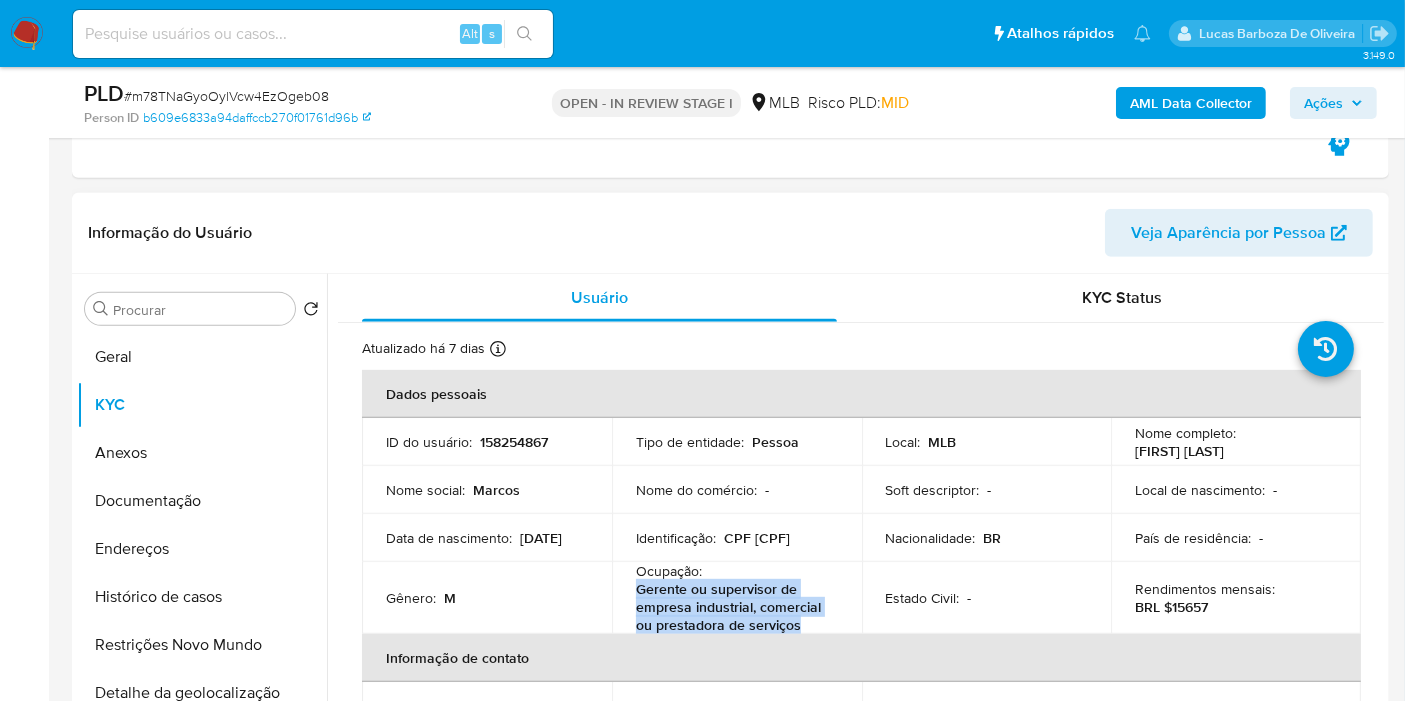 drag, startPoint x: 636, startPoint y: 584, endPoint x: 834, endPoint y: 610, distance: 199.69977 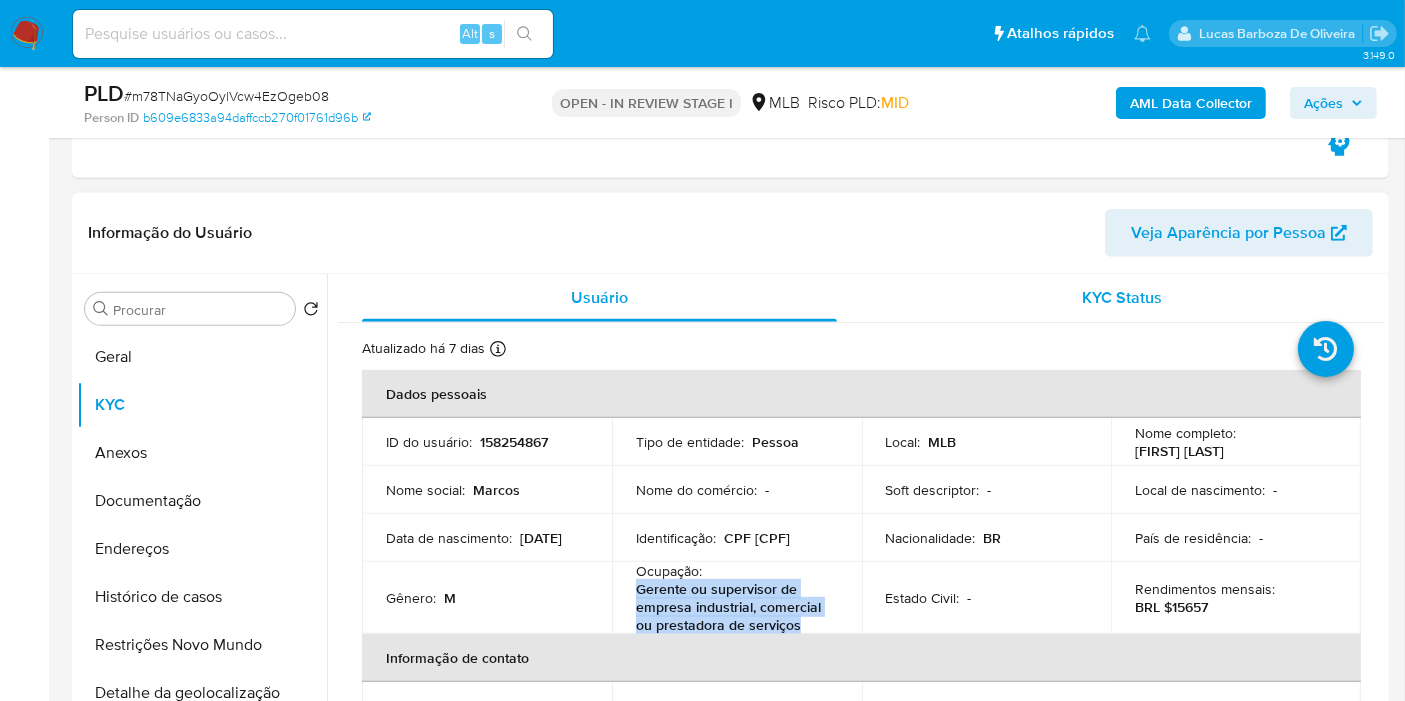 copy on "Gerente ou supervisor de empresa industrial, comercial ou prestadora de serviços" 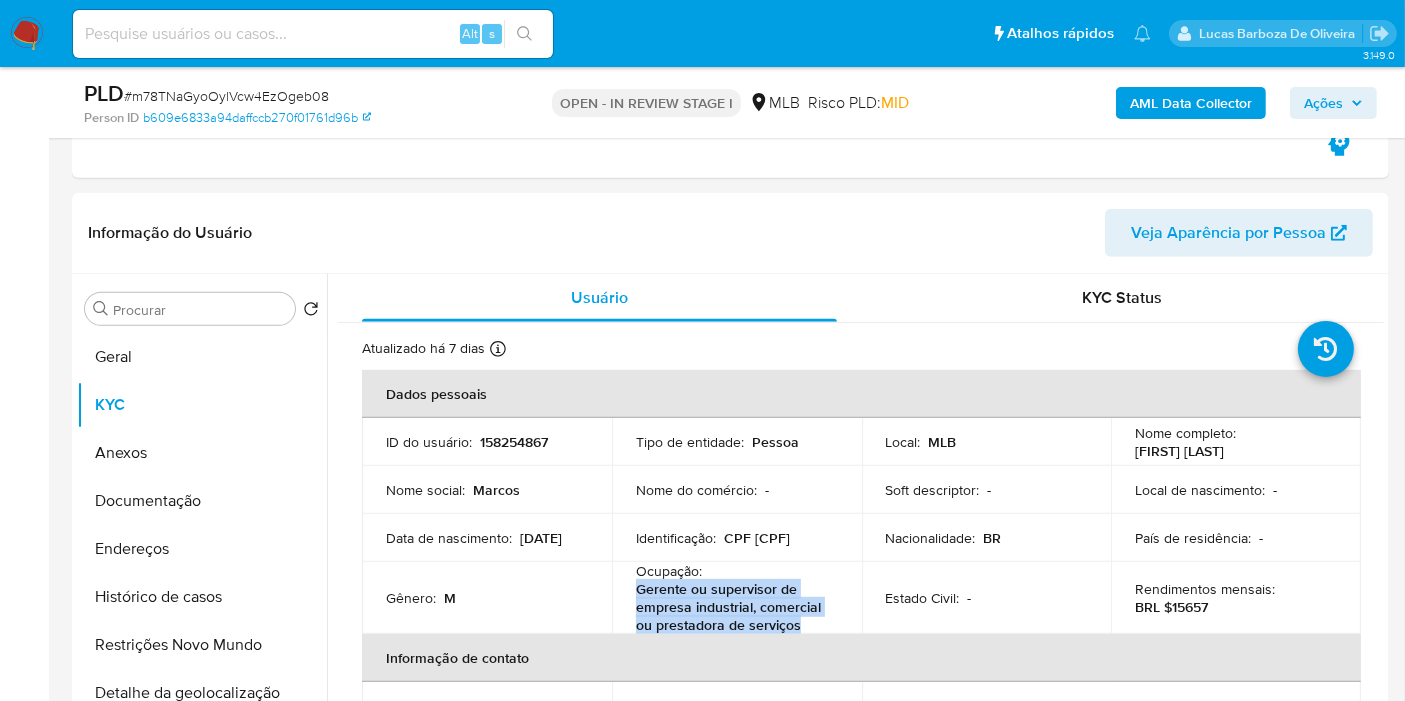 drag, startPoint x: 1325, startPoint y: 99, endPoint x: 1302, endPoint y: 117, distance: 29.206163 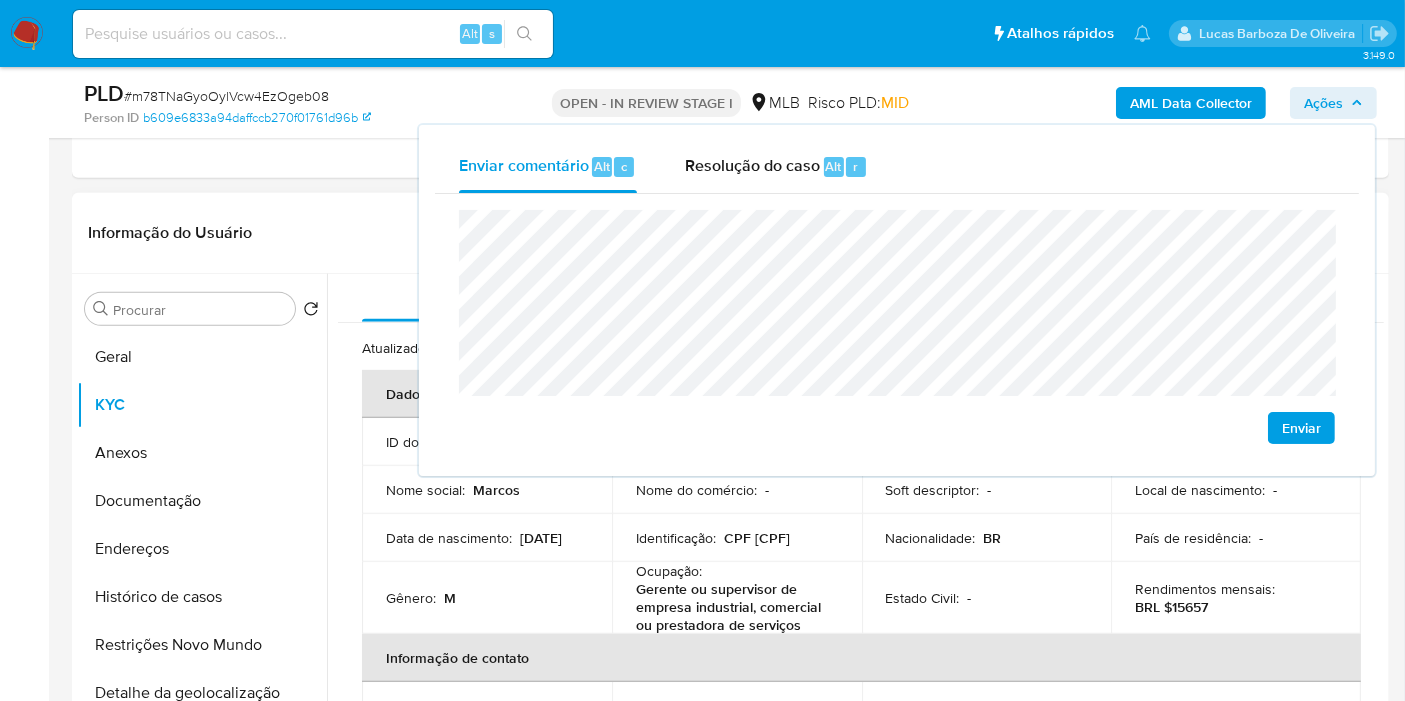 click on "Nacionalidade :    BR" at bounding box center (987, 538) 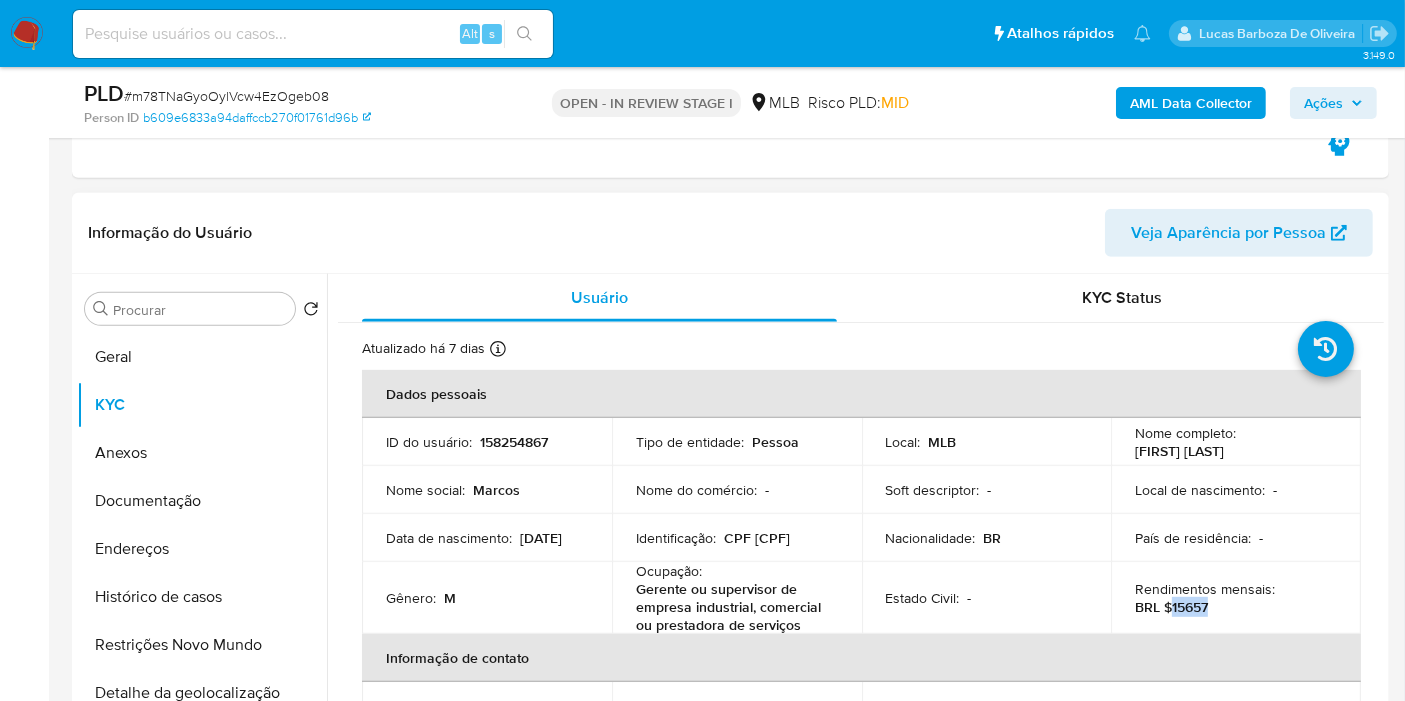 drag, startPoint x: 1166, startPoint y: 608, endPoint x: 1298, endPoint y: 421, distance: 228.89517 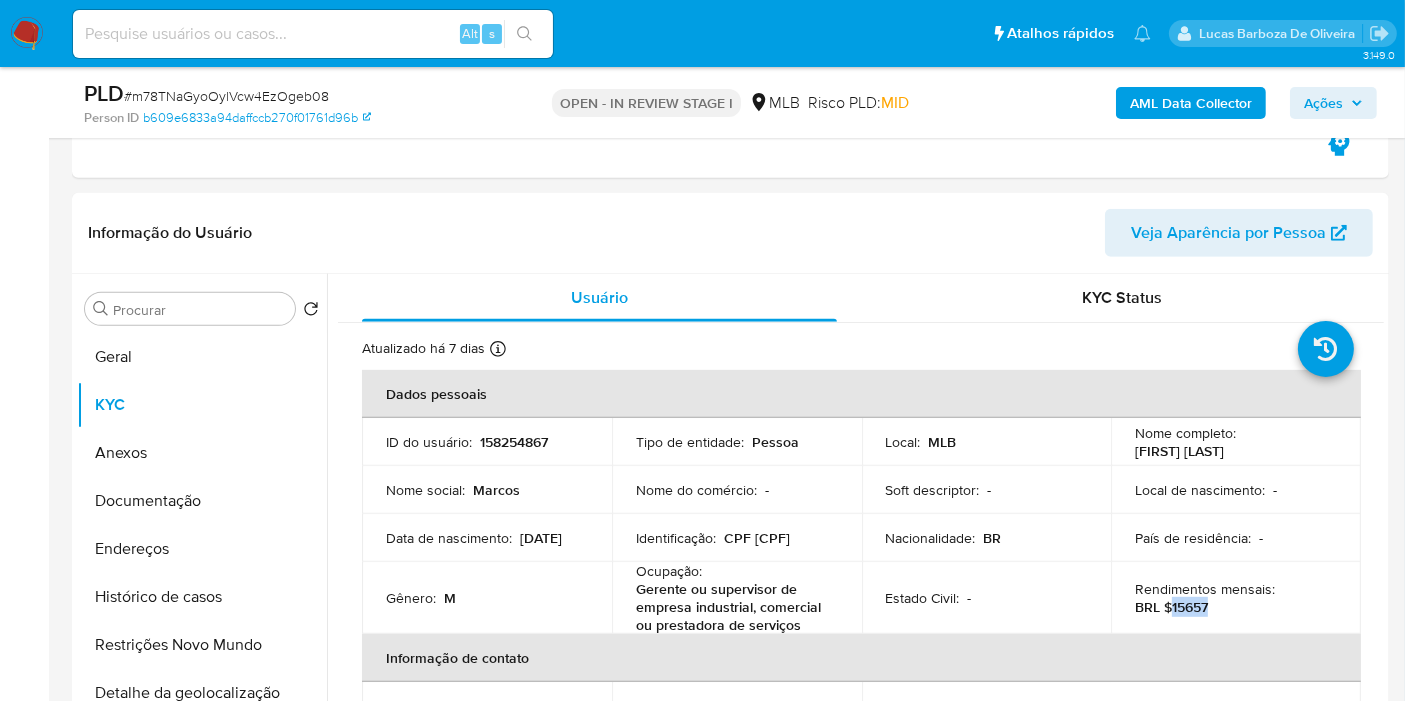click on "Ações" at bounding box center [1323, 103] 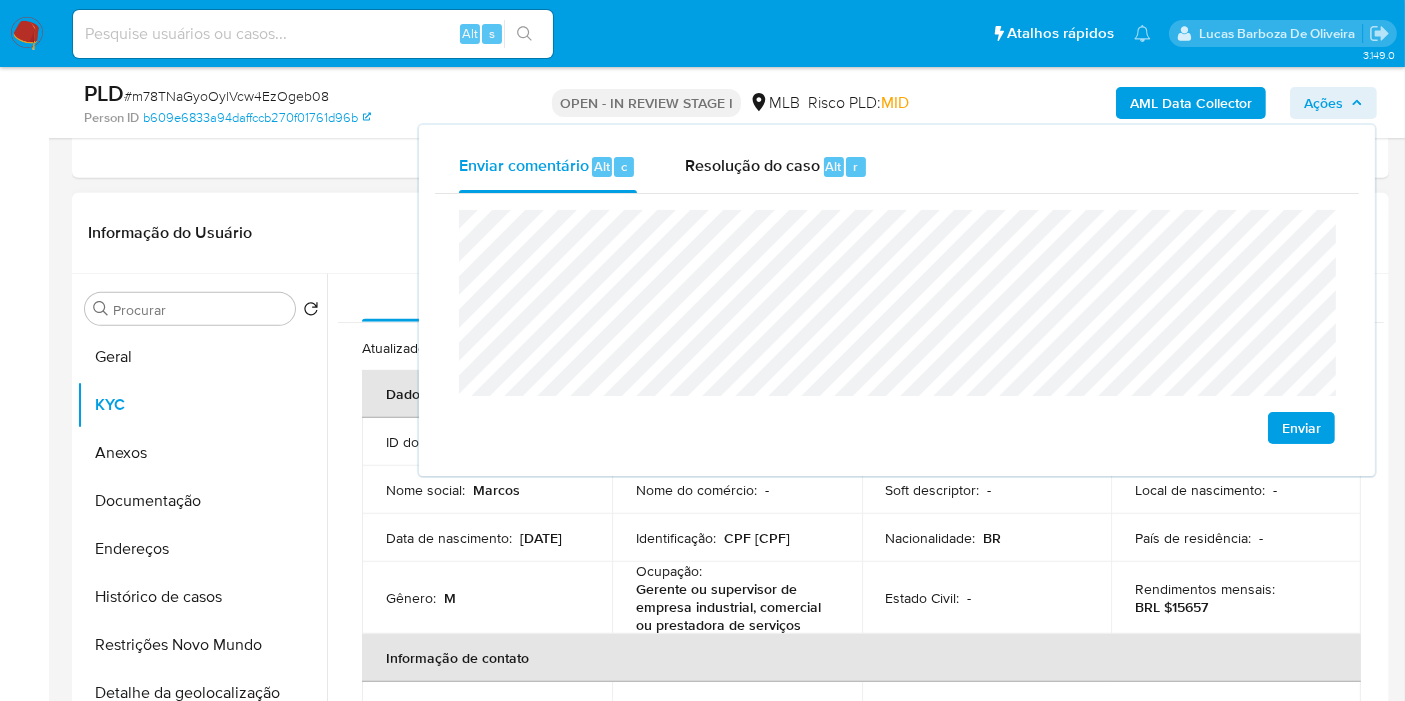 click on "Identificação :    CPF 04419908947" at bounding box center [737, 538] 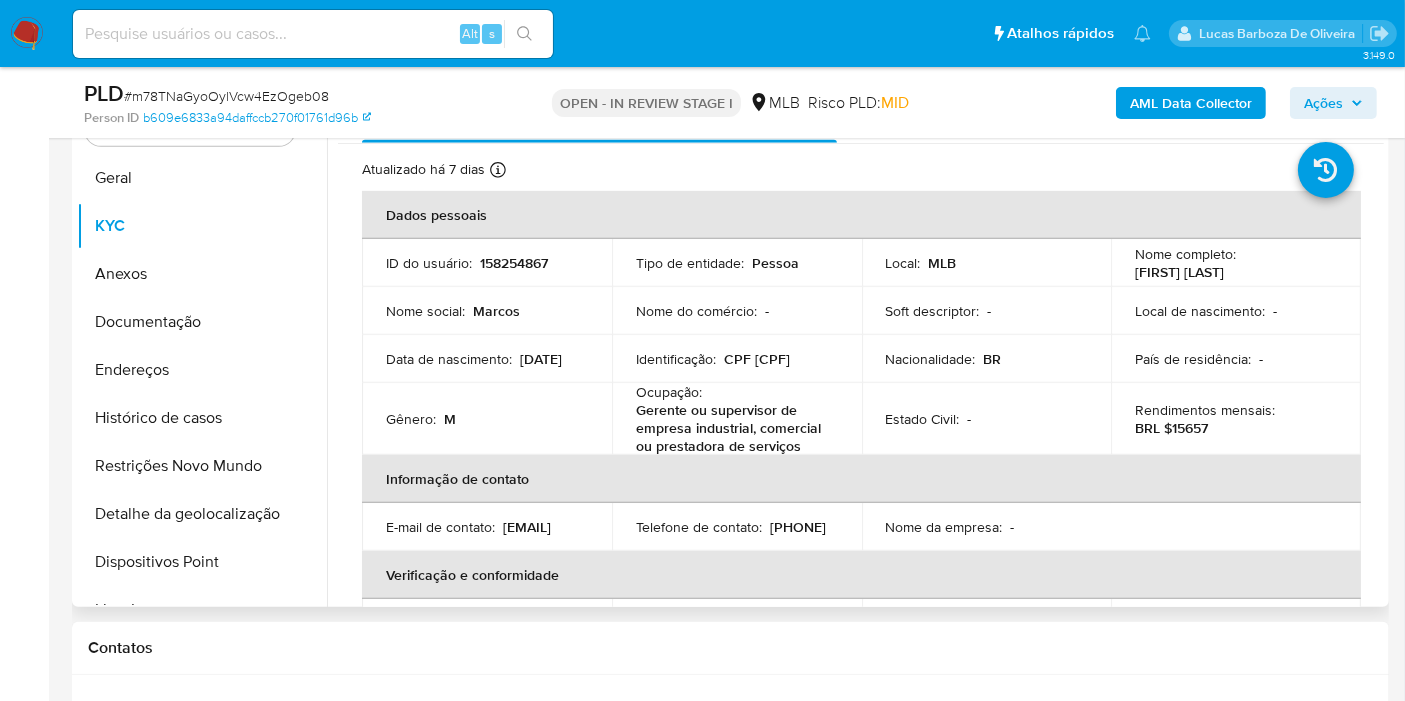 scroll, scrollTop: 920, scrollLeft: 0, axis: vertical 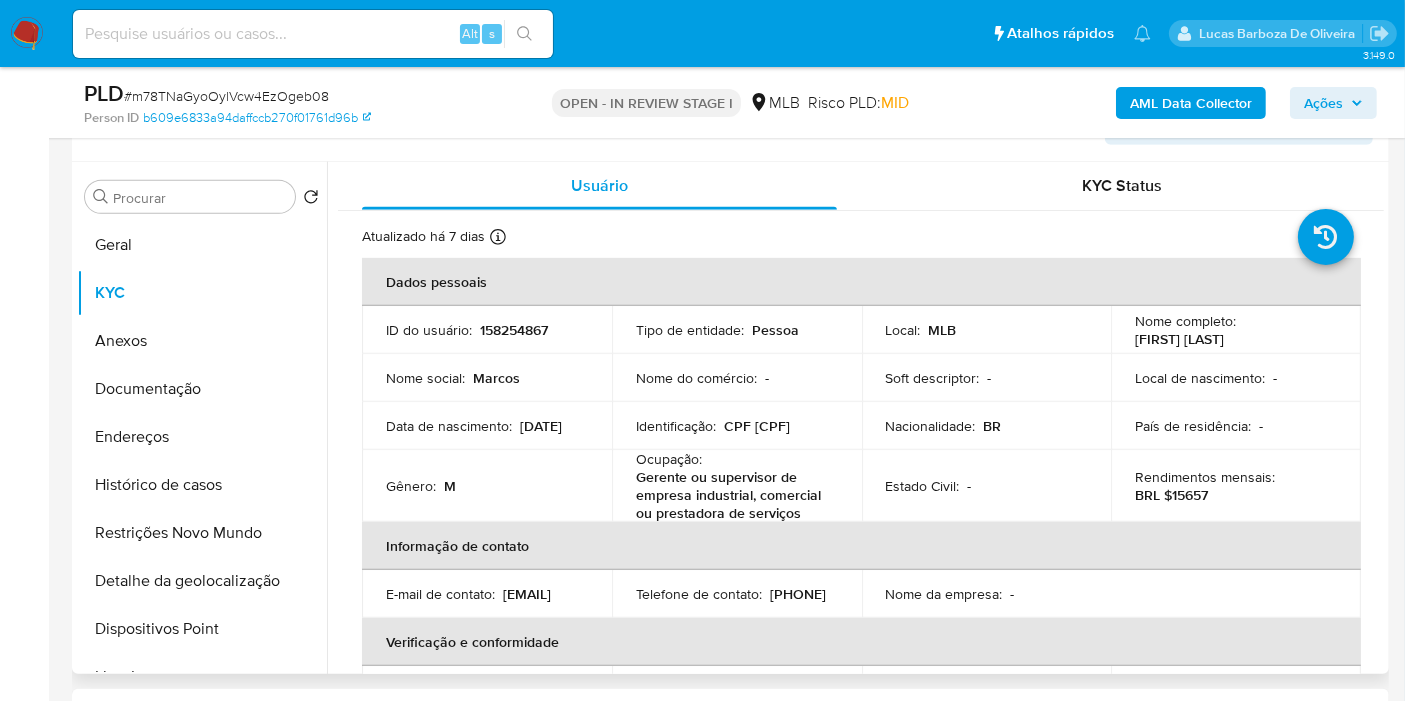 click on "Identificação :    CPF 04419908947" at bounding box center (737, 426) 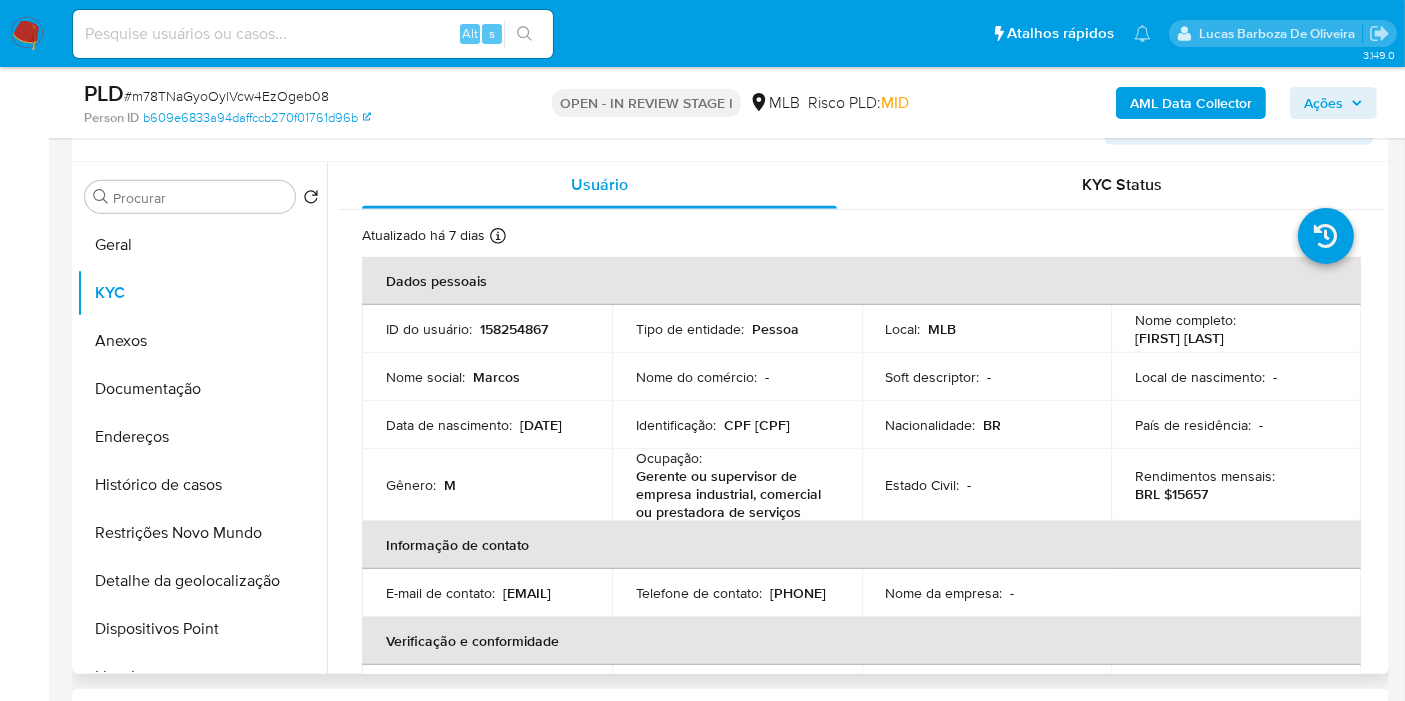 scroll, scrollTop: 0, scrollLeft: 0, axis: both 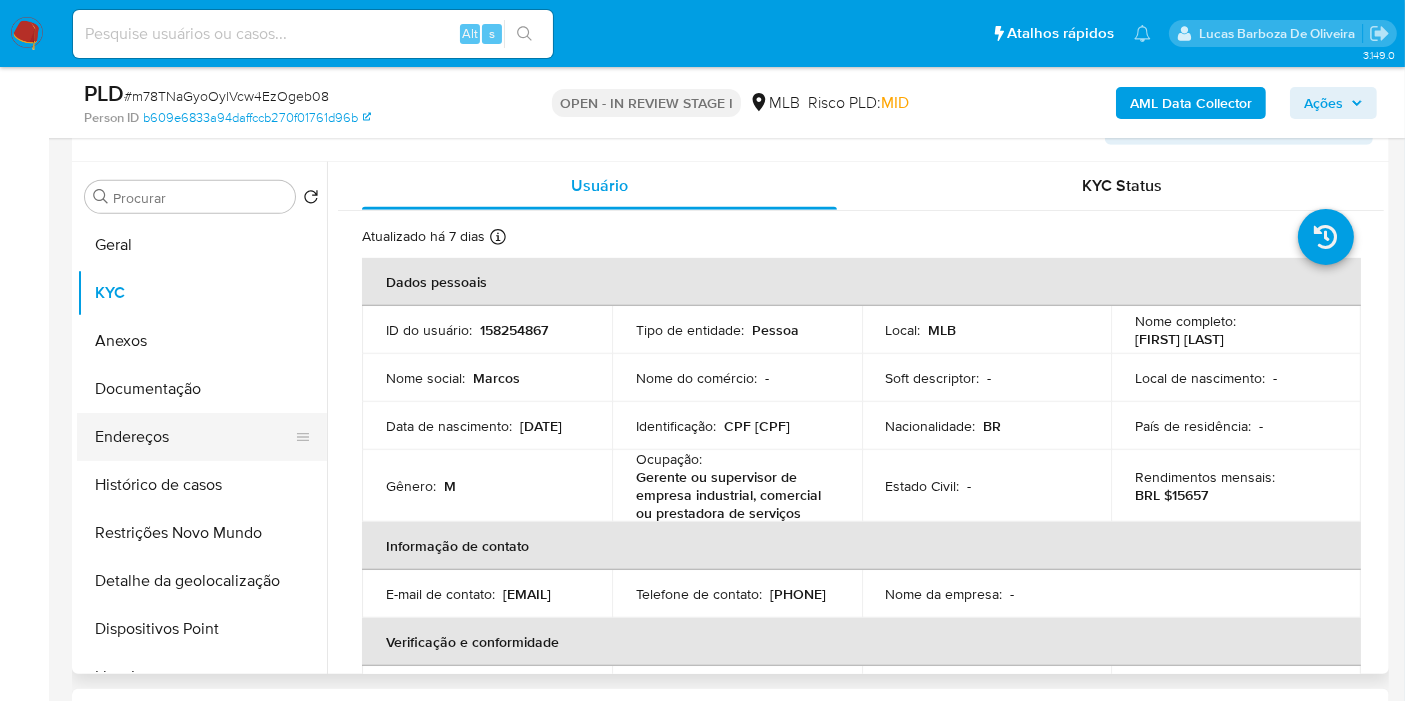 click on "Endereços" at bounding box center (194, 437) 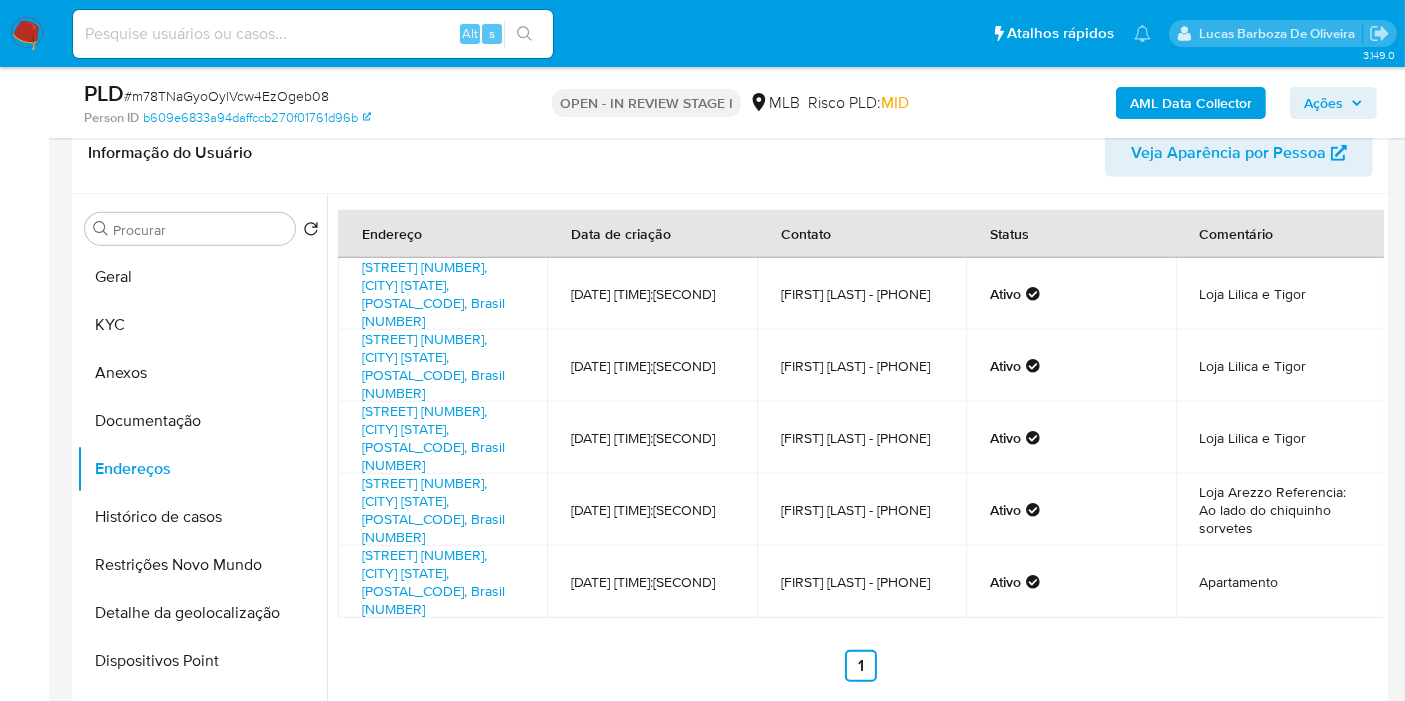 scroll, scrollTop: 920, scrollLeft: 0, axis: vertical 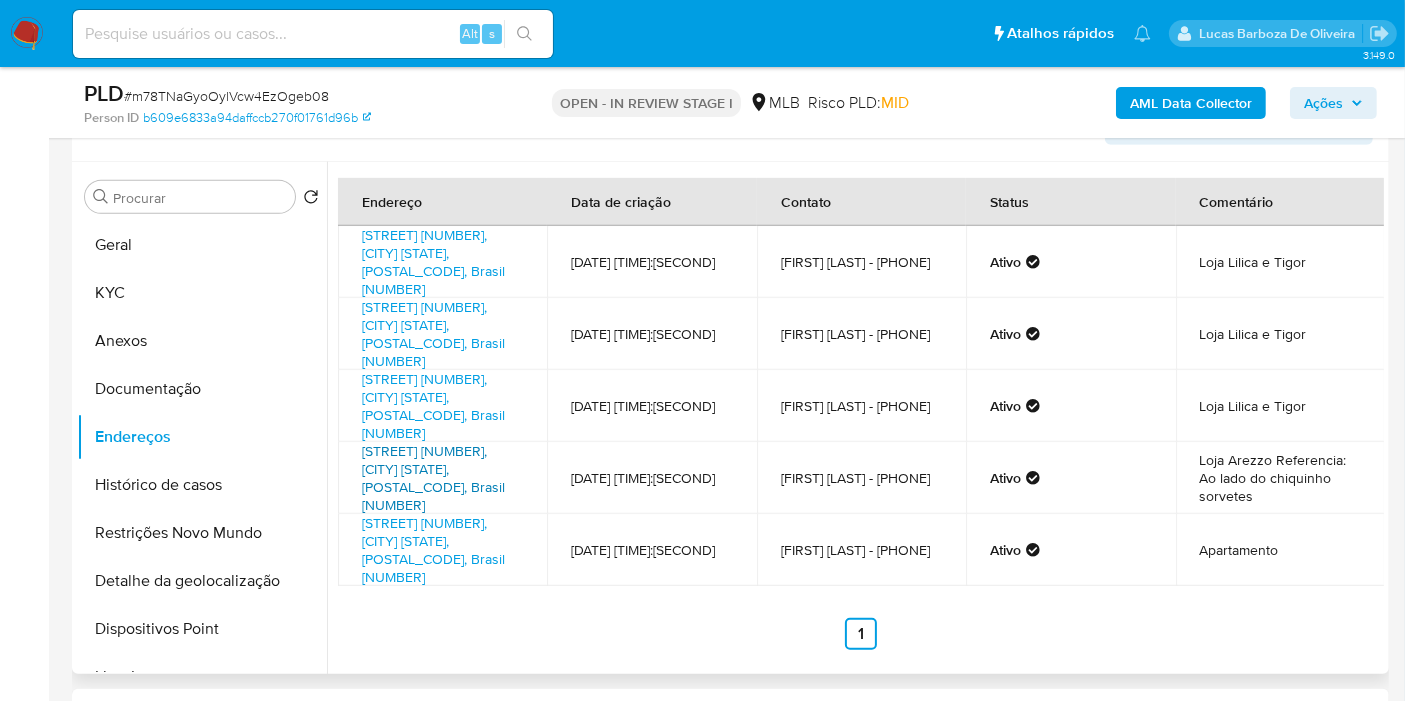 drag, startPoint x: 430, startPoint y: 456, endPoint x: 428, endPoint y: 475, distance: 19.104973 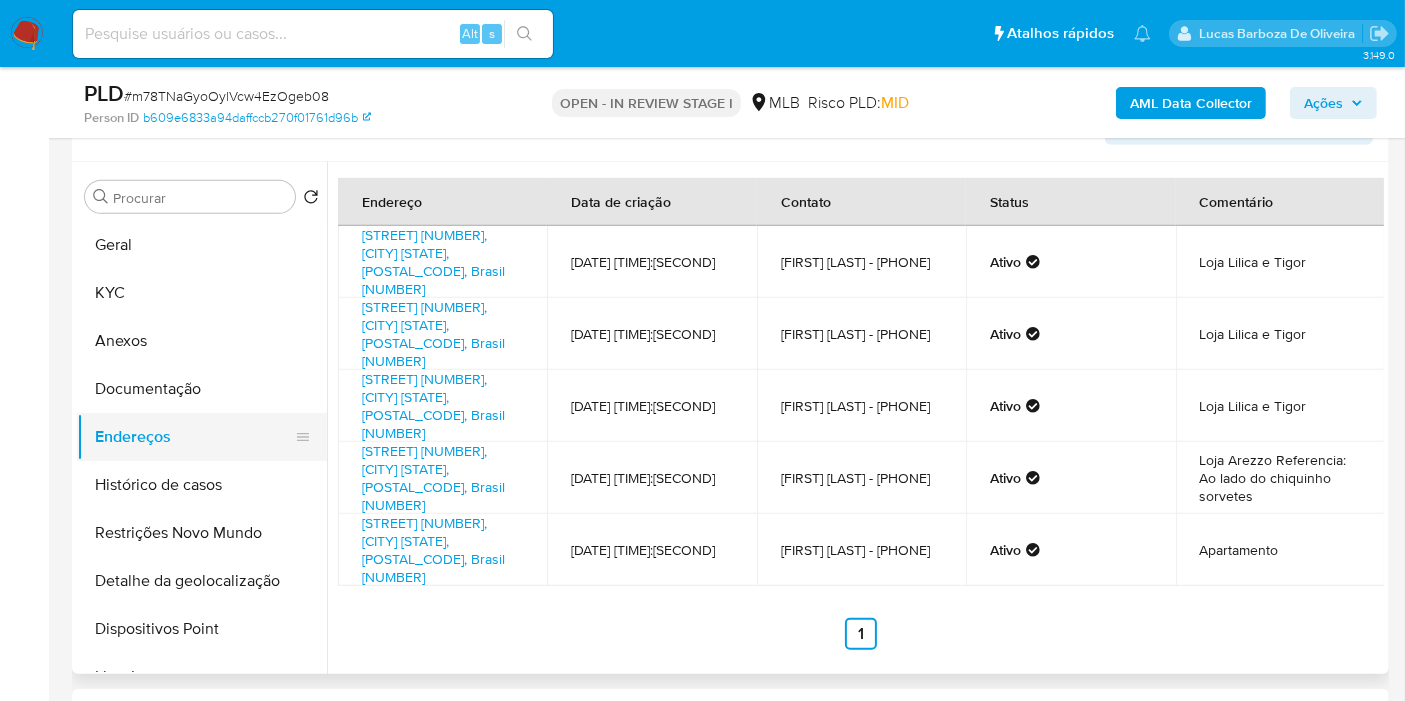 click on "Documentação" at bounding box center (202, 389) 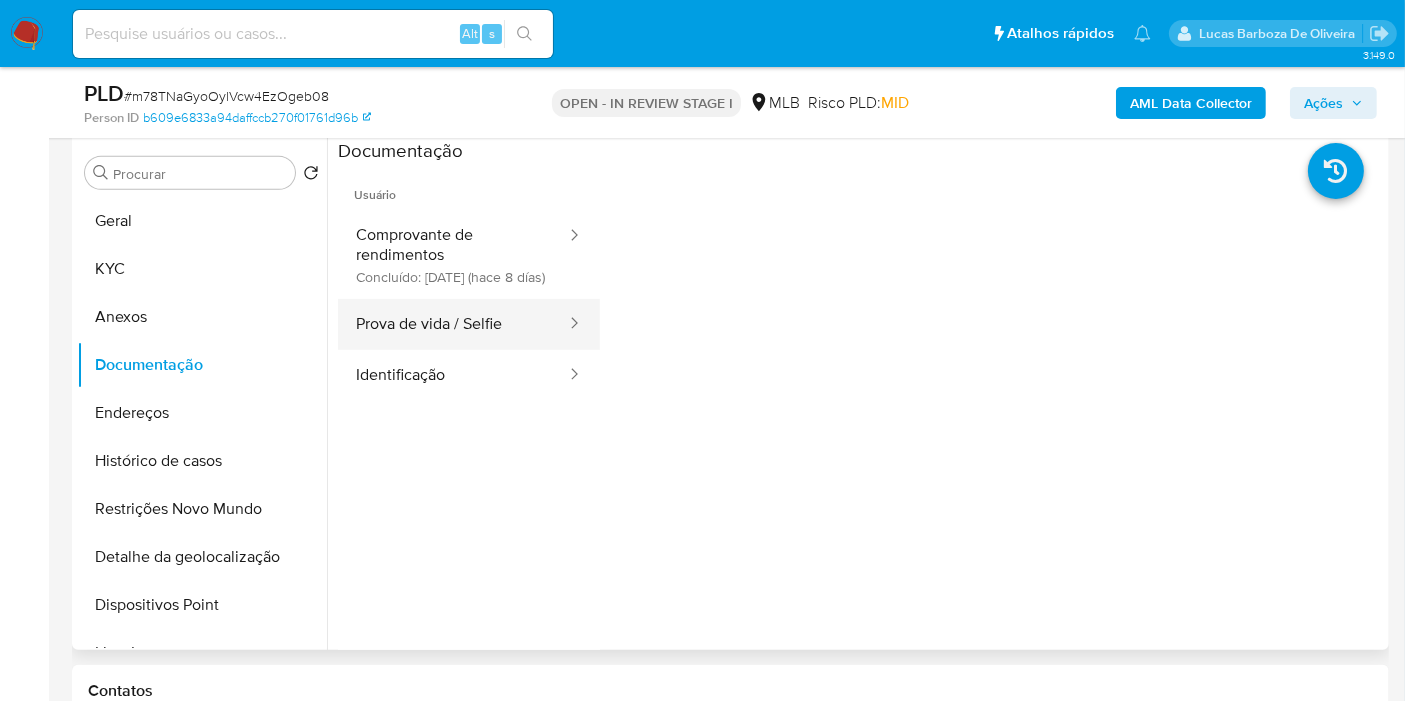 click on "Prova de vida / Selfie" at bounding box center (453, 324) 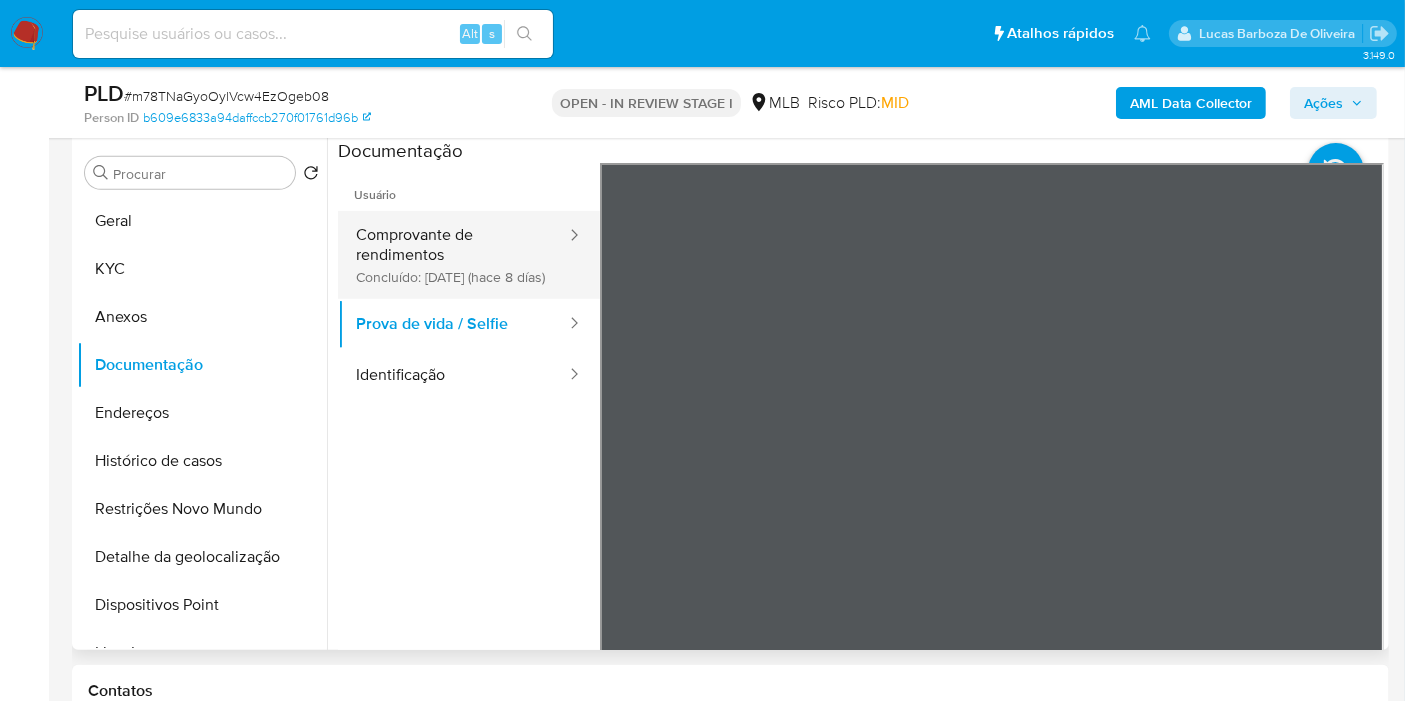 click on "Comprovante de rendimentos Concluído: 28/07/2025 (hace 8 días)" at bounding box center [453, 255] 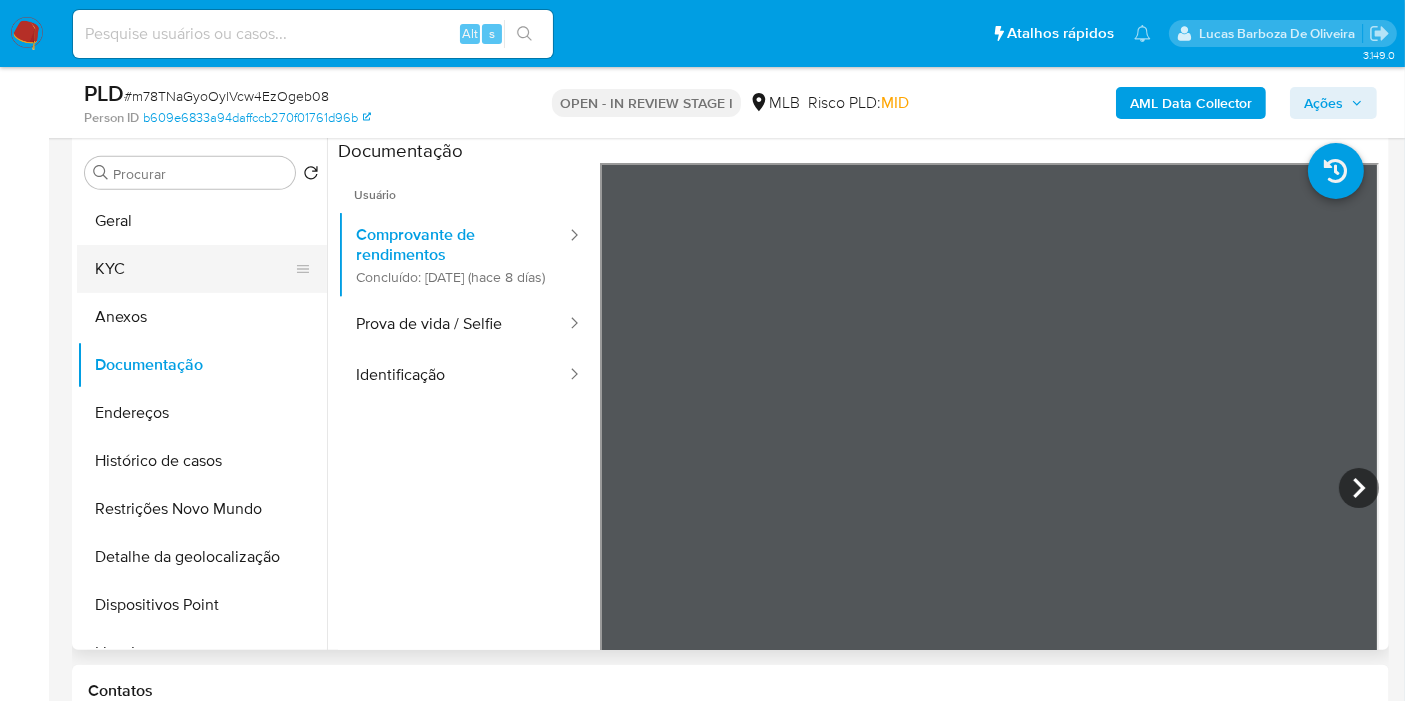 click on "KYC" at bounding box center (194, 269) 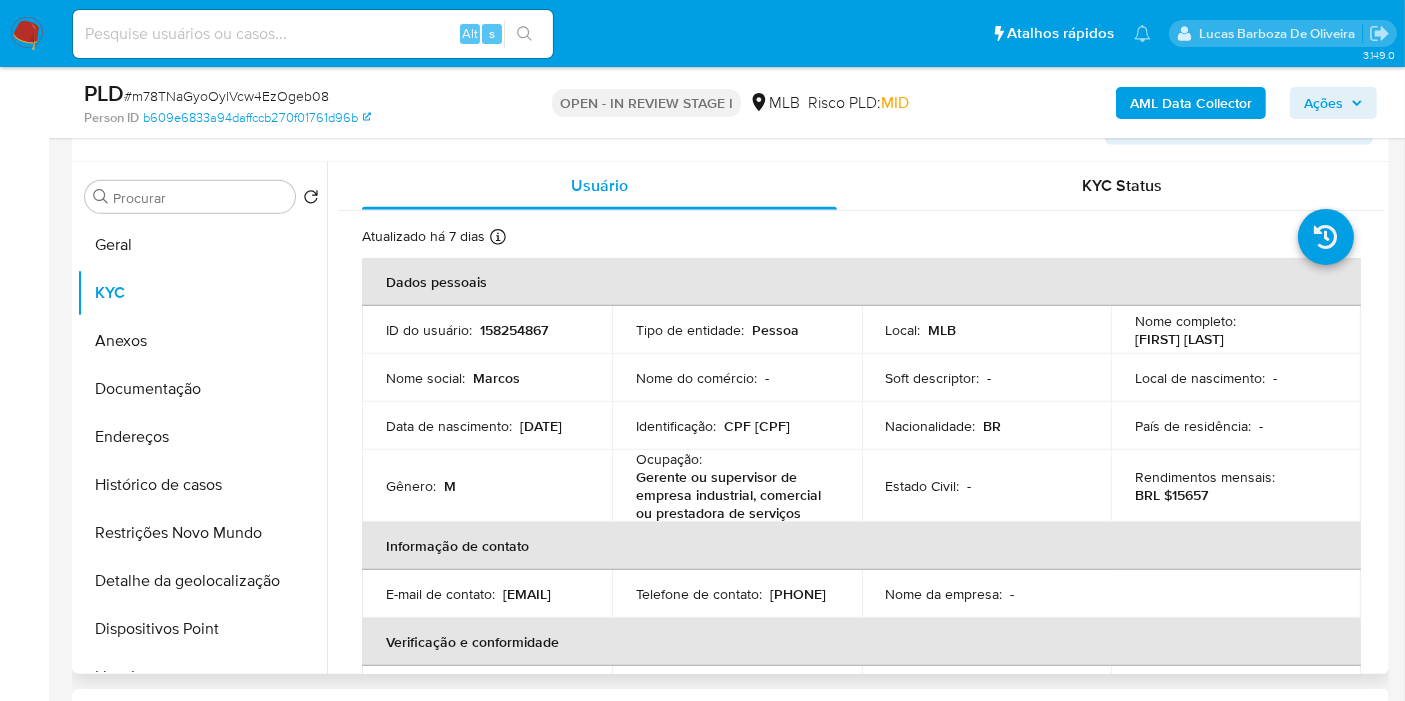 click on "158254867" at bounding box center [514, 330] 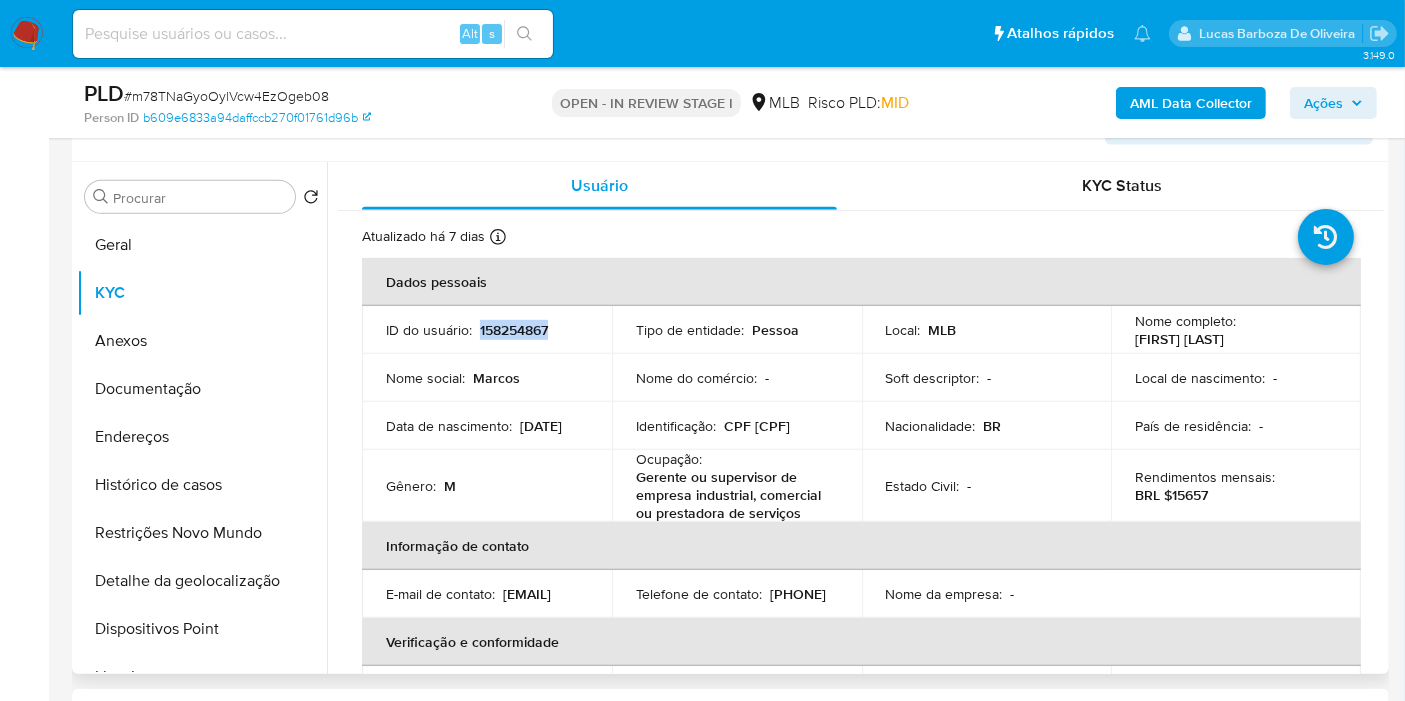 click on "158254867" at bounding box center (514, 330) 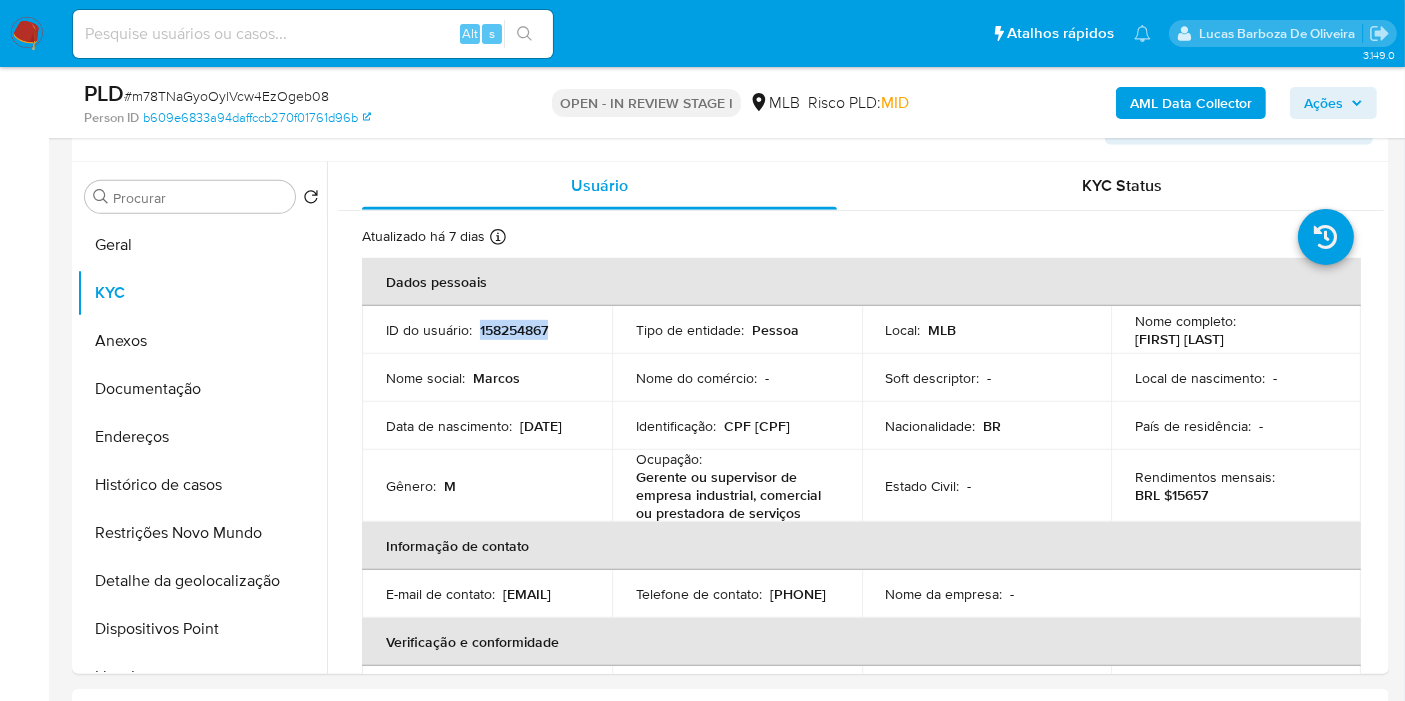 copy on "158254867" 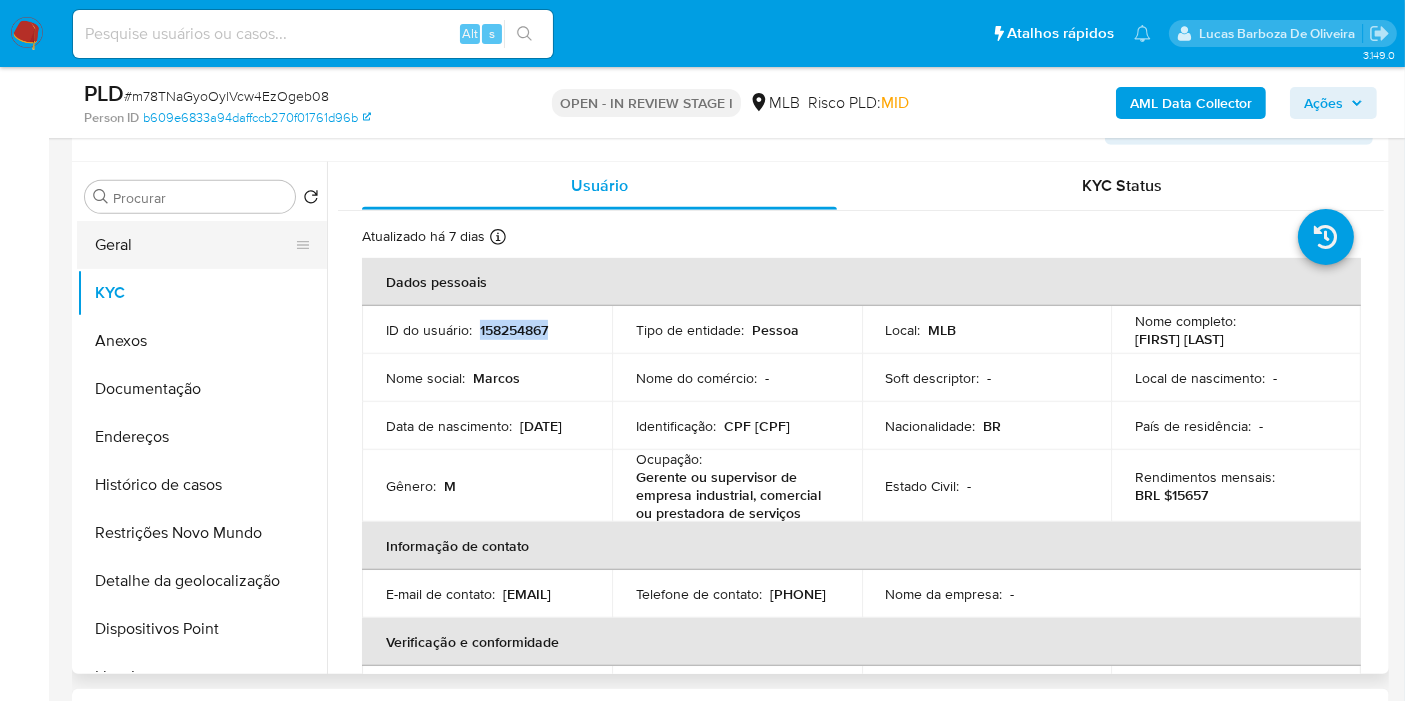 click on "Geral" at bounding box center (194, 245) 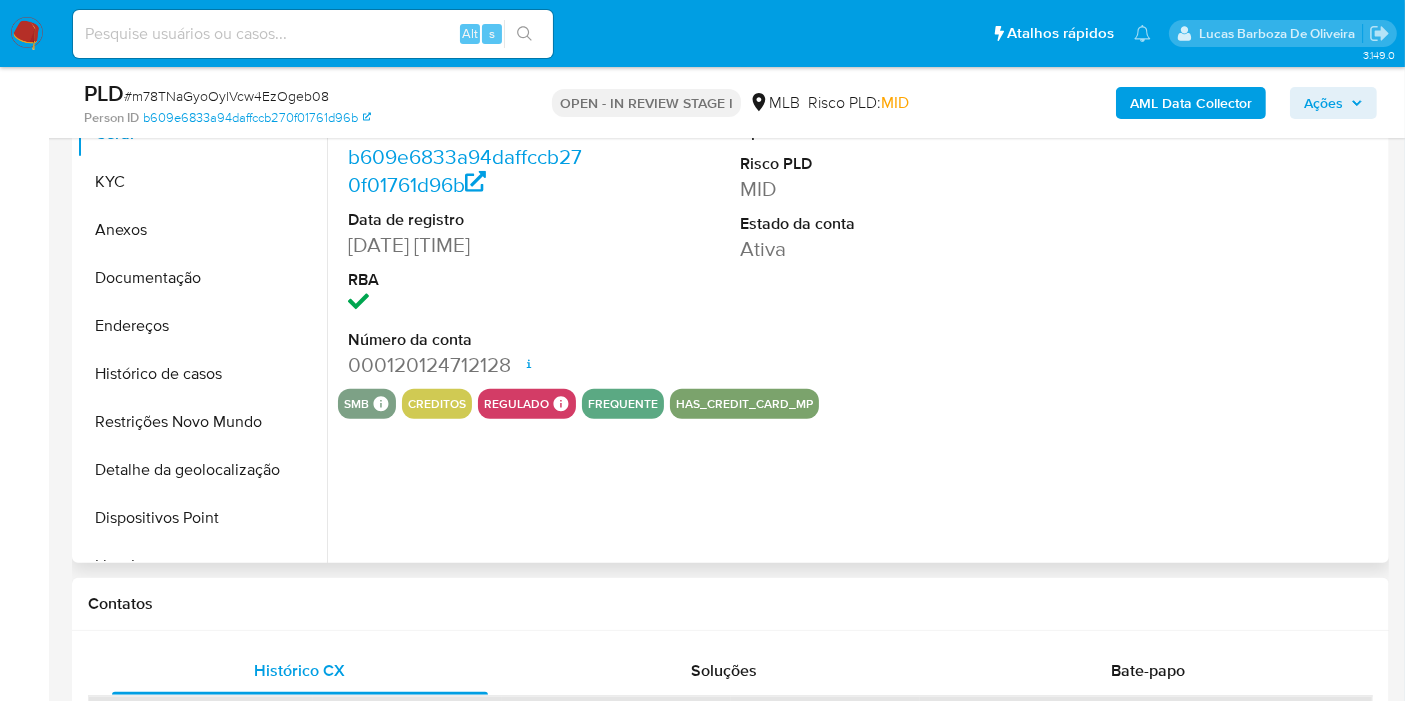 scroll, scrollTop: 920, scrollLeft: 0, axis: vertical 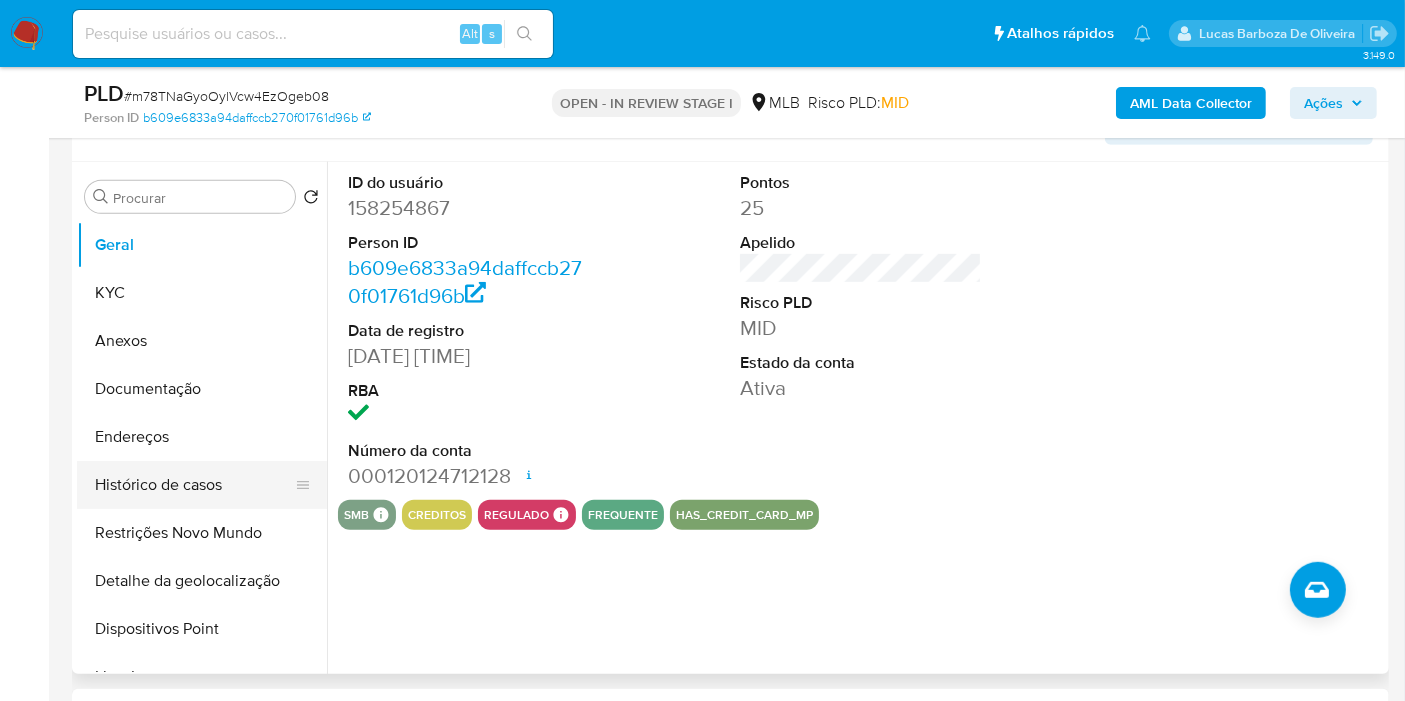 click on "Histórico de casos" at bounding box center [194, 485] 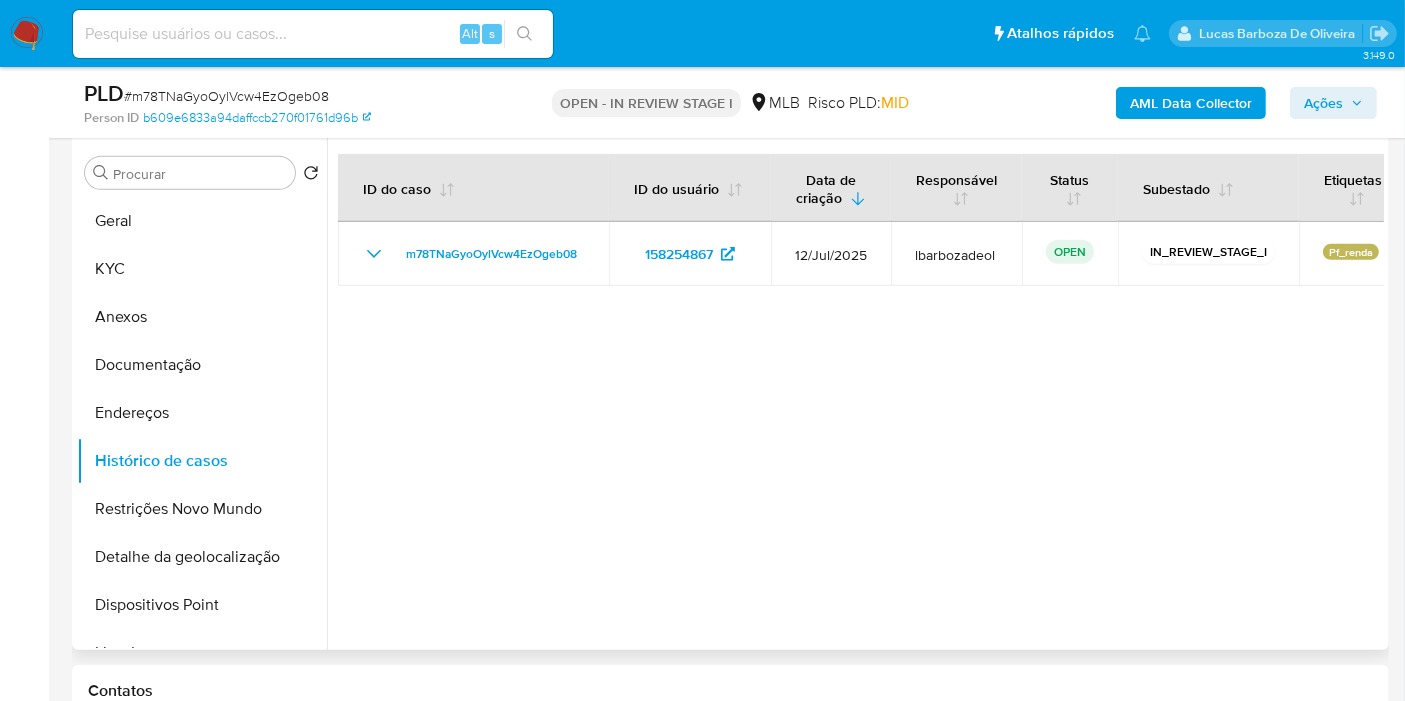 type 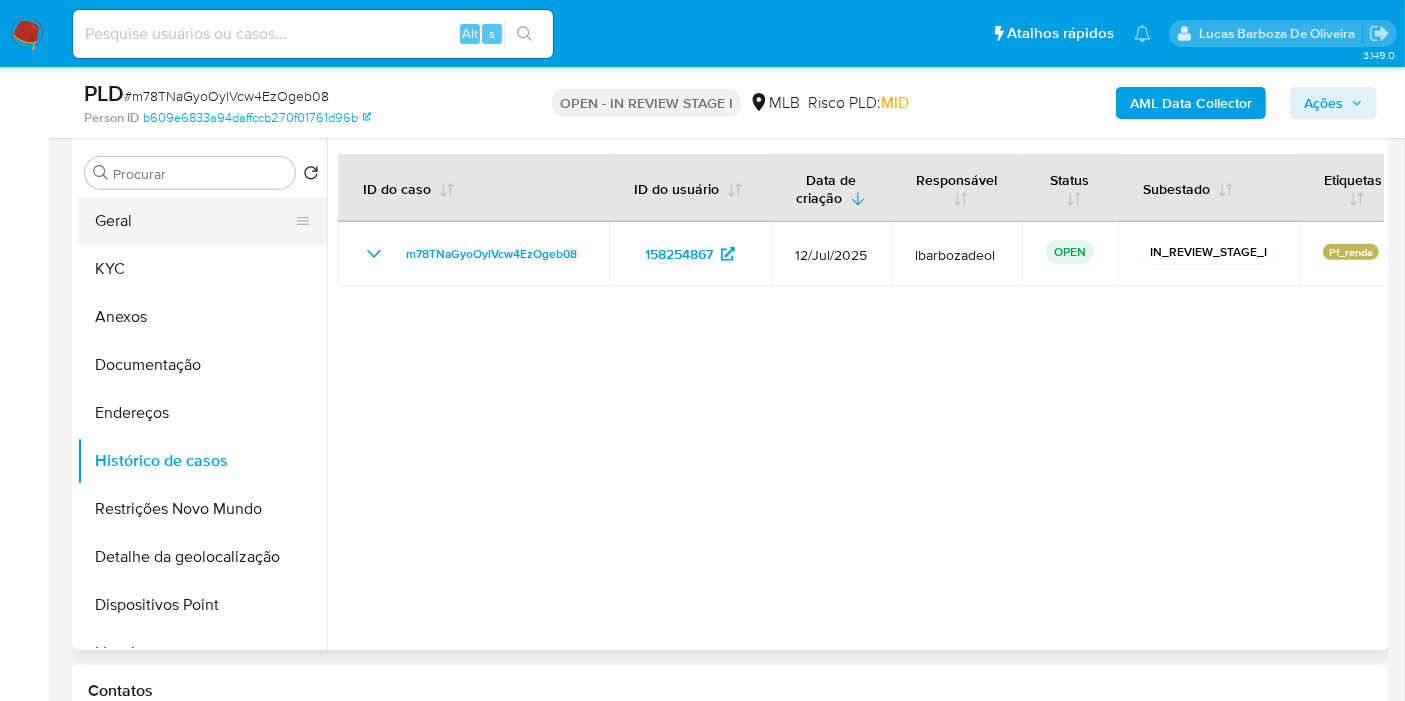 click on "Geral" at bounding box center (194, 221) 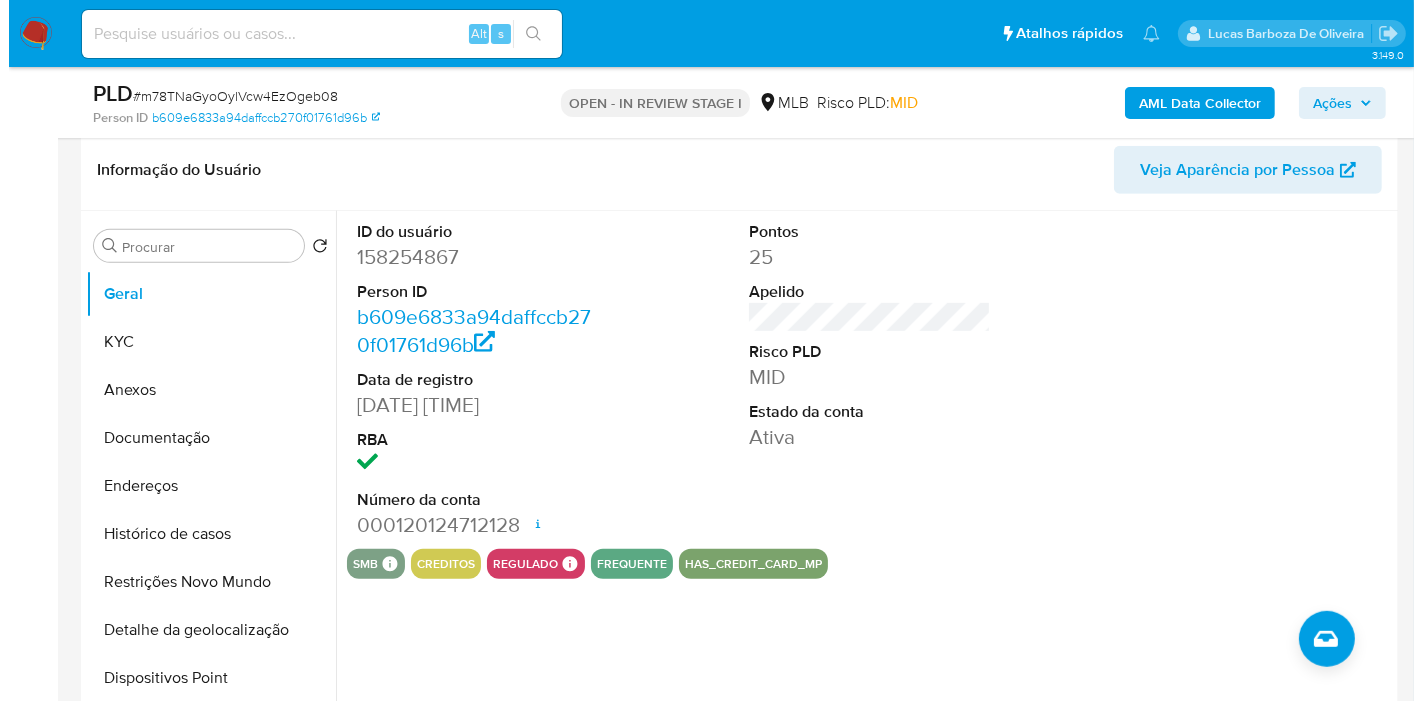 scroll, scrollTop: 876, scrollLeft: 0, axis: vertical 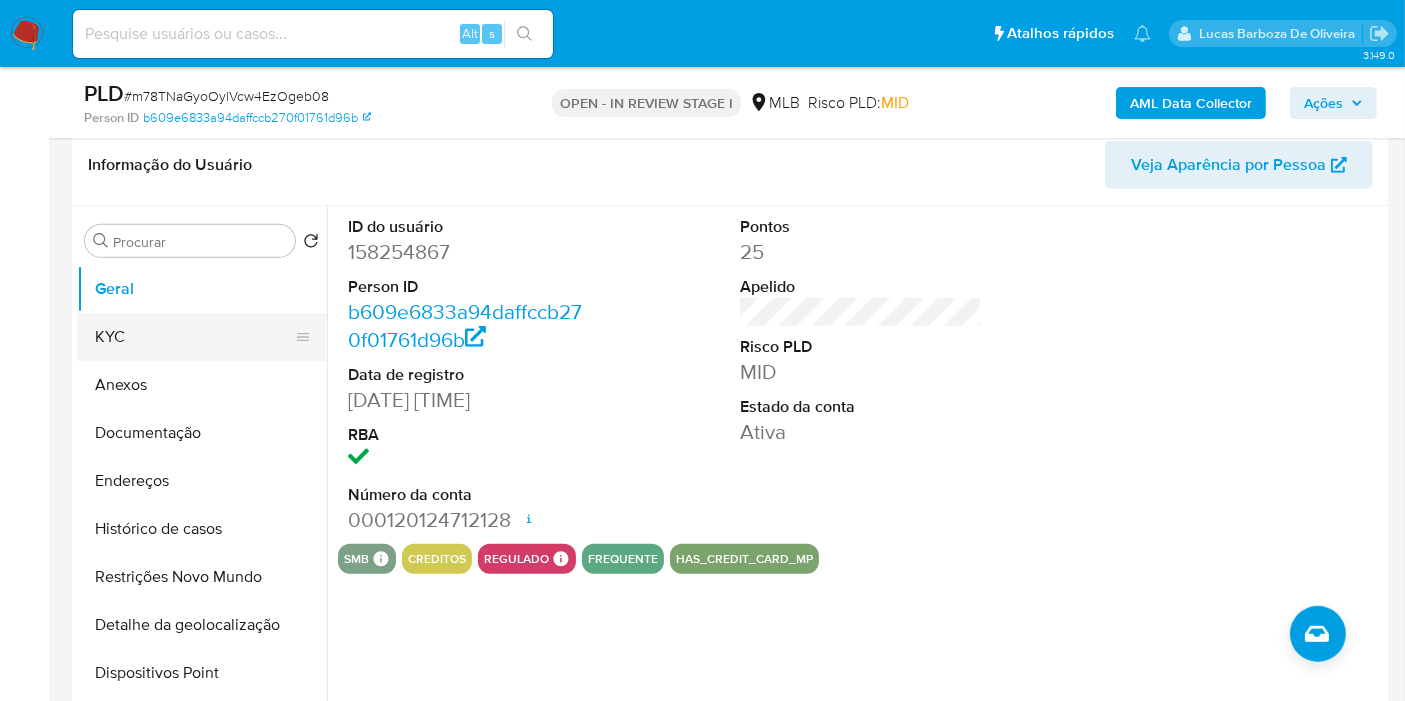 click on "KYC" at bounding box center [194, 337] 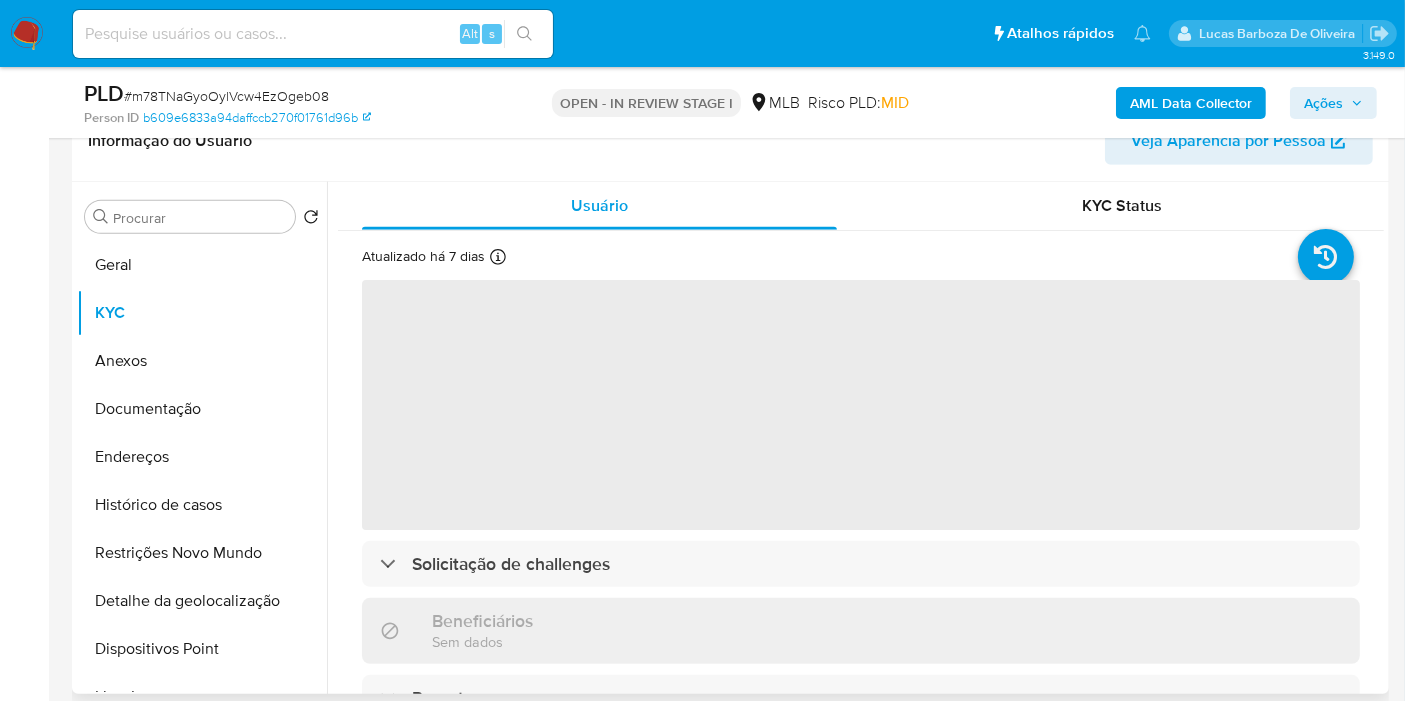type 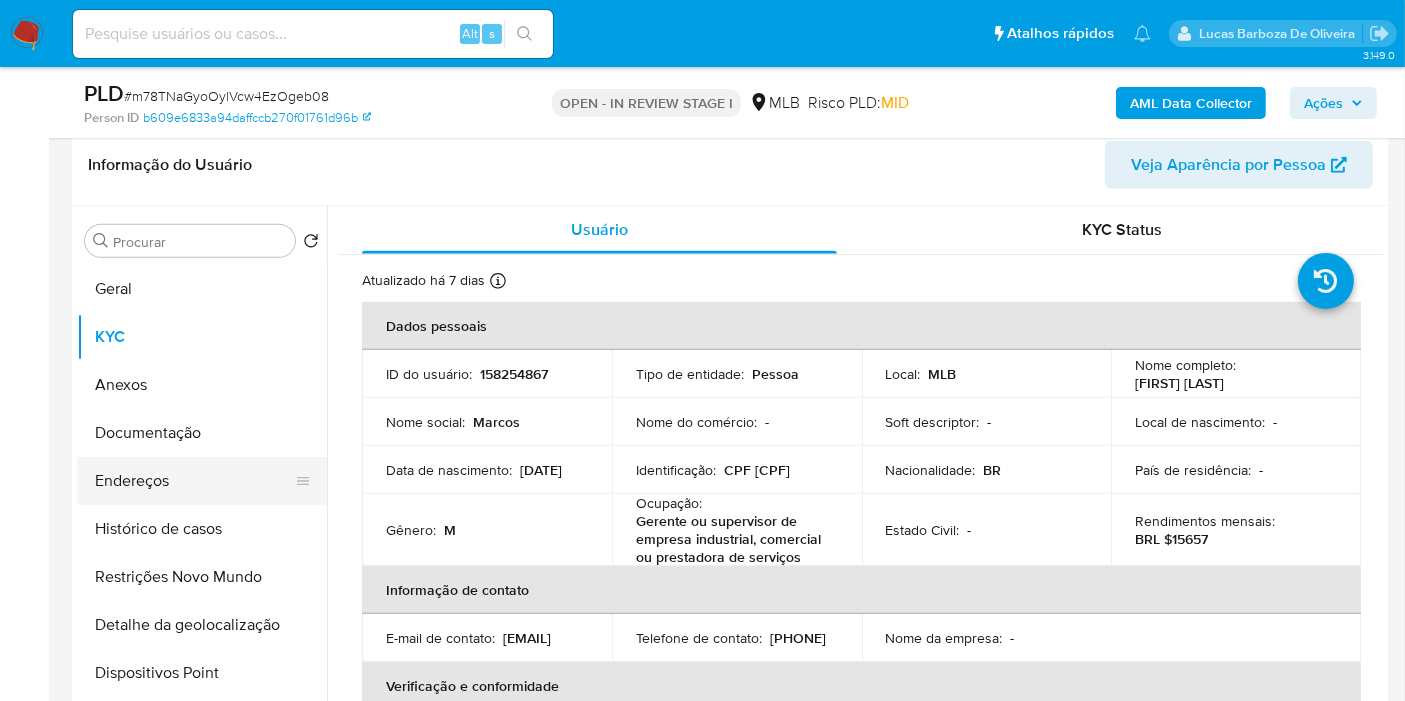 click on "Endereços" at bounding box center (194, 481) 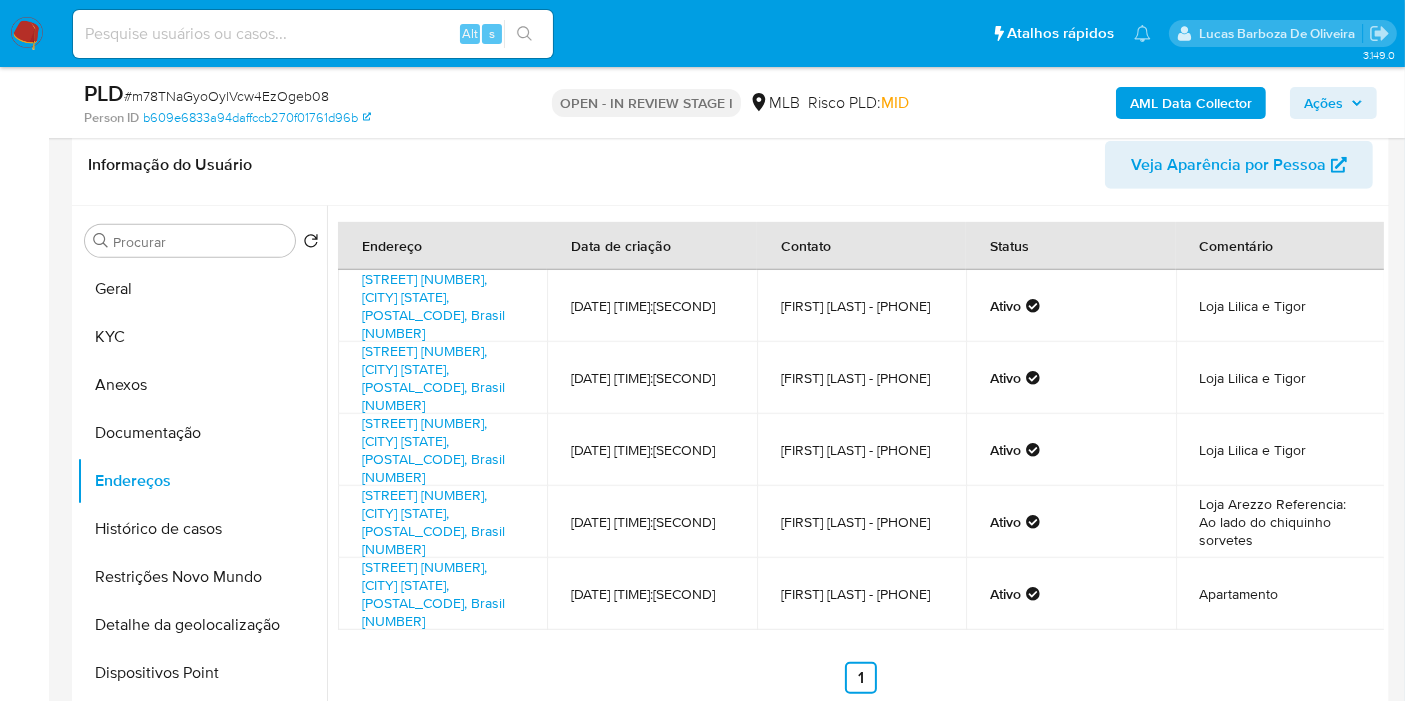 type 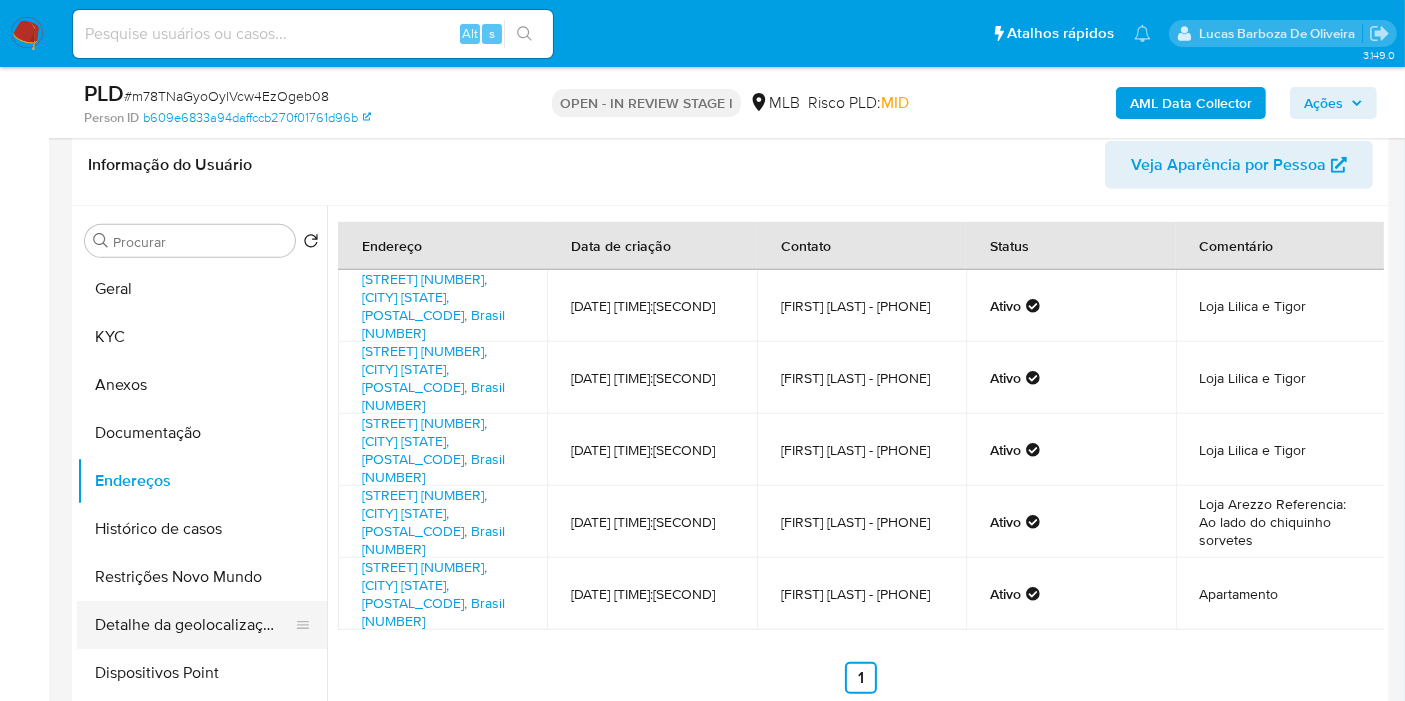 click on "Detalhe da geolocalização" at bounding box center (194, 625) 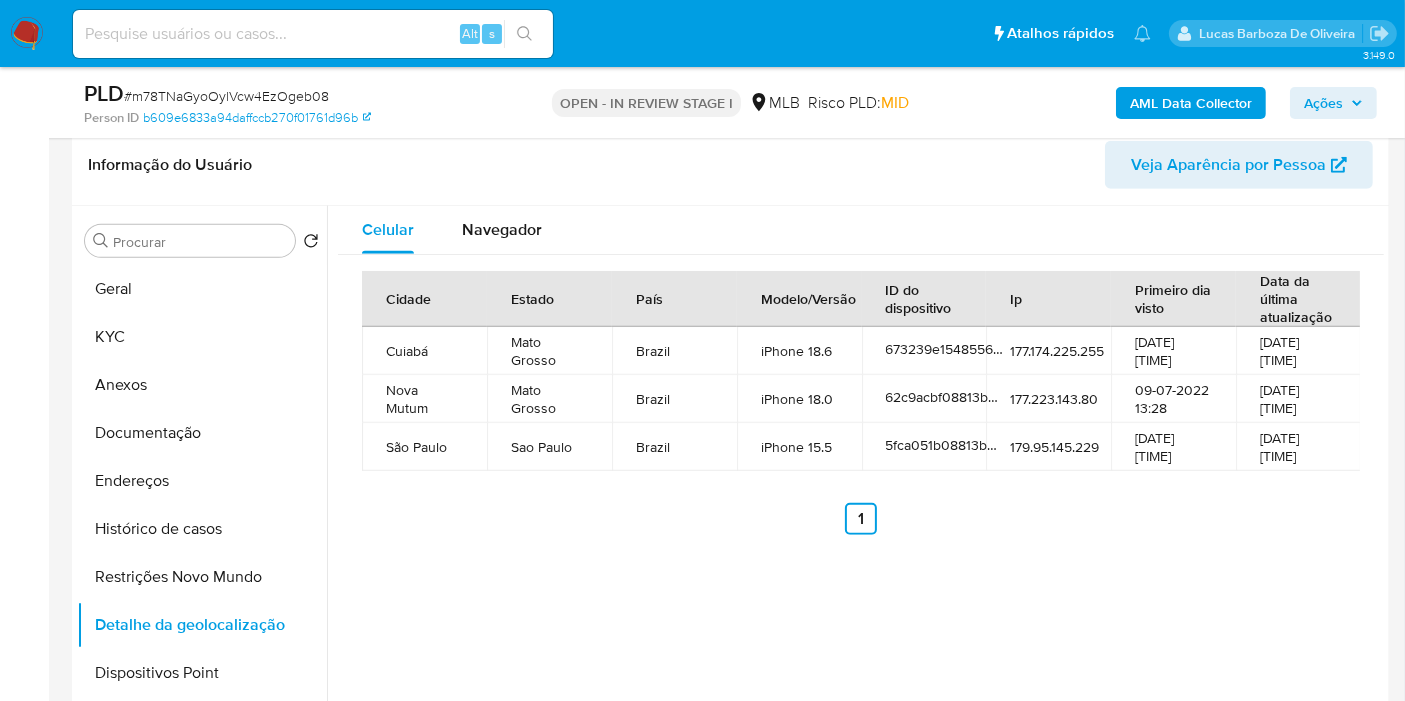 type 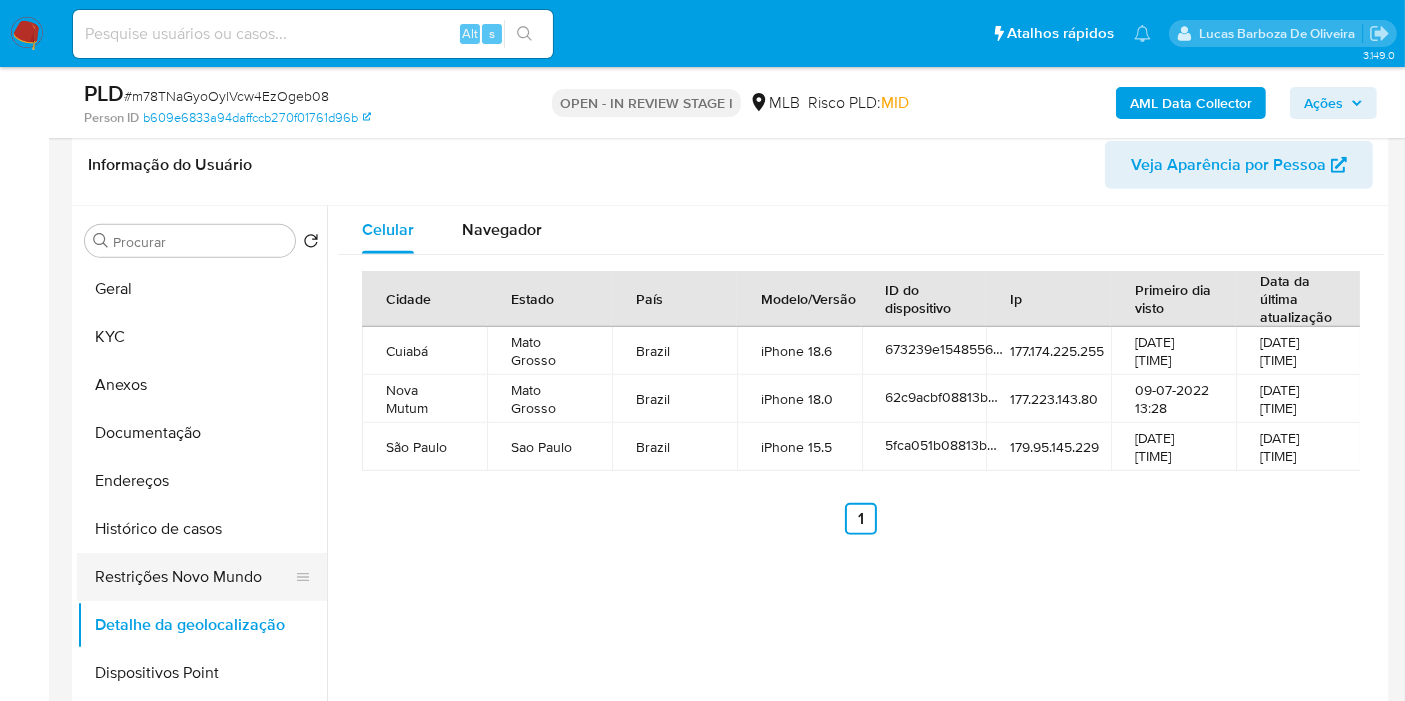 click on "Restrições Novo Mundo" at bounding box center [194, 577] 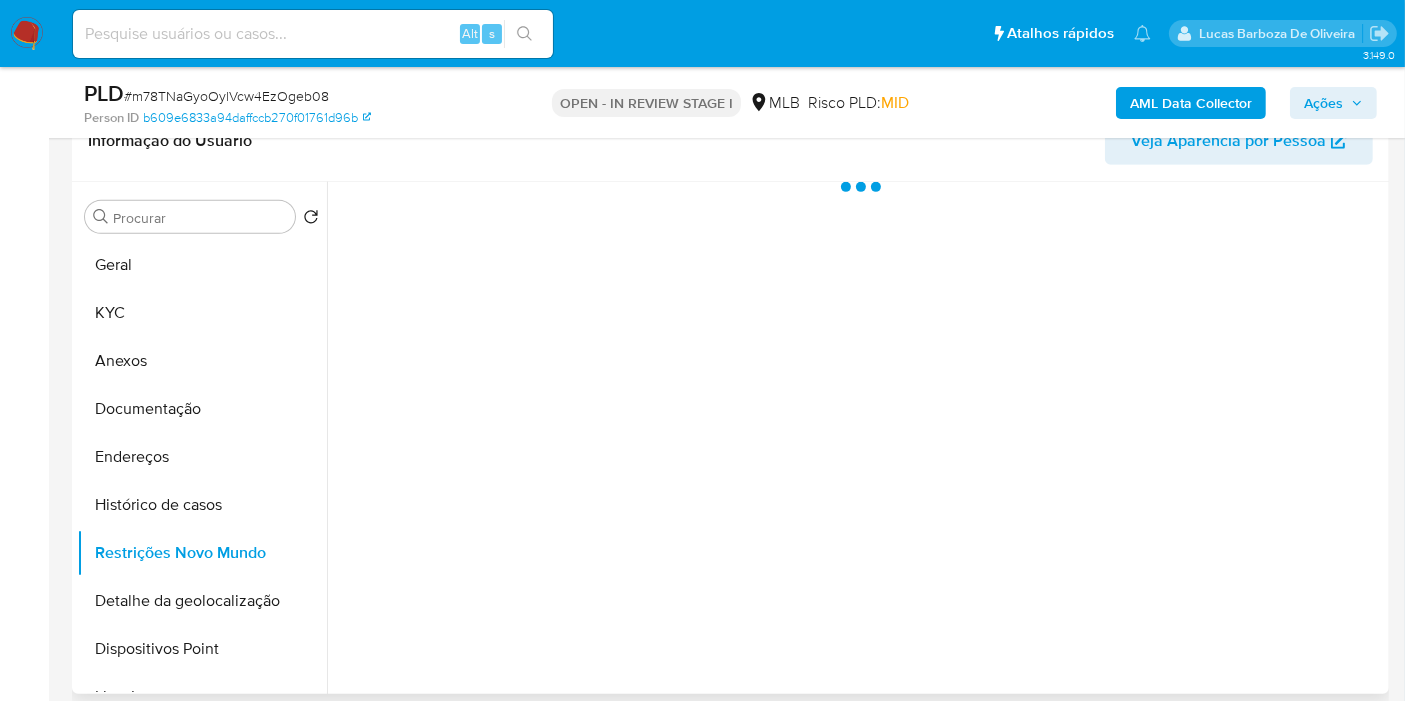 type 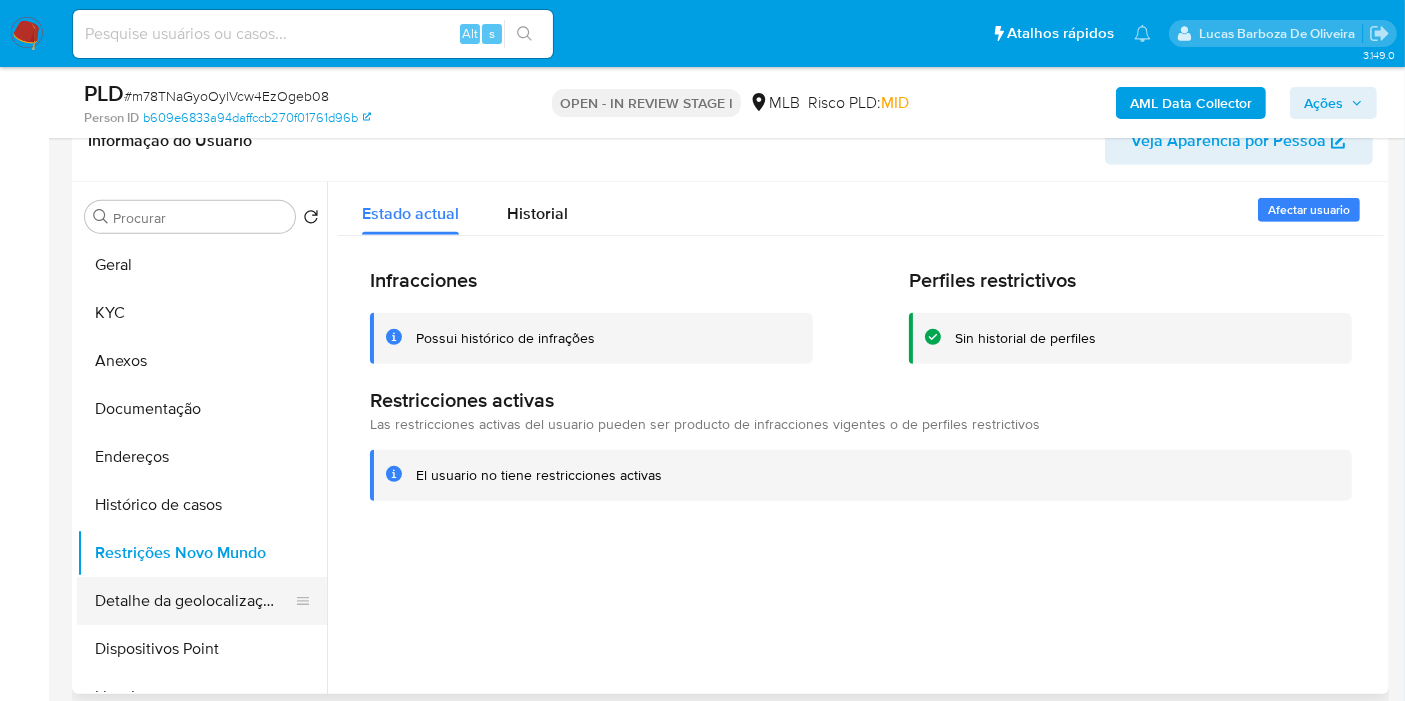 click on "Detalhe da geolocalização" at bounding box center (194, 601) 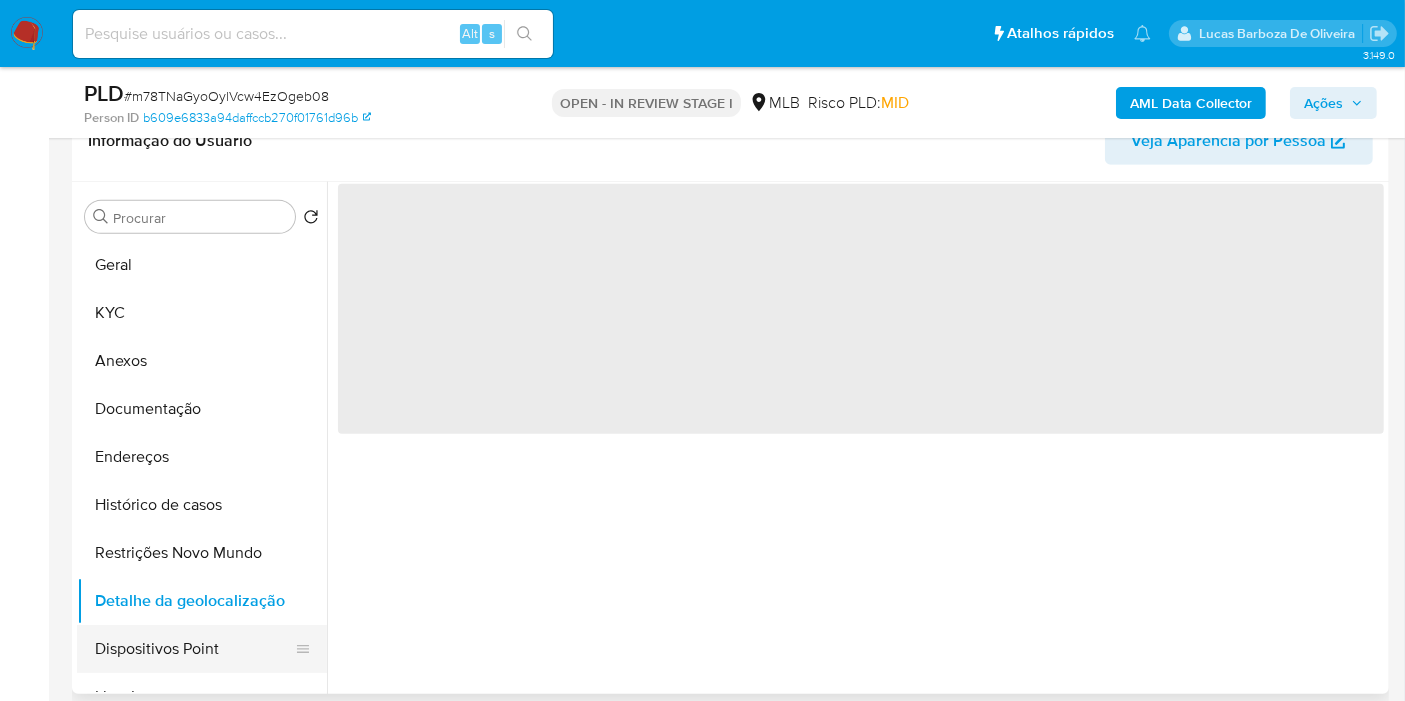 click on "Dispositivos Point" at bounding box center (194, 649) 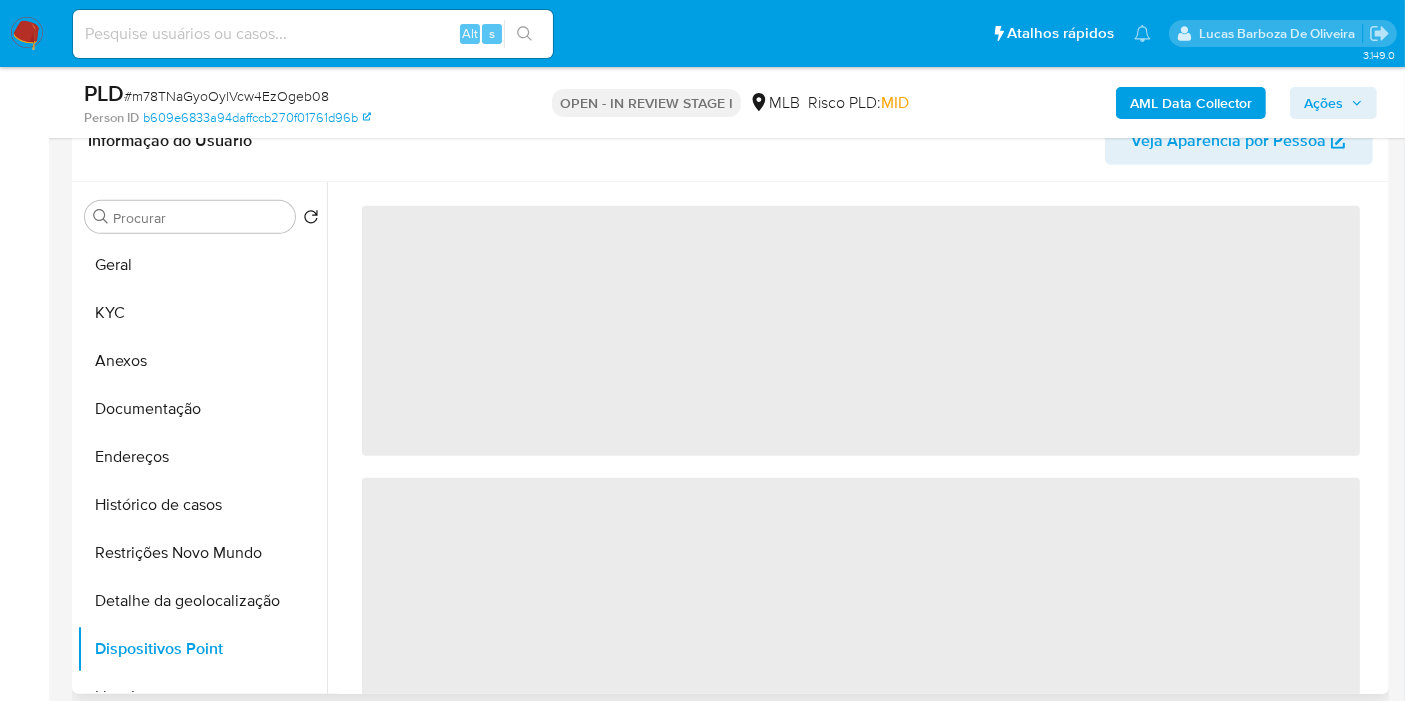 type 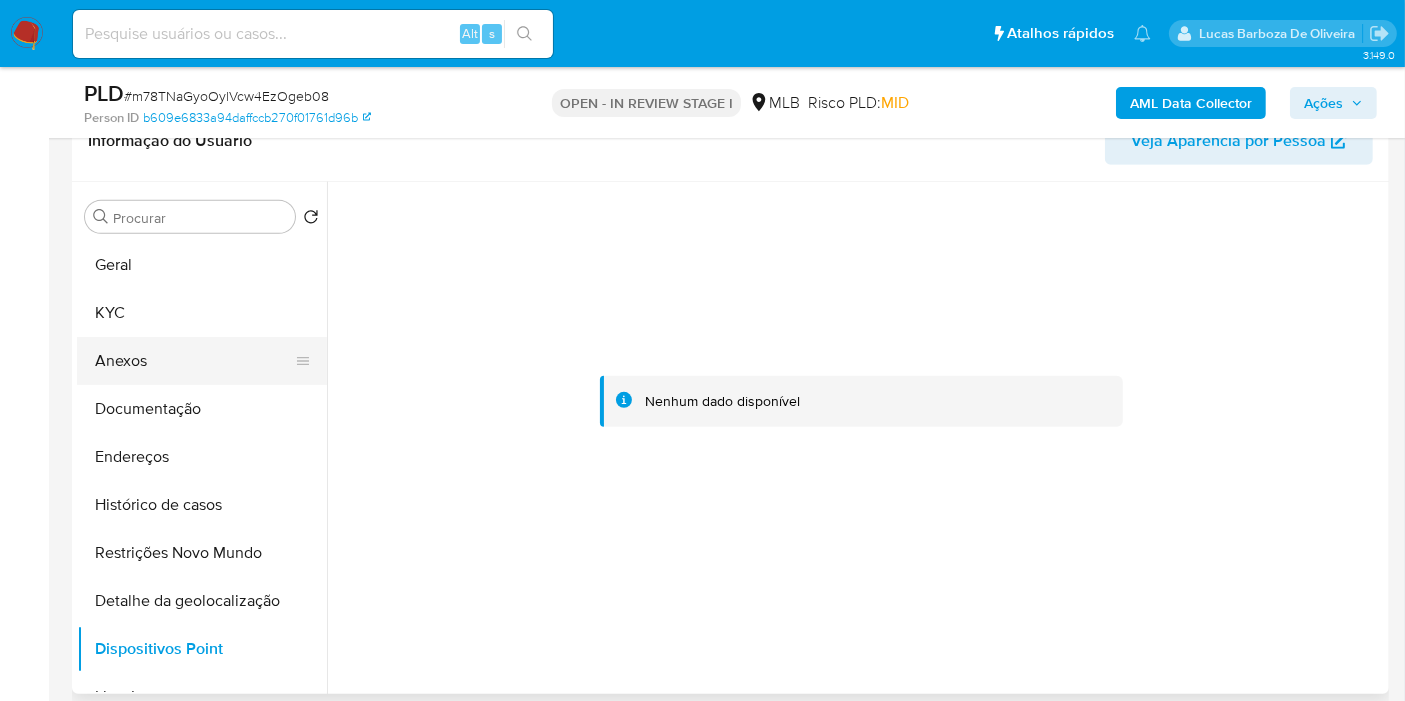 click on "Anexos" at bounding box center (194, 361) 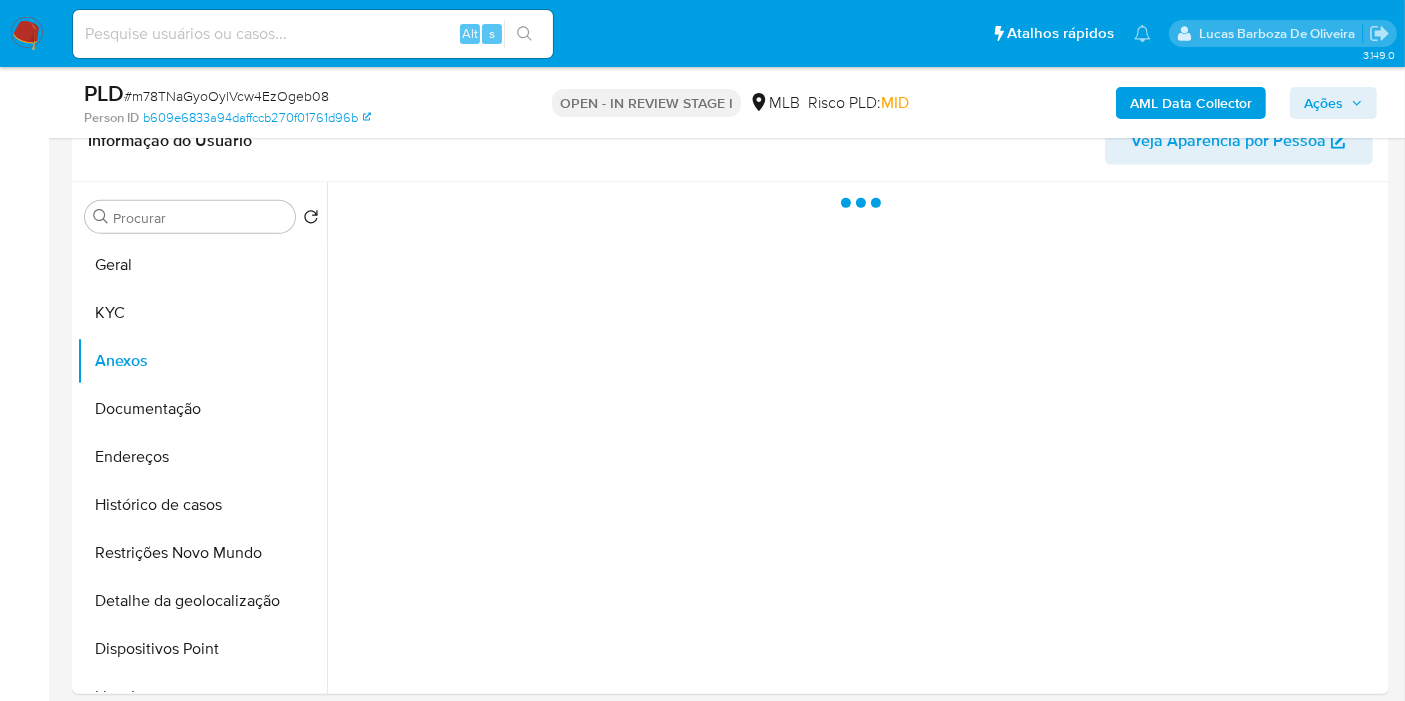 drag, startPoint x: 1345, startPoint y: 99, endPoint x: 1290, endPoint y: 121, distance: 59.236813 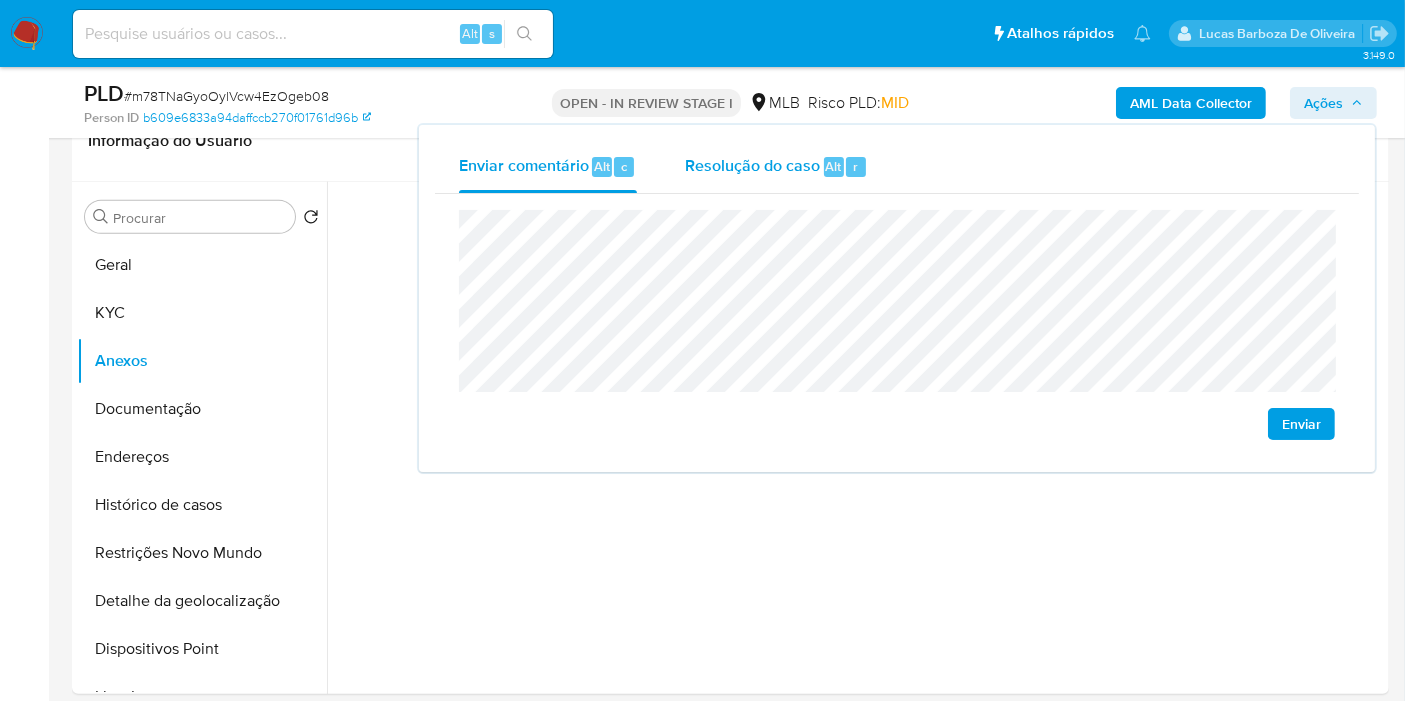 click on "Resolução do caso" at bounding box center [752, 165] 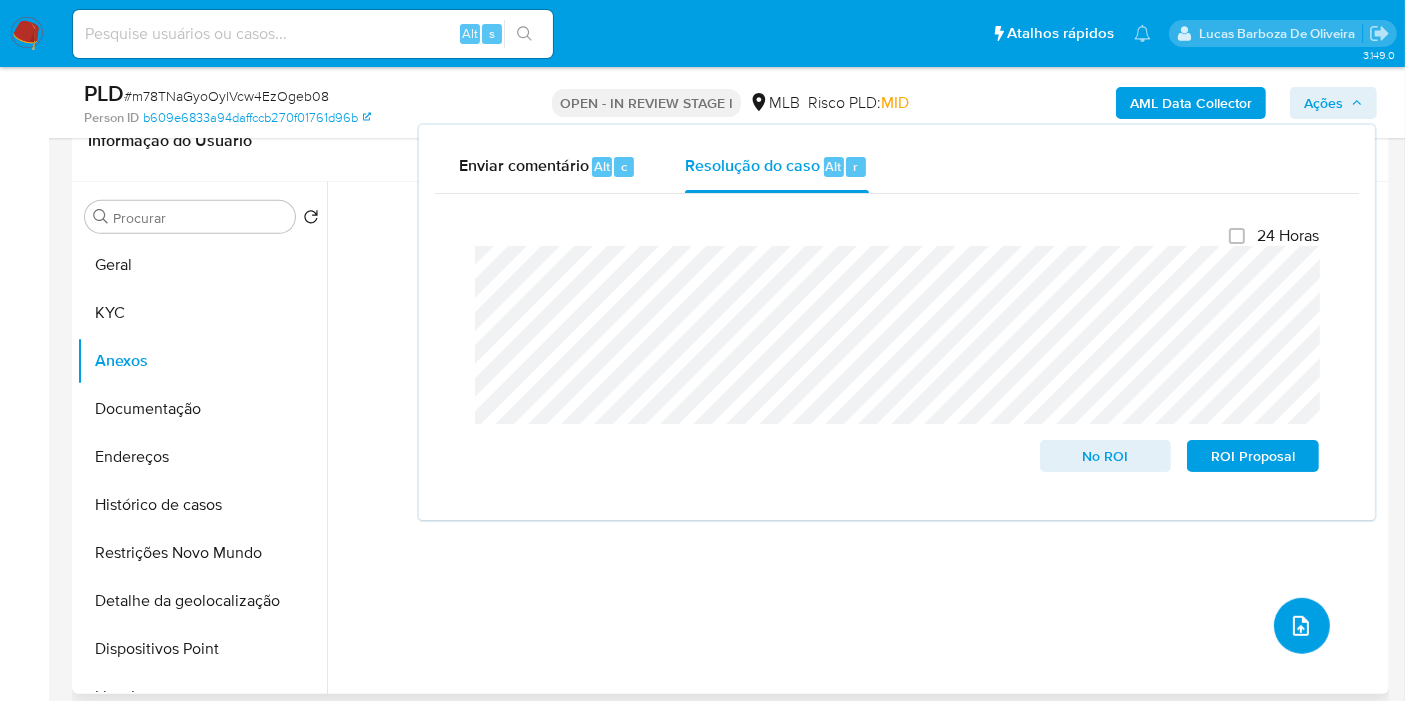 click at bounding box center (1302, 626) 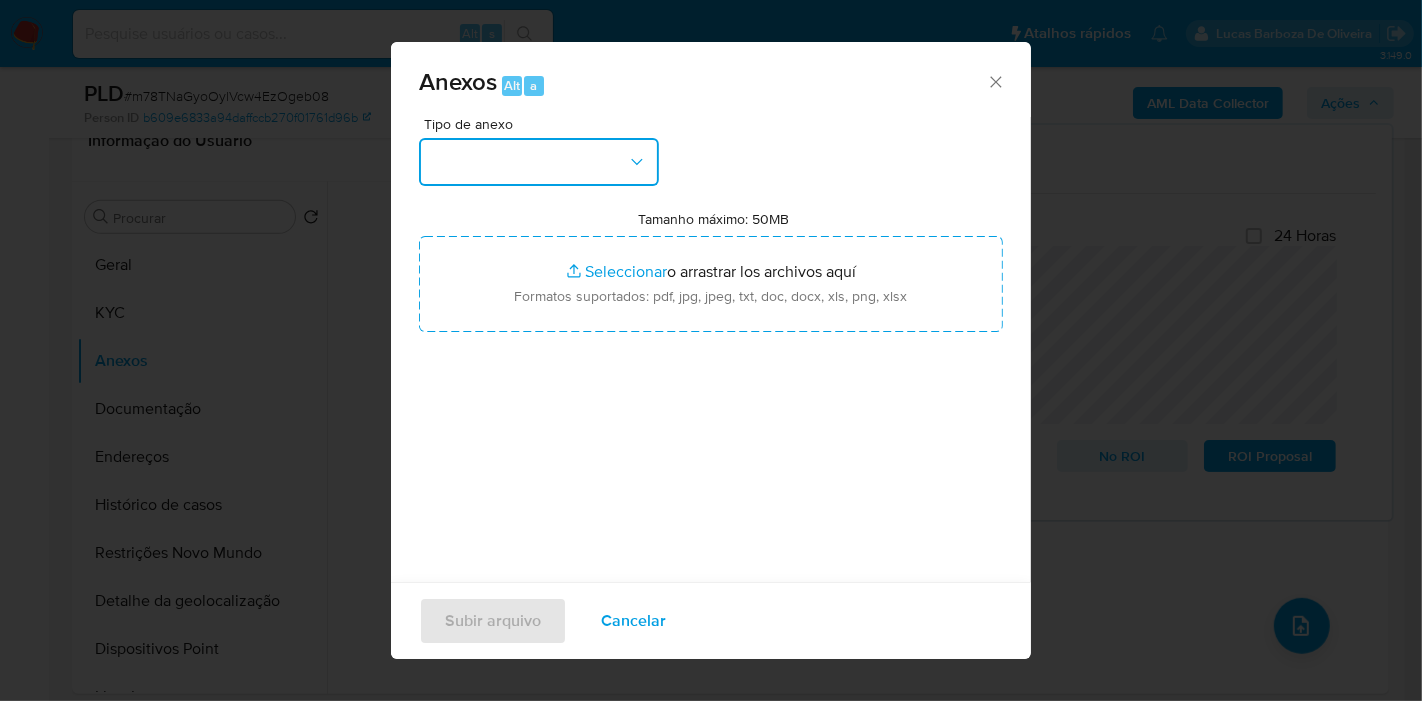 click at bounding box center (539, 162) 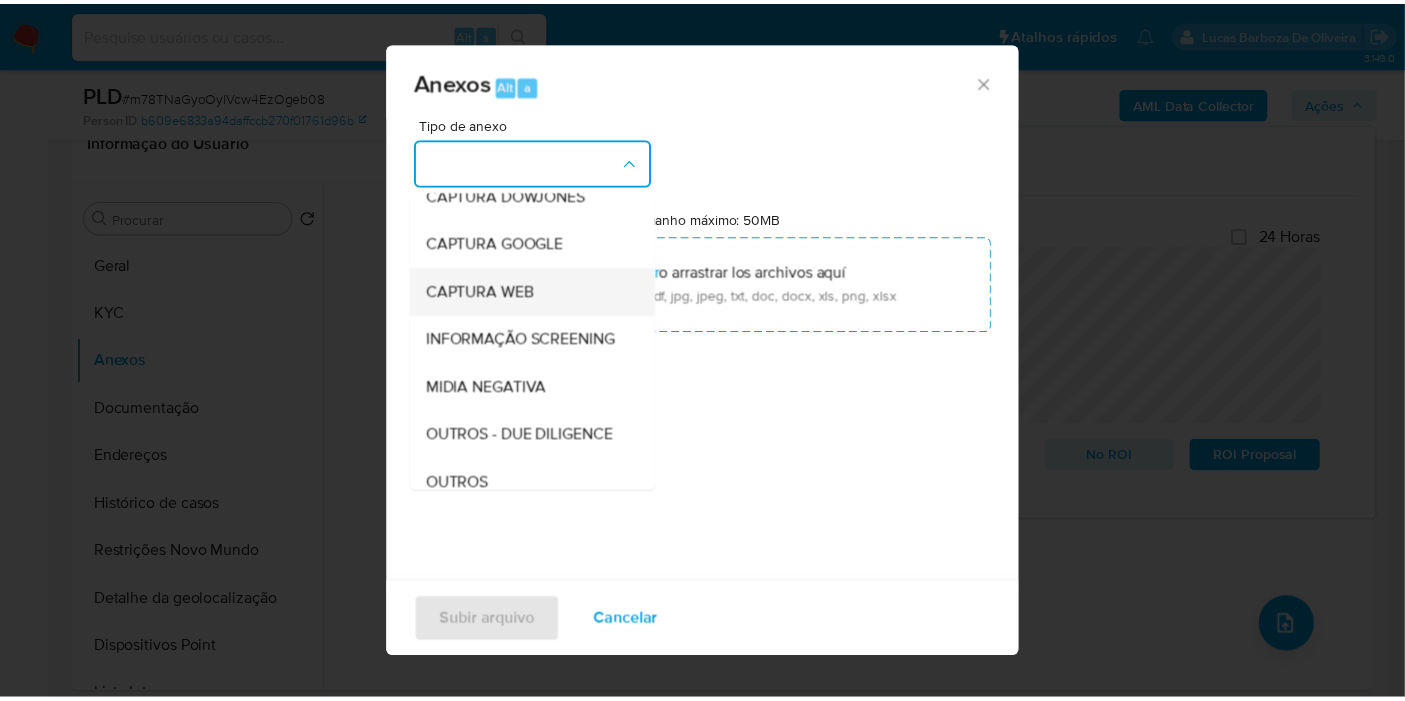 scroll, scrollTop: 307, scrollLeft: 0, axis: vertical 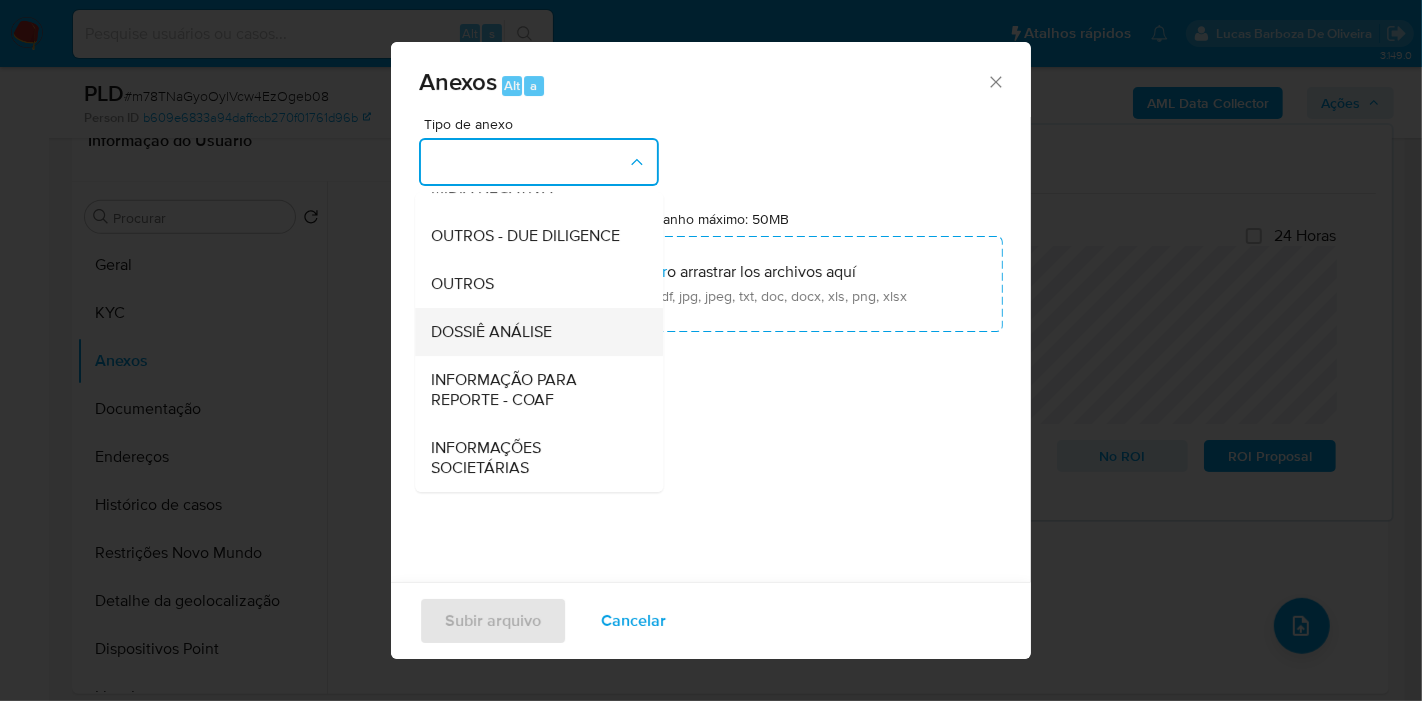 click on "DOSSIÊ ANÁLISE" at bounding box center [491, 332] 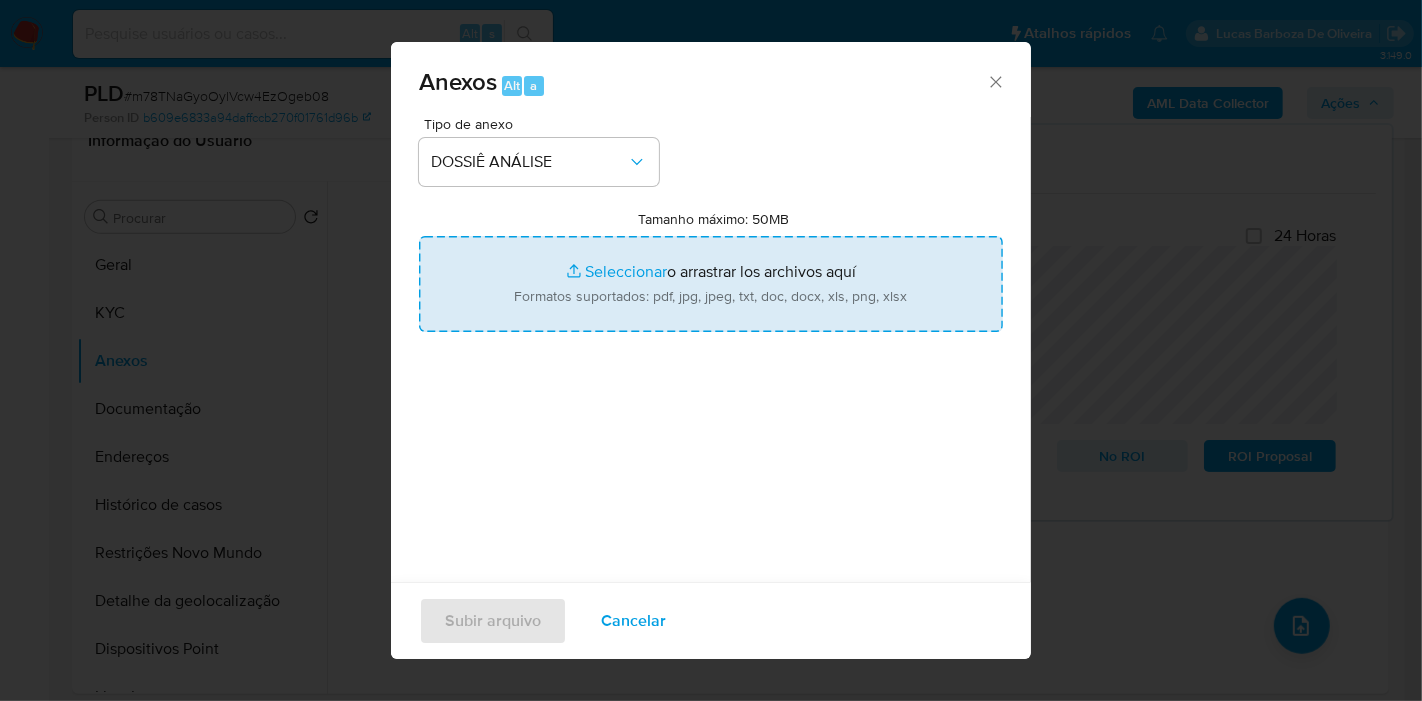 click on "Tamanho máximo: 50MB Seleccionar archivos" at bounding box center [711, 284] 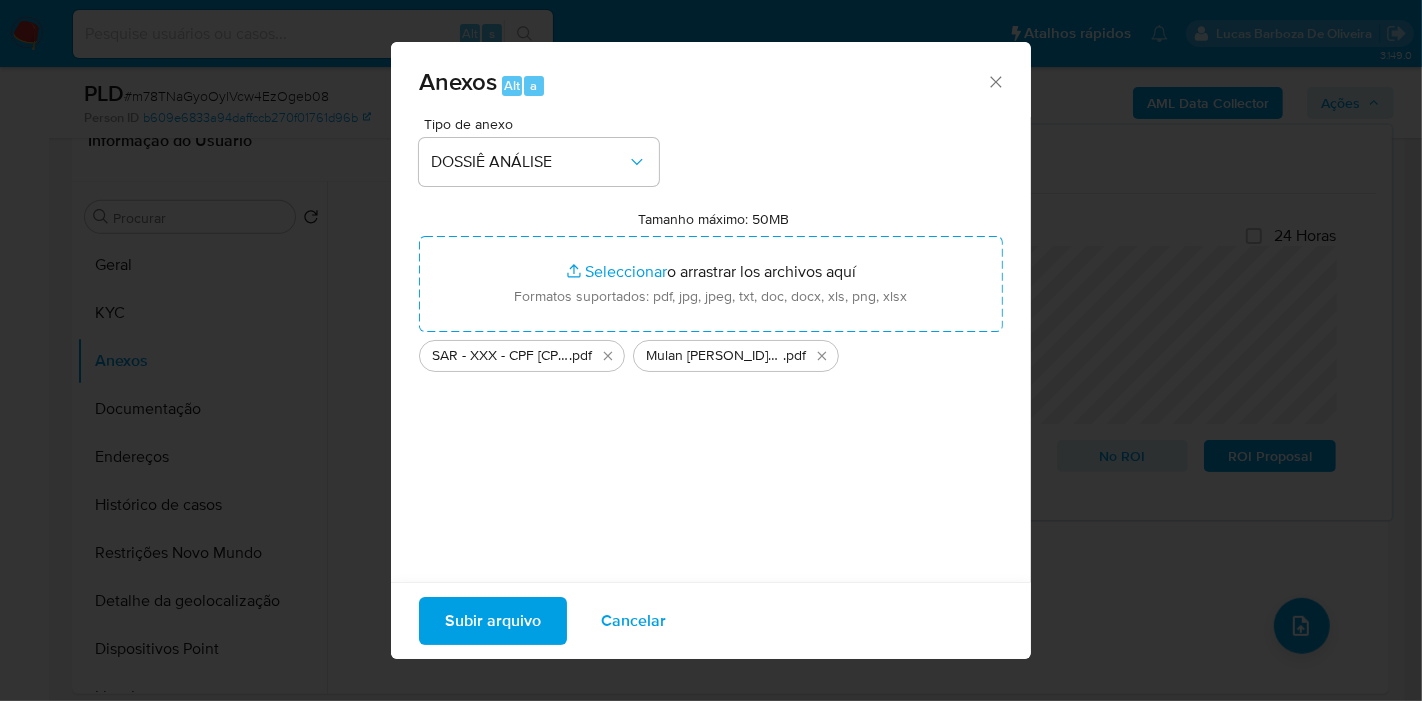 click on "Subir arquivo" at bounding box center (493, 621) 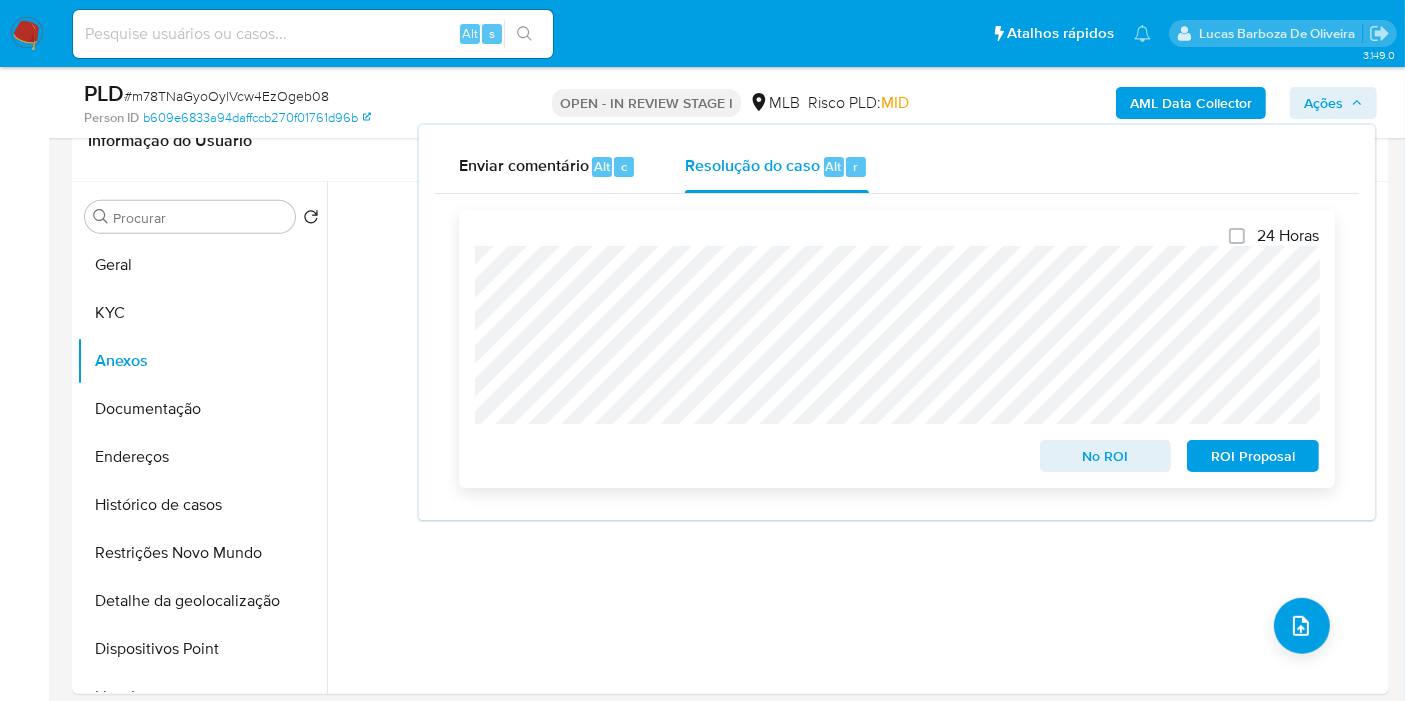 click on "ROI Proposal" at bounding box center [1253, 456] 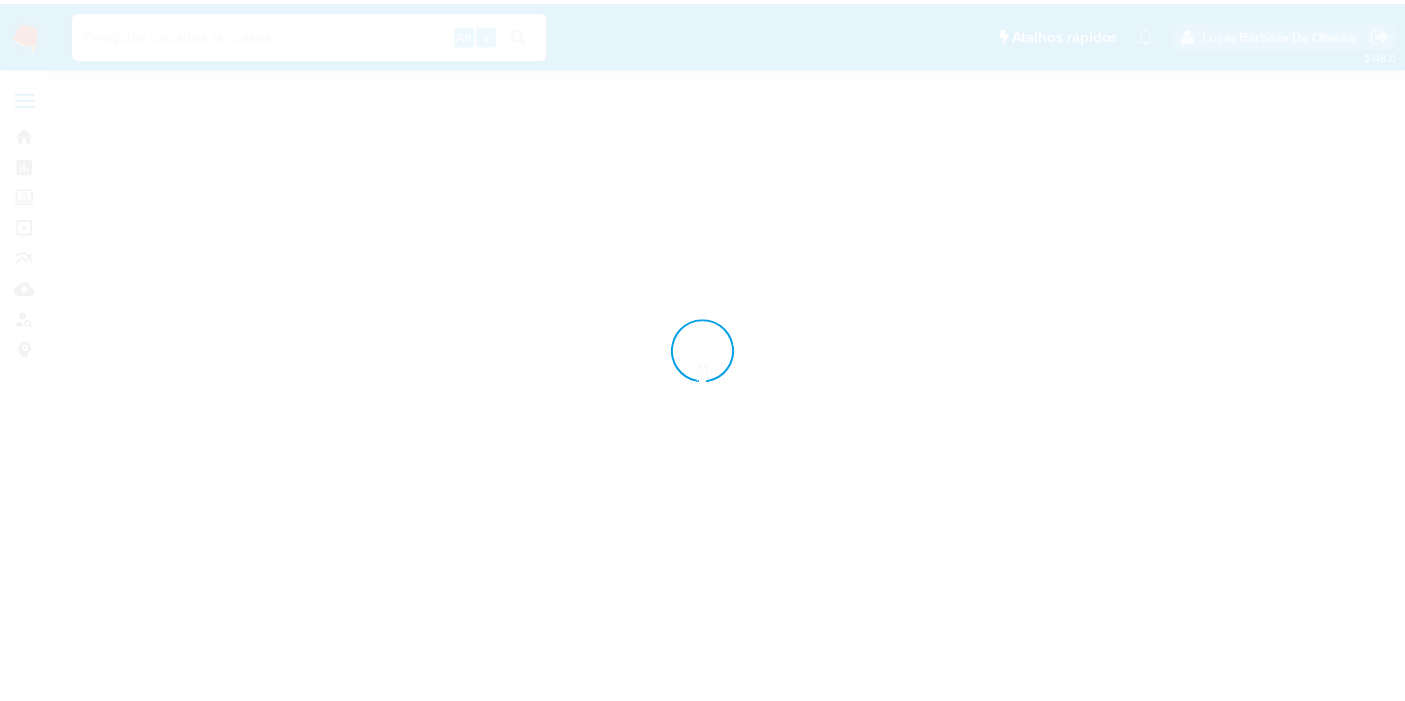 scroll, scrollTop: 0, scrollLeft: 0, axis: both 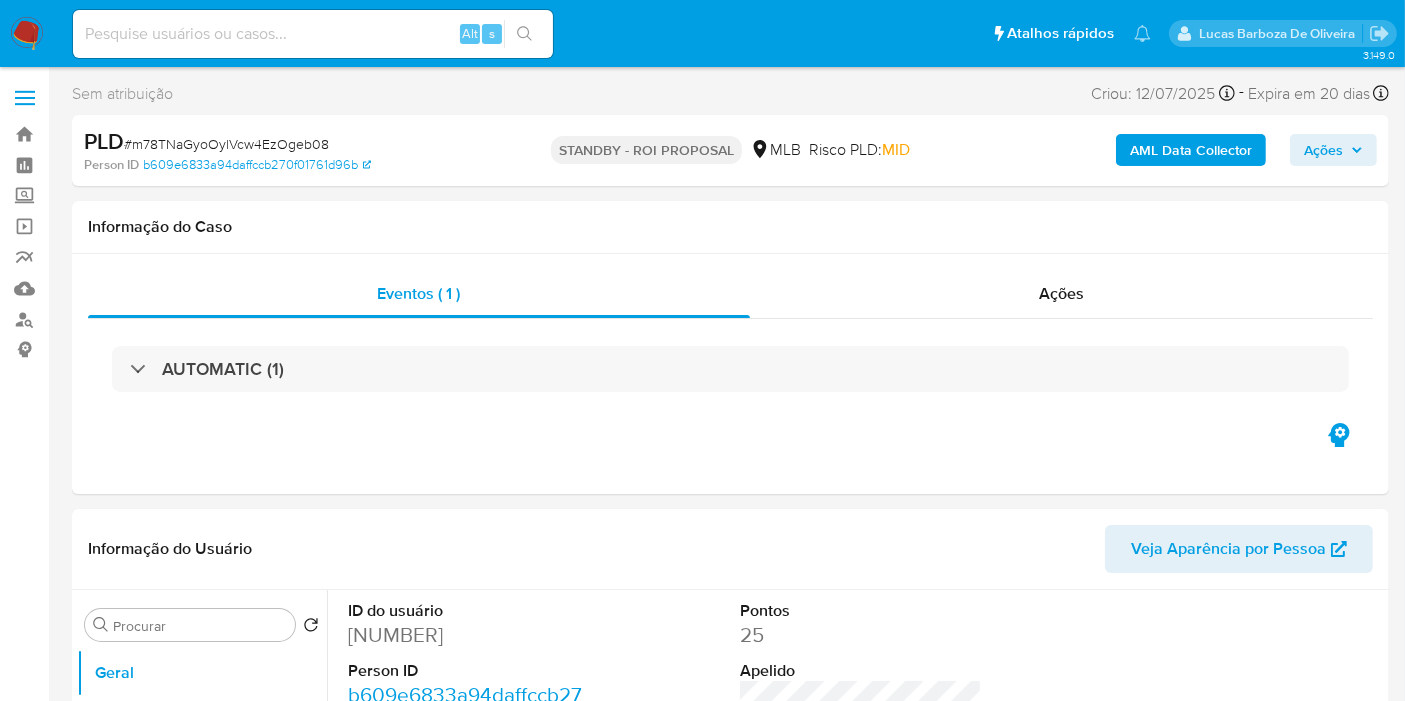 select on "10" 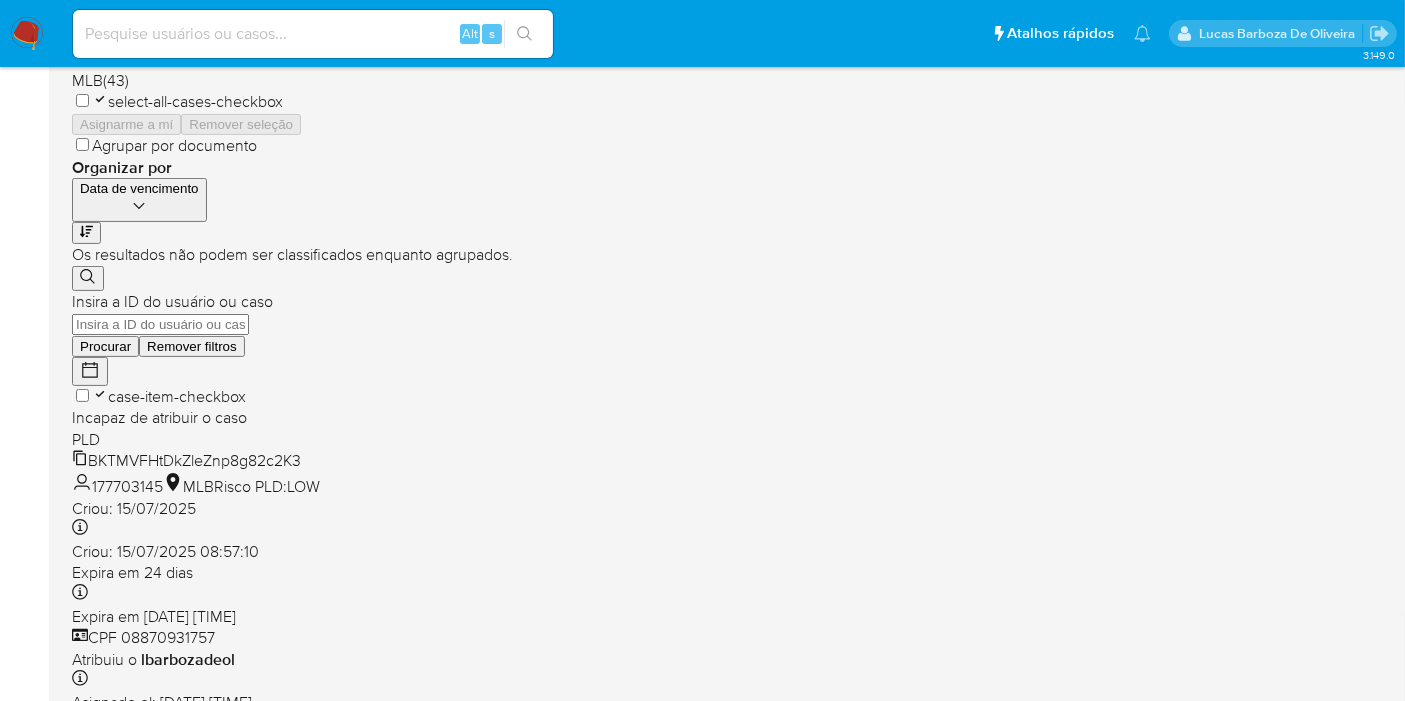scroll, scrollTop: 444, scrollLeft: 0, axis: vertical 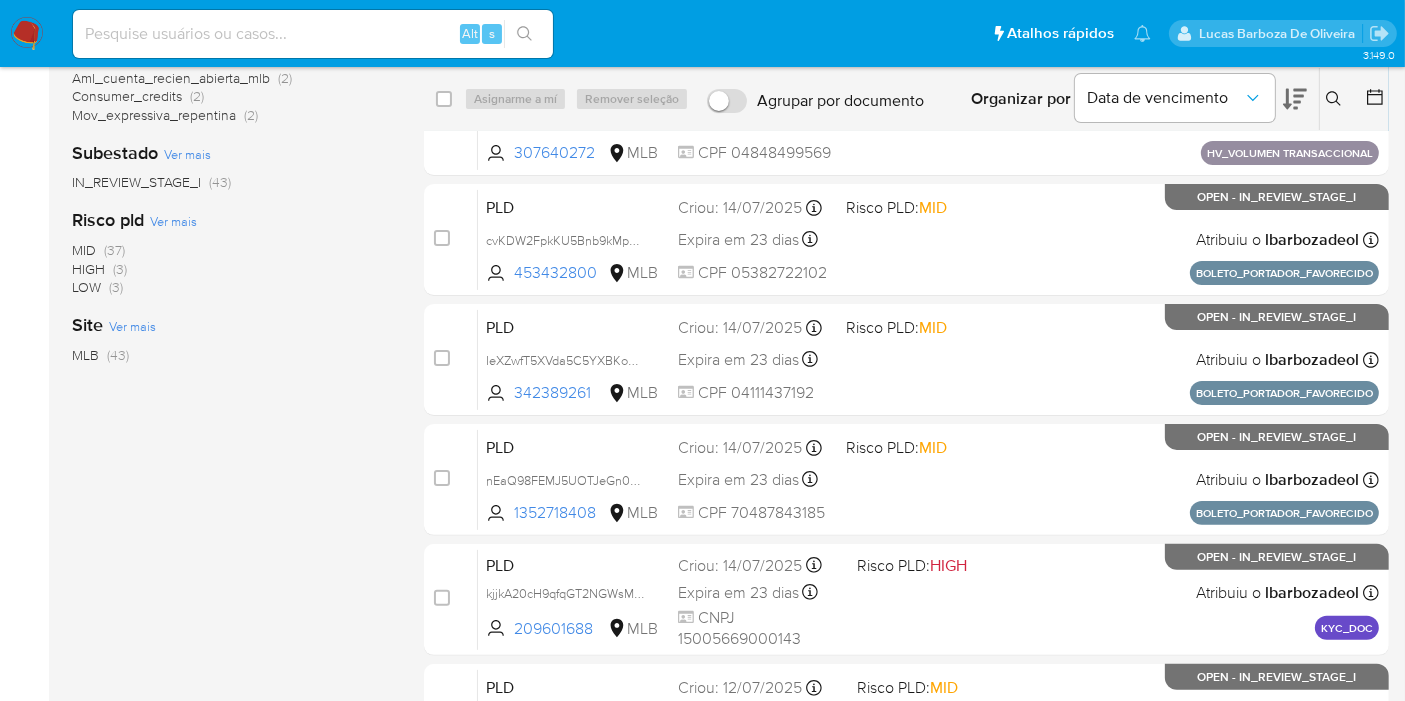 click on "(37)" at bounding box center (114, 250) 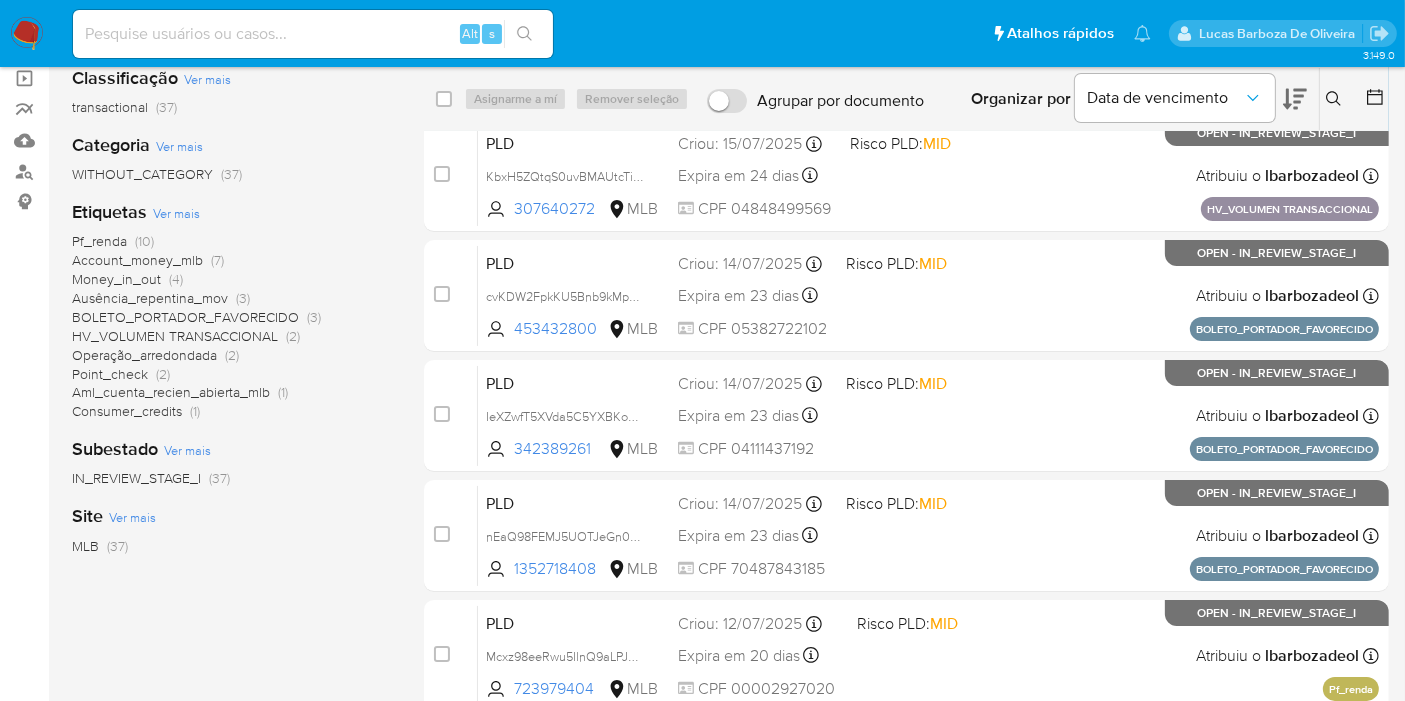 scroll, scrollTop: 222, scrollLeft: 0, axis: vertical 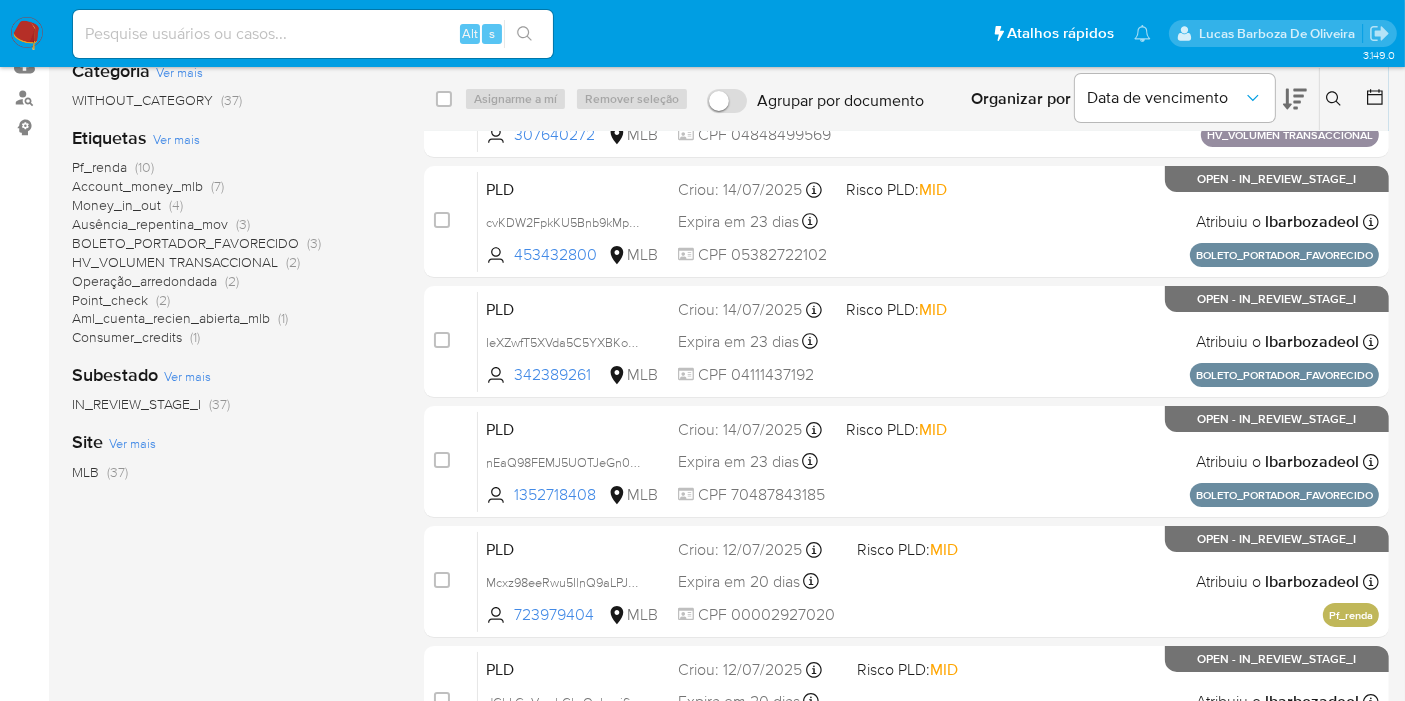 click on "Bandeja Painel Screening Pesquisa em Listas Watchlist Ferramentas Operações em massa relatórios Mulan Localizador de pessoas Consolidado" at bounding box center (24, 490) 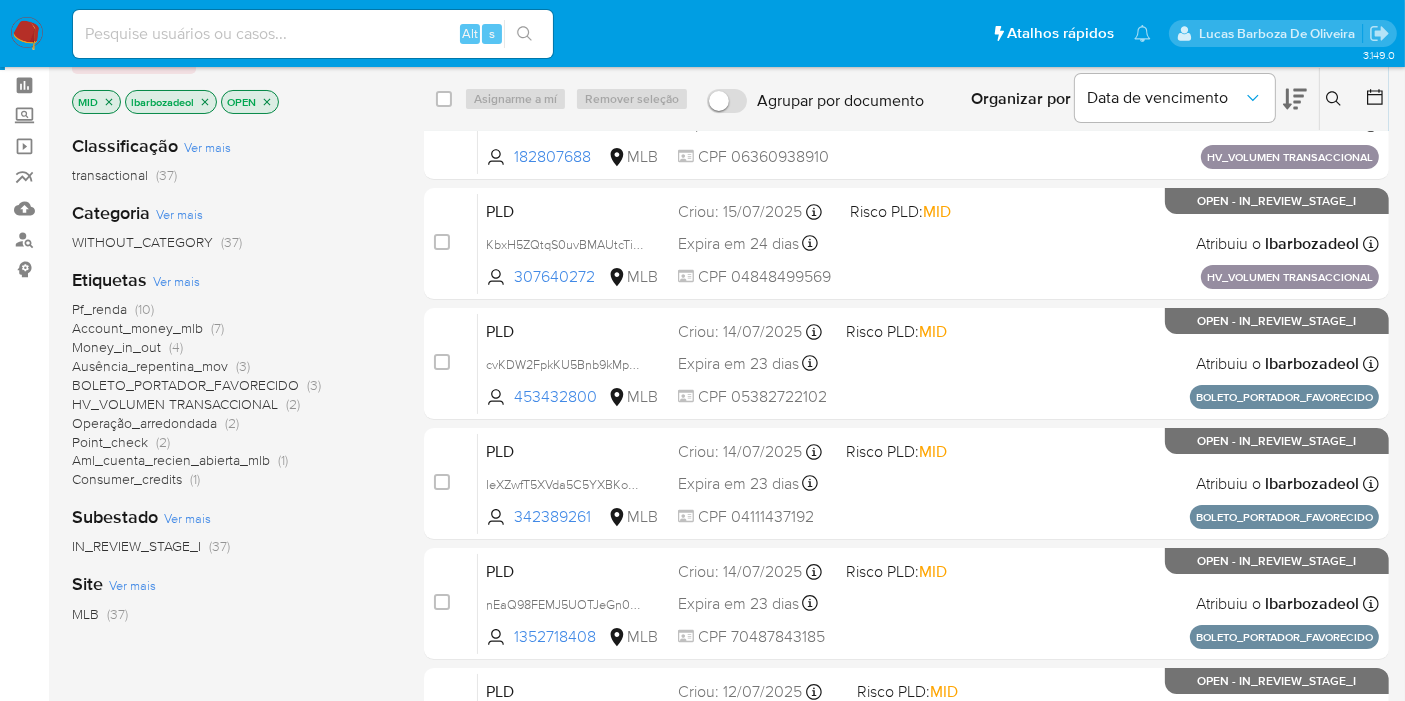 scroll, scrollTop: 111, scrollLeft: 0, axis: vertical 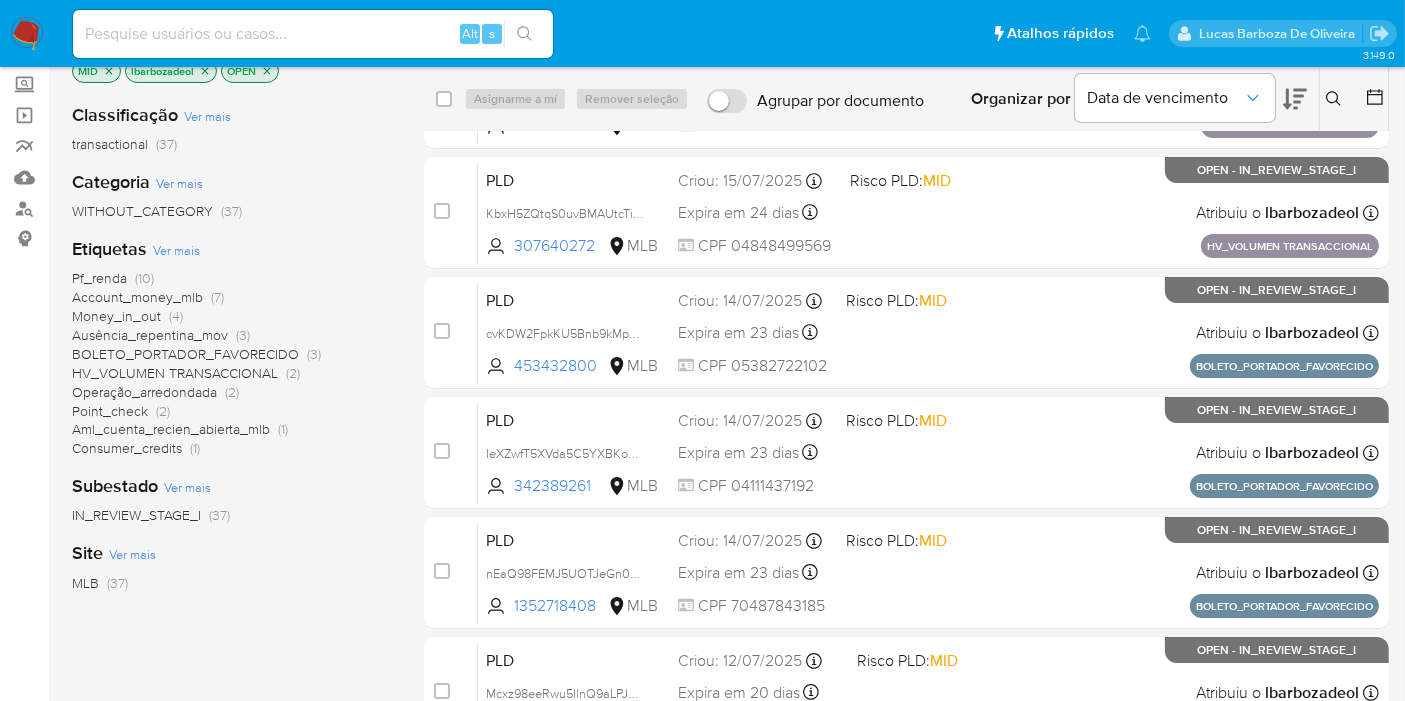 click on "Pf_renda" at bounding box center [99, 278] 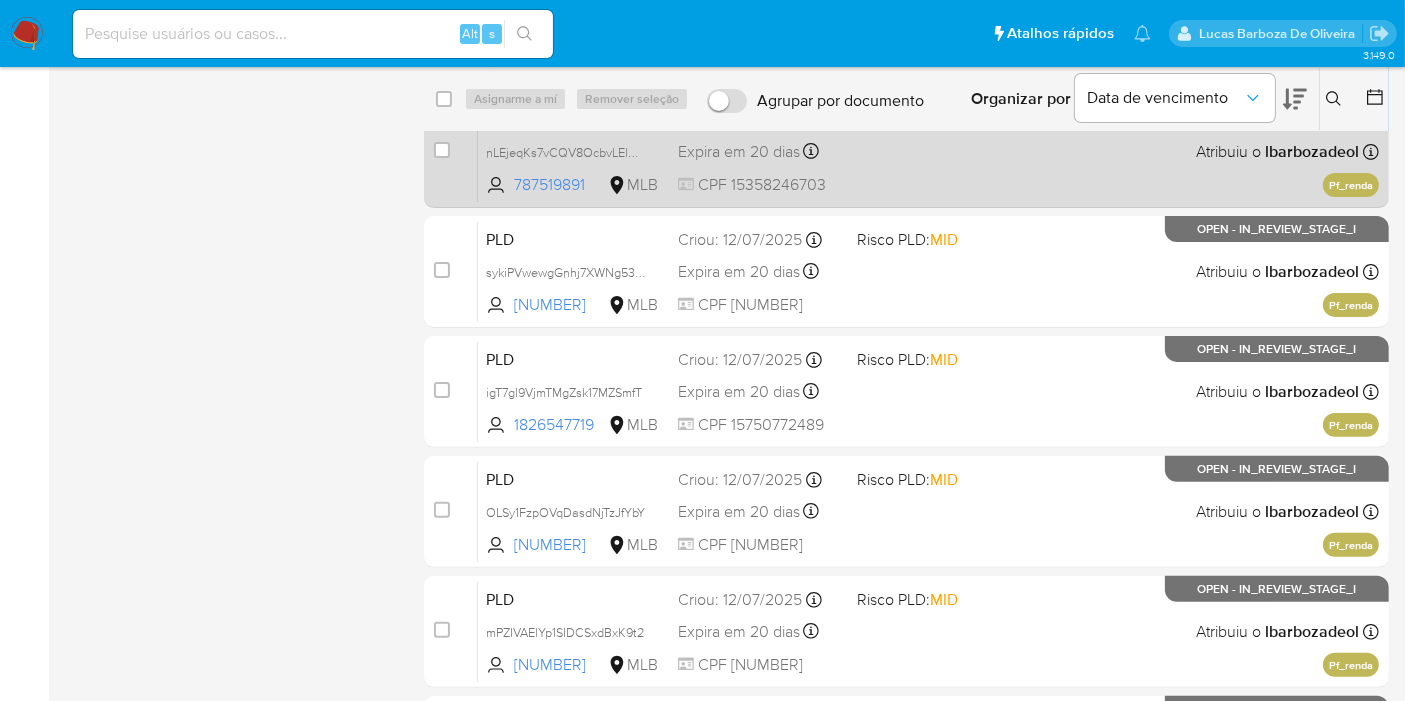 scroll, scrollTop: 555, scrollLeft: 0, axis: vertical 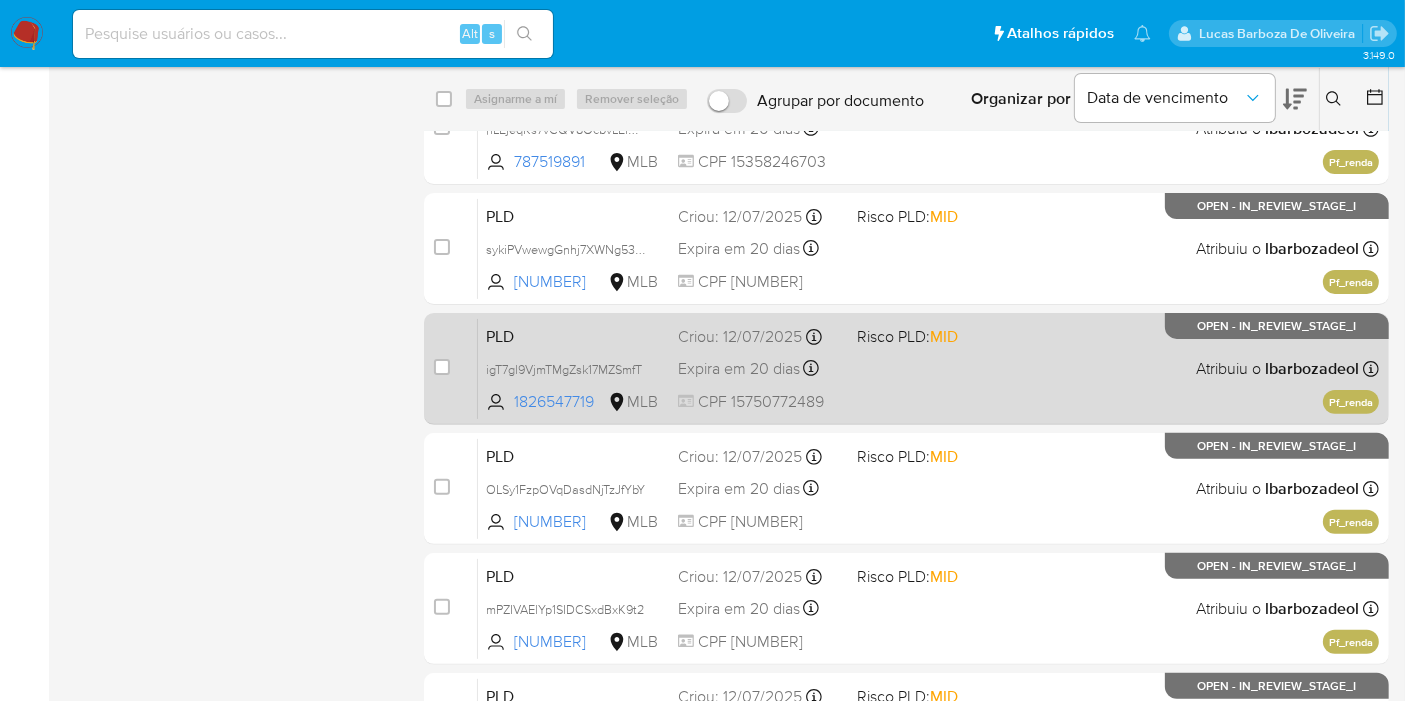 click on "PLD igT7gl9VjmTMgZsk17MZSmfT 1826547719 MLB Risco PLD:  MID Criou: 12/07/2025   Criou: 12/07/2025 01:07:38 Expira em 20 dias   Expira em 26/08/2025 01:07:39 CPF   15750772489 Atribuiu o   lbarbozadeol   Asignado el: 24/07/2025 16:22:18 Pf_renda OPEN - IN_REVIEW_STAGE_I" at bounding box center (928, 368) 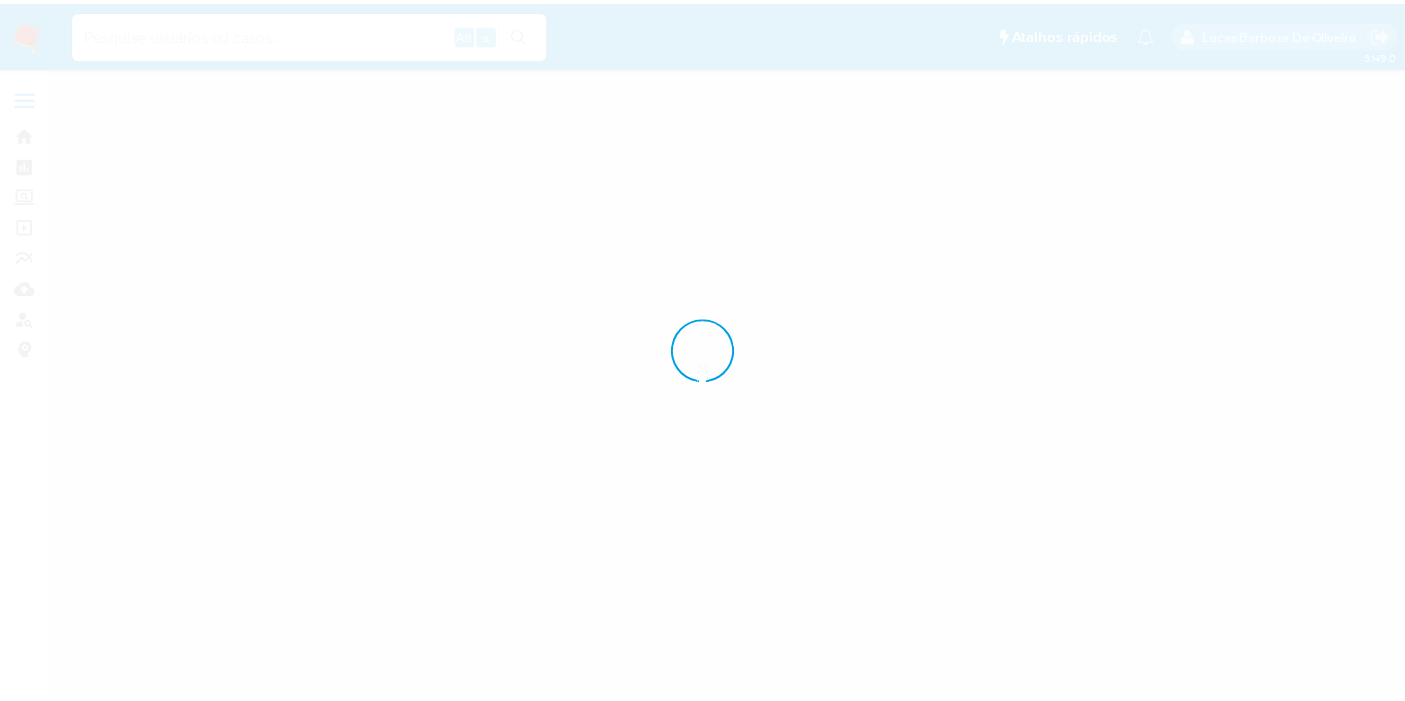 scroll, scrollTop: 0, scrollLeft: 0, axis: both 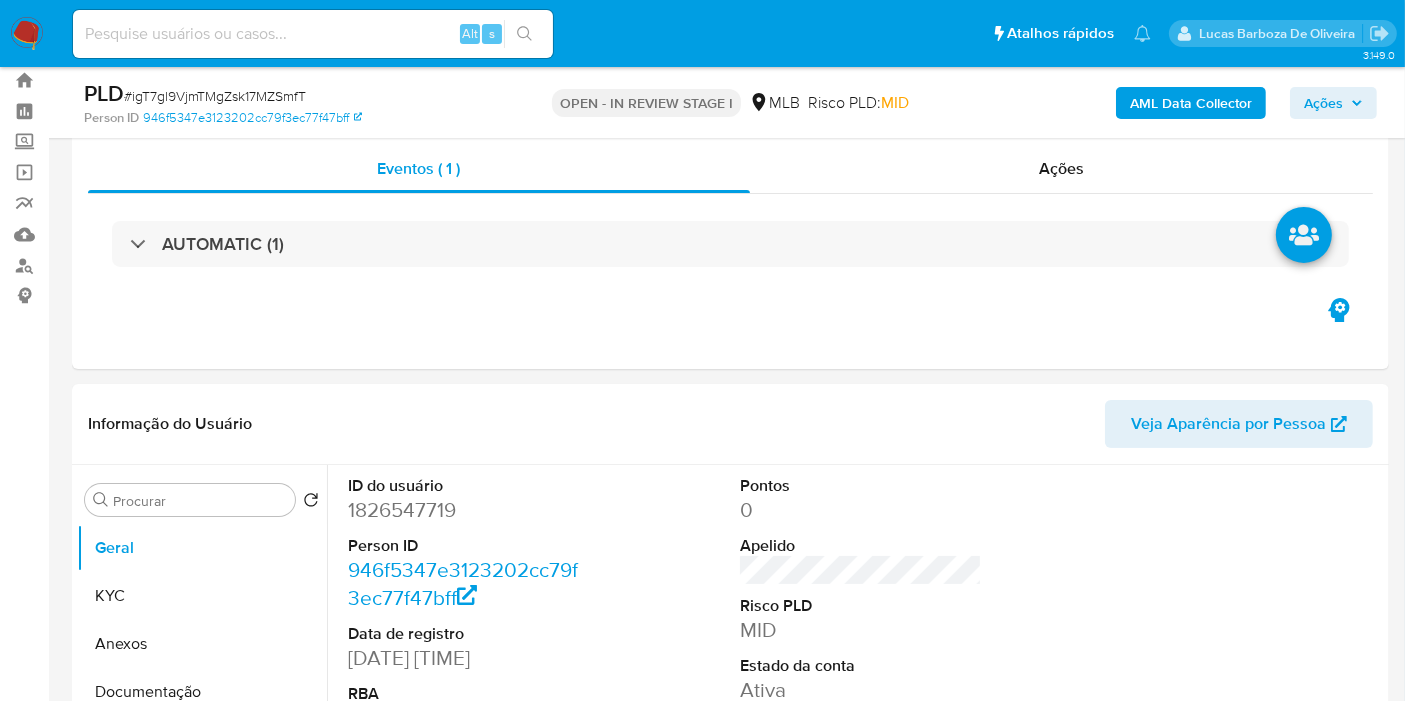 select on "10" 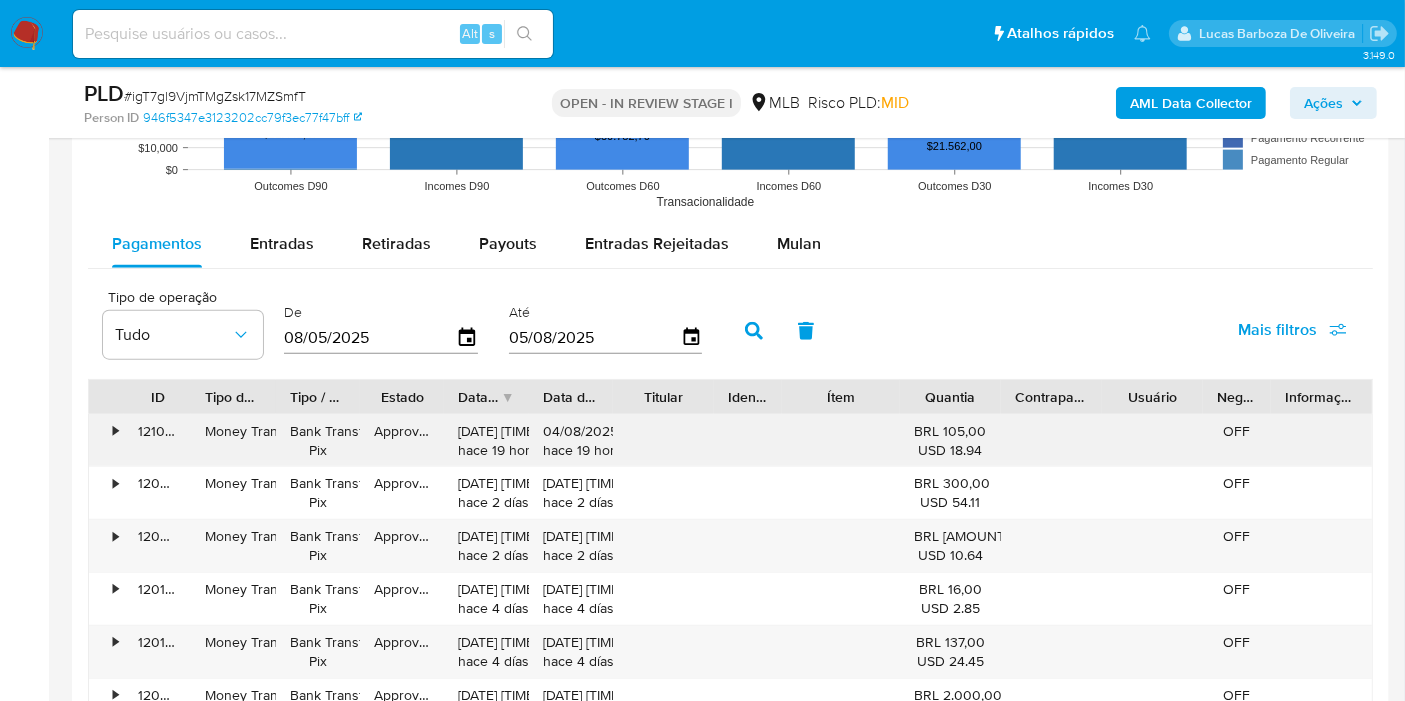 scroll, scrollTop: 2104, scrollLeft: 0, axis: vertical 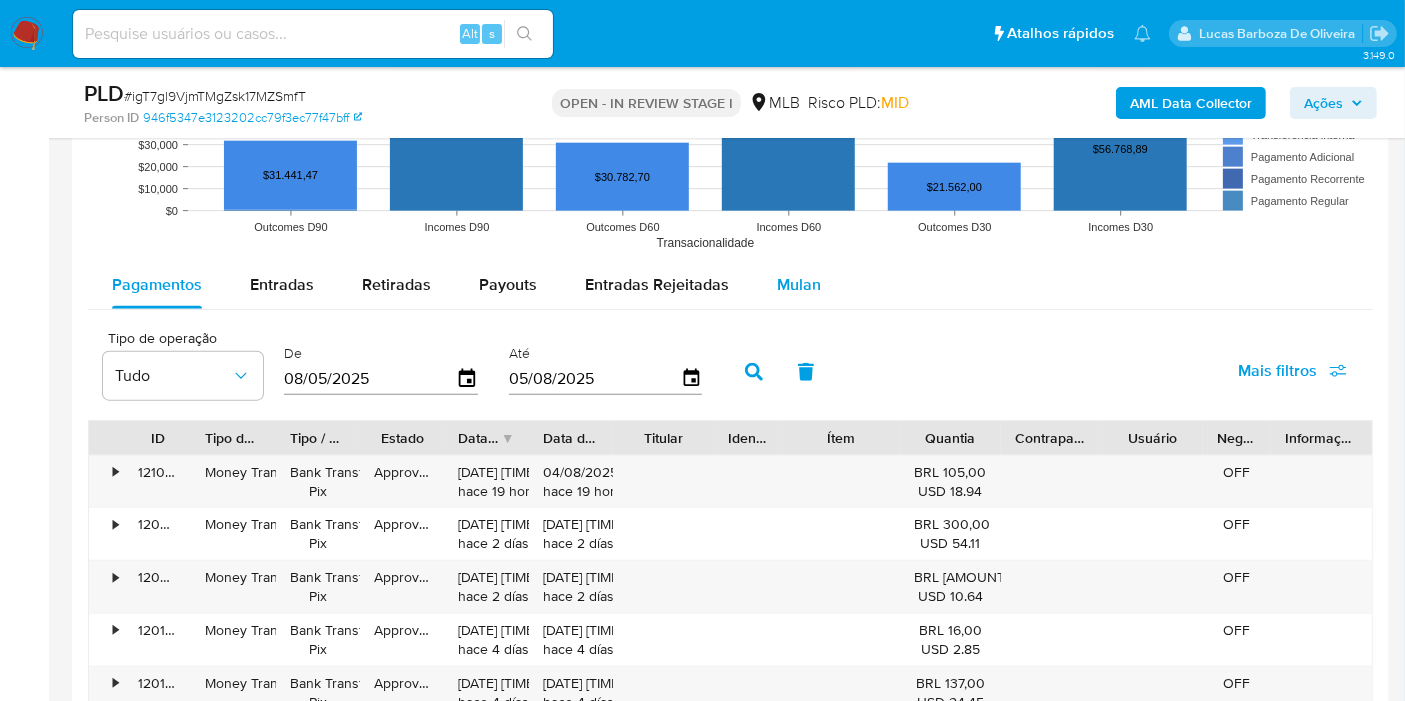 click on "Mulan" at bounding box center (799, 284) 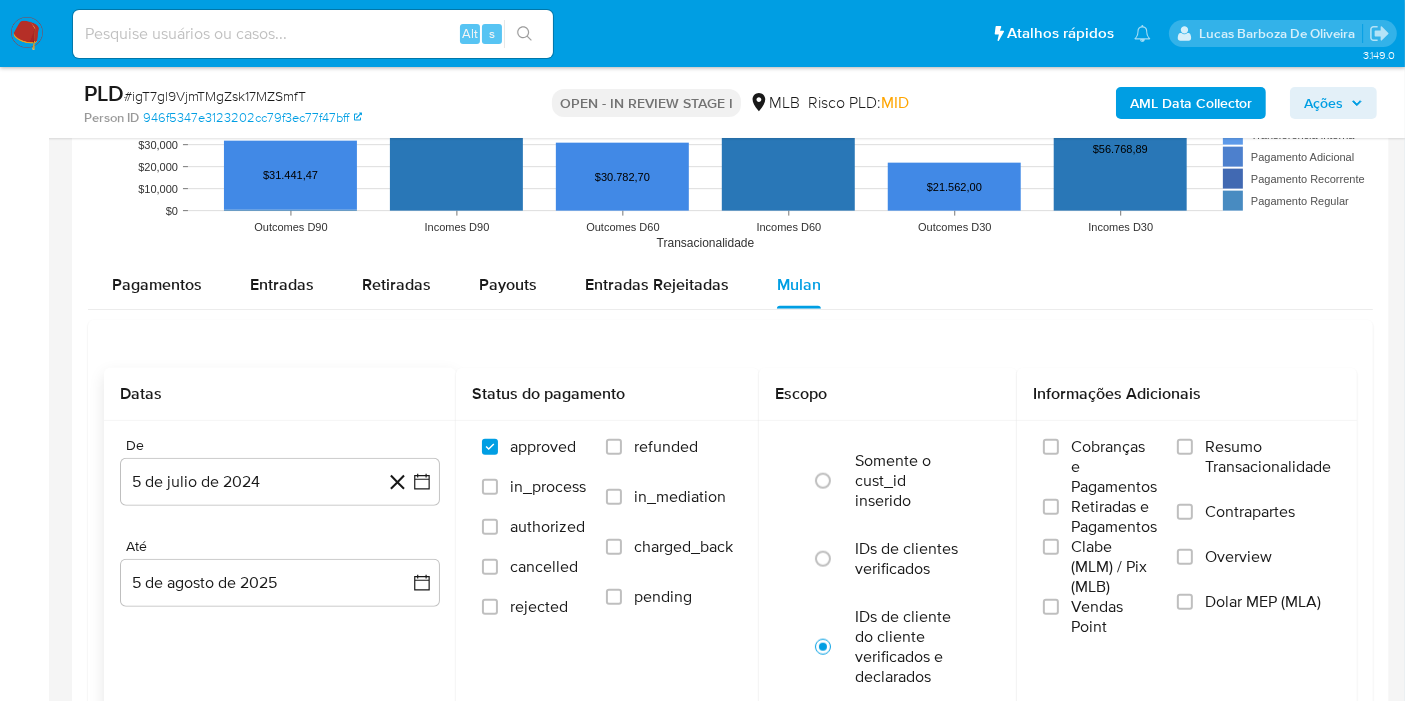 click on "5 de julio de 2024" at bounding box center (280, 482) 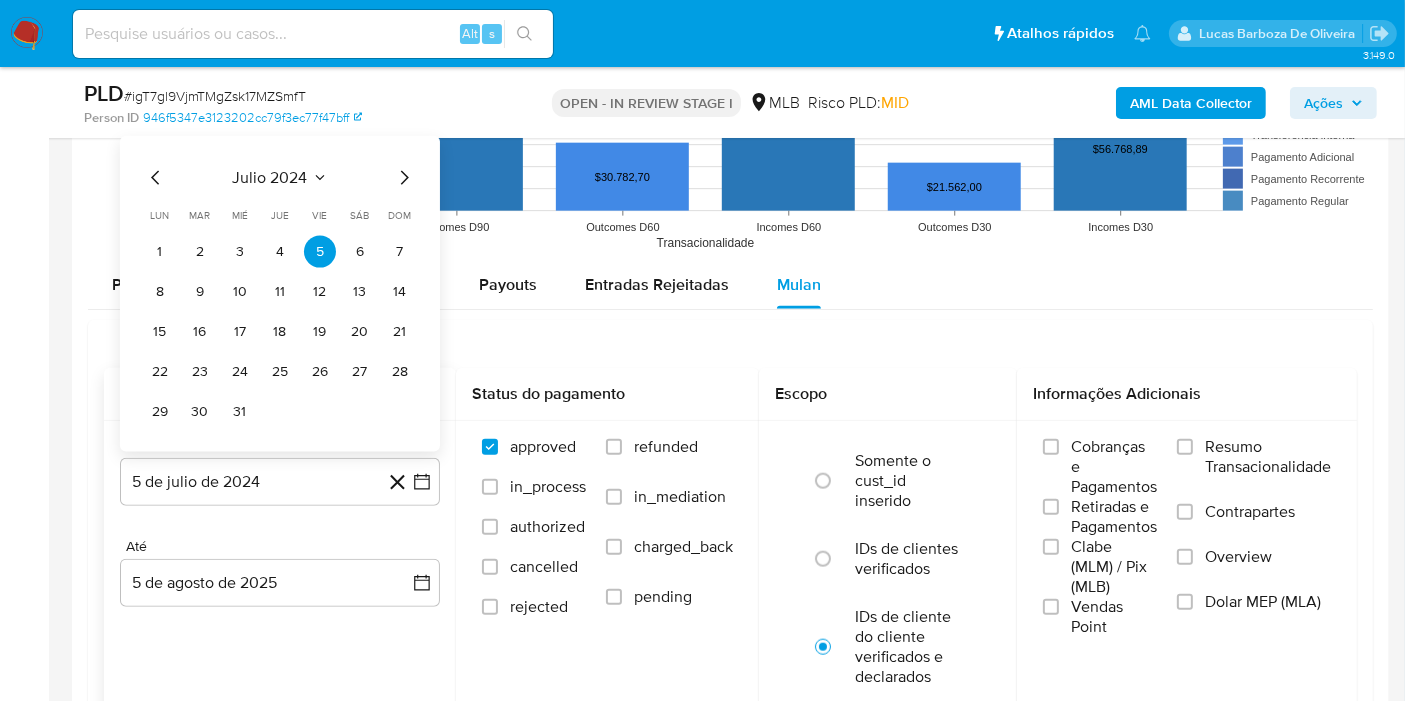 click on "julio 2024" at bounding box center (270, 178) 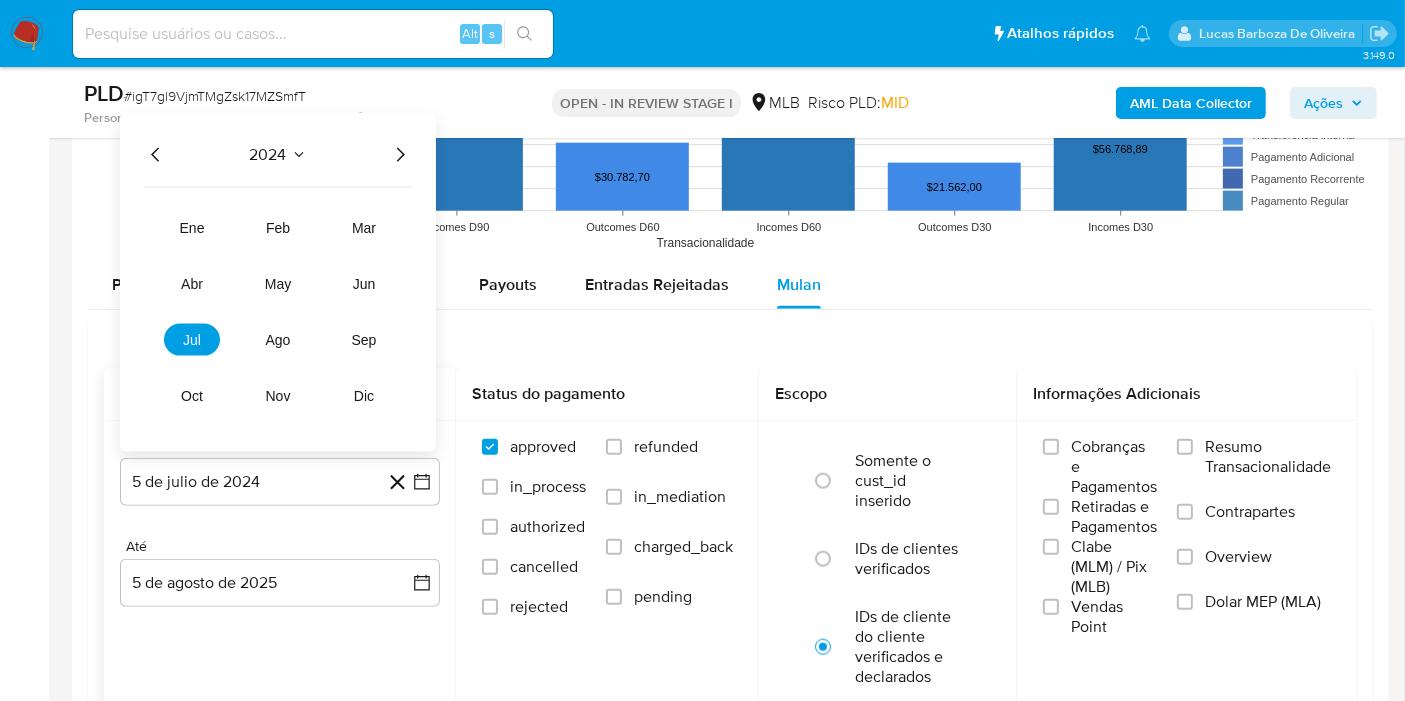 click 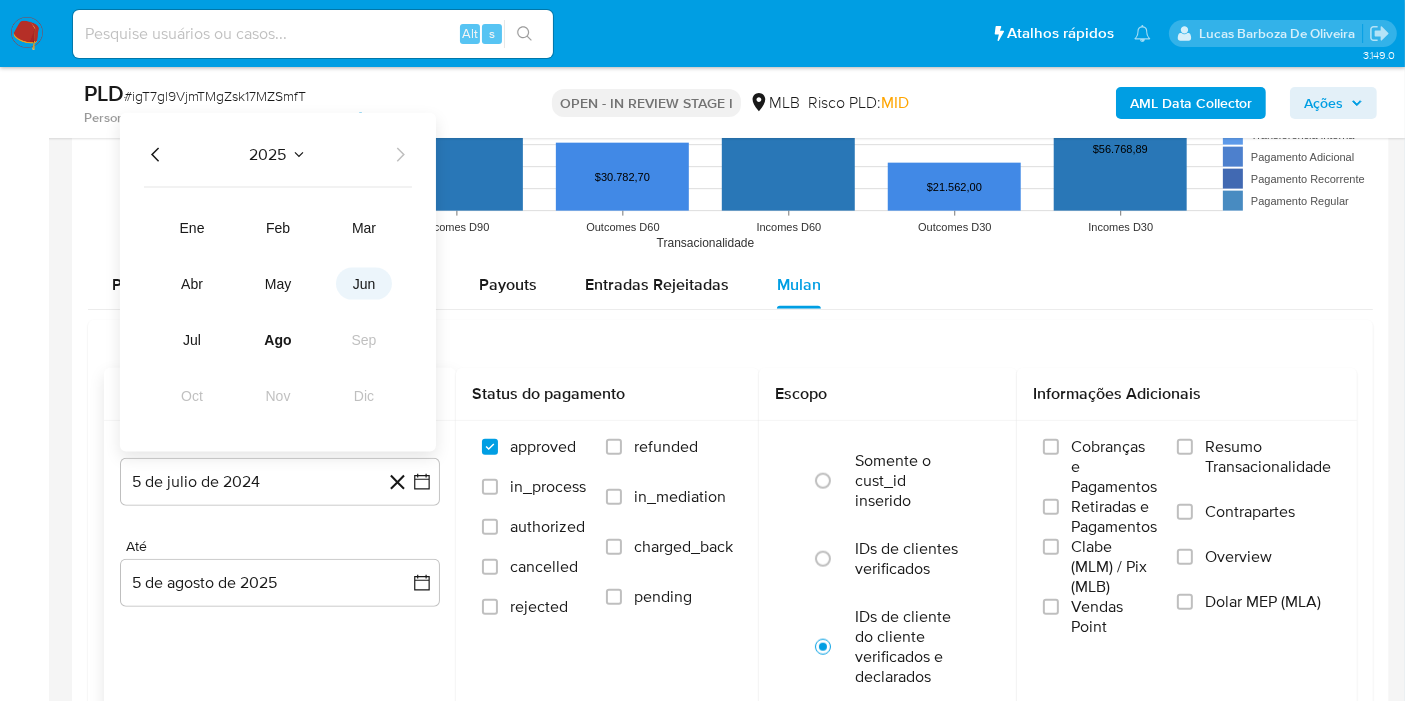 click on "jun" at bounding box center [364, 284] 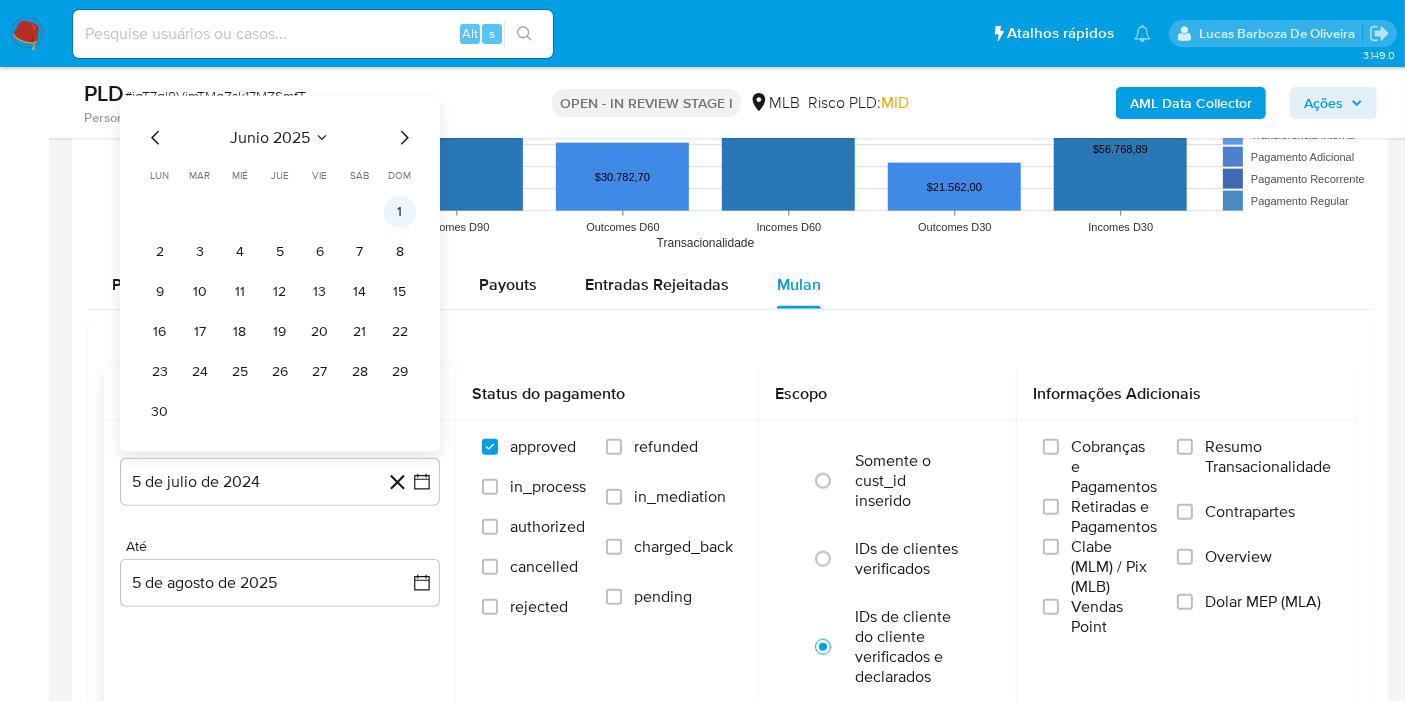 click on "1" at bounding box center [400, 212] 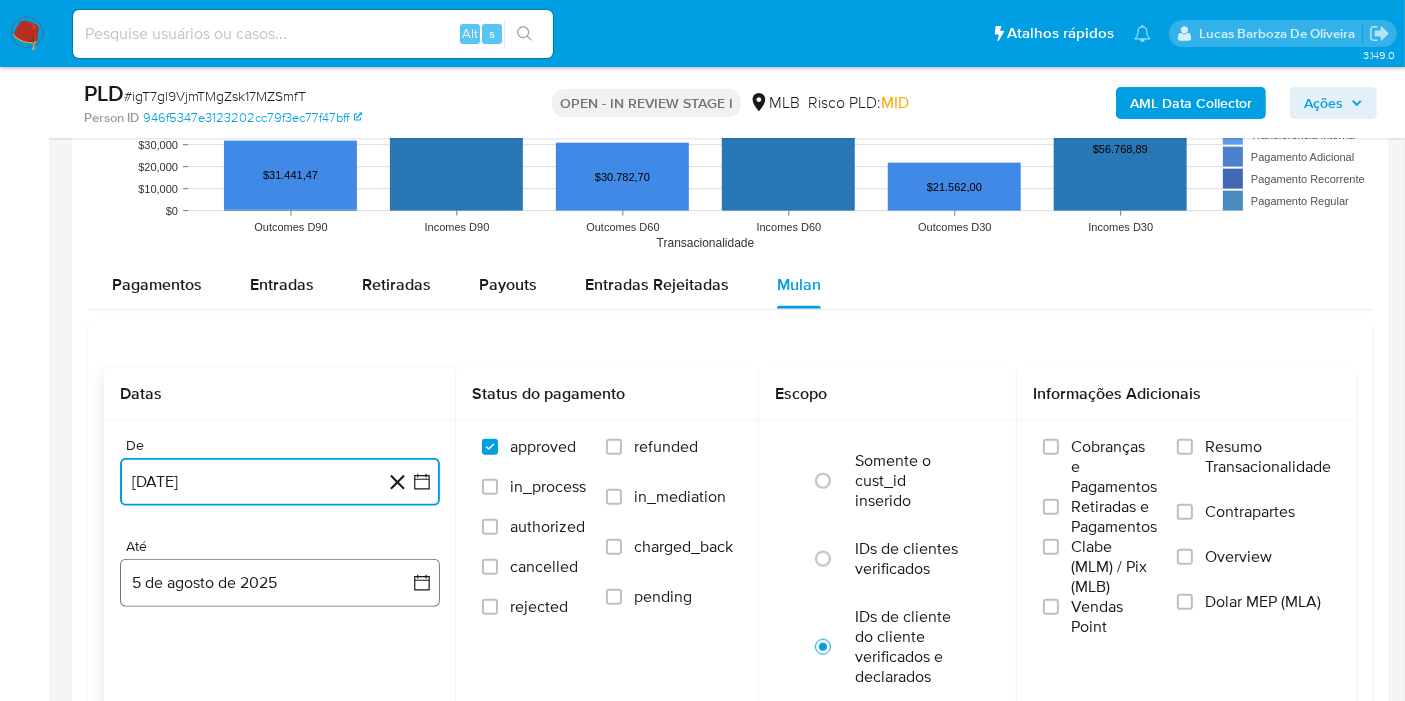 drag, startPoint x: 274, startPoint y: 576, endPoint x: 260, endPoint y: 564, distance: 18.439089 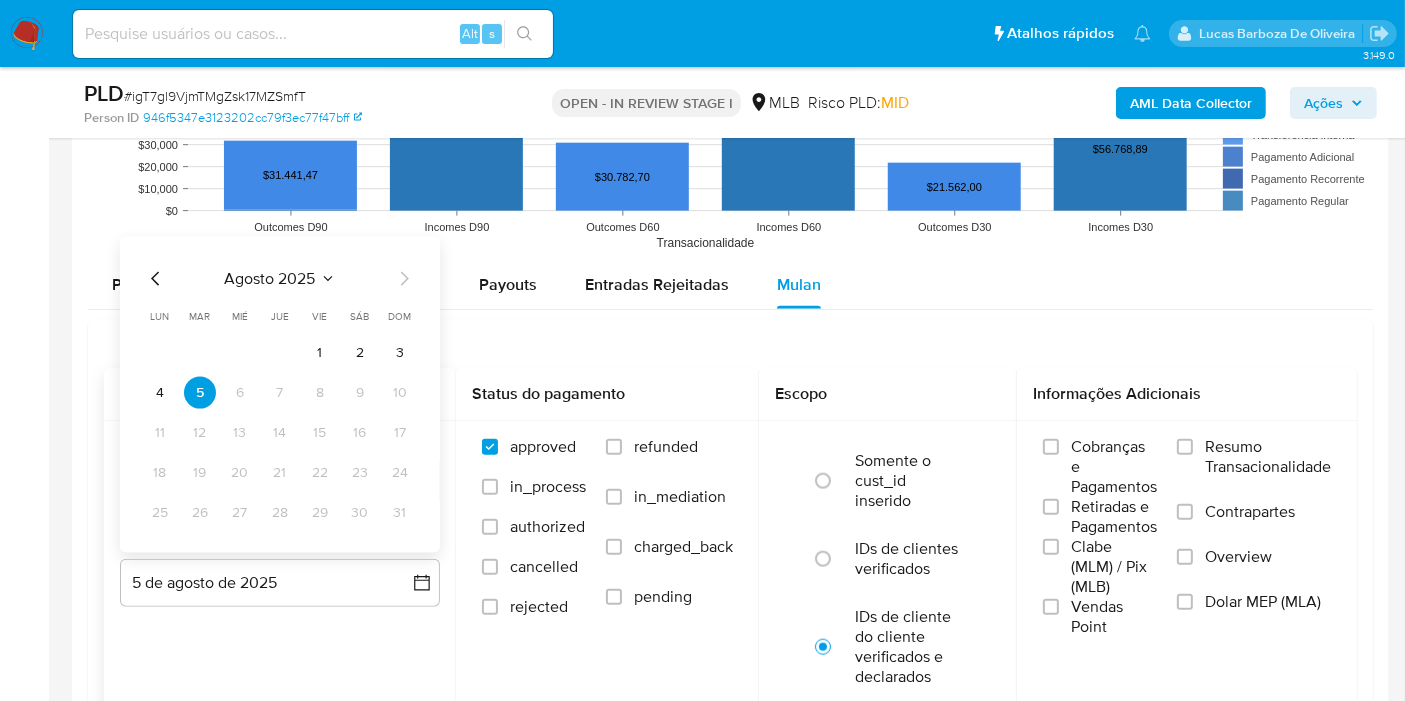 click on "4" at bounding box center [160, 393] 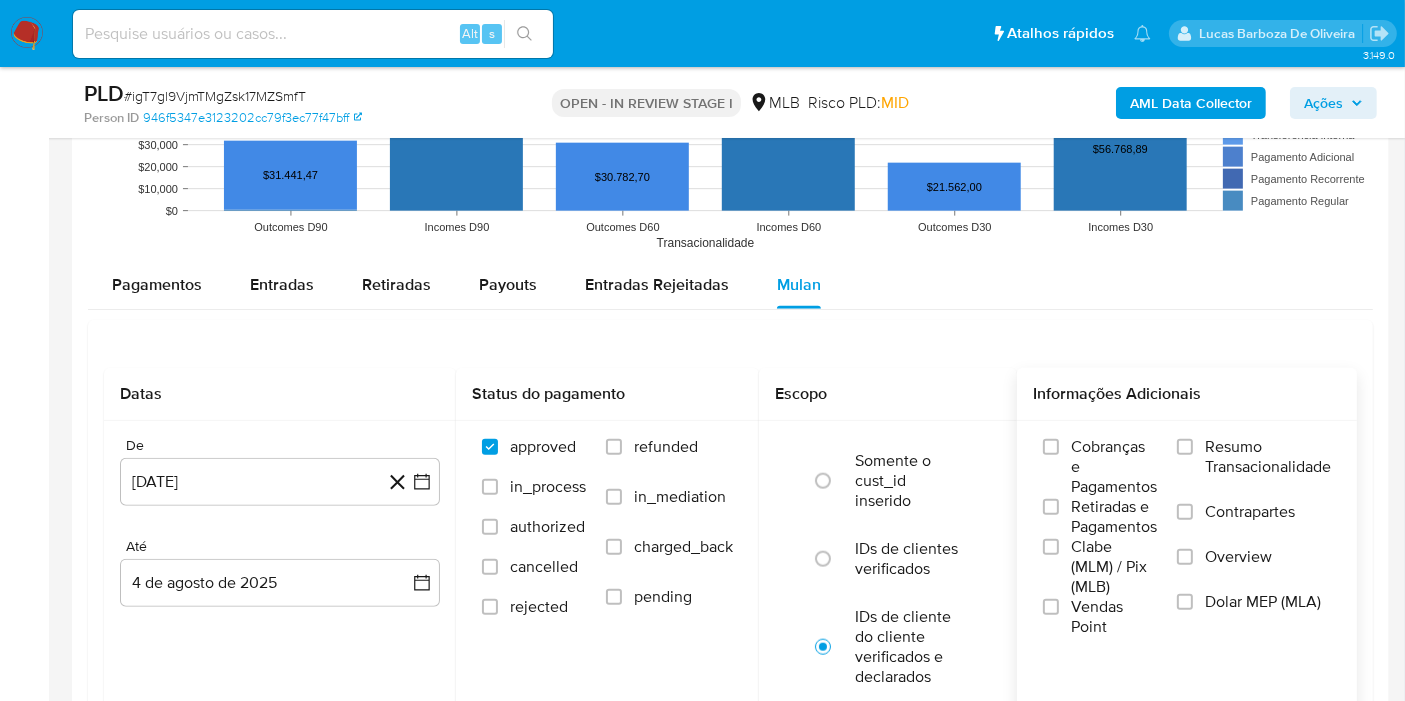 click on "Resumo Transacionalidade" at bounding box center (1268, 457) 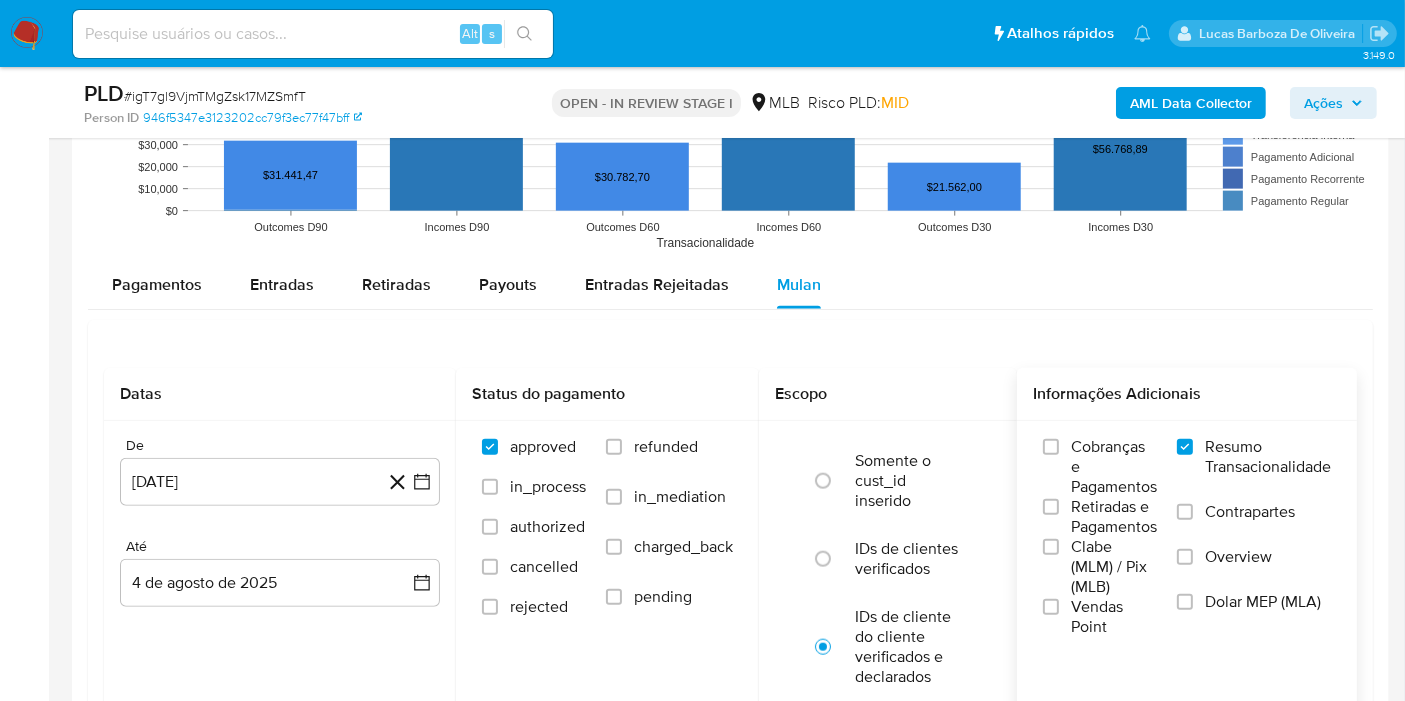 scroll, scrollTop: 2215, scrollLeft: 0, axis: vertical 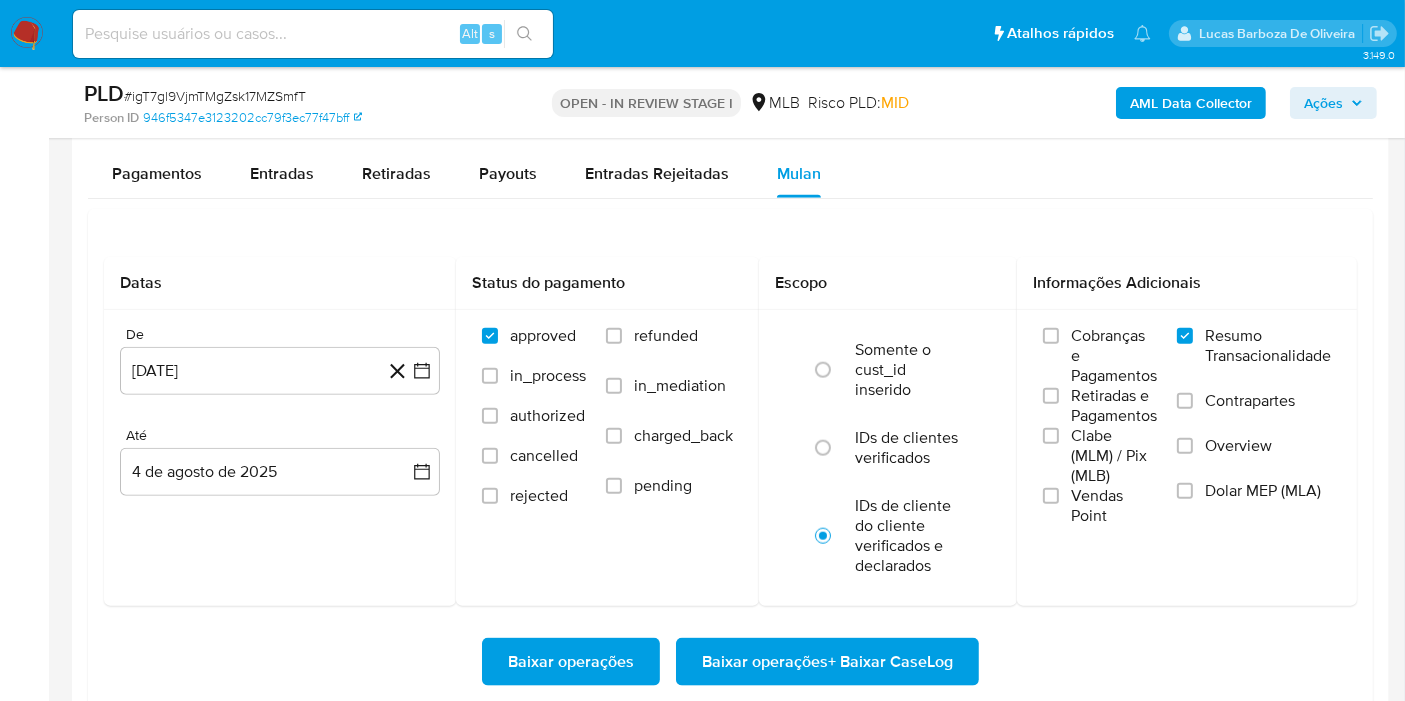 click on "Baixar operações  +   Baixar CaseLog" at bounding box center [827, 662] 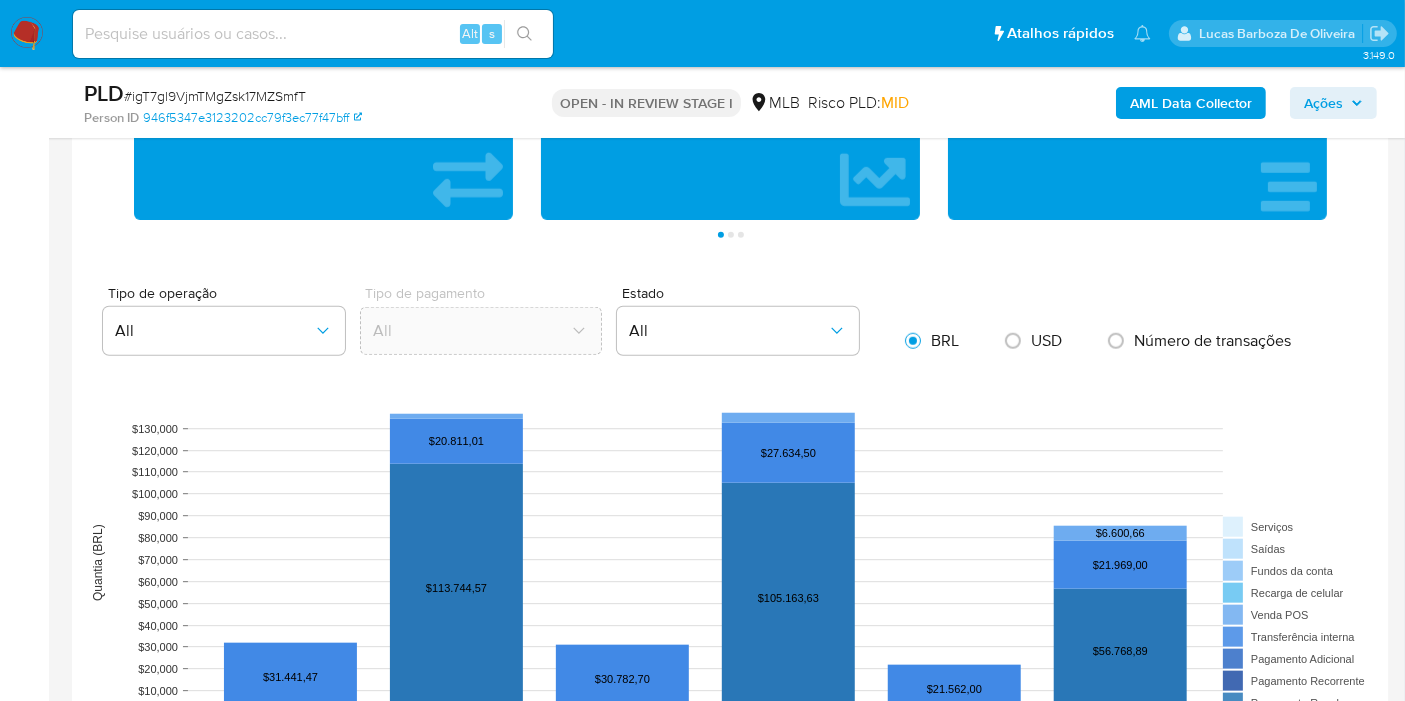 scroll, scrollTop: 0, scrollLeft: 0, axis: both 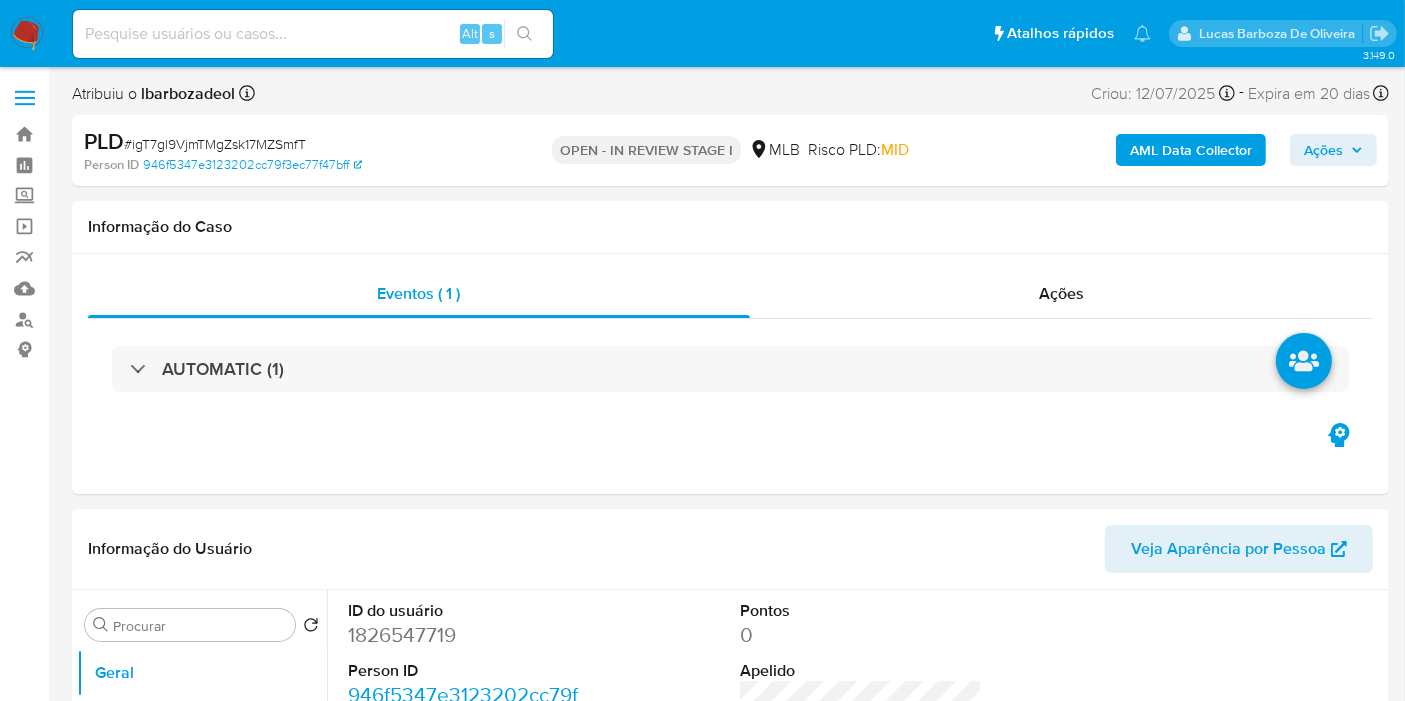 type 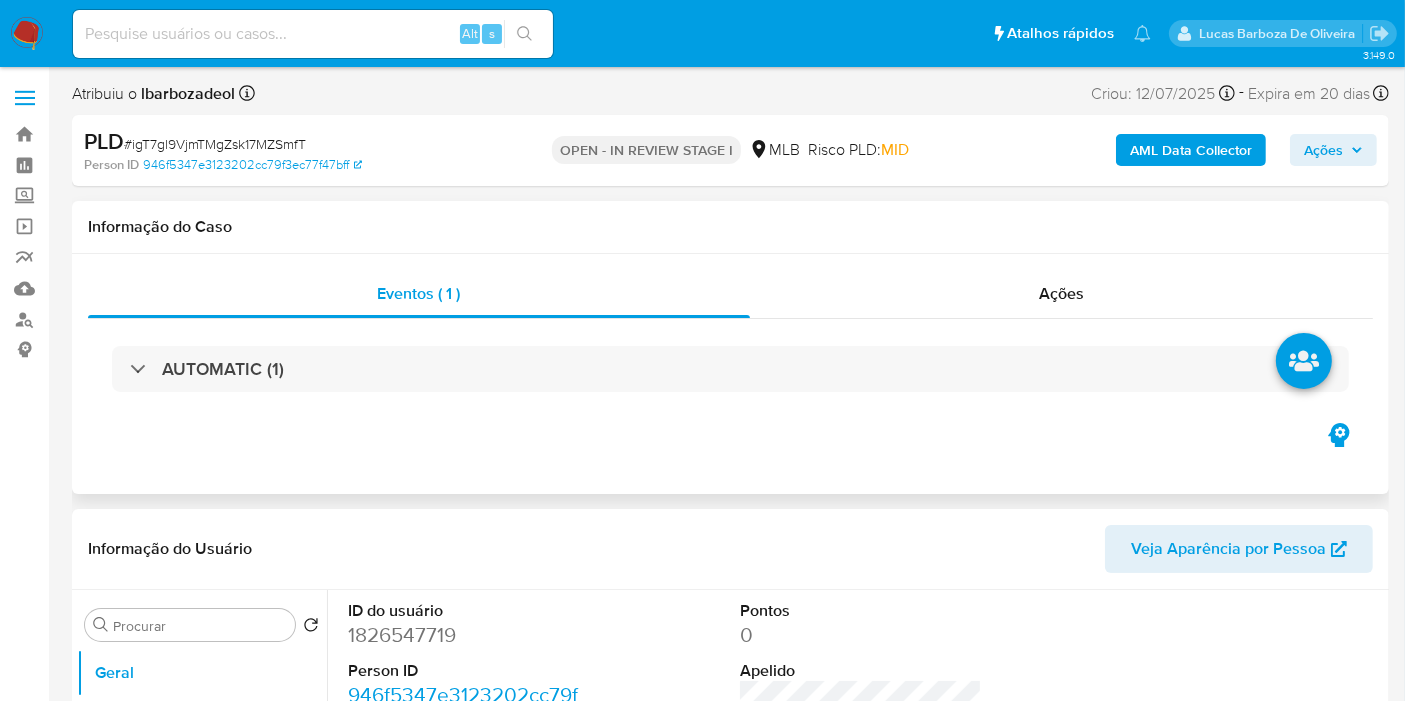 drag, startPoint x: 1361, startPoint y: 204, endPoint x: 1348, endPoint y: 212, distance: 15.264338 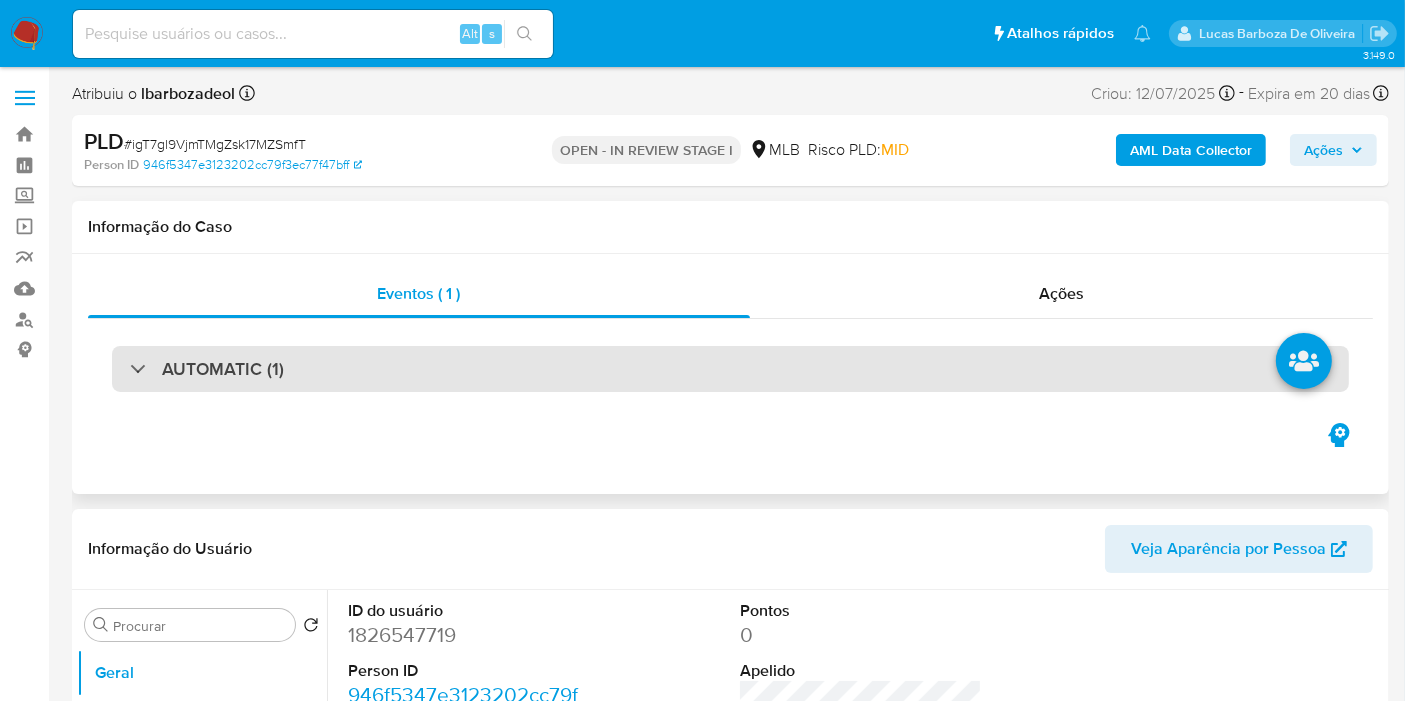click on "AUTOMATIC (1)" at bounding box center [730, 369] 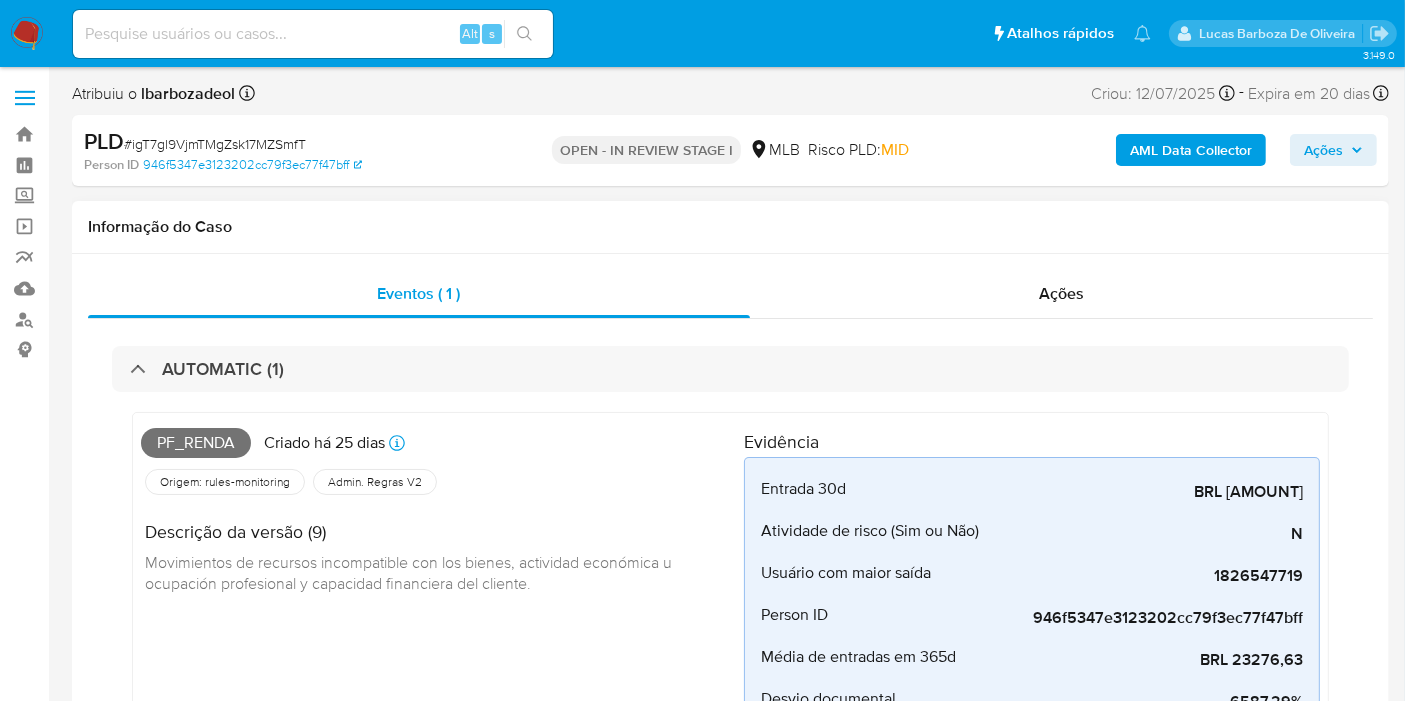 click on "Pf_renda" at bounding box center (196, 443) 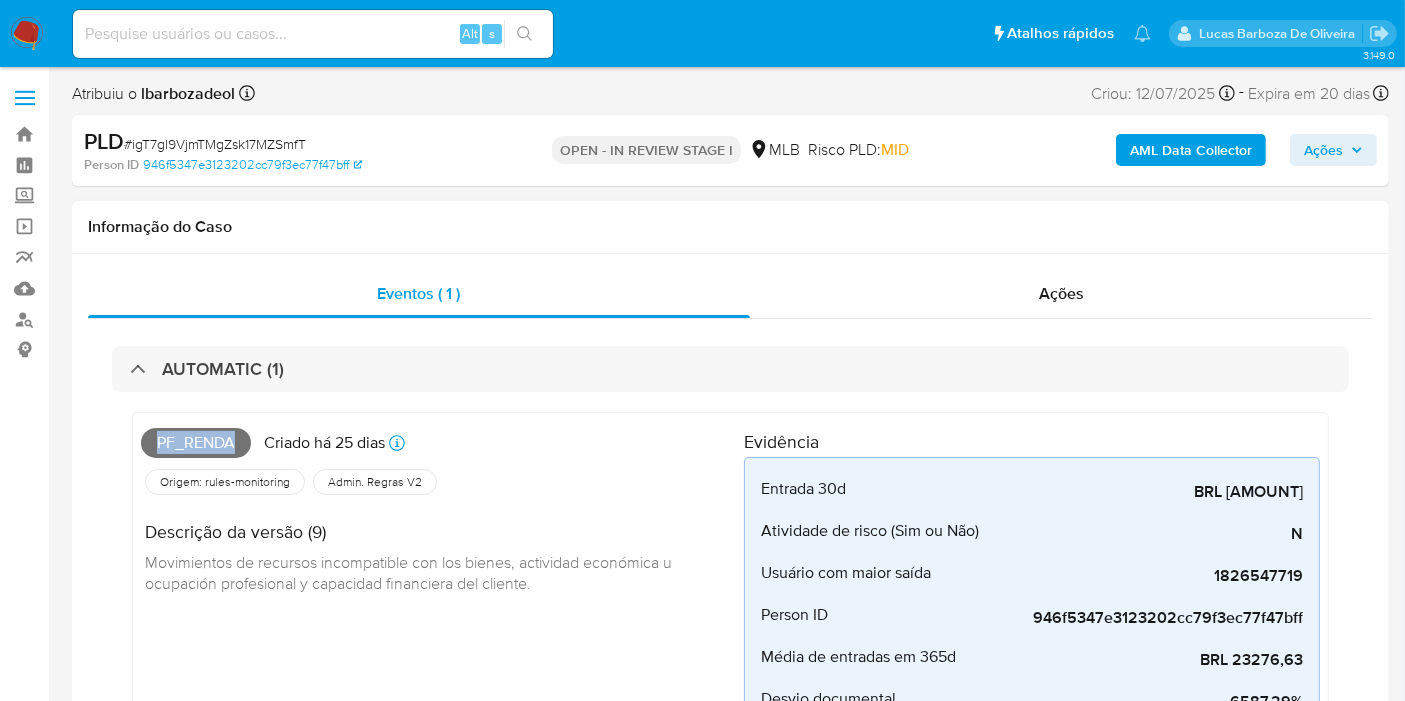 click on "Pf_renda" at bounding box center [196, 443] 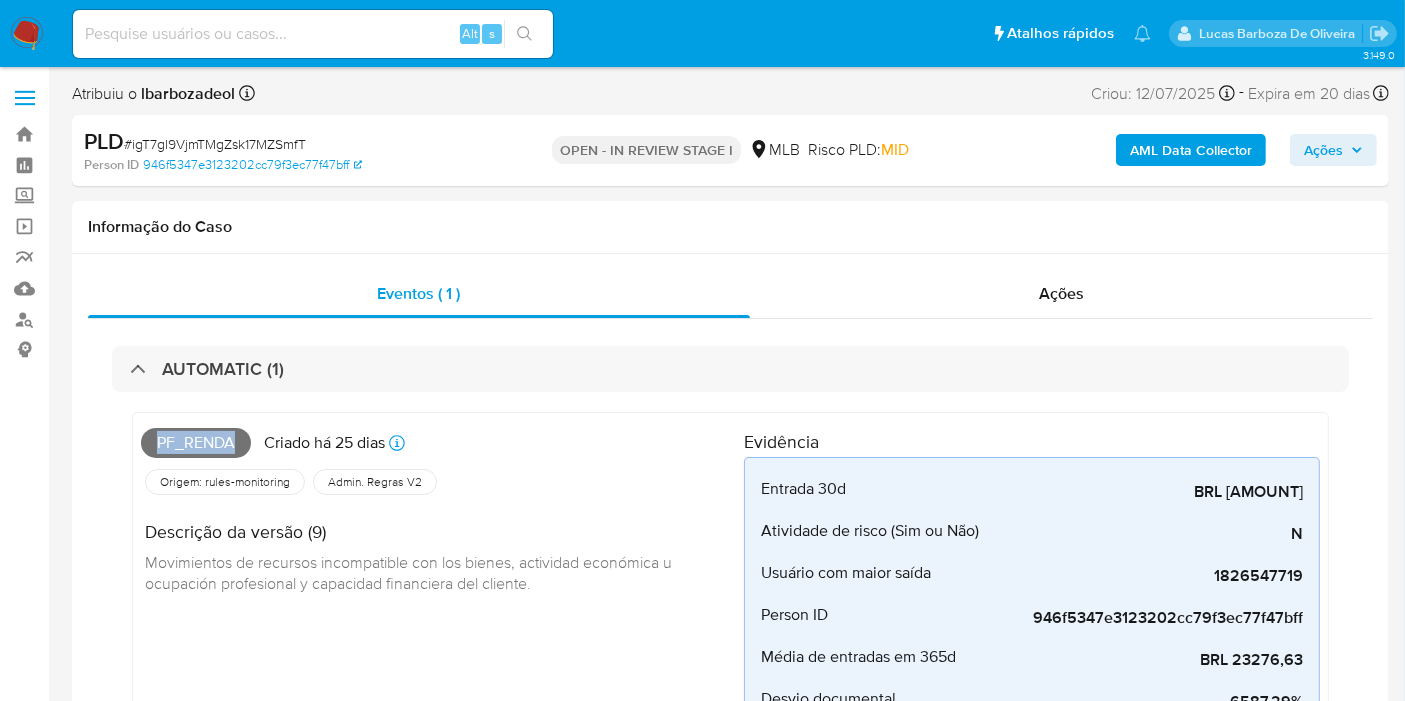 click on "Ações" at bounding box center [1323, 150] 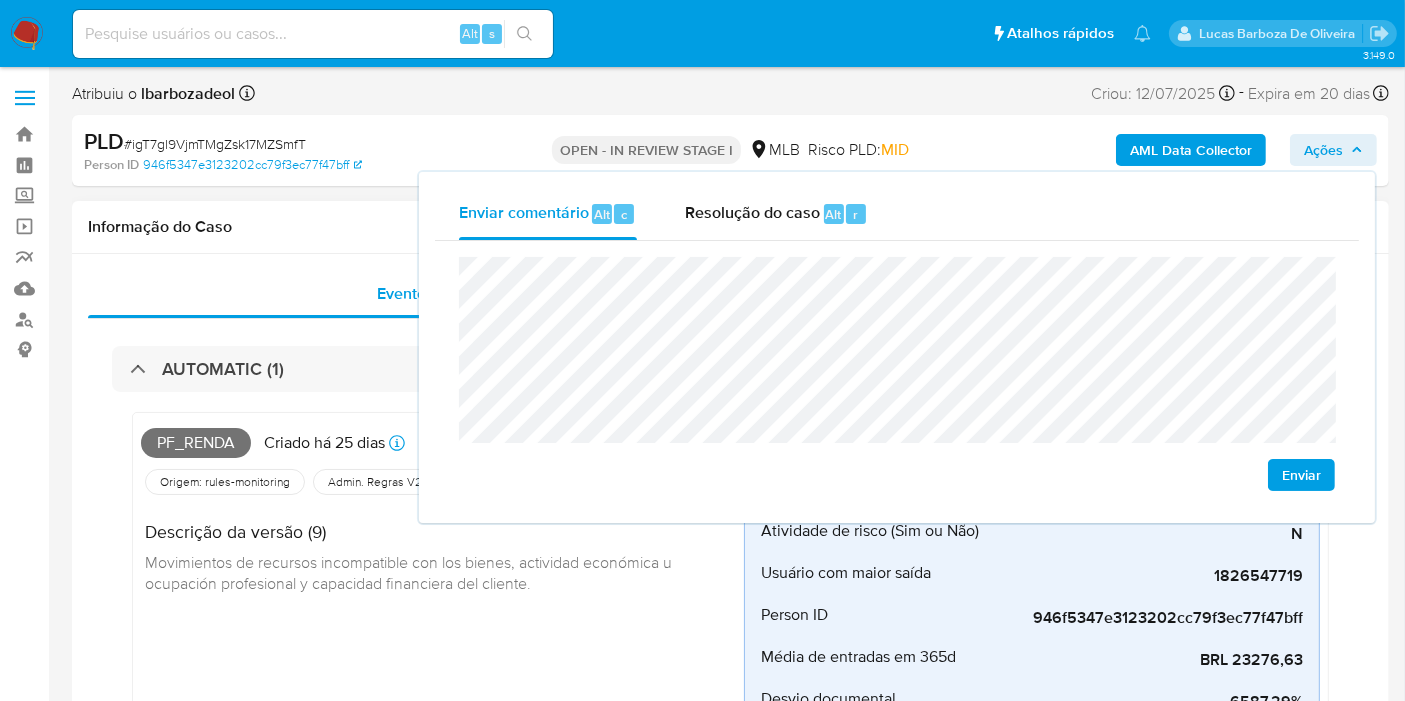 click on "Informação do Caso" at bounding box center [730, 227] 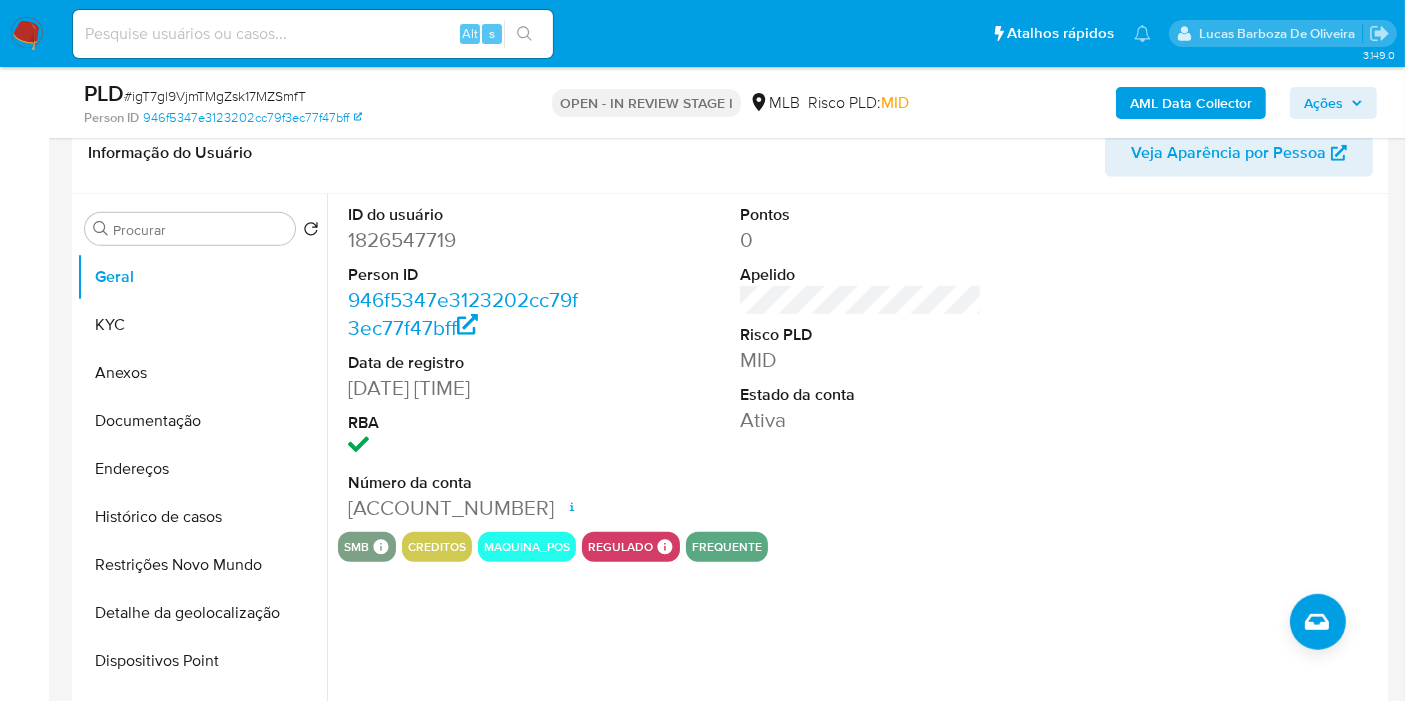 scroll, scrollTop: 888, scrollLeft: 0, axis: vertical 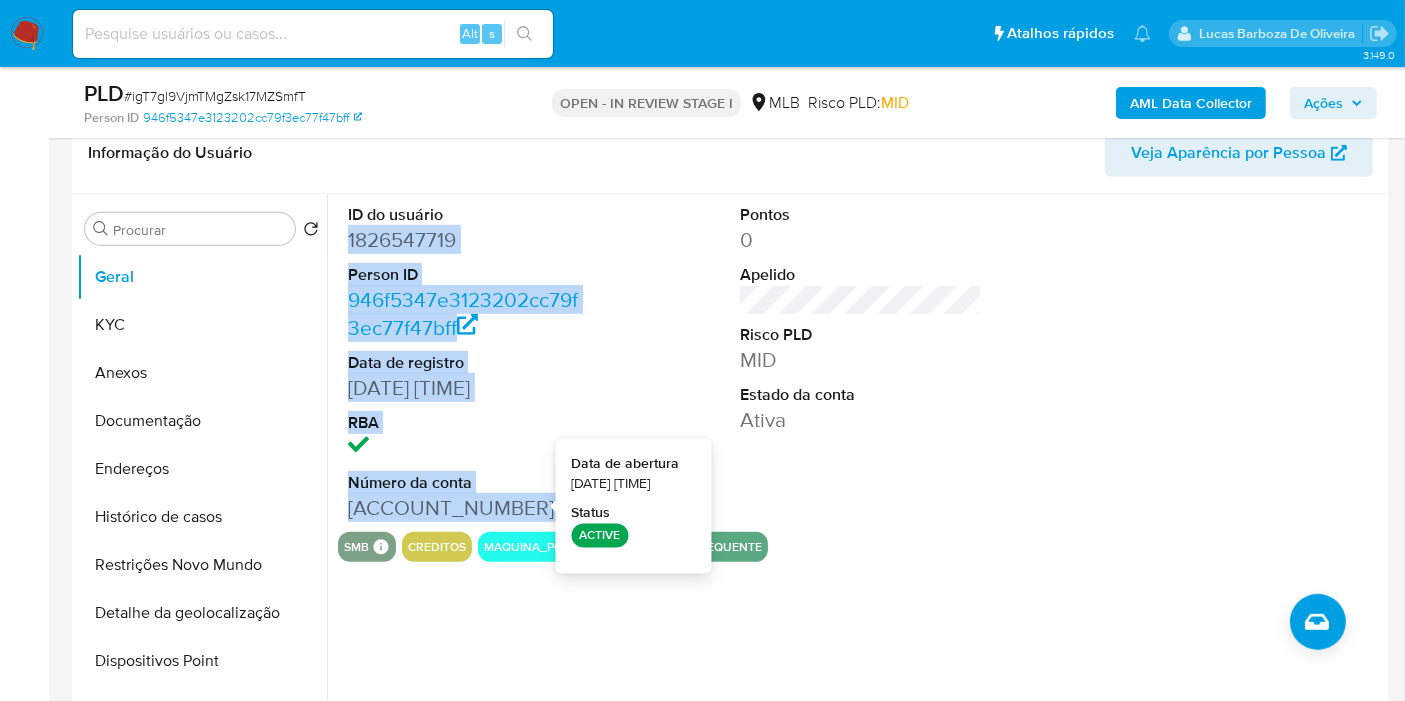 drag, startPoint x: 347, startPoint y: 232, endPoint x: 523, endPoint y: 510, distance: 329.02887 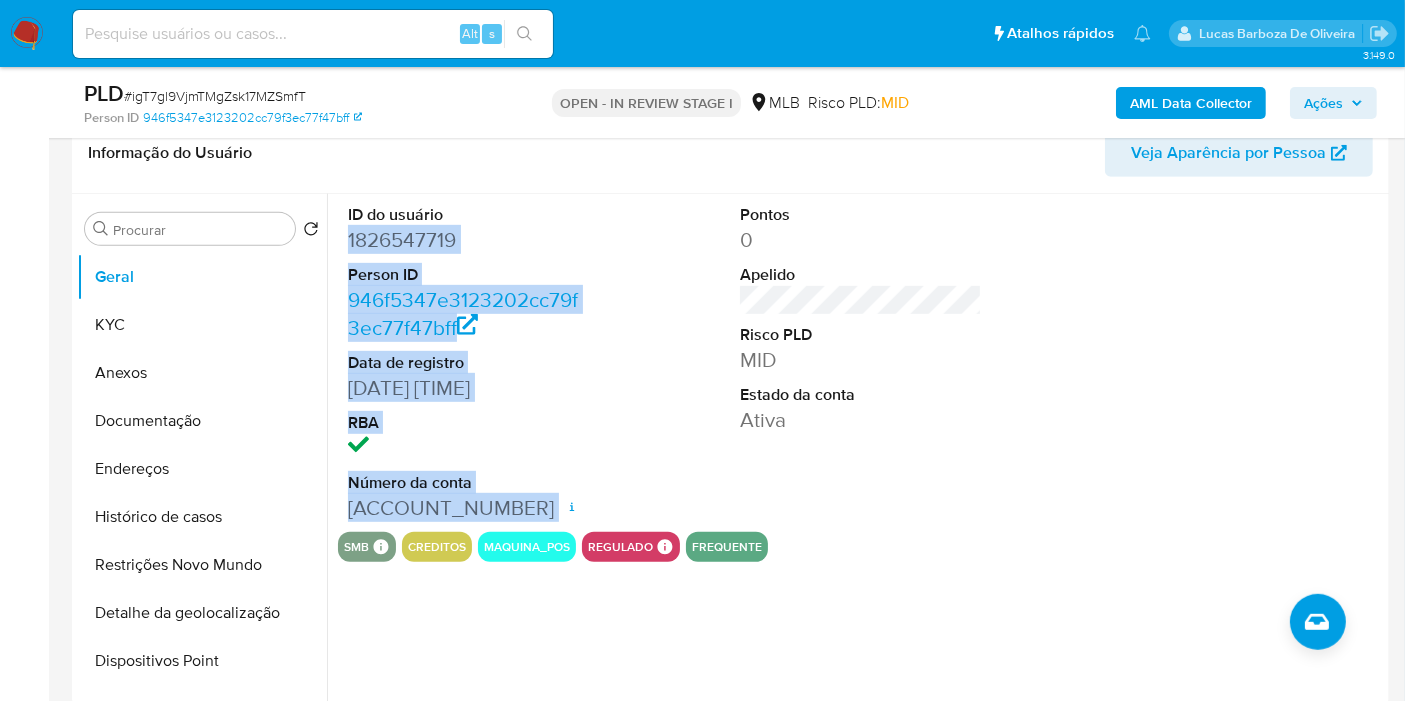 copy on "1826547719 Person ID 946f5347e3123202cc79f3ec77f47bff Data de registro 24/05/2024 17:01:49 RBA Número da conta 000169414485715" 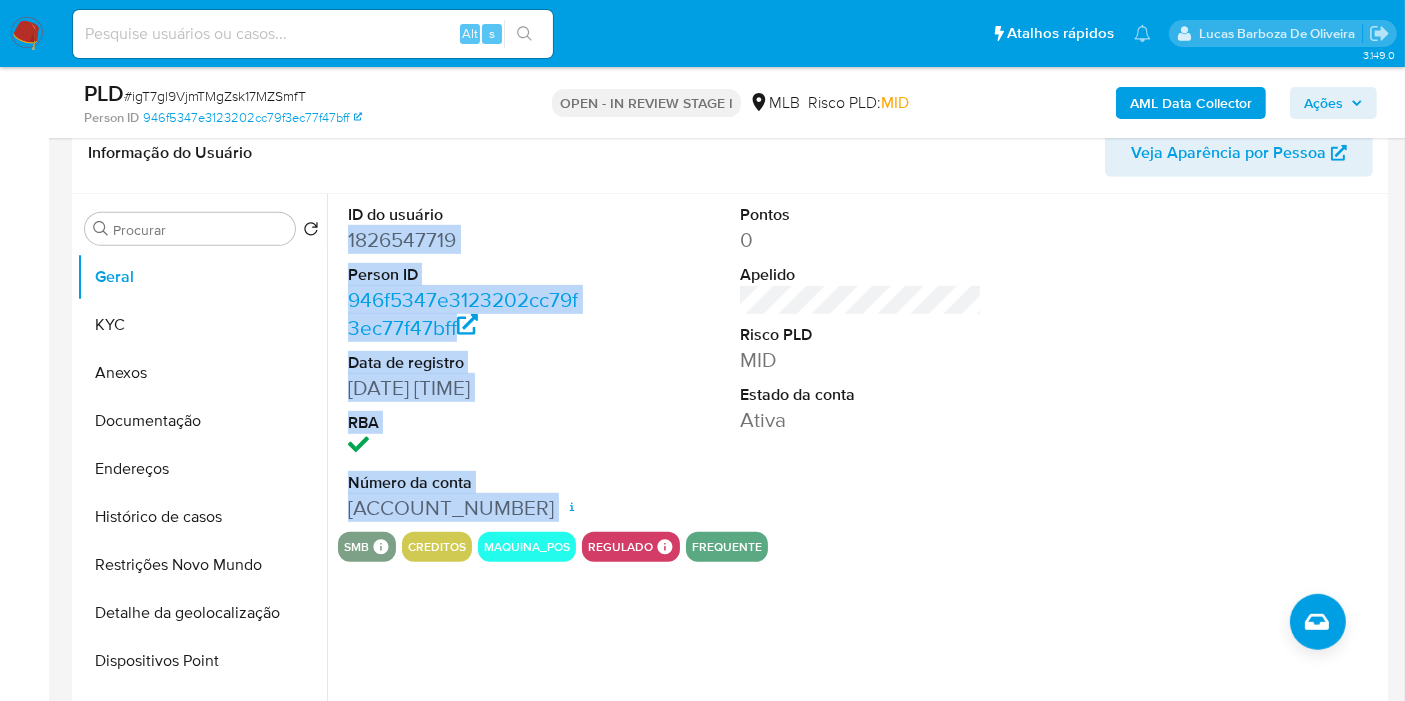 click on "Ações" at bounding box center (1323, 103) 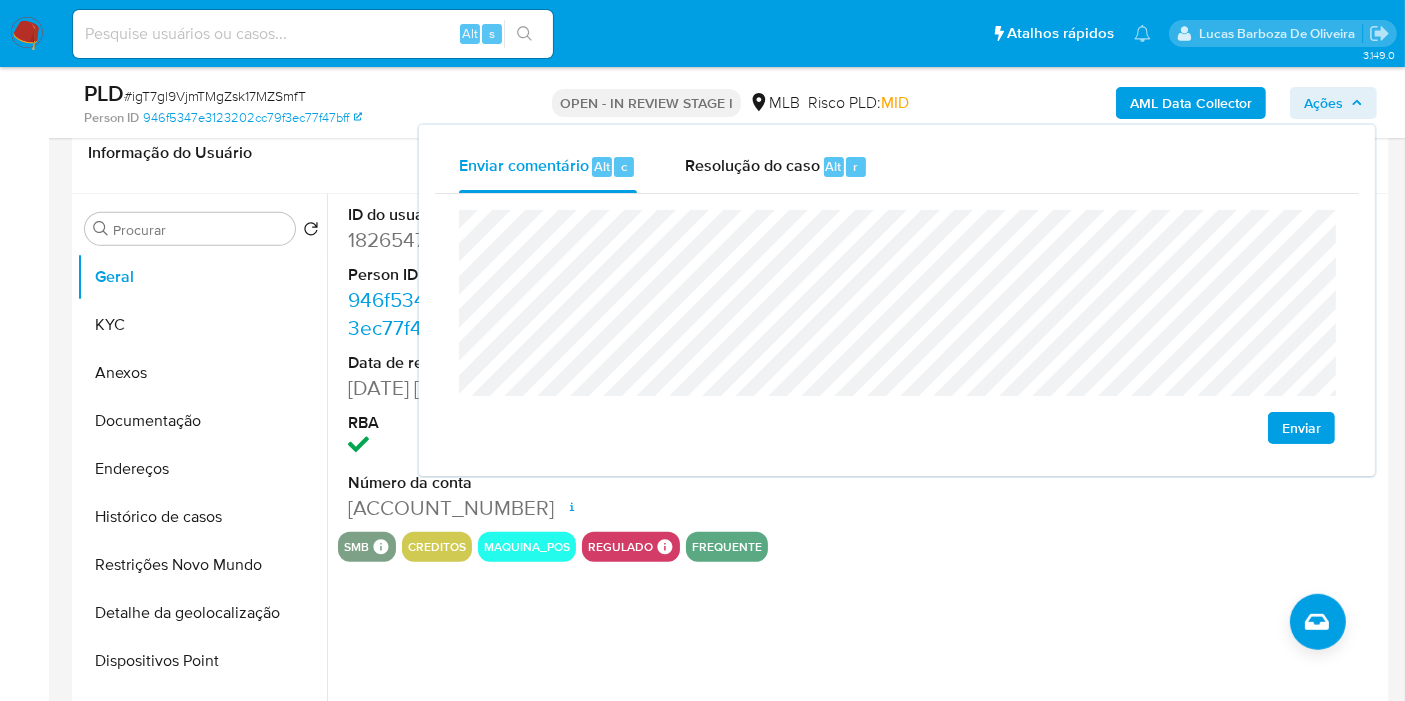 click on "Informação do Usuário Veja Aparência por Pessoa" at bounding box center (730, 153) 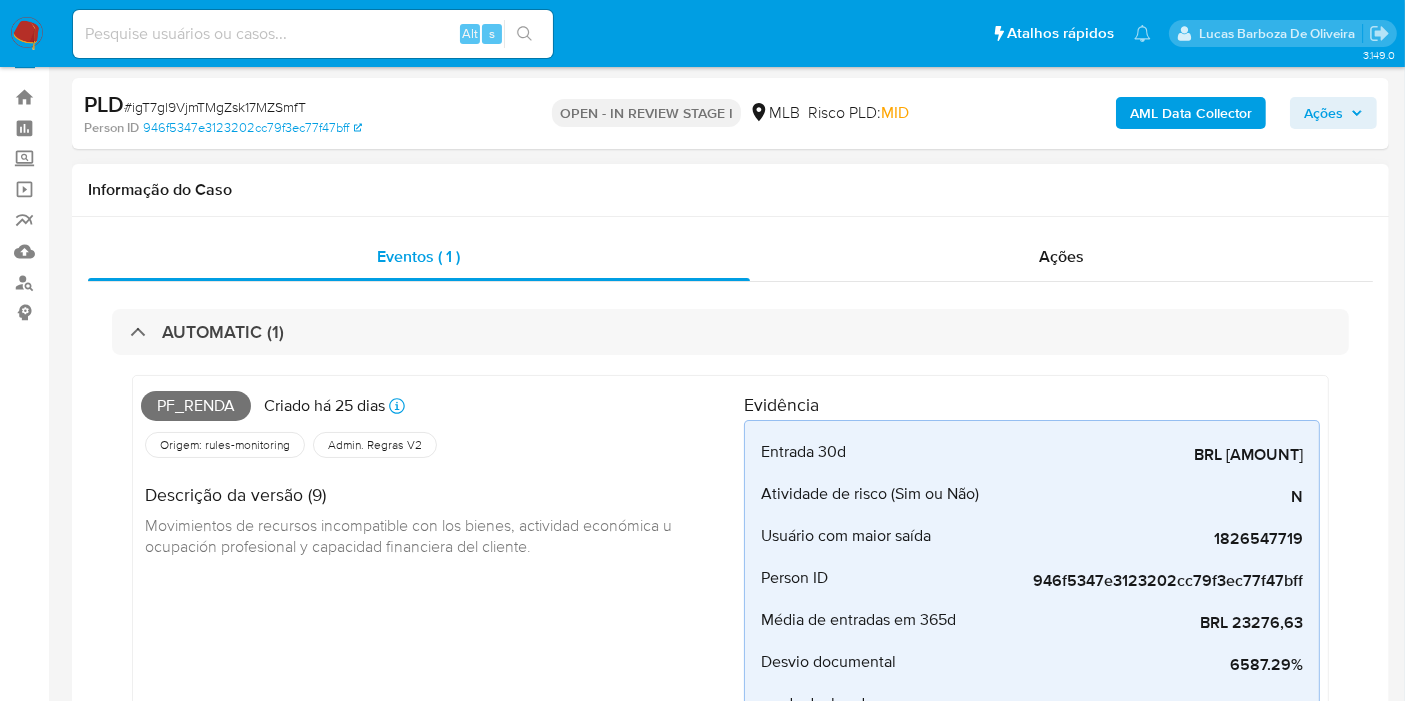 scroll, scrollTop: 0, scrollLeft: 0, axis: both 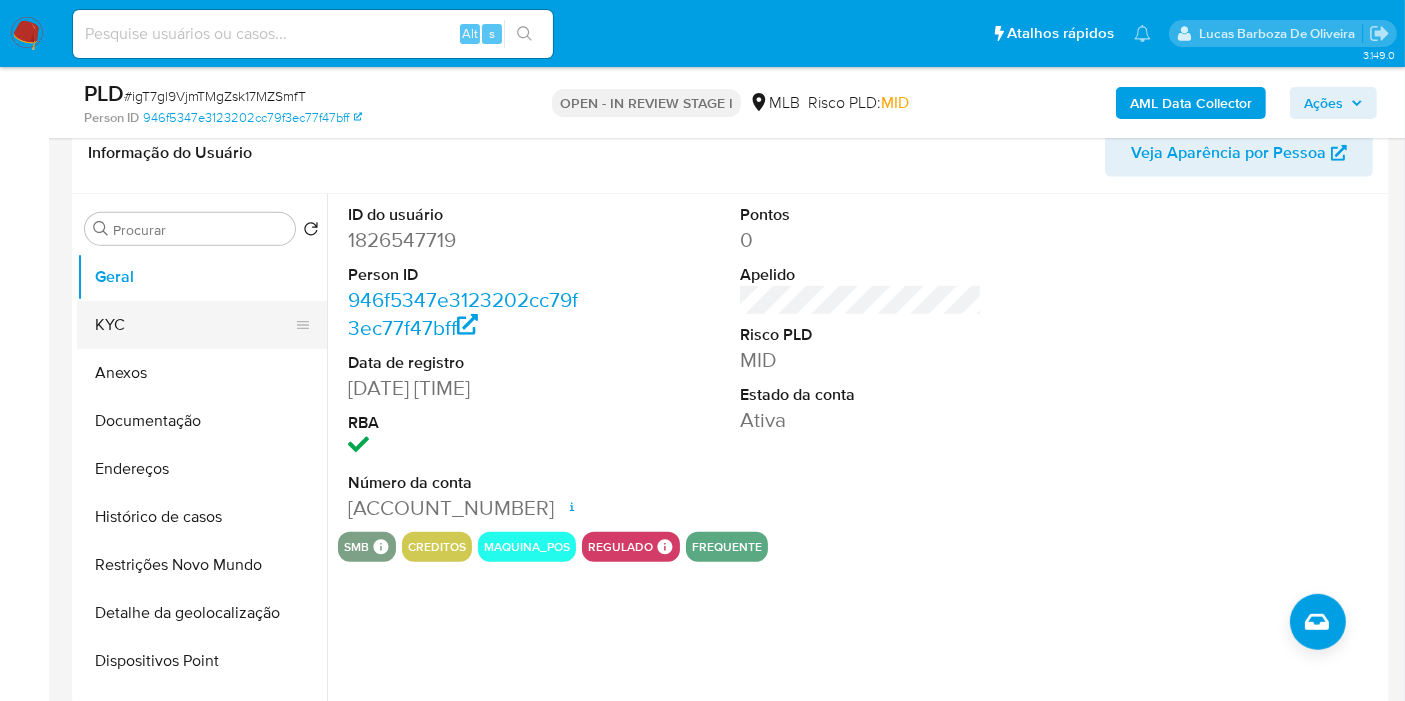 click on "KYC" at bounding box center (194, 325) 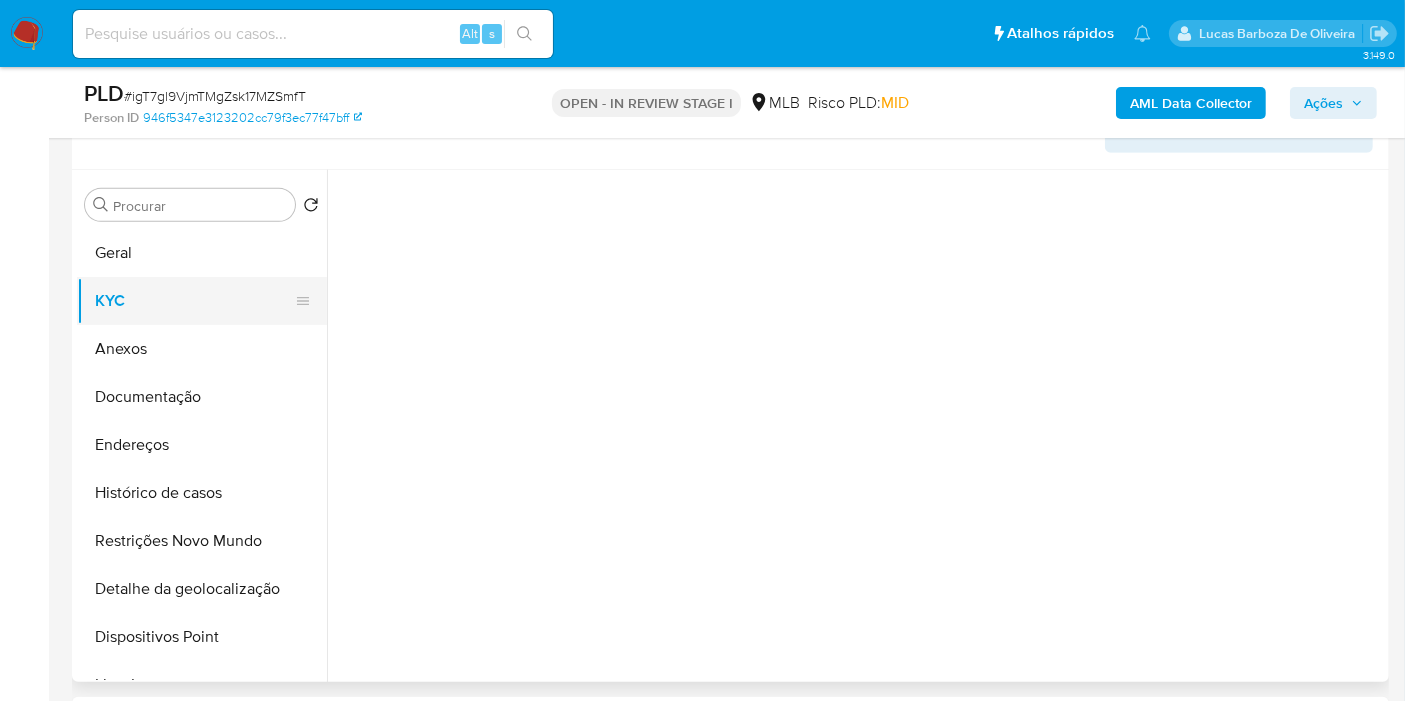 type 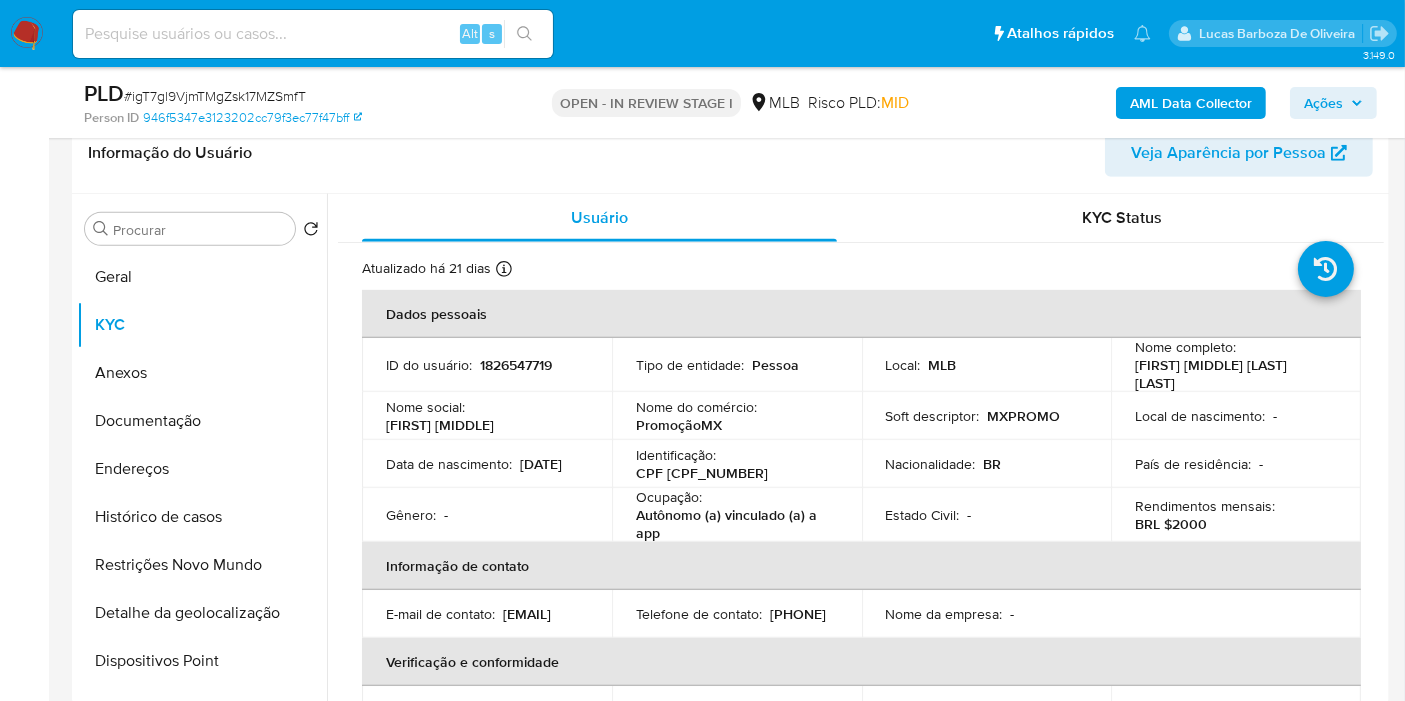 click on "CPF 15750772489" at bounding box center (702, 473) 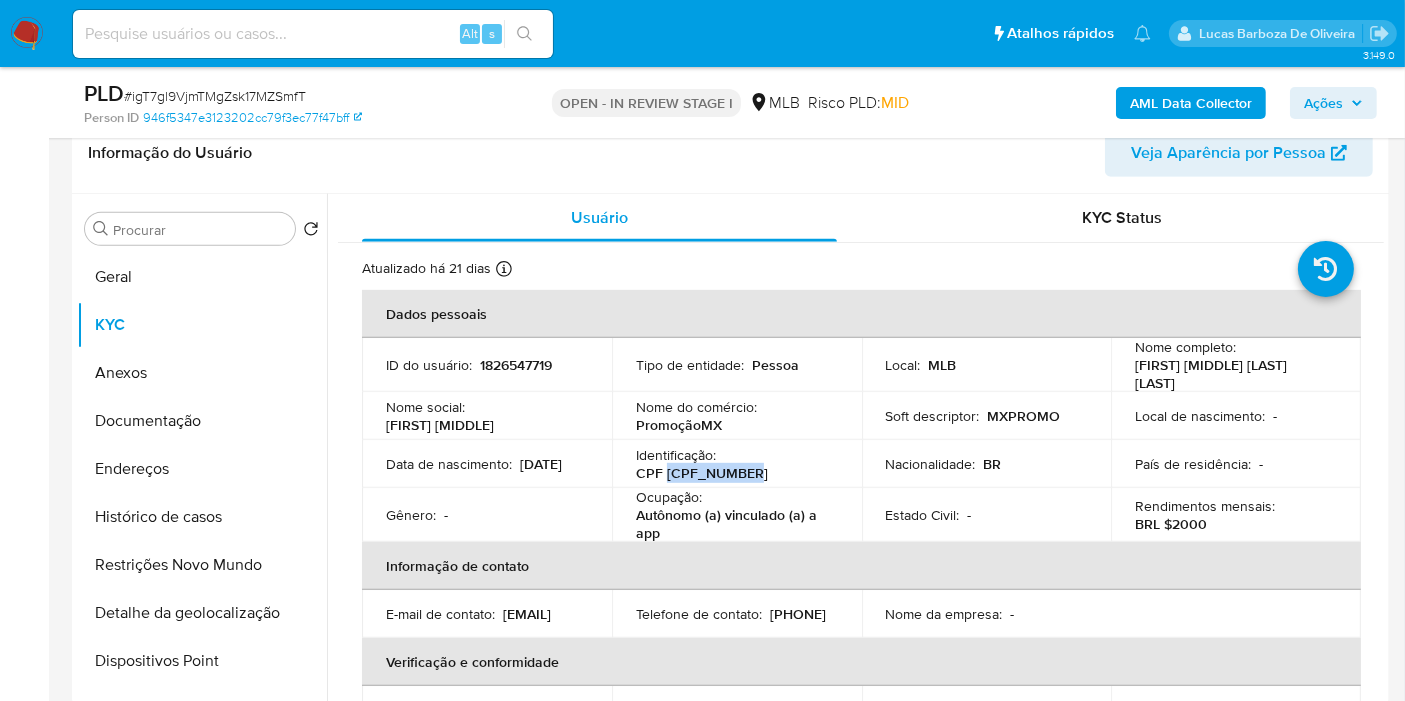 click on "CPF 15750772489" at bounding box center [702, 473] 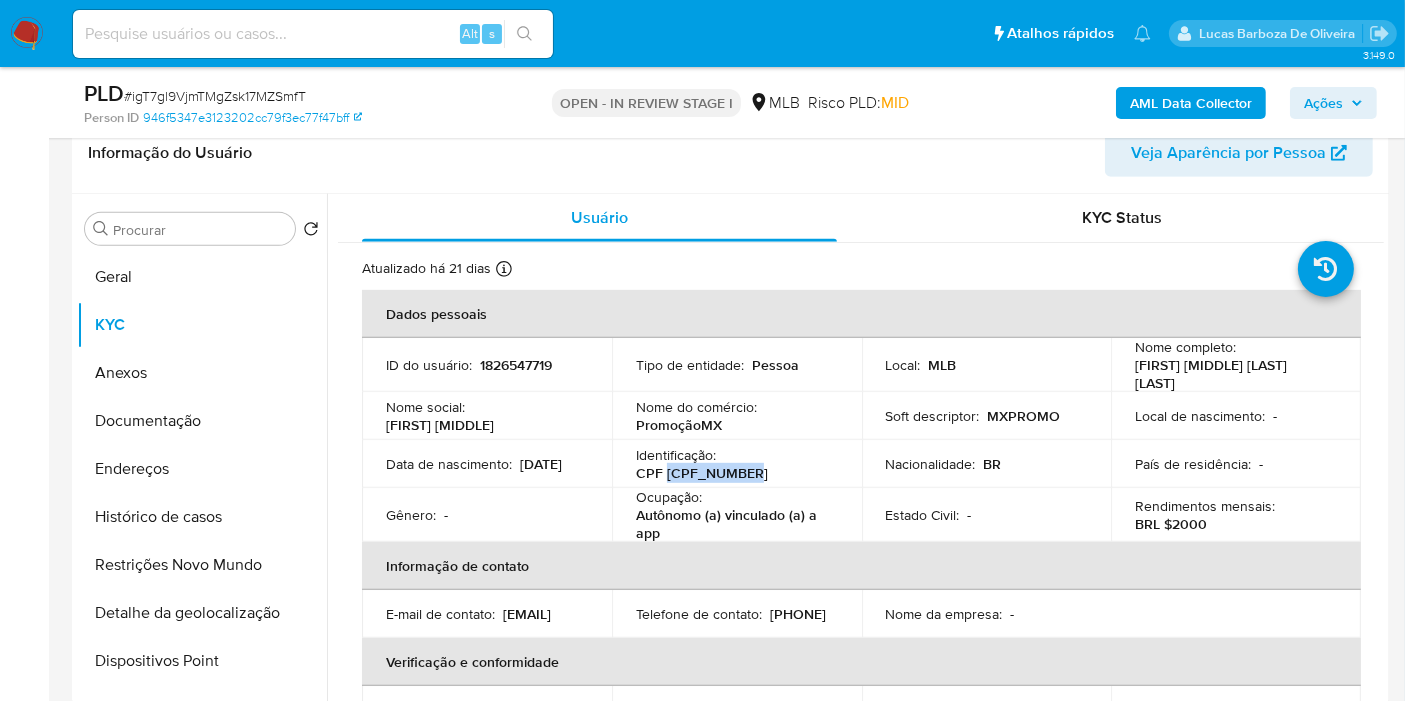 click on "Ações" at bounding box center (1323, 103) 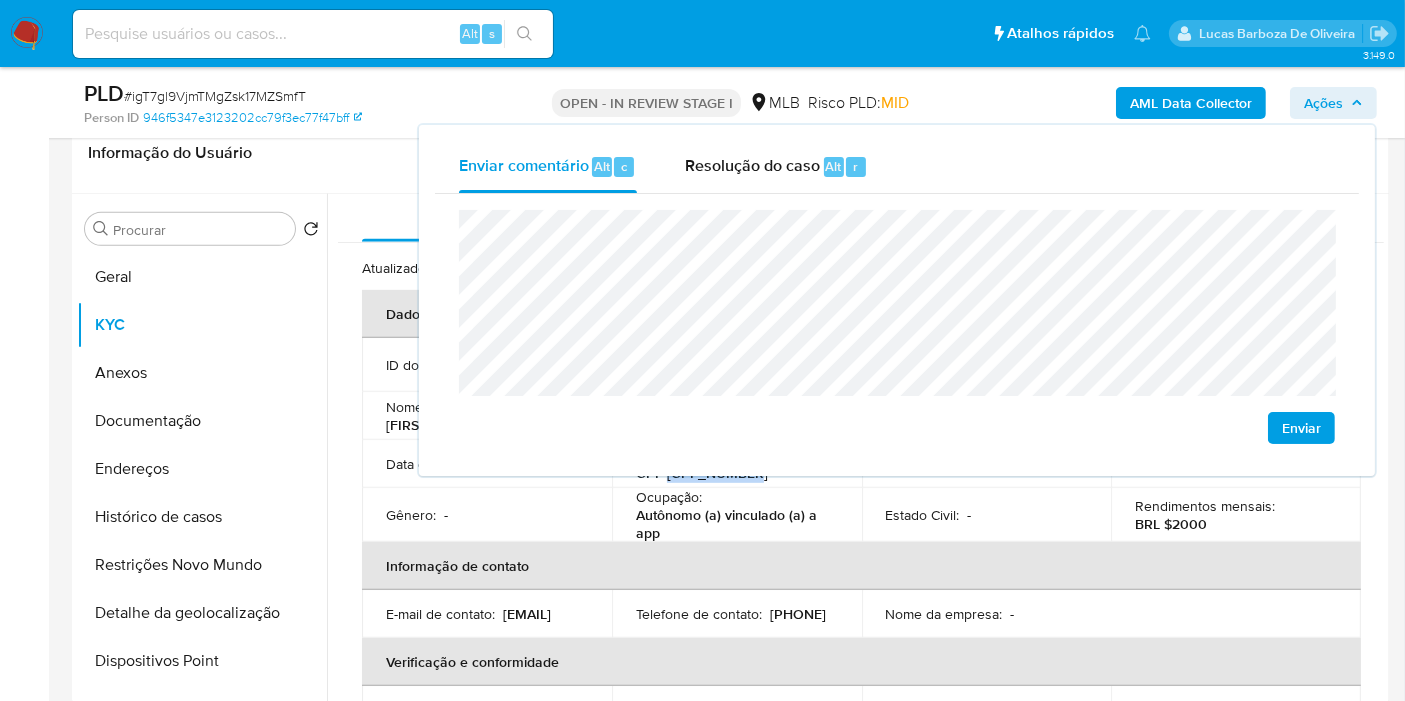 scroll, scrollTop: 1000, scrollLeft: 0, axis: vertical 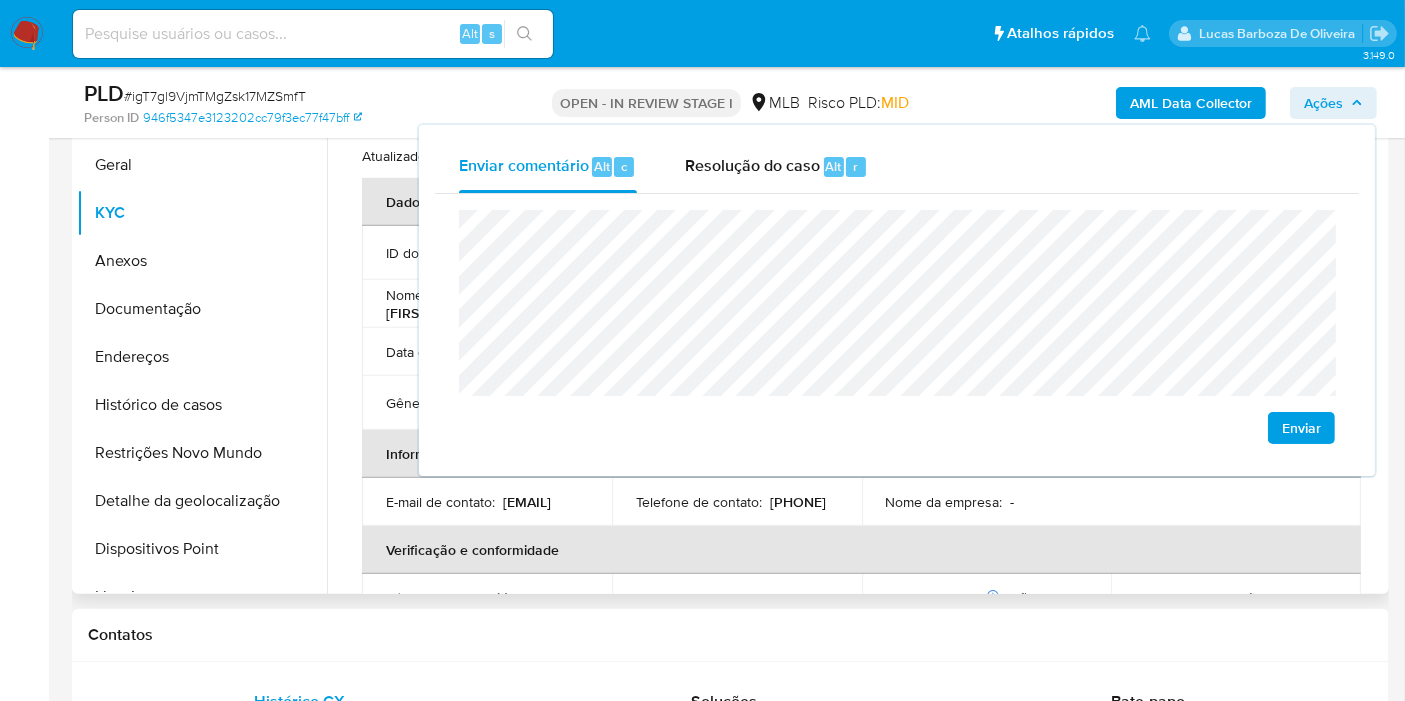 click on "Verificação e conformidade" at bounding box center (861, 550) 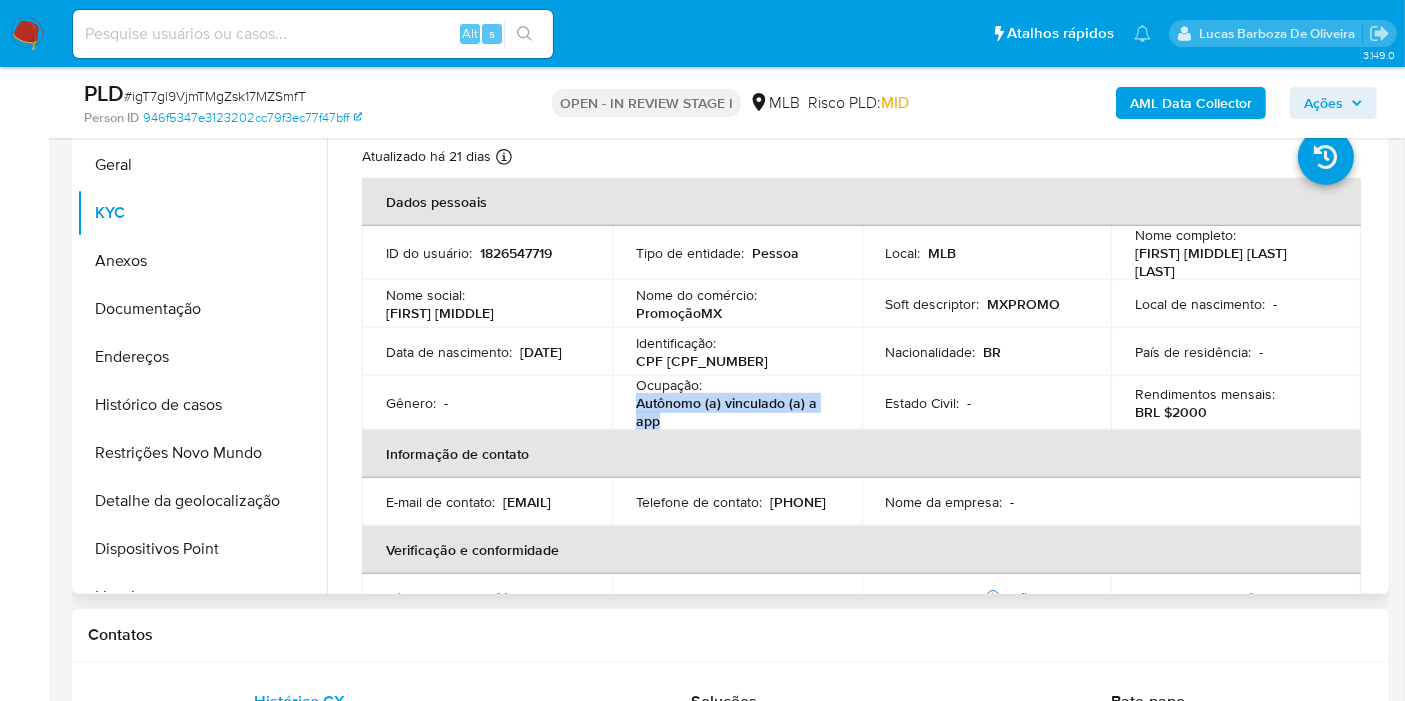 drag, startPoint x: 636, startPoint y: 401, endPoint x: 679, endPoint y: 421, distance: 47.423622 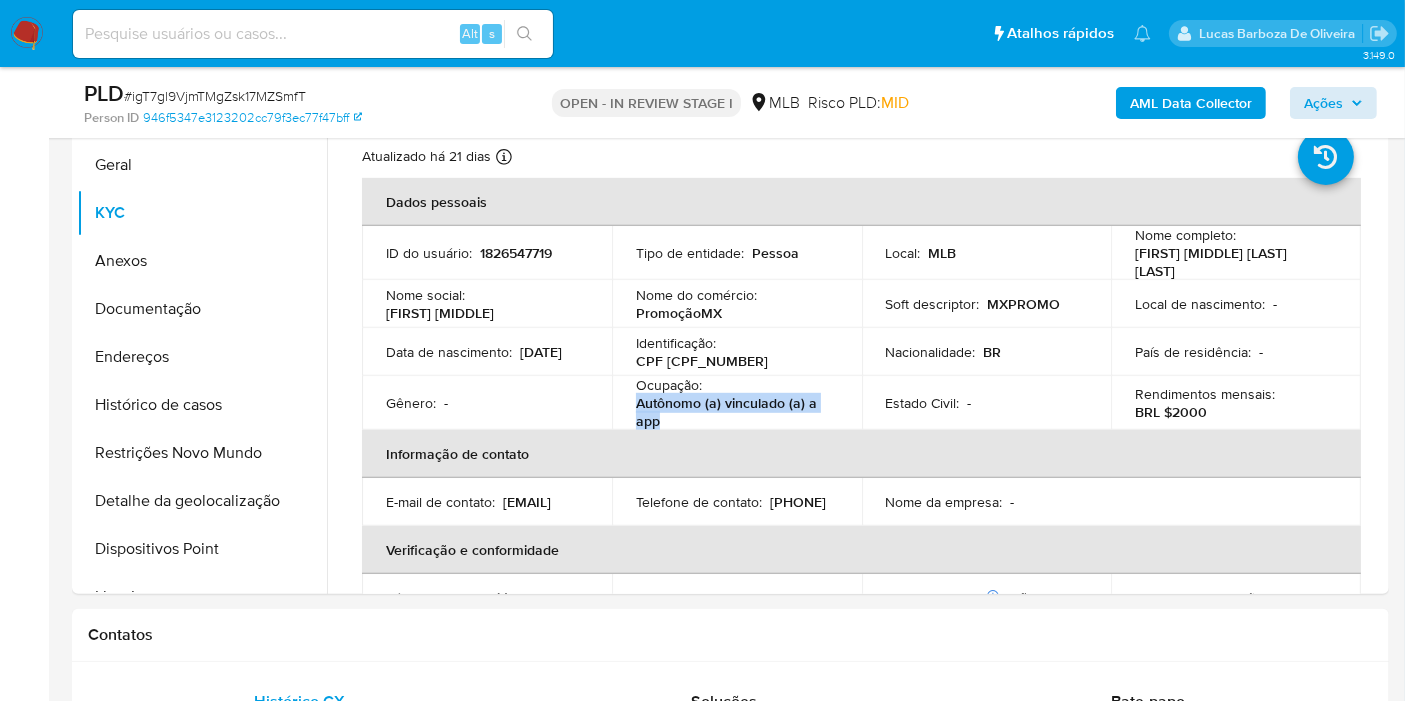 copy on "Autônomo (a) vinculado (a) a app" 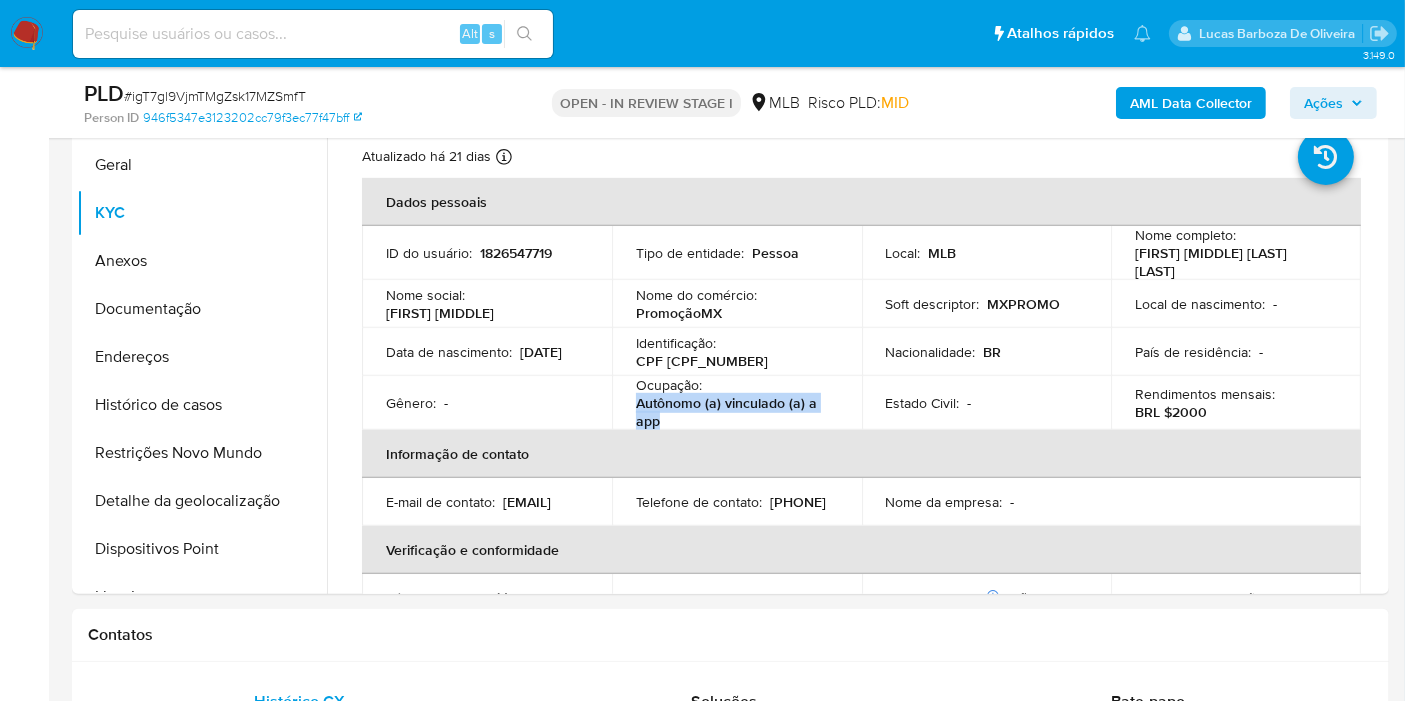 click on "Ações" at bounding box center [1323, 103] 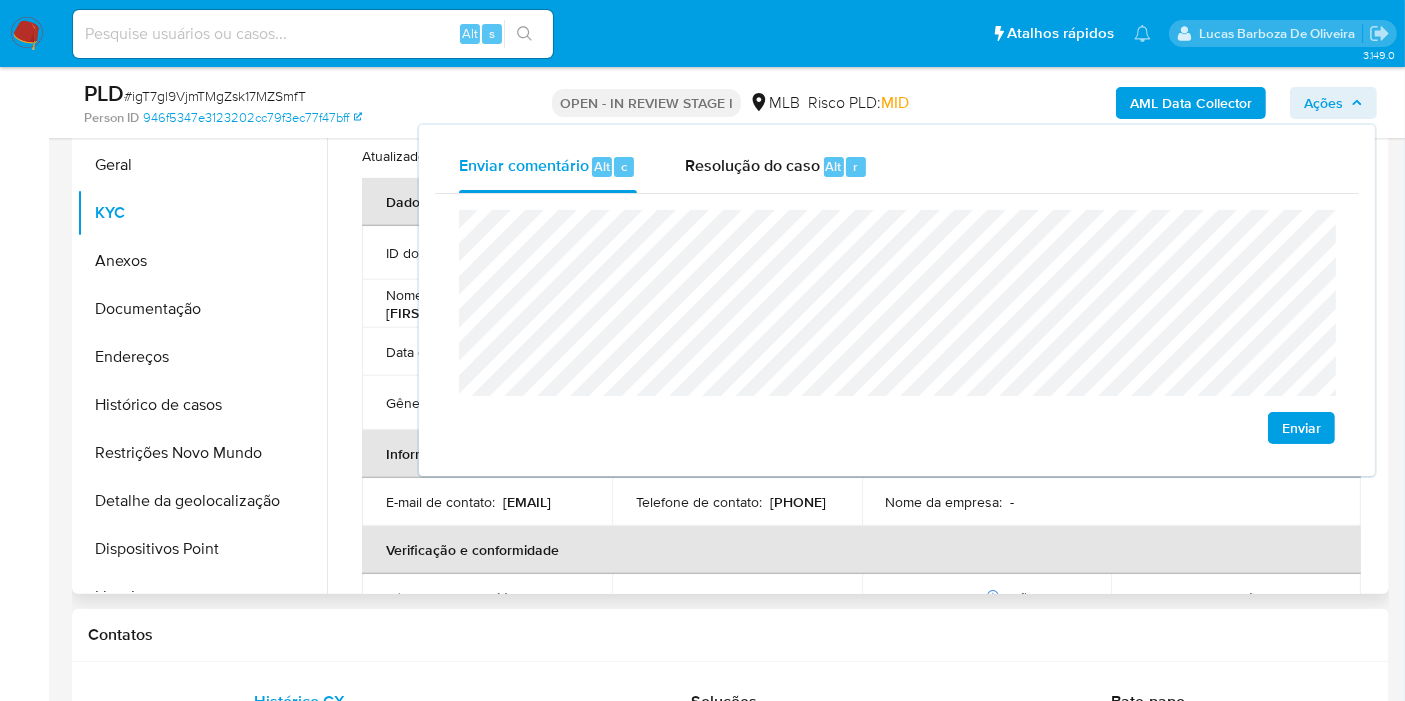 drag, startPoint x: 663, startPoint y: 514, endPoint x: 660, endPoint y: 502, distance: 12.369317 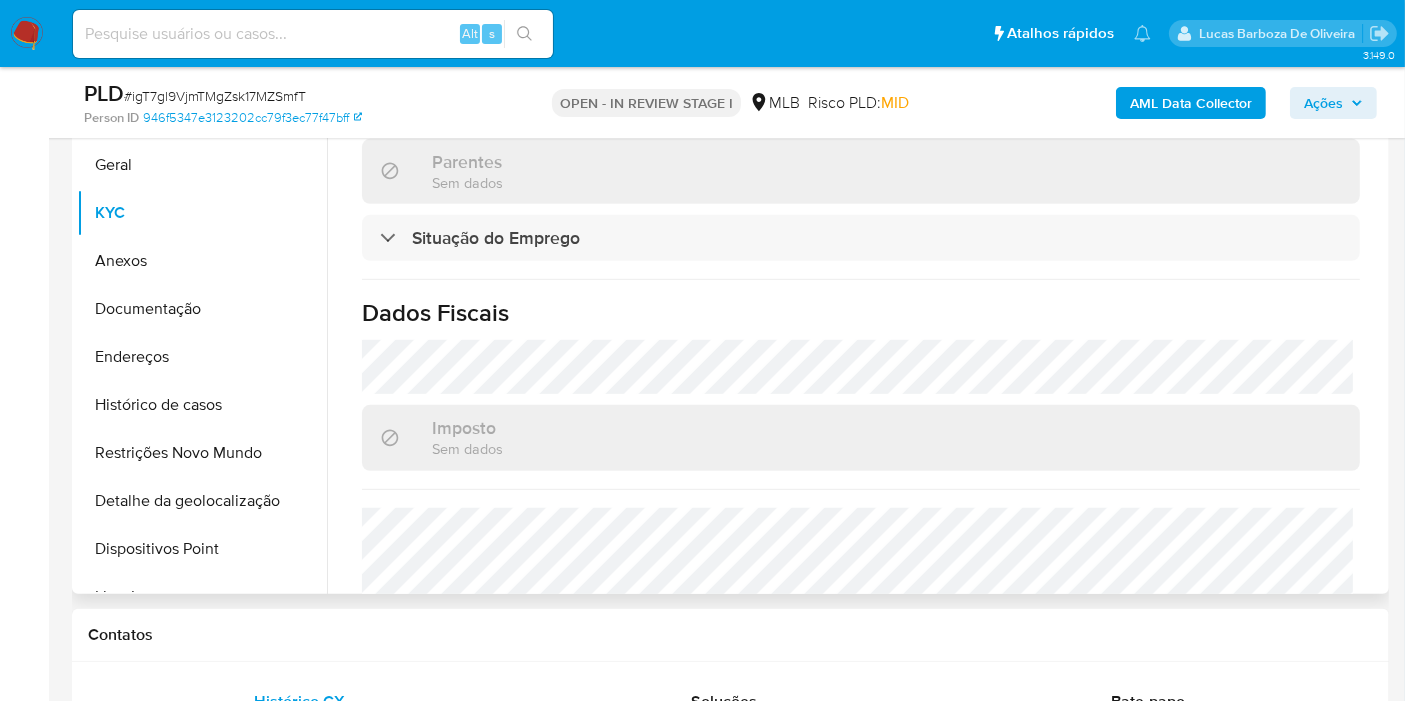 scroll, scrollTop: 940, scrollLeft: 0, axis: vertical 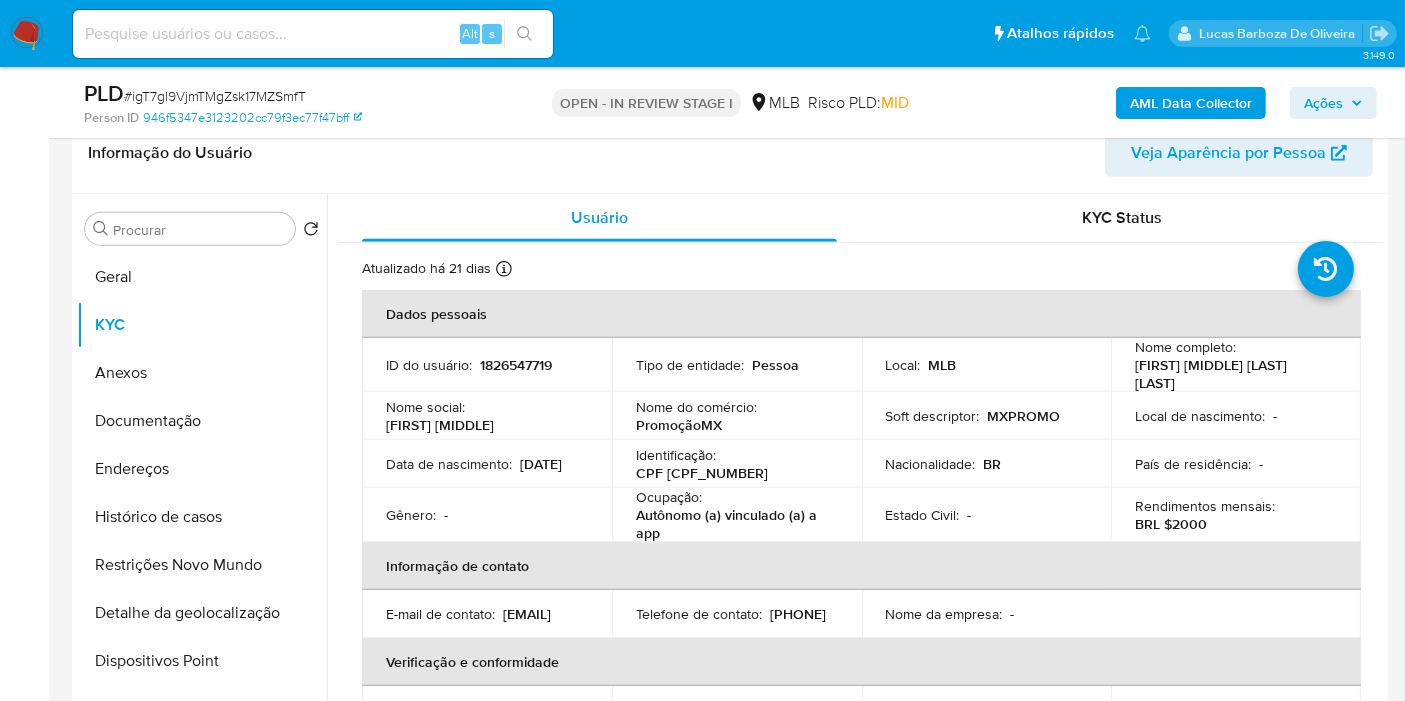 click on "Ações" at bounding box center (1333, 103) 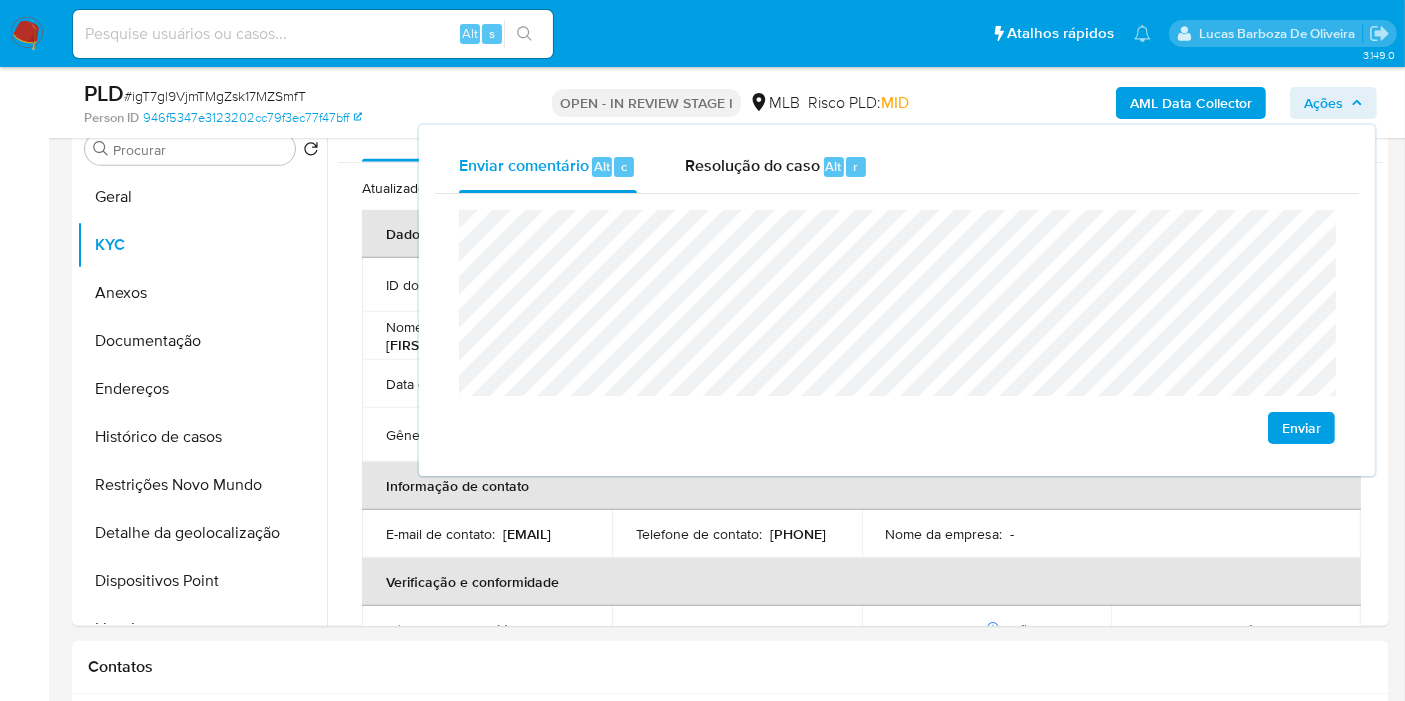 scroll, scrollTop: 1000, scrollLeft: 0, axis: vertical 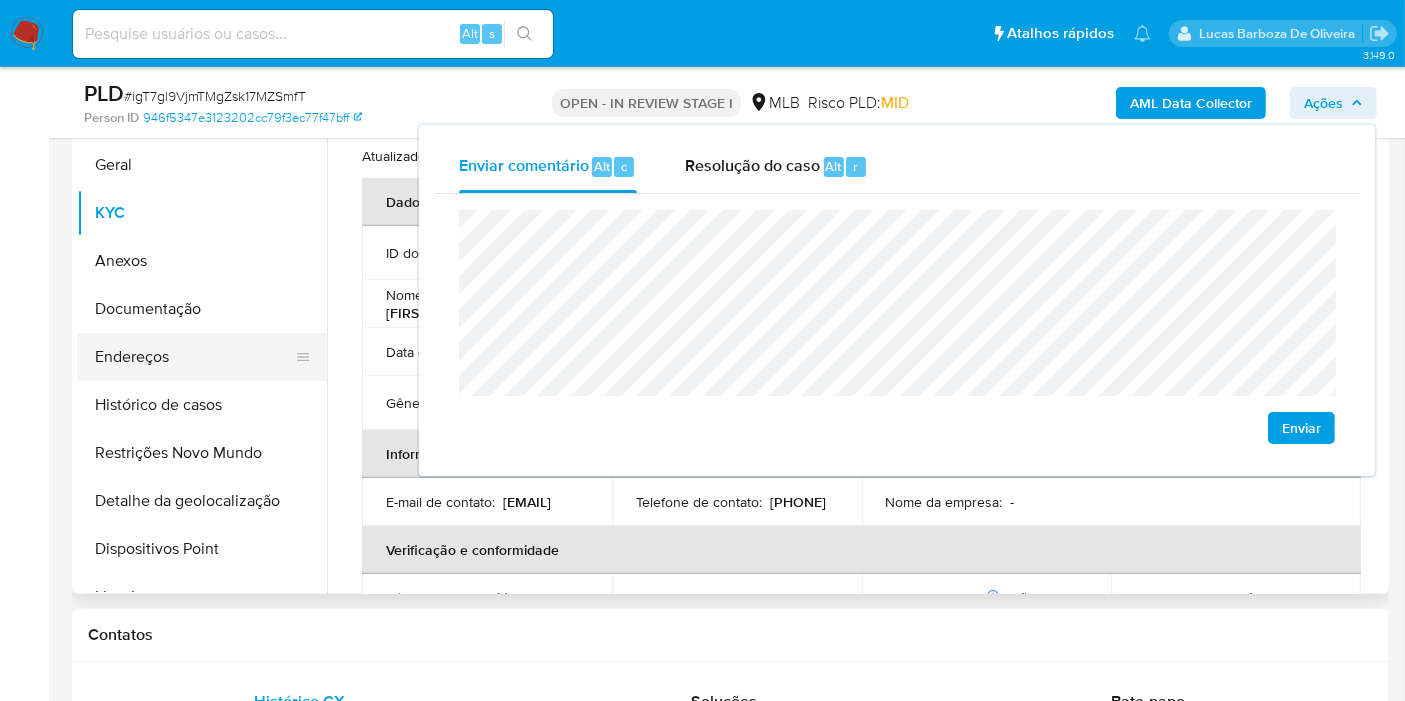 click on "Endereços" at bounding box center (194, 357) 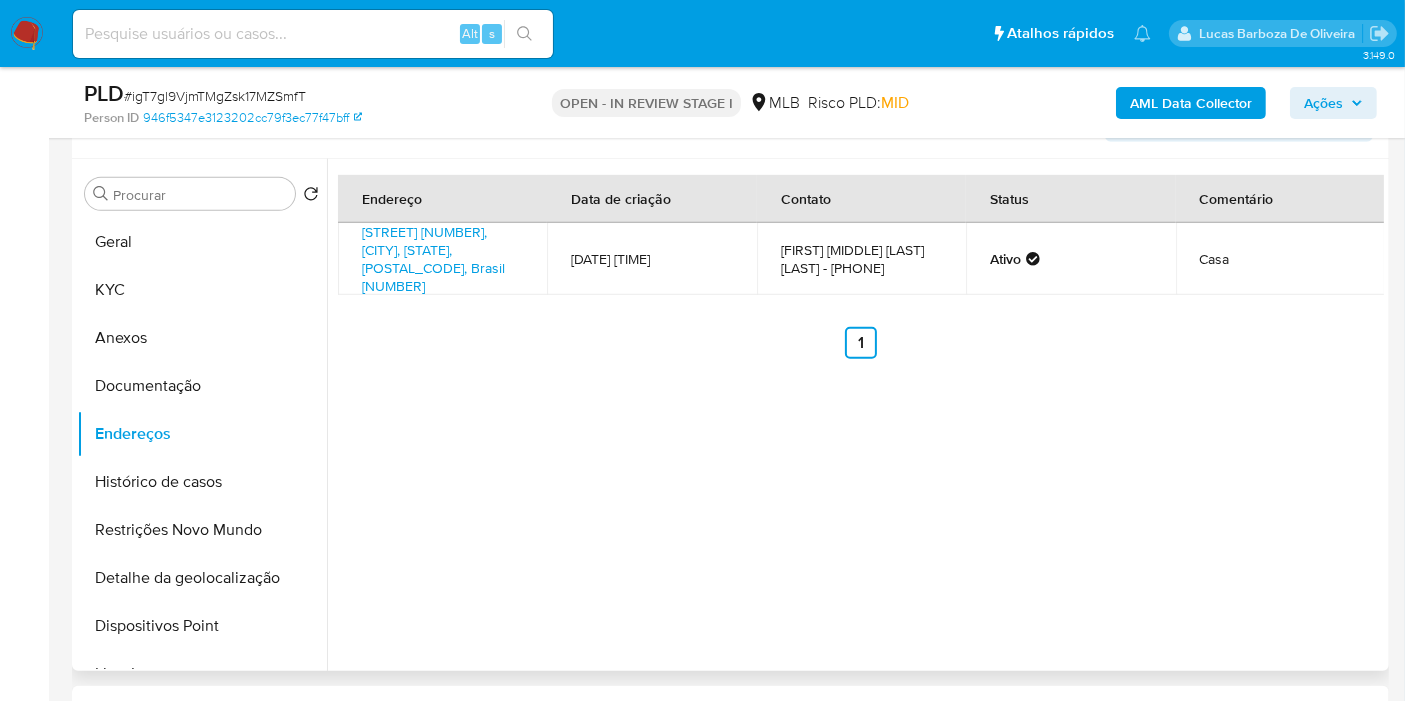 scroll, scrollTop: 888, scrollLeft: 0, axis: vertical 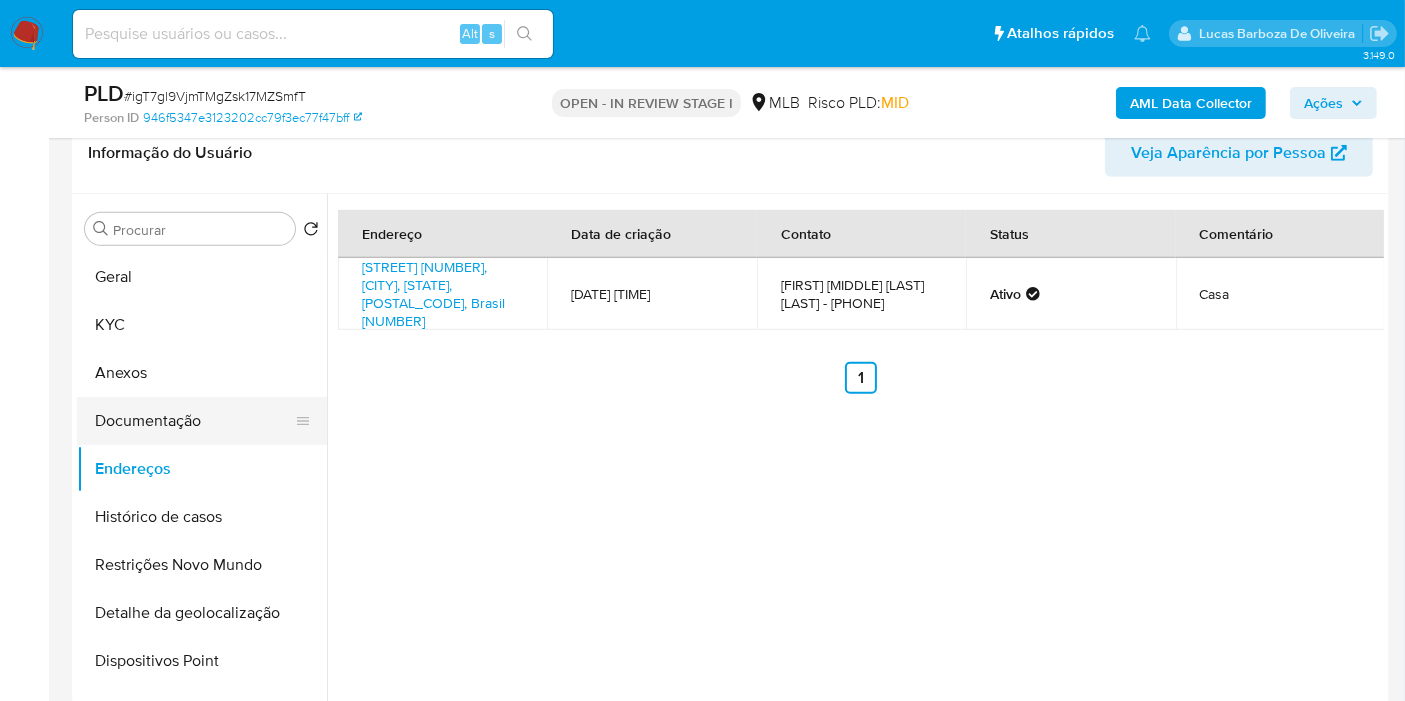 click on "Documentação" at bounding box center (194, 421) 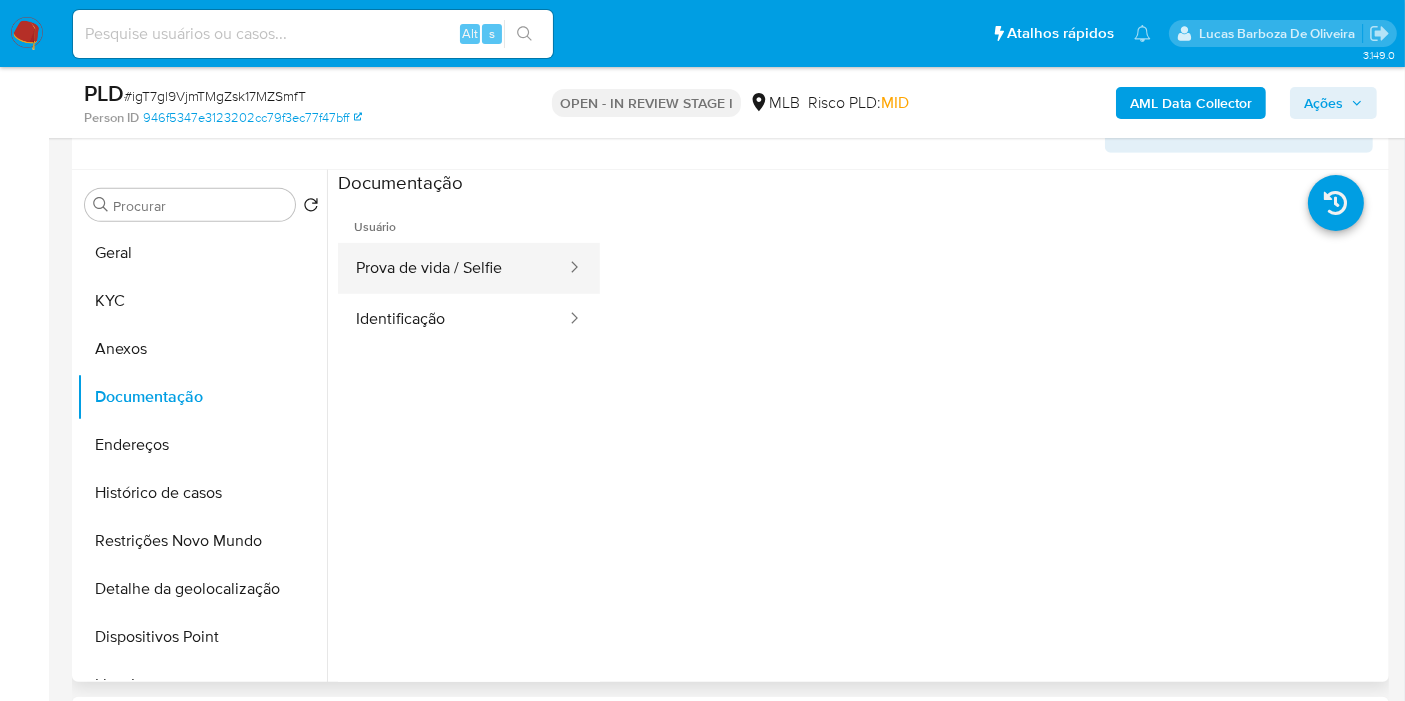 click on "Prova de vida / Selfie" at bounding box center [453, 268] 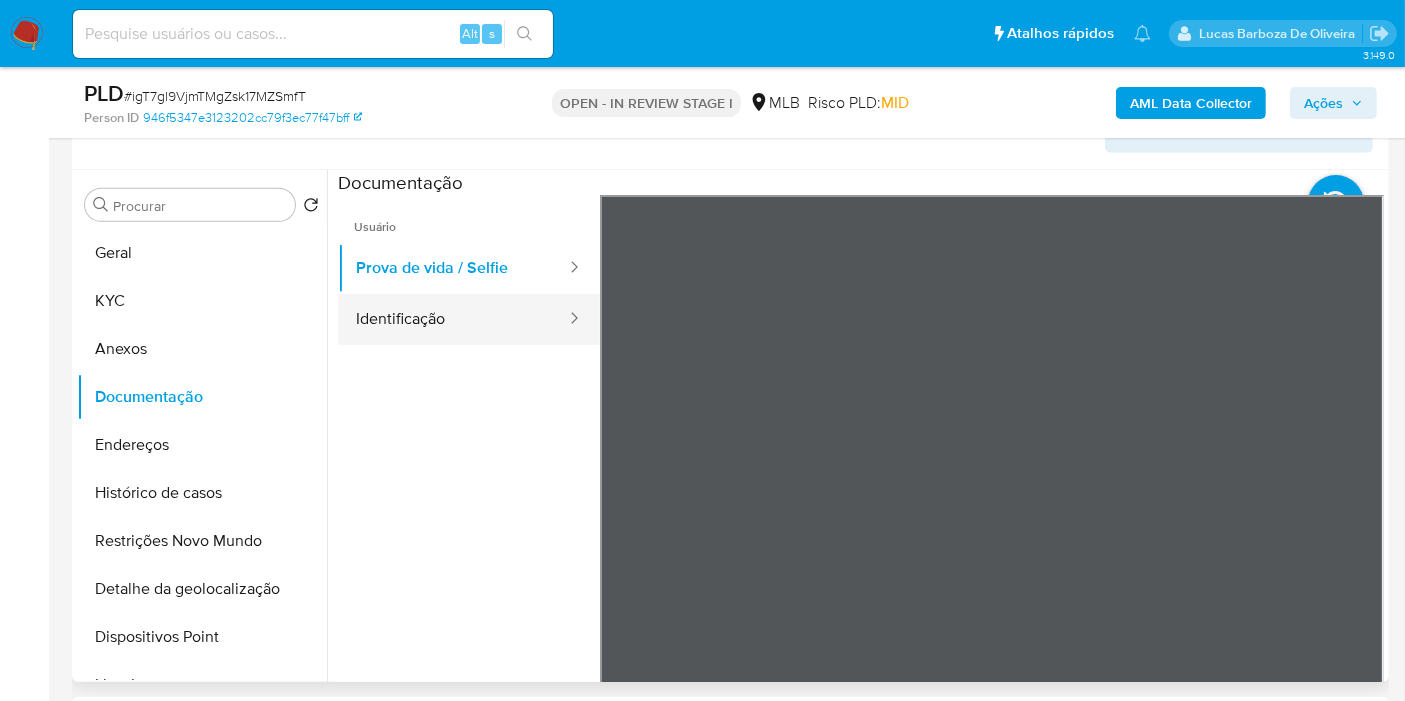 click on "Identificação" at bounding box center [453, 319] 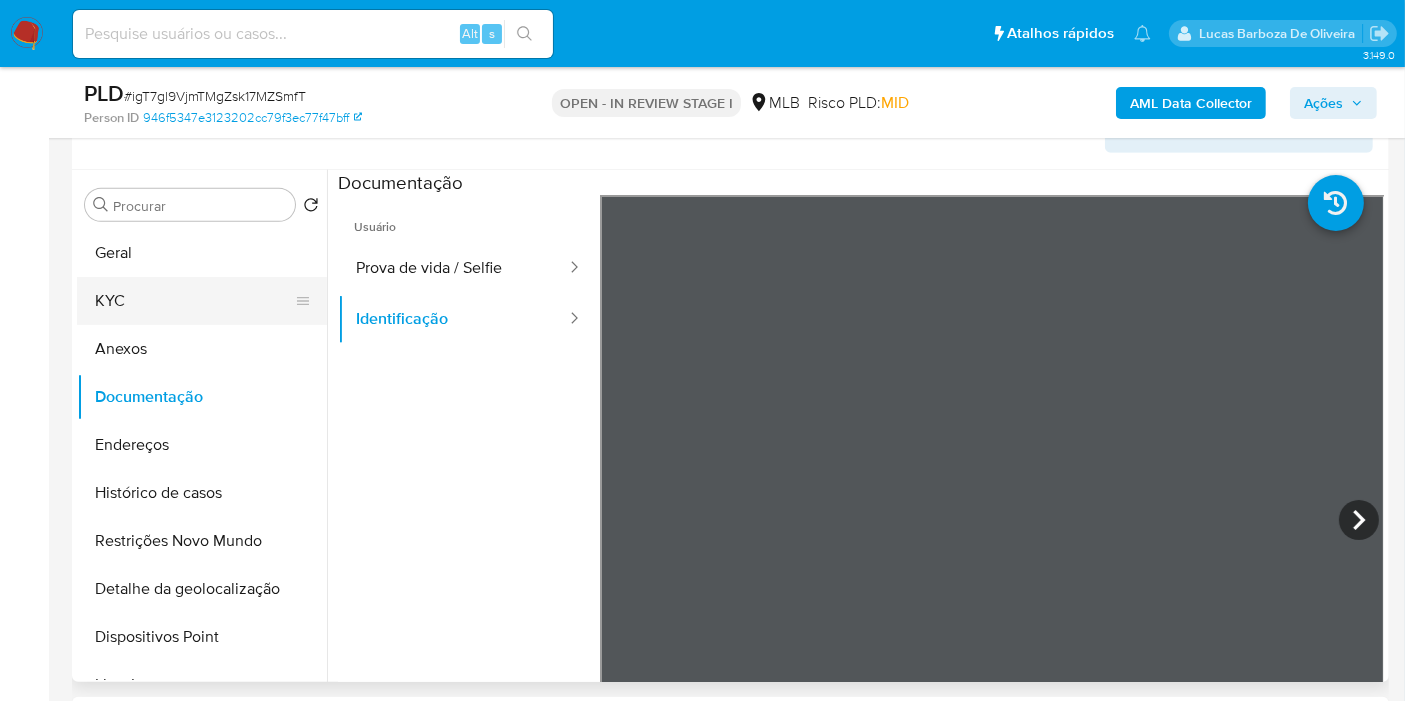 click on "KYC" at bounding box center [194, 301] 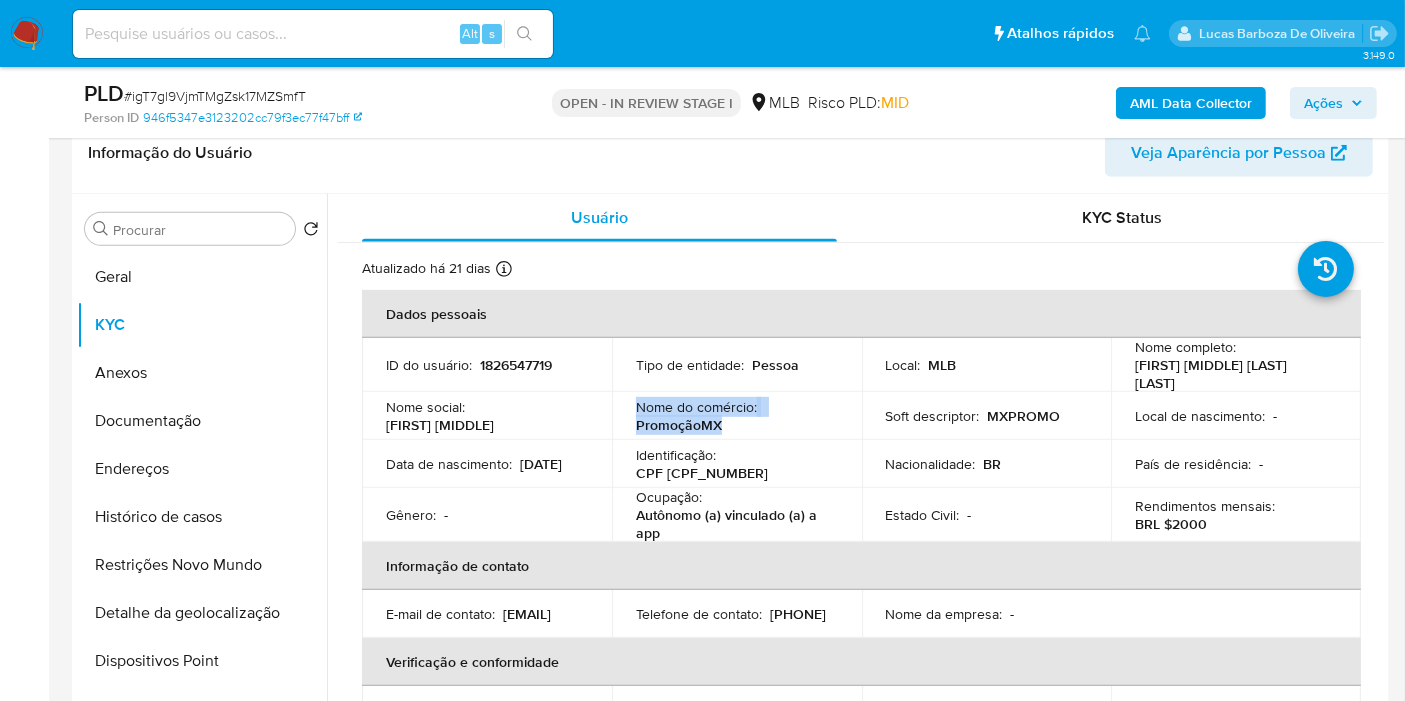 drag, startPoint x: 702, startPoint y: 421, endPoint x: 637, endPoint y: 409, distance: 66.09841 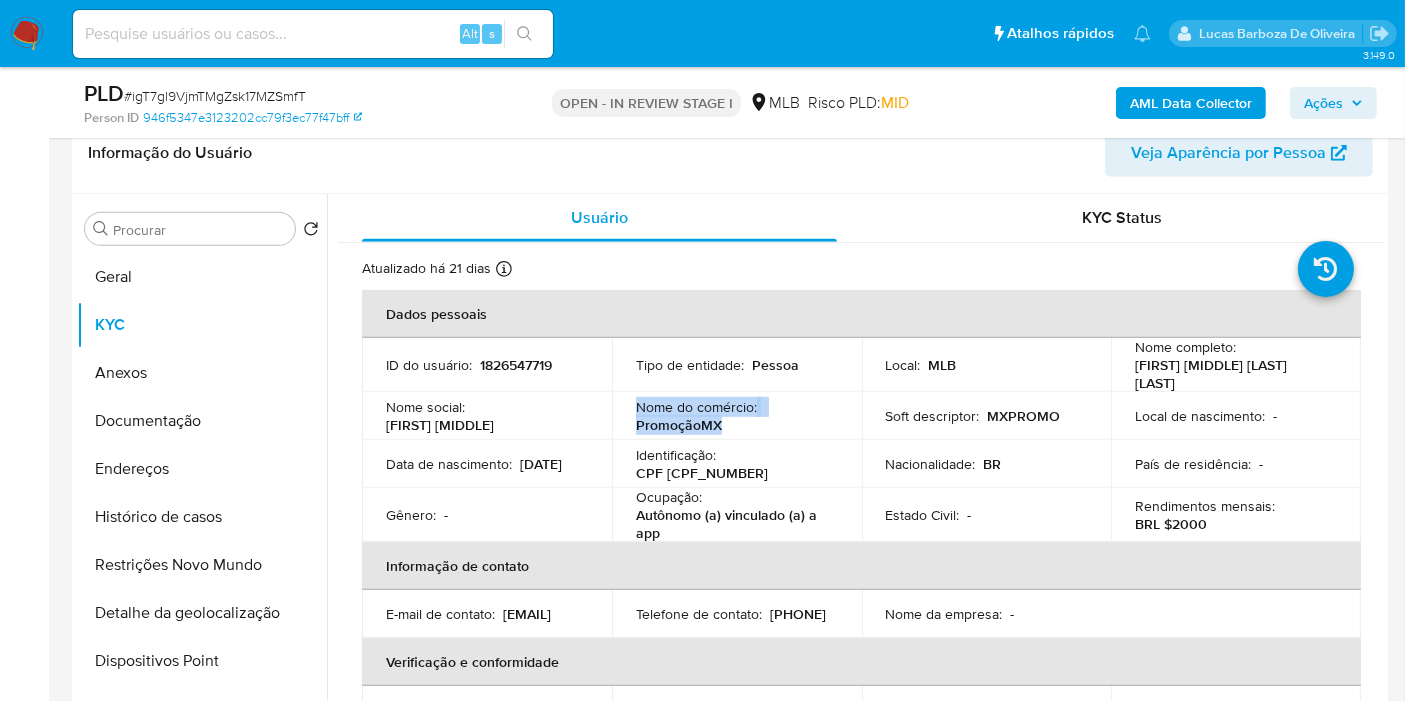 click on "Ações" at bounding box center [1323, 103] 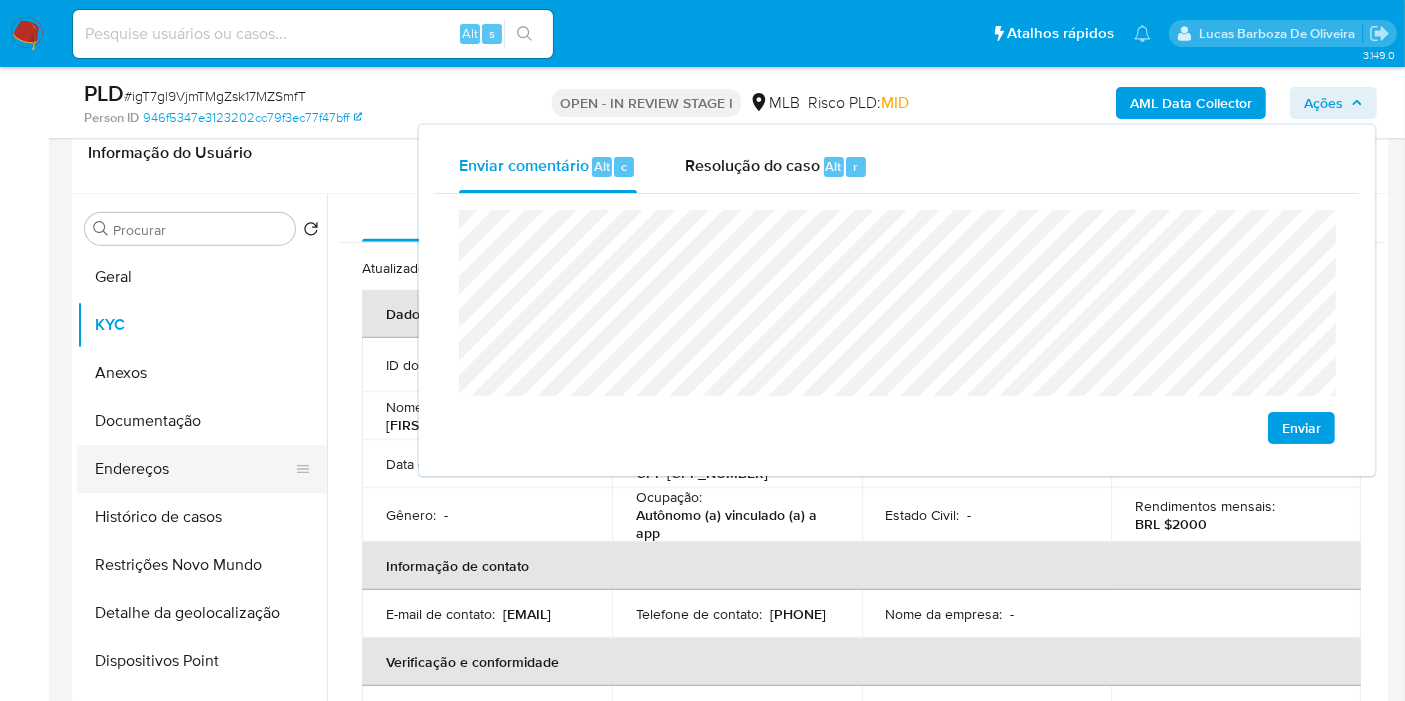 click on "Endereços" at bounding box center [194, 469] 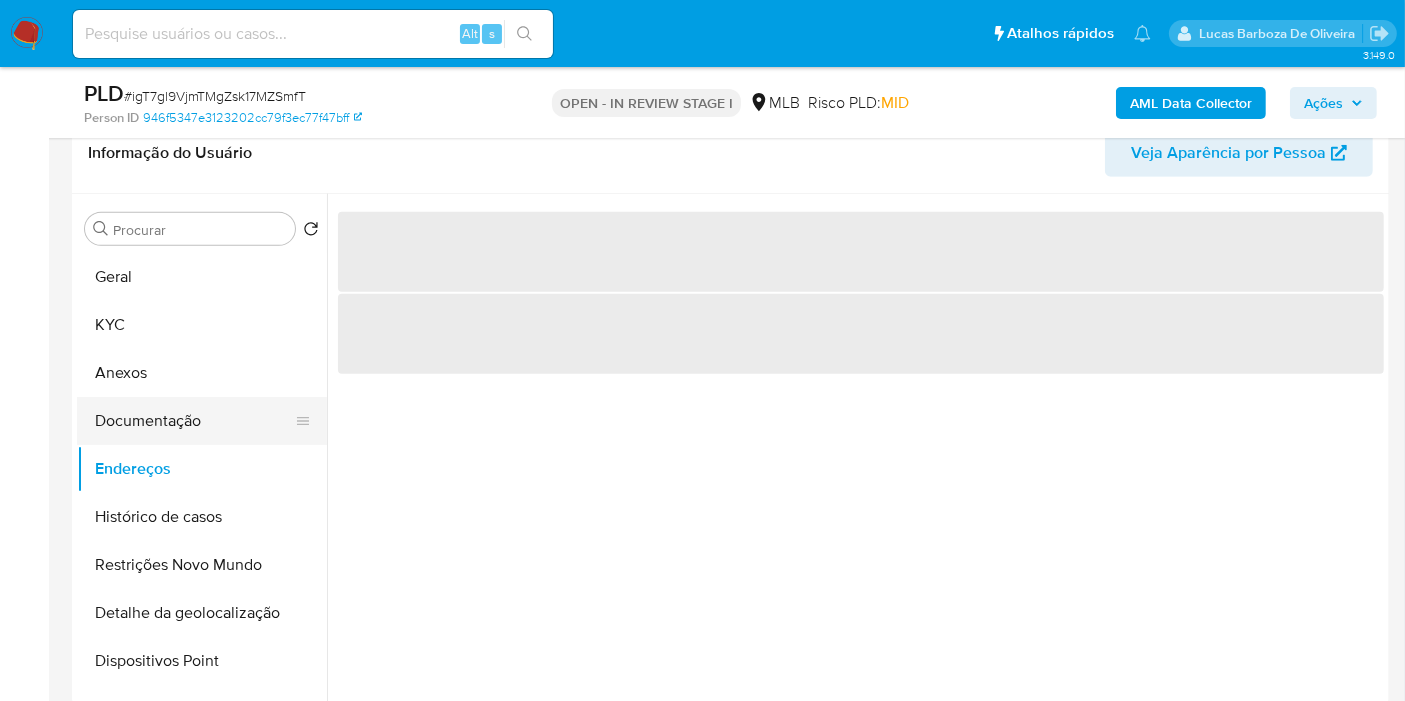 click on "Documentação" at bounding box center [194, 421] 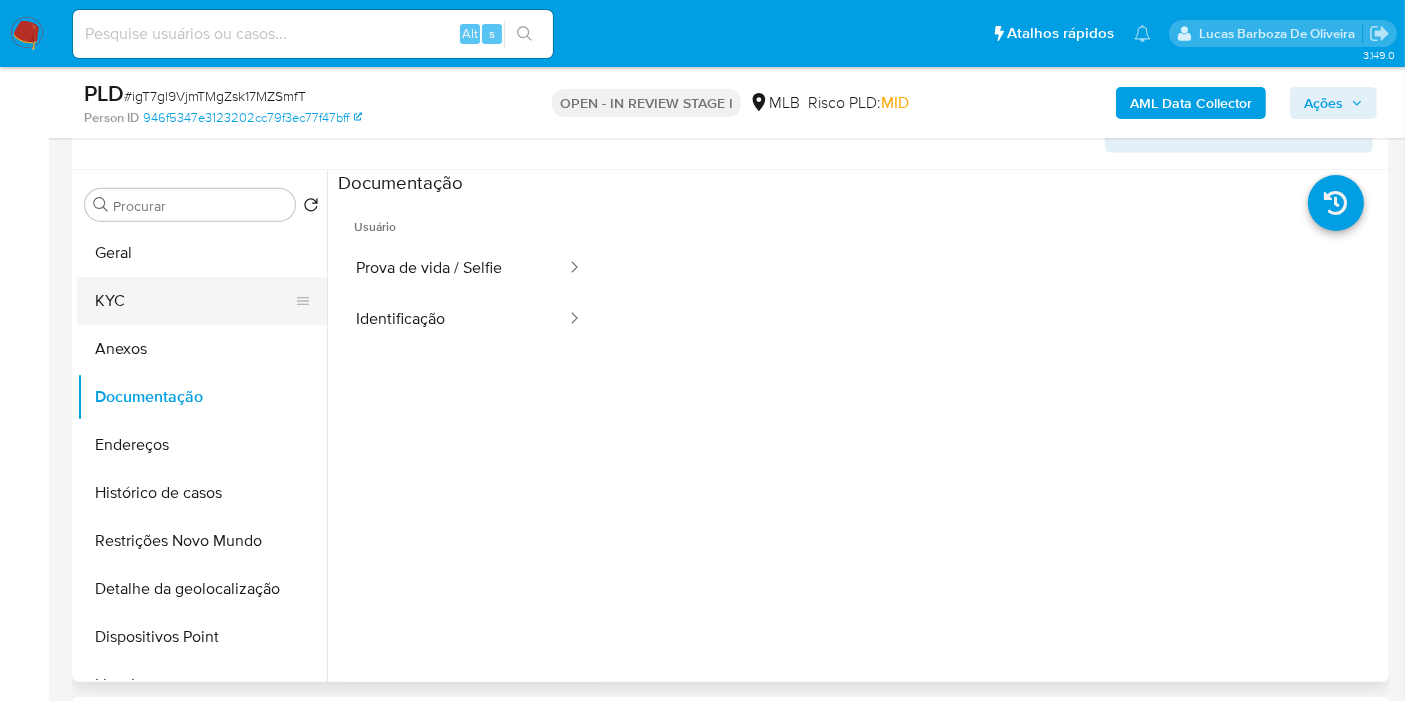 click on "KYC" at bounding box center (194, 301) 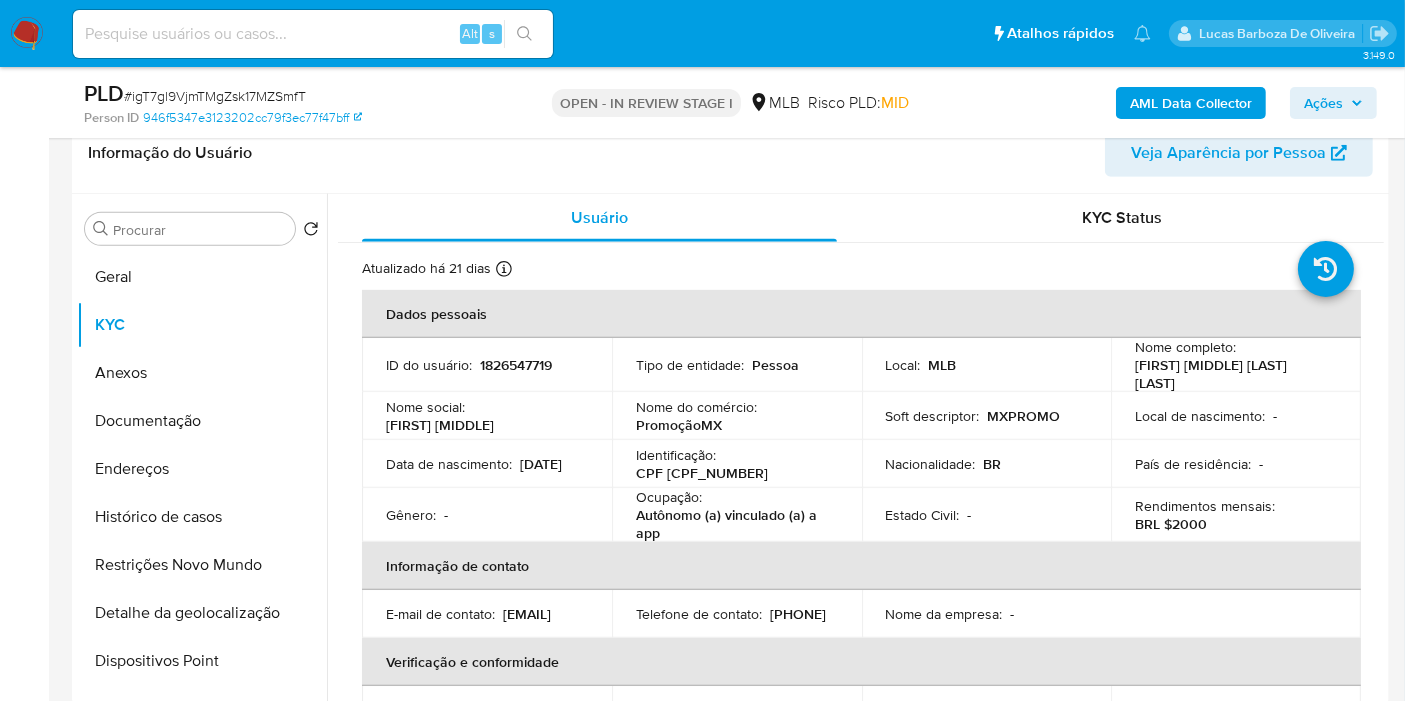 drag, startPoint x: 756, startPoint y: 624, endPoint x: 661, endPoint y: 605, distance: 96.88137 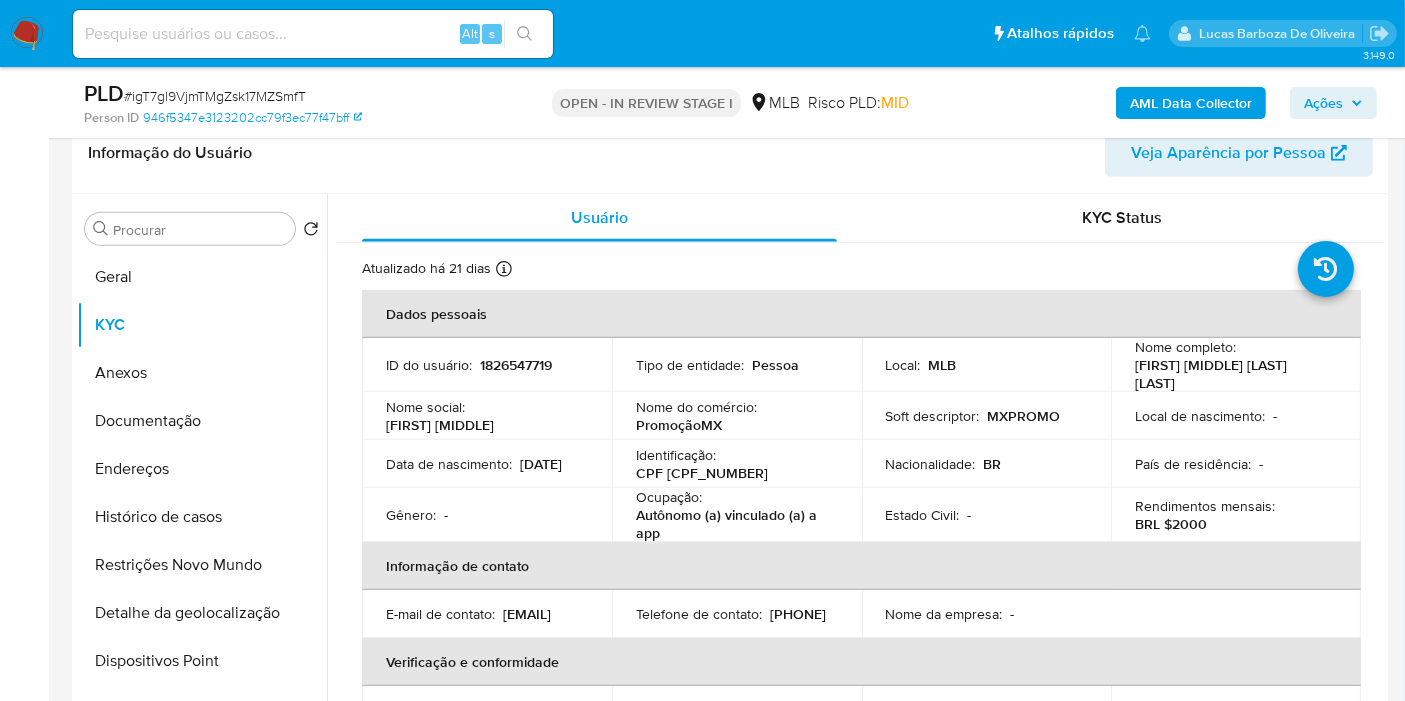 click on "Bandeja Painel Screening Pesquisa em Listas Watchlist Ferramentas Operações em massa relatórios Mulan Localizador de pessoas Consolidado" at bounding box center (24, 1399) 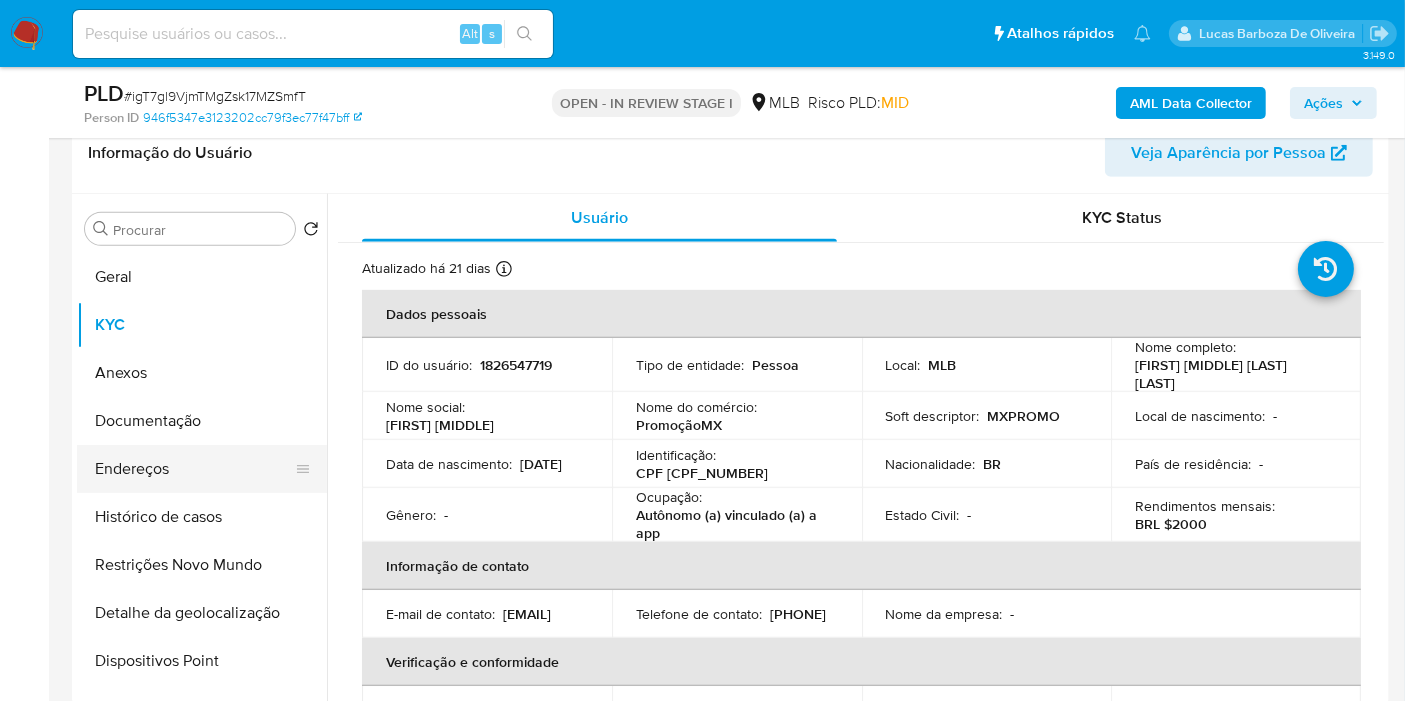 click on "Endereços" at bounding box center (194, 469) 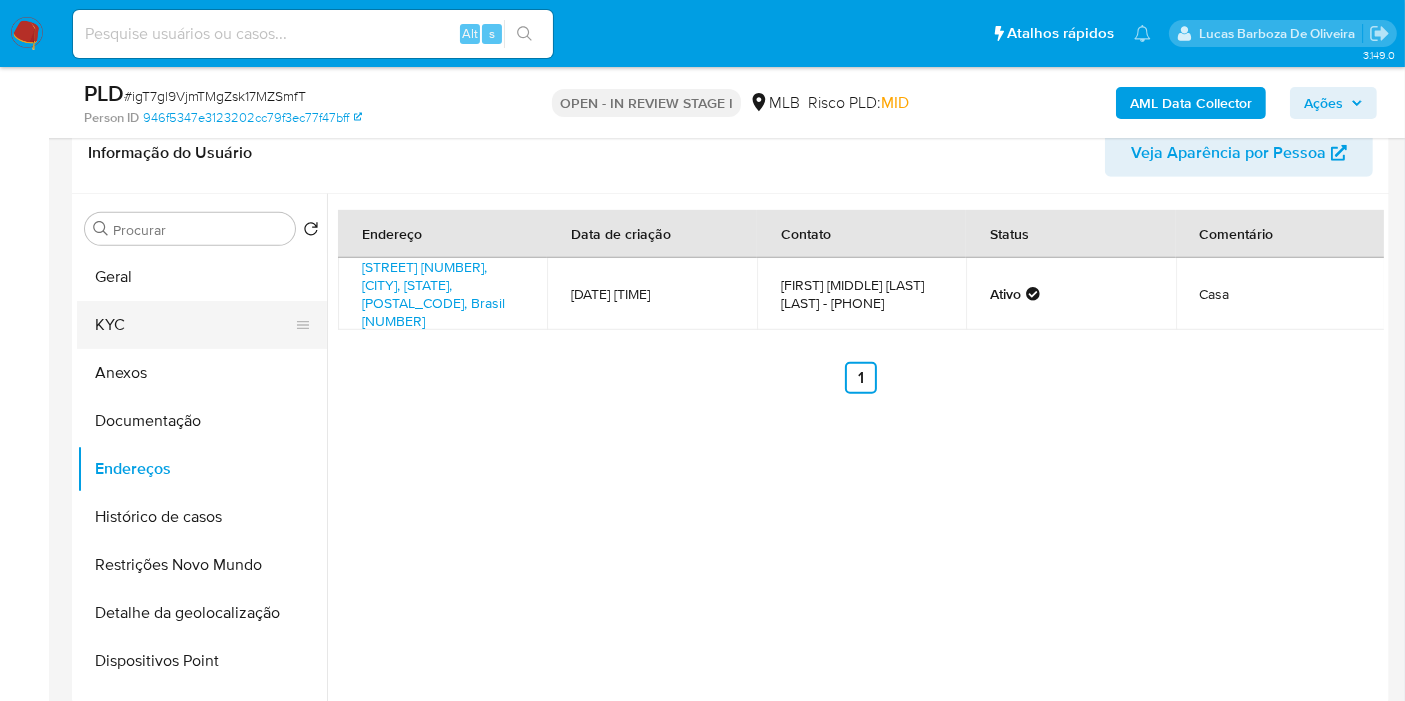 click on "KYC" at bounding box center (194, 325) 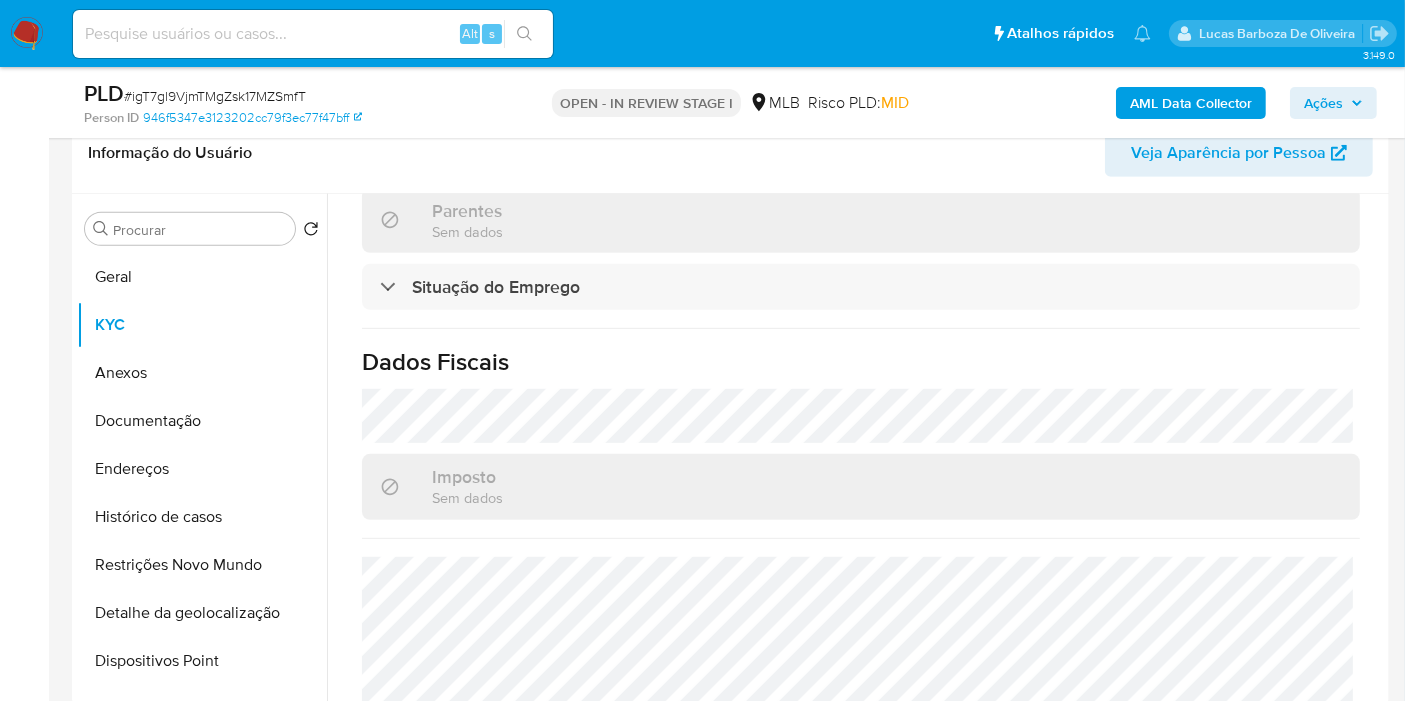 scroll, scrollTop: 828, scrollLeft: 0, axis: vertical 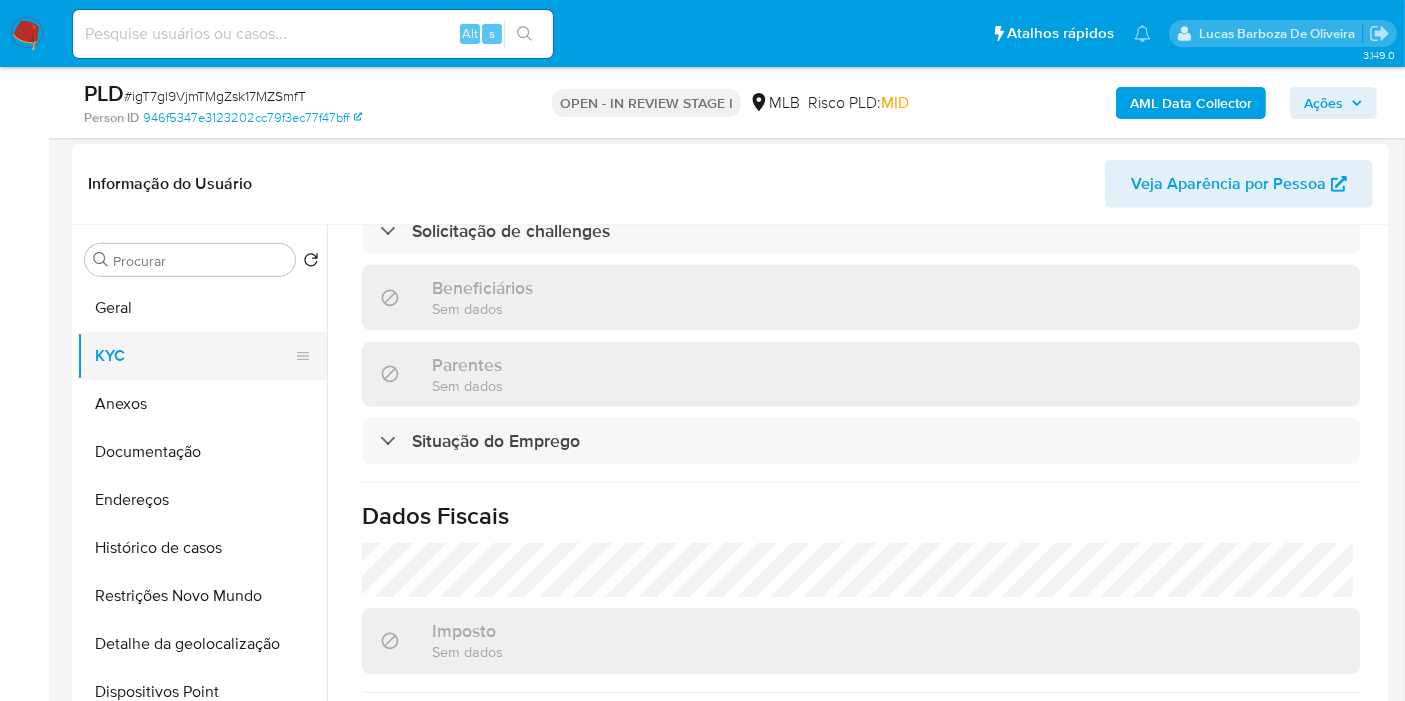 click on "Geral" at bounding box center (202, 308) 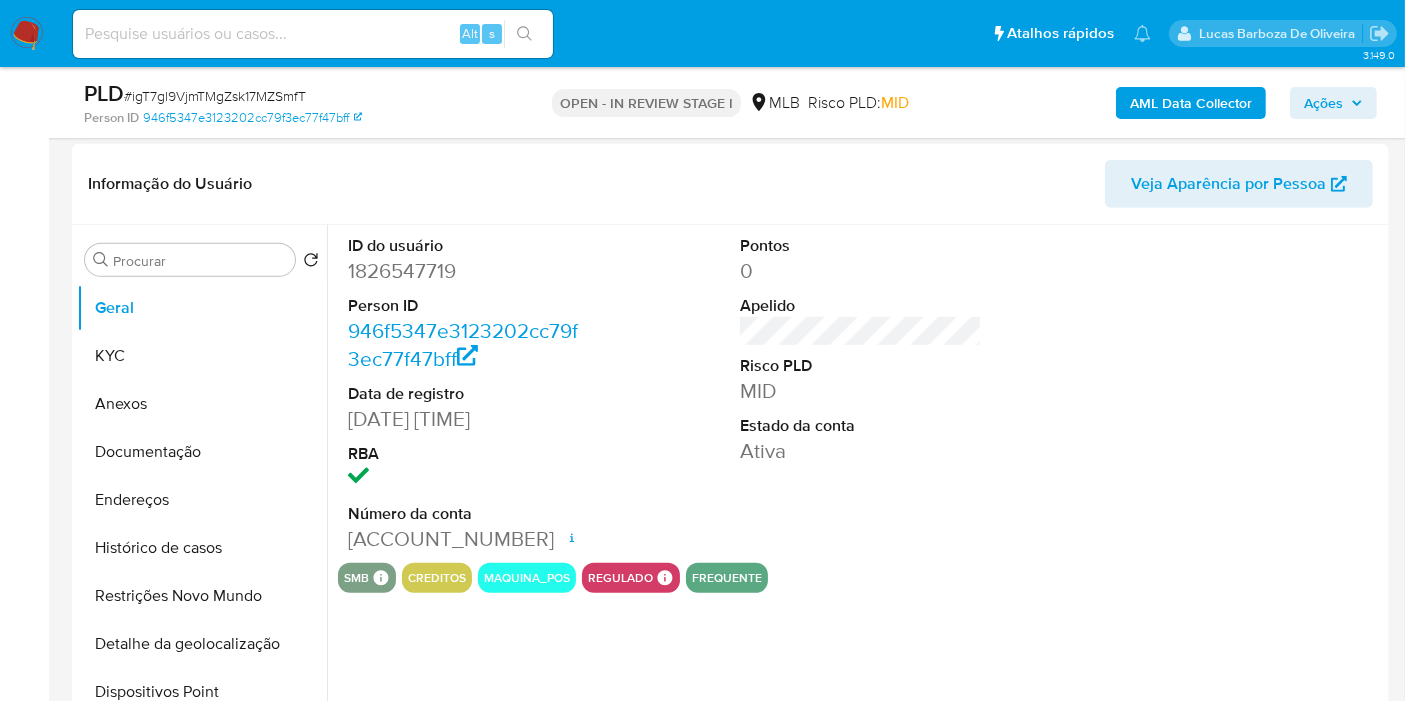 click on "1826547719" at bounding box center [469, 271] 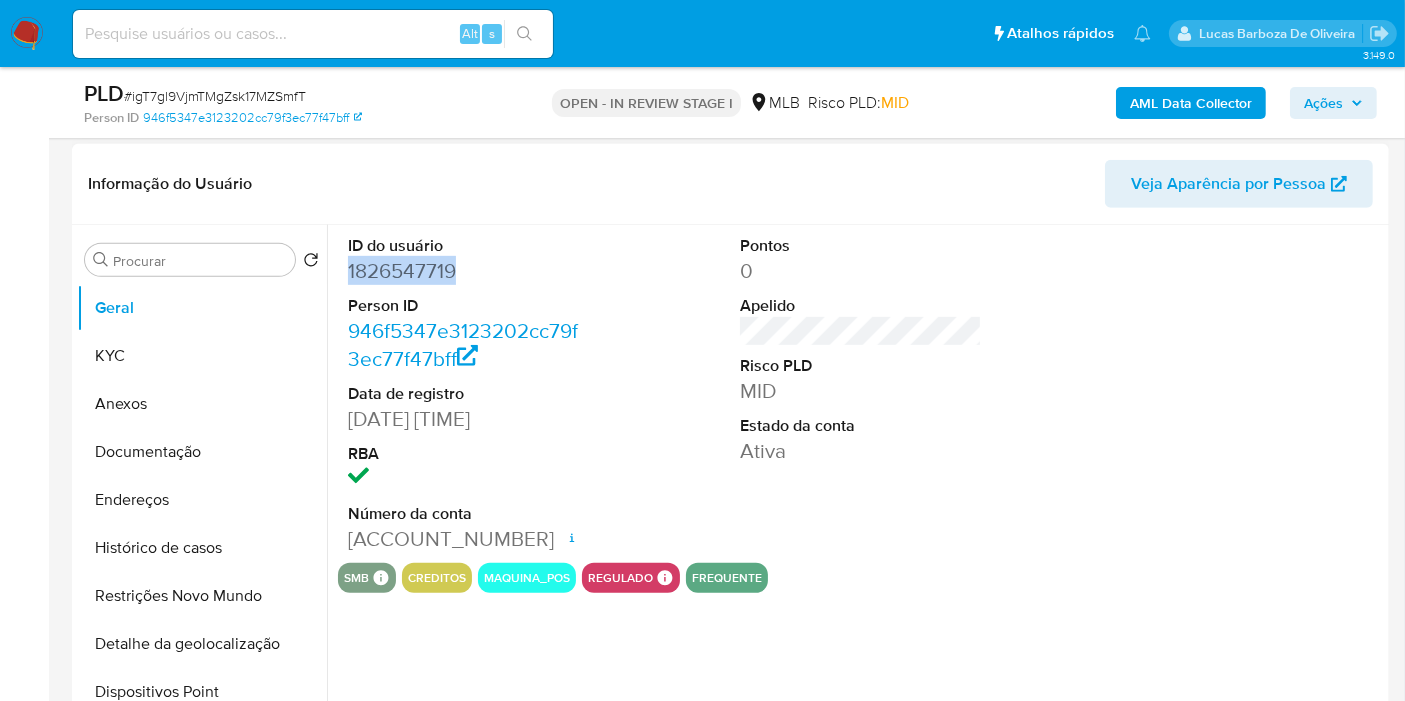 click on "1826547719" at bounding box center (469, 271) 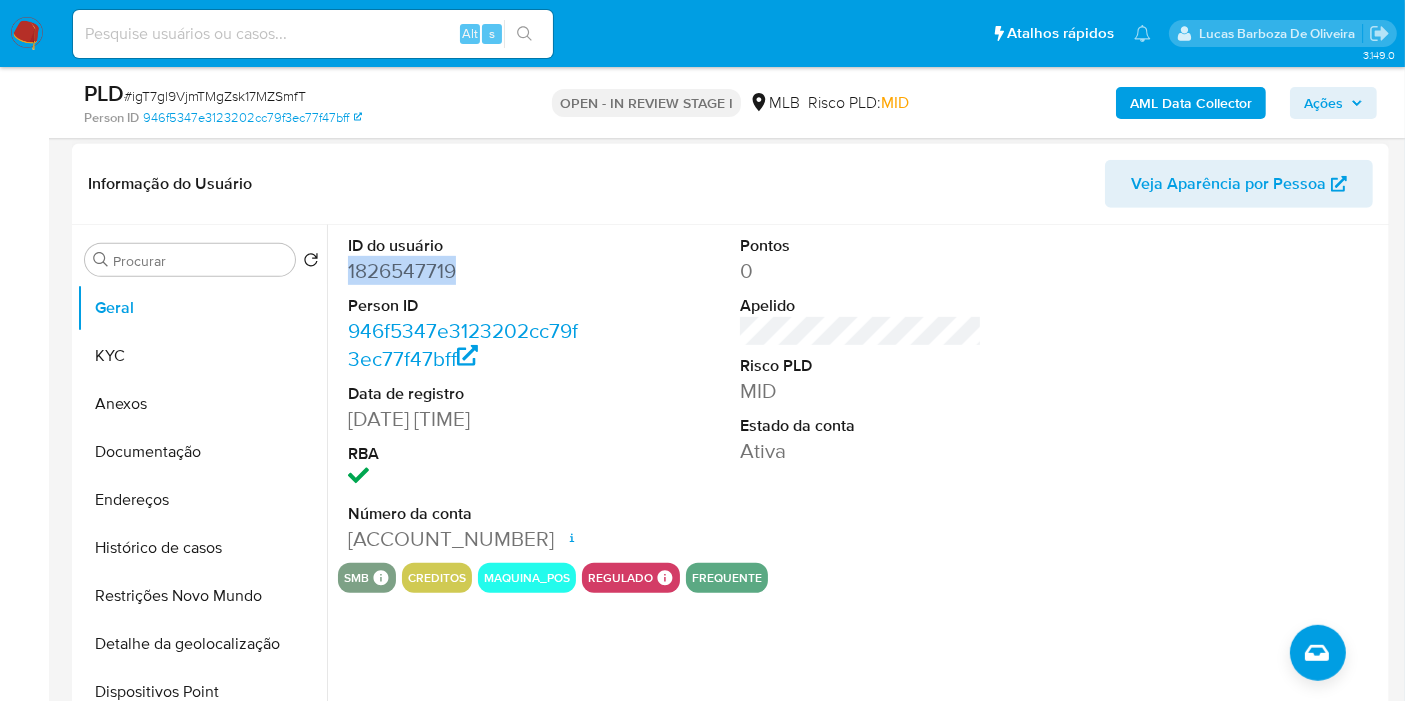 copy on "1826547719" 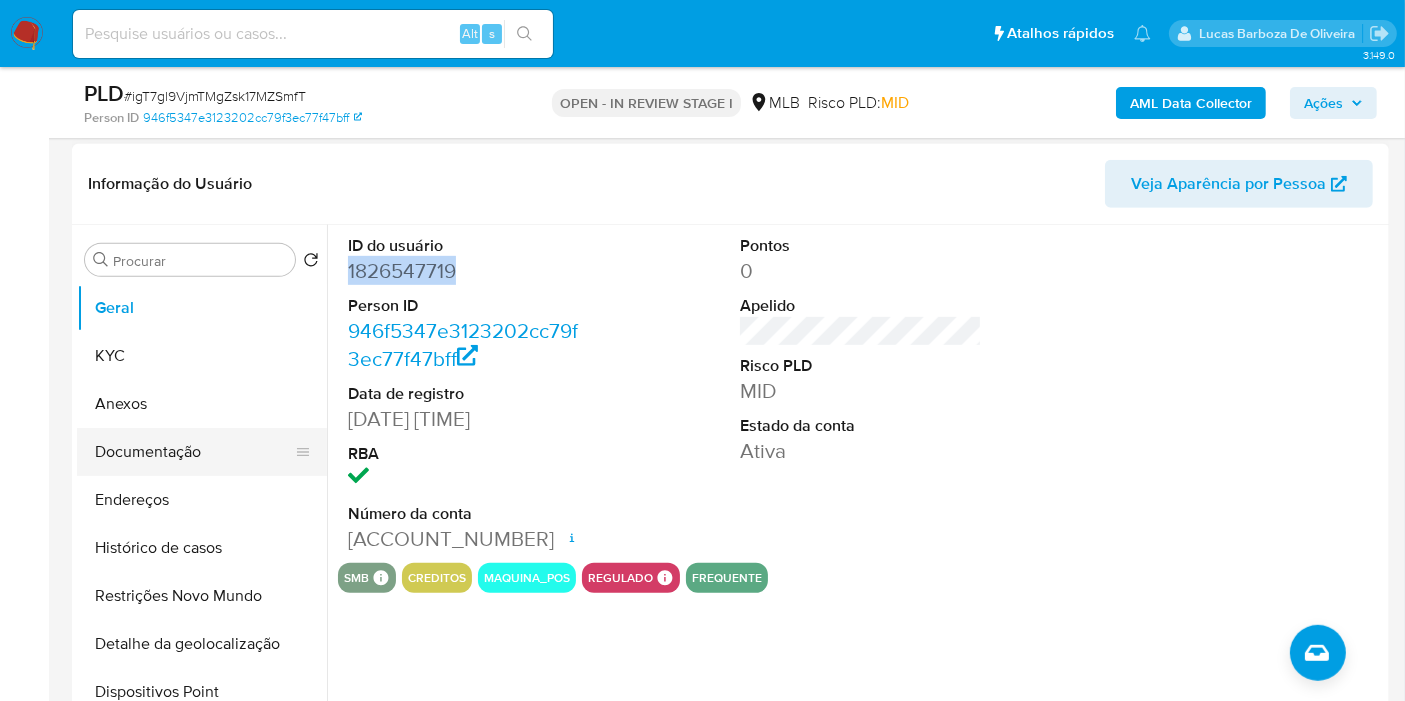 click on "Documentação" at bounding box center (194, 452) 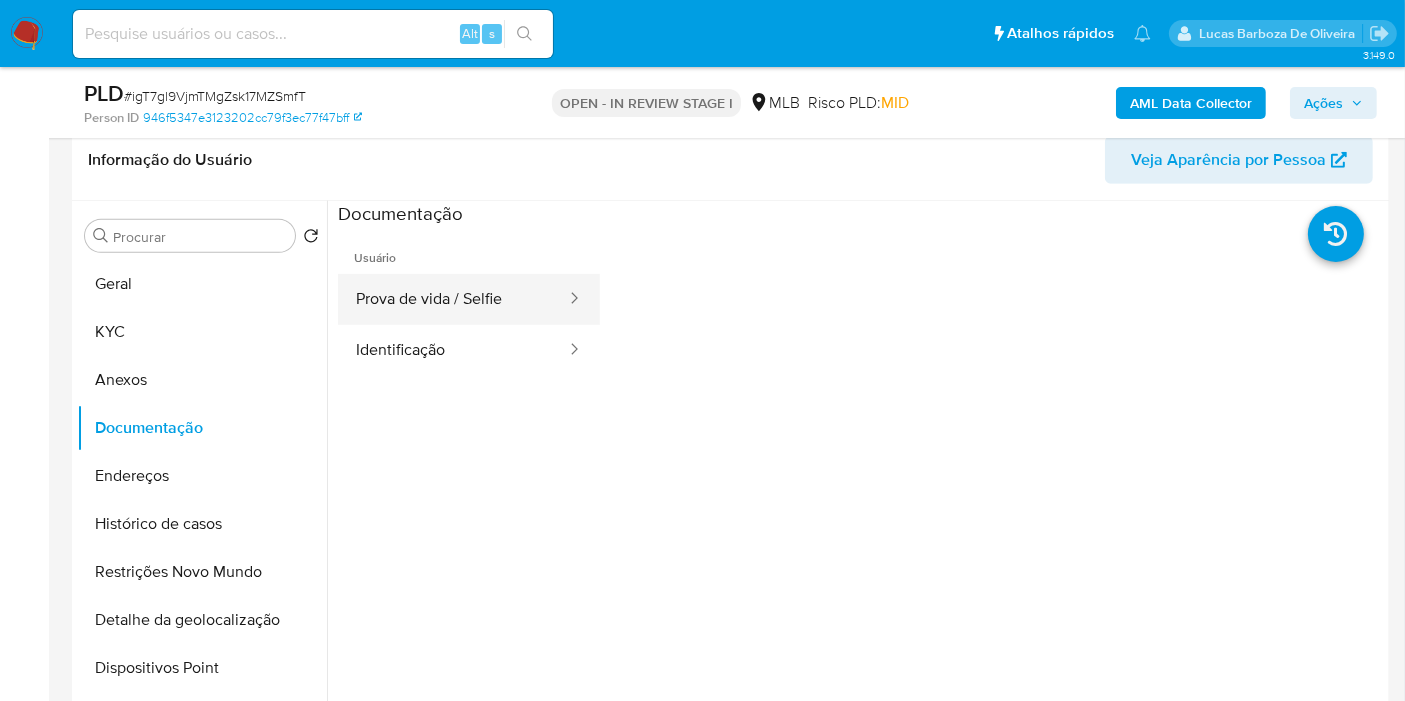 click on "Prova de vida / Selfie" at bounding box center [453, 299] 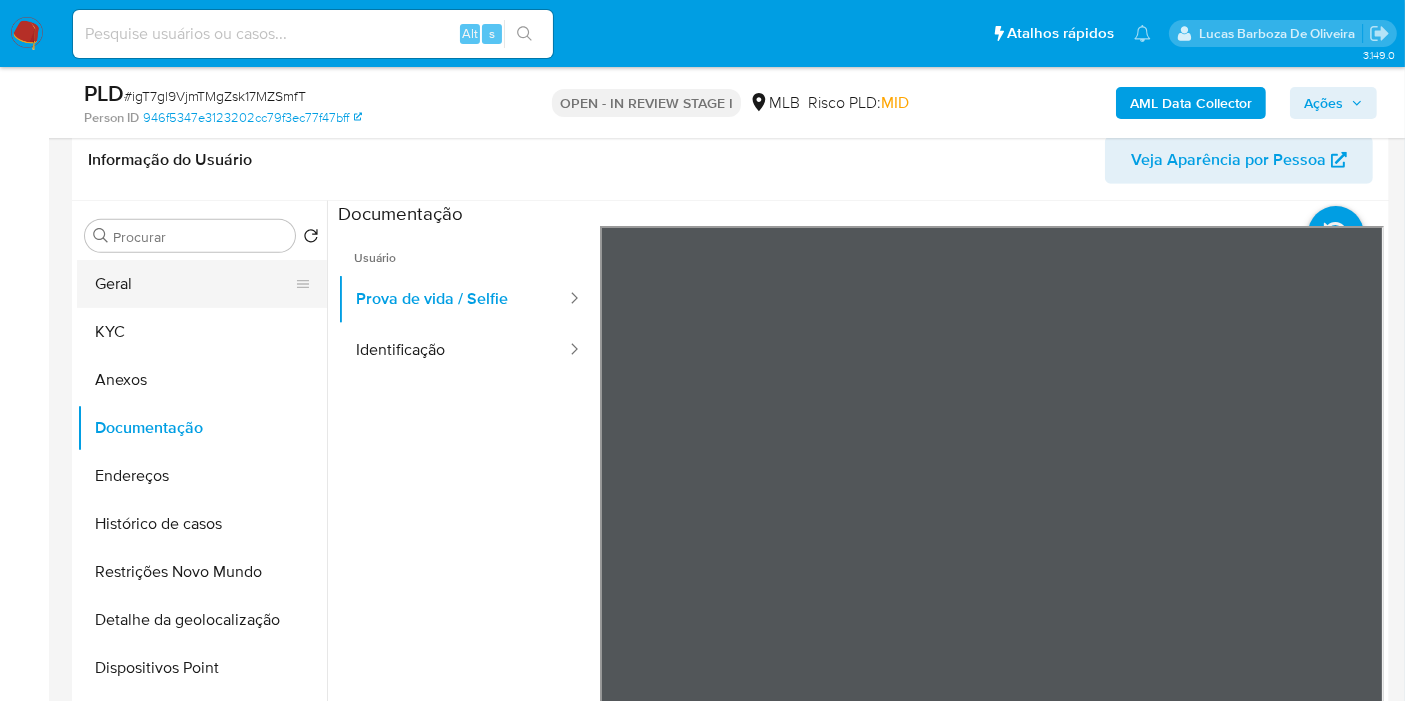 click on "Geral" at bounding box center (194, 284) 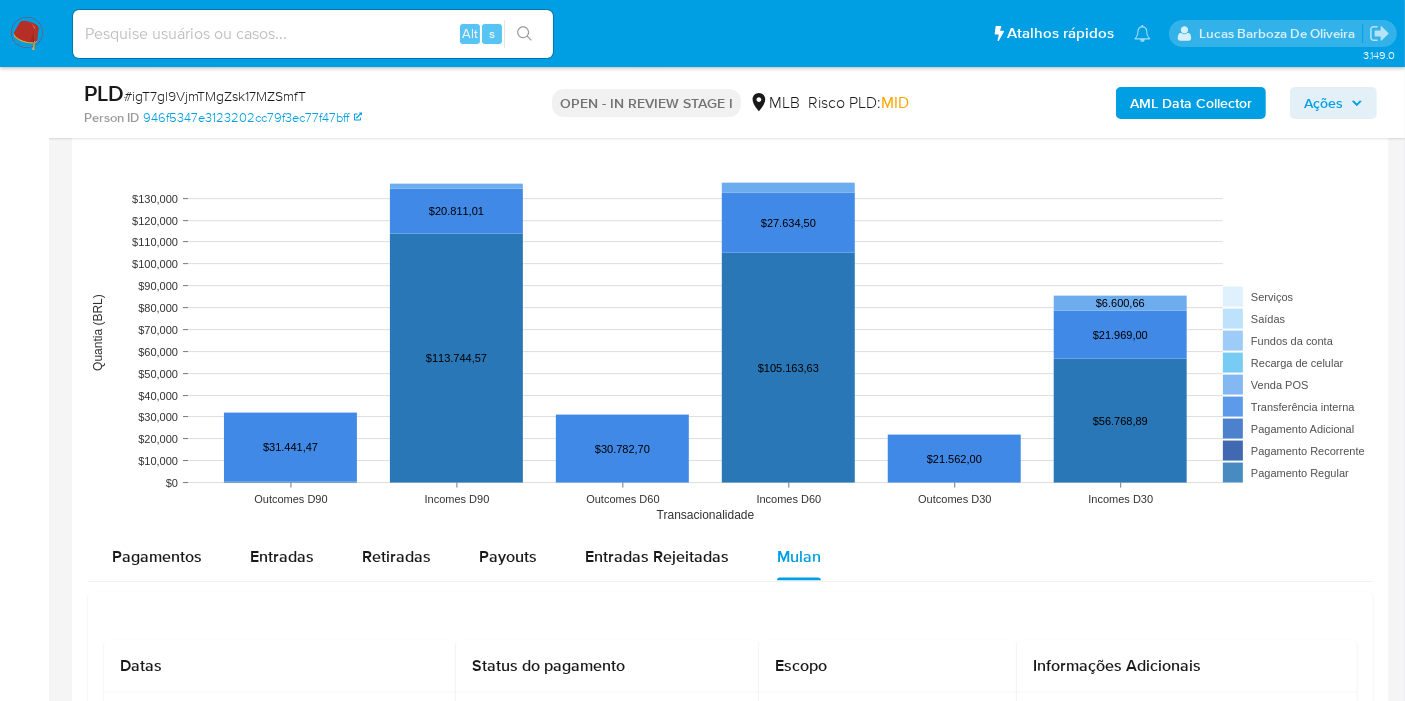 scroll, scrollTop: 2523, scrollLeft: 0, axis: vertical 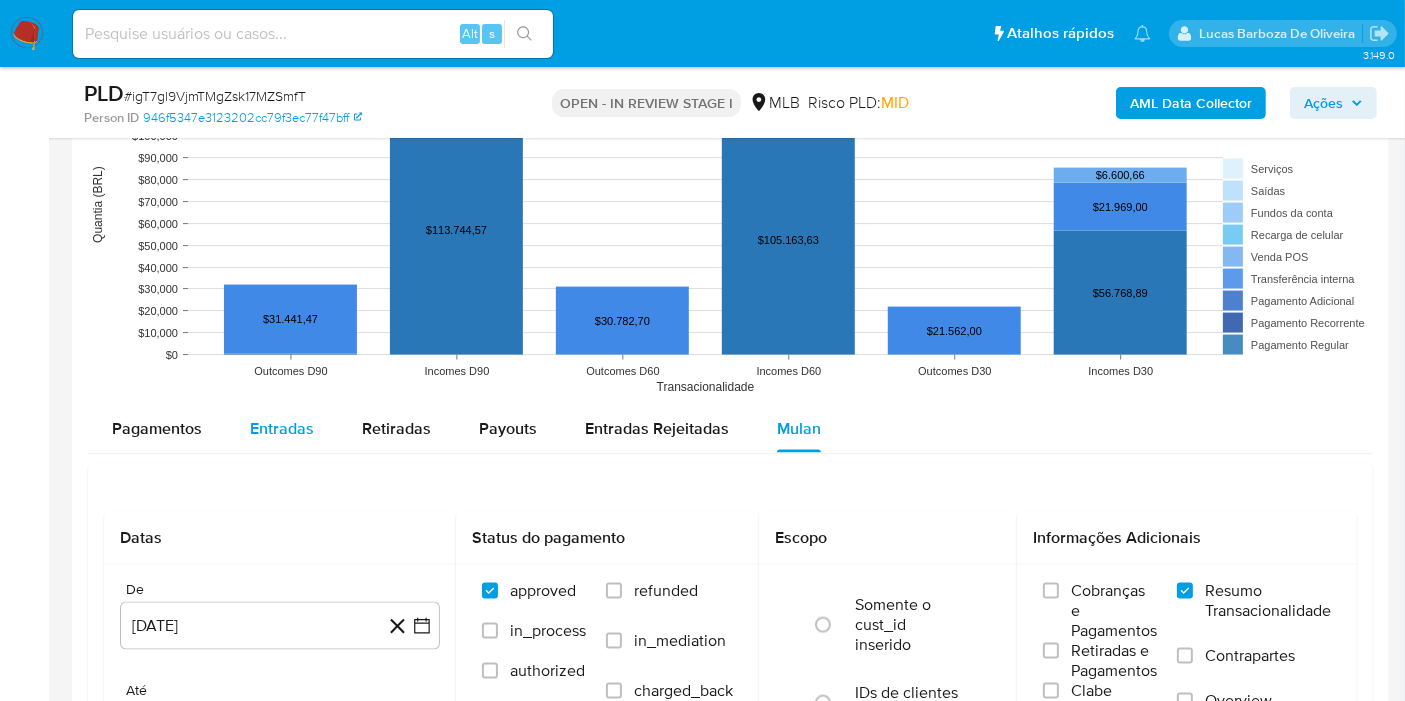 click on "Entradas" at bounding box center (282, 429) 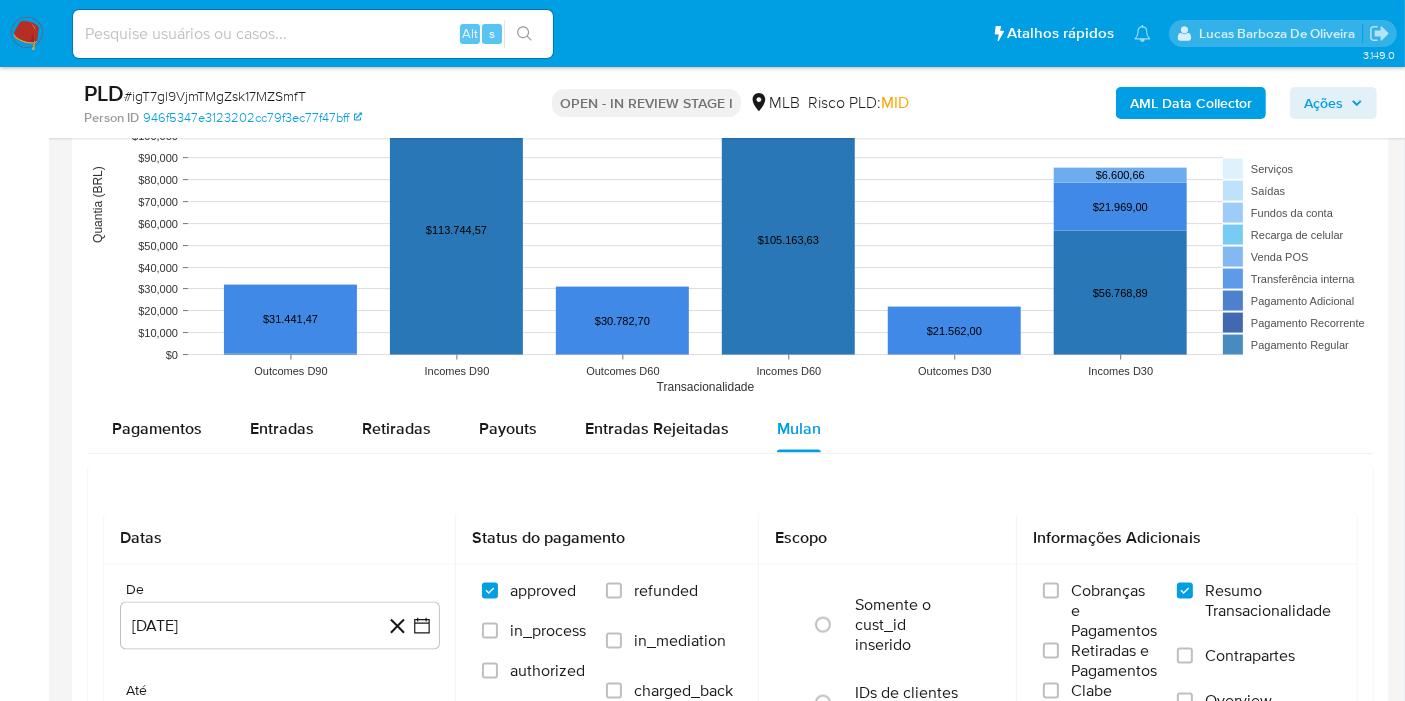 select on "10" 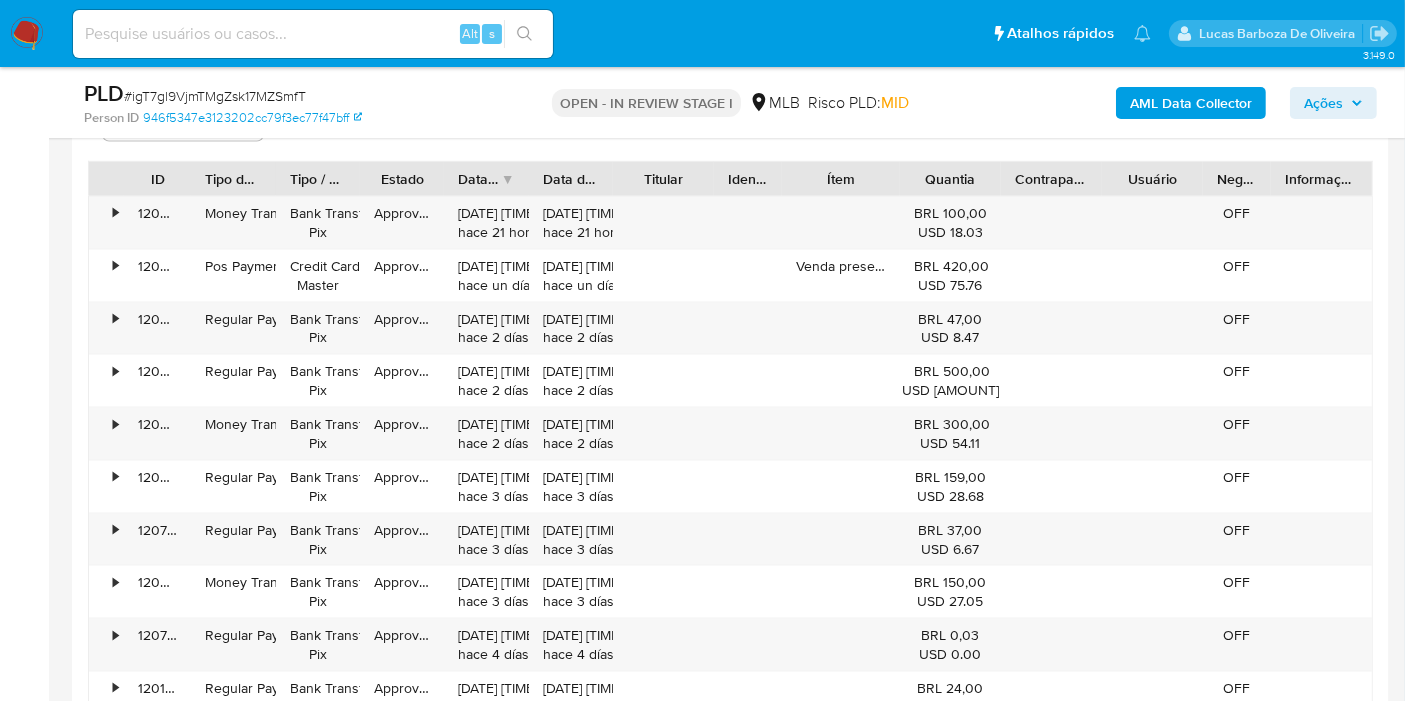 scroll, scrollTop: 2937, scrollLeft: 0, axis: vertical 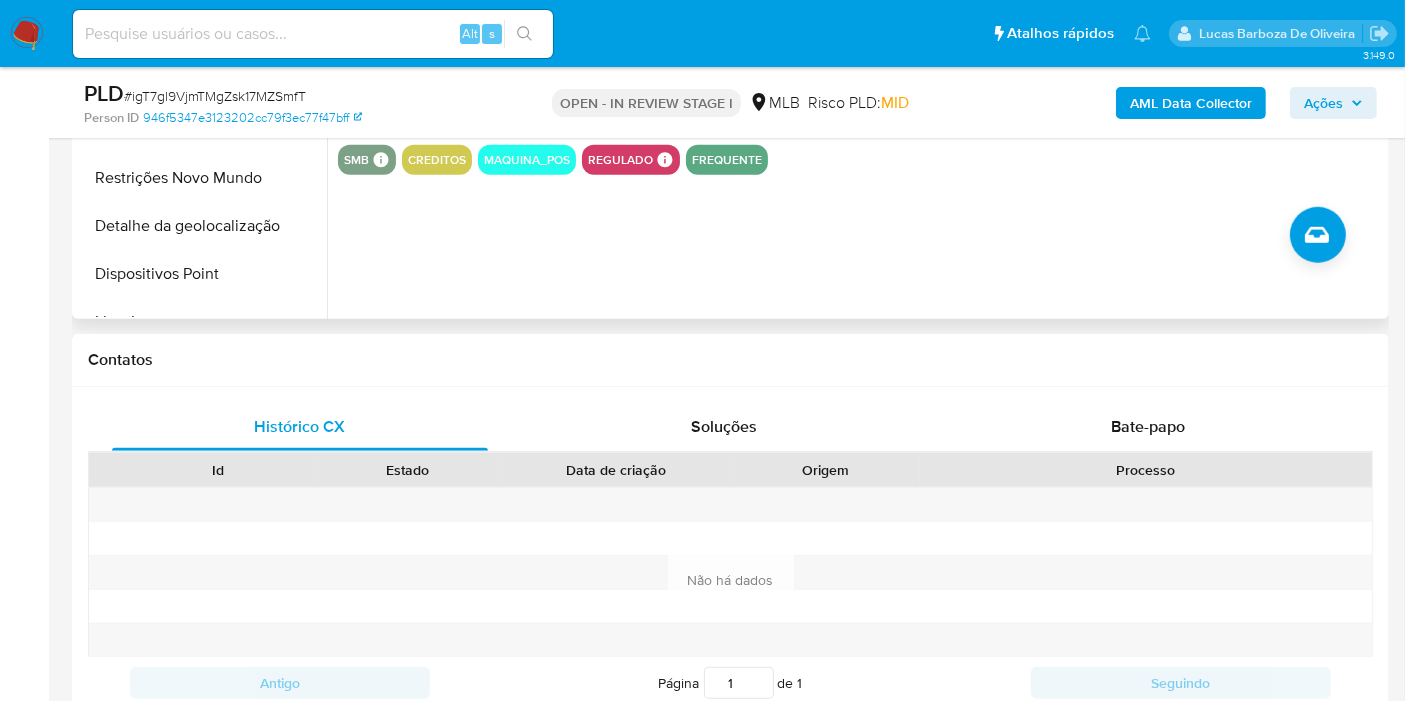 drag, startPoint x: 384, startPoint y: 753, endPoint x: 1060, endPoint y: 215, distance: 863.956 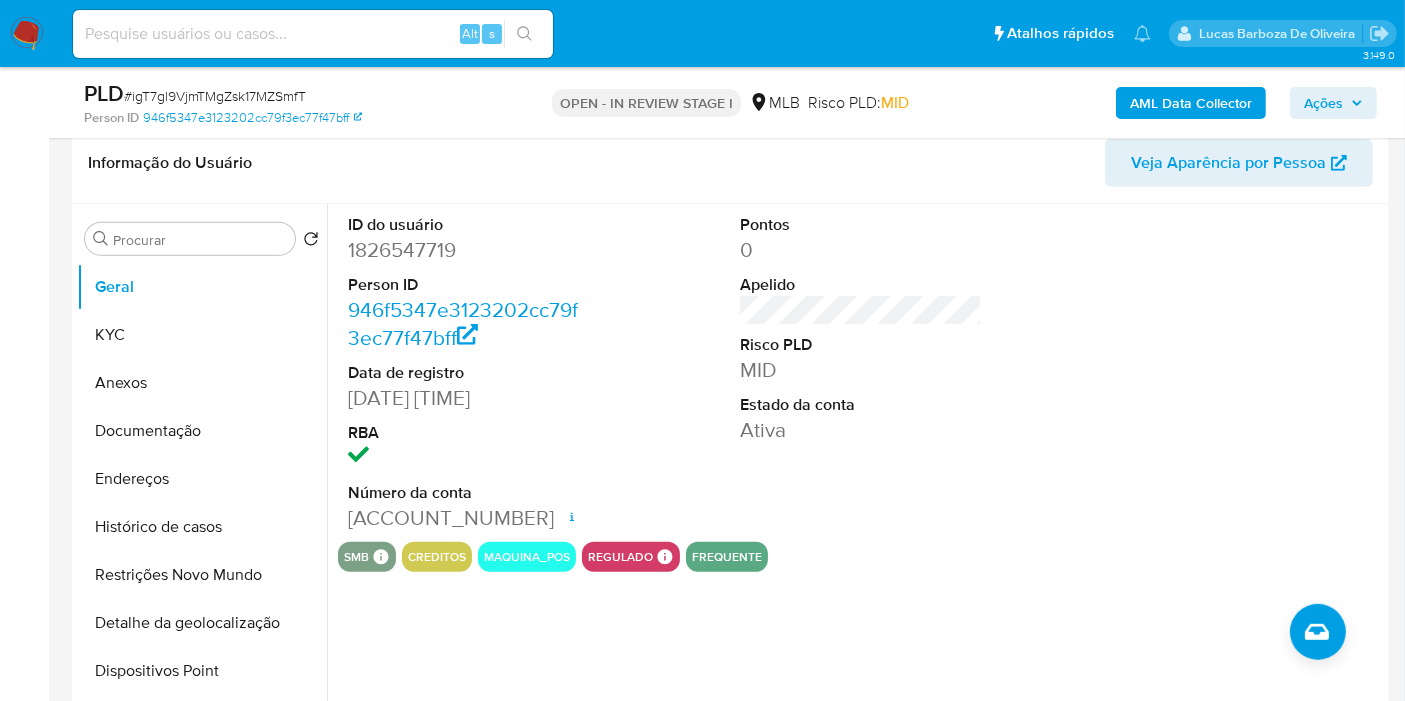 scroll, scrollTop: 831, scrollLeft: 0, axis: vertical 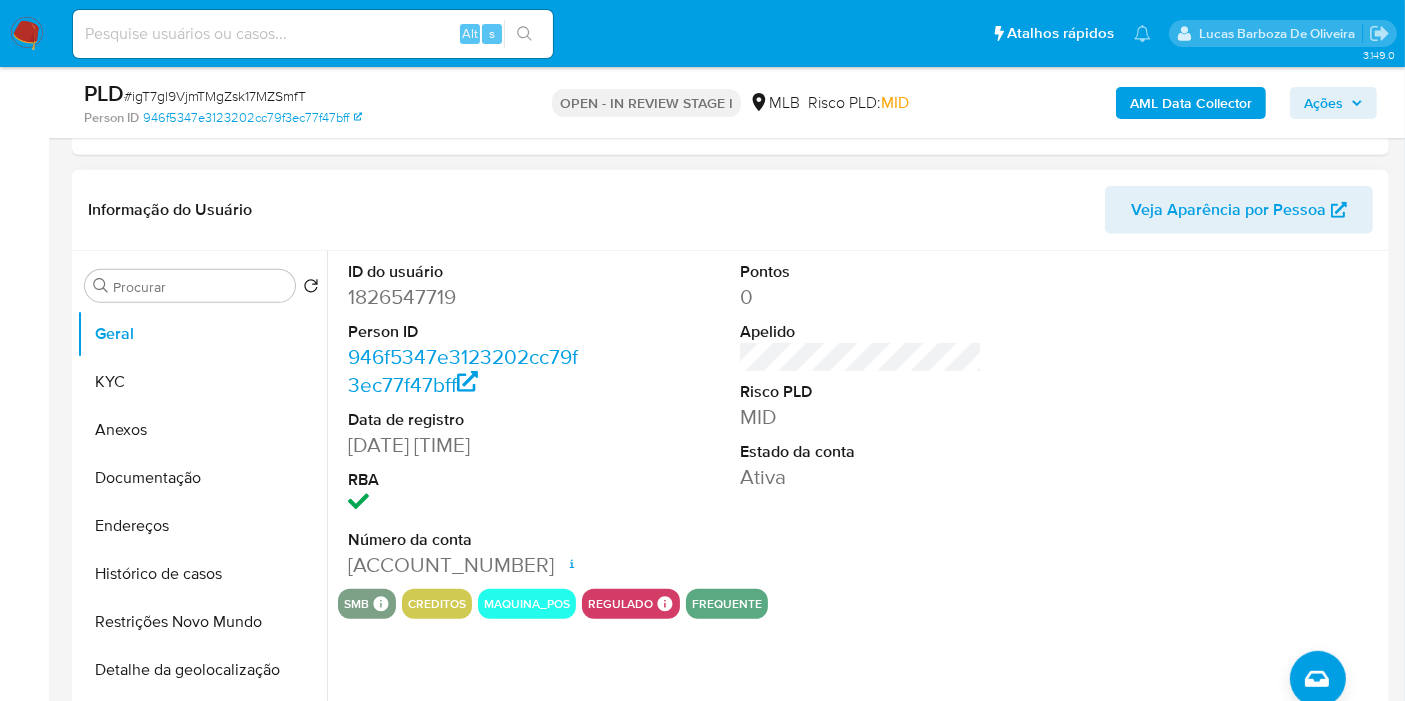 click on "1826547719" at bounding box center (469, 297) 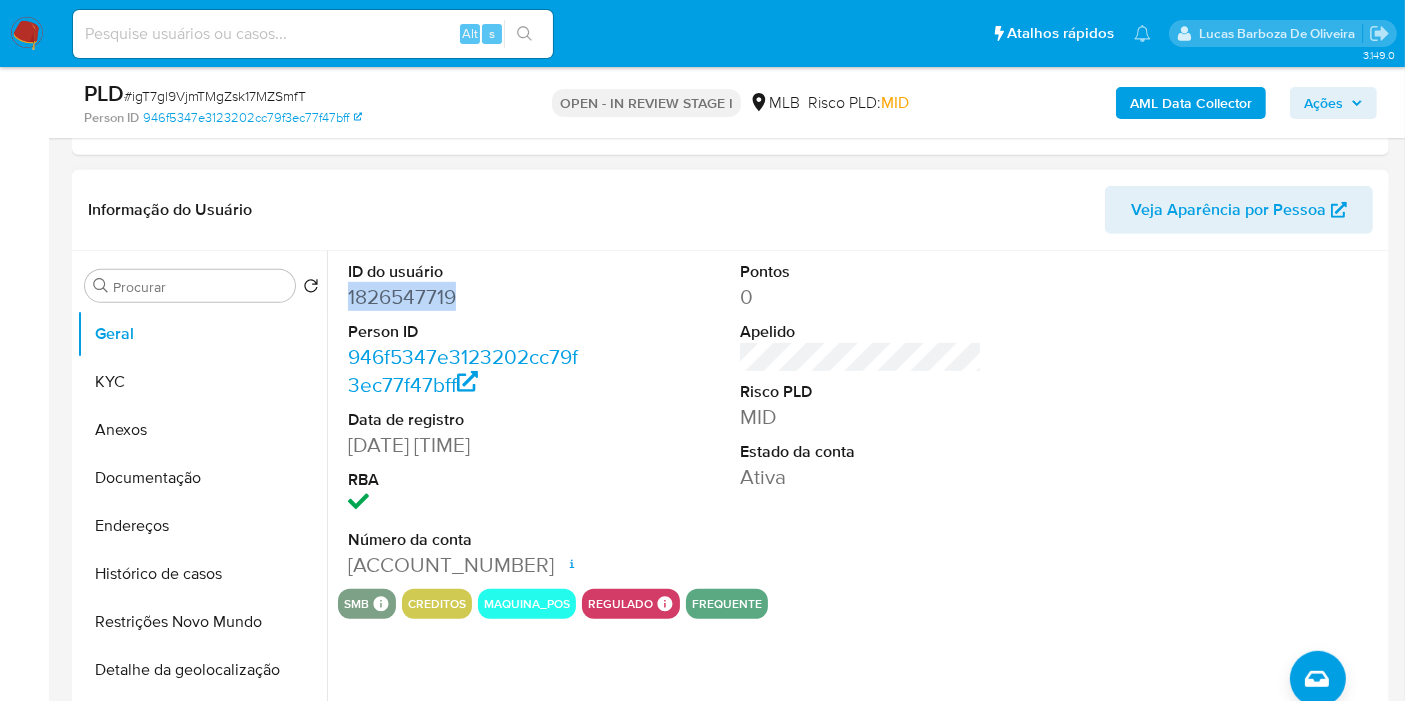 click on "1826547719" at bounding box center (469, 297) 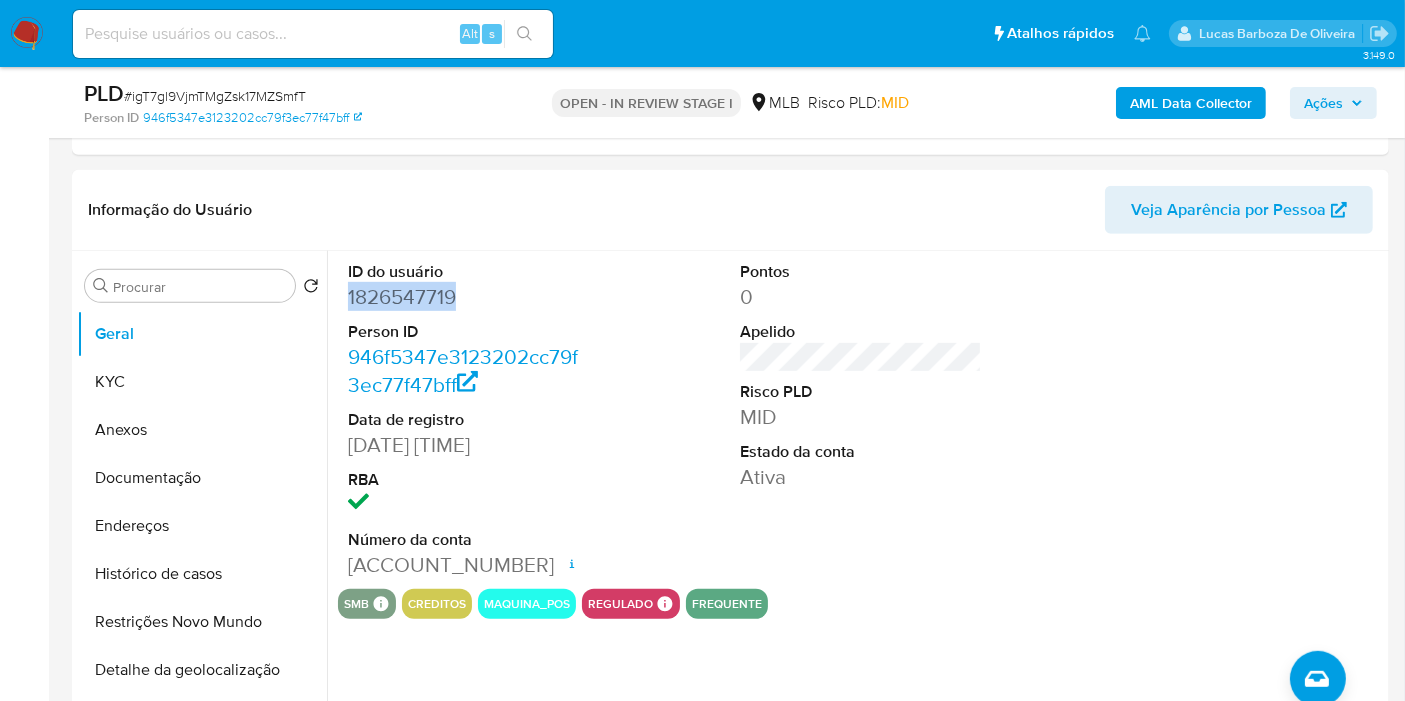 copy on "1826547719" 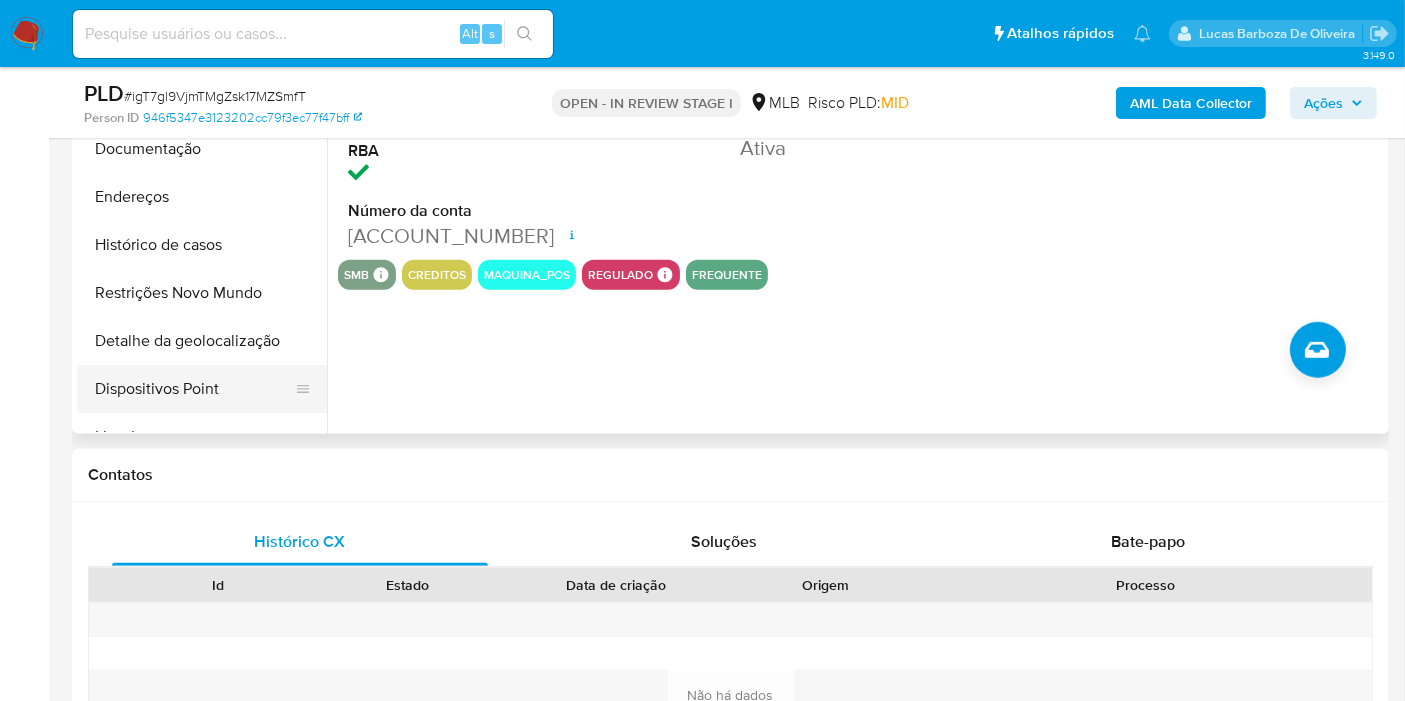 scroll, scrollTop: 1164, scrollLeft: 0, axis: vertical 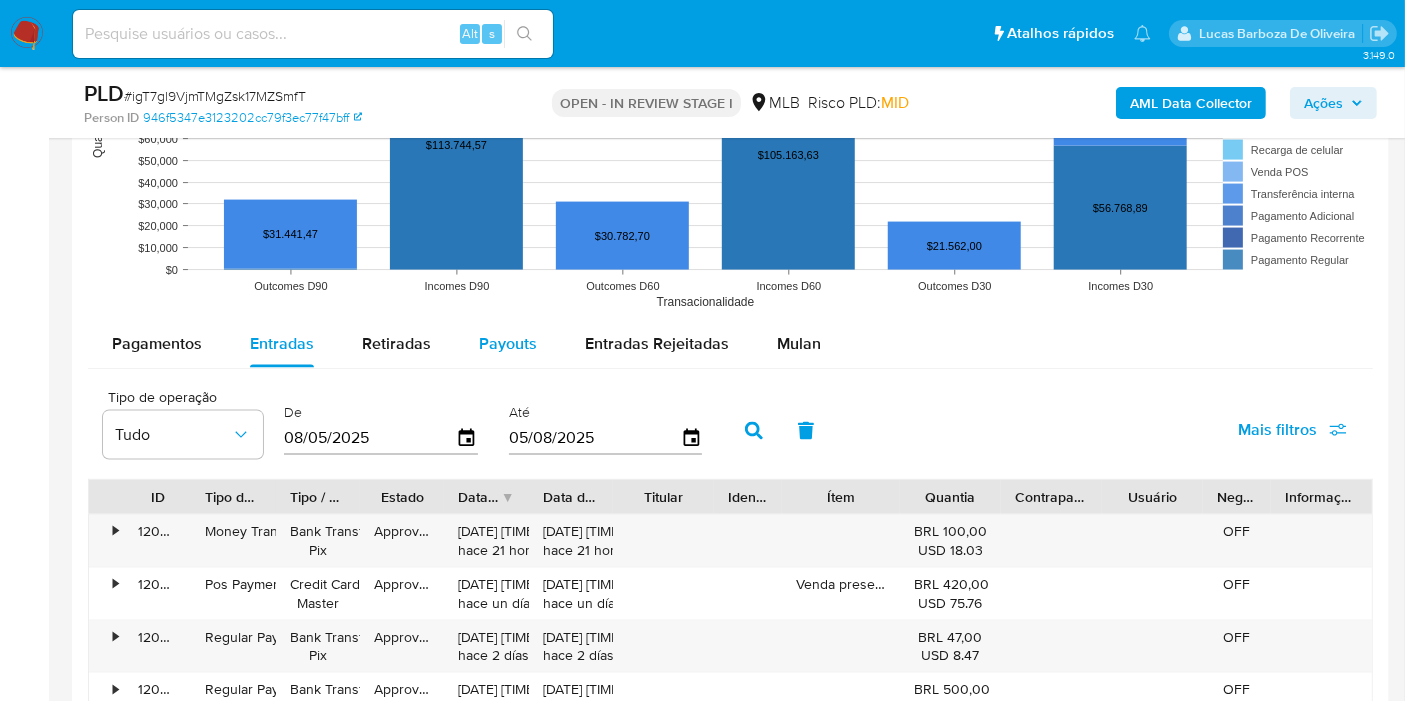 click on "Payouts" at bounding box center (508, 343) 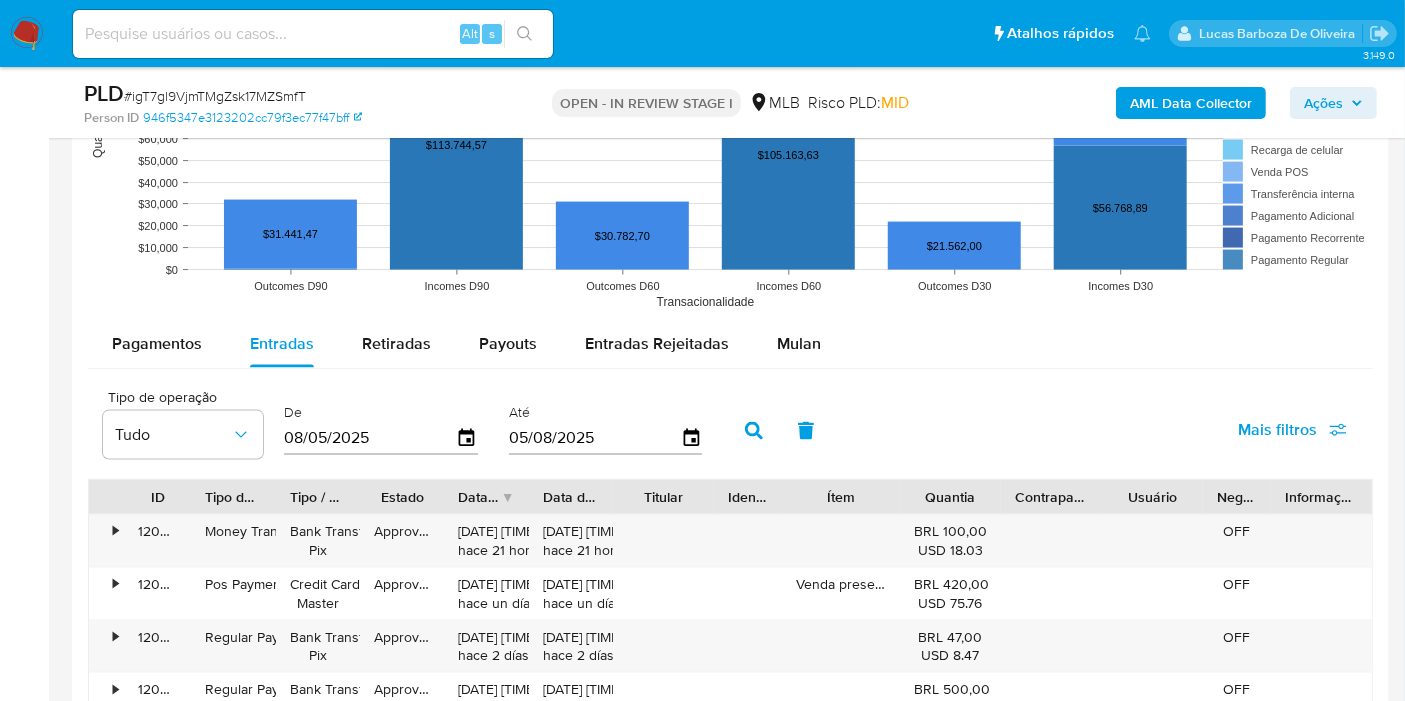 select on "10" 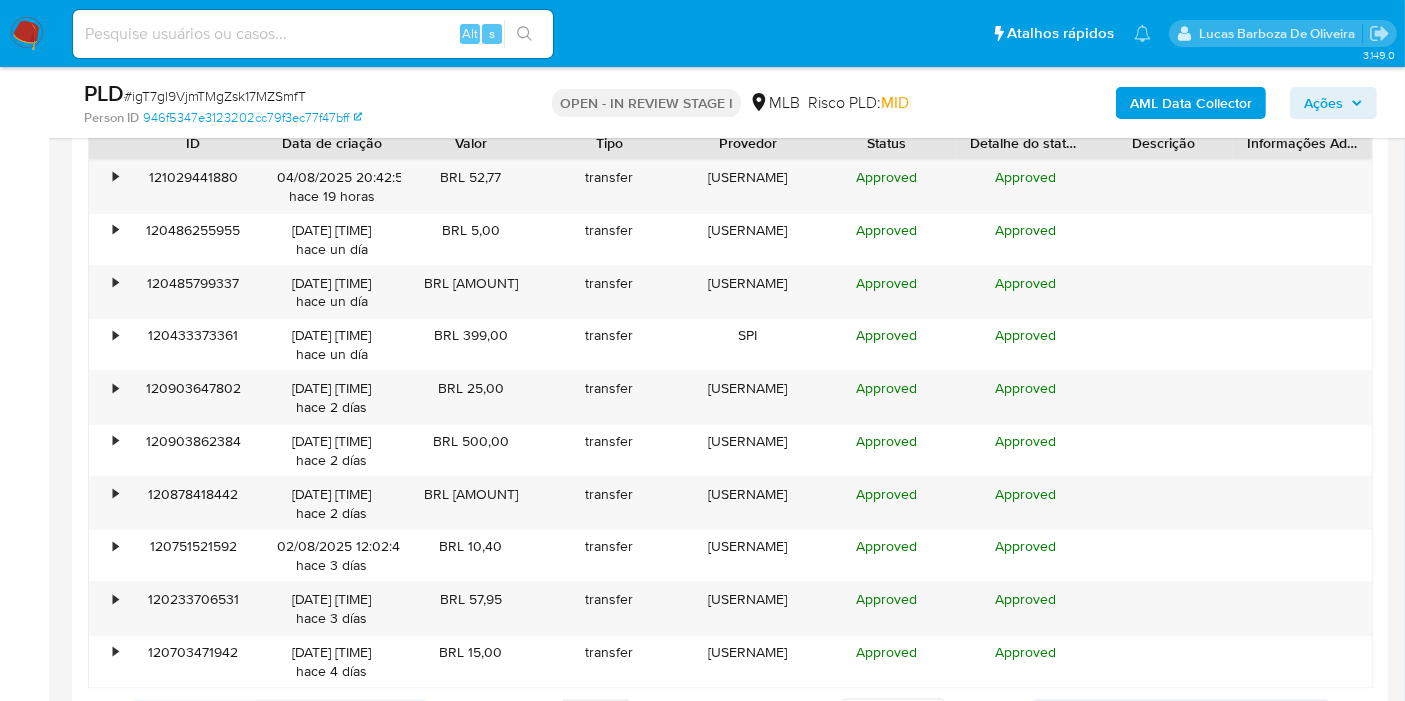 scroll, scrollTop: 2942, scrollLeft: 0, axis: vertical 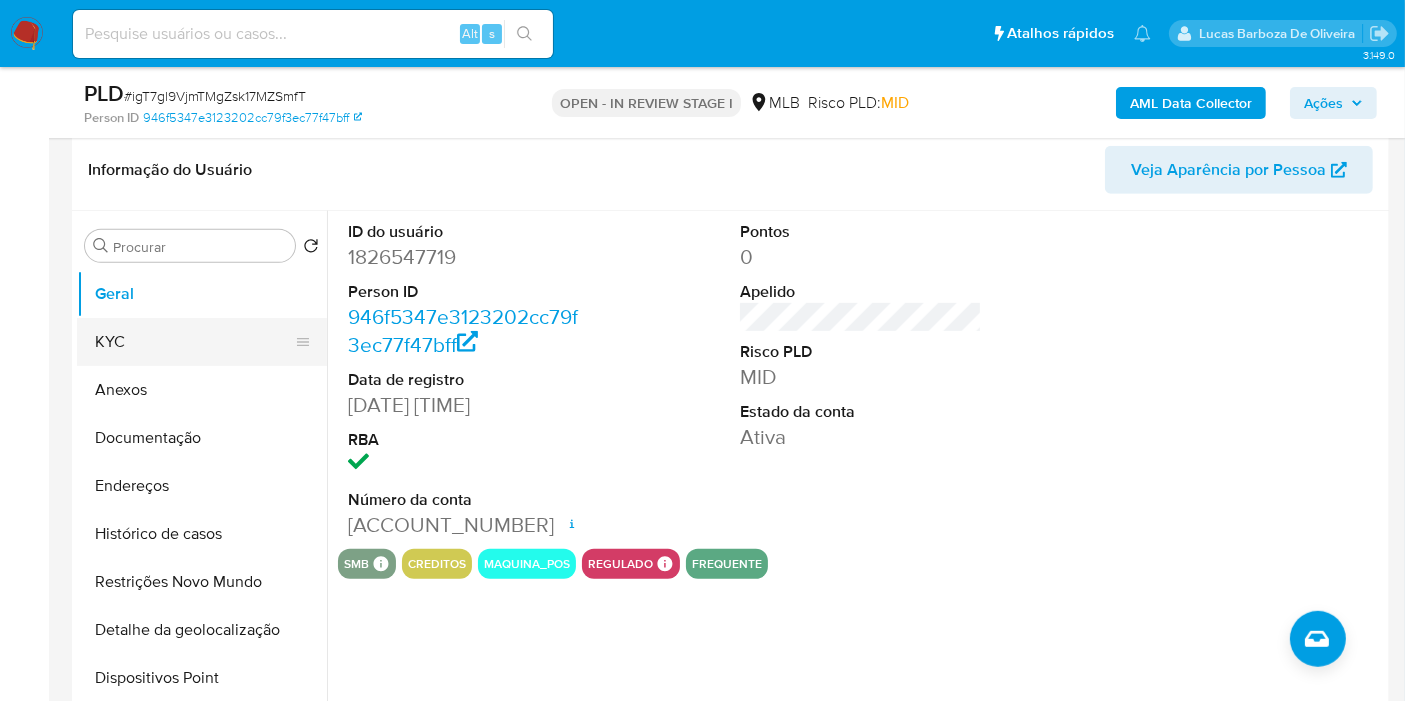click on "KYC" at bounding box center [194, 342] 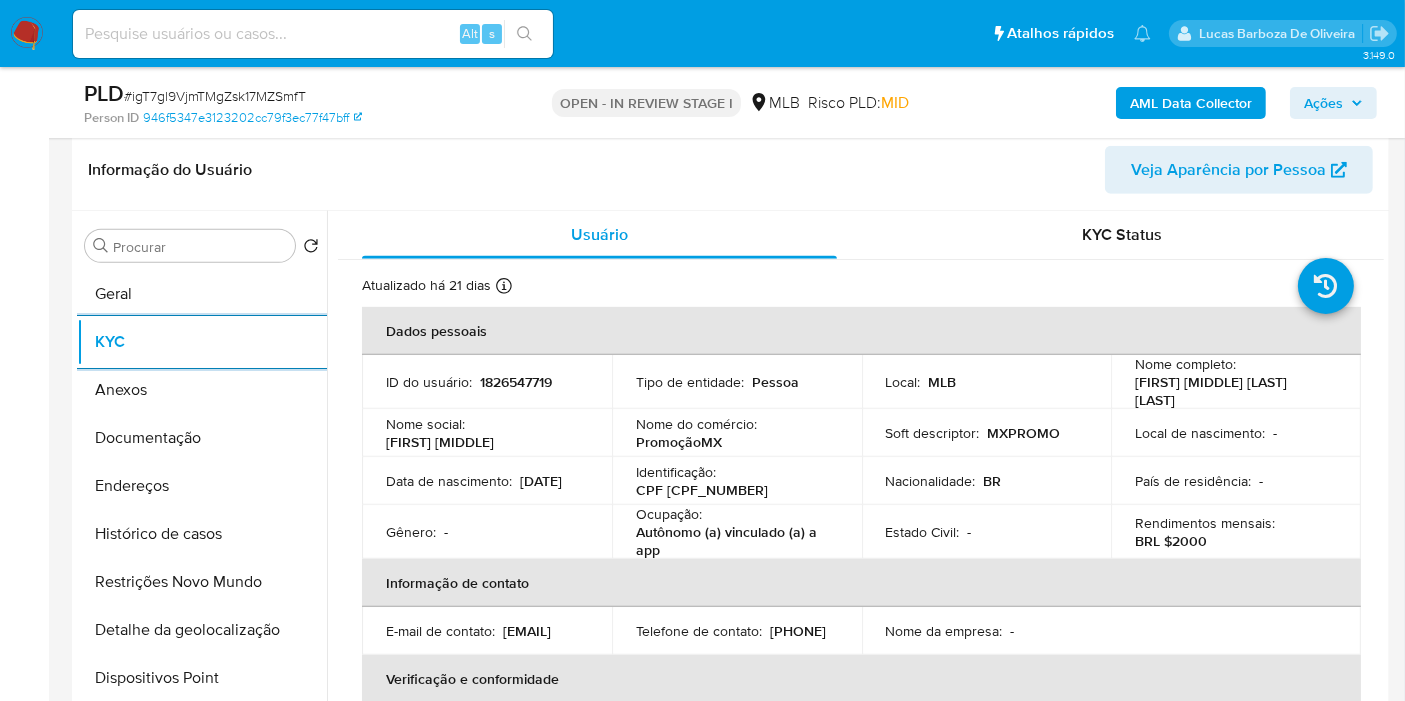 click on "Endereços" at bounding box center (202, 486) 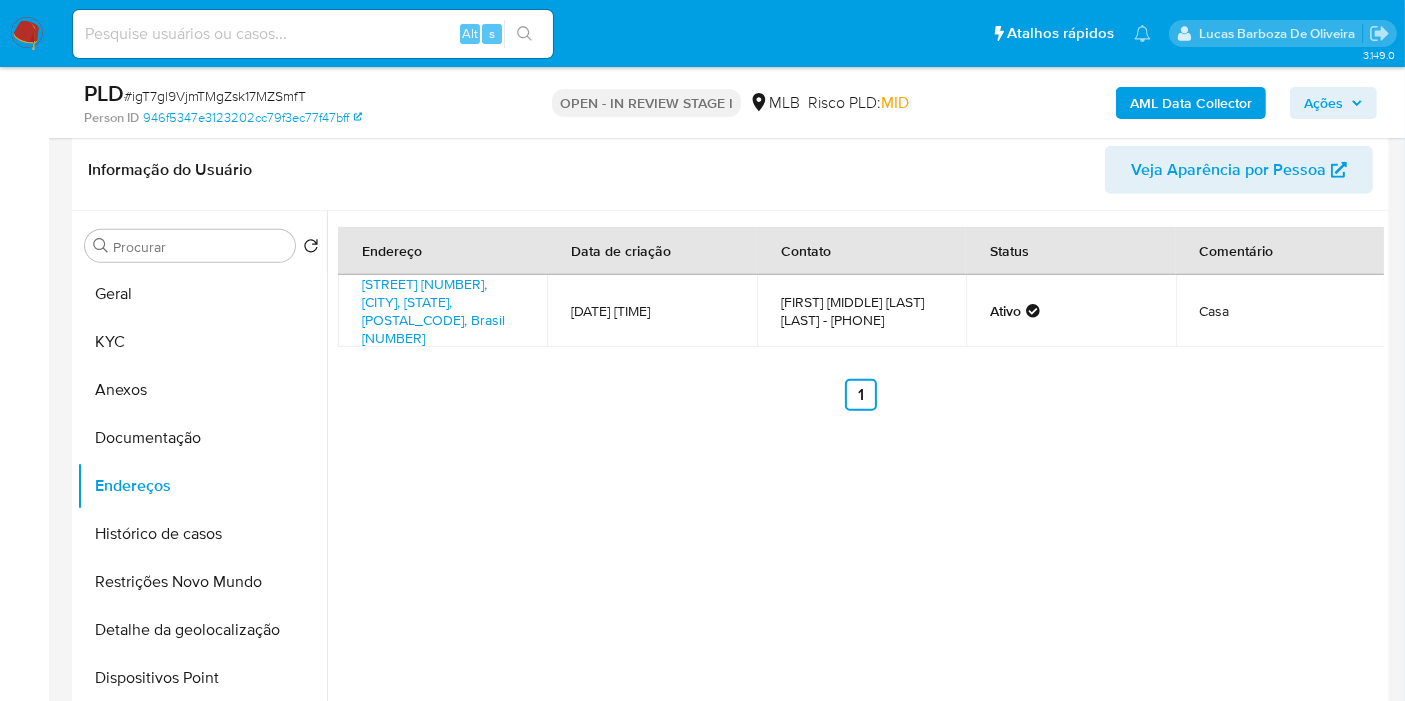 type 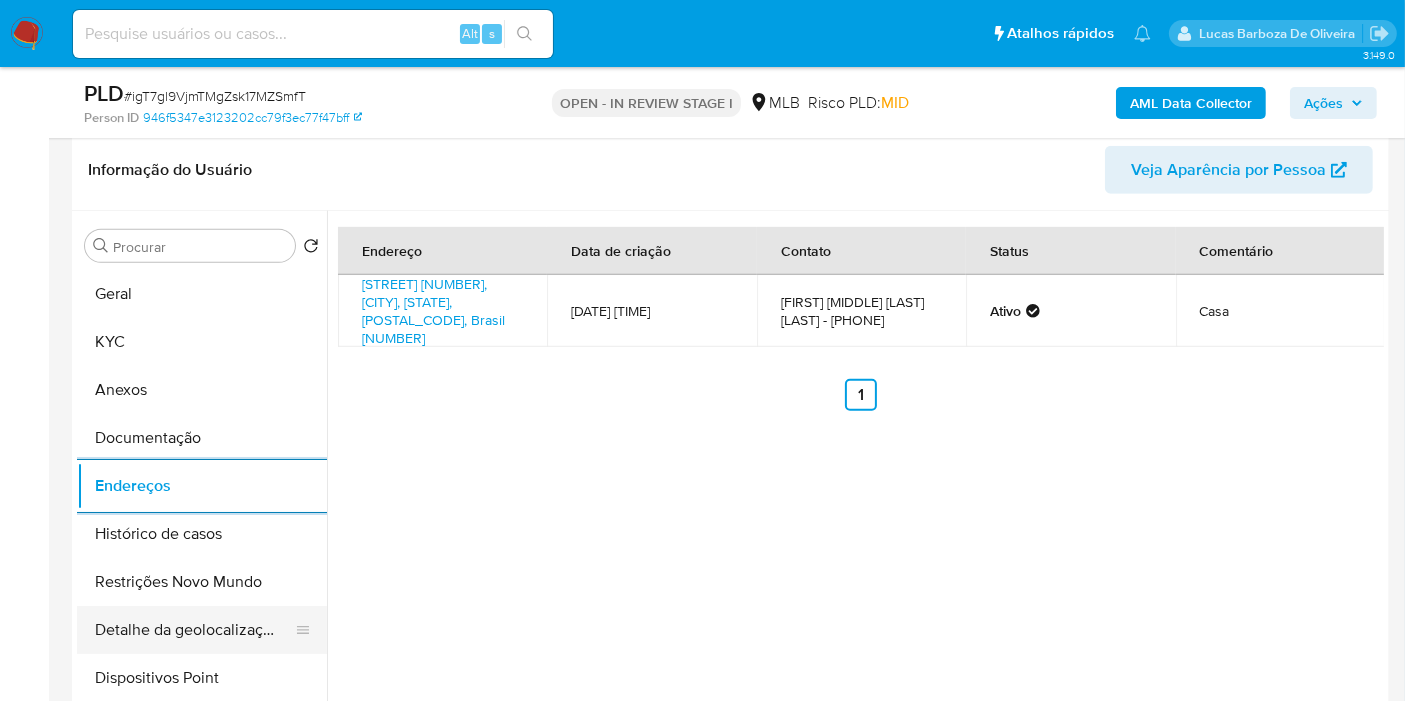 click on "Detalhe da geolocalização" at bounding box center (194, 630) 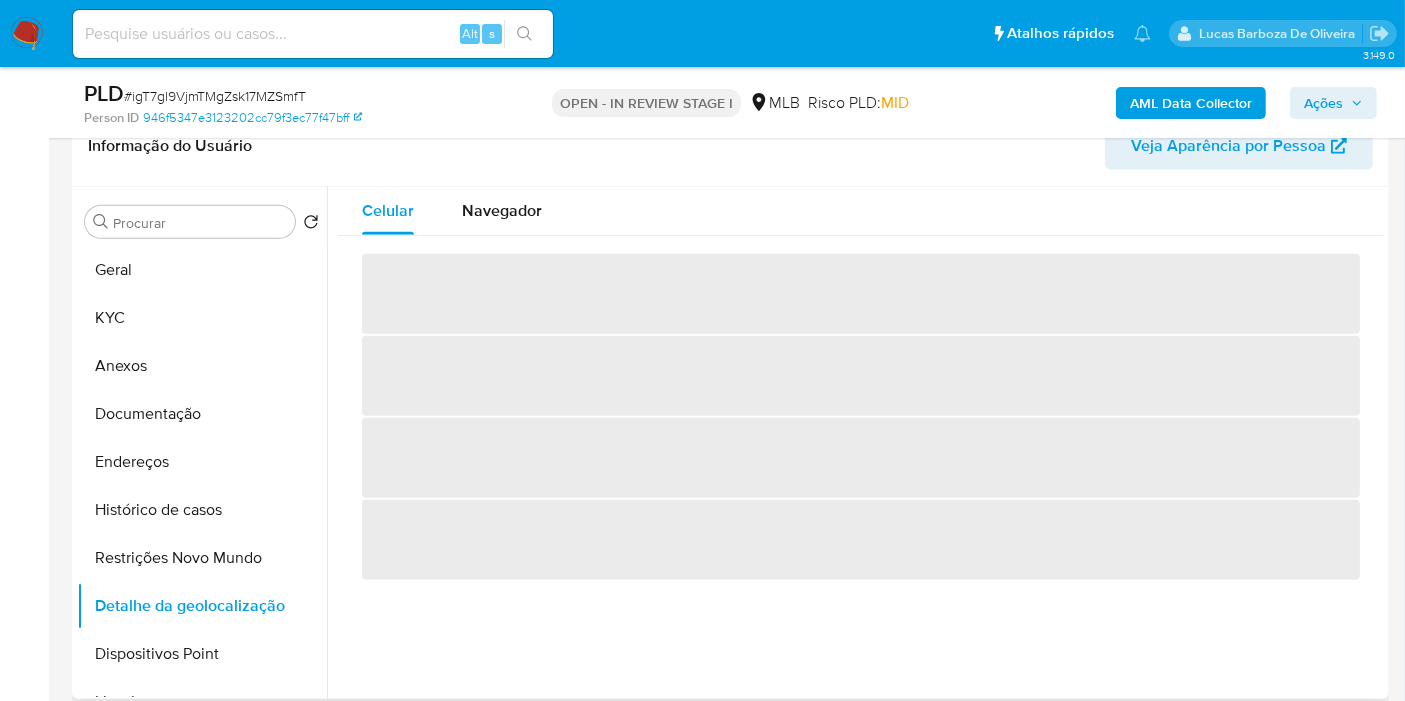 type 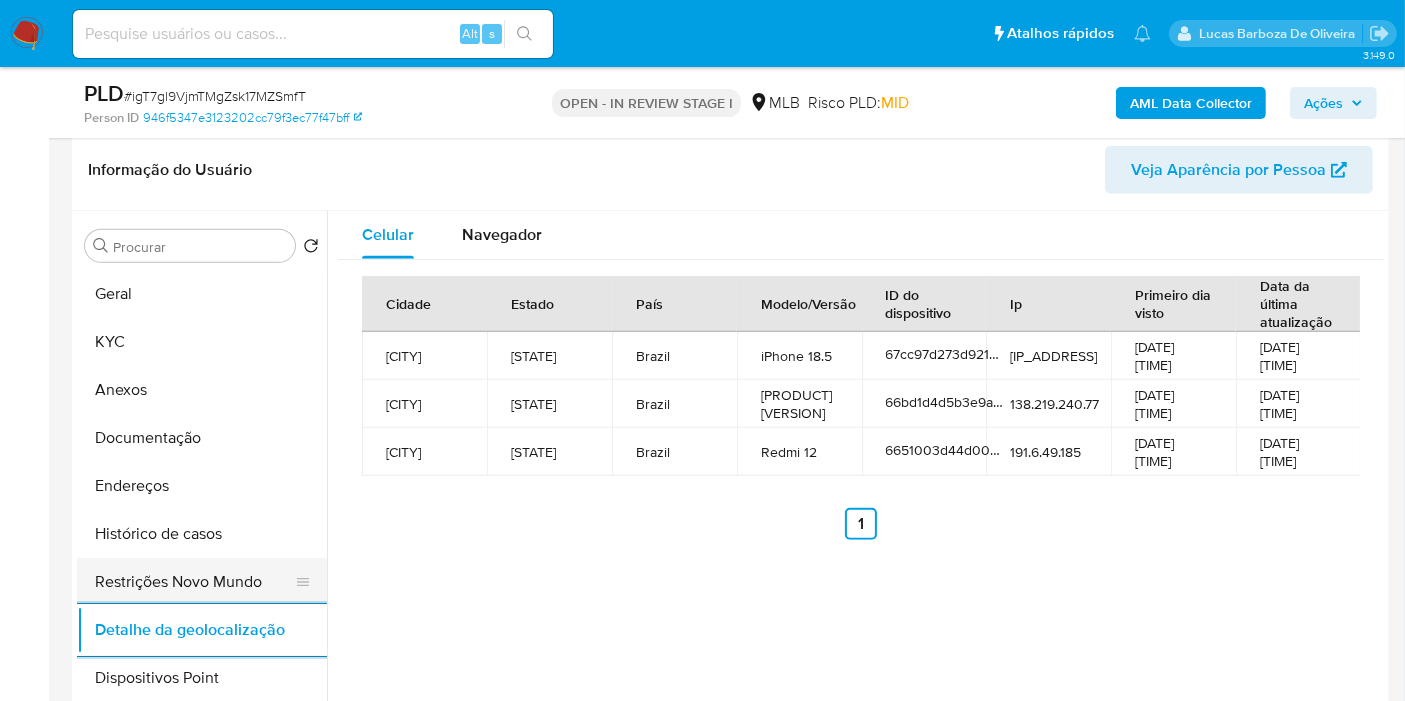 click on "Restrições Novo Mundo" at bounding box center [194, 582] 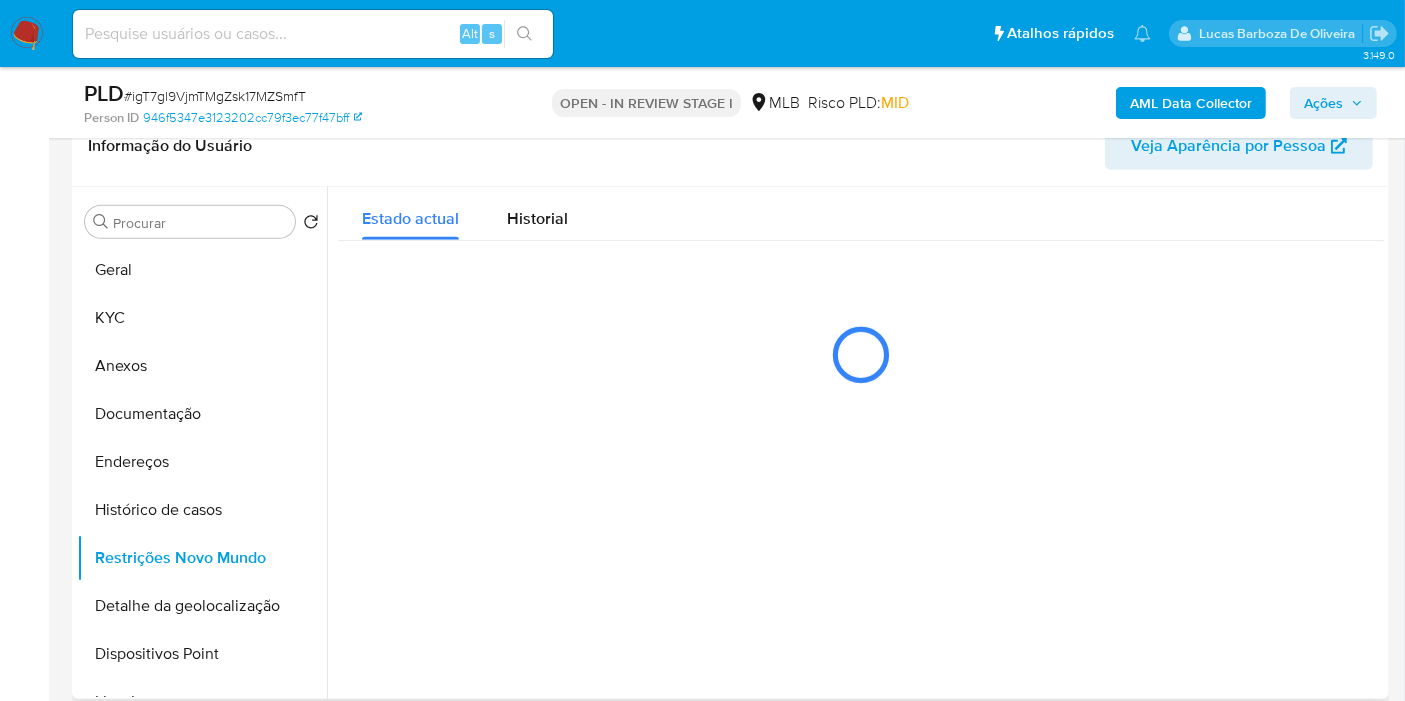 type 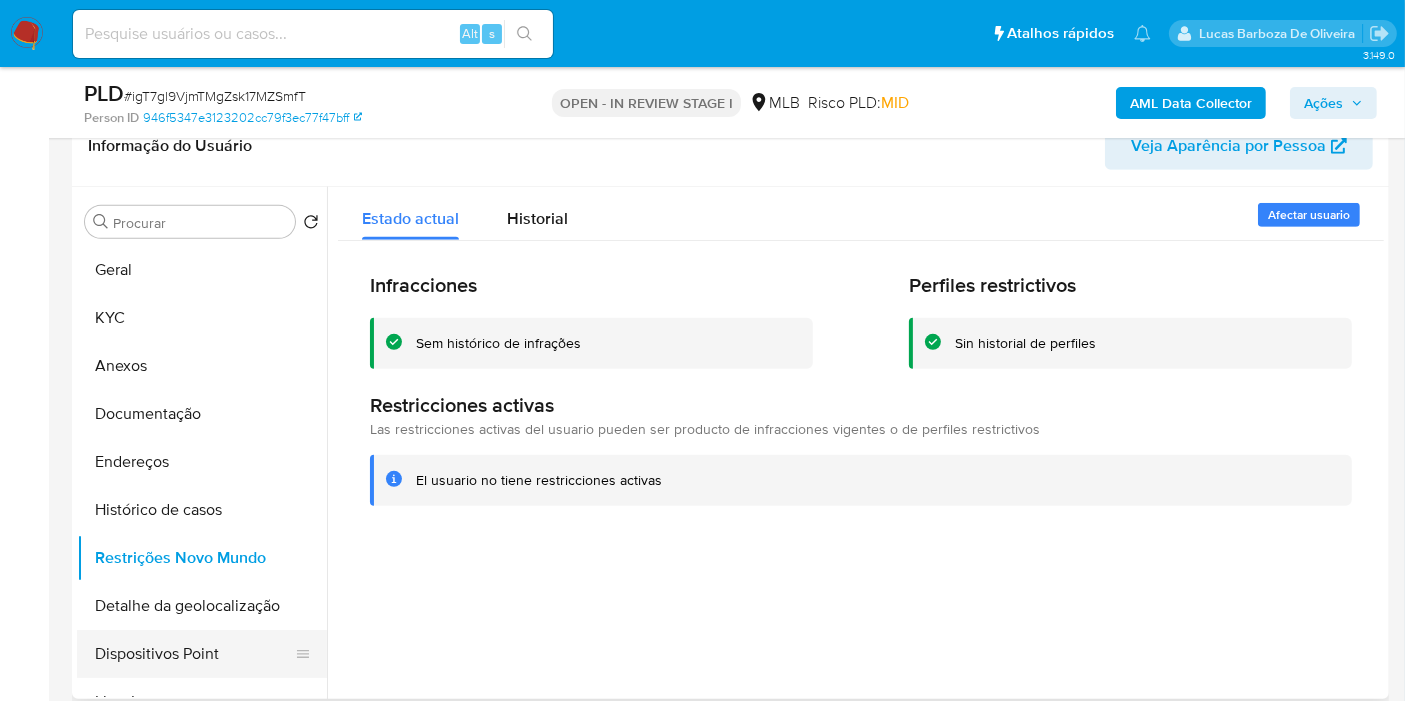 click on "Dispositivos Point" at bounding box center [194, 654] 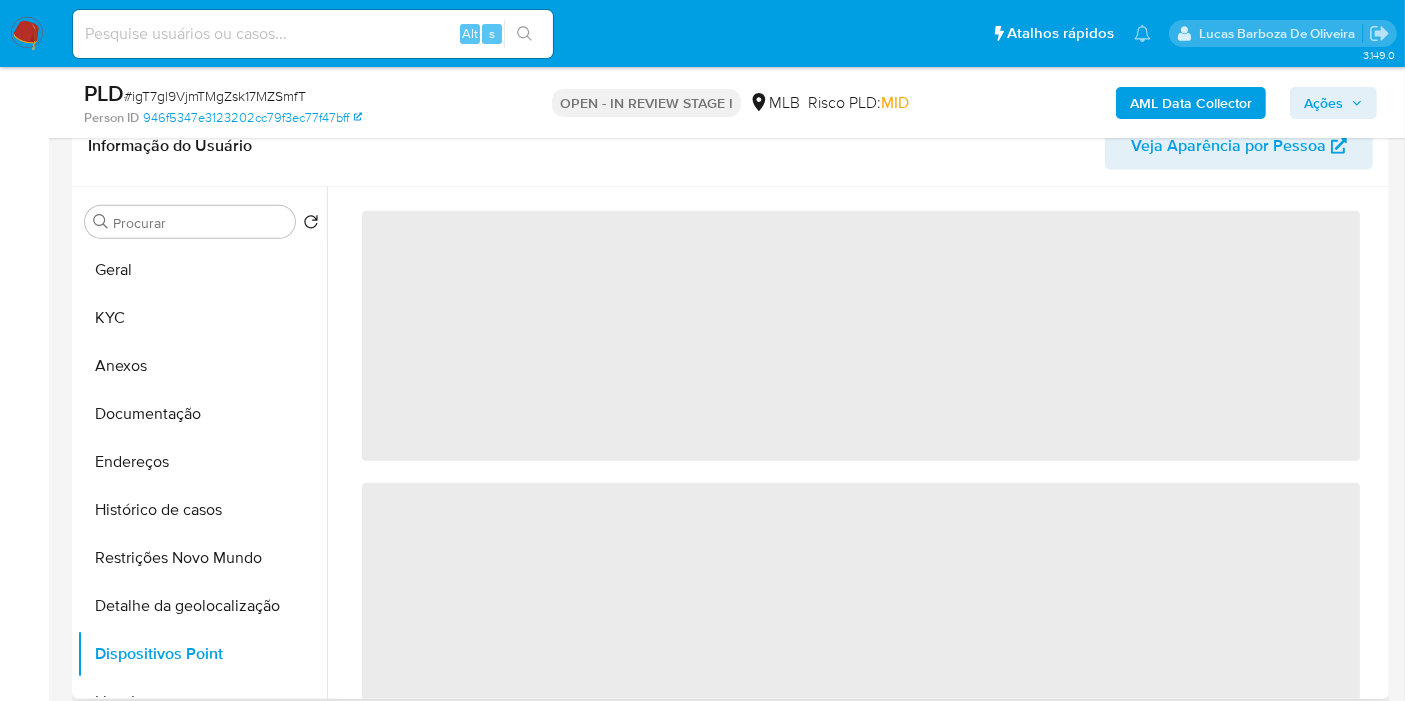 type 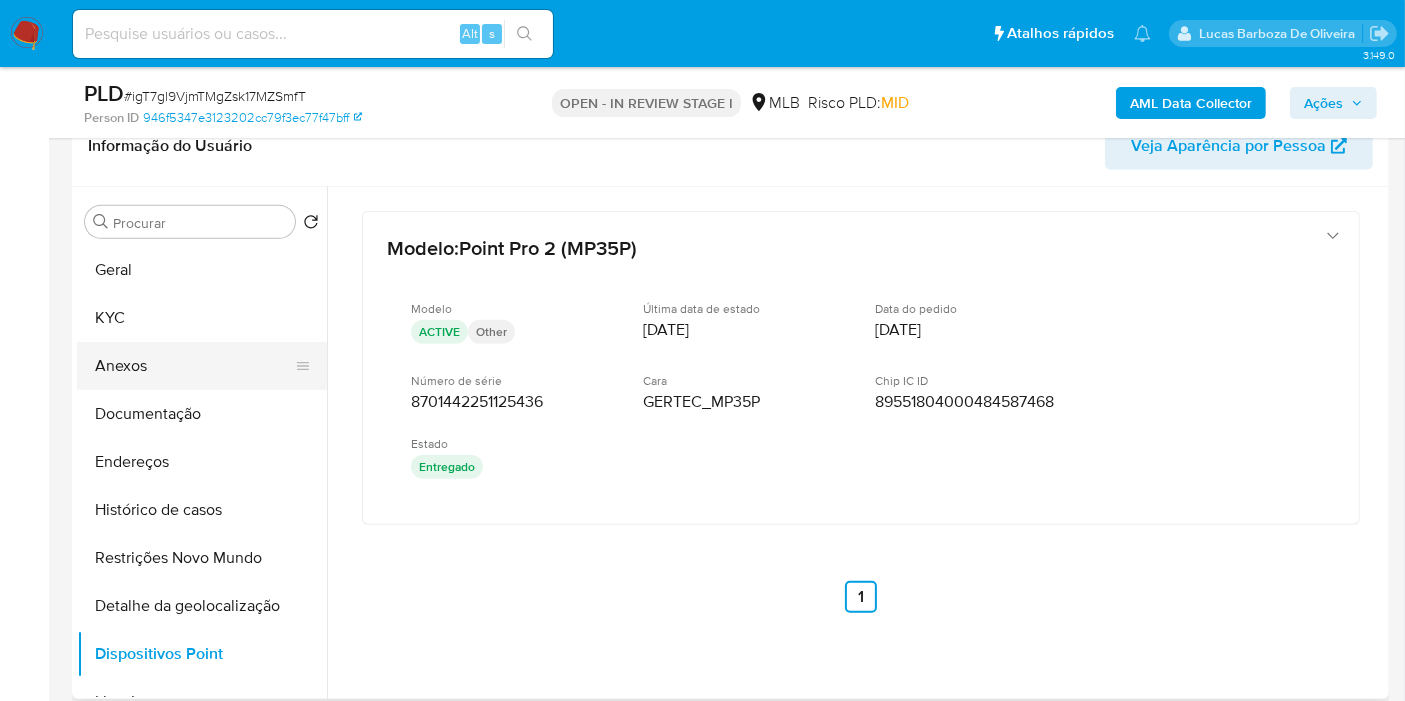 click on "Anexos" at bounding box center [194, 366] 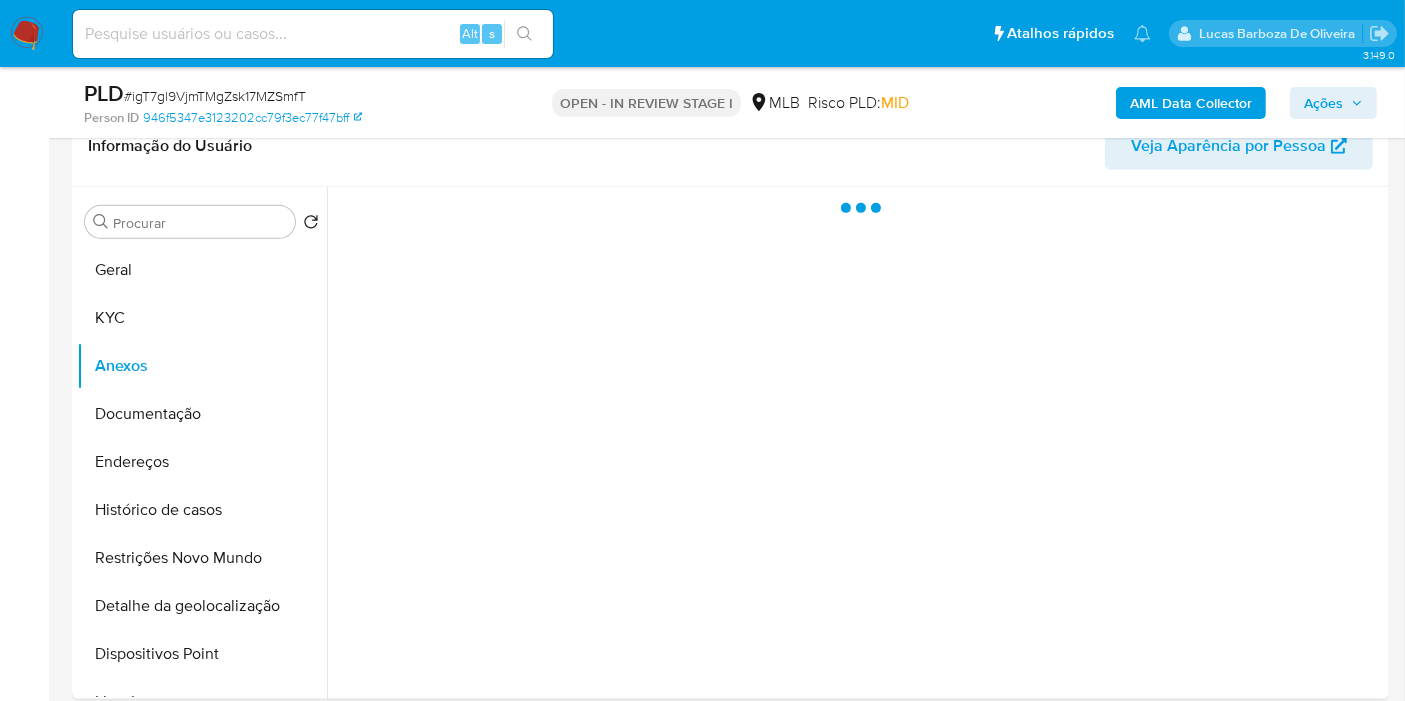 click on "Ações" at bounding box center [1323, 103] 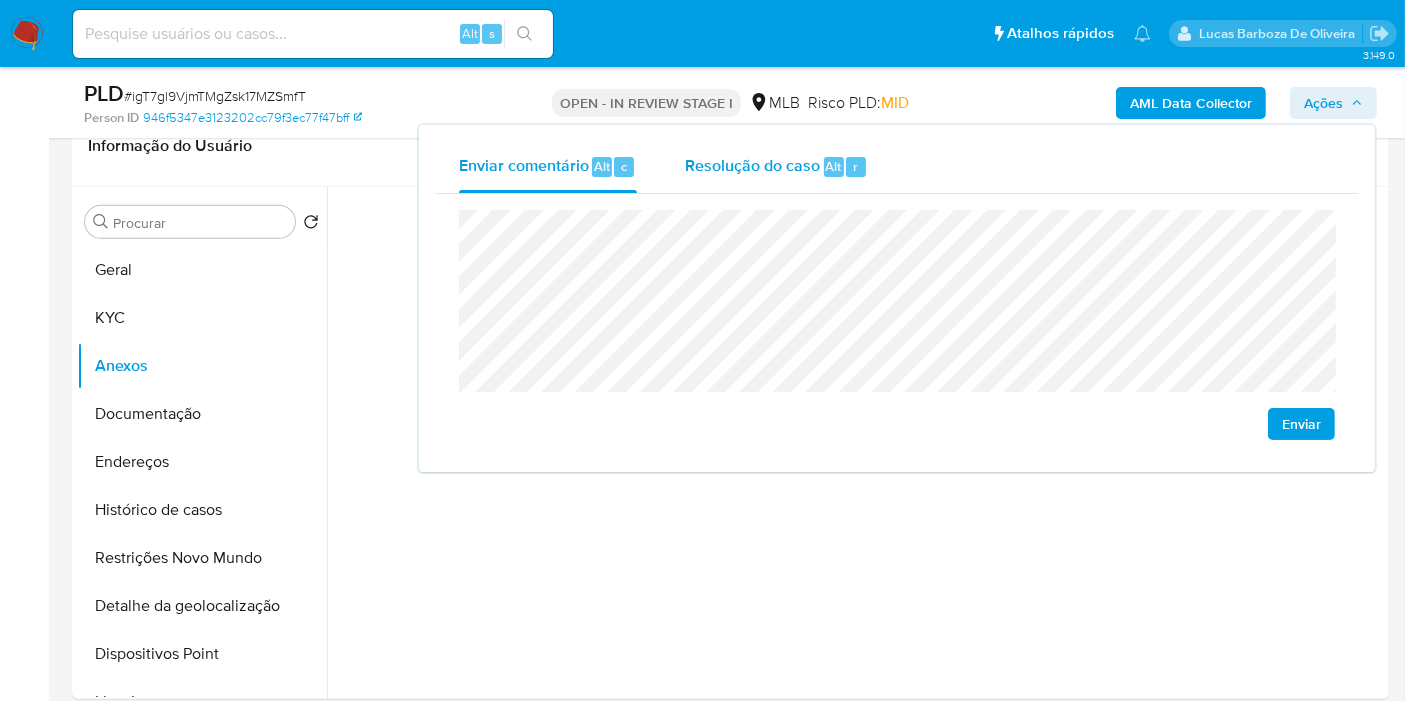 click on "Alt" at bounding box center (834, 166) 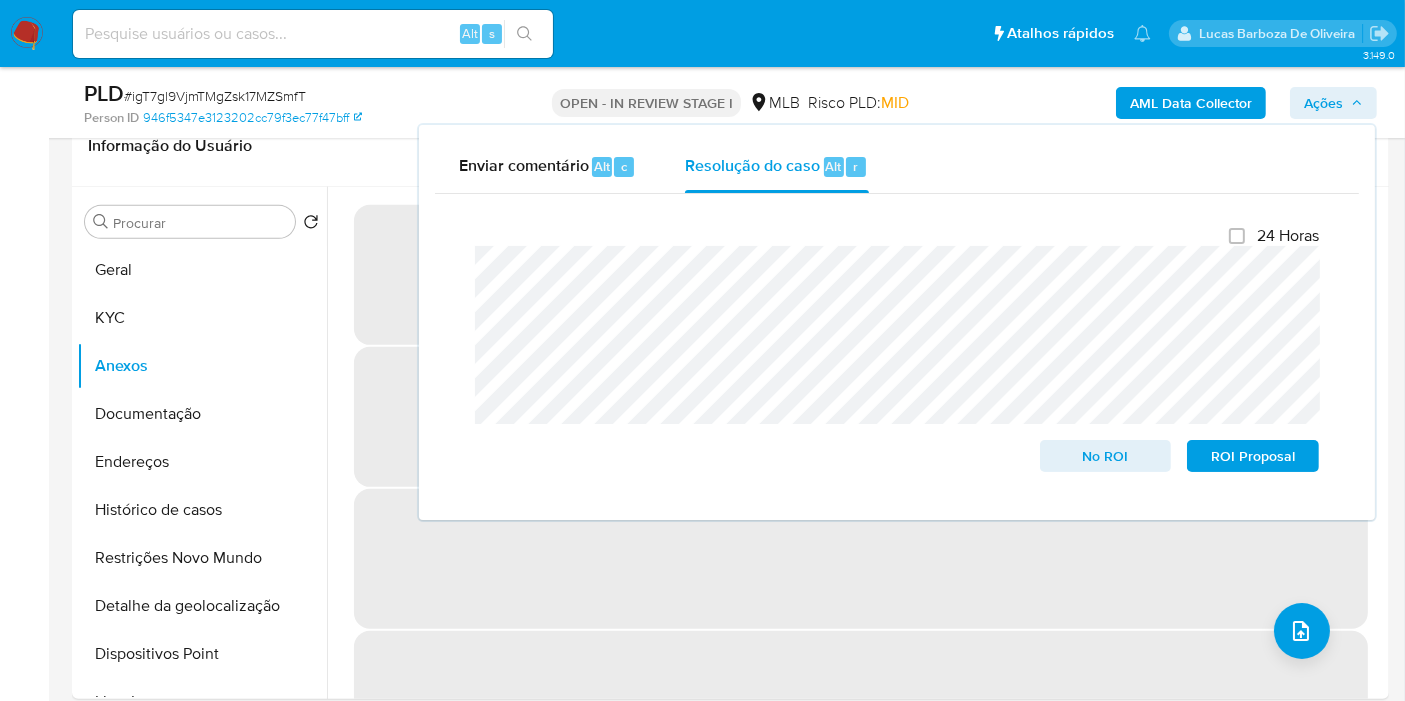 click on "‌" at bounding box center (861, 559) 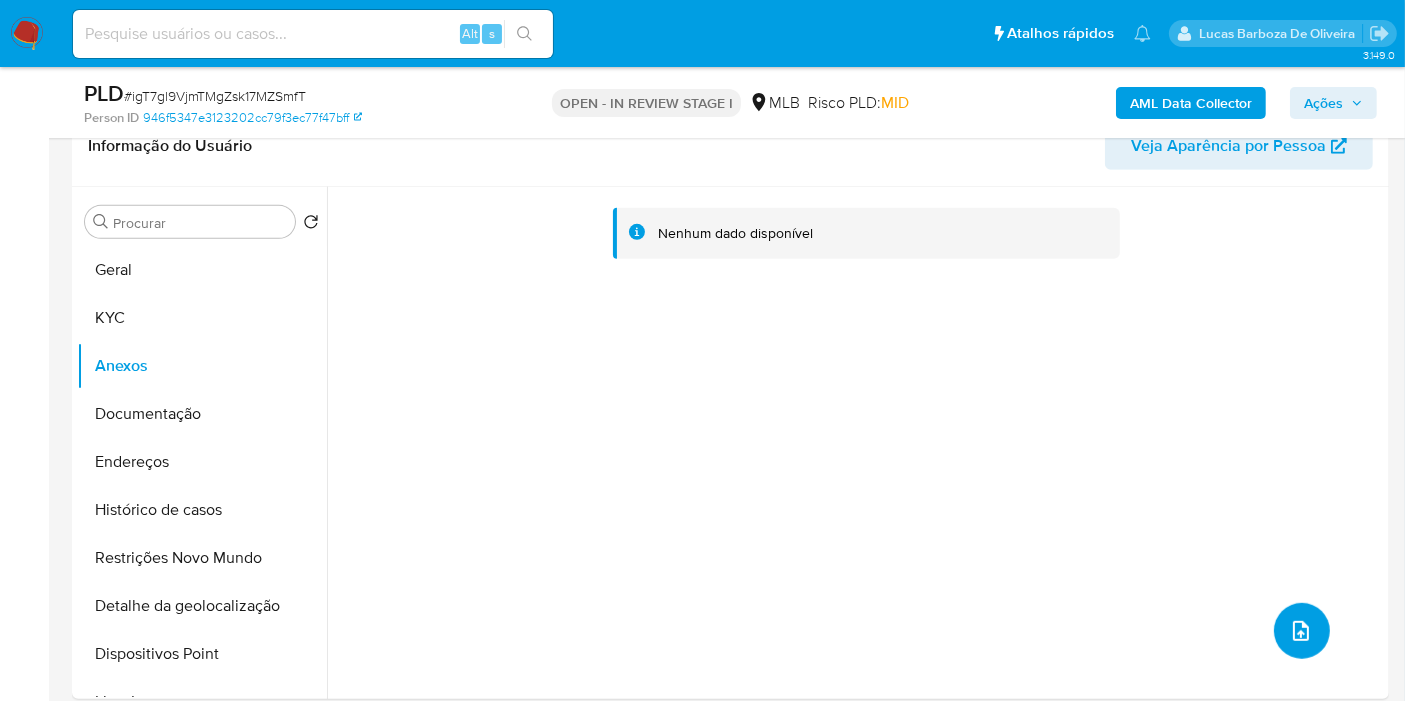 click at bounding box center [1302, 631] 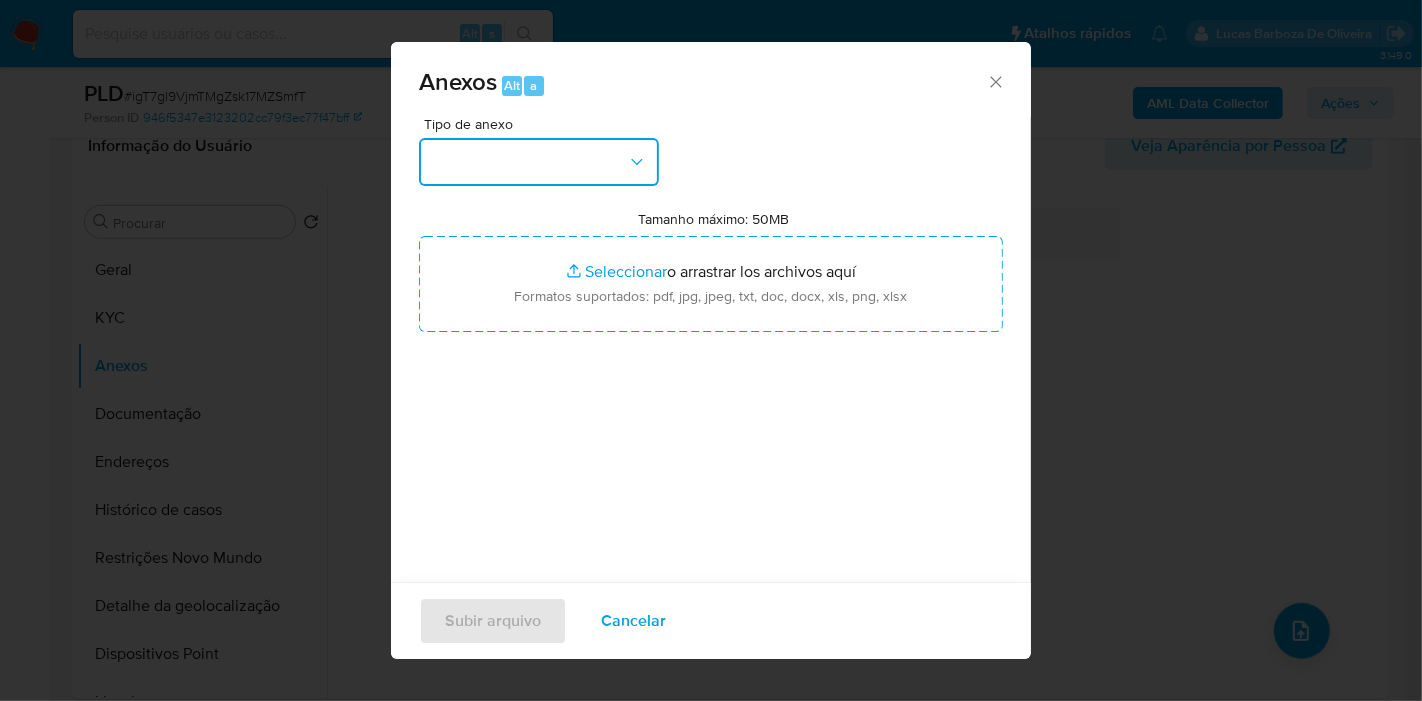 click 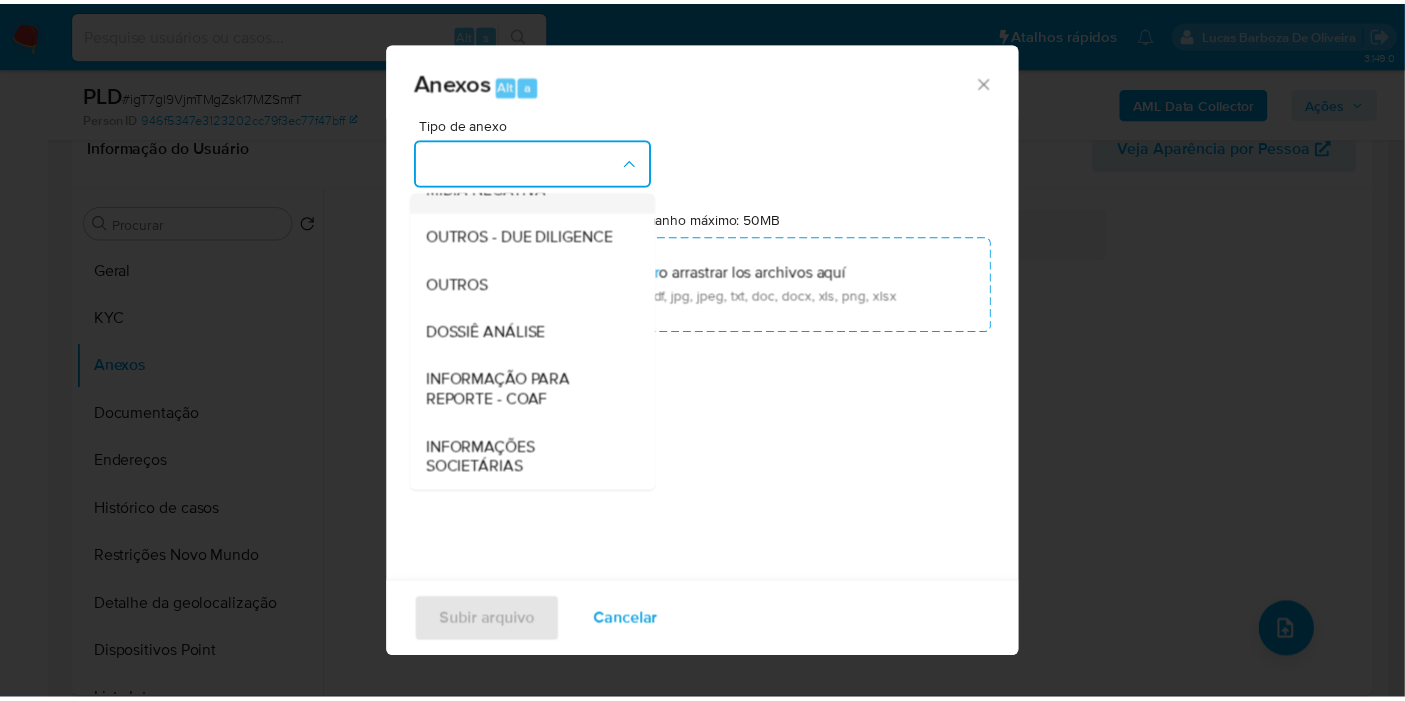 scroll, scrollTop: 307, scrollLeft: 0, axis: vertical 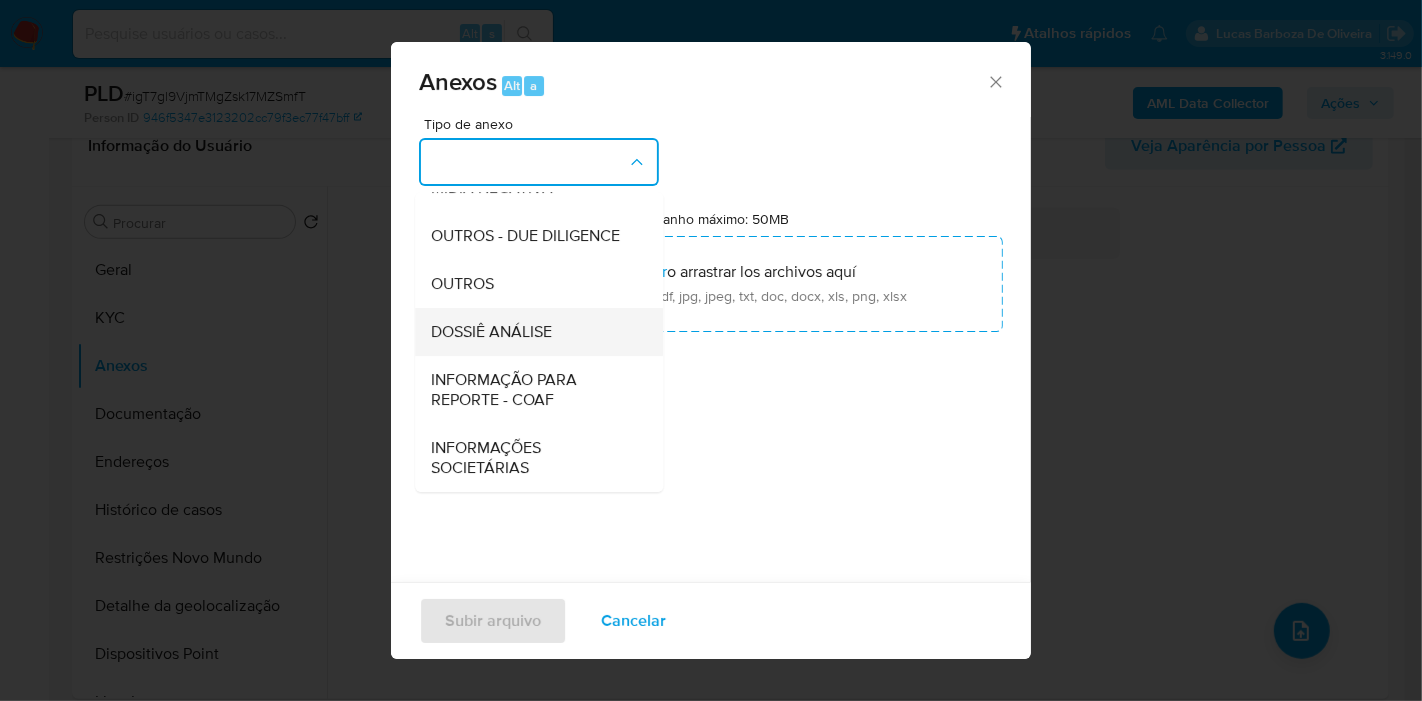 click on "DOSSIÊ ANÁLISE" at bounding box center (491, 332) 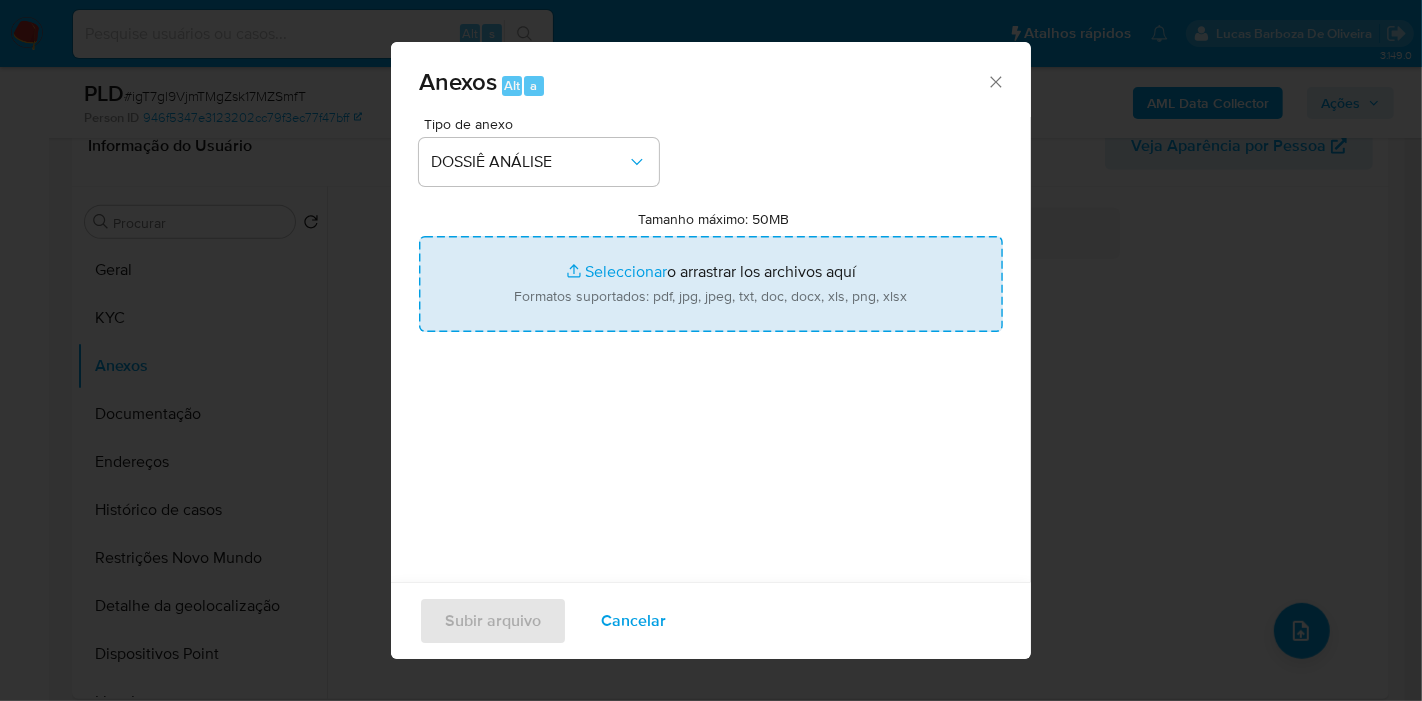 click on "Tamanho máximo: 50MB Seleccionar archivos" at bounding box center [711, 284] 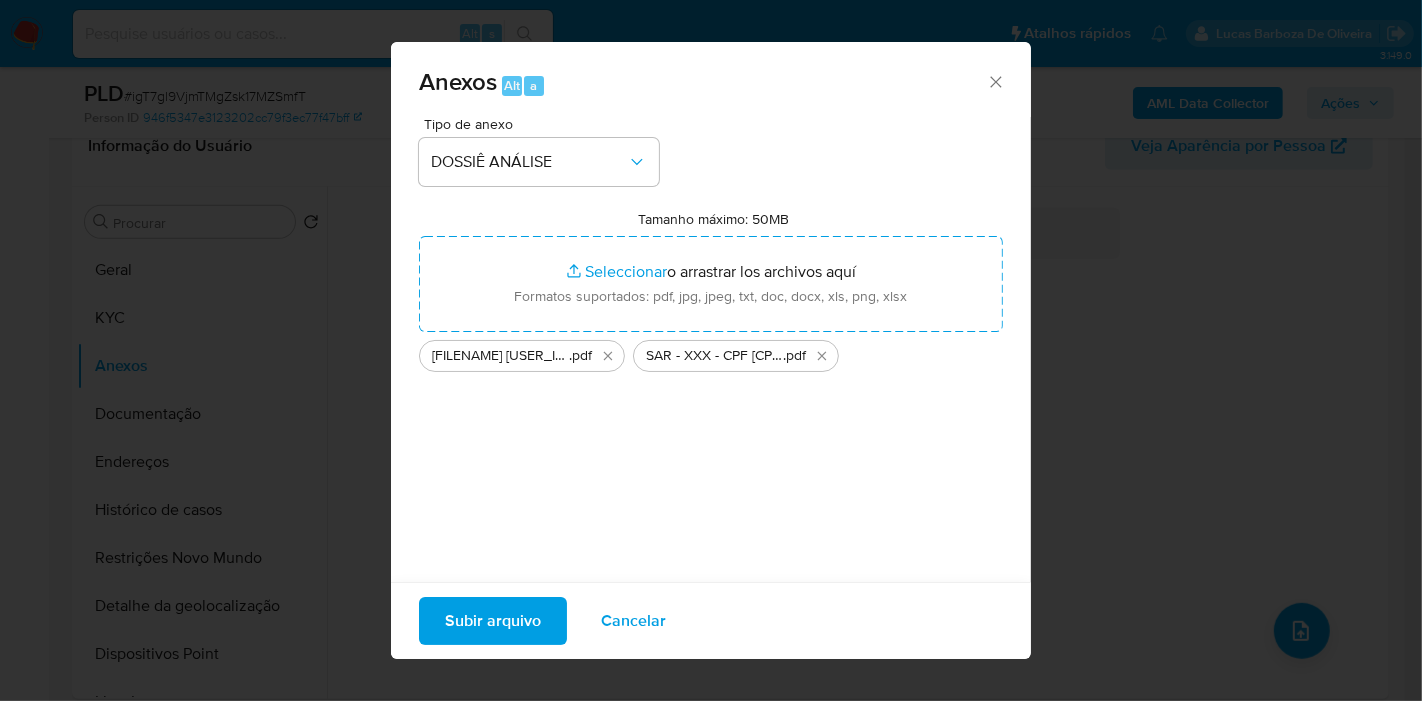 click on "Subir arquivo" at bounding box center [493, 621] 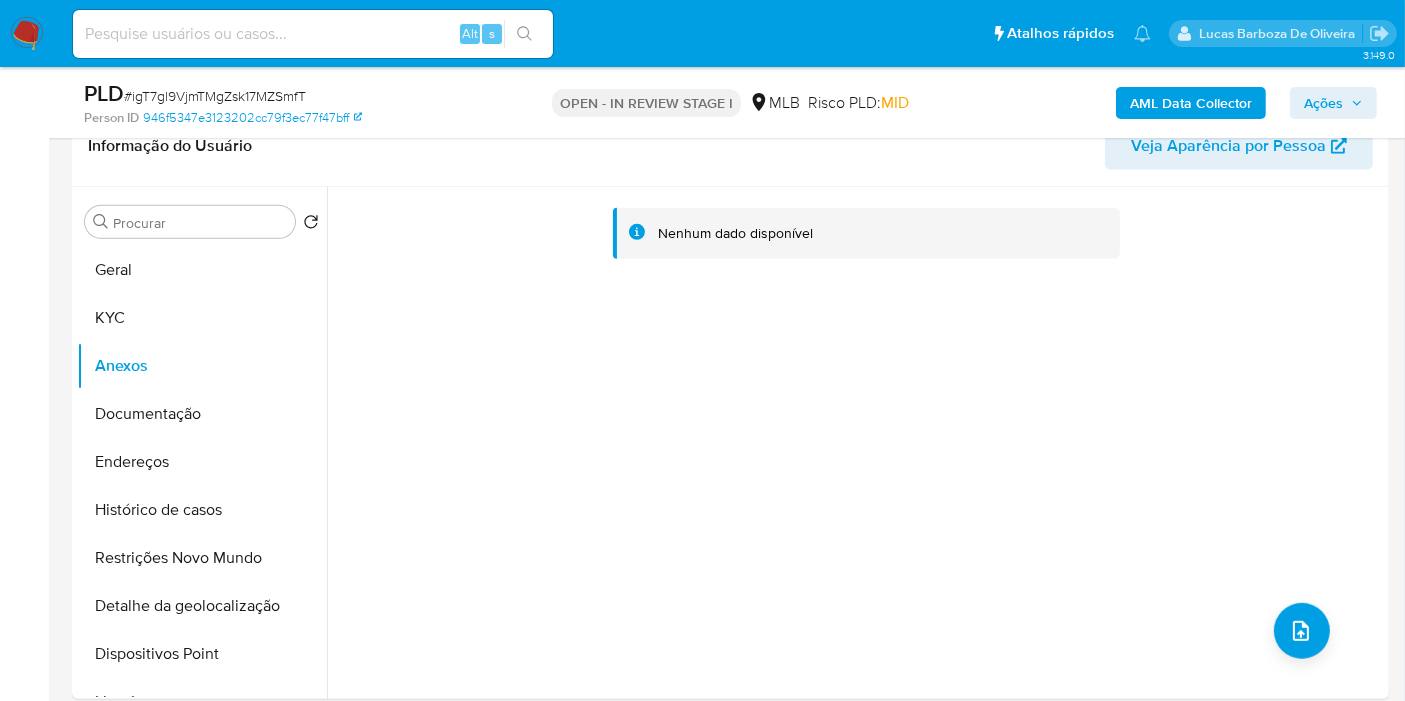 click on "Ações" at bounding box center (1333, 103) 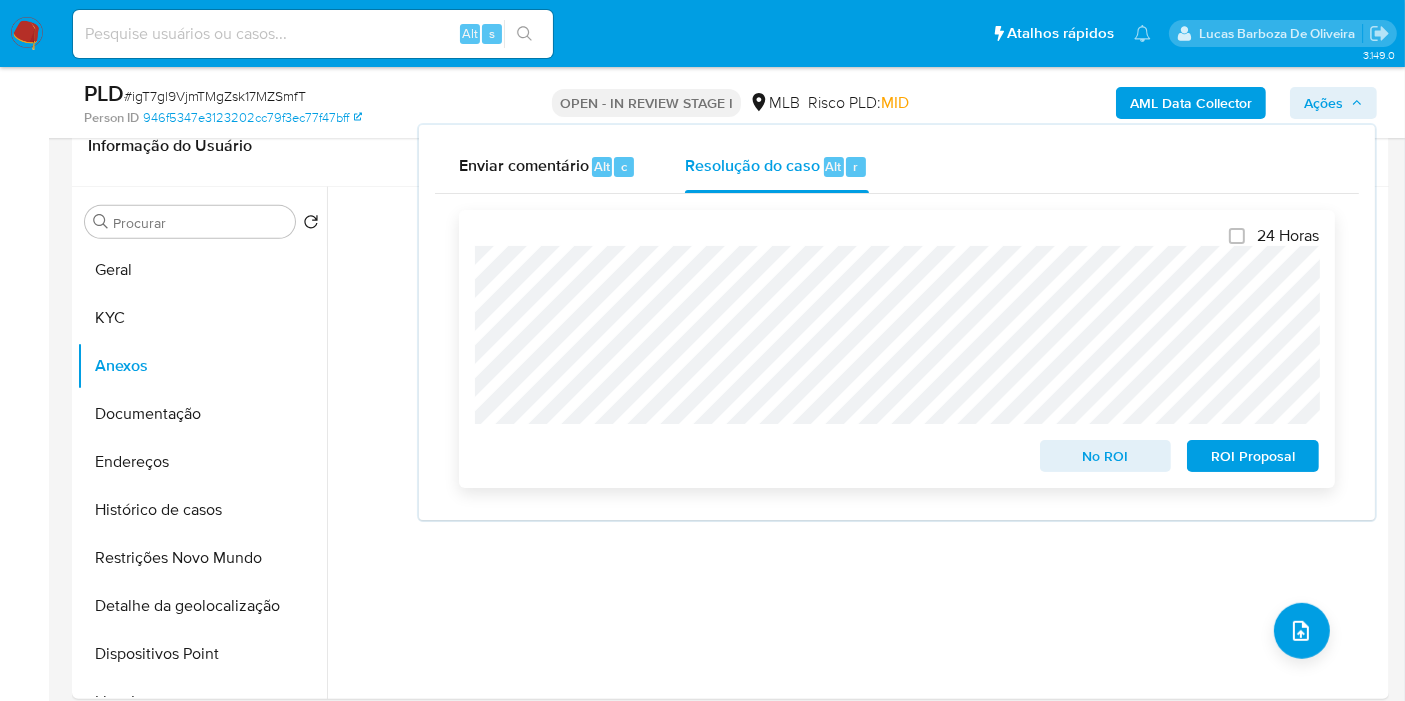 click on "ROI Proposal" at bounding box center [1253, 456] 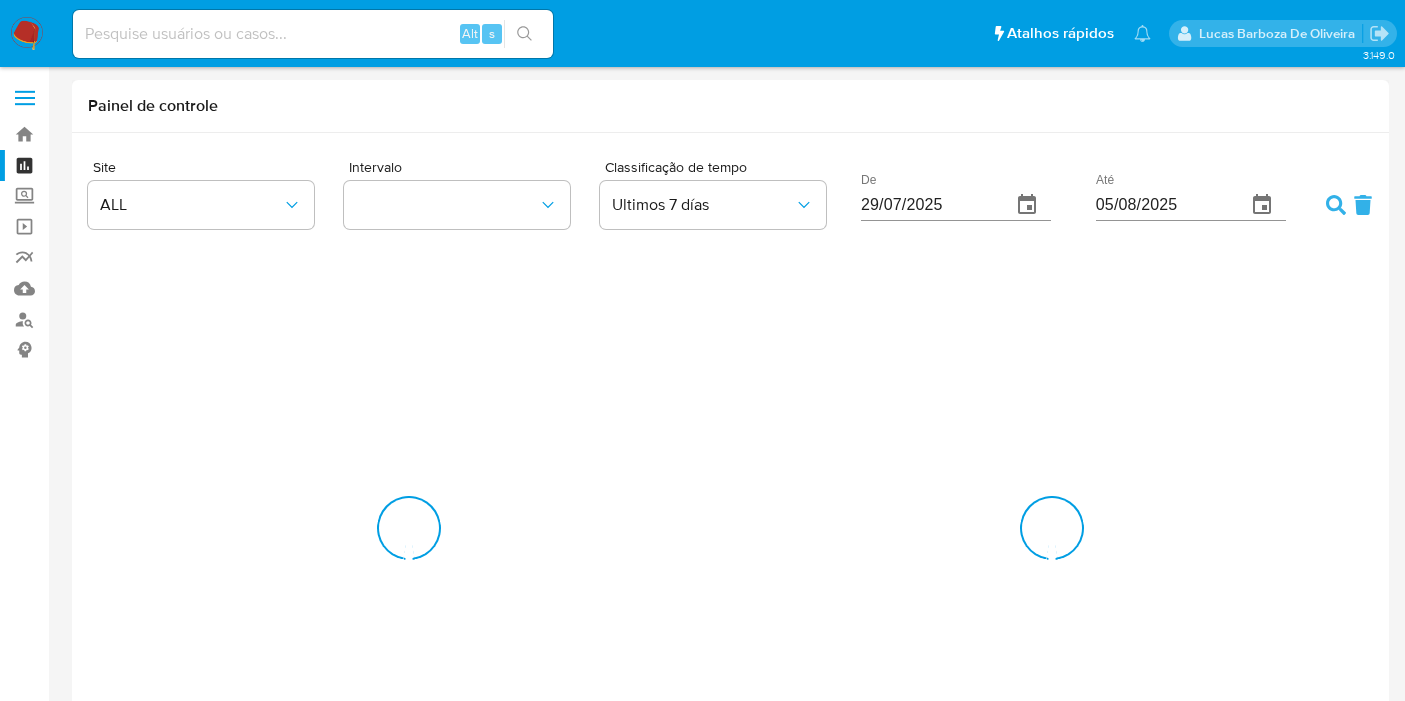 scroll, scrollTop: 0, scrollLeft: 0, axis: both 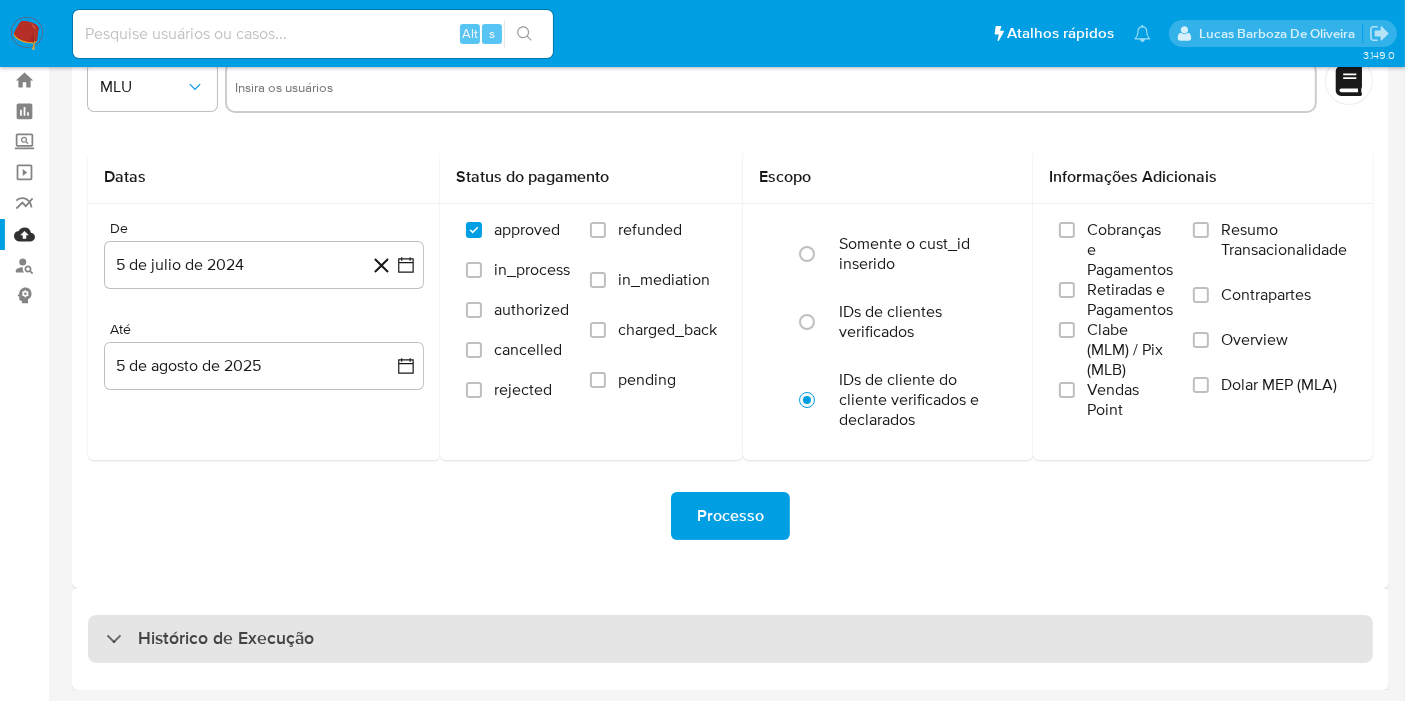 click on "Histórico de Execução" at bounding box center (730, 639) 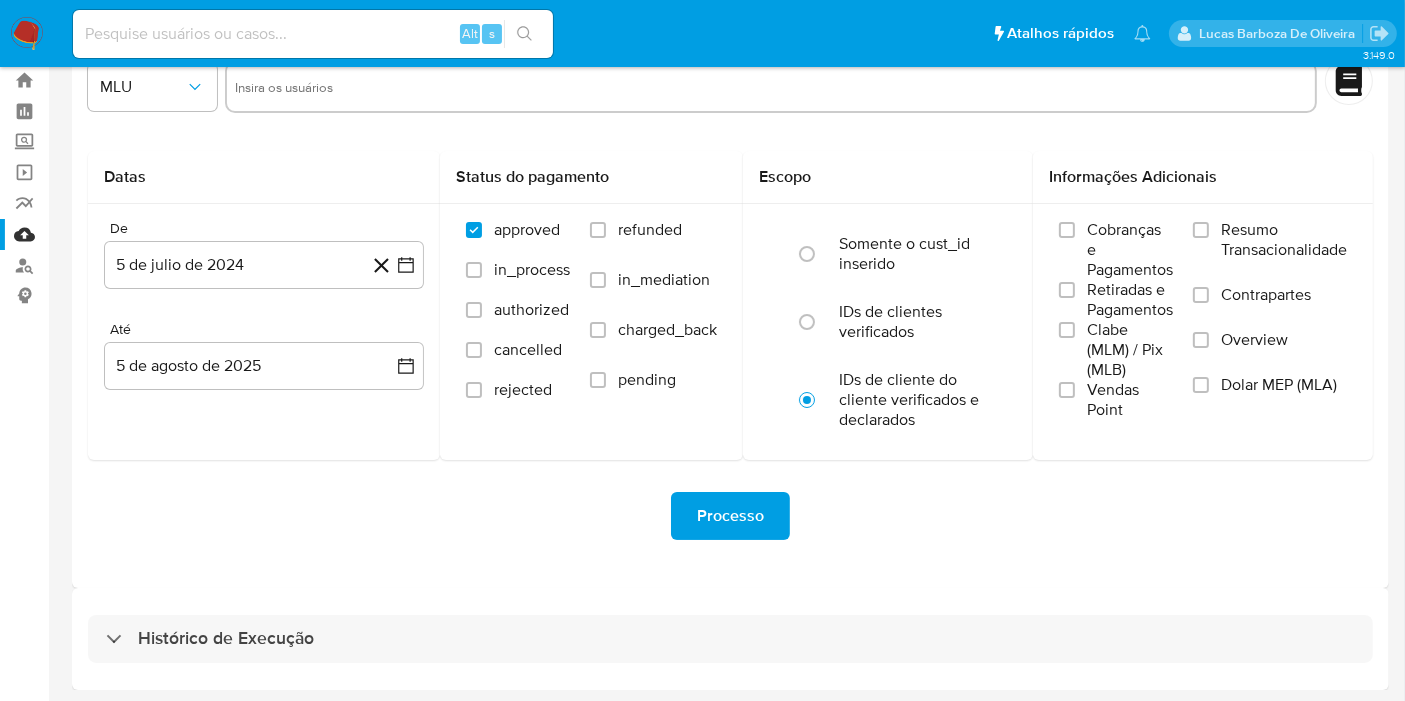 select on "10" 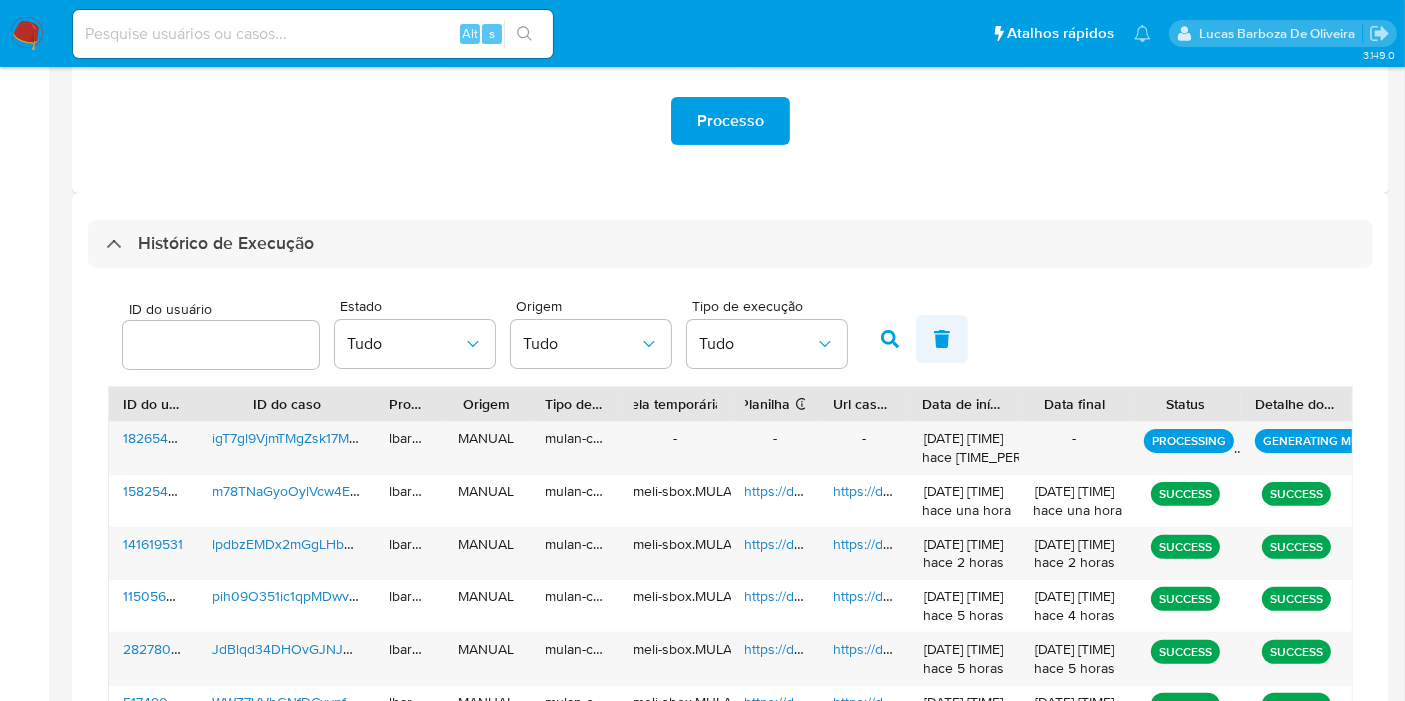 scroll, scrollTop: 388, scrollLeft: 0, axis: vertical 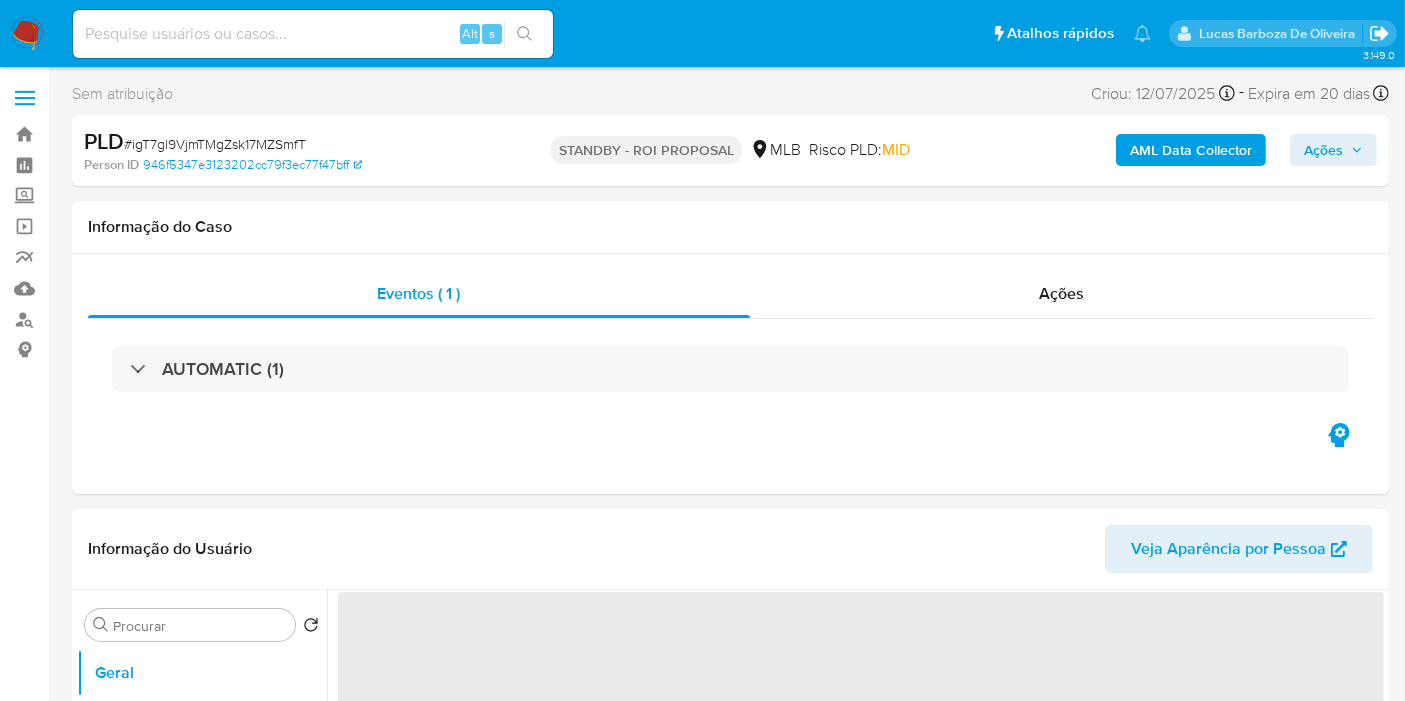 click 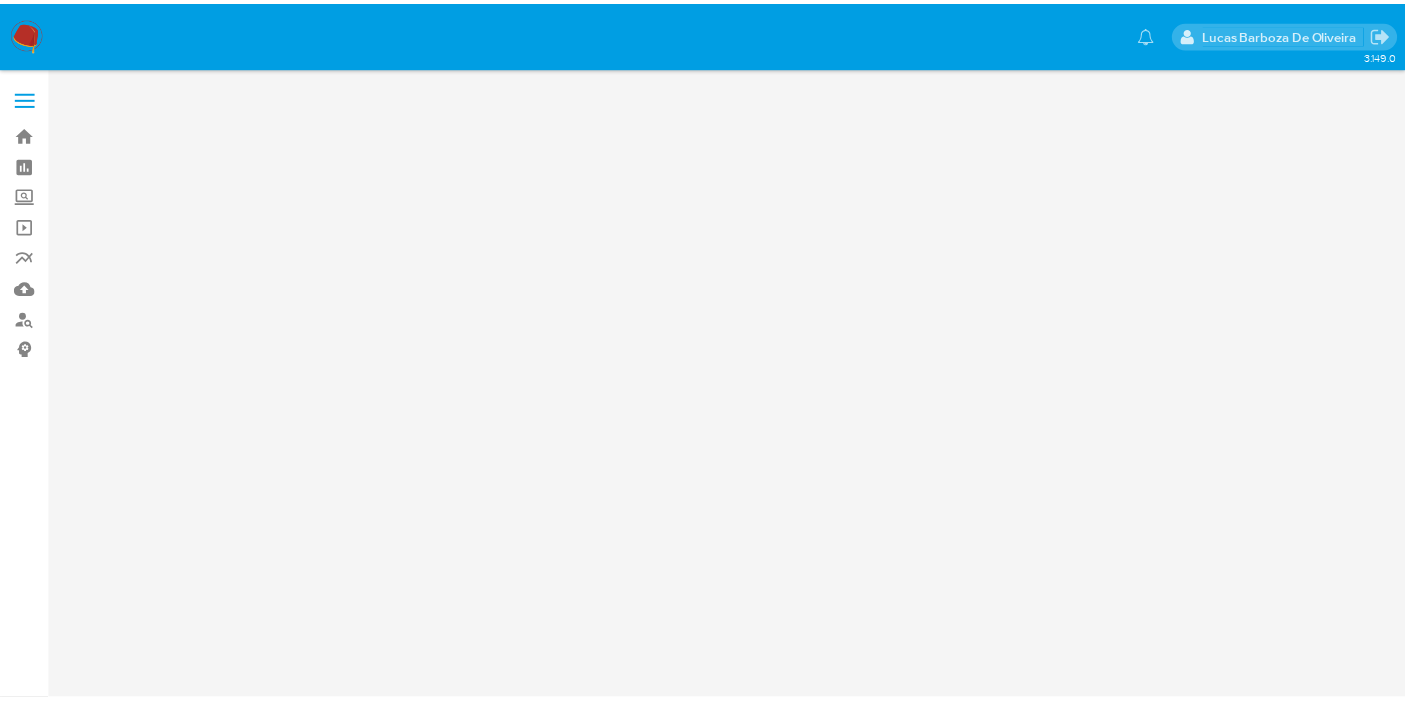 scroll, scrollTop: 0, scrollLeft: 0, axis: both 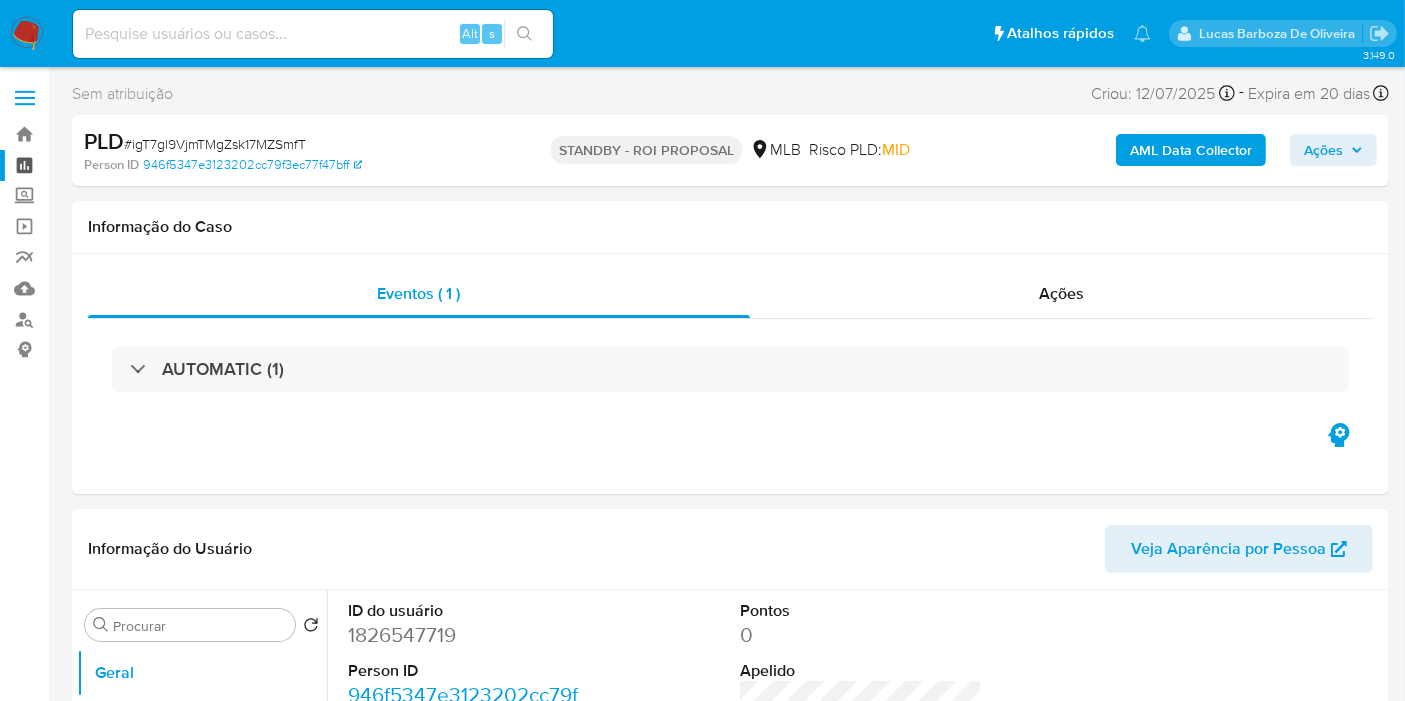 select on "10" 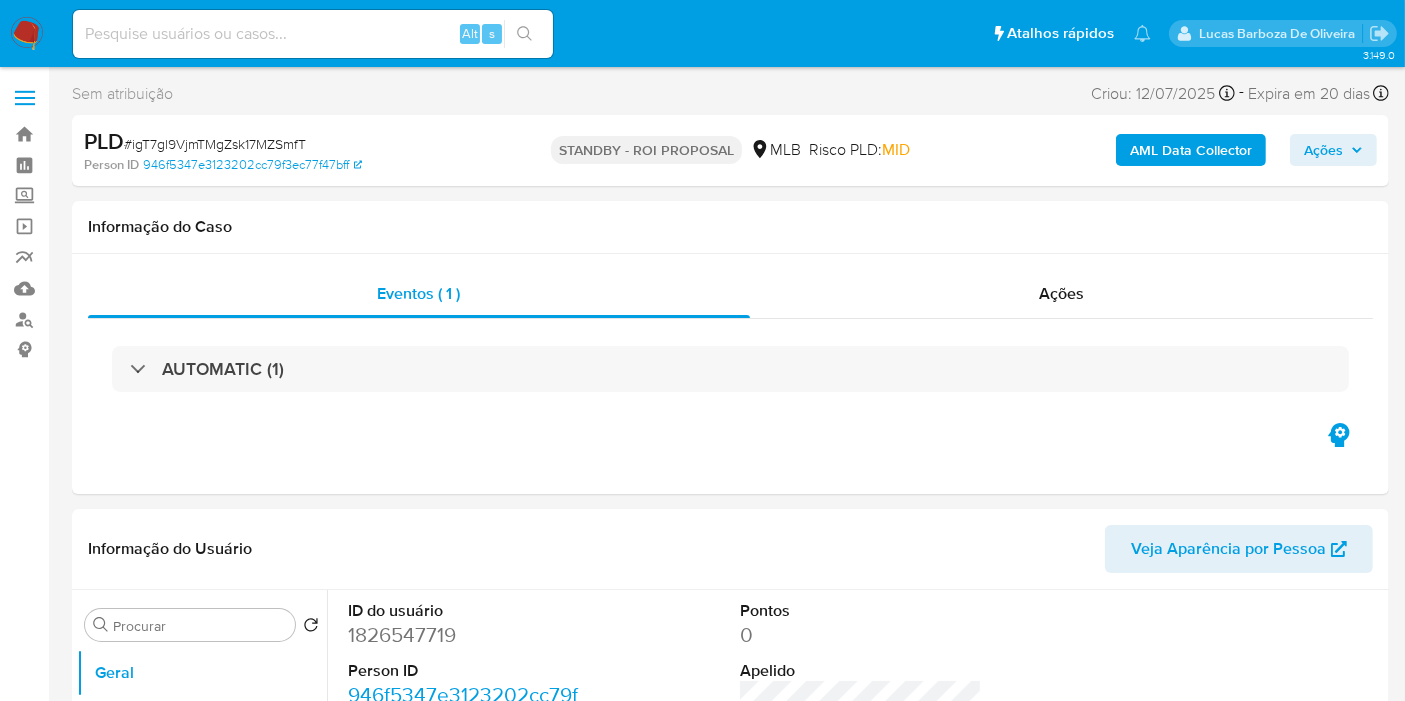 click at bounding box center (27, 34) 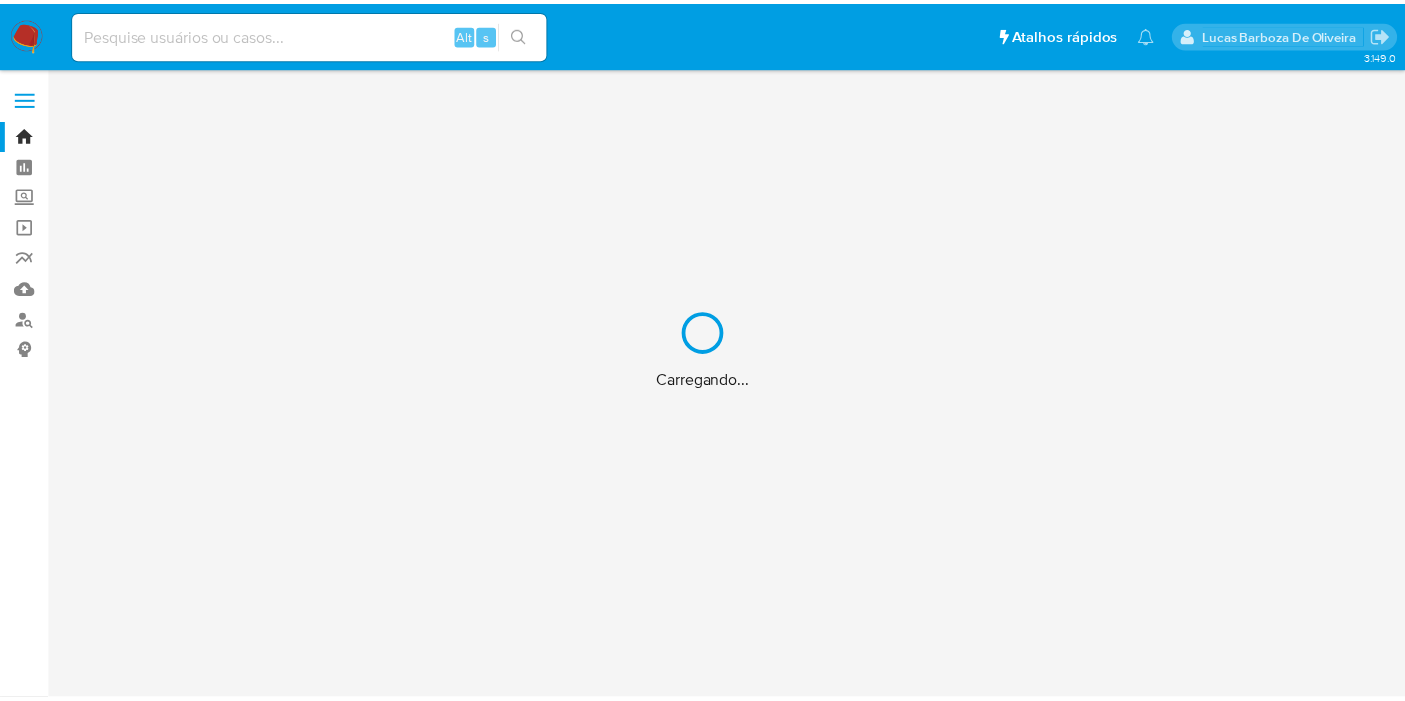 scroll, scrollTop: 0, scrollLeft: 0, axis: both 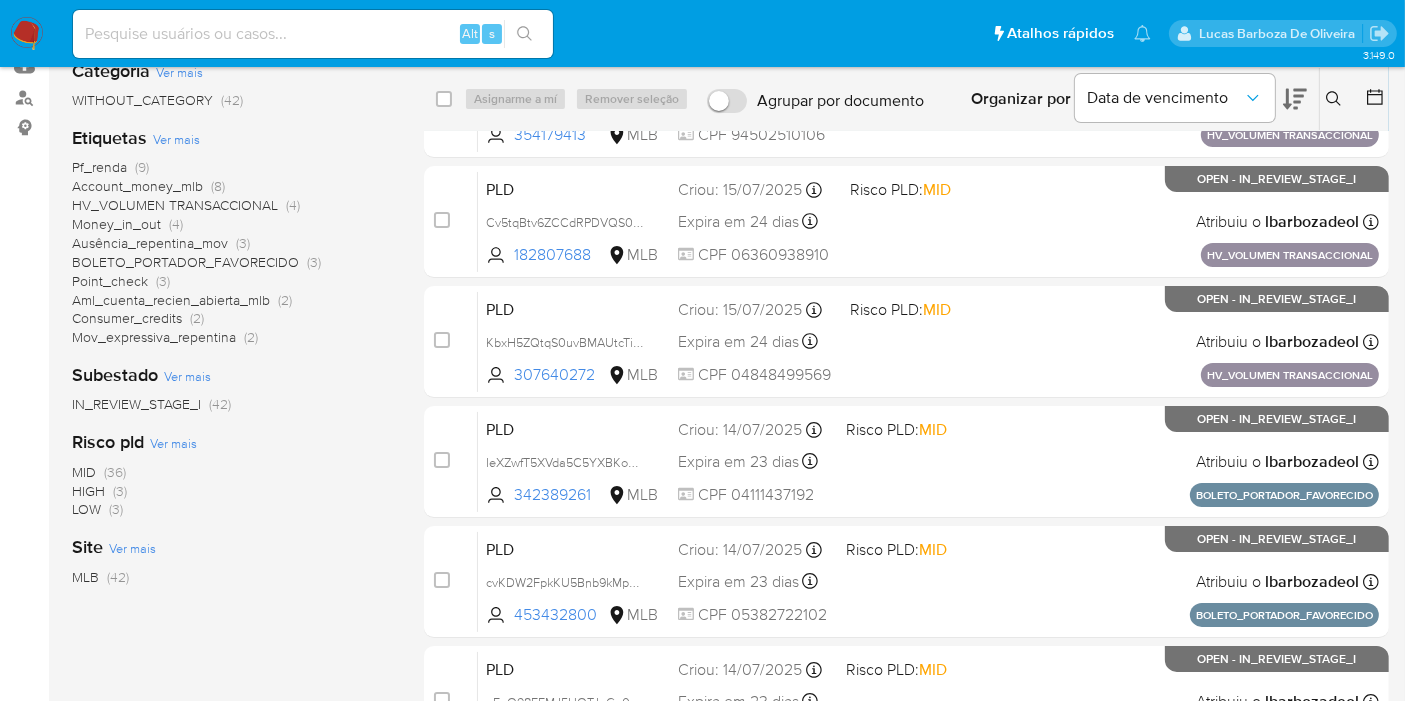 click on "Pf_renda (9)" at bounding box center [110, 167] 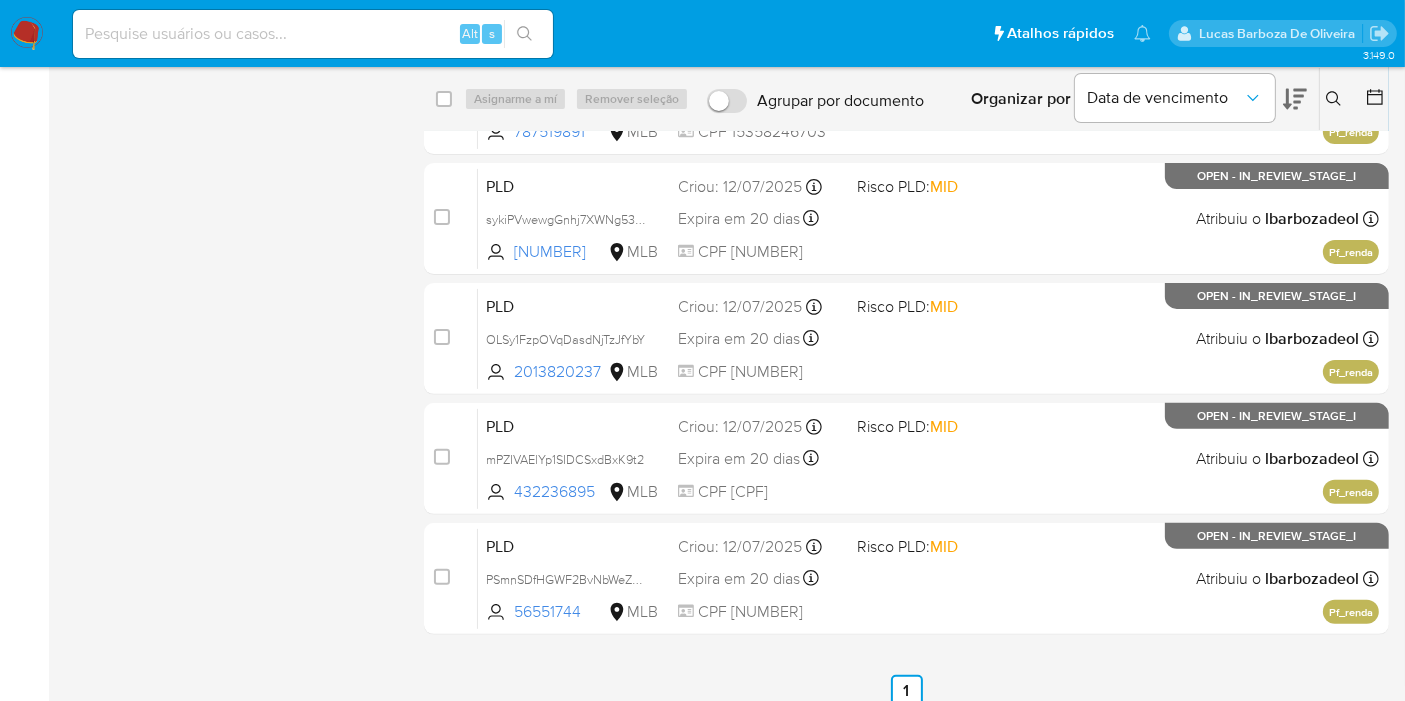 scroll, scrollTop: 602, scrollLeft: 0, axis: vertical 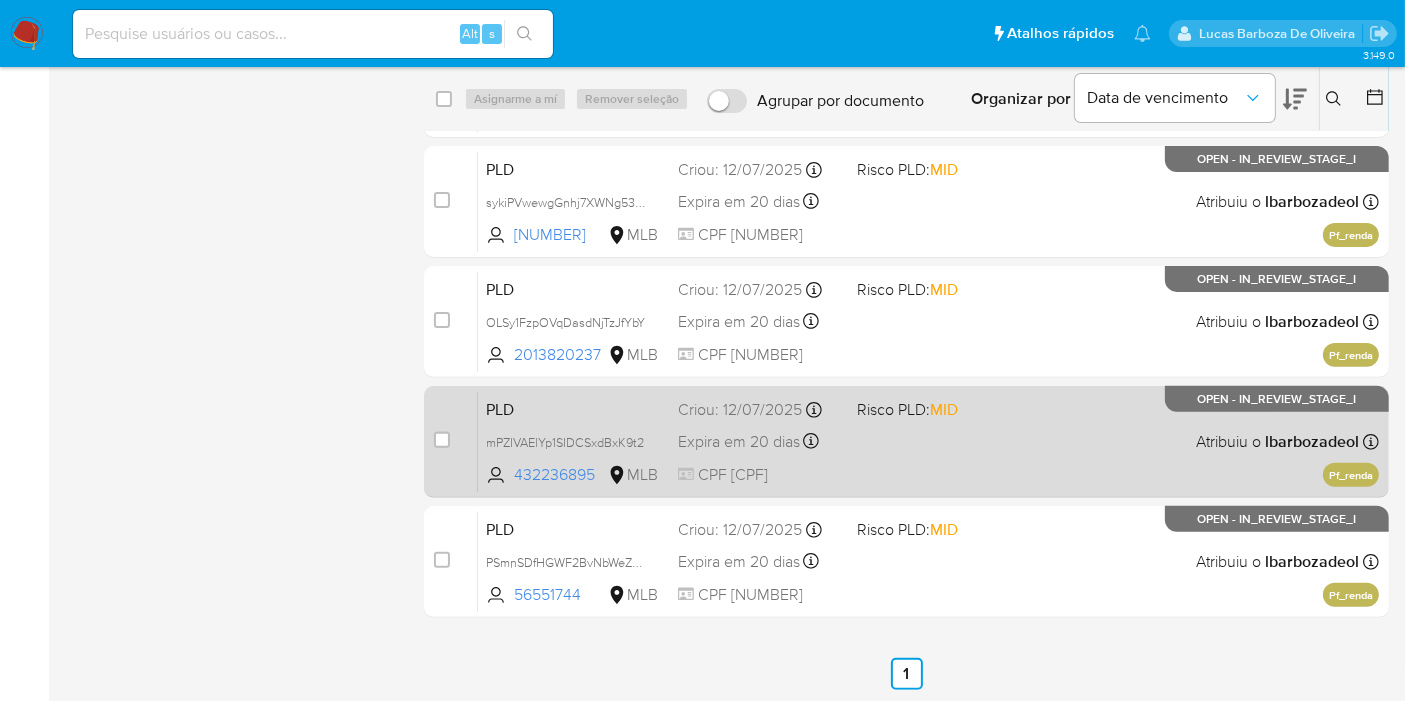 click on "PLD mPZIVAElYp1SIDCSxdBxK9t2 432236895 MLB Risco PLD:  MID Criou: [DATE]   Criou: [DATE] [TIME] Expira em 20 dias   Expira em [DATE] [TIME] CPF   [CPF] Atribuiu o   [USERNAME] Asignado el: [DATE] [TIME] Pf_renda OPEN - IN_REVIEW_STAGE_I" at bounding box center (928, 441) 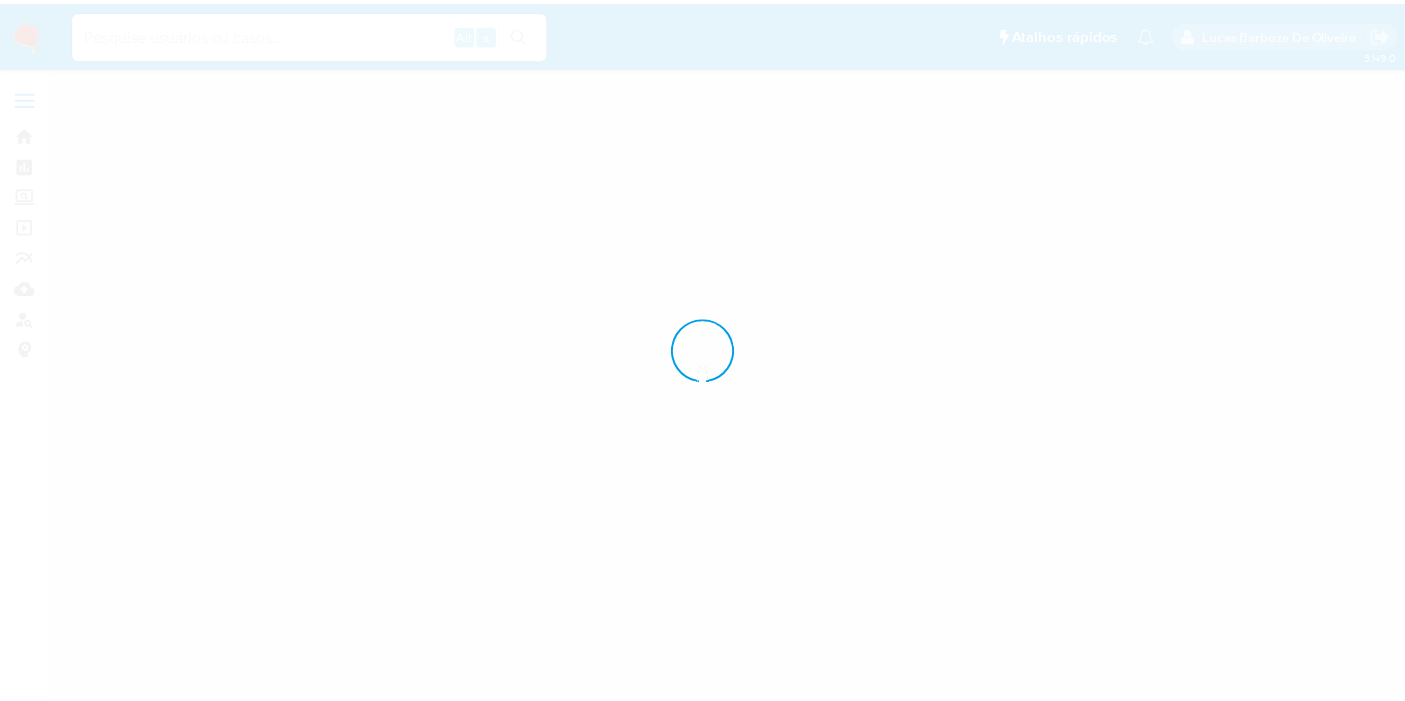 scroll, scrollTop: 0, scrollLeft: 0, axis: both 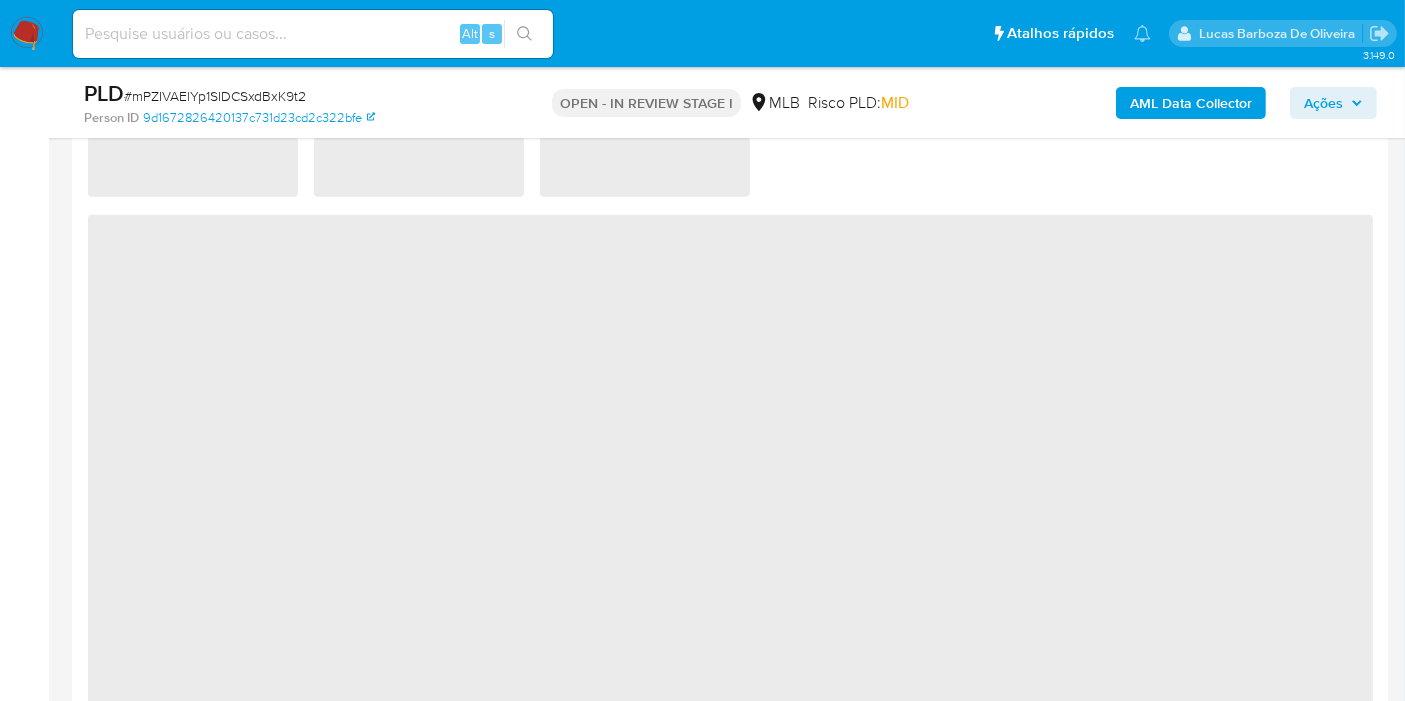 select on "10" 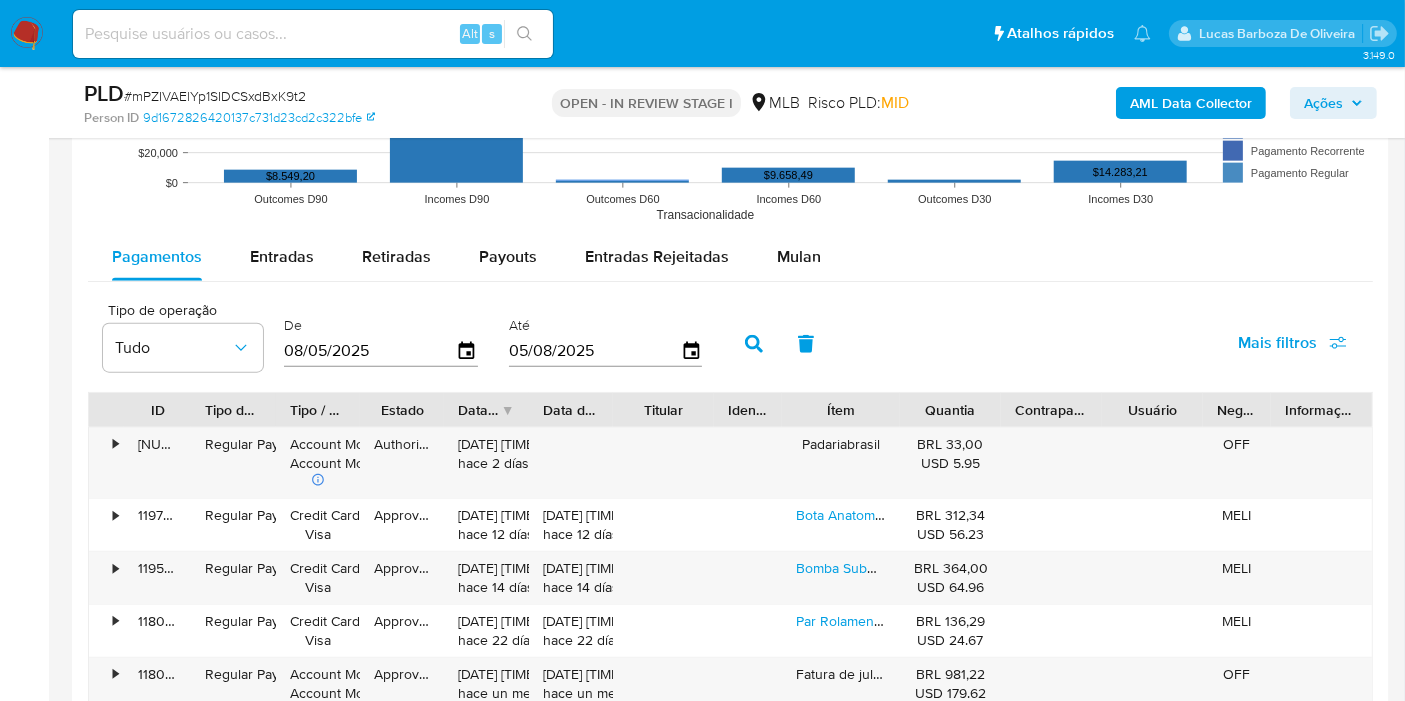 scroll, scrollTop: 2147, scrollLeft: 0, axis: vertical 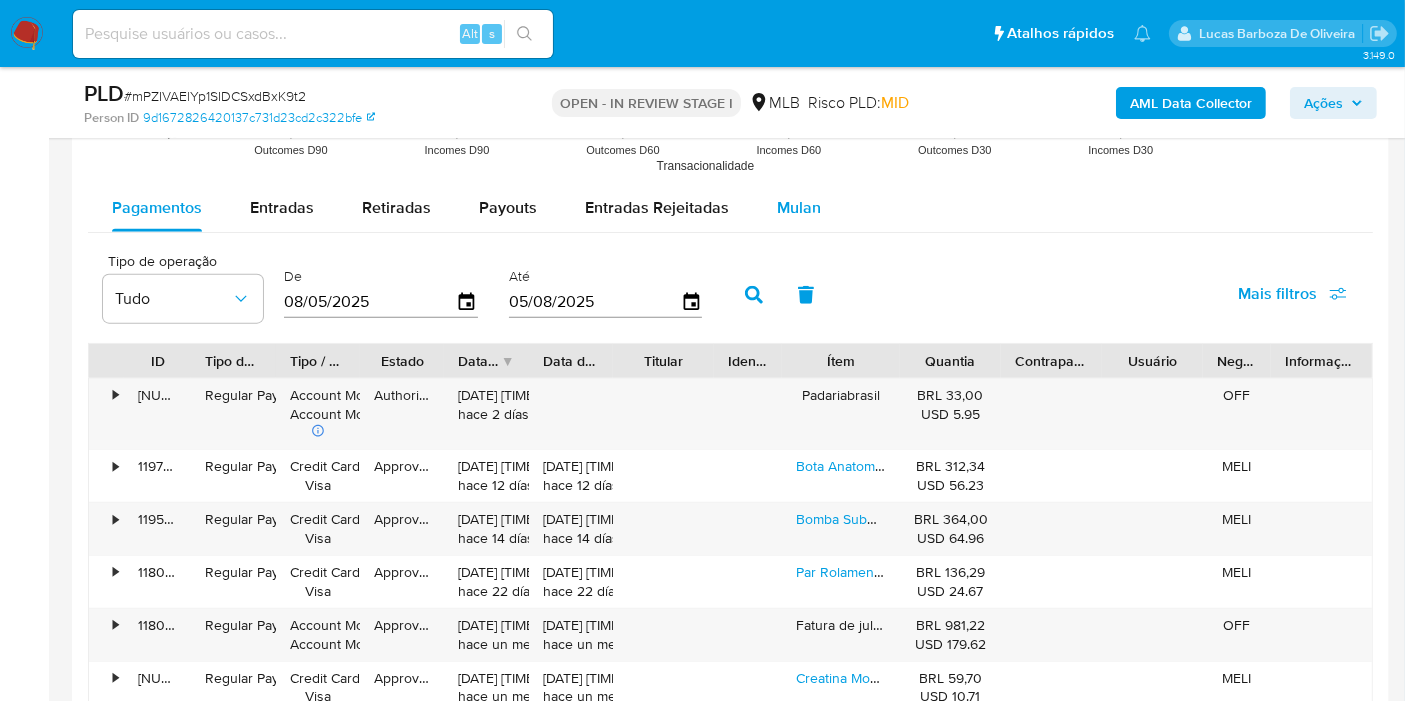 click on "Mulan" at bounding box center [799, 207] 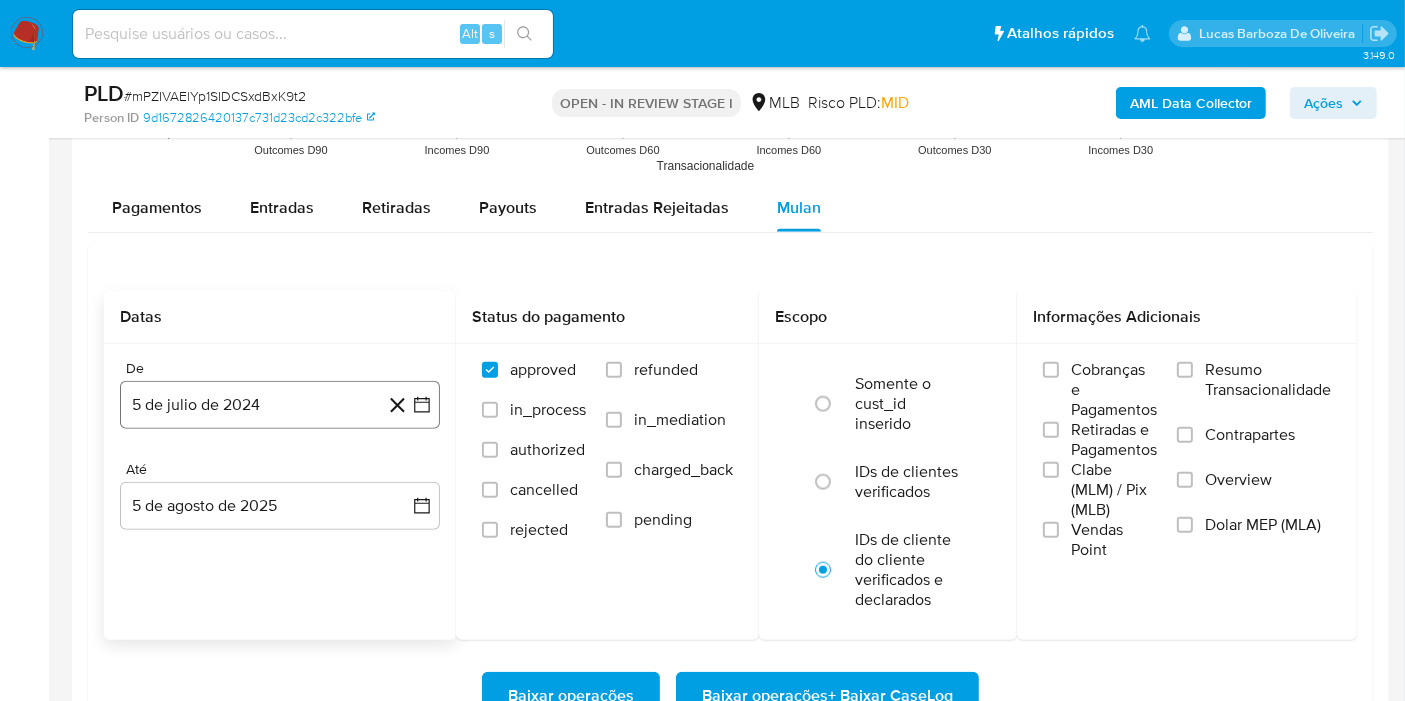 click on "5 de julio de 2024" at bounding box center (280, 405) 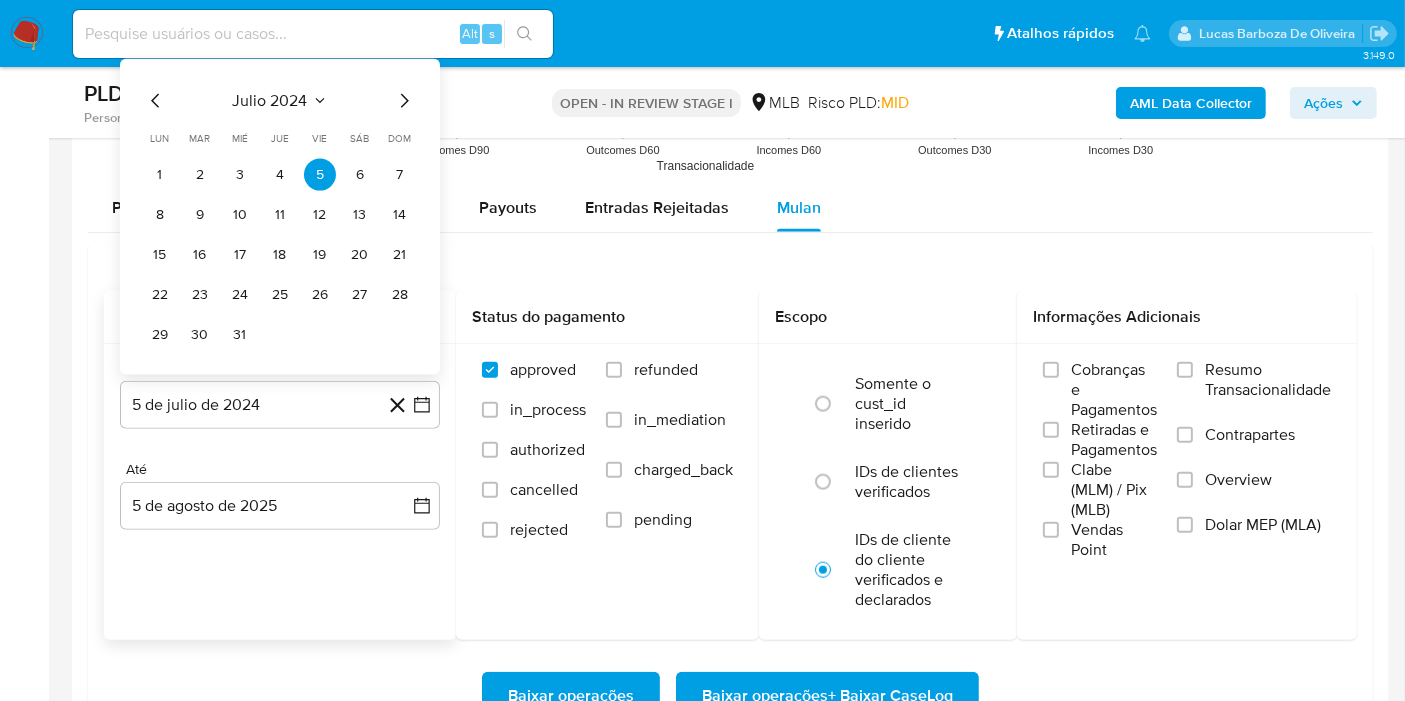 click on "julio 2024" at bounding box center (270, 101) 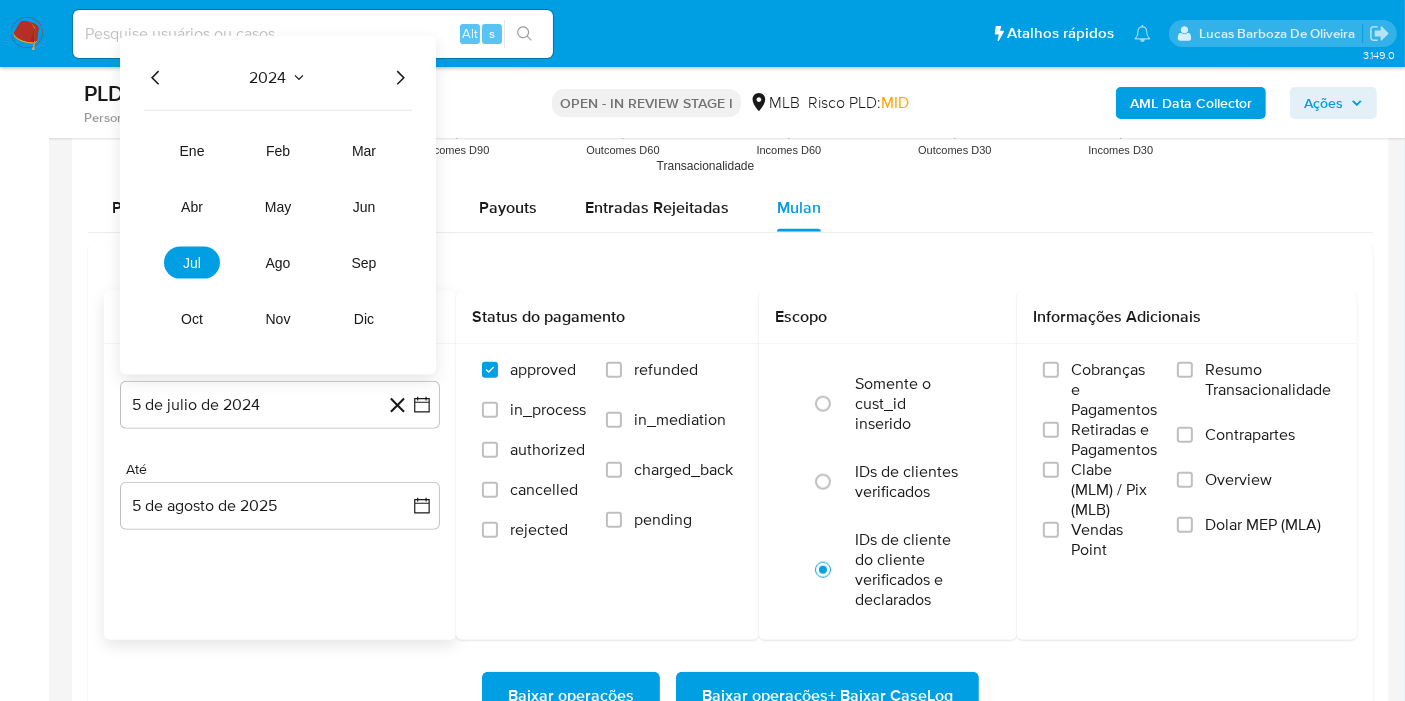 click 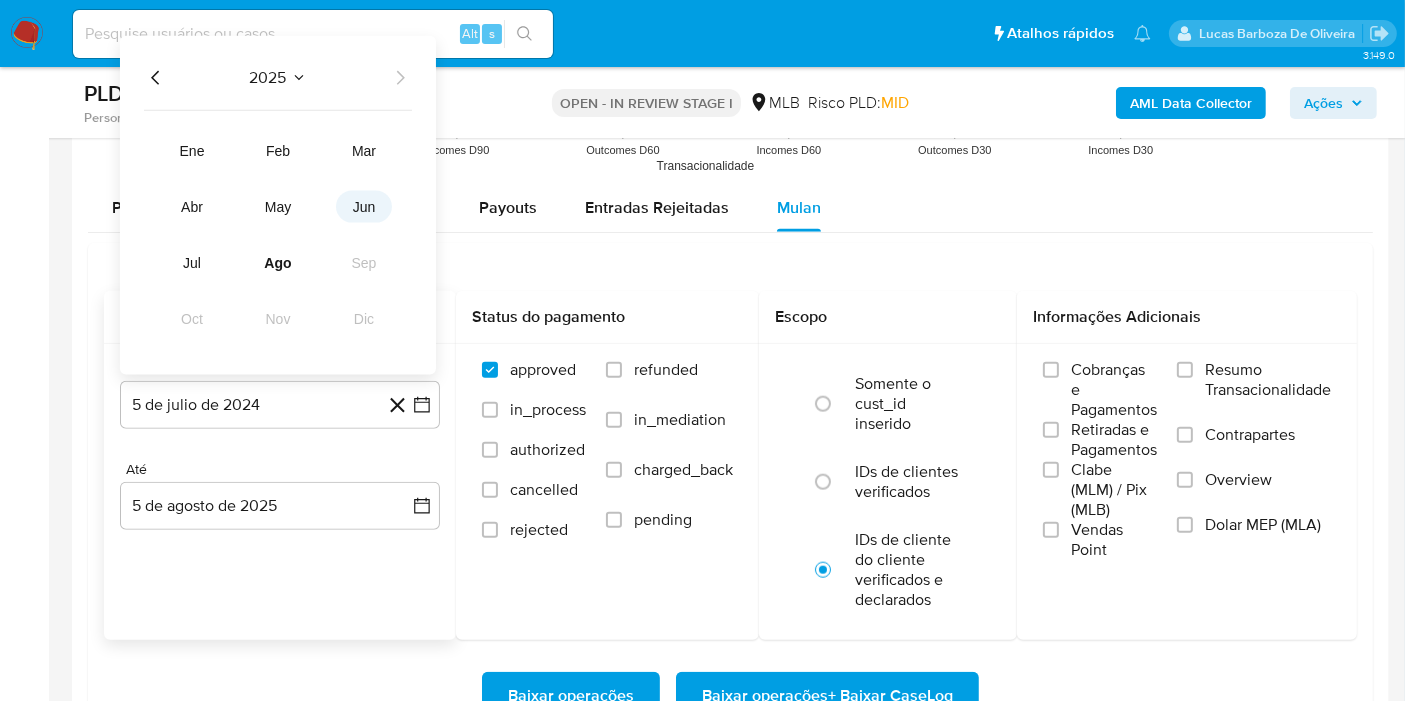 click on "jun" at bounding box center [364, 207] 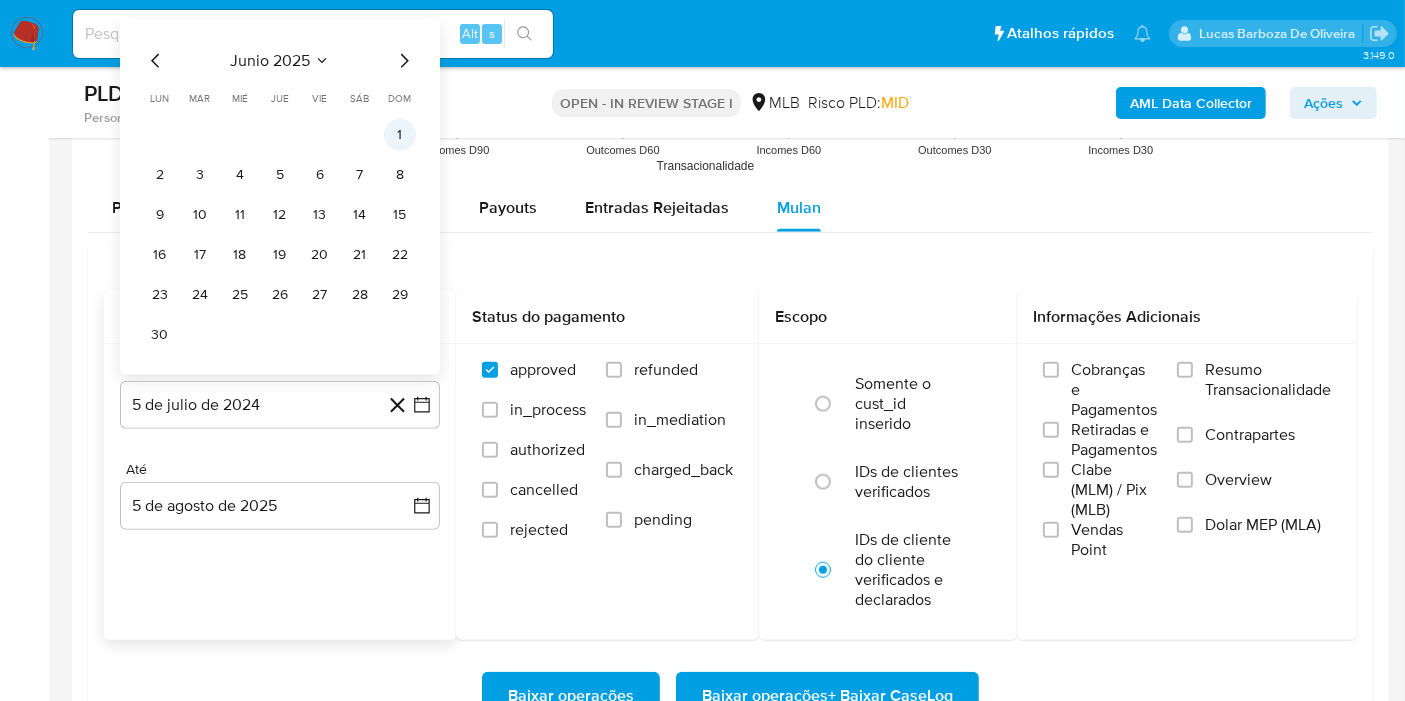 click on "1" at bounding box center (400, 135) 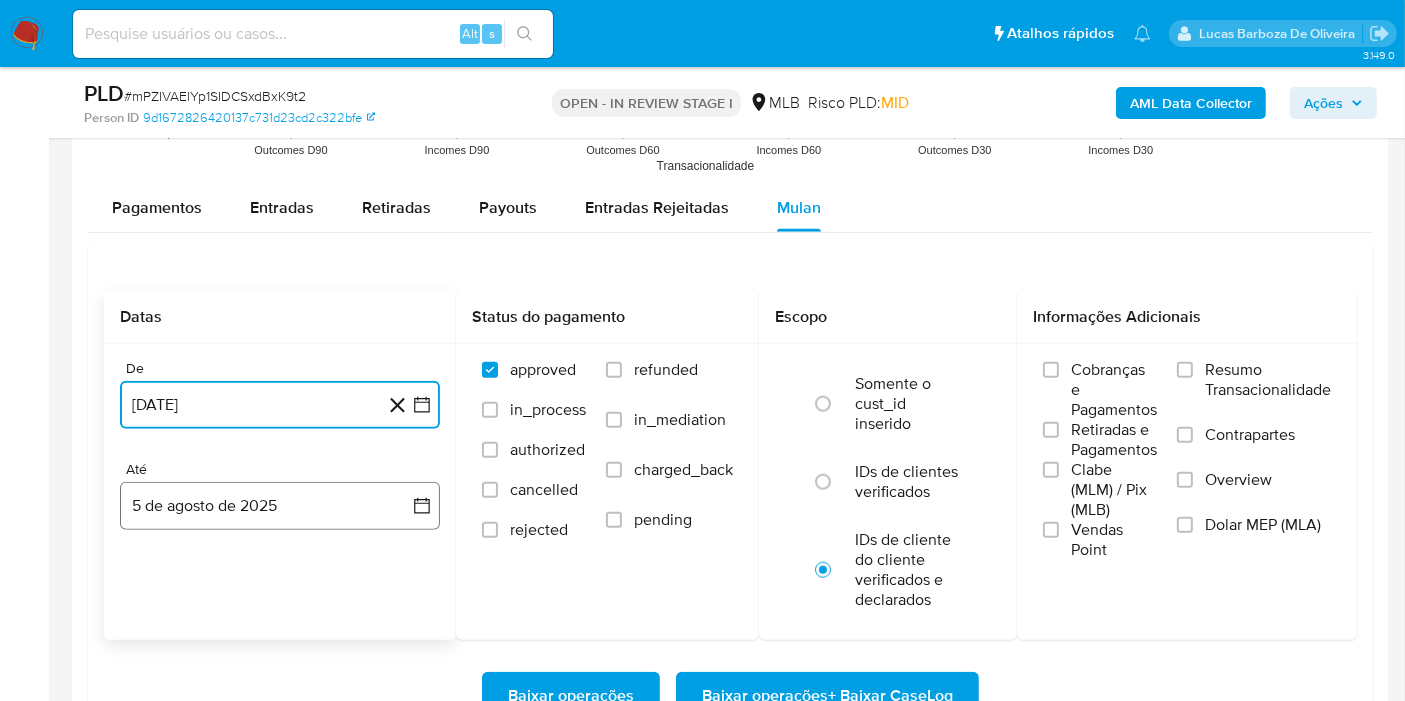 click on "5 de agosto de 2025" at bounding box center [280, 506] 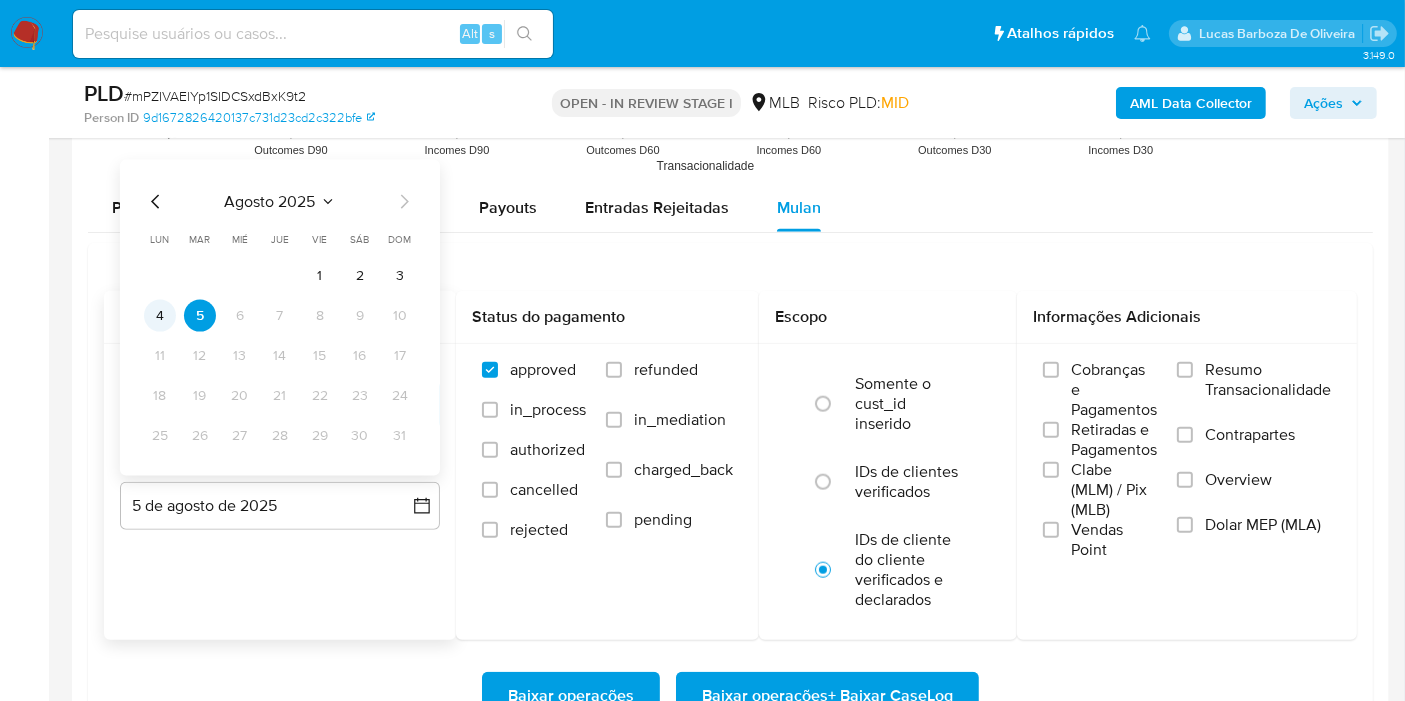 click on "4" at bounding box center [160, 316] 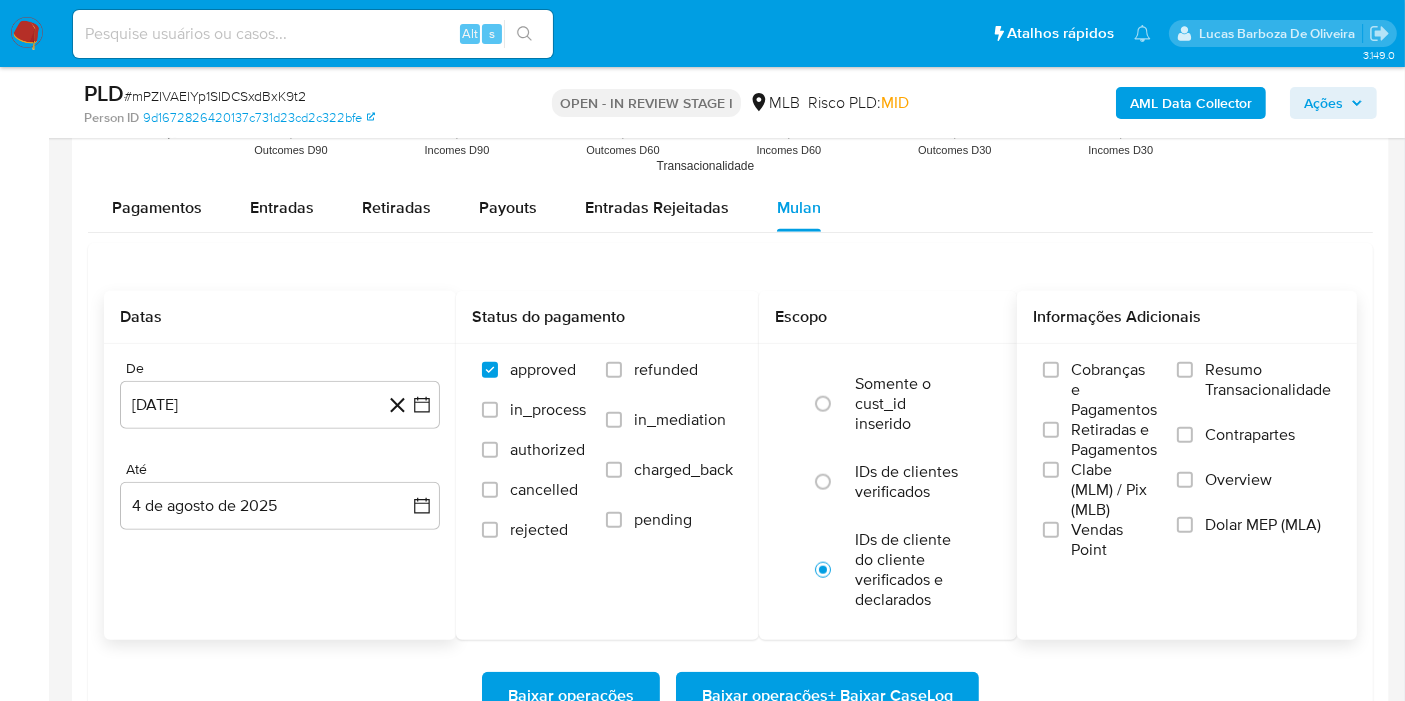 click on "Resumo Transacionalidade" at bounding box center (1268, 380) 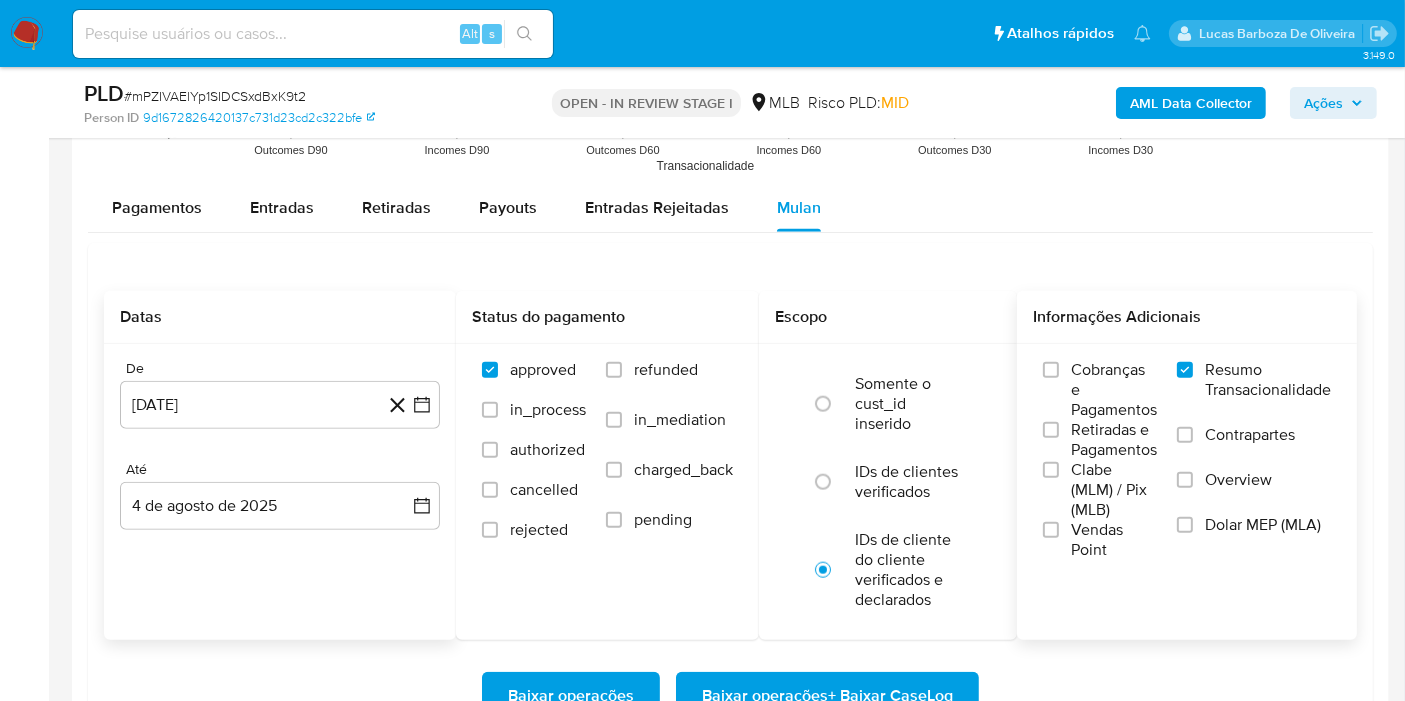 click on "Baixar operações  +   Baixar CaseLog" at bounding box center [827, 696] 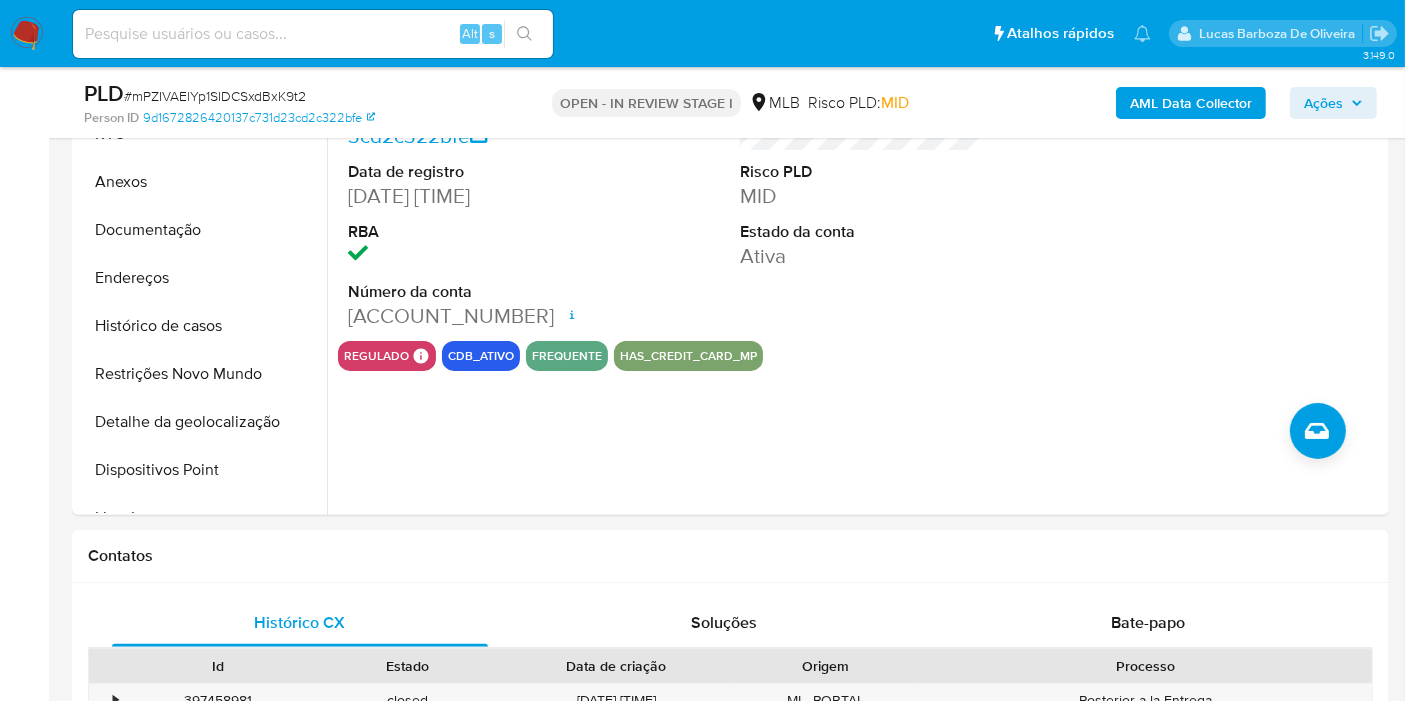 scroll, scrollTop: 0, scrollLeft: 0, axis: both 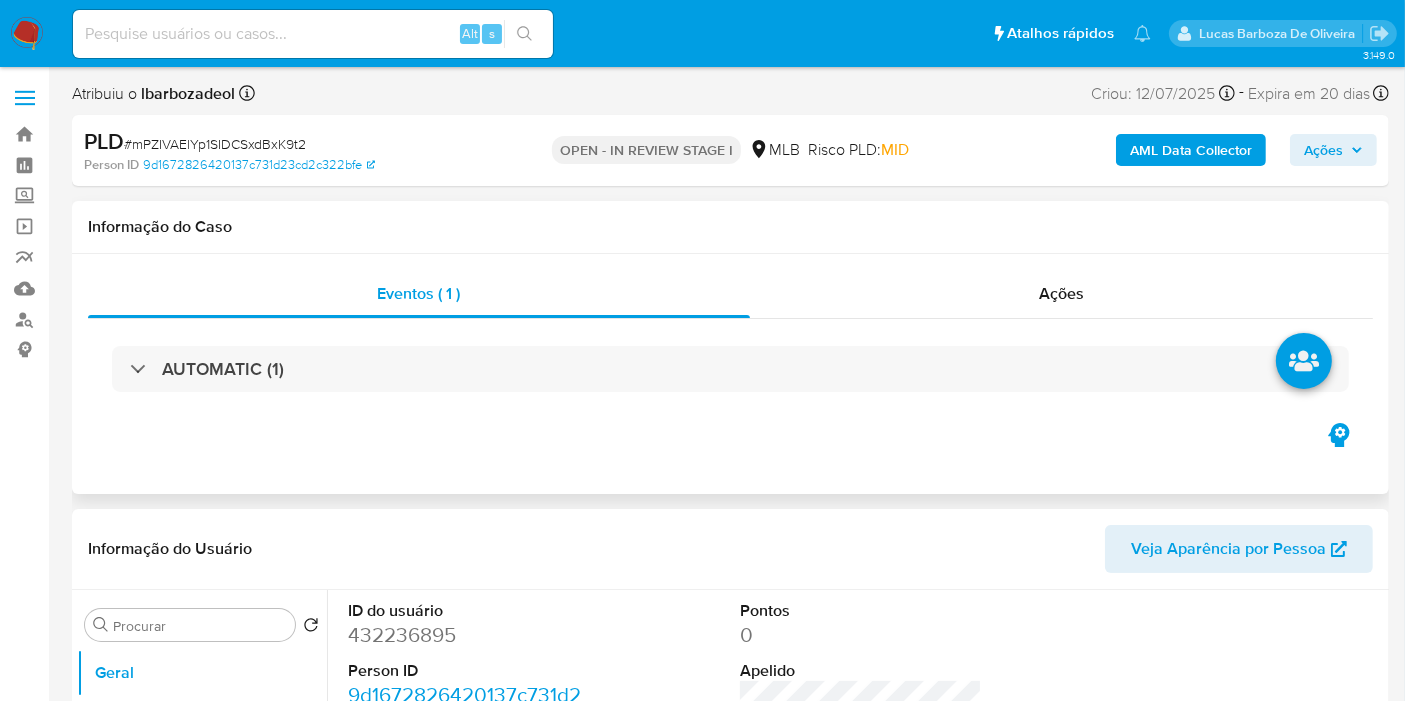 type 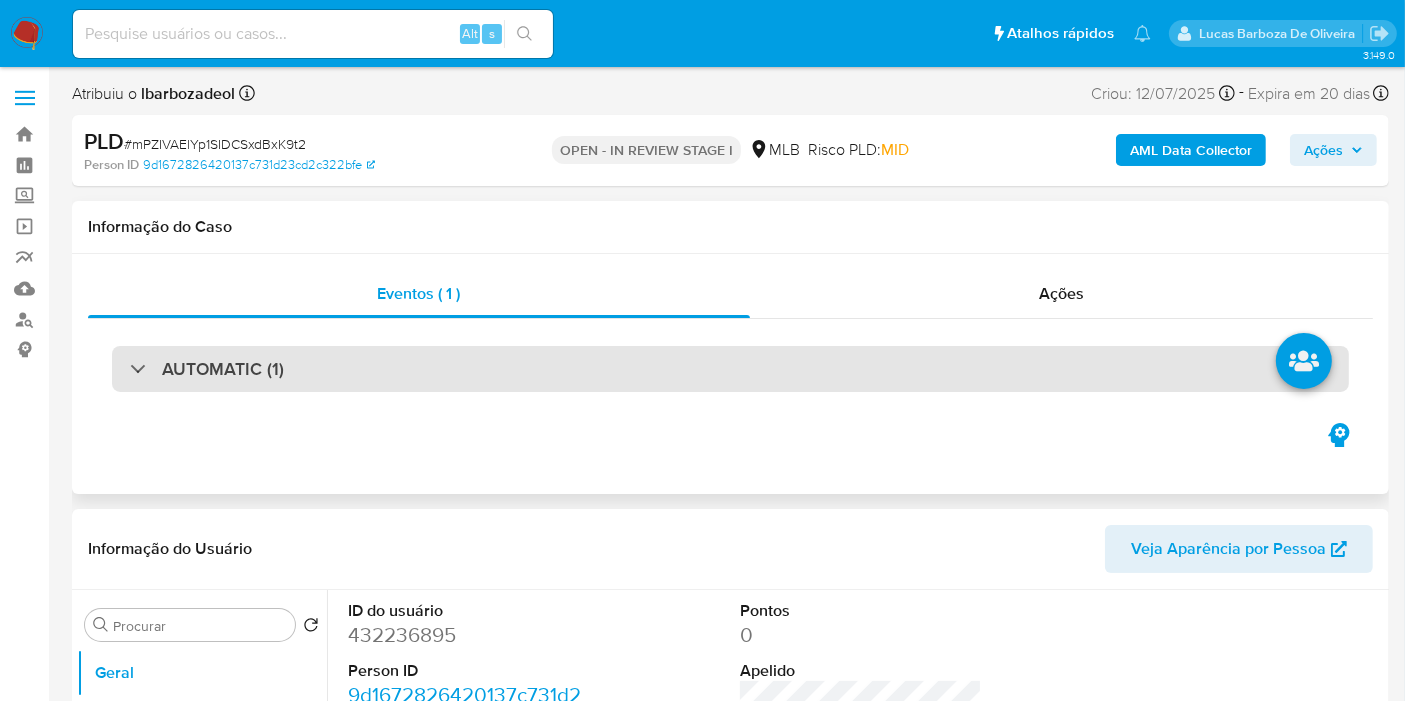 click on "AUTOMATIC (1)" at bounding box center (730, 369) 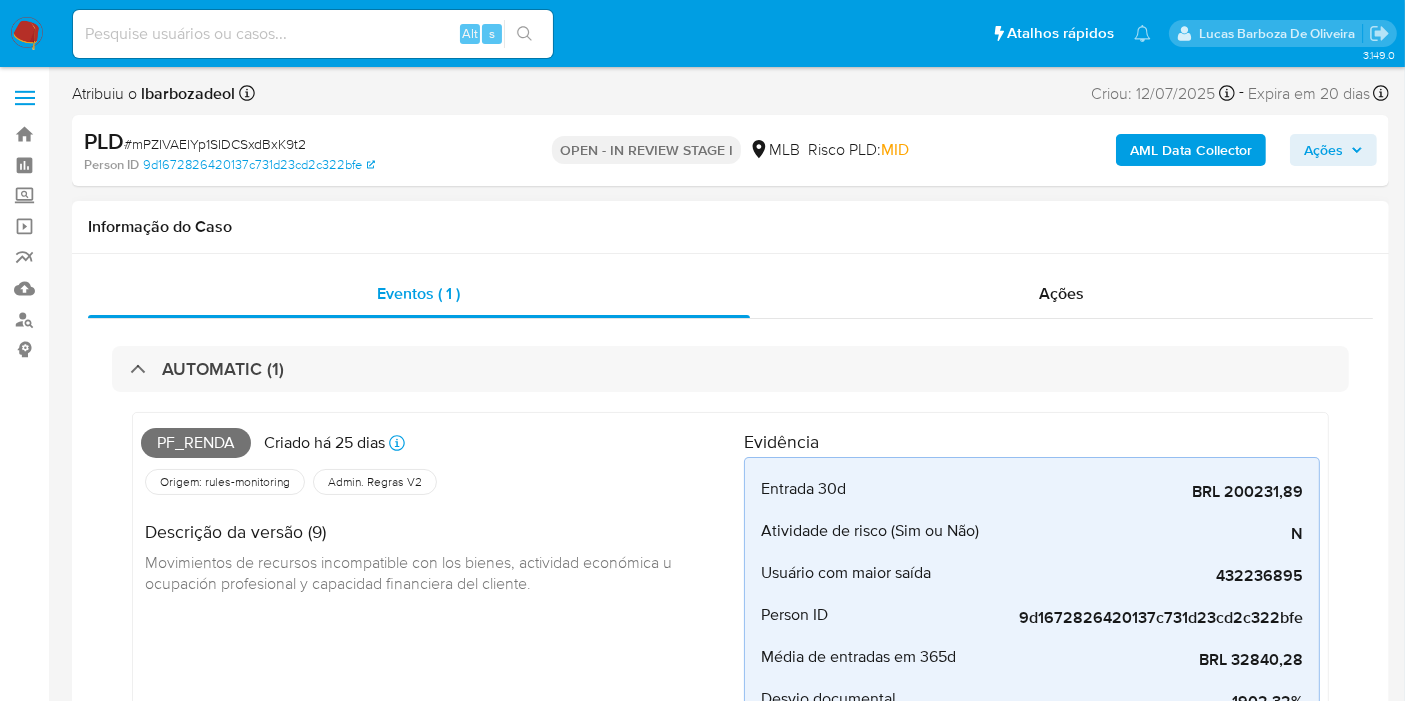 click on "Pf_renda" at bounding box center [196, 443] 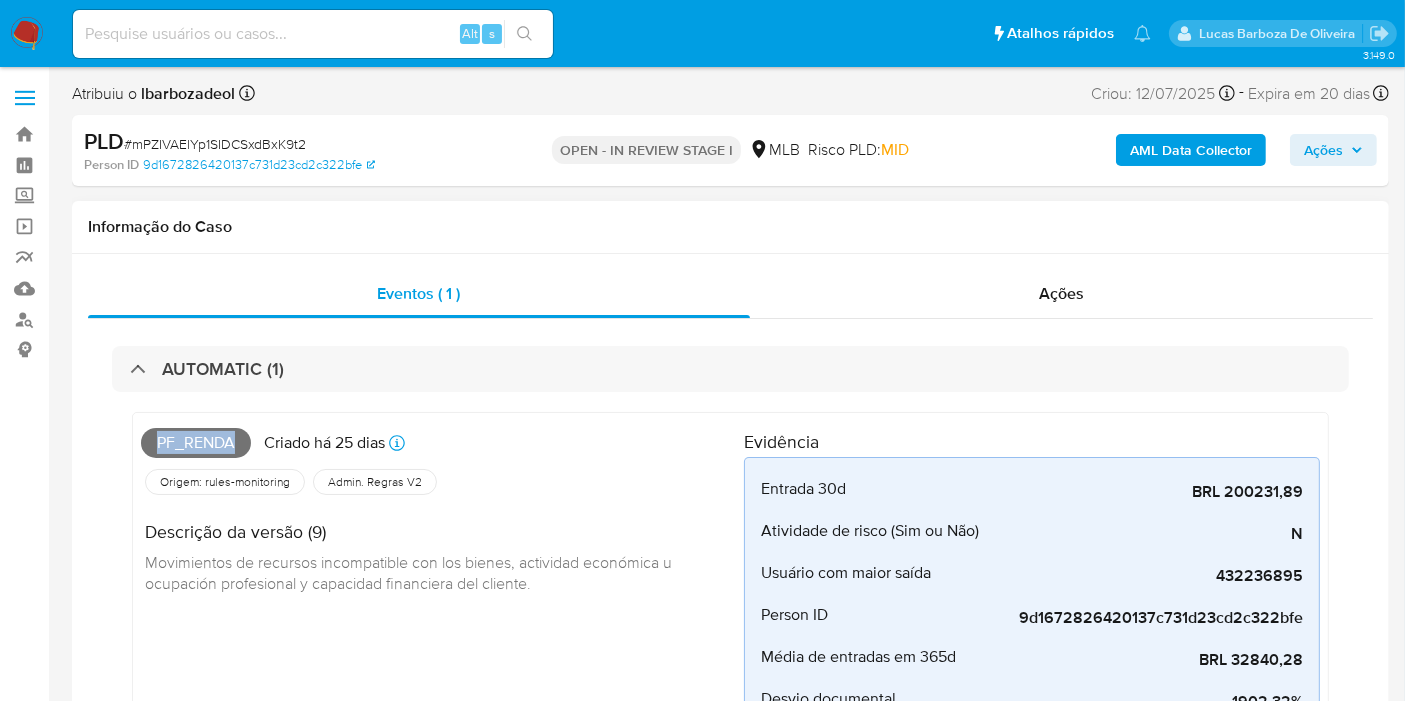 click on "Pf_renda" at bounding box center (196, 443) 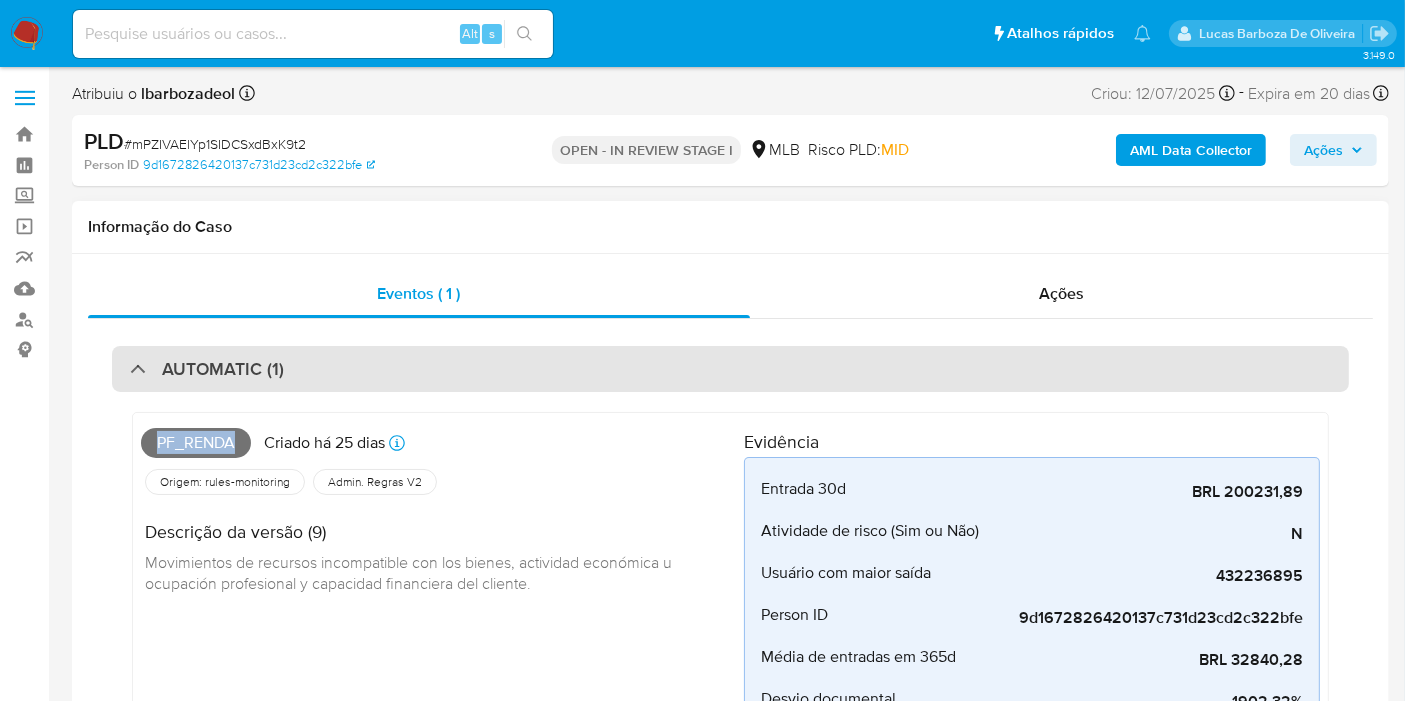 copy on "Pf_renda" 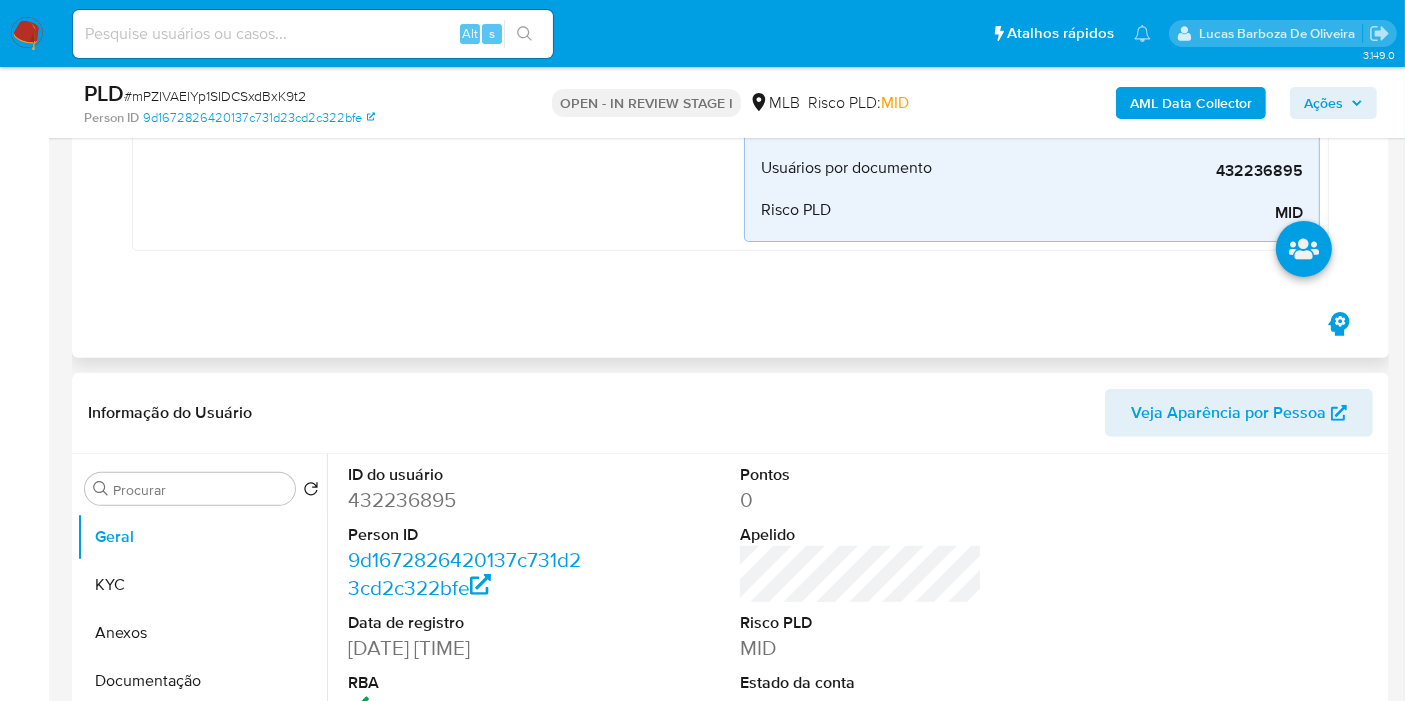 scroll, scrollTop: 888, scrollLeft: 0, axis: vertical 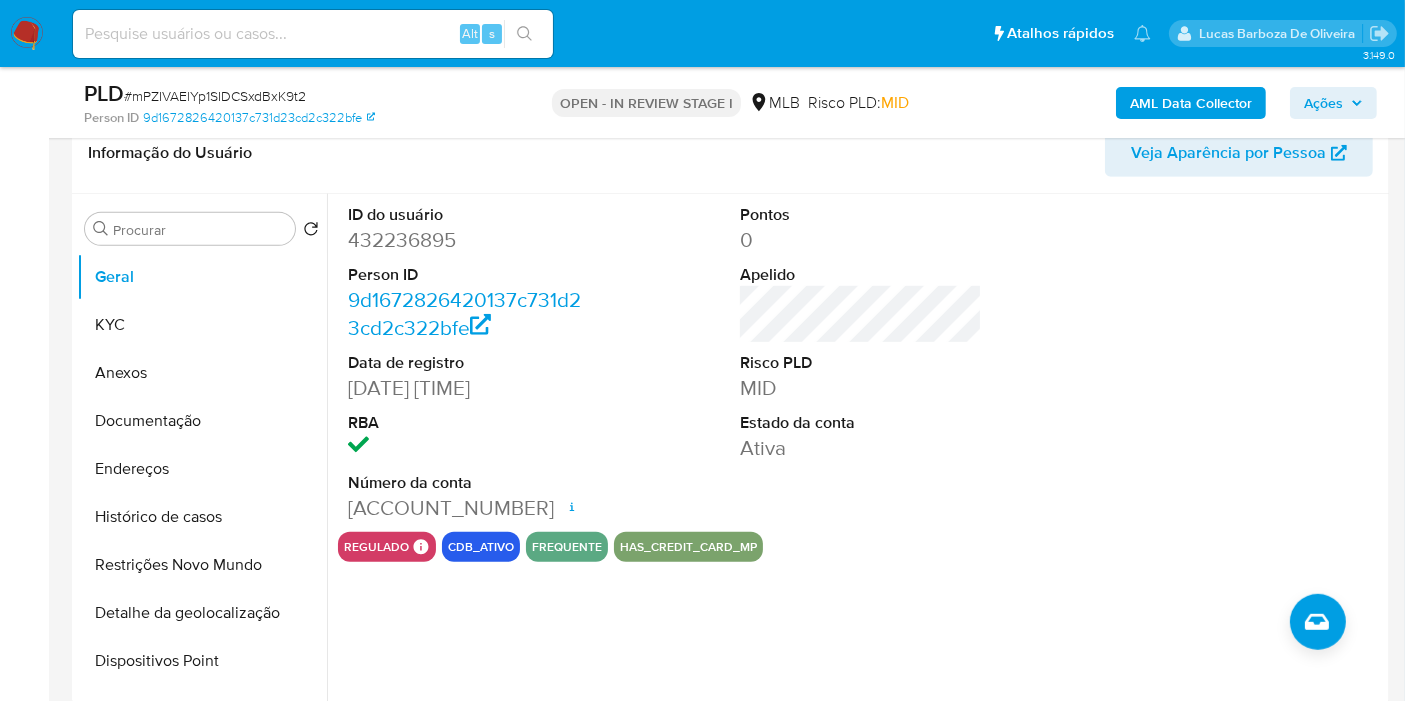 click 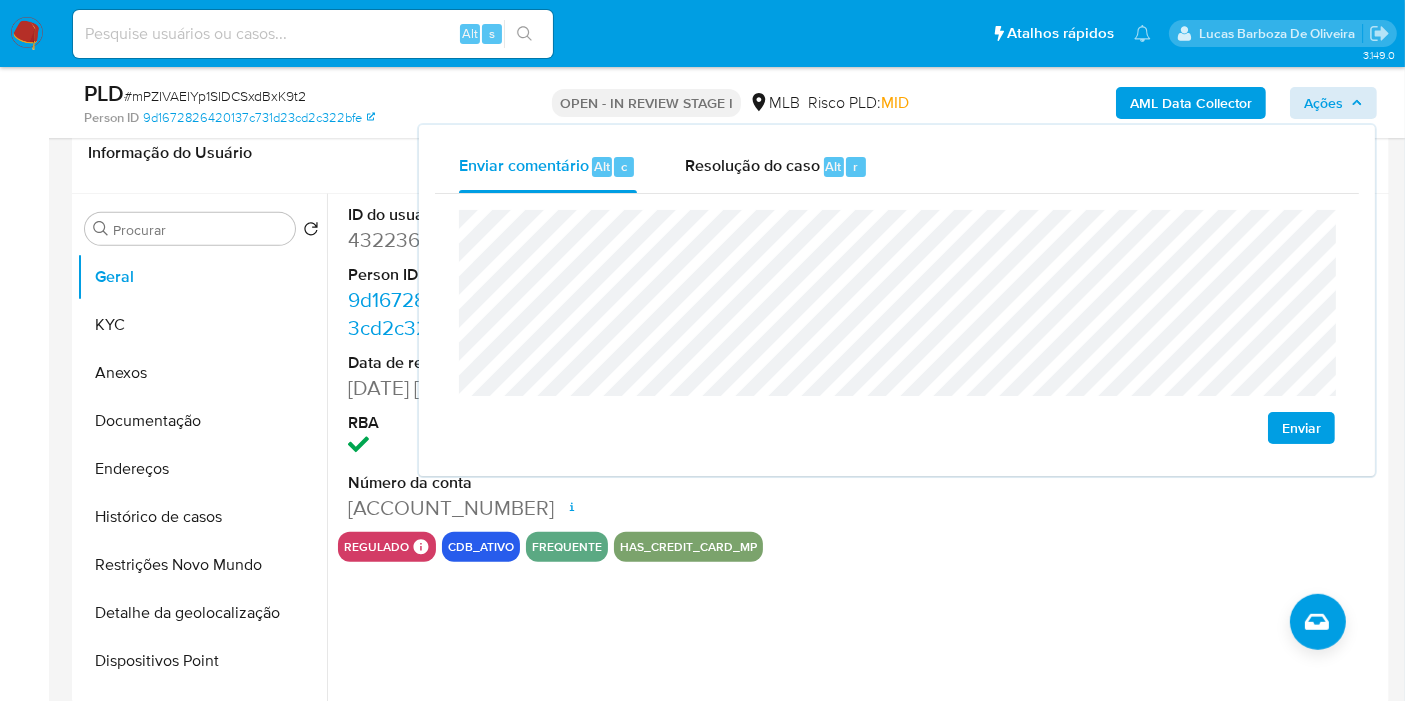 click on "regulado   Regulado MLB BACEN PENDING TYC Mark Id MLB_BACEN Compliant is_compliant Created At 2024-12-23T20:52:47.767581431Z cdb_ativo frequente has_credit_card_mp" at bounding box center [861, 547] 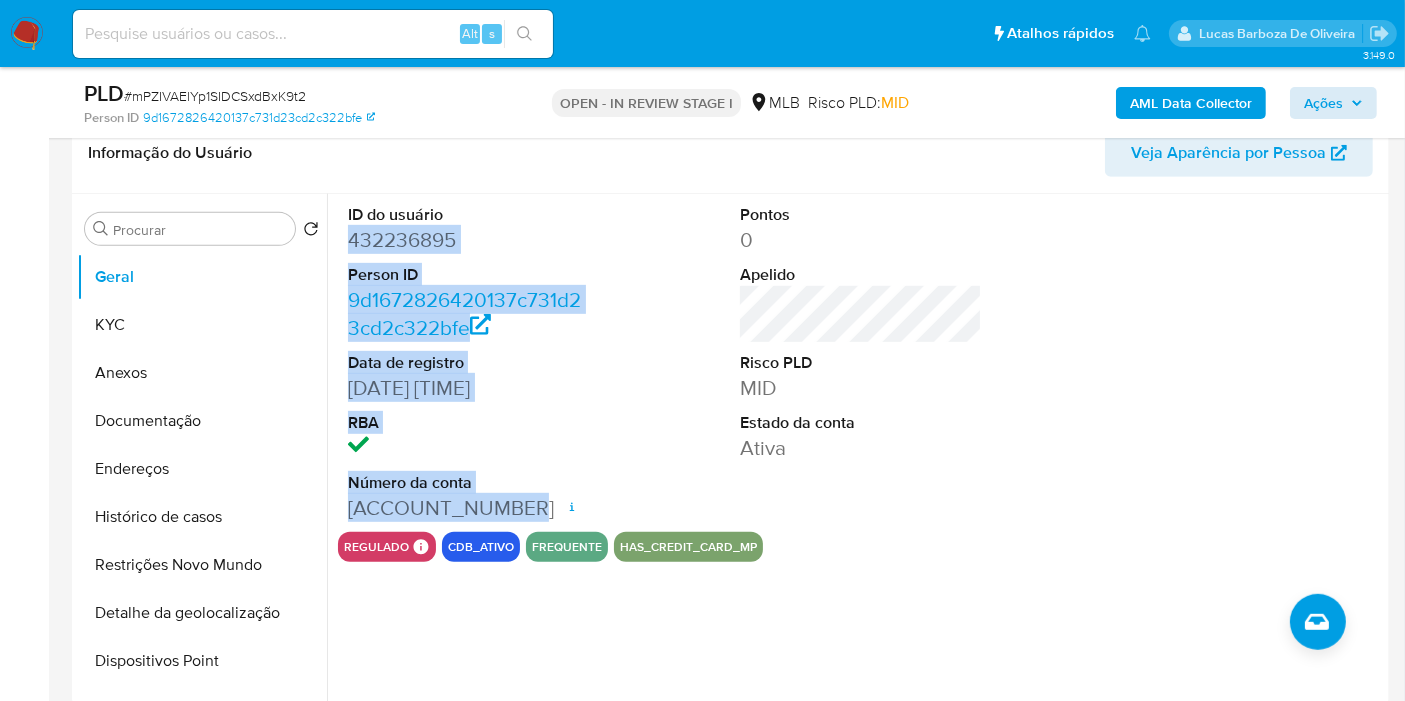 drag, startPoint x: 352, startPoint y: 229, endPoint x: 517, endPoint y: 496, distance: 313.8694 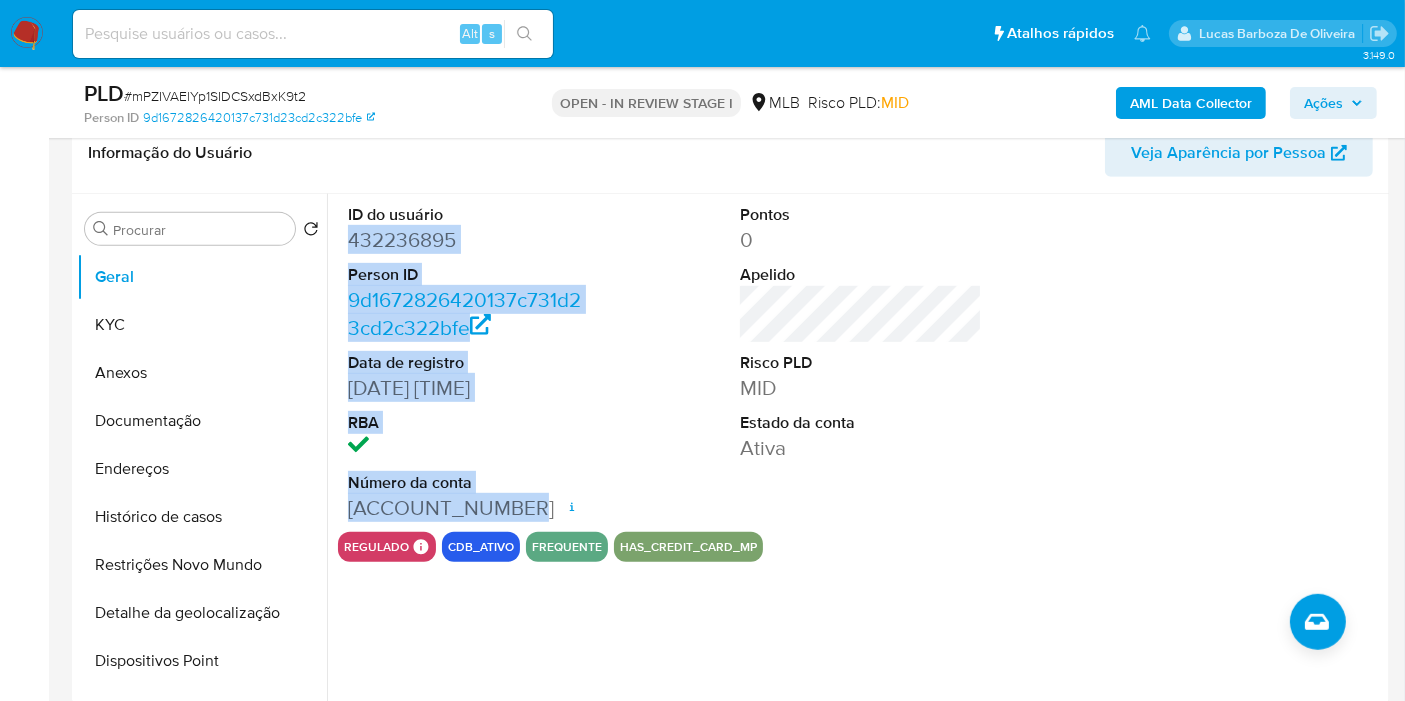 click on "Ações" at bounding box center (1323, 103) 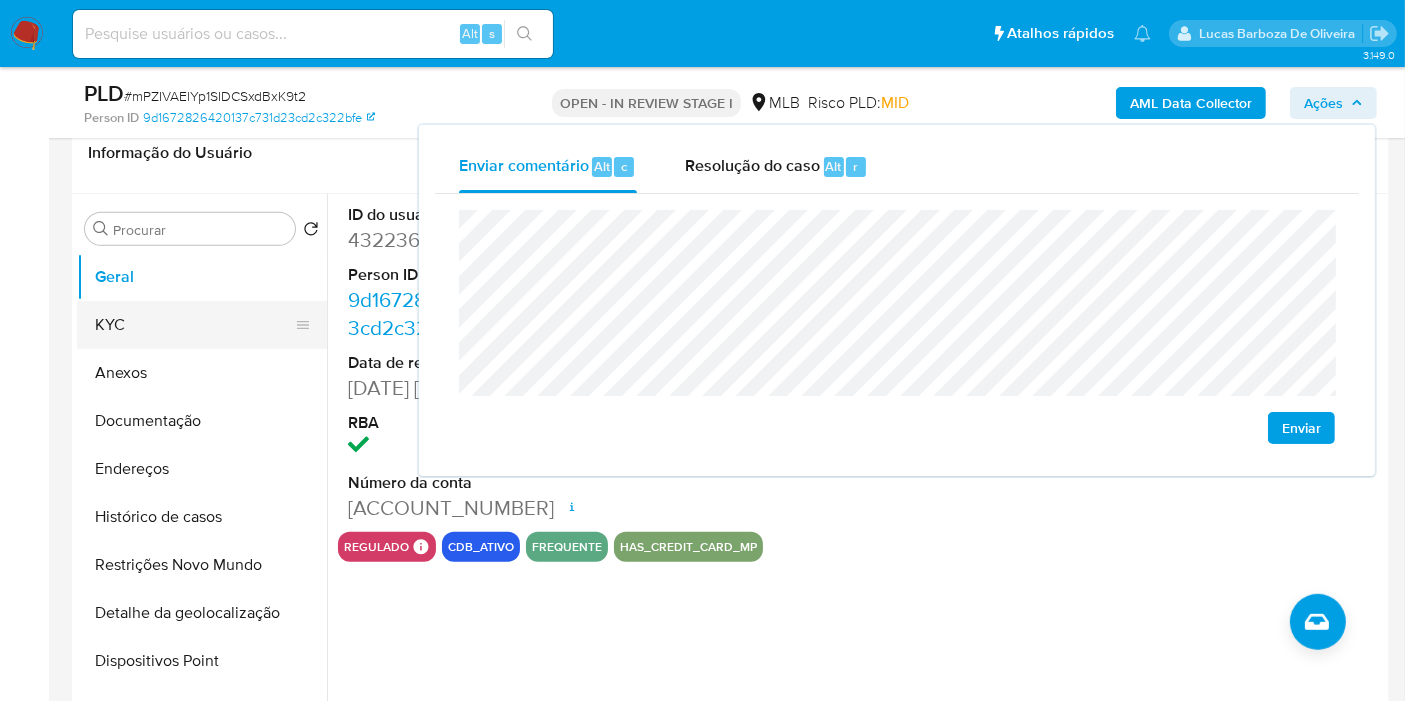 click on "KYC" at bounding box center (194, 325) 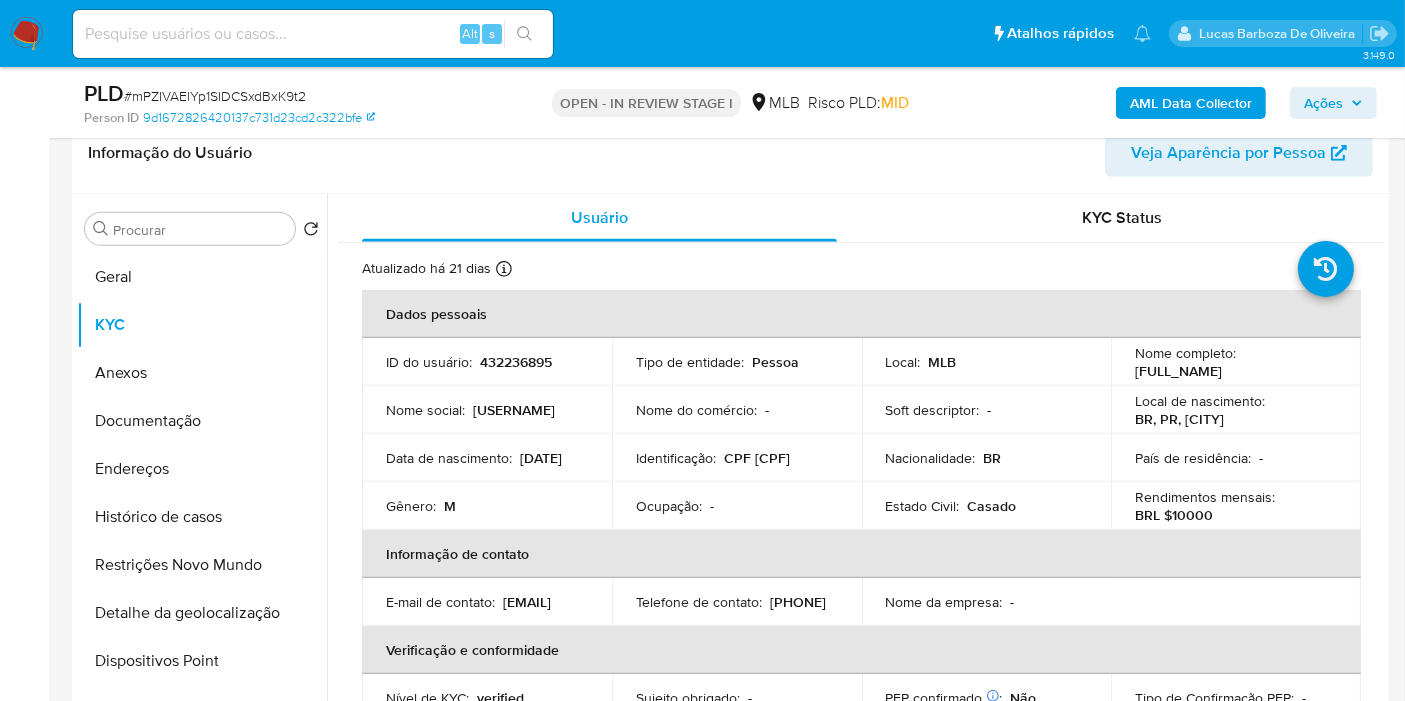 click on "CPF 09071811980" at bounding box center (757, 458) 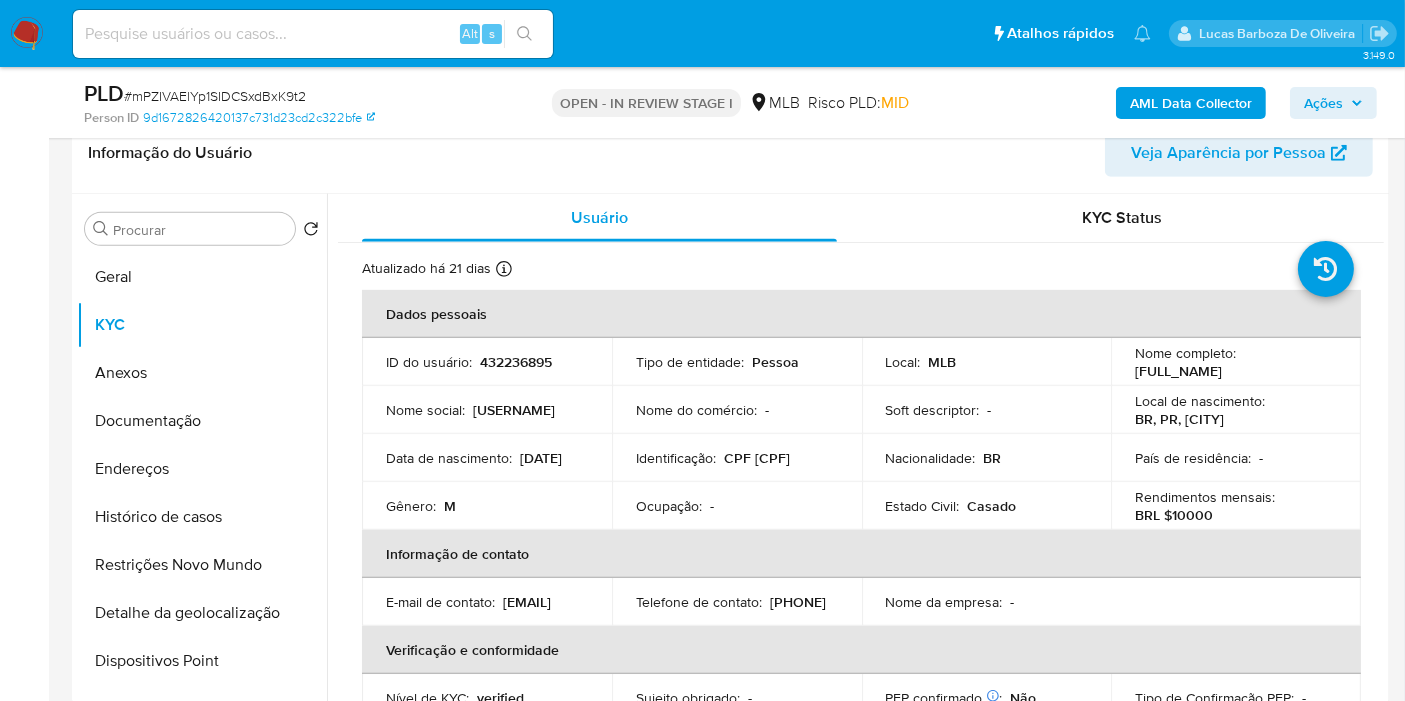 click on "Ações" at bounding box center (1323, 103) 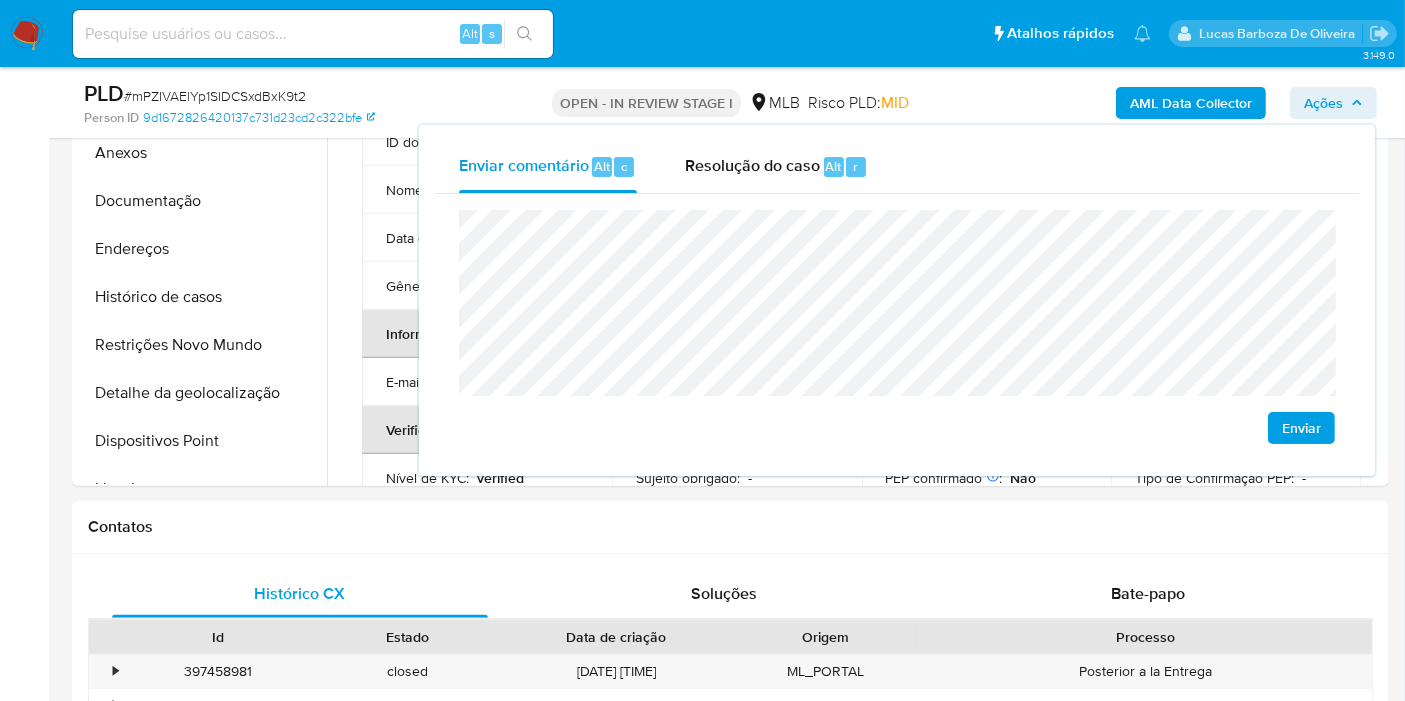 scroll, scrollTop: 1111, scrollLeft: 0, axis: vertical 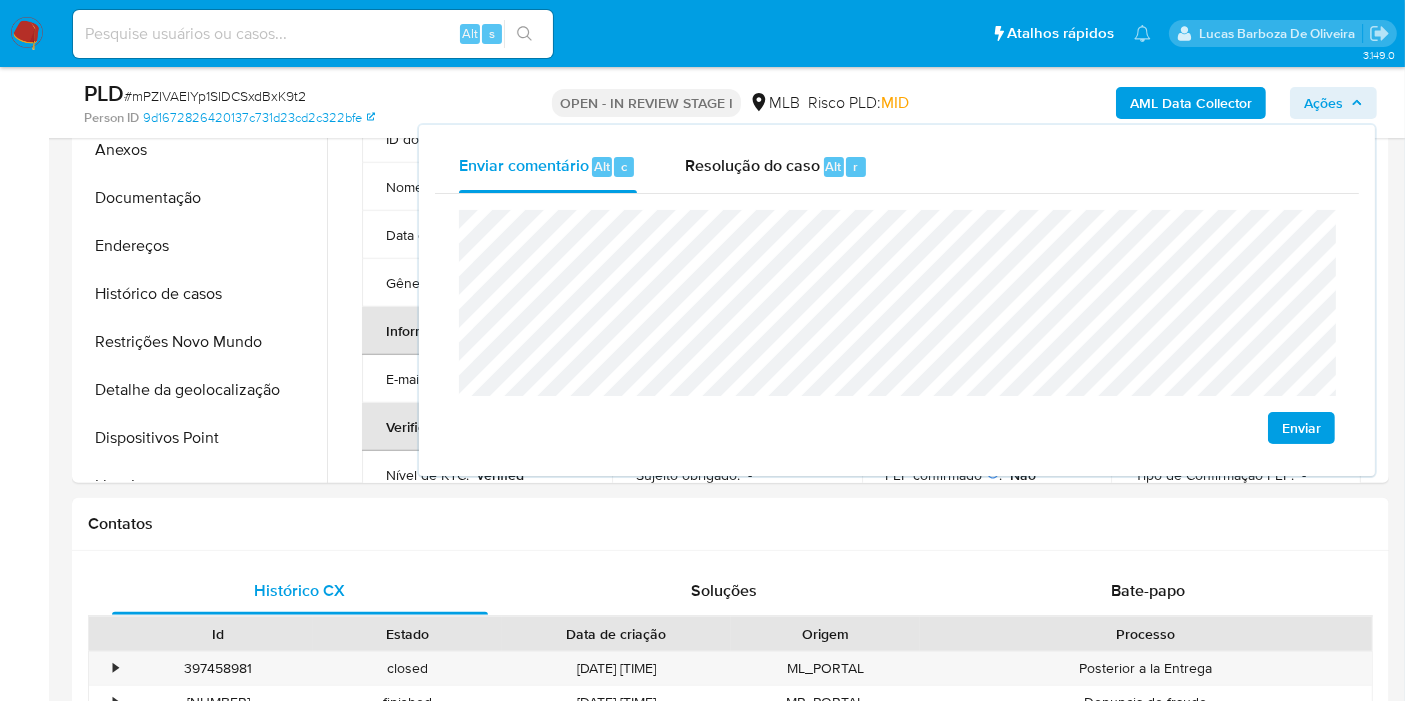 click on "econômica" 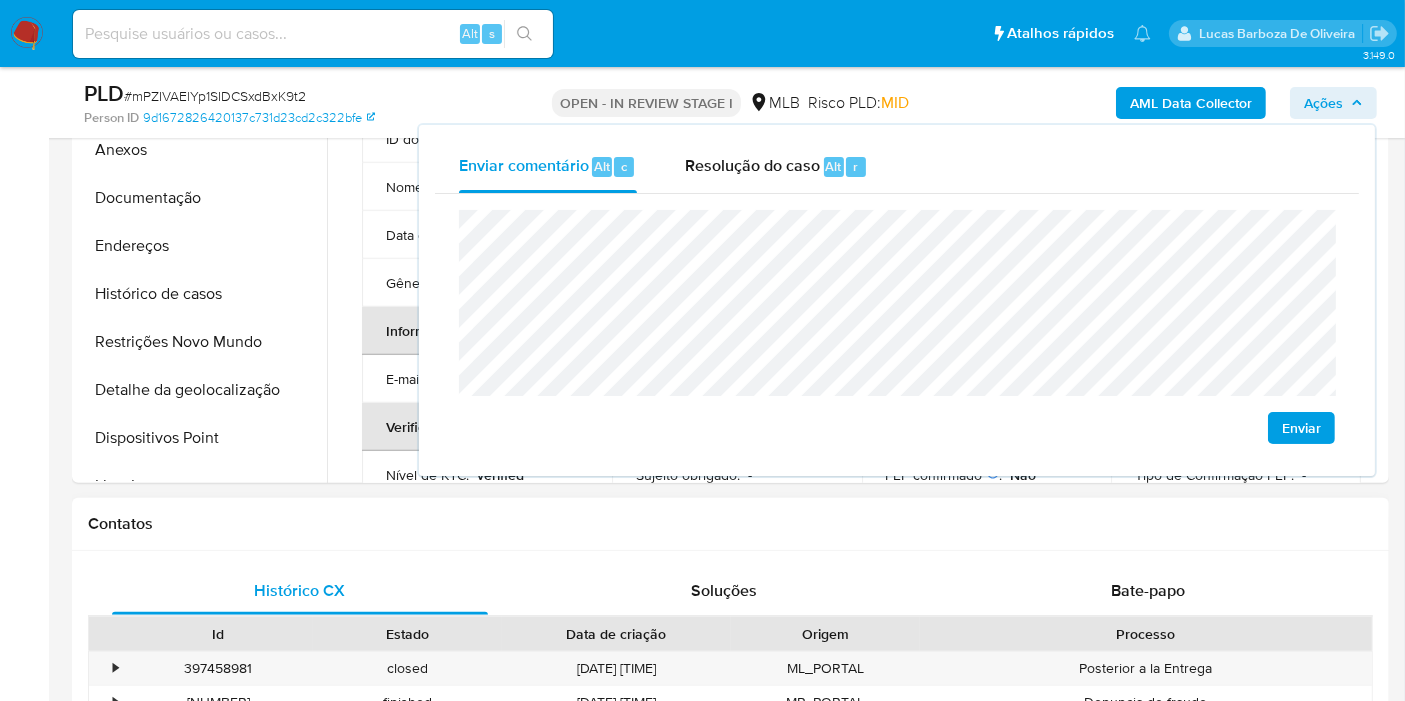 click on "Contatos" at bounding box center [730, 524] 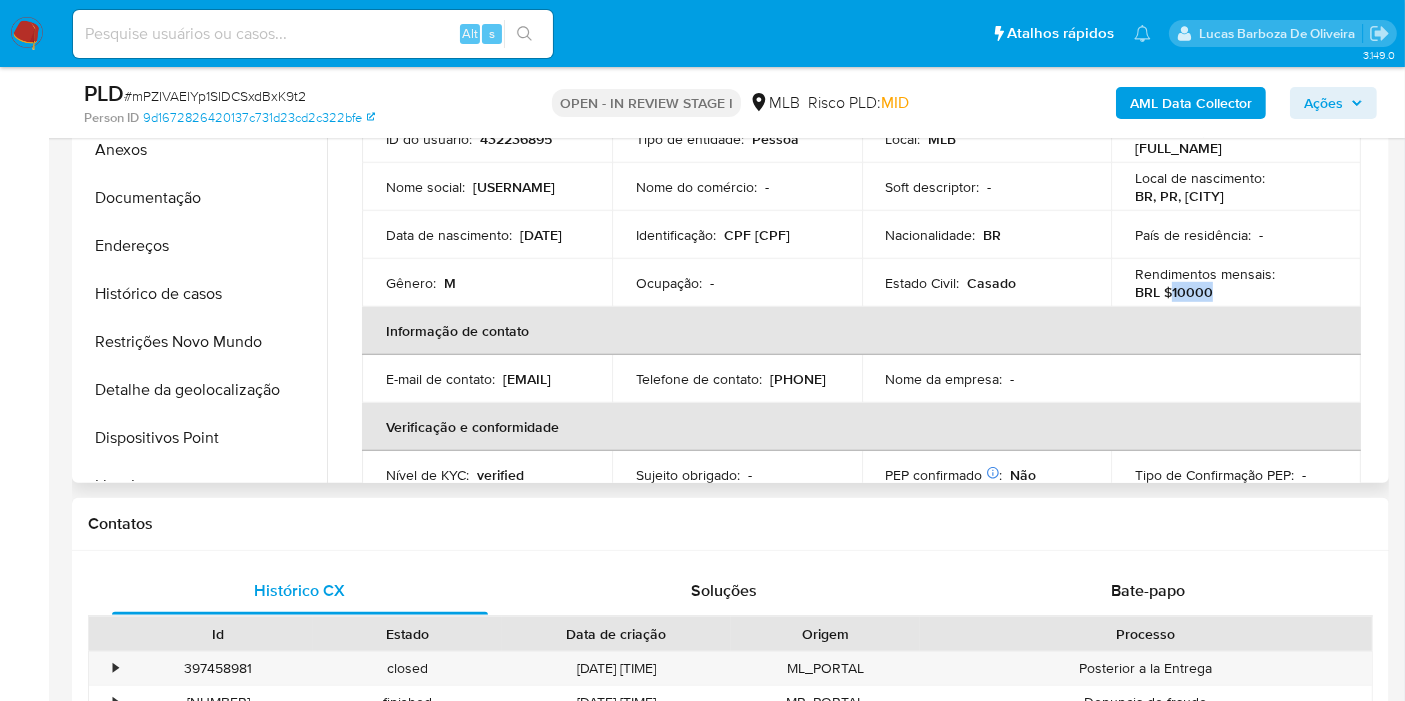 drag, startPoint x: 1168, startPoint y: 290, endPoint x: 1220, endPoint y: 287, distance: 52.086468 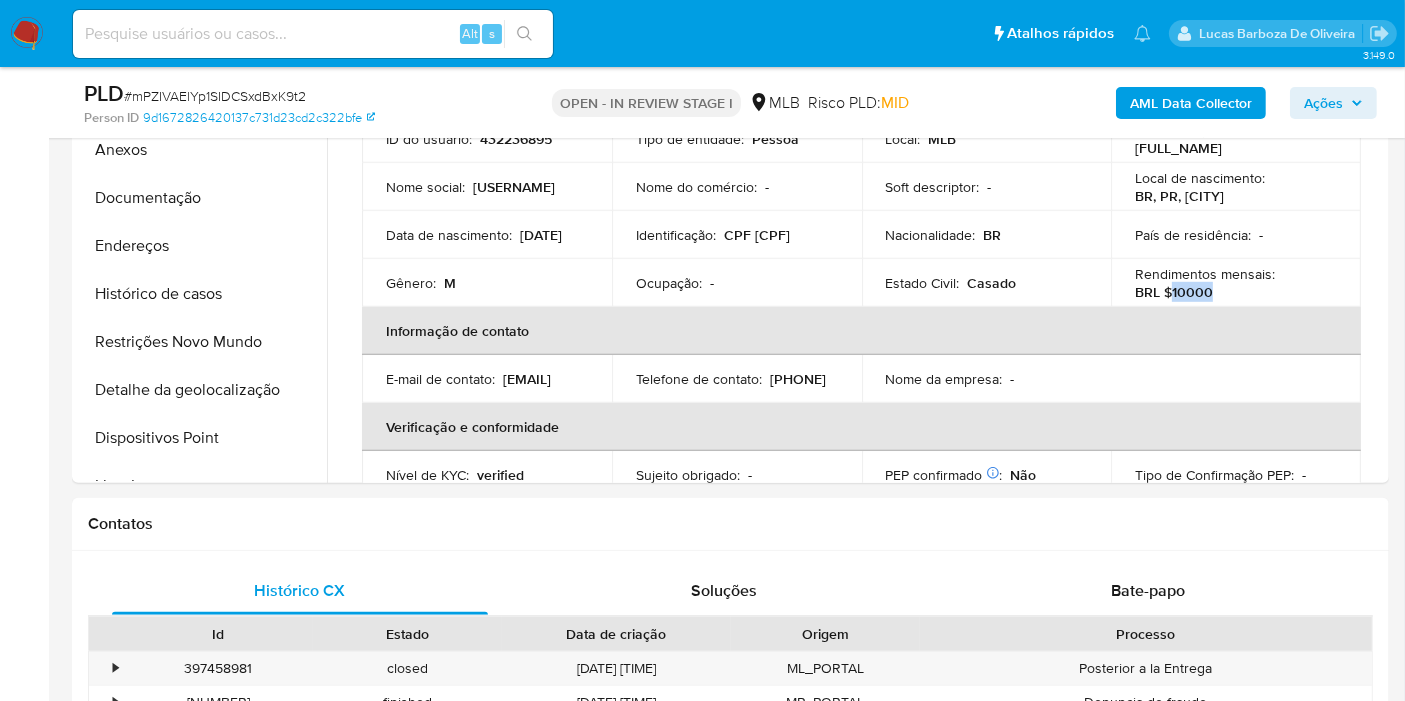 click on "Ações" at bounding box center (1323, 103) 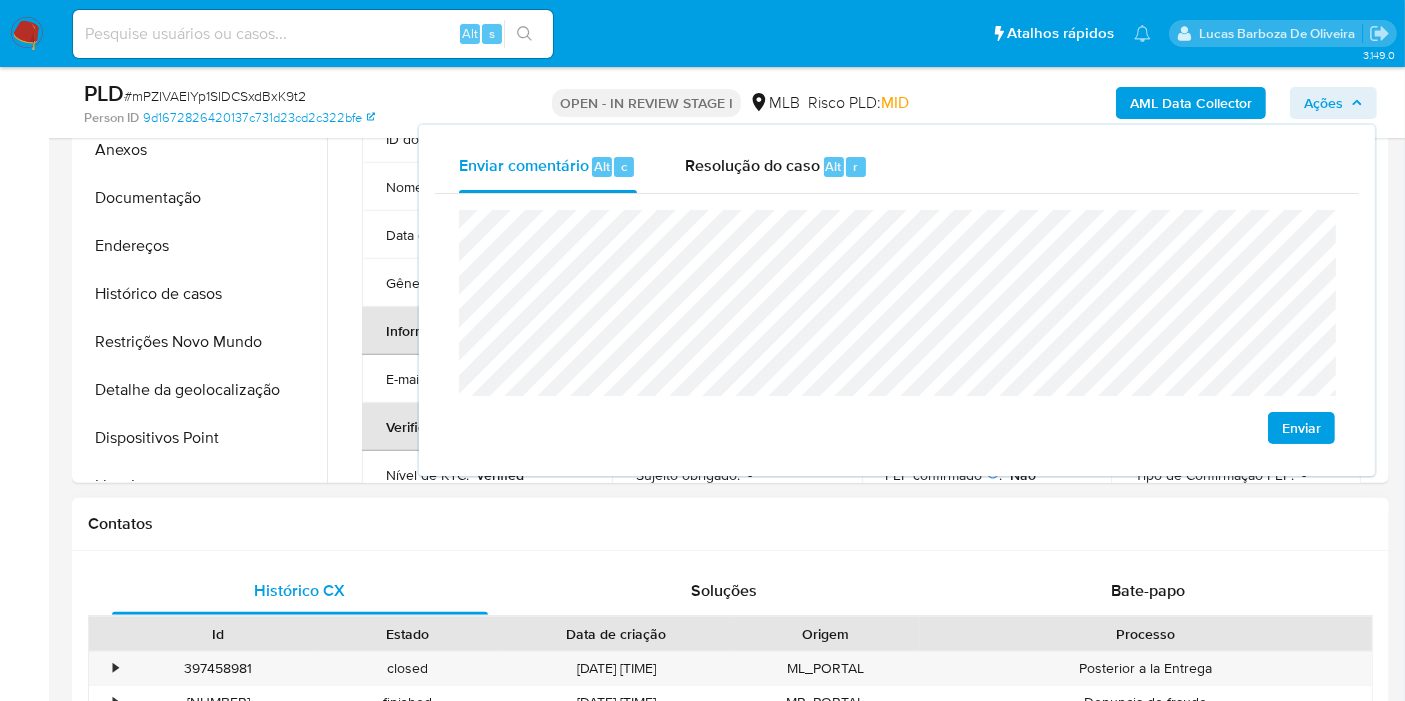 click on "Contatos" at bounding box center [730, 524] 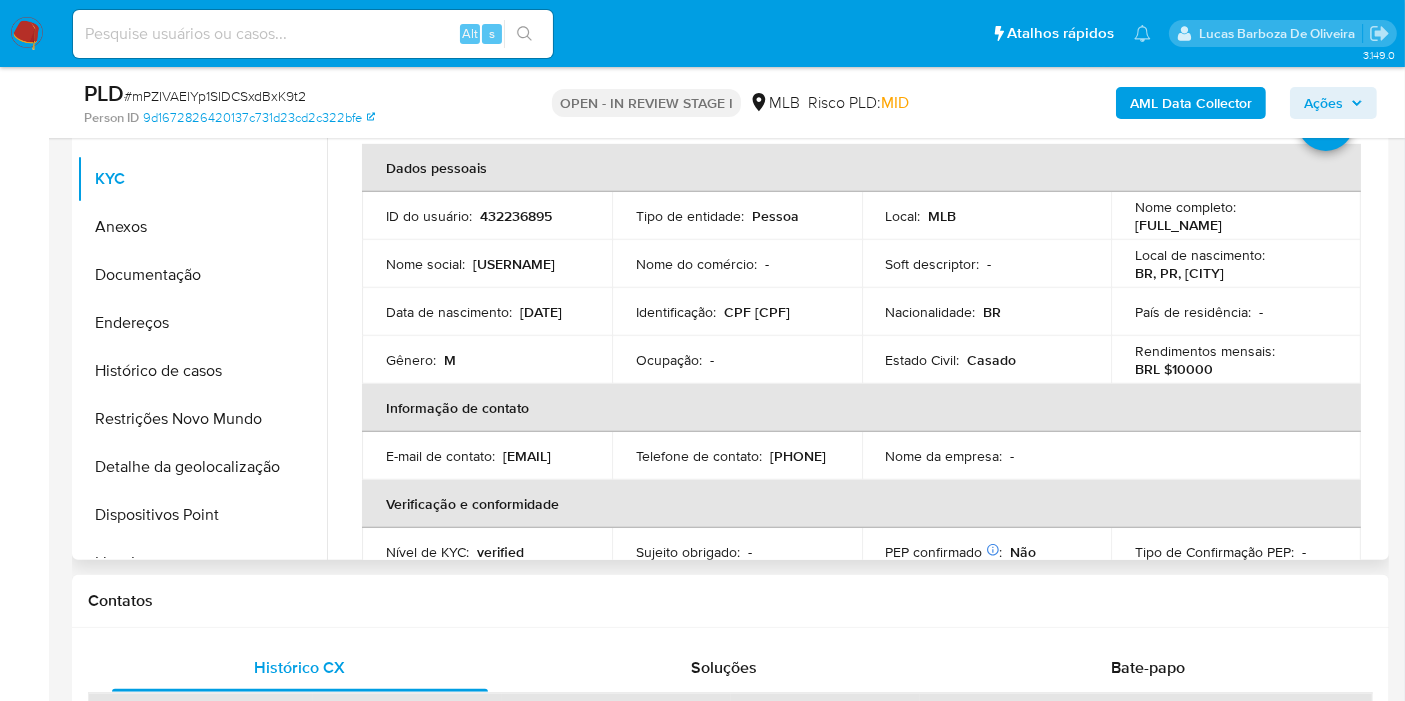 scroll, scrollTop: 1000, scrollLeft: 0, axis: vertical 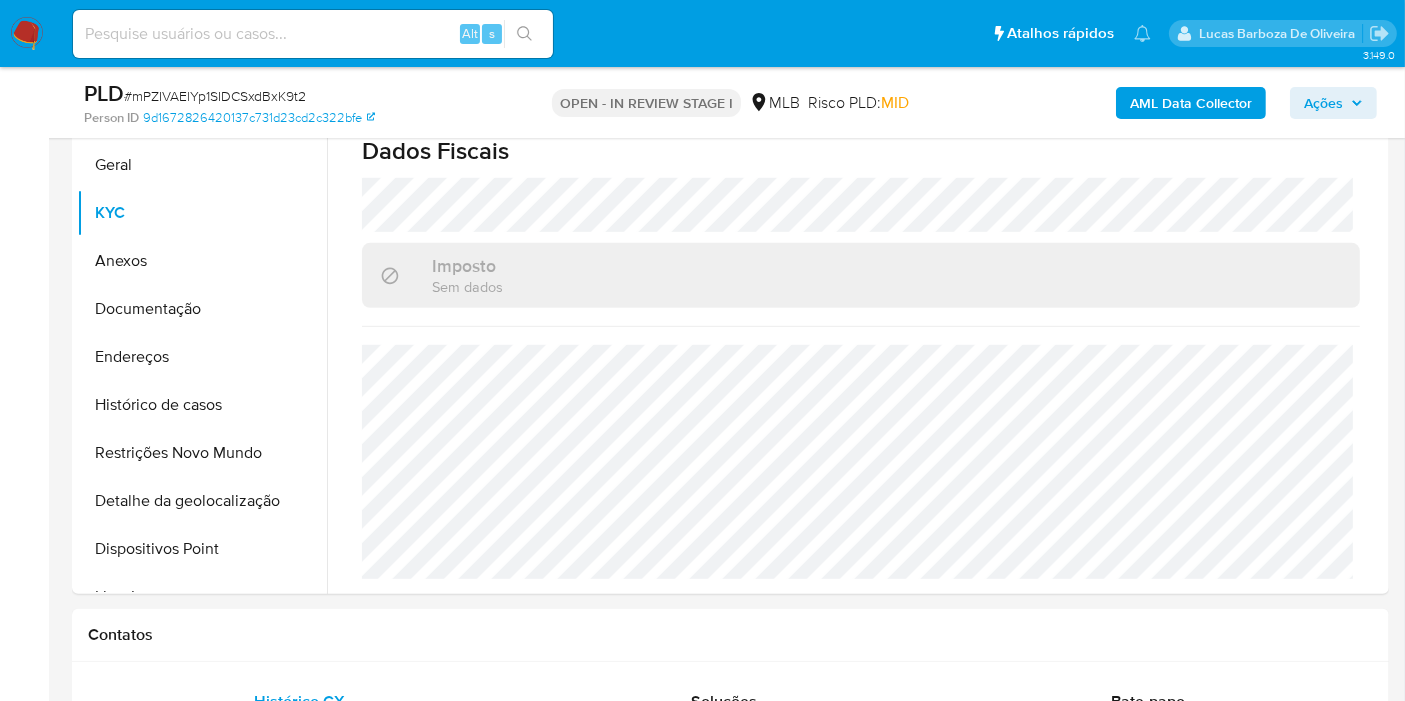 click on "Ações" at bounding box center [1323, 103] 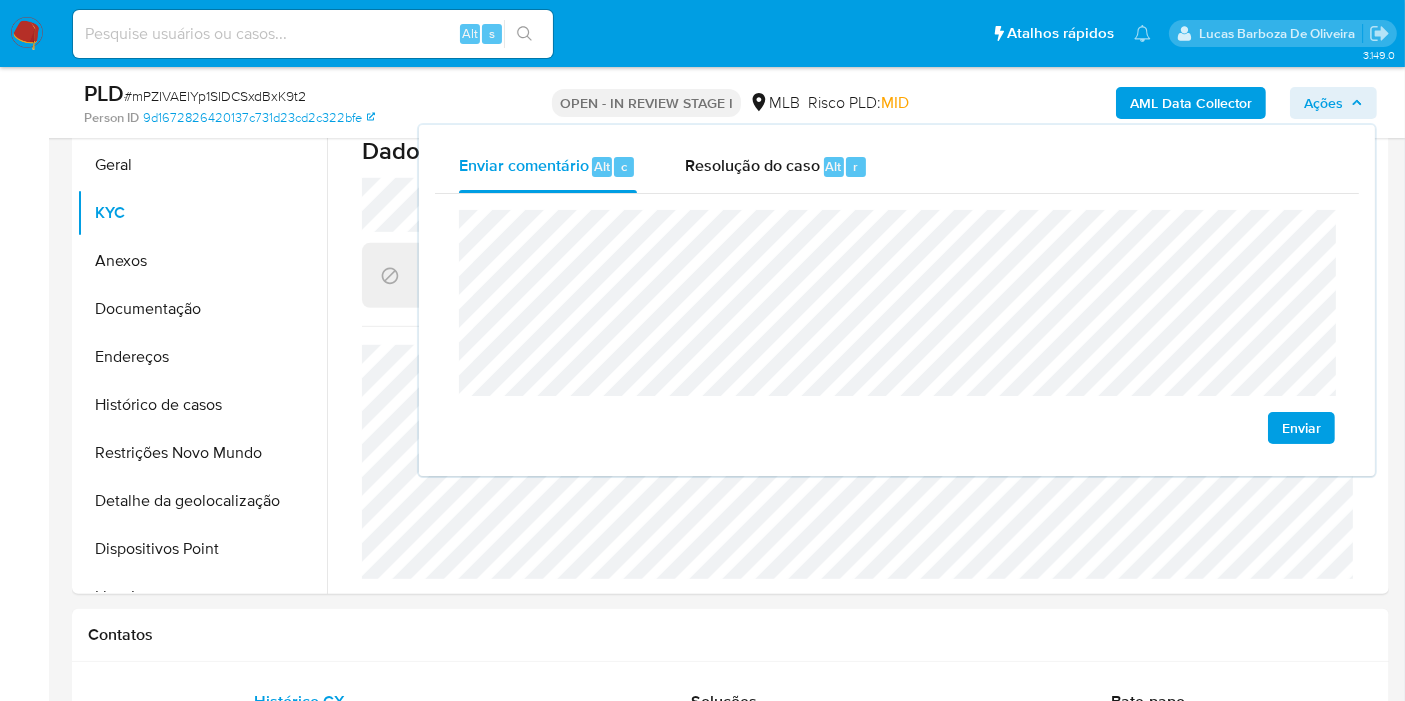 click on "Catalão" 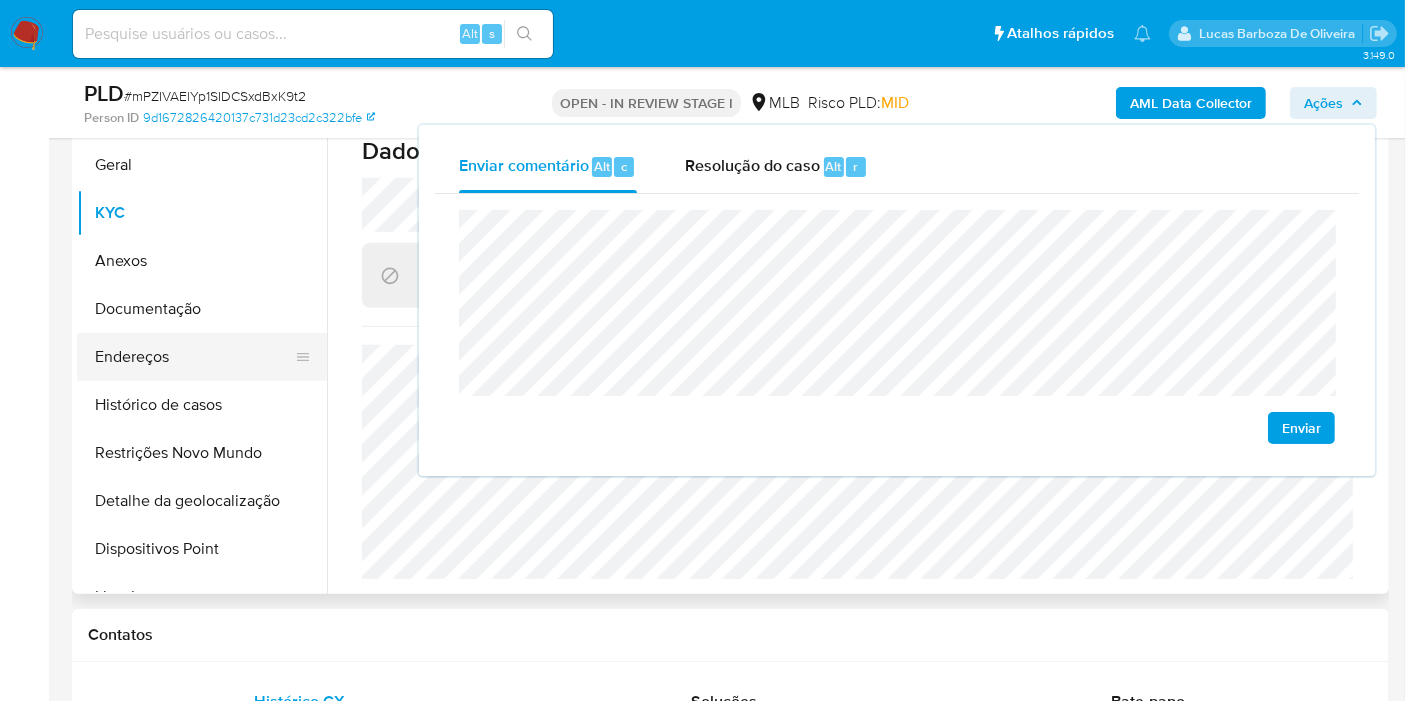 click on "Endereços" at bounding box center (194, 357) 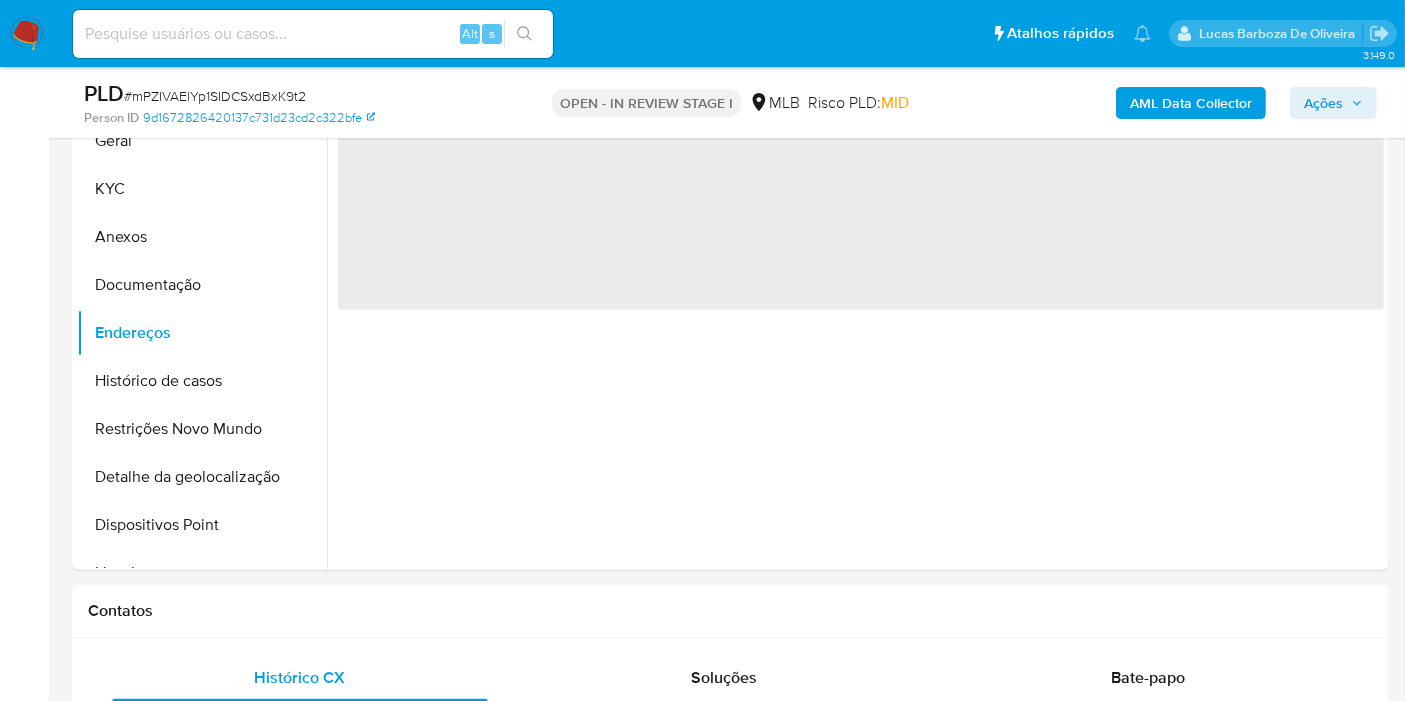 scroll, scrollTop: 0, scrollLeft: 0, axis: both 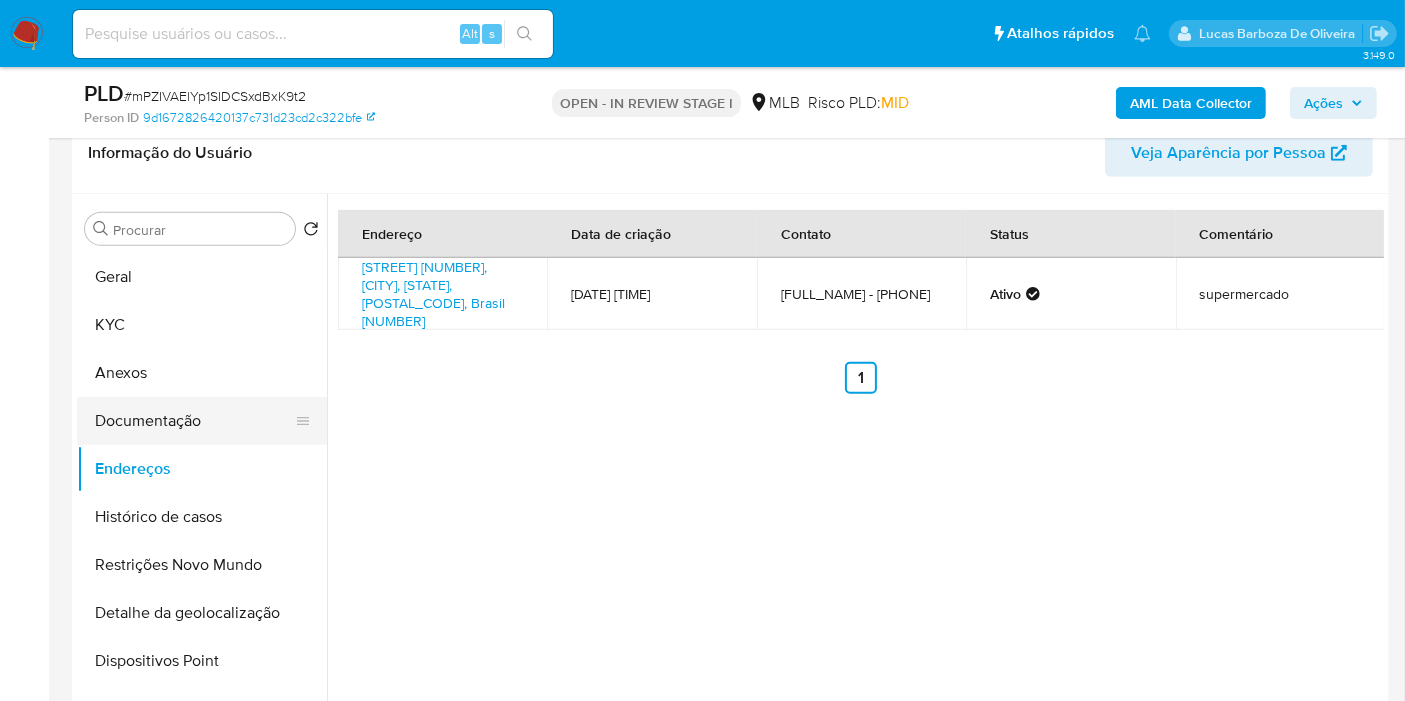 click on "Documentação" at bounding box center [194, 421] 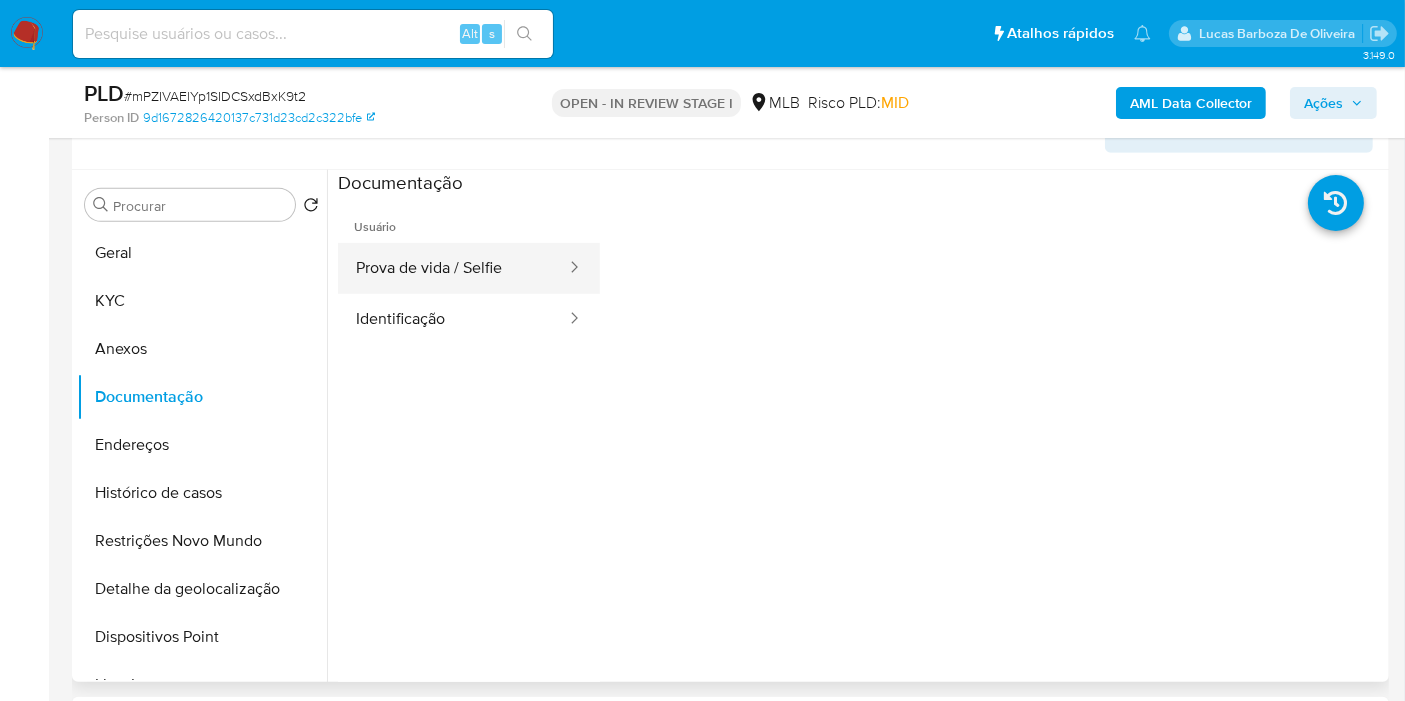 click on "Prova de vida / Selfie" at bounding box center (453, 268) 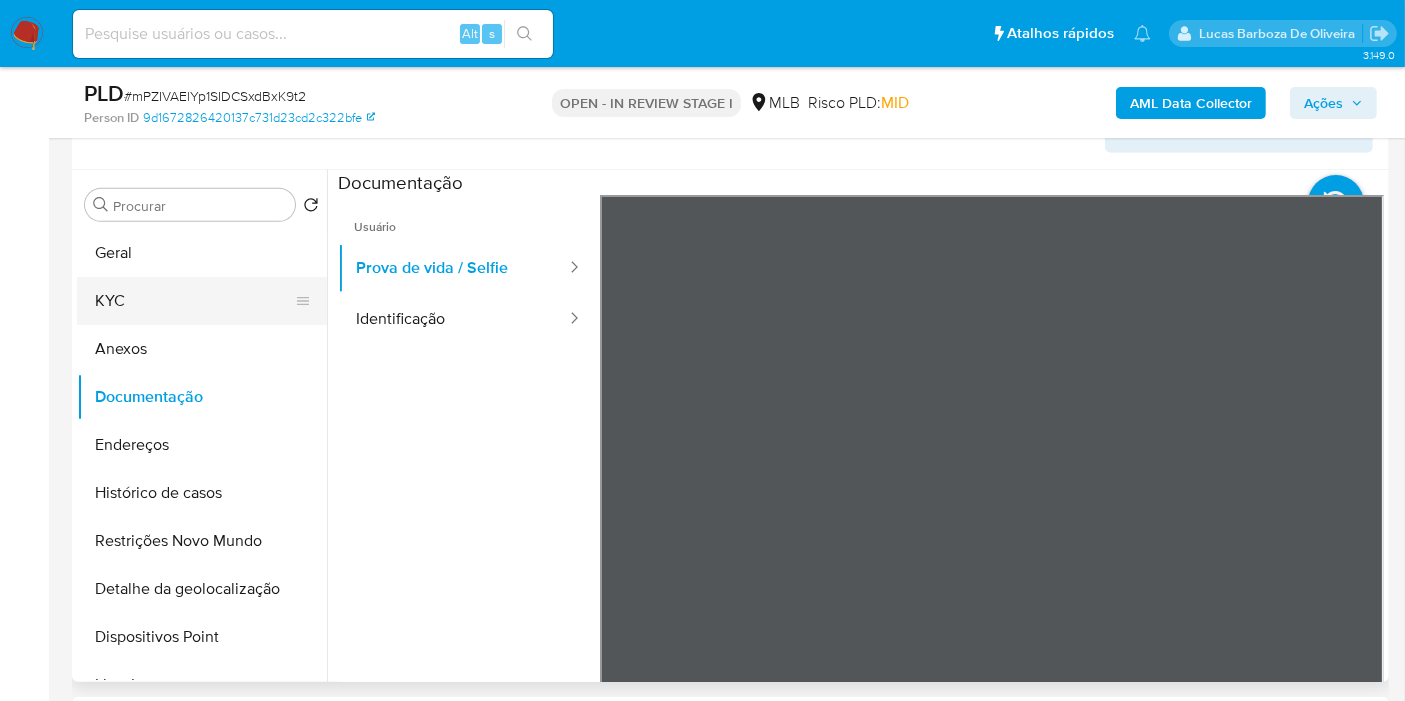 click on "KYC" at bounding box center [194, 301] 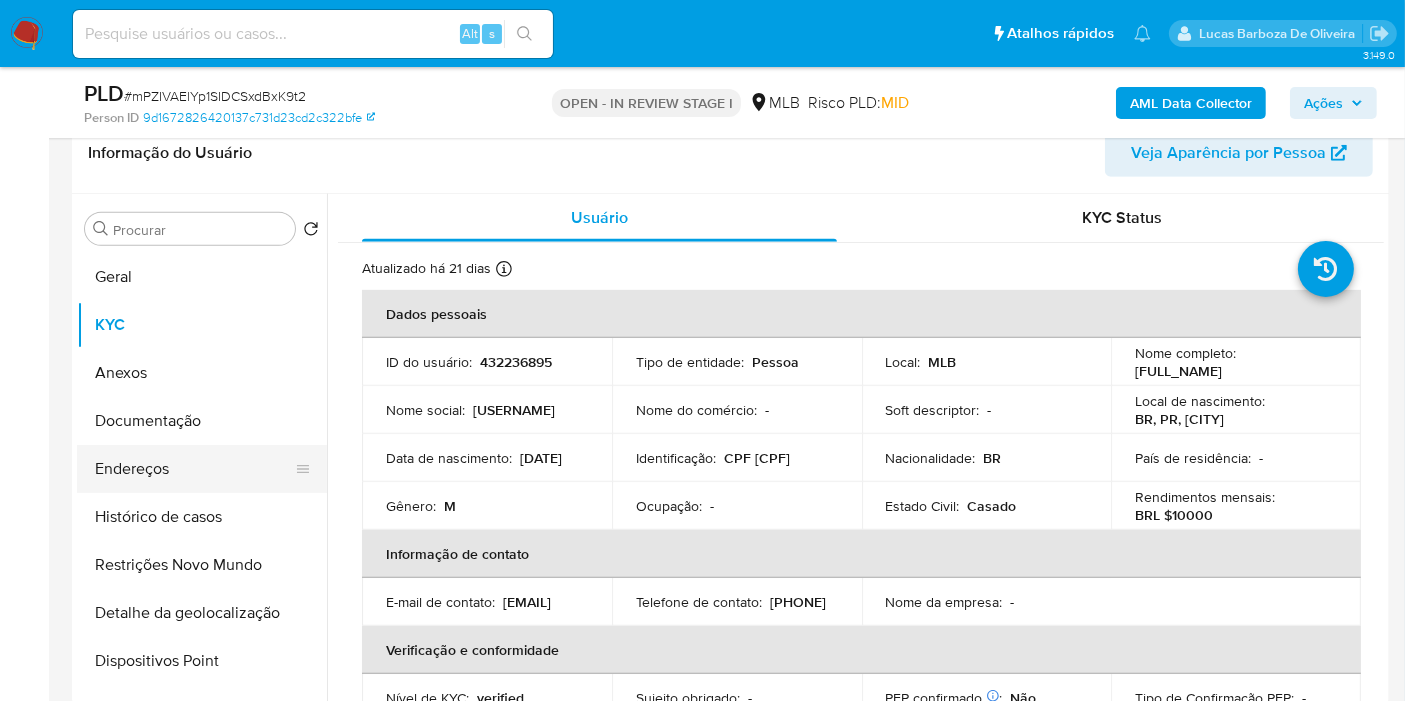 click on "Endereços" at bounding box center (194, 469) 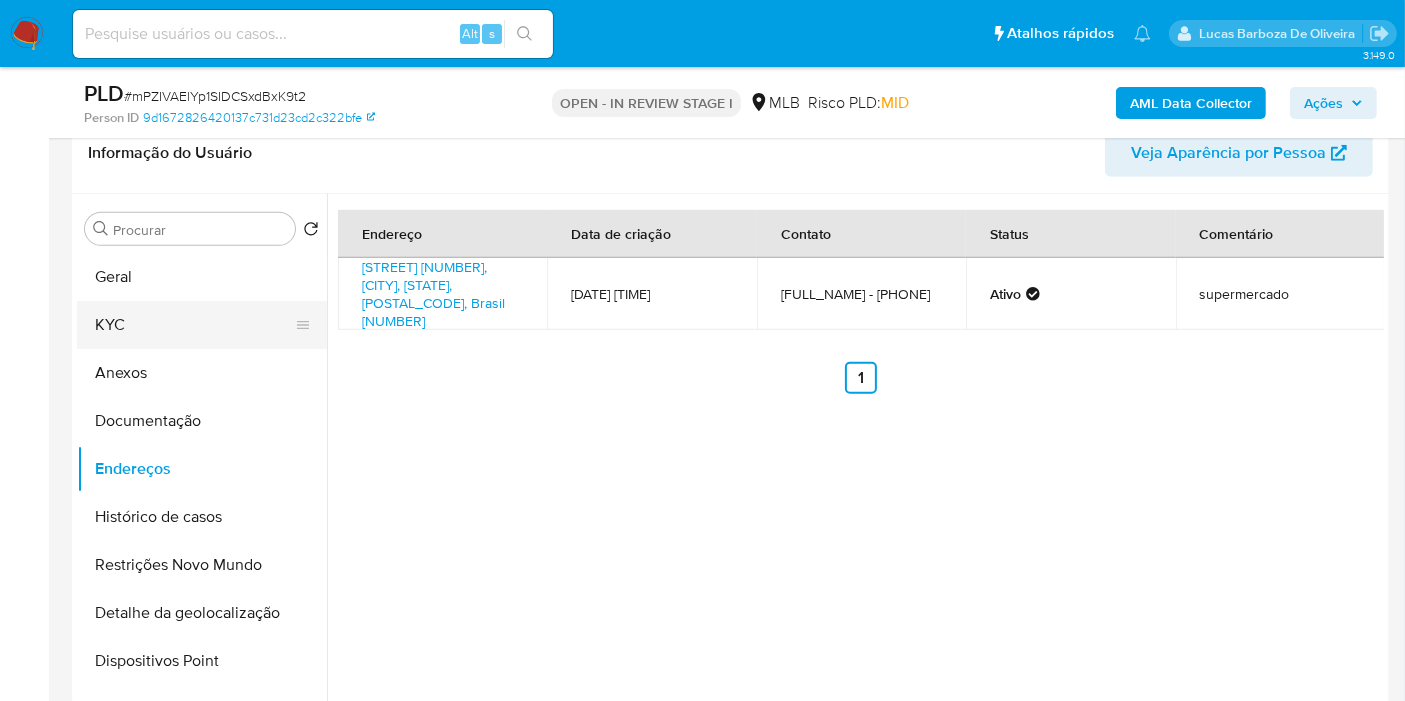 click on "KYC" at bounding box center [194, 325] 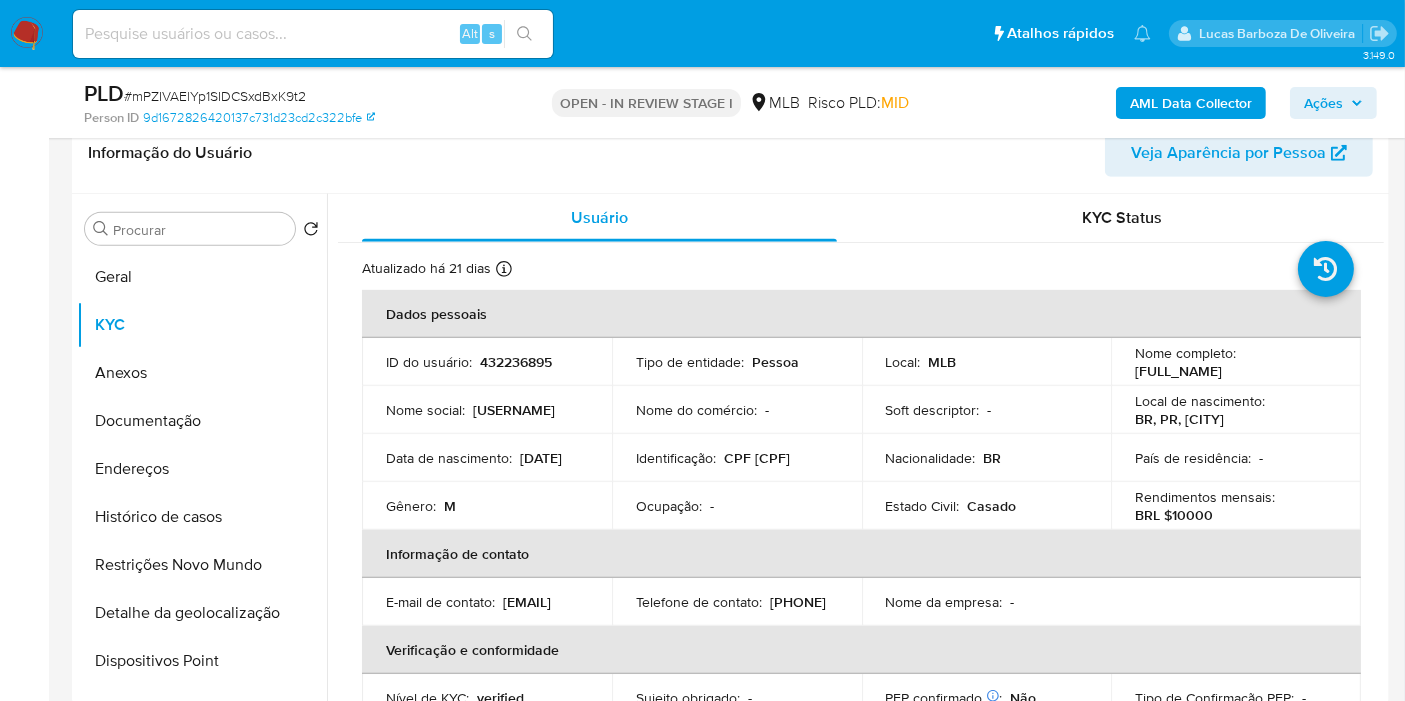 click on "432236895" at bounding box center (516, 362) 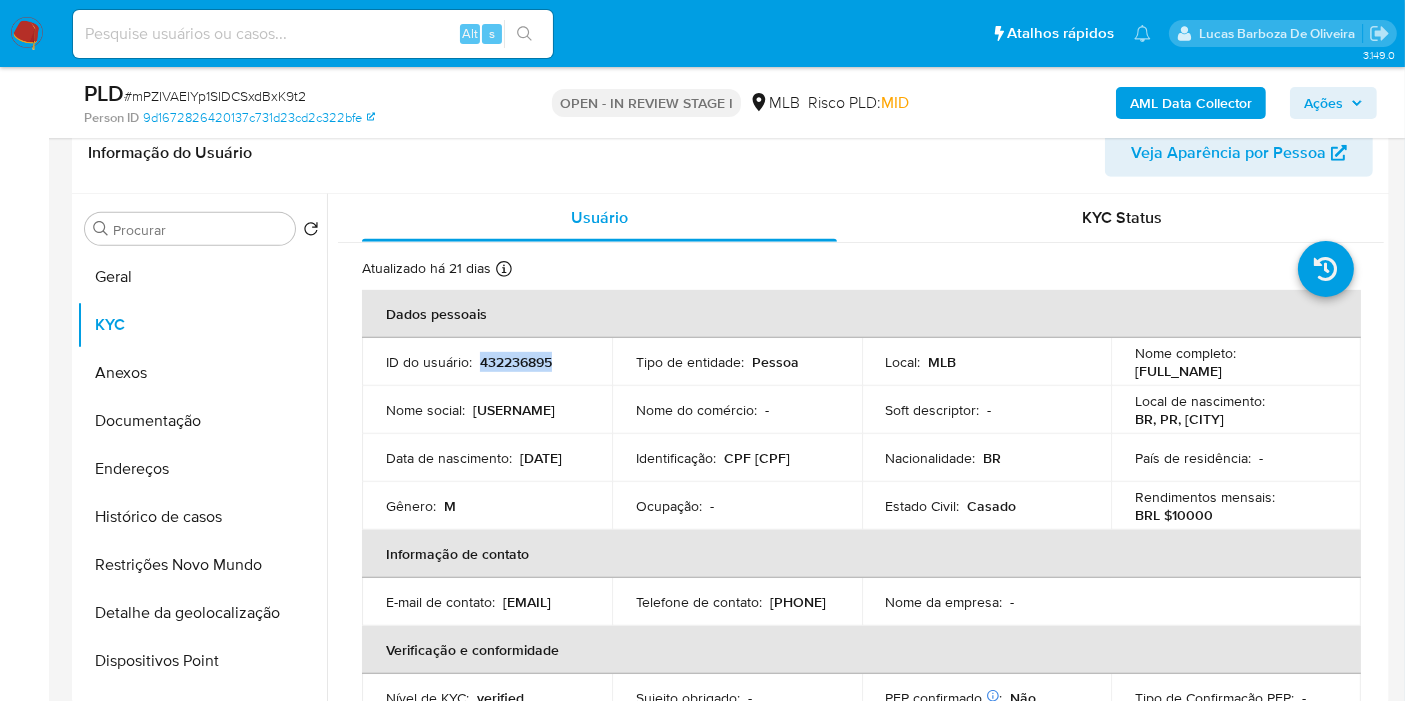 click on "432236895" at bounding box center (516, 362) 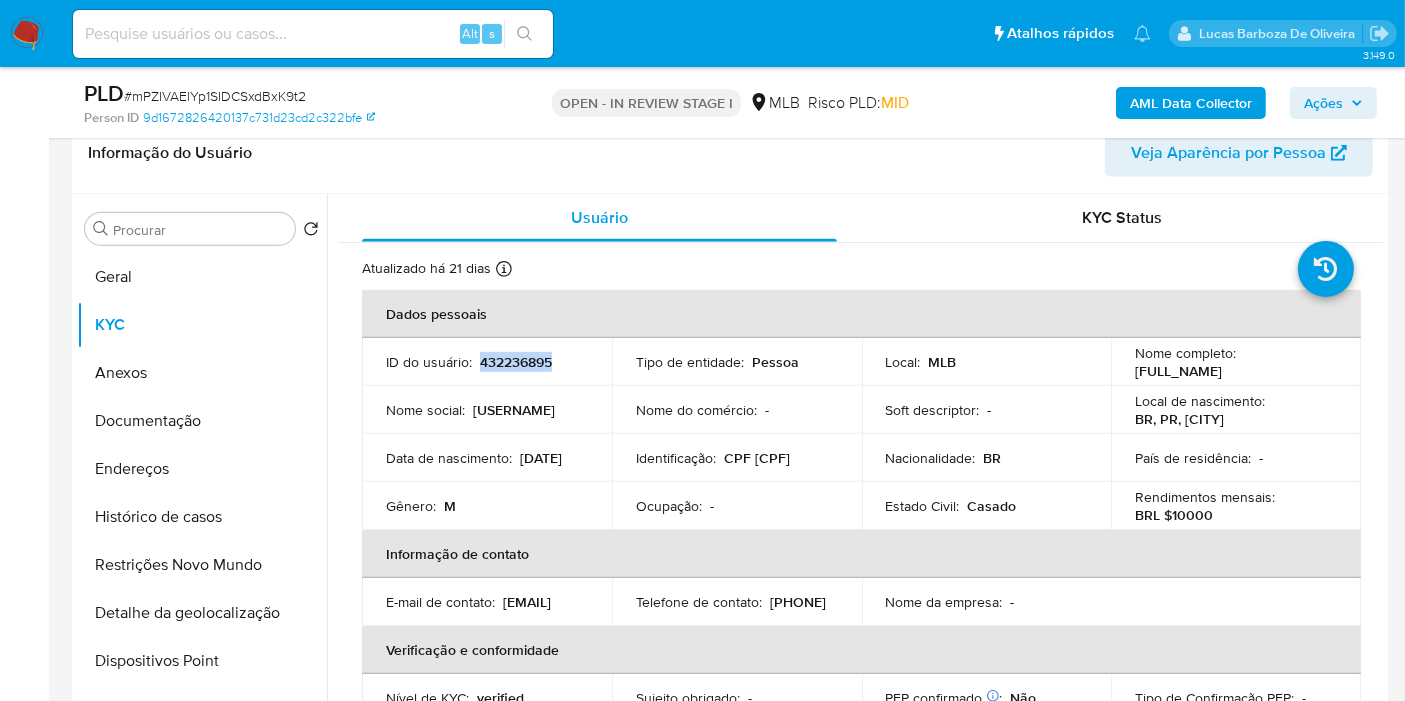 copy on "432236895" 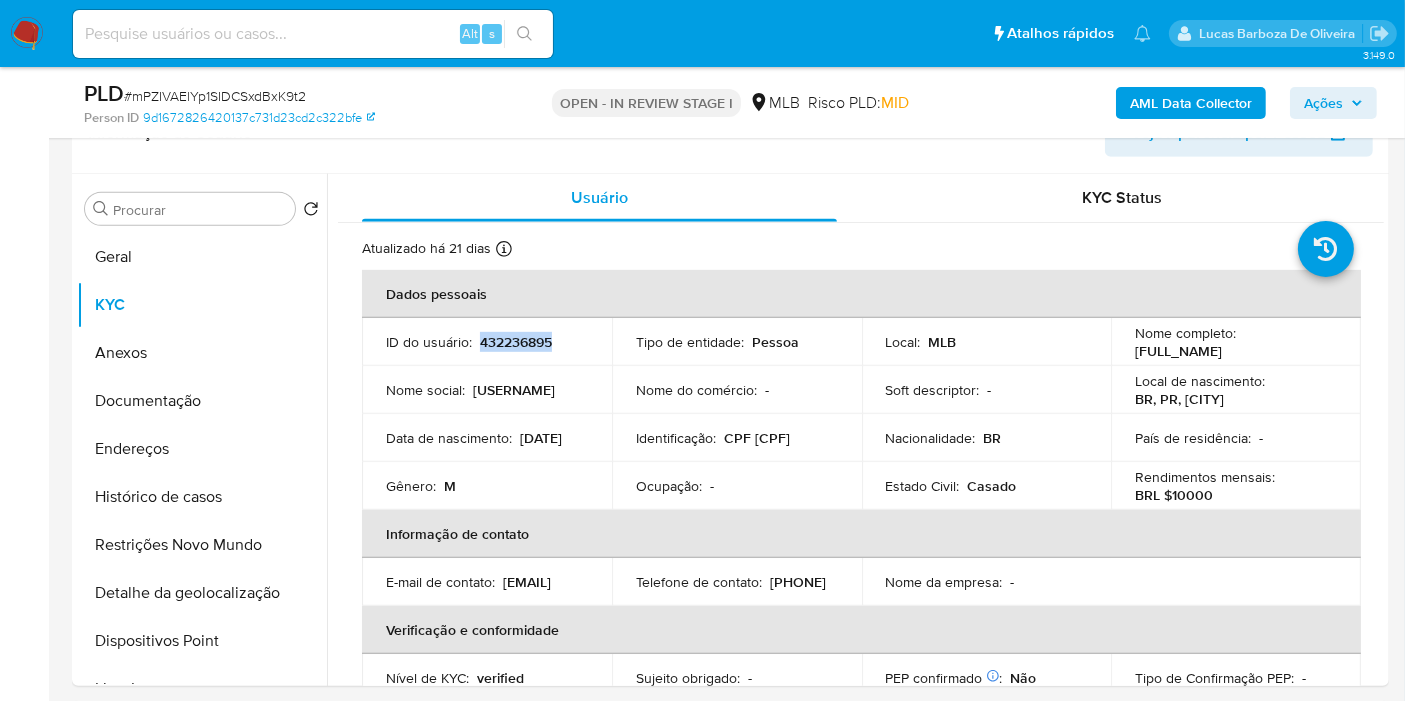 scroll, scrollTop: 888, scrollLeft: 0, axis: vertical 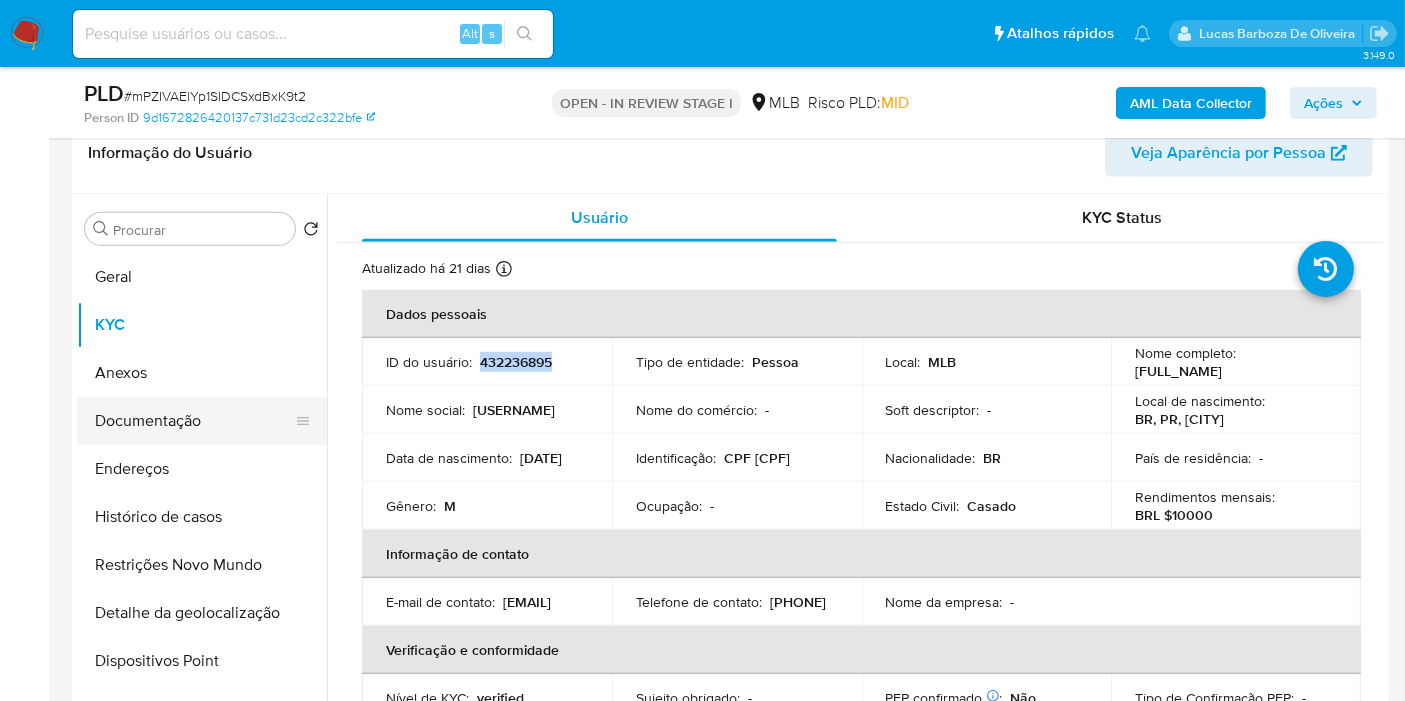 drag, startPoint x: 0, startPoint y: 376, endPoint x: 88, endPoint y: 401, distance: 91.48224 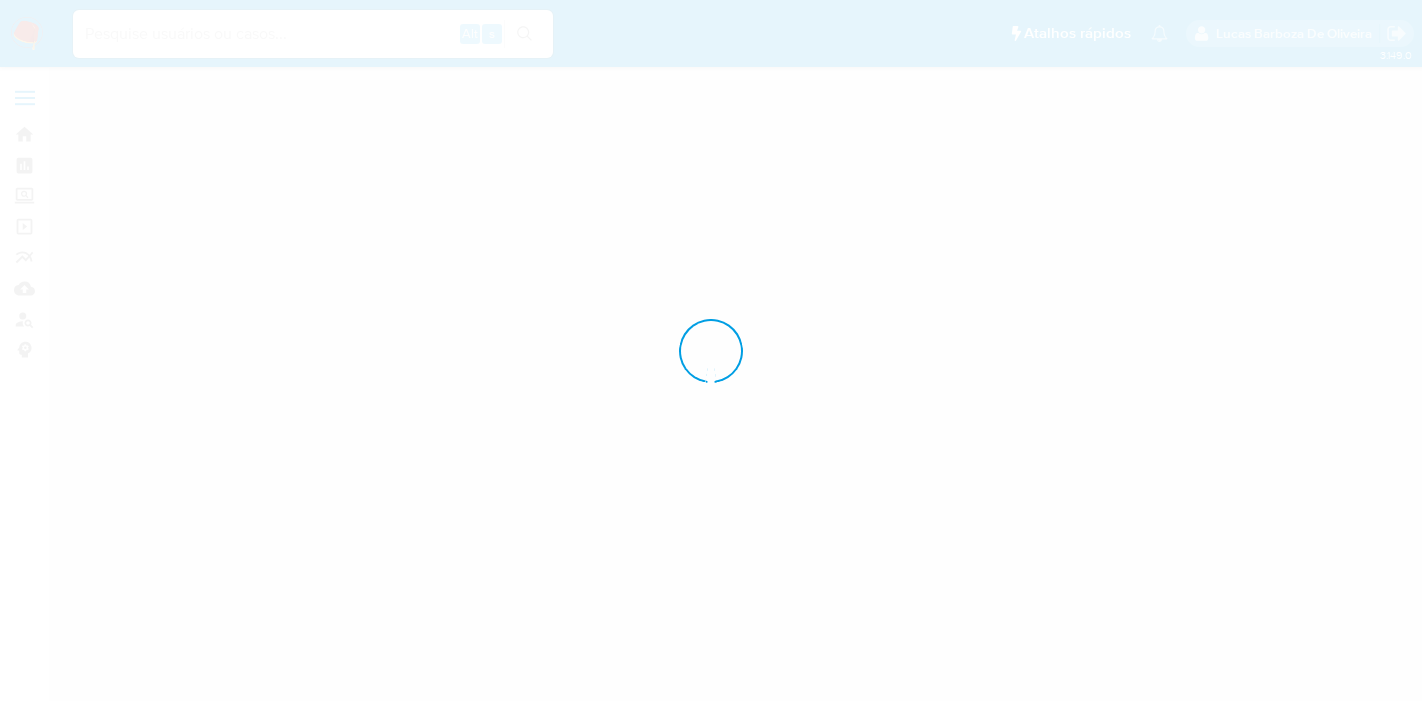 scroll, scrollTop: 0, scrollLeft: 0, axis: both 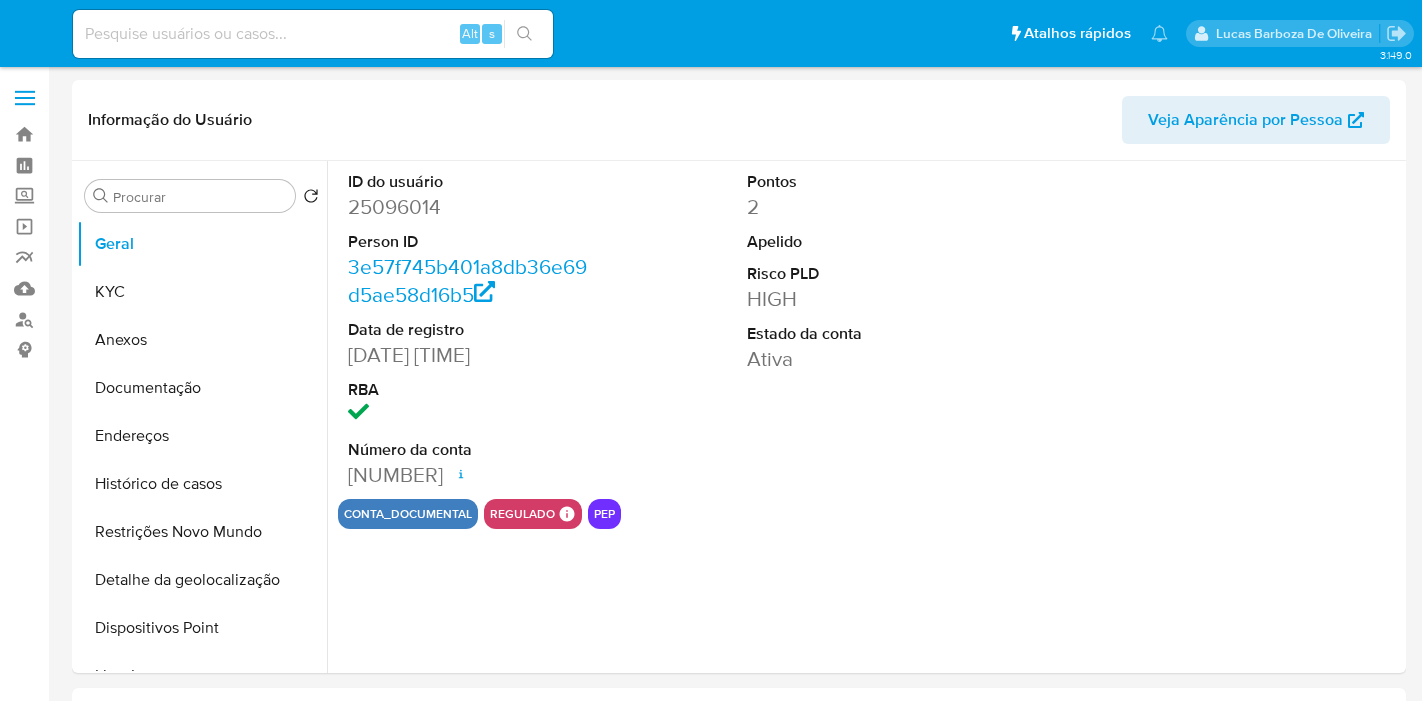 select on "10" 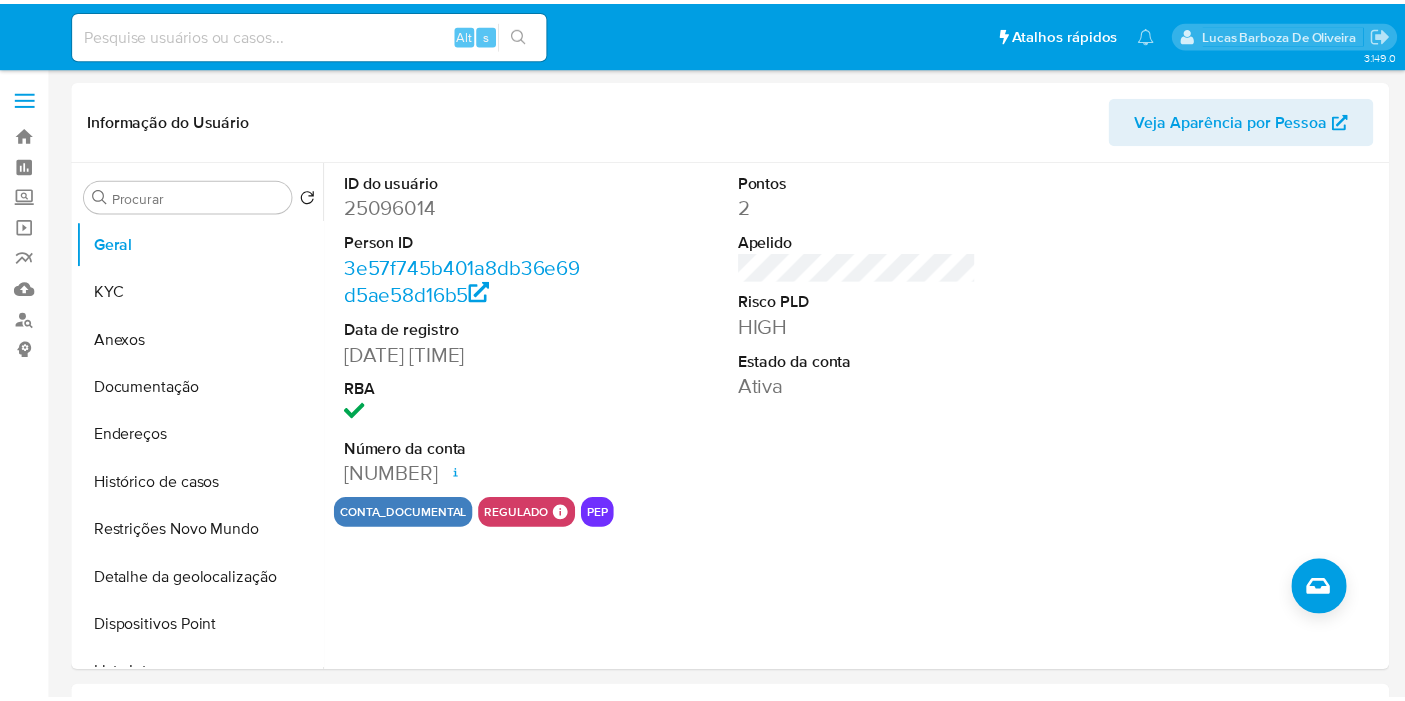 scroll, scrollTop: 0, scrollLeft: 0, axis: both 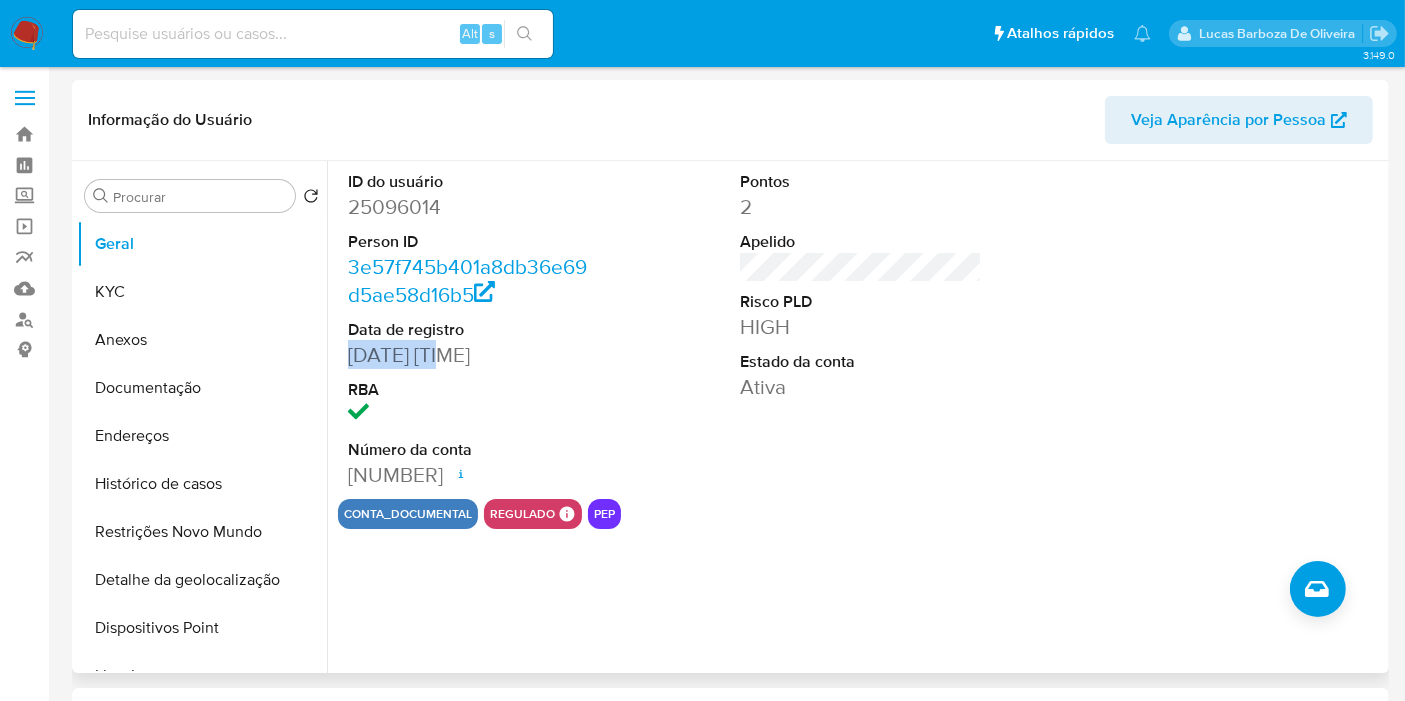 drag, startPoint x: 444, startPoint y: 353, endPoint x: 347, endPoint y: 354, distance: 97.00516 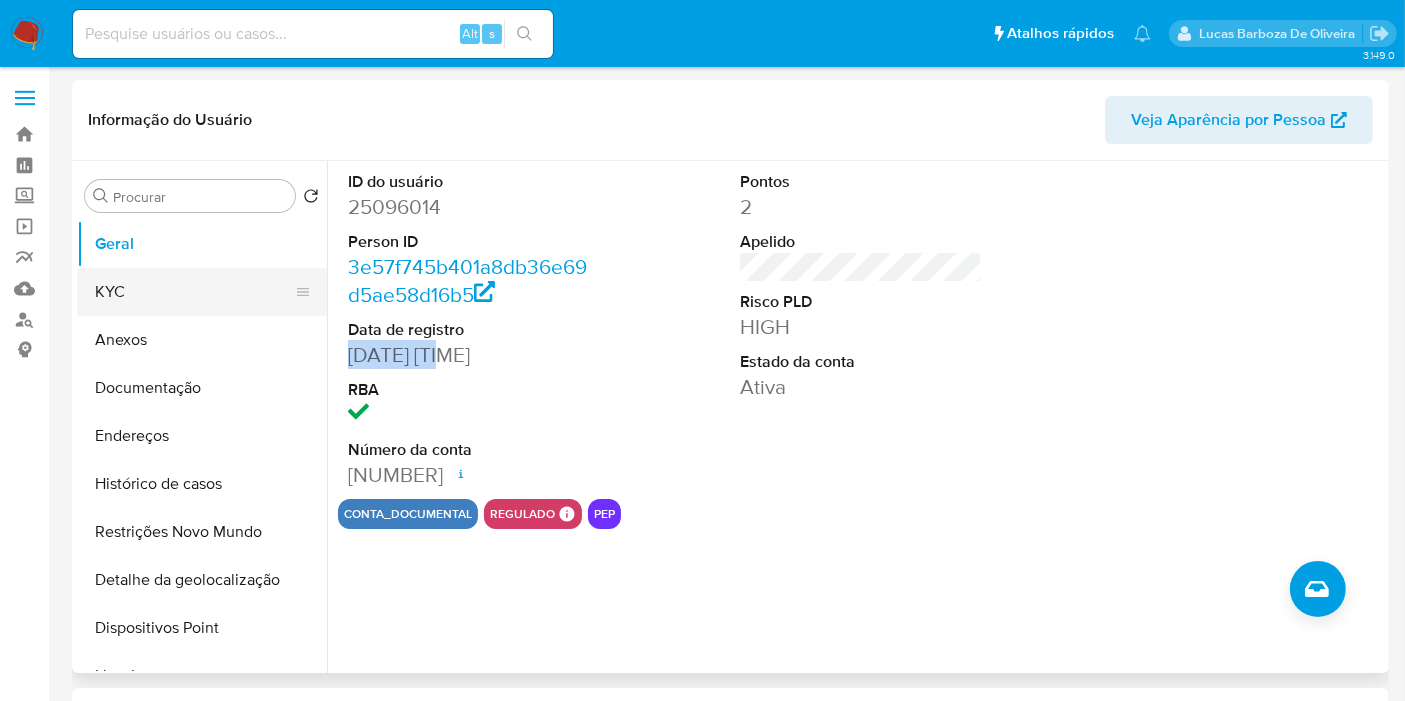 click on "KYC" at bounding box center [194, 292] 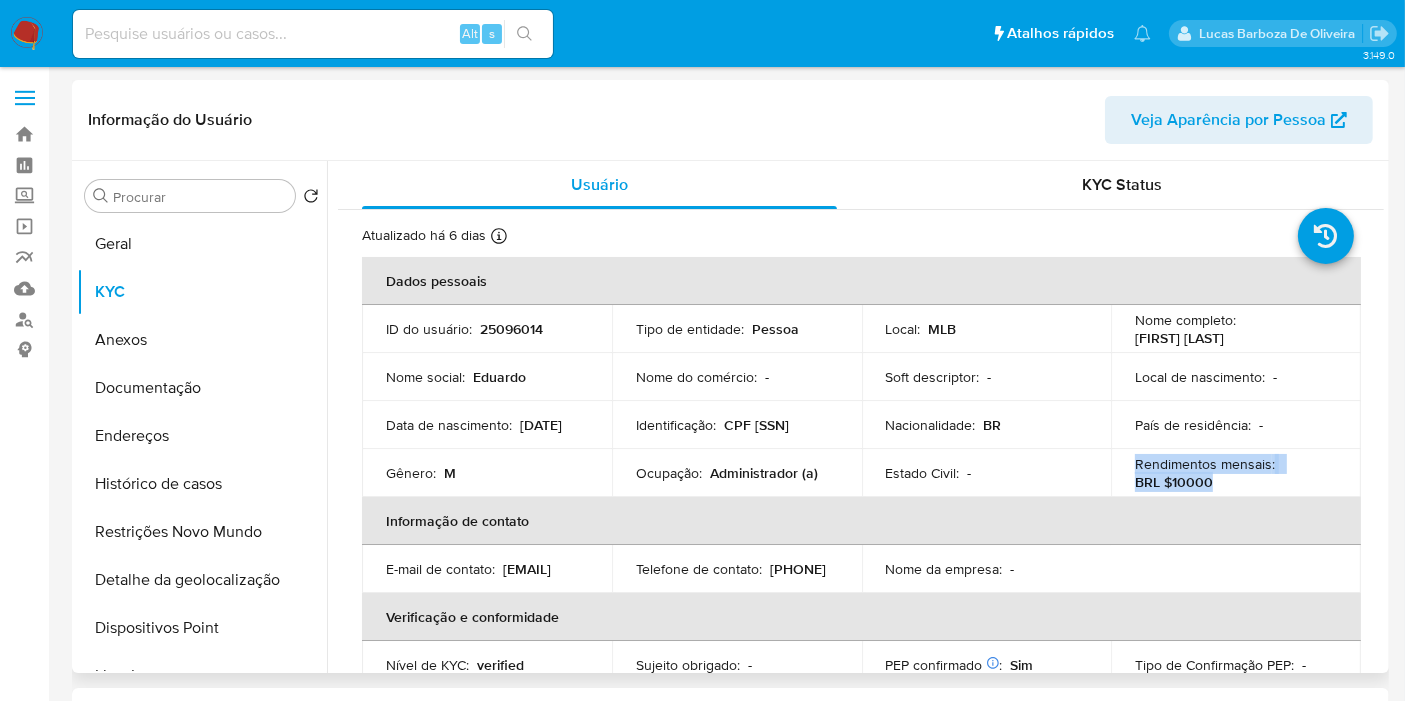 drag, startPoint x: 1210, startPoint y: 484, endPoint x: 1125, endPoint y: 461, distance: 88.0568 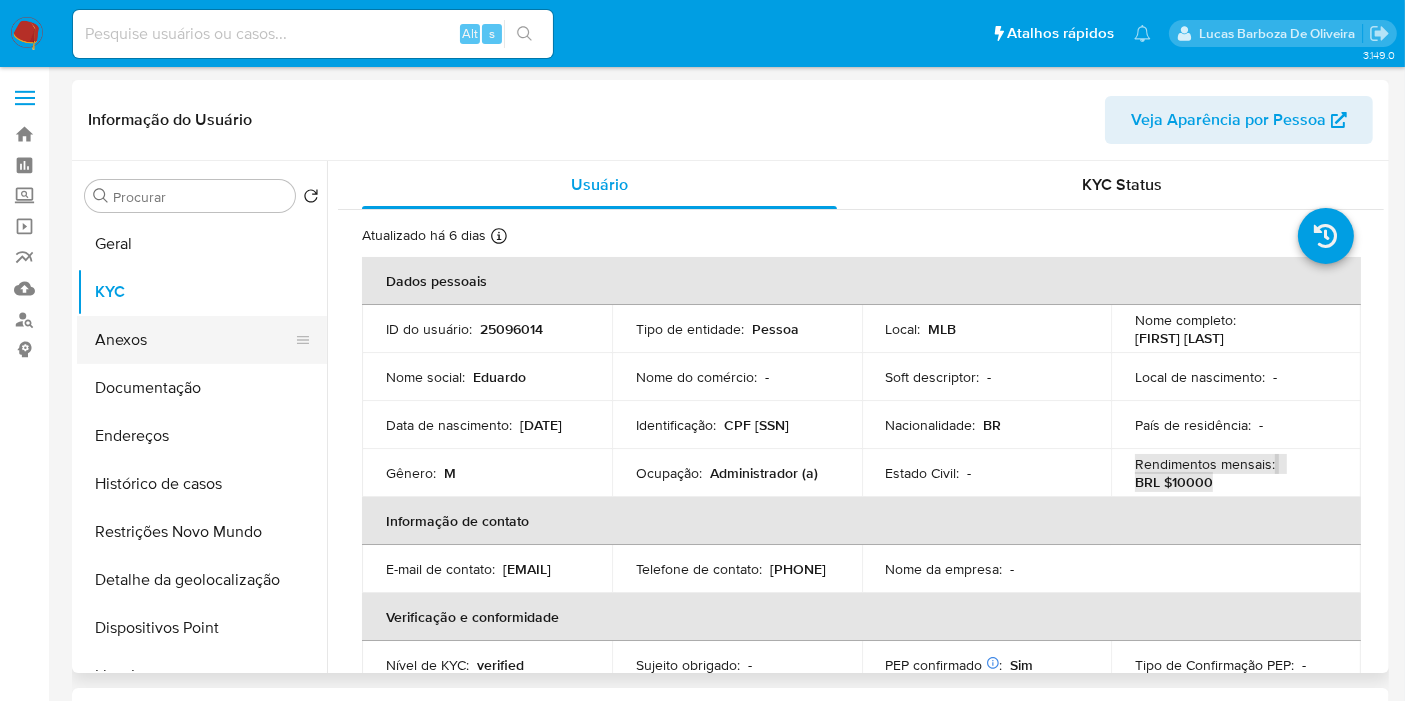 scroll, scrollTop: 333, scrollLeft: 0, axis: vertical 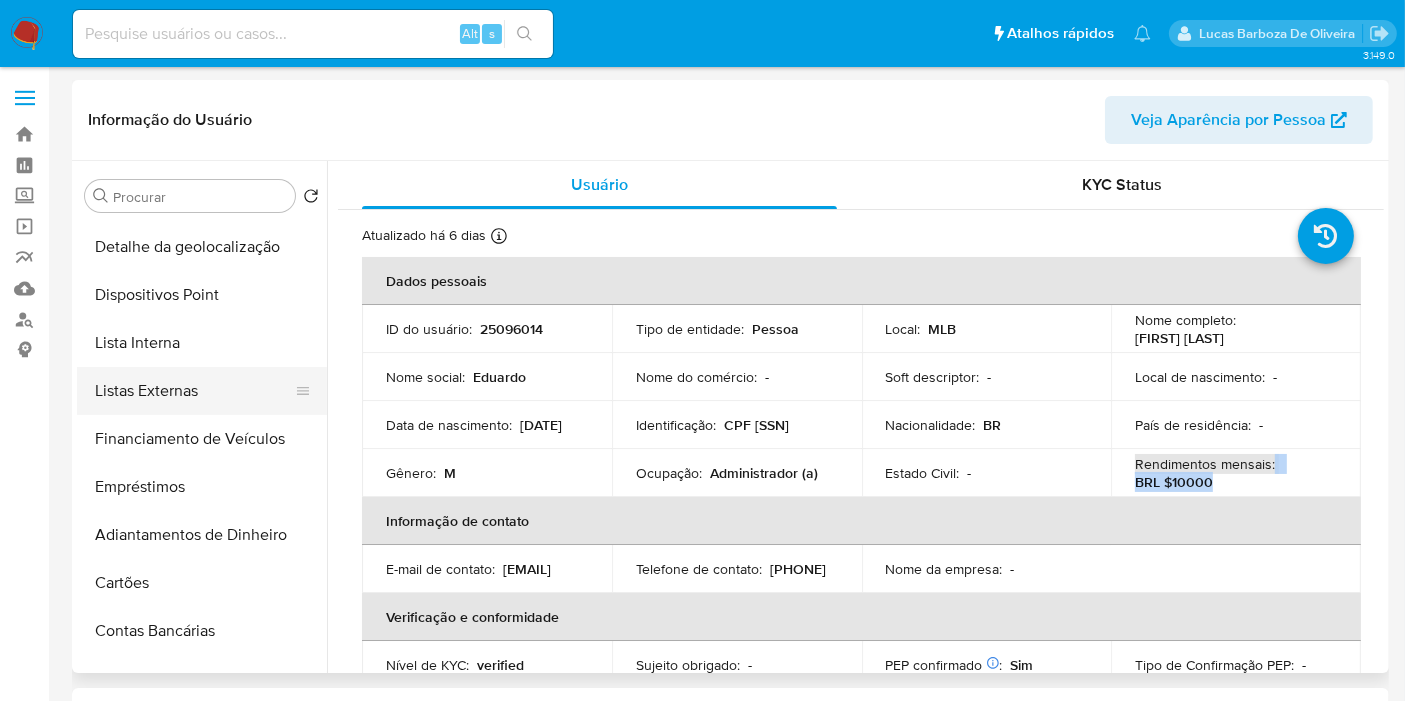 click on "Listas Externas" at bounding box center (194, 391) 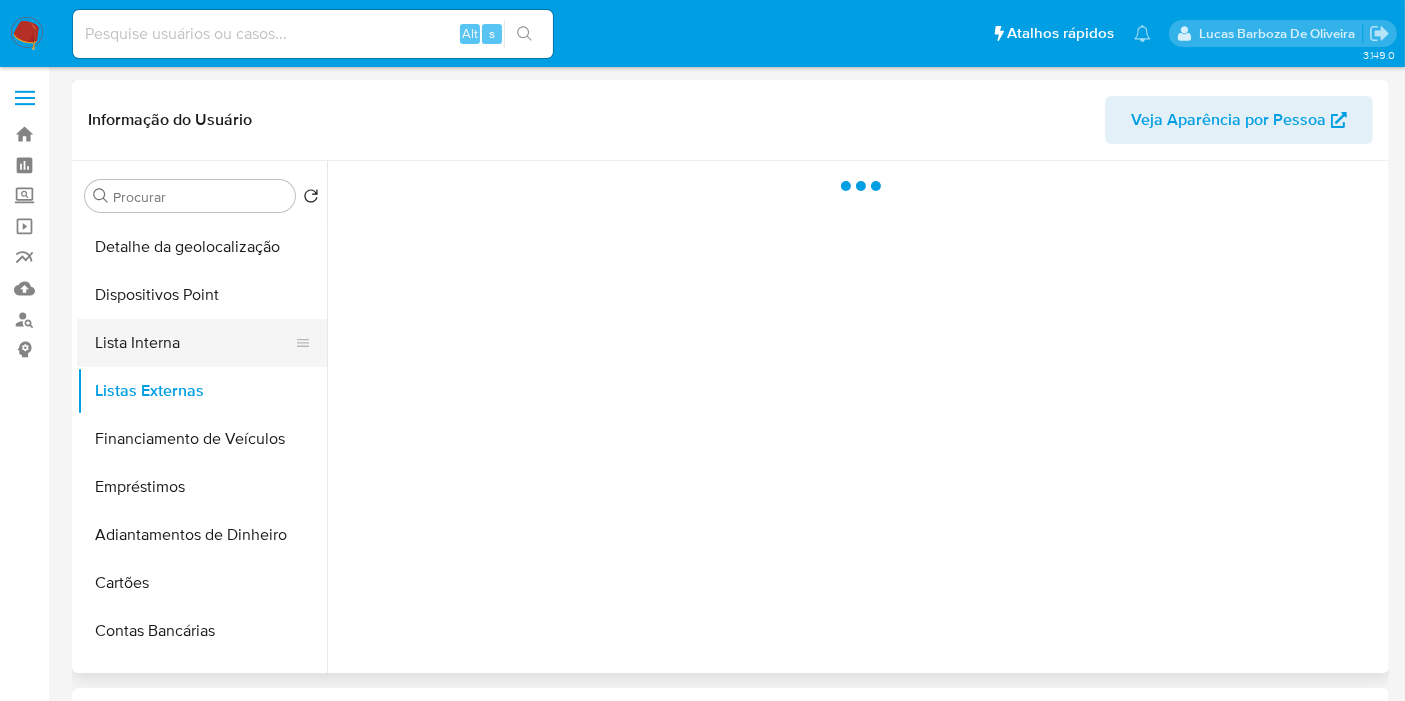 click on "Lista Interna" at bounding box center (194, 343) 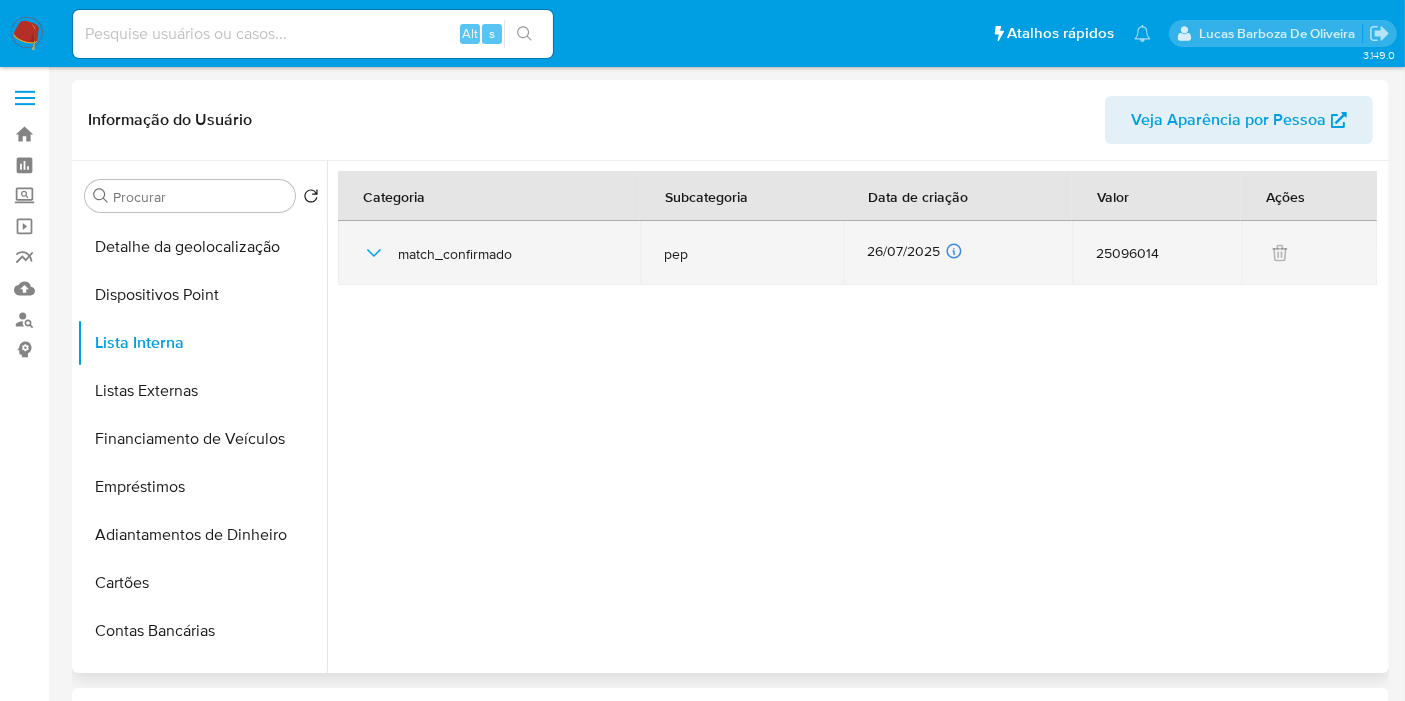 click on "[DATE]   [DATE] [TIME]" at bounding box center [957, 253] 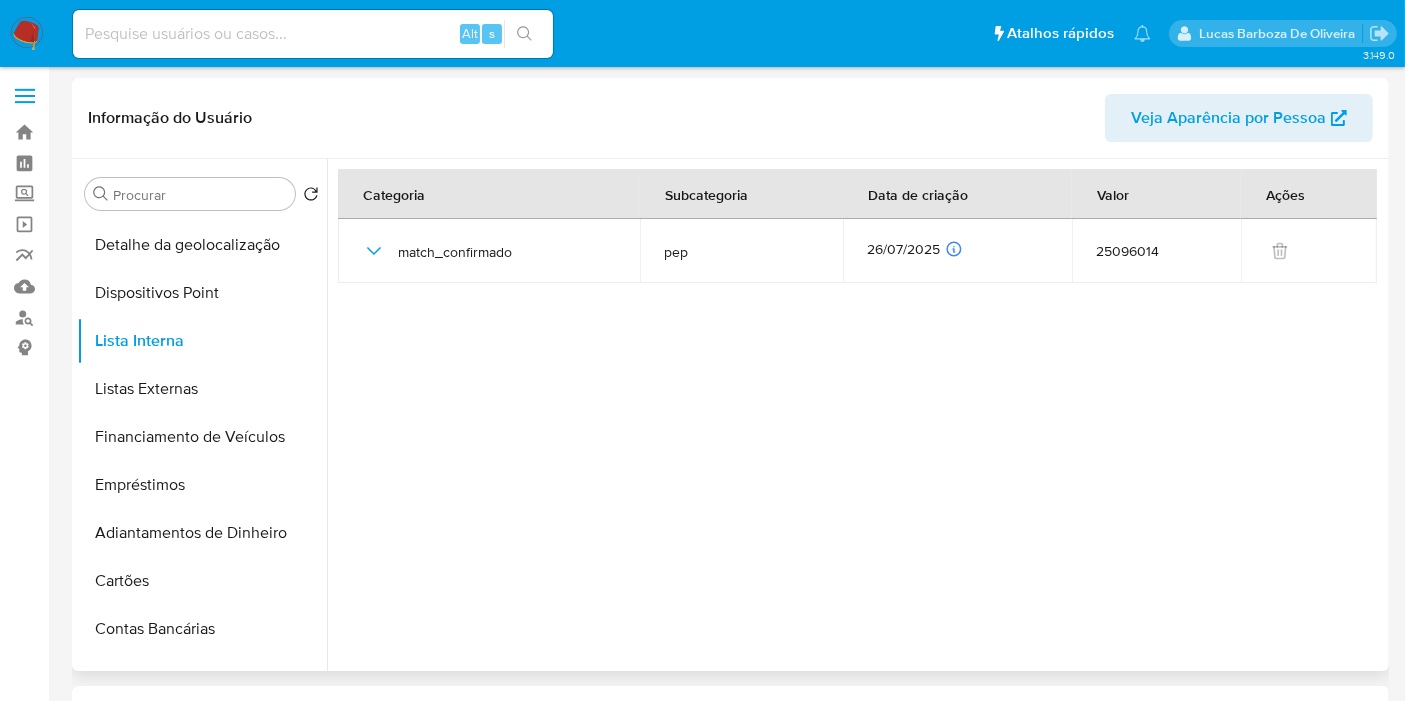 scroll, scrollTop: 0, scrollLeft: 0, axis: both 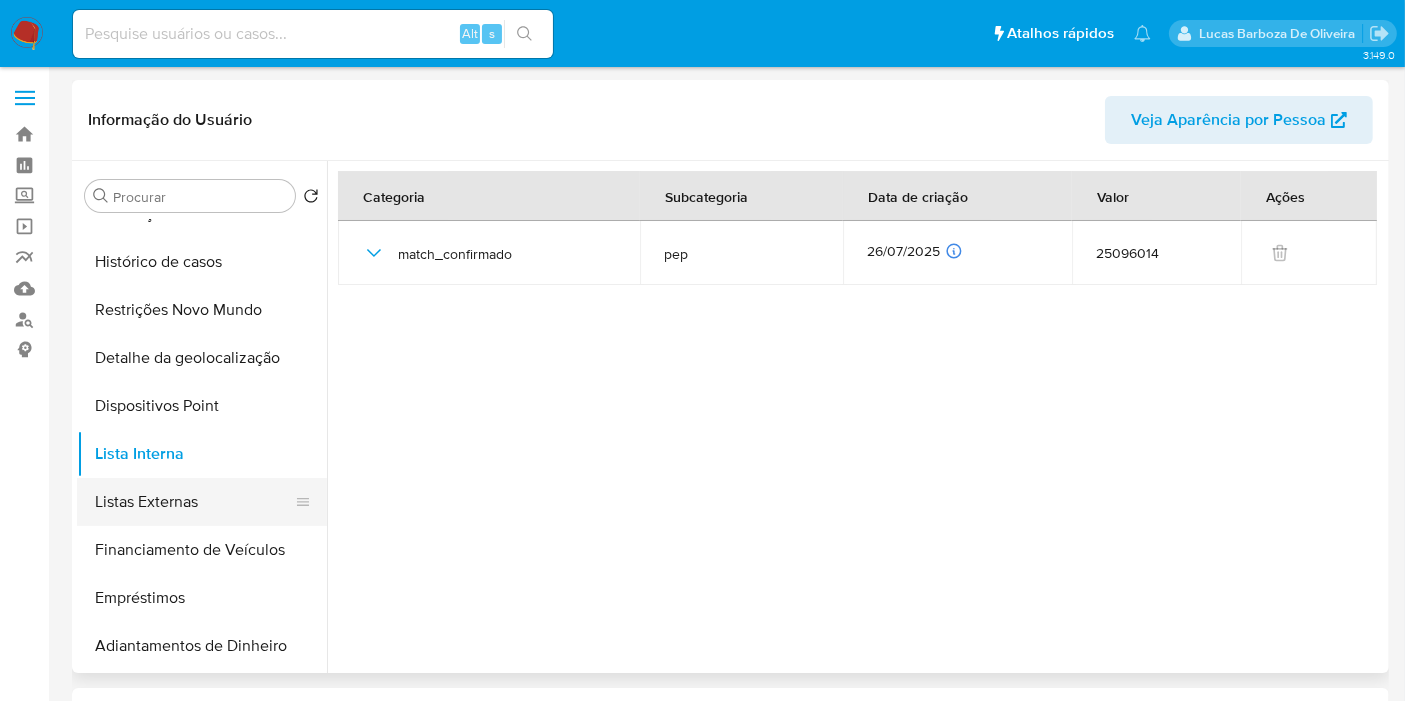 click on "Listas Externas" at bounding box center [194, 502] 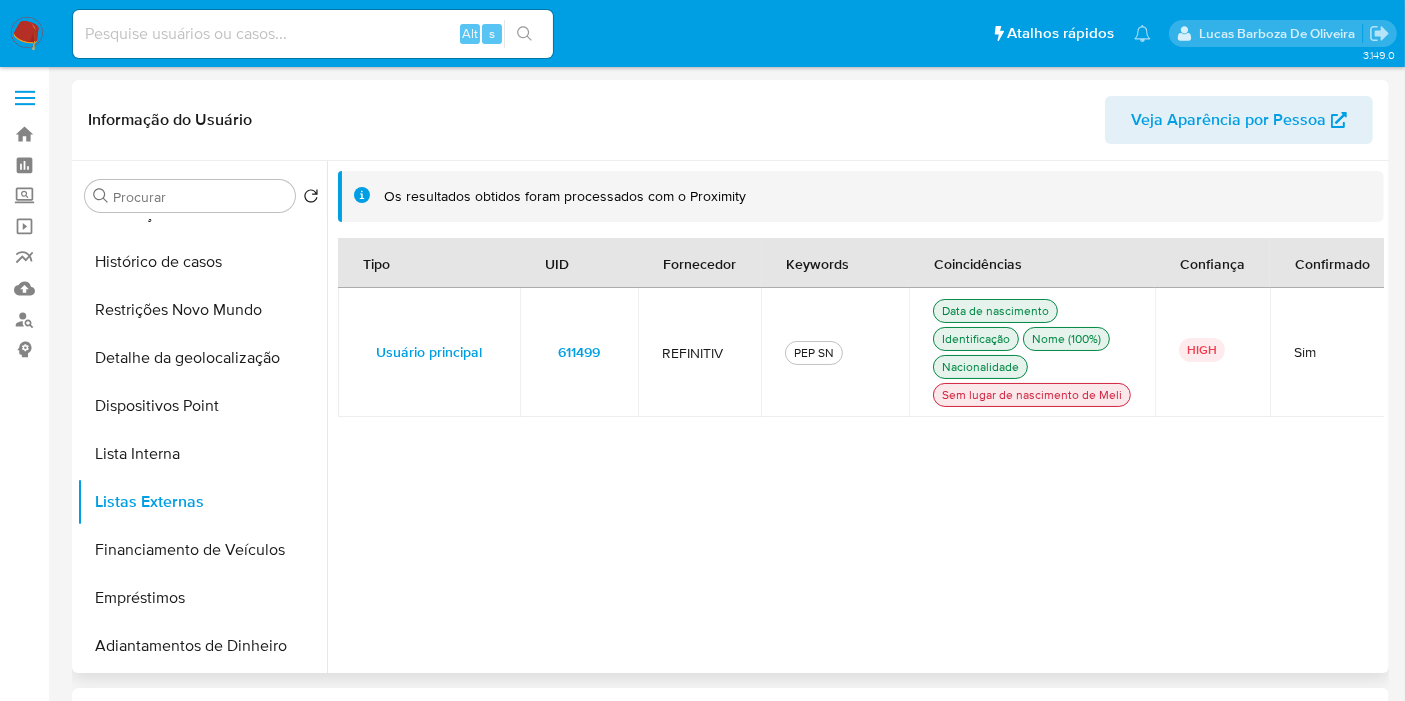 type 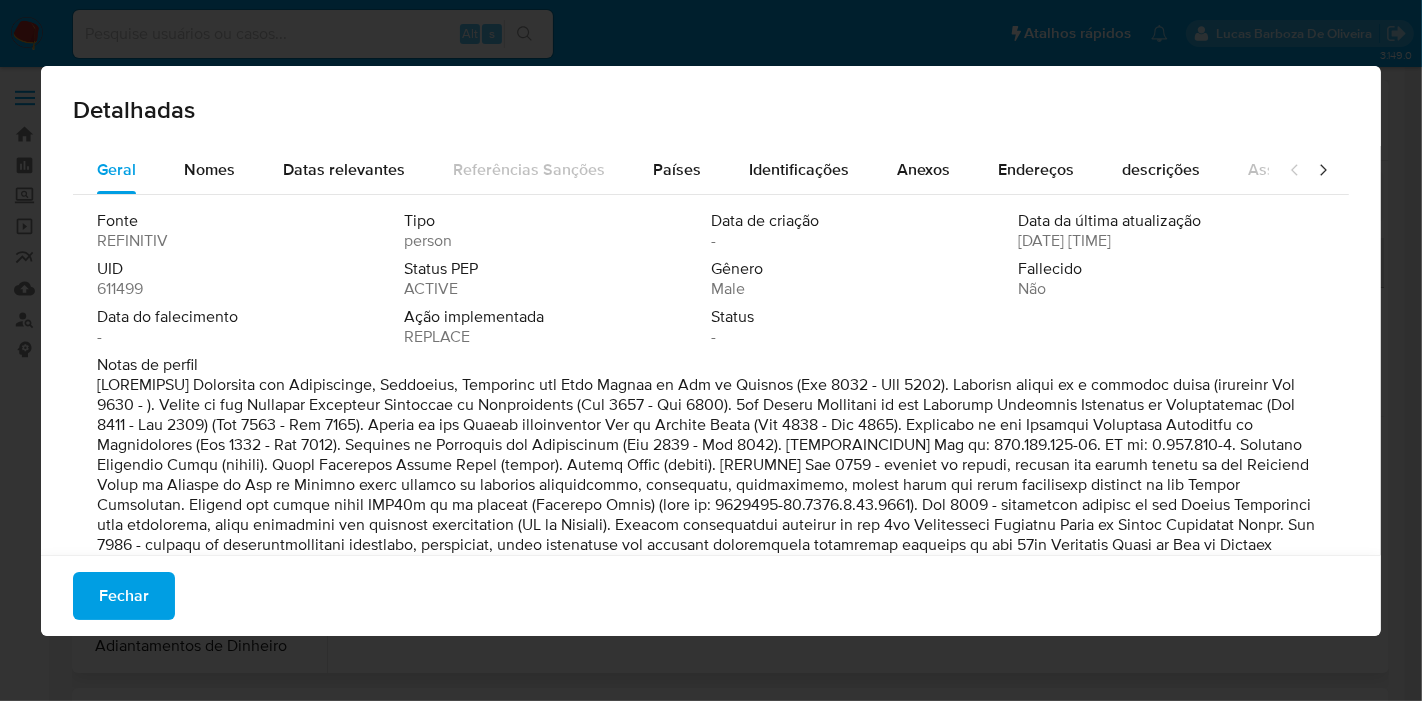 click on "Fonte REFINITIV Tipo person Data de criação - Data da última atualização [DATE] [TIME] UID [NUMBER] Status PEP ACTIVE Gênero Male Fallecido Não Data do falecimento - Ação implementada REPLACE Status -" at bounding box center [711, 283] 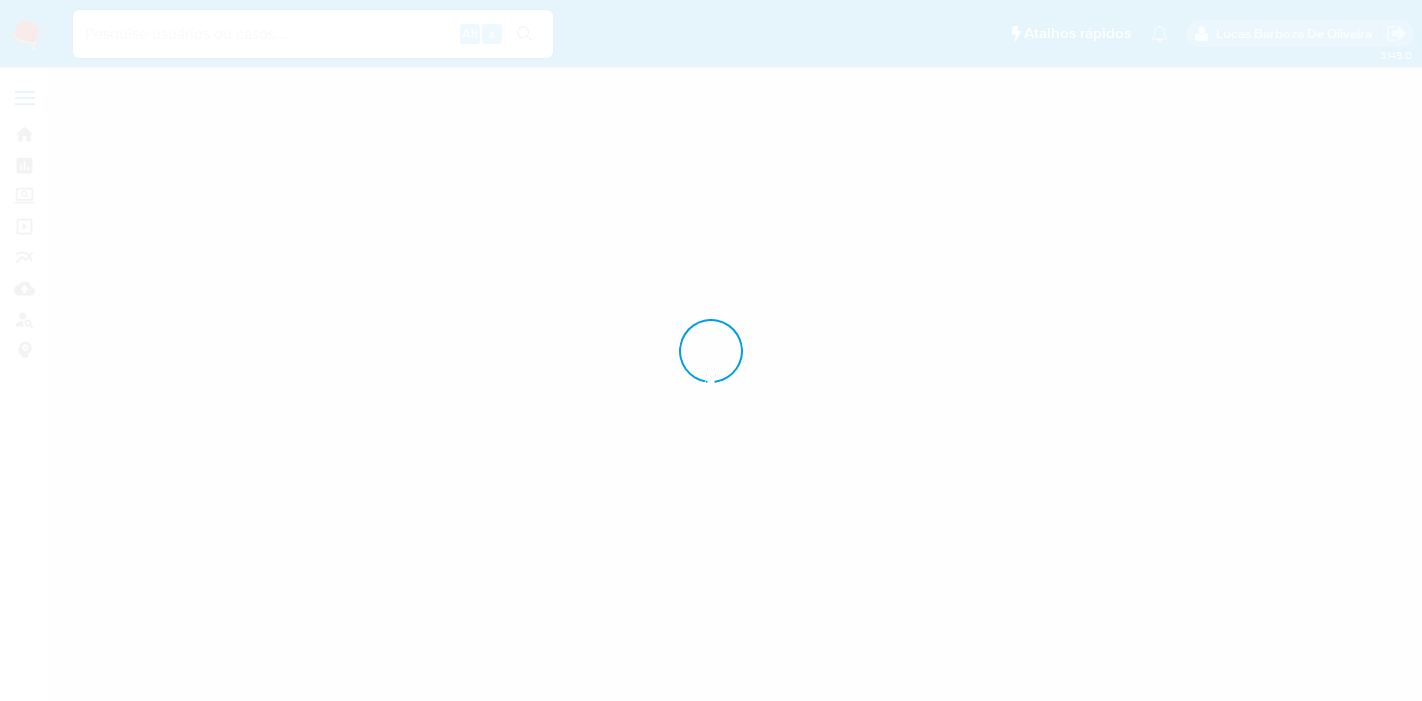 scroll, scrollTop: 0, scrollLeft: 0, axis: both 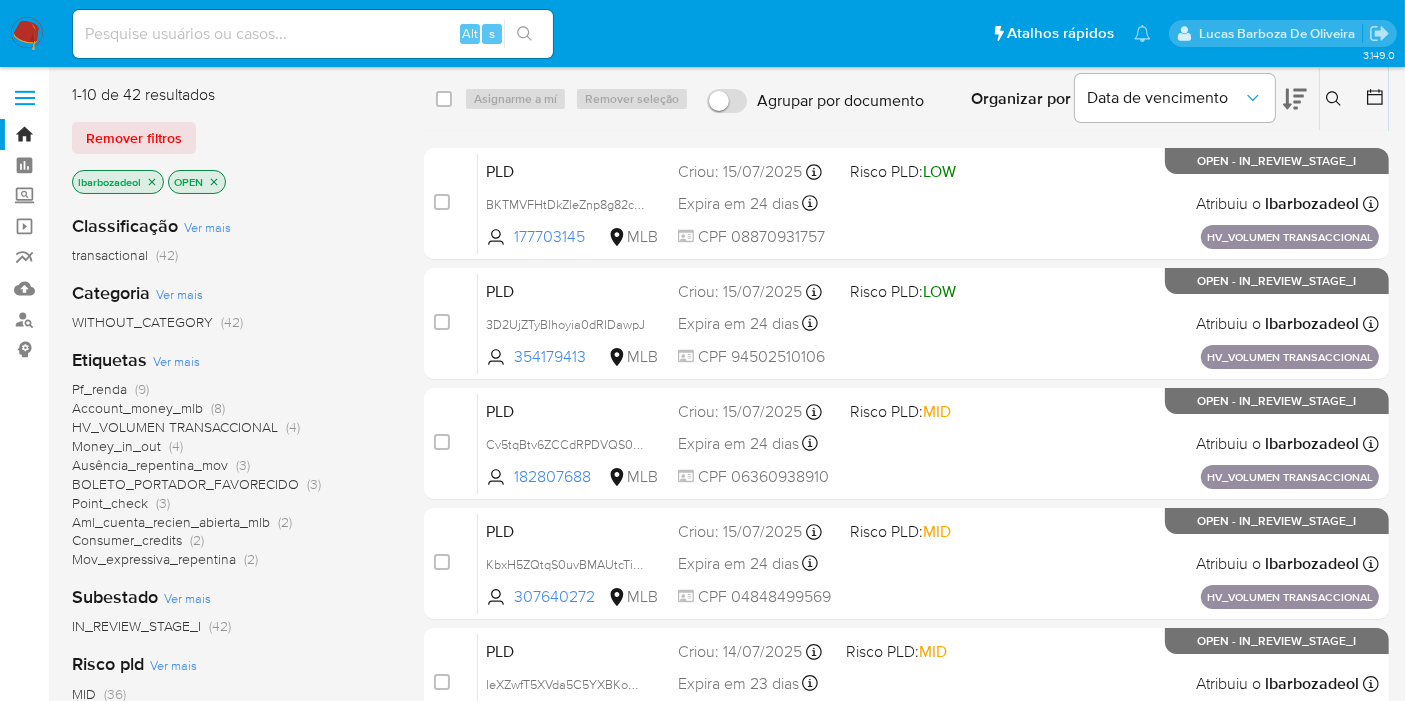 click 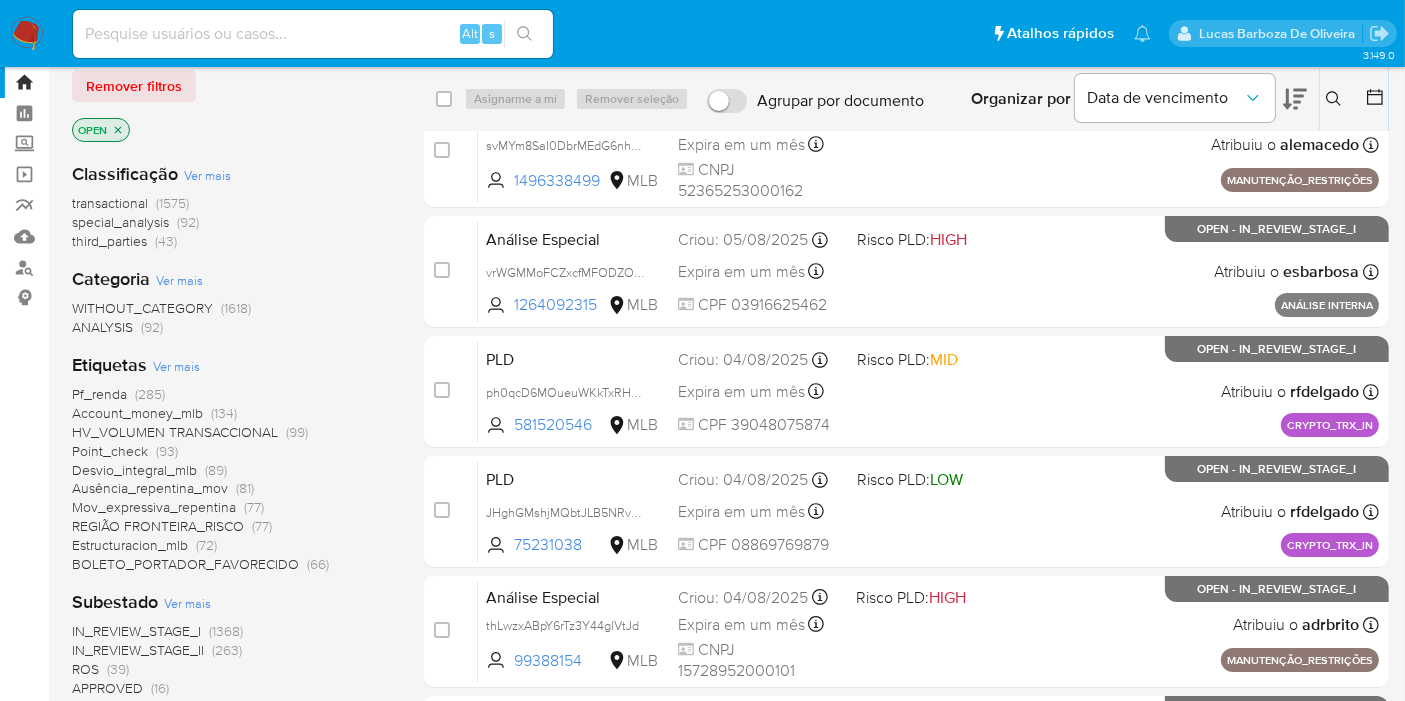 scroll, scrollTop: 54, scrollLeft: 0, axis: vertical 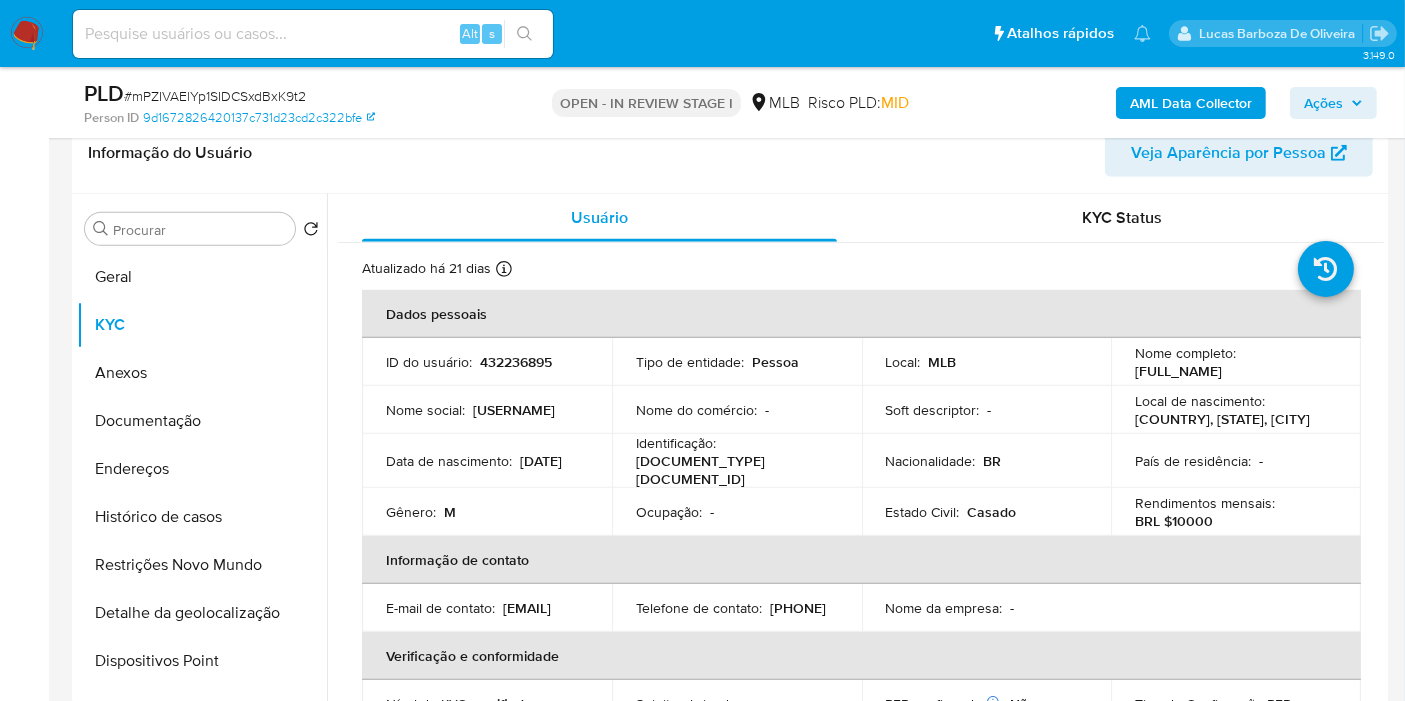 click on "Bandeja Painel Screening Pesquisa em Listas Watchlist Ferramentas Operações em massa relatórios Mulan Localizador de pessoas Consolidado" at bounding box center (24, 1348) 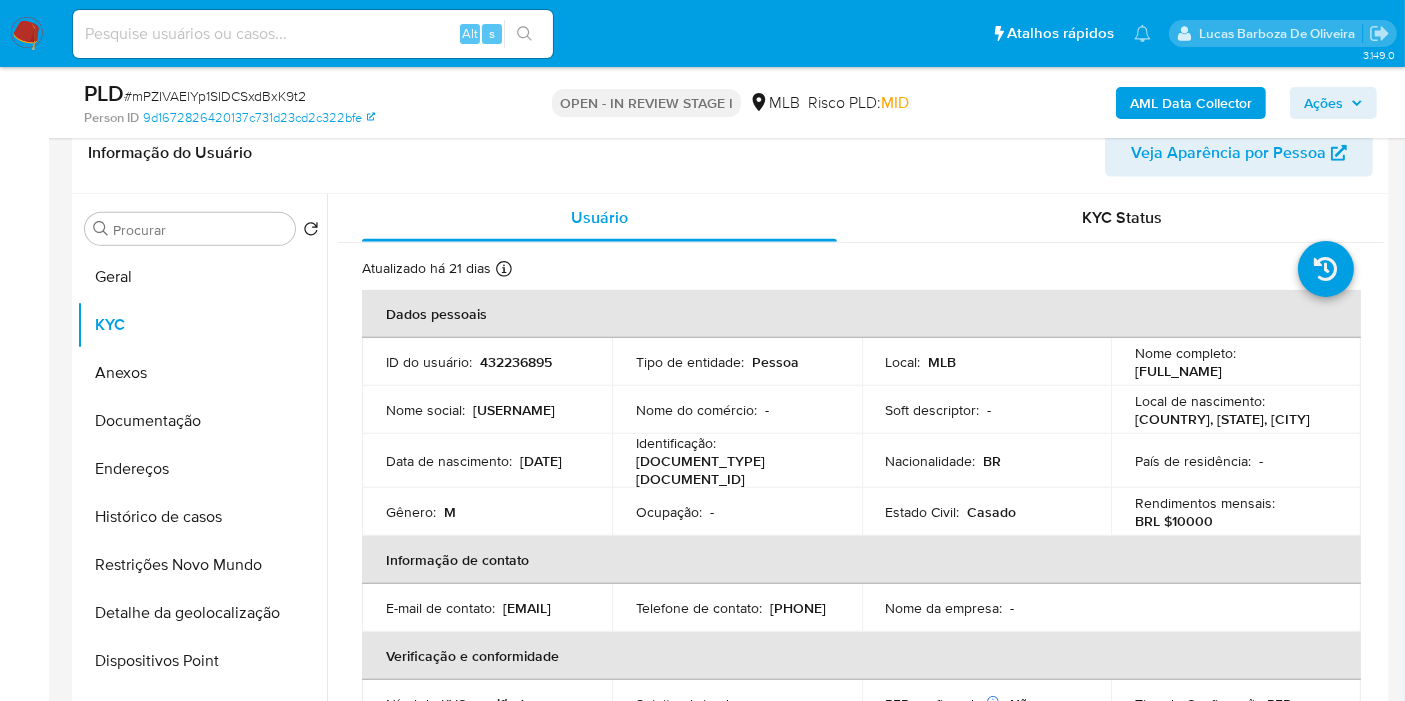 click on "[DOCUMENT_TYPE] [DOCUMENT_ID]" at bounding box center [733, 470] 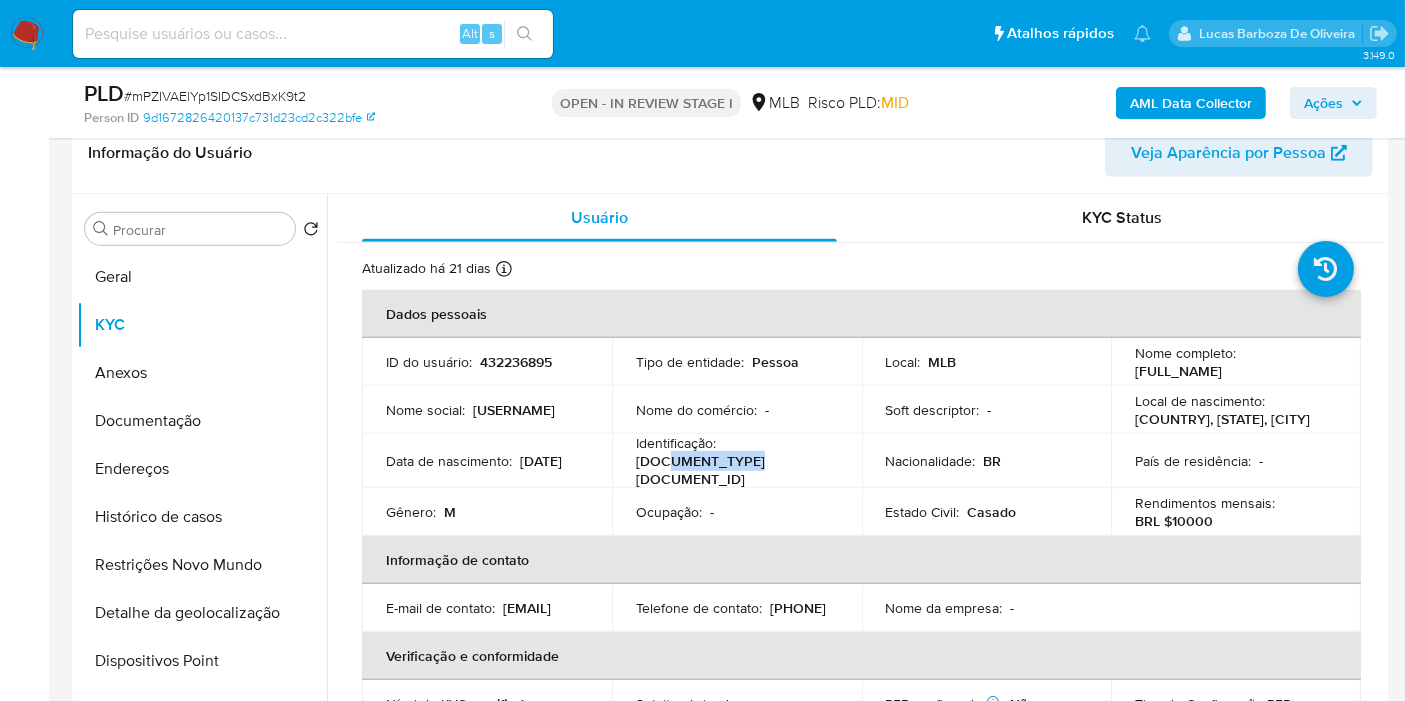 click on "[DOCUMENT_TYPE] [DOCUMENT_ID]" at bounding box center [733, 470] 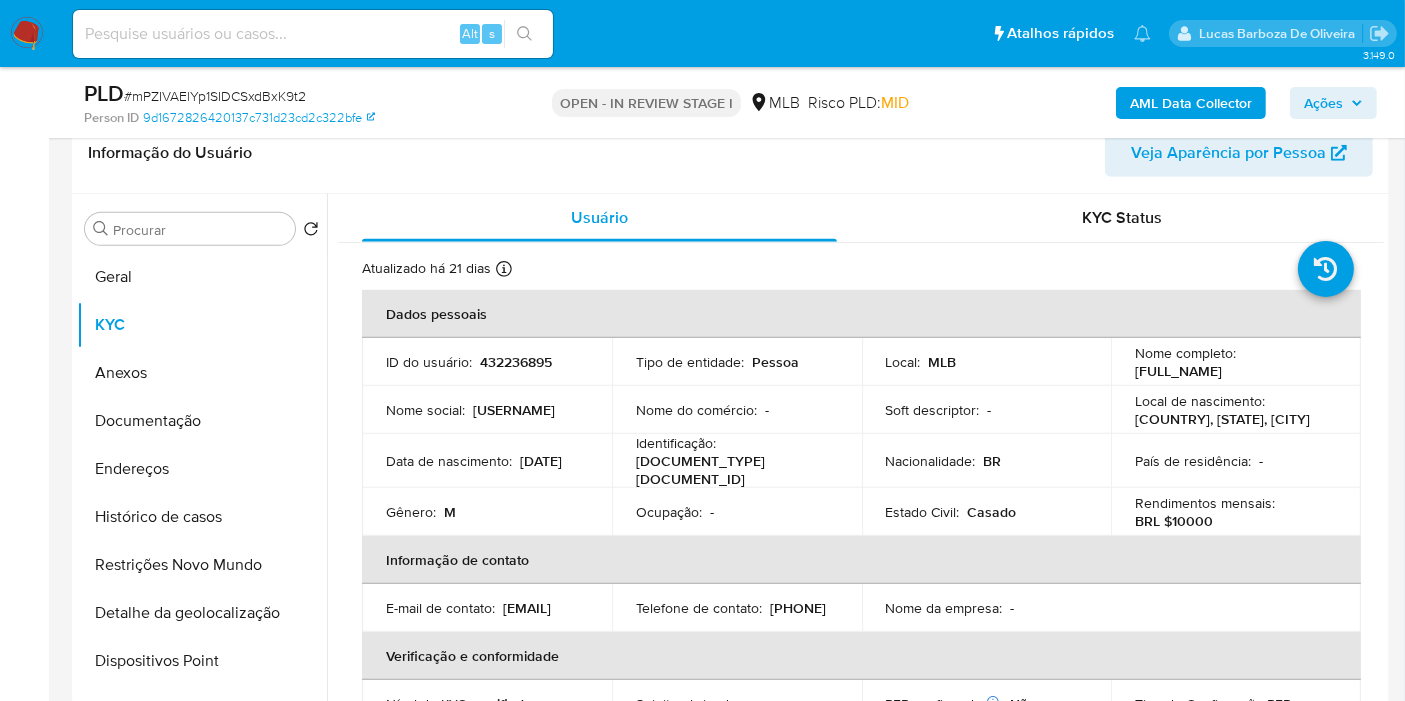 click on "432236895" at bounding box center (516, 362) 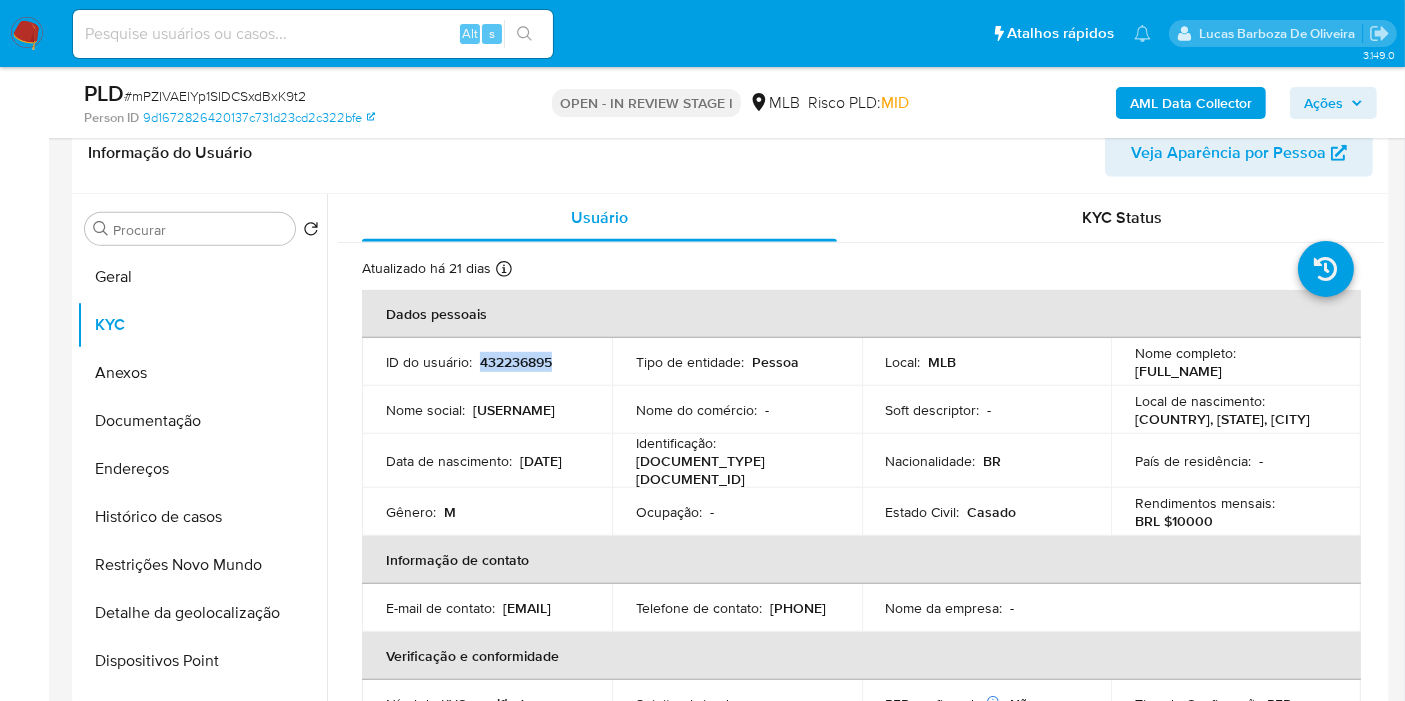click on "432236895" at bounding box center [516, 362] 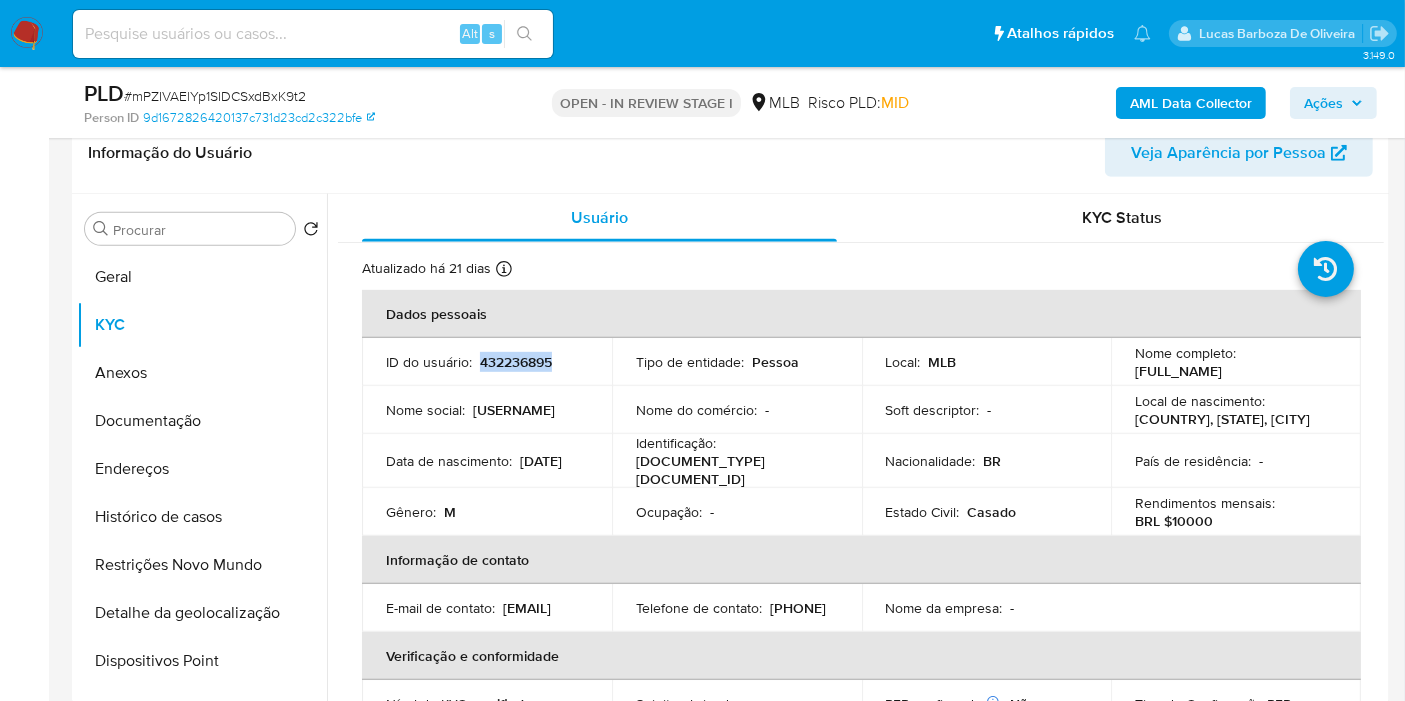 copy on "432236895" 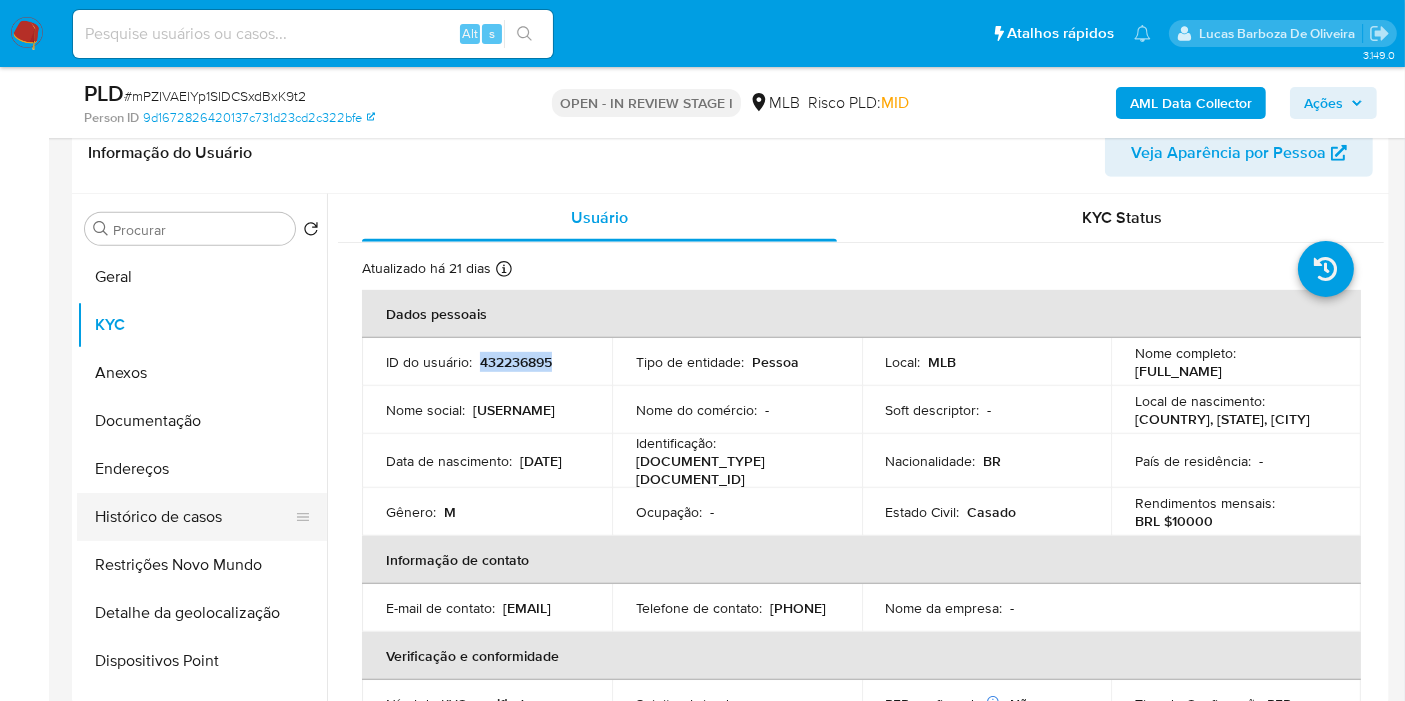 click on "Histórico de casos" at bounding box center [194, 517] 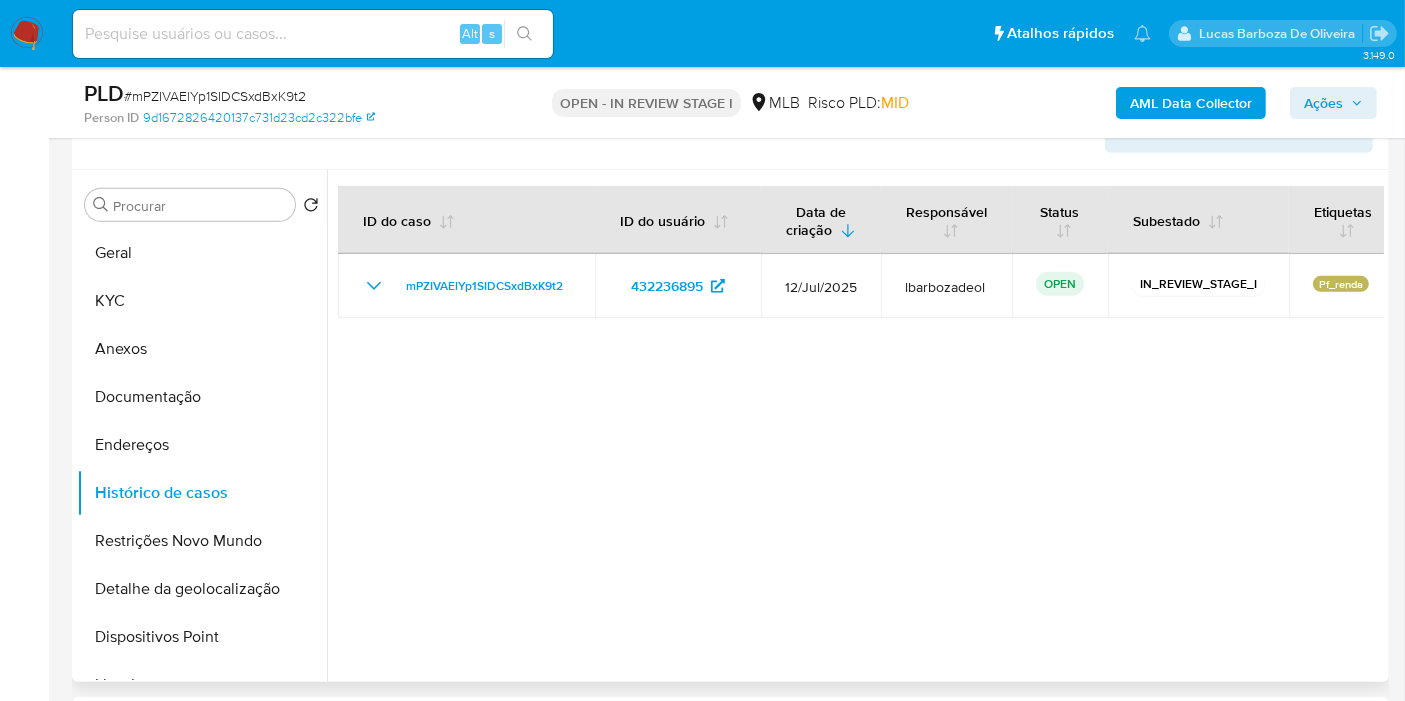 type 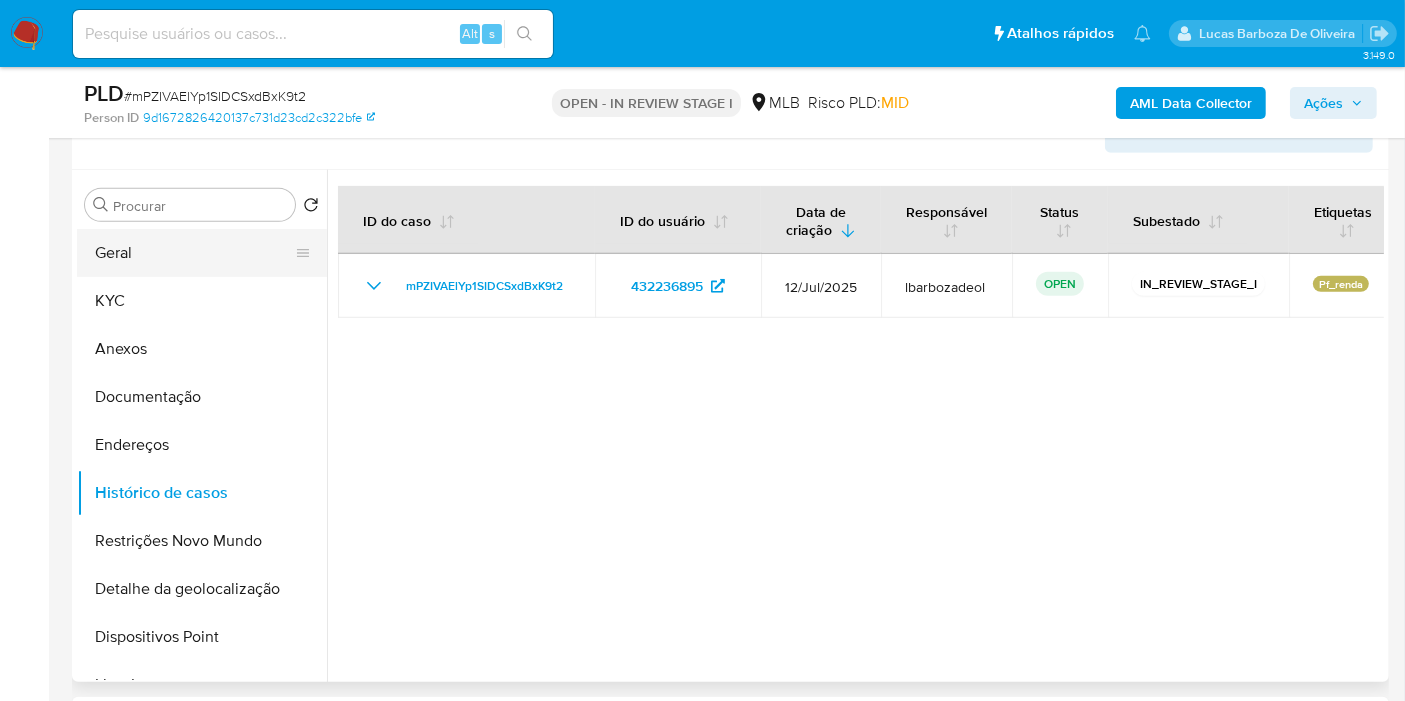 click on "Geral" at bounding box center [194, 253] 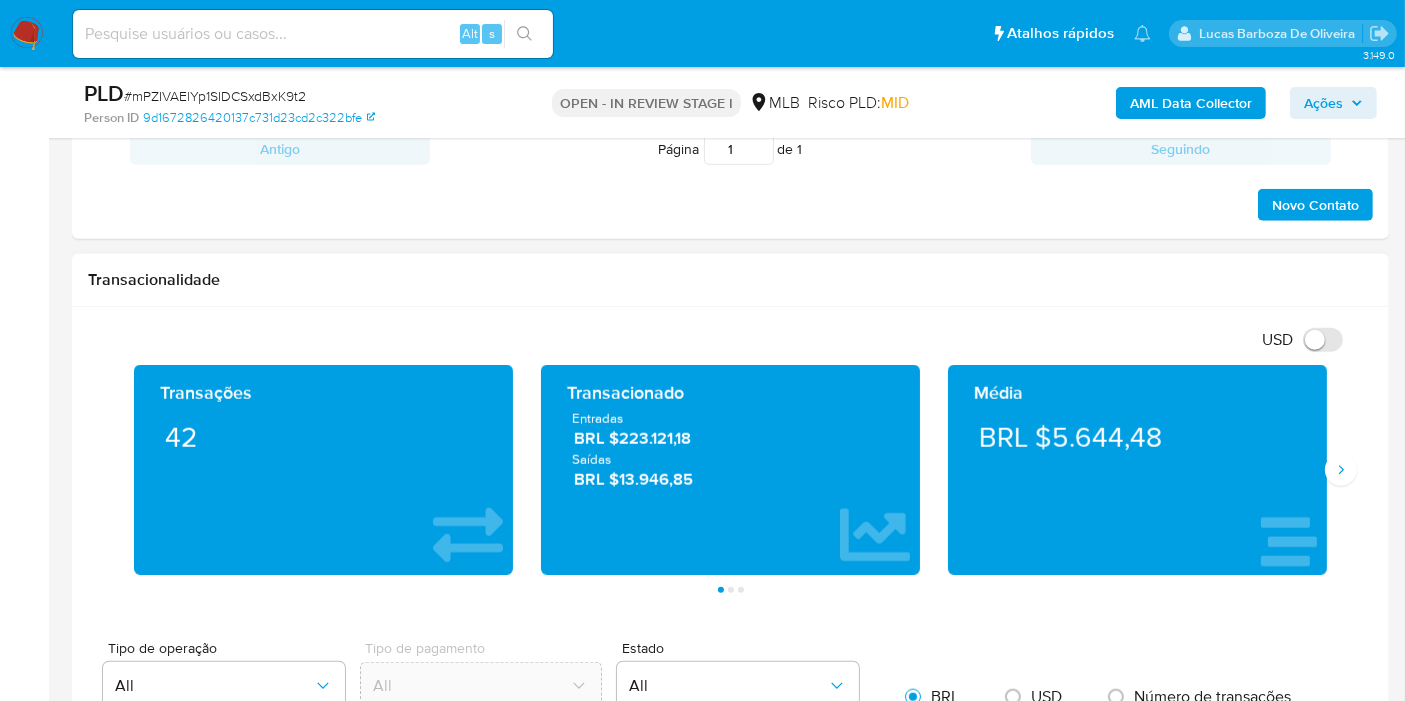scroll, scrollTop: 1777, scrollLeft: 0, axis: vertical 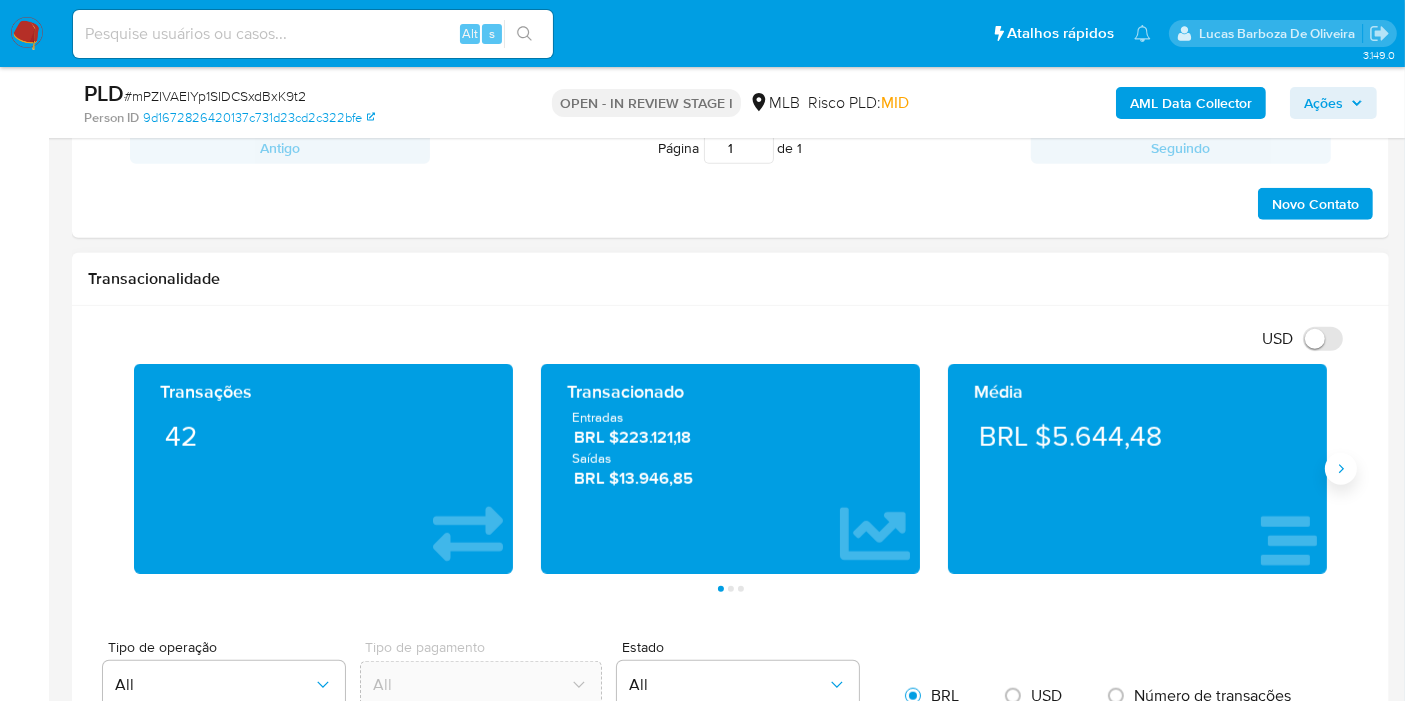 click 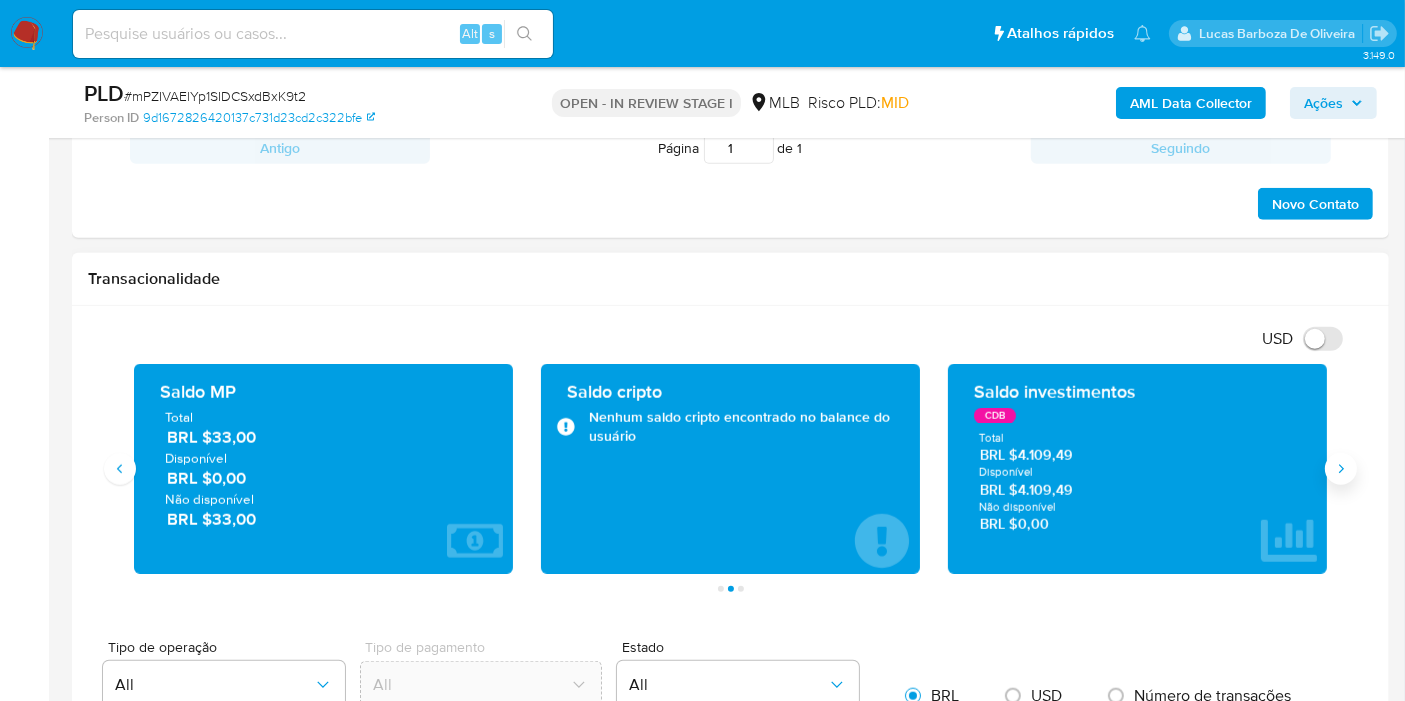 click at bounding box center (1341, 469) 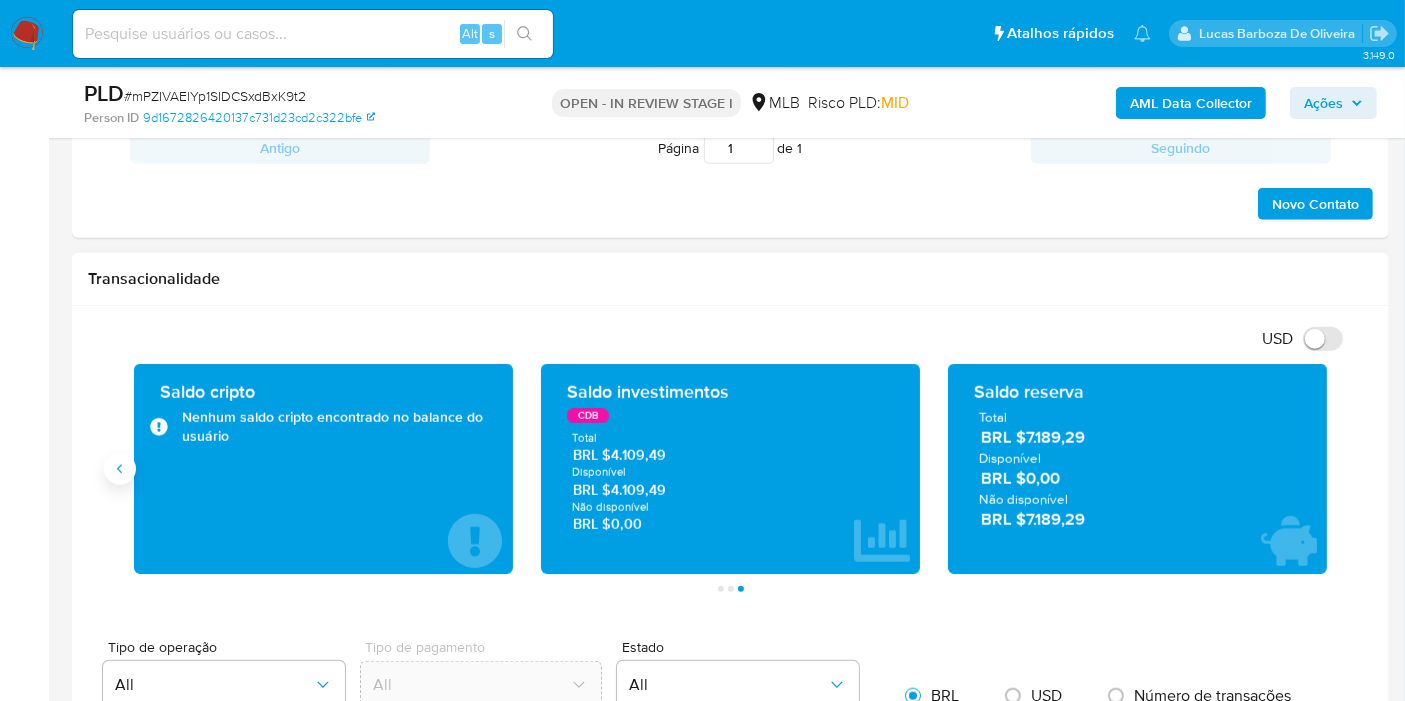 click 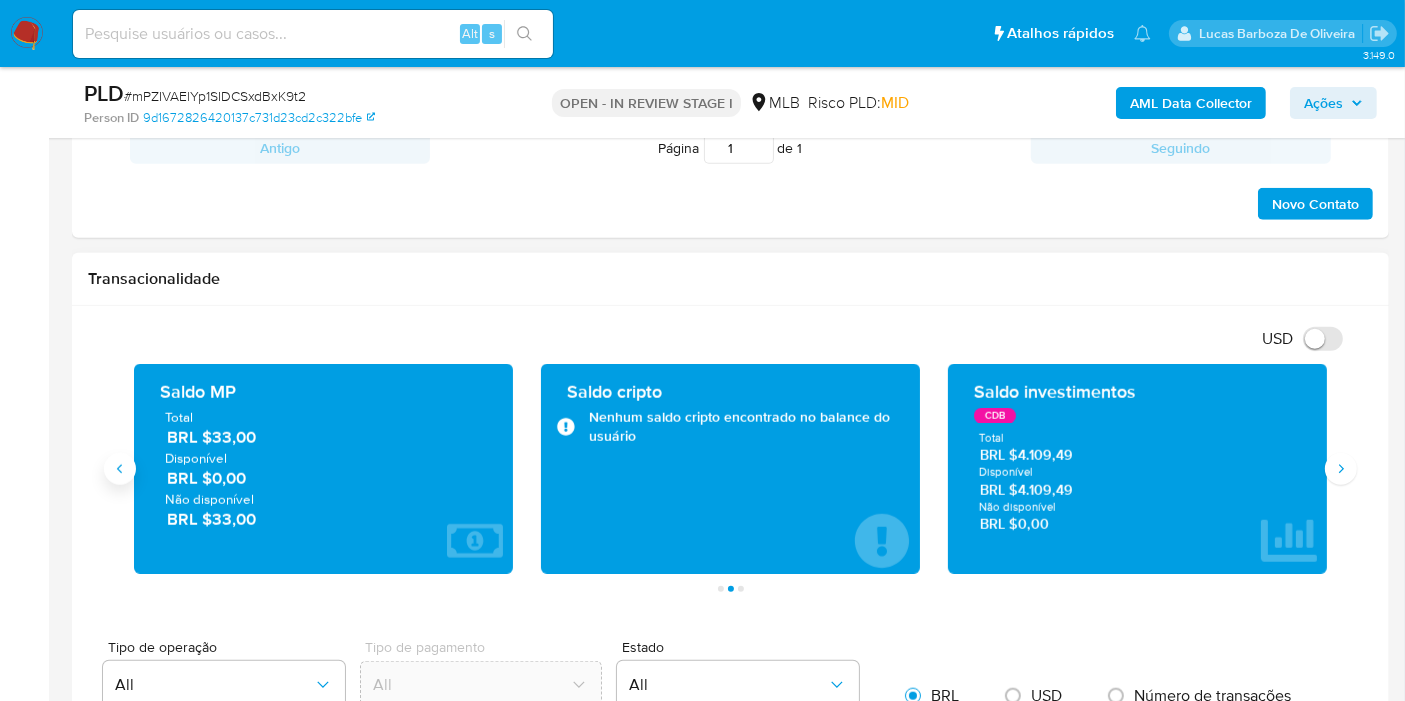 click 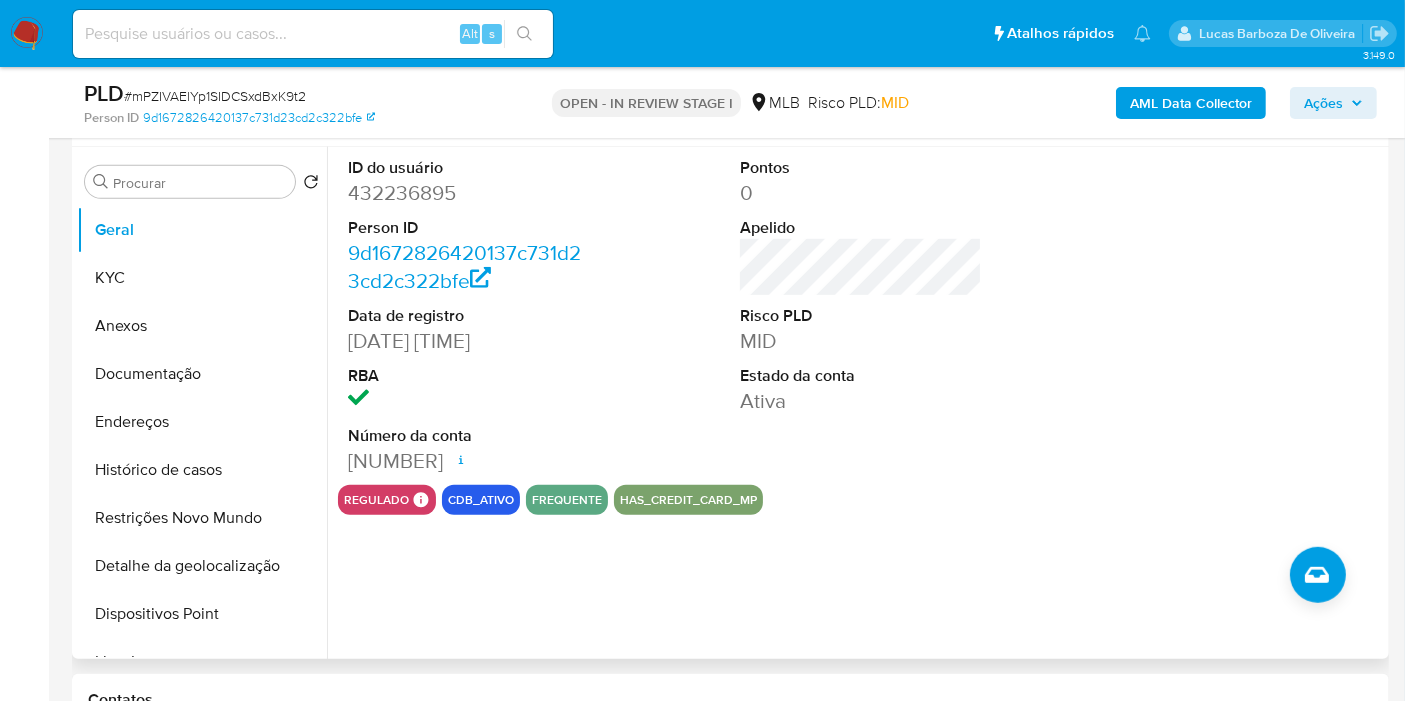 scroll, scrollTop: 888, scrollLeft: 0, axis: vertical 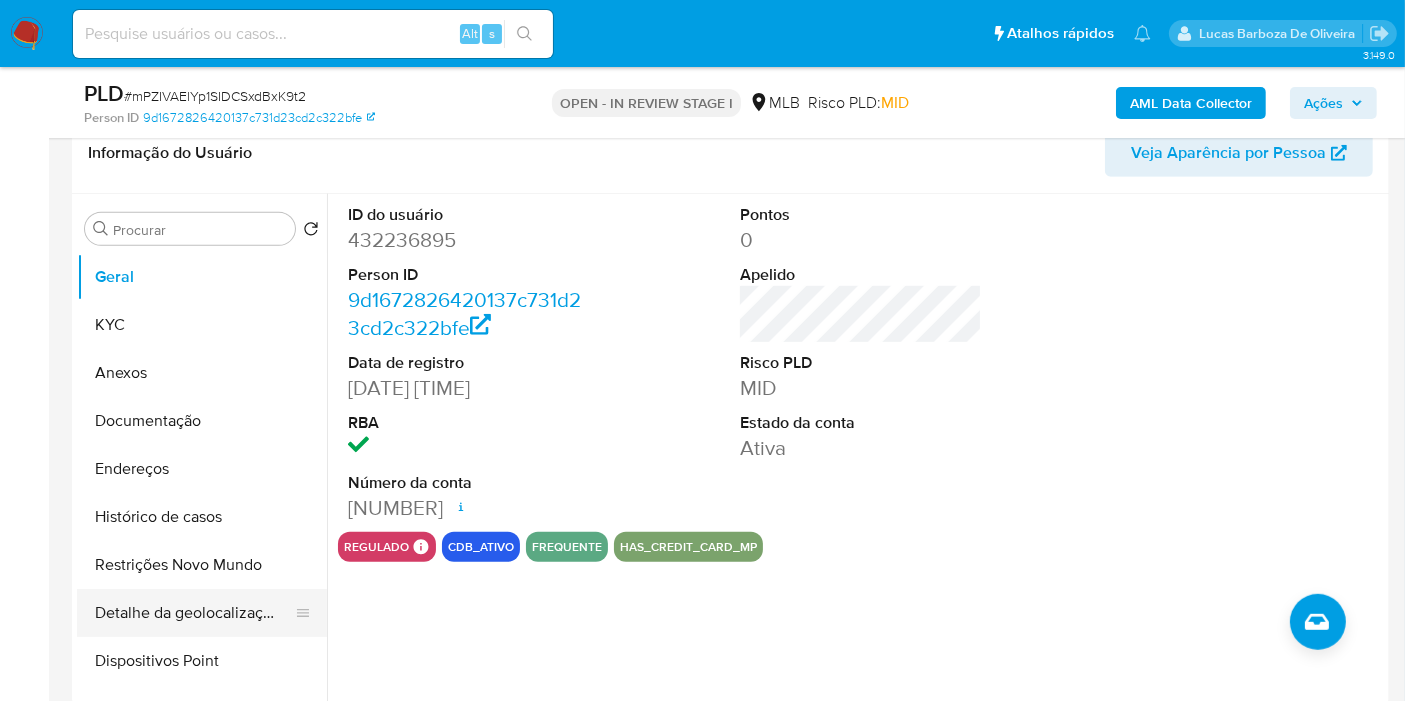 click on "Detalhe da geolocalização" at bounding box center [194, 613] 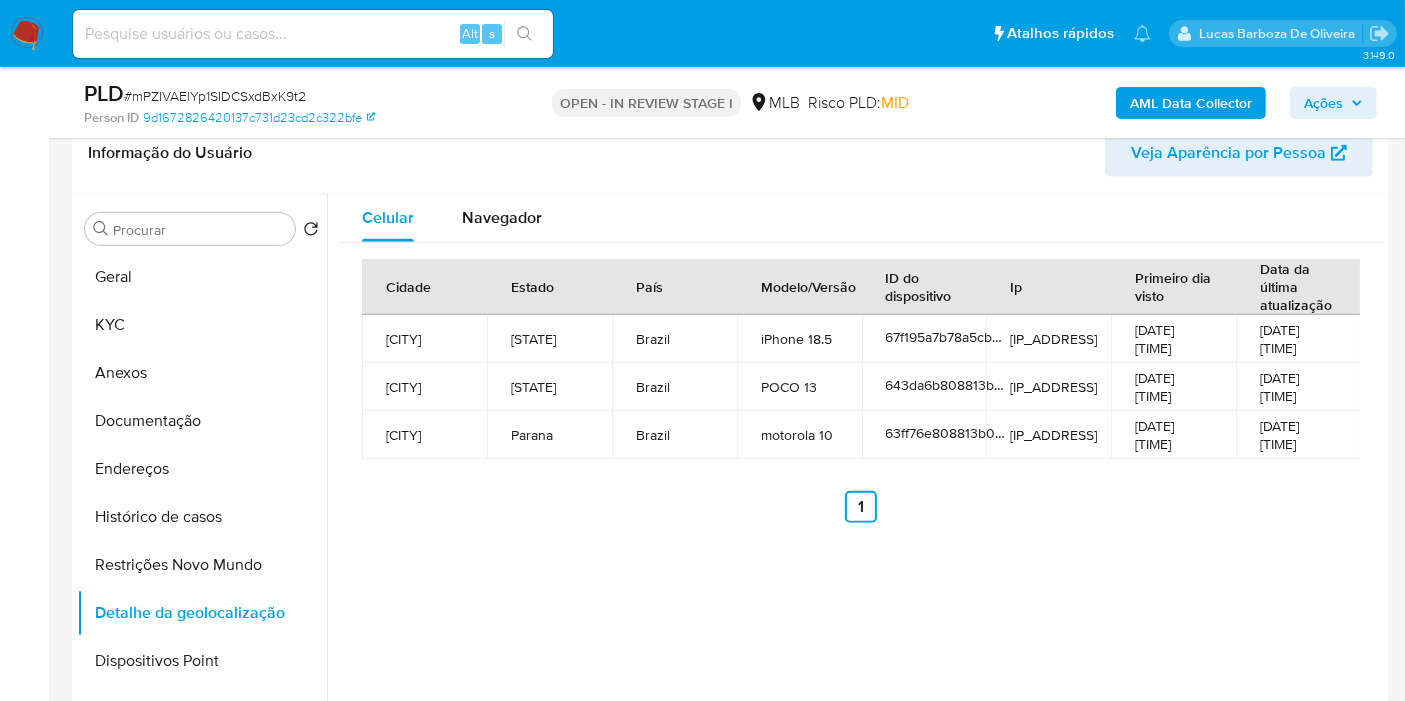 type 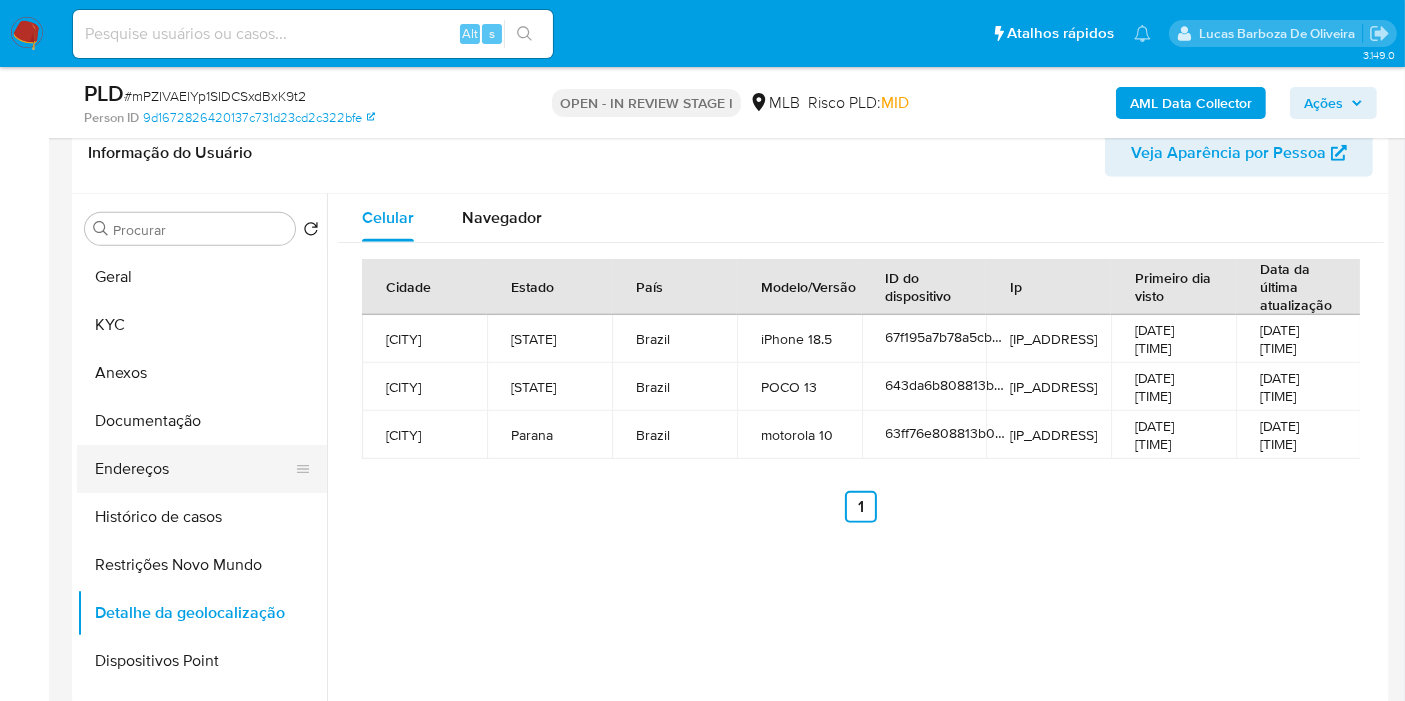 click on "Endereços" at bounding box center (194, 469) 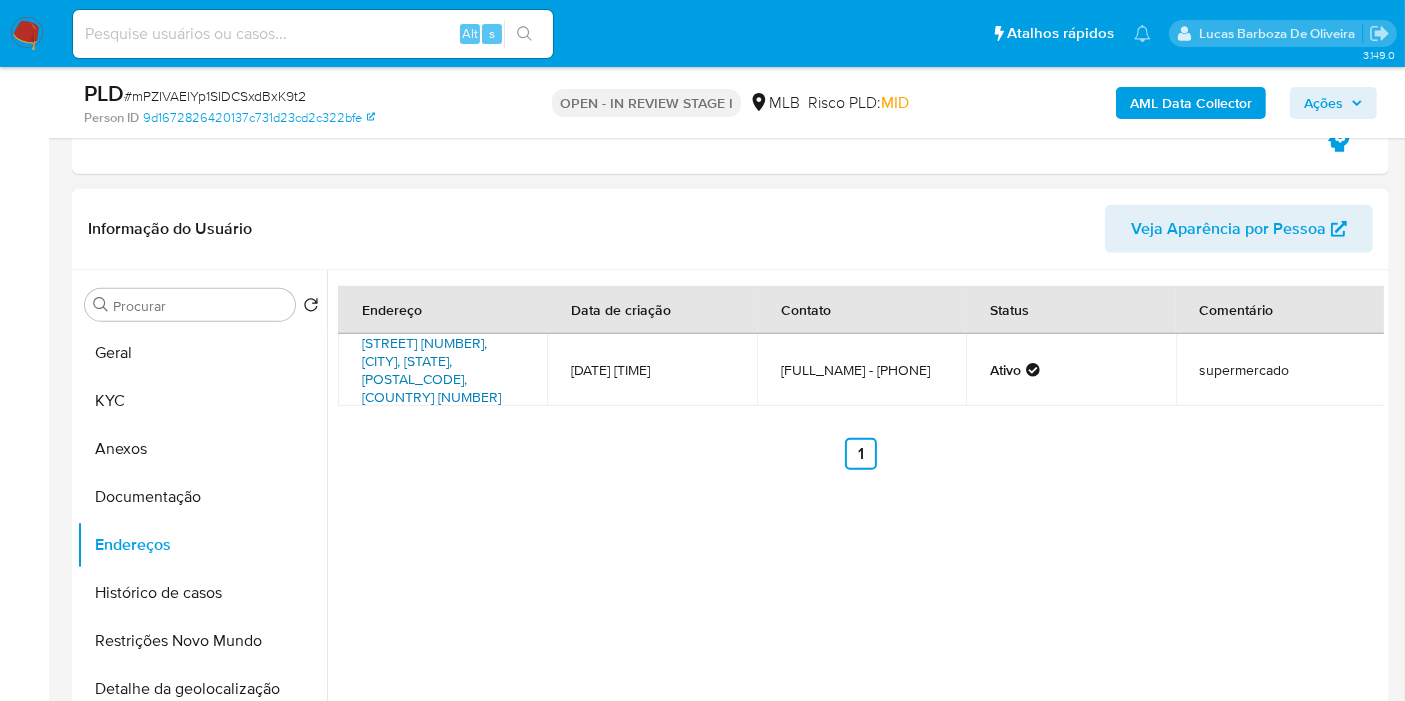 scroll, scrollTop: 777, scrollLeft: 0, axis: vertical 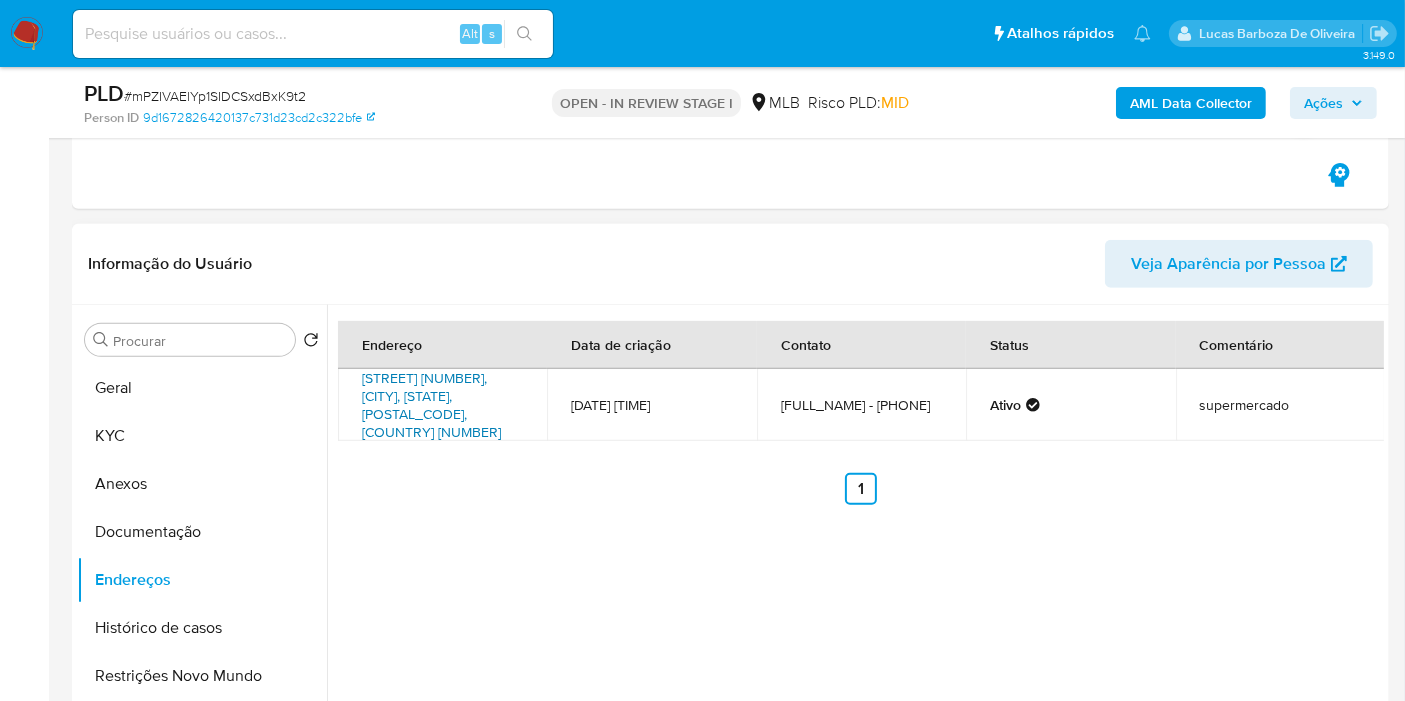 drag, startPoint x: 402, startPoint y: 394, endPoint x: 402, endPoint y: 377, distance: 17 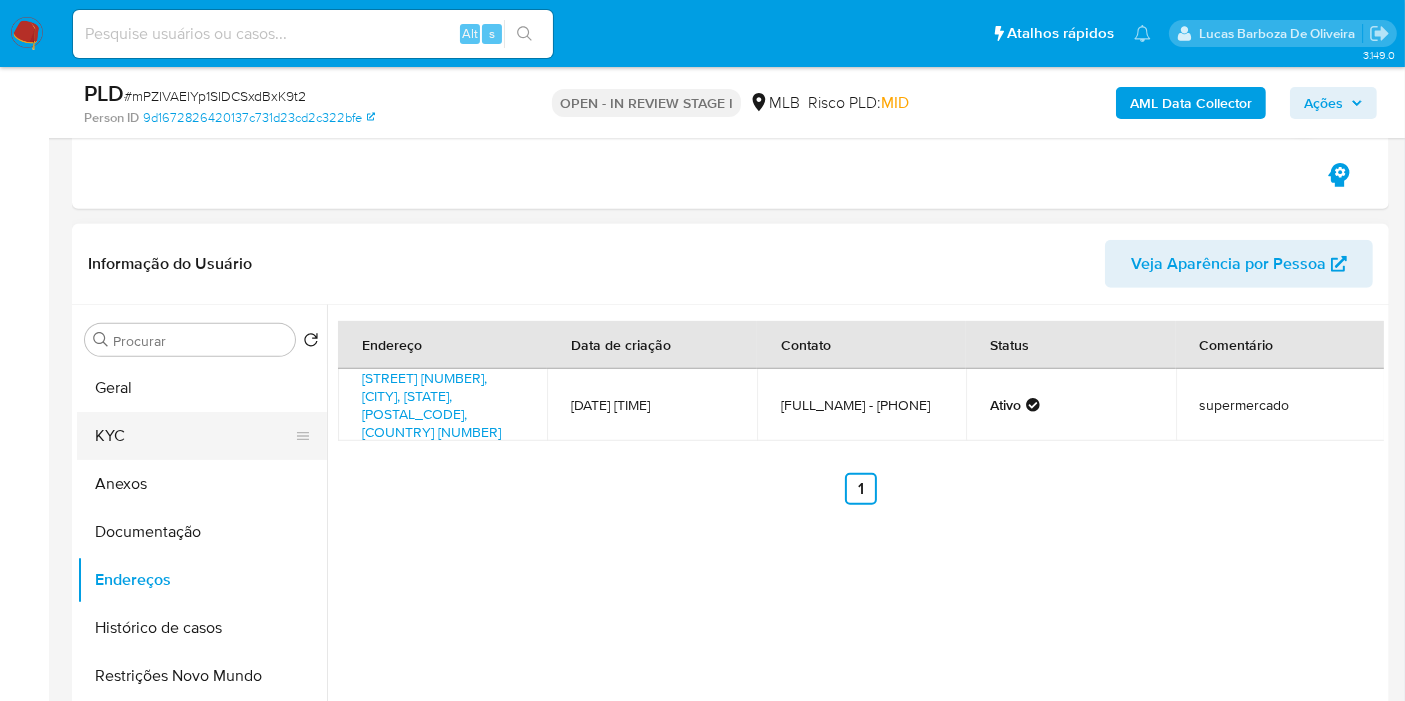 click on "KYC" at bounding box center [194, 436] 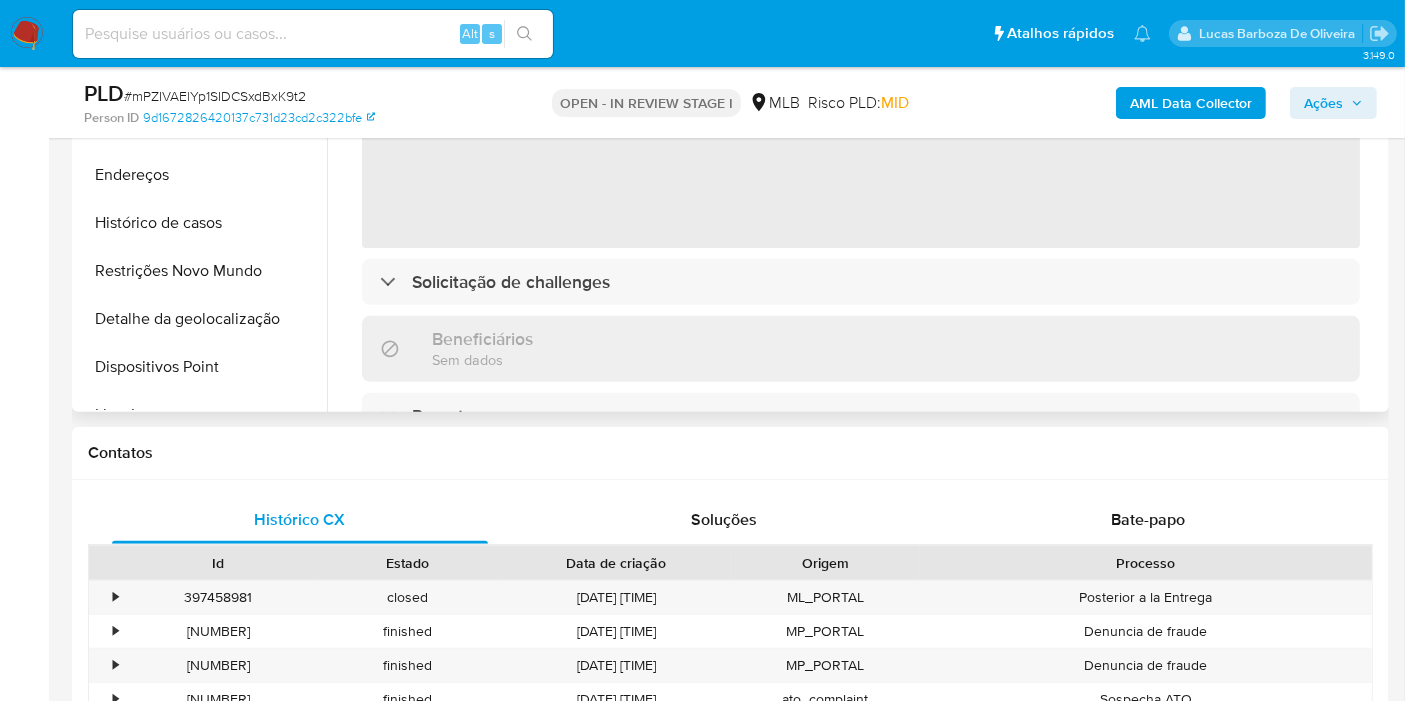 scroll, scrollTop: 1111, scrollLeft: 0, axis: vertical 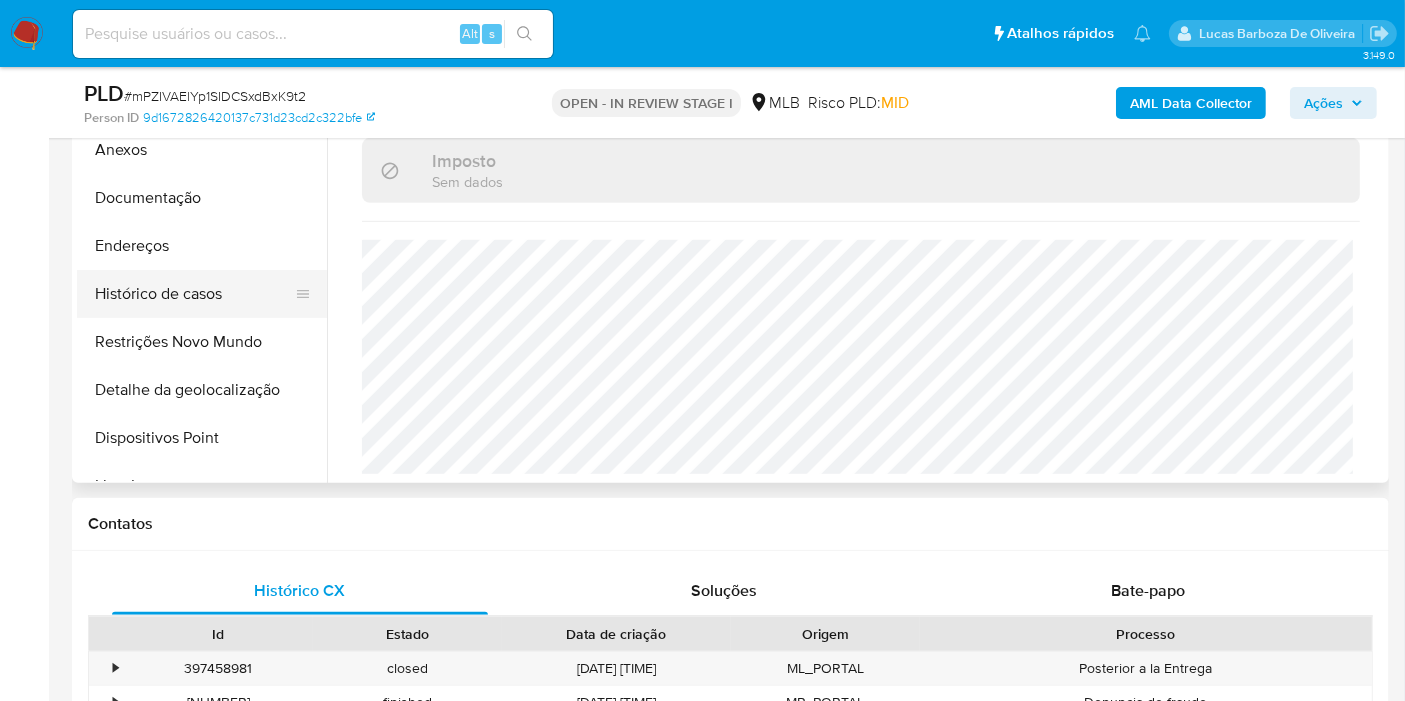 click on "Endereços" at bounding box center [202, 246] 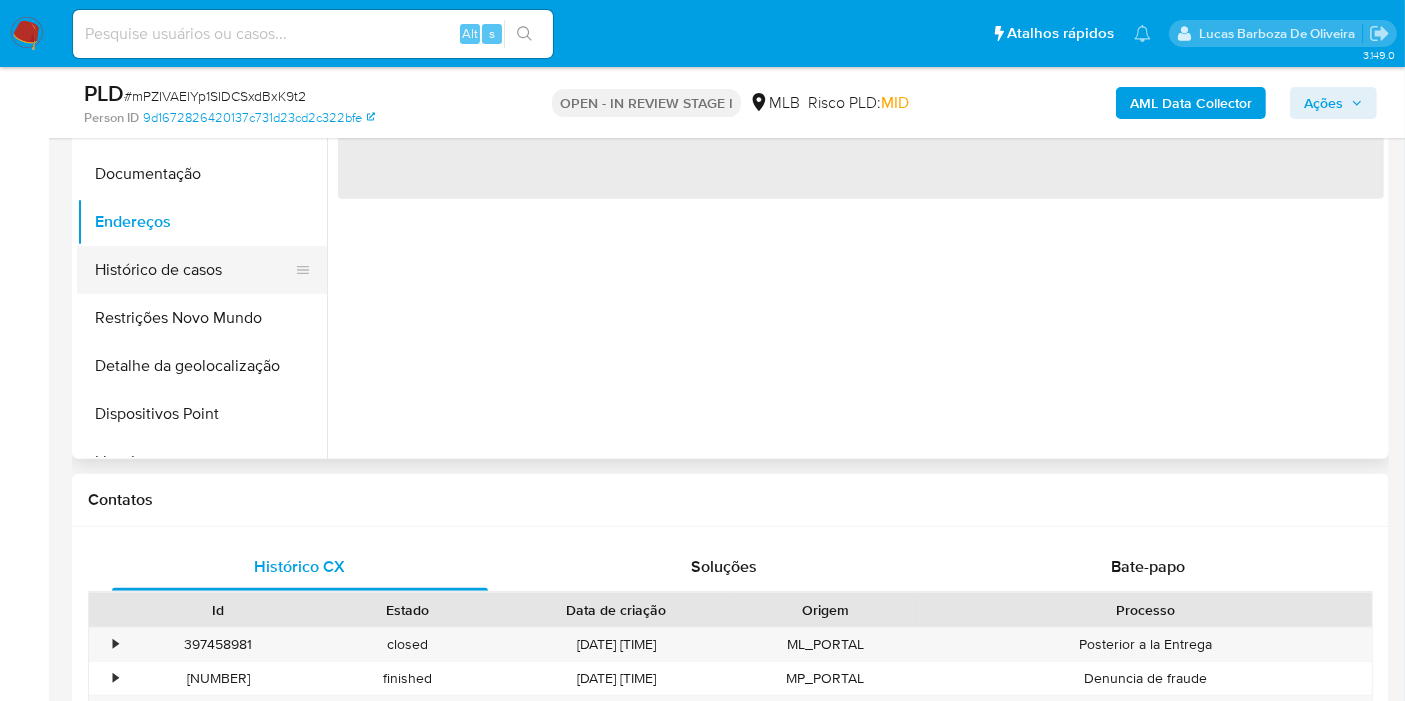 scroll, scrollTop: 0, scrollLeft: 0, axis: both 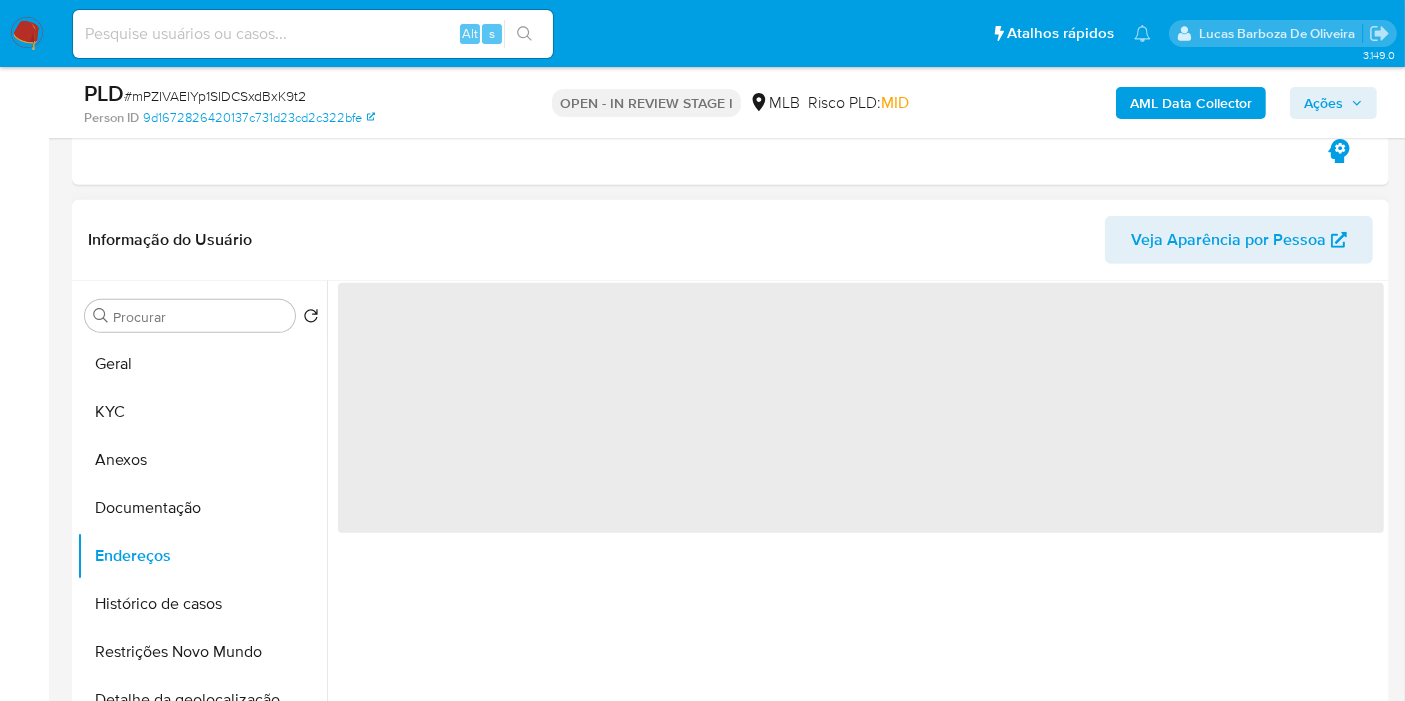 click on "Procurar" at bounding box center [200, 317] 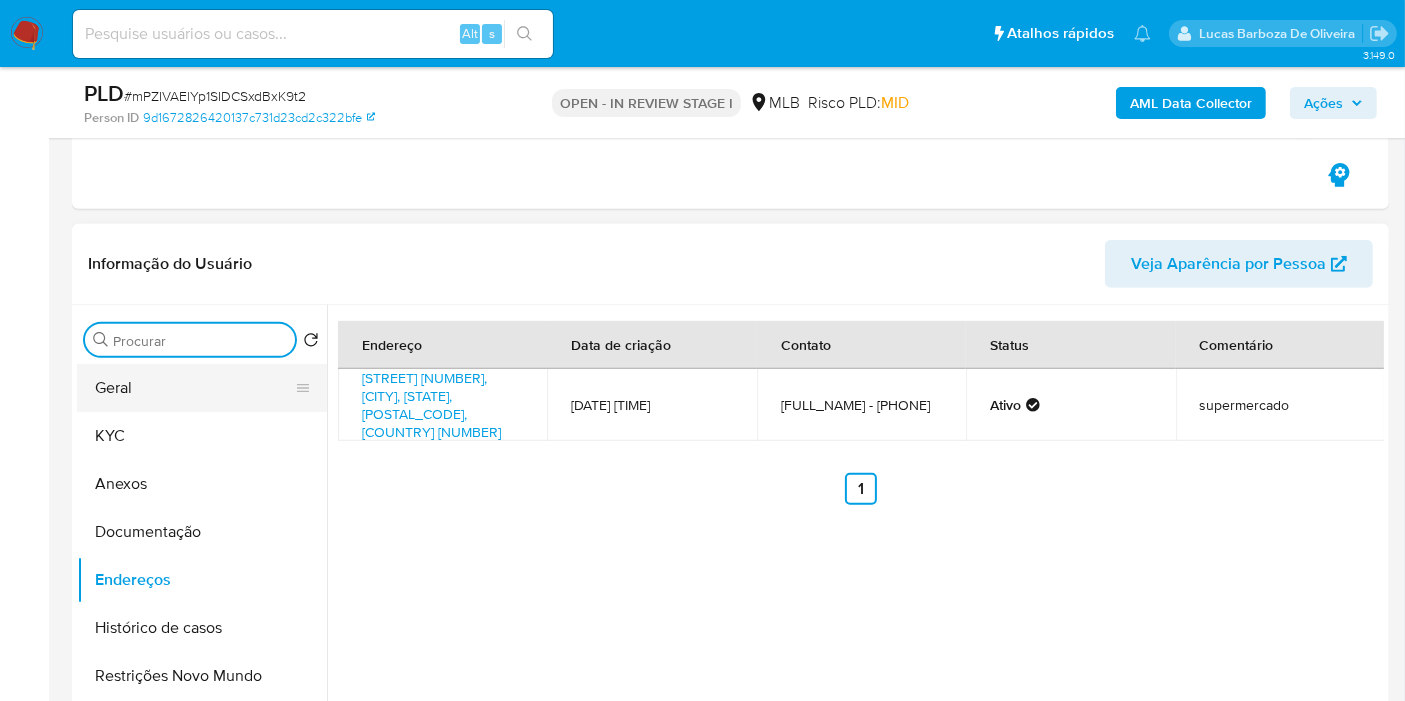 click on "Geral" at bounding box center [194, 388] 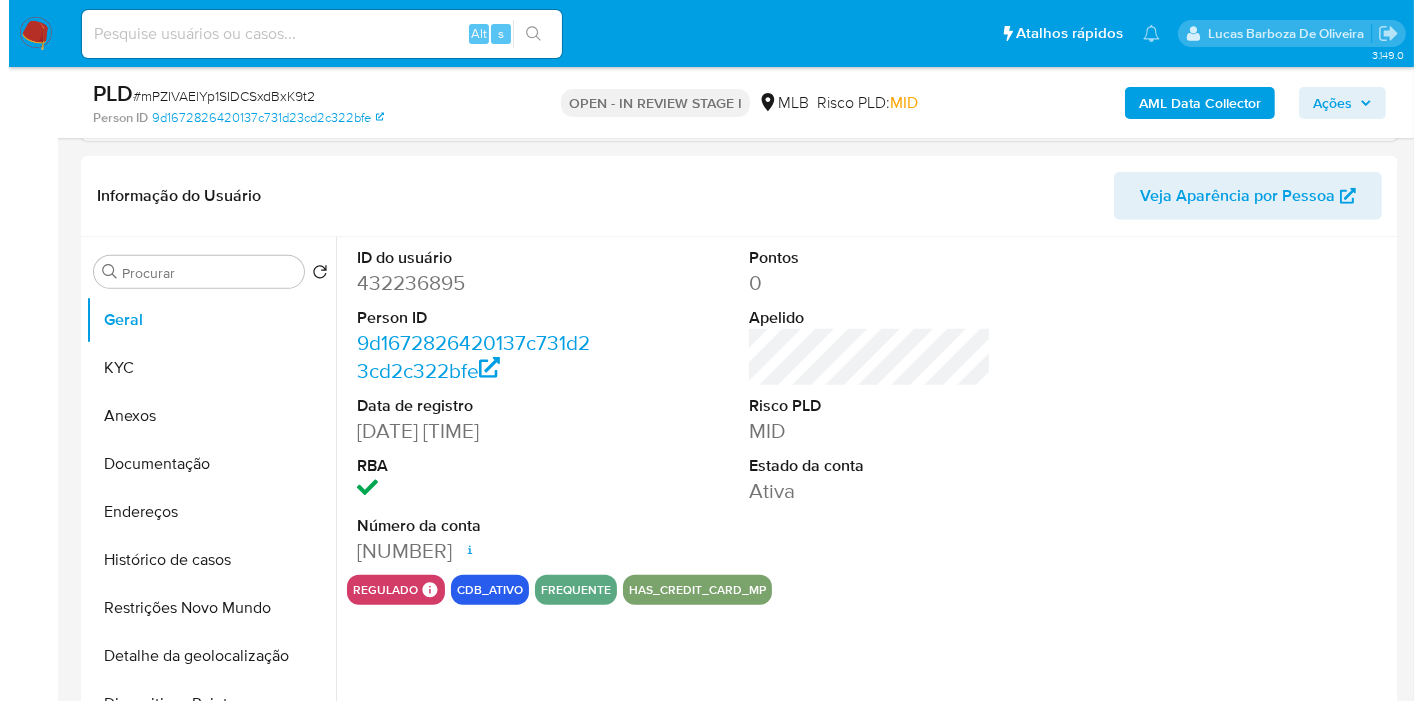 scroll, scrollTop: 875, scrollLeft: 0, axis: vertical 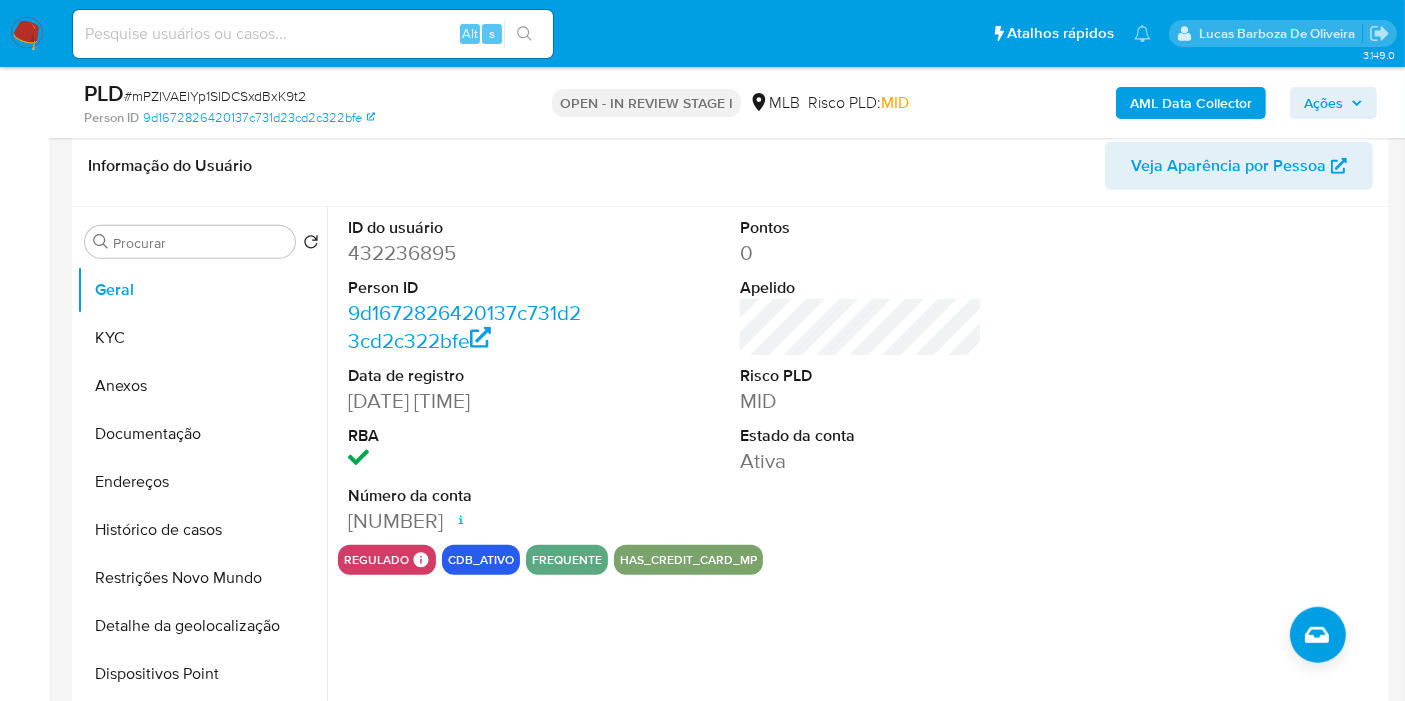 type 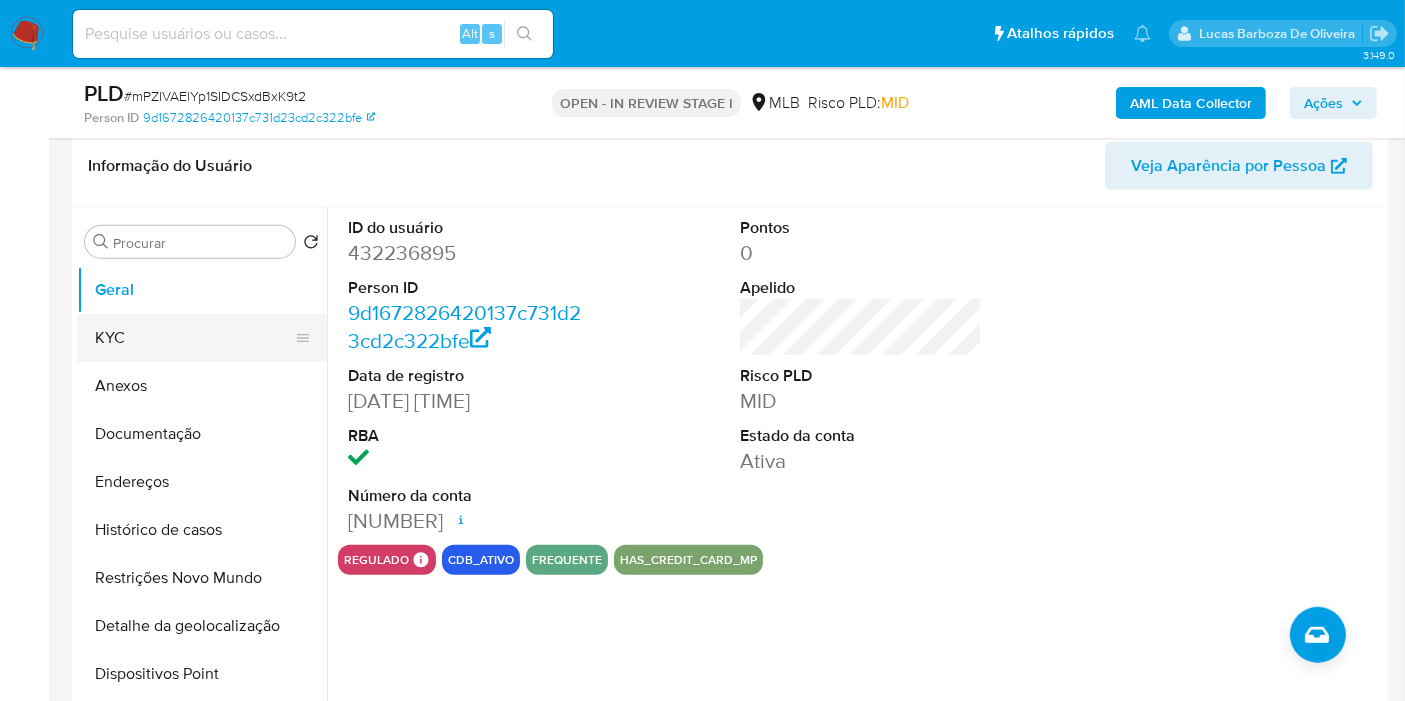 click on "KYC" at bounding box center (194, 338) 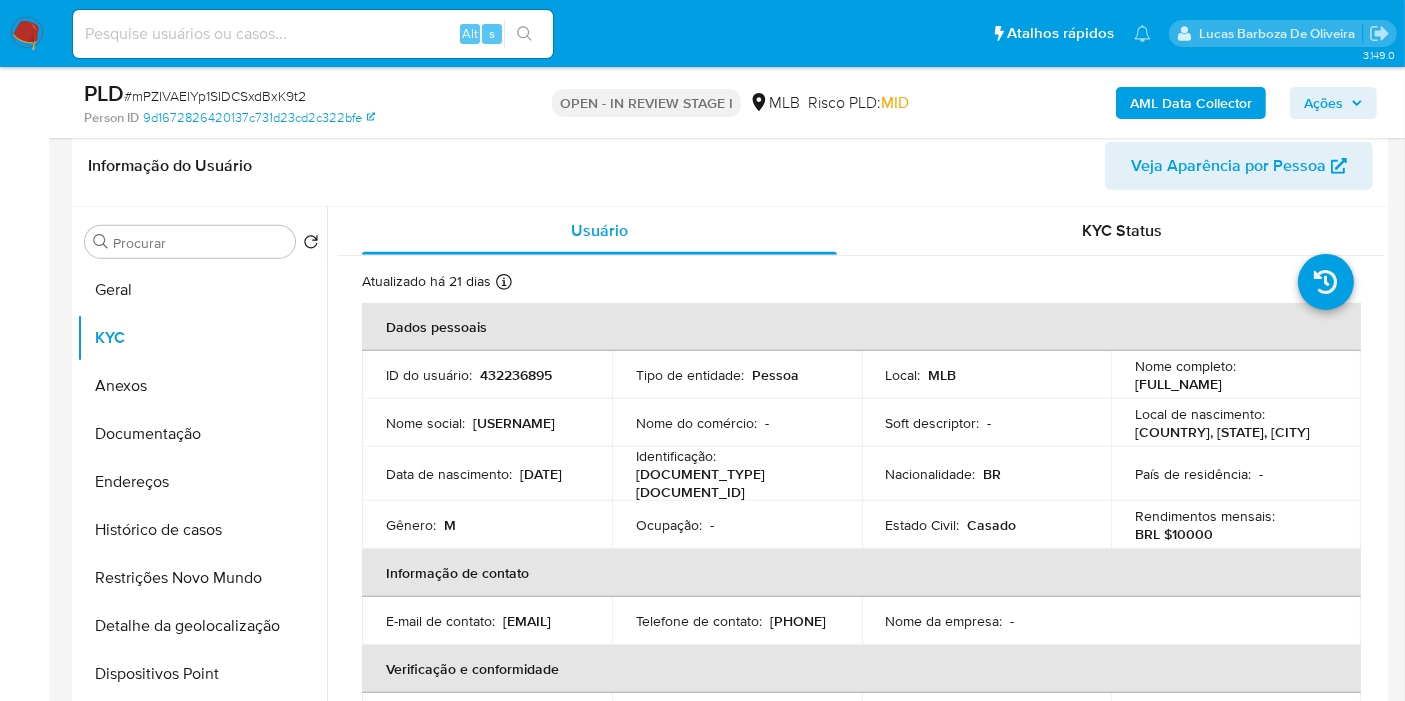 type 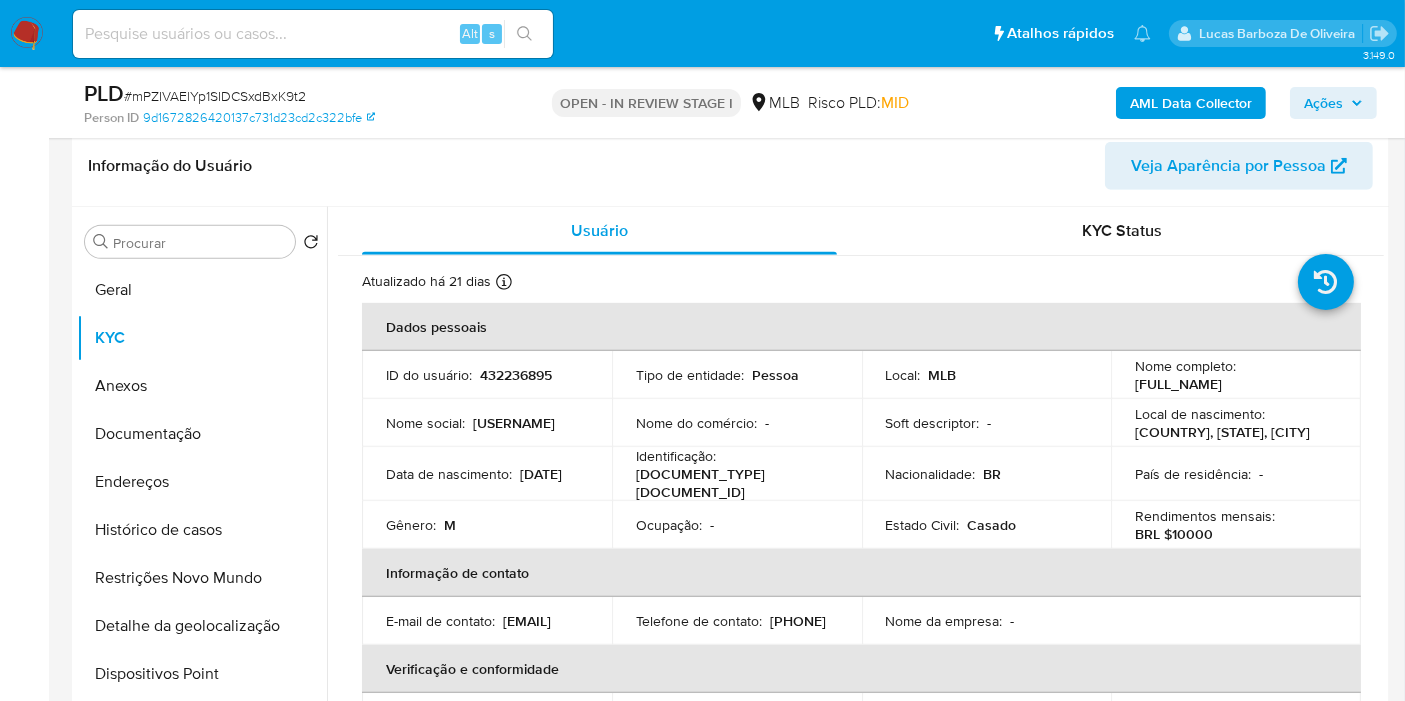 drag, startPoint x: 234, startPoint y: 481, endPoint x: 964, endPoint y: 512, distance: 730.6579 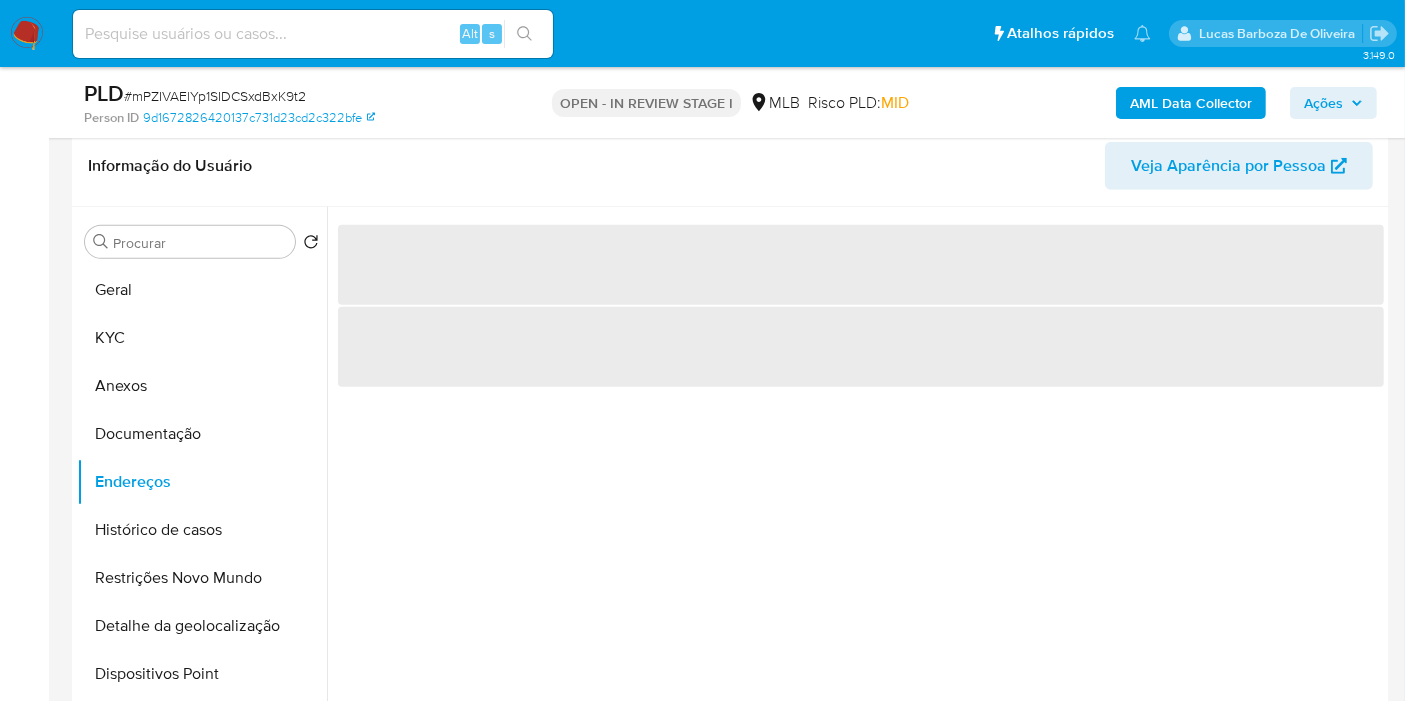 type 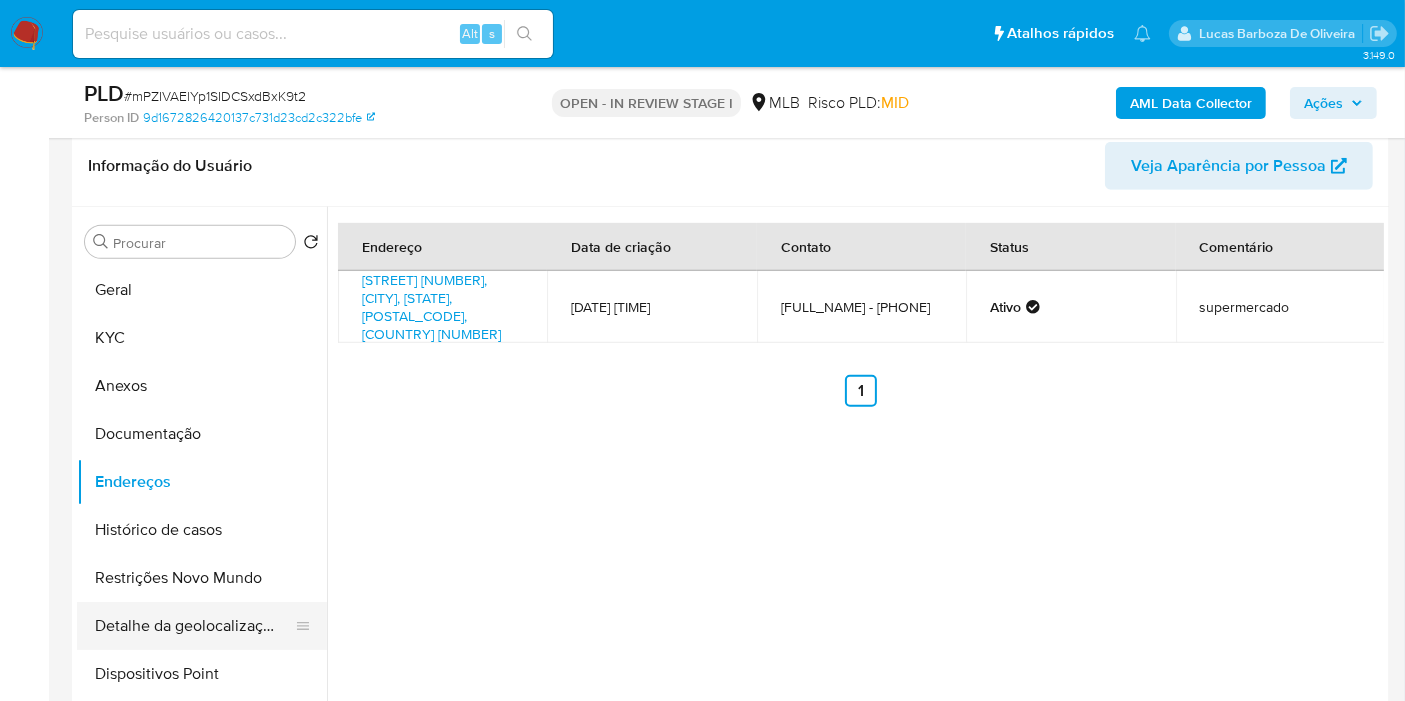 click on "Detalhe da geolocalização" at bounding box center (194, 626) 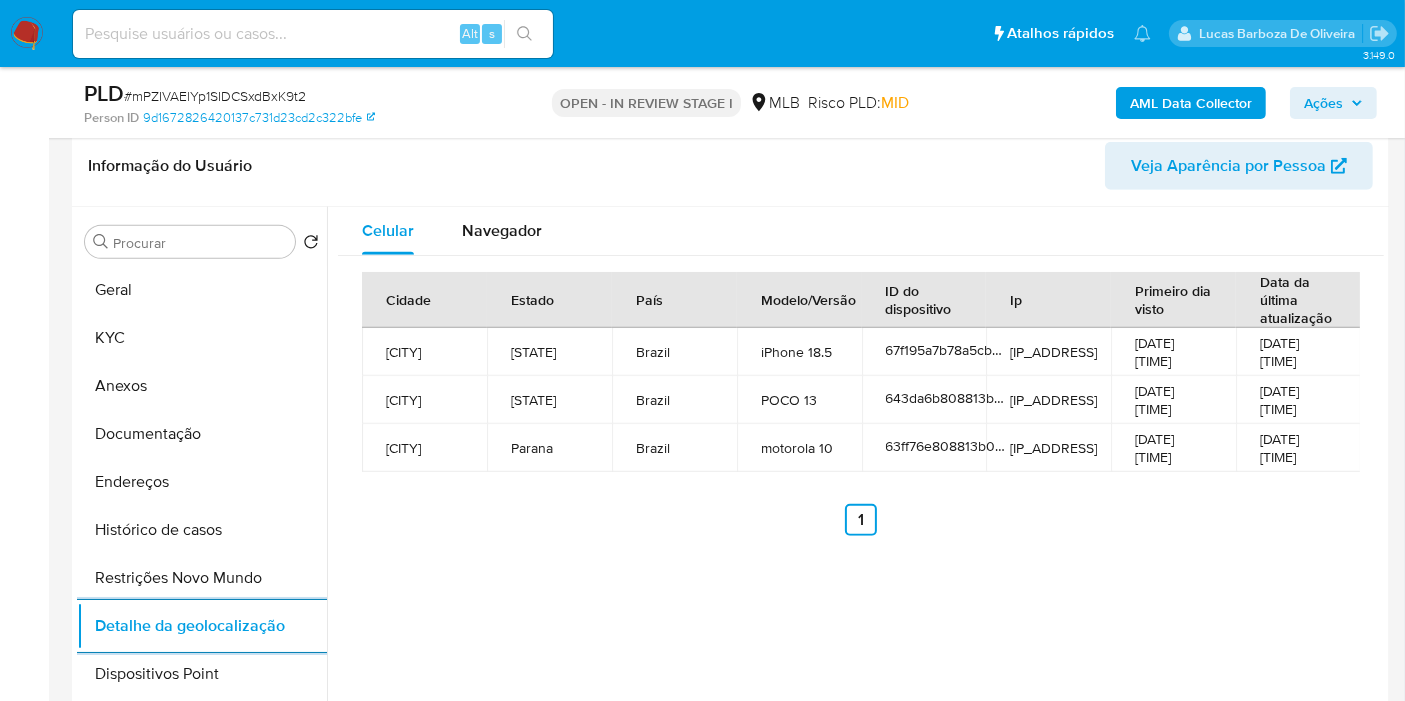 drag, startPoint x: 154, startPoint y: 570, endPoint x: 521, endPoint y: 582, distance: 367.19614 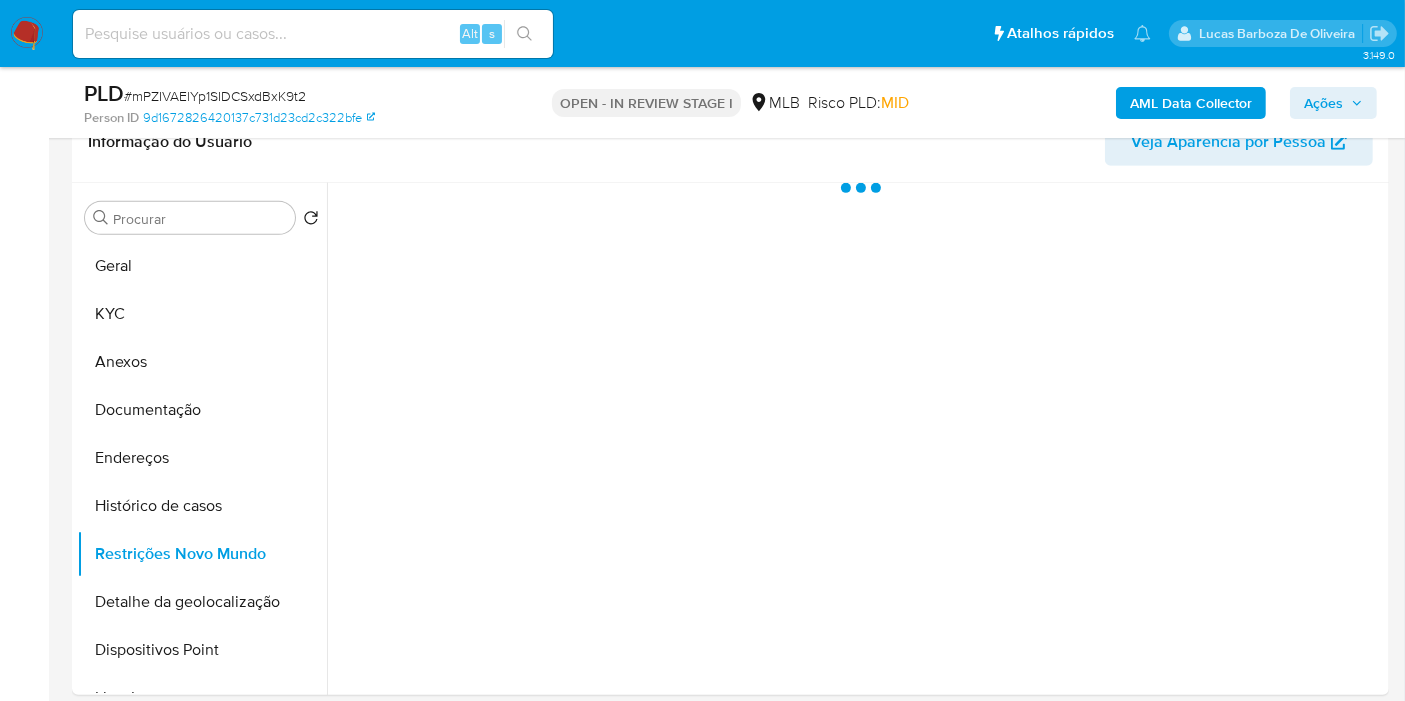 type 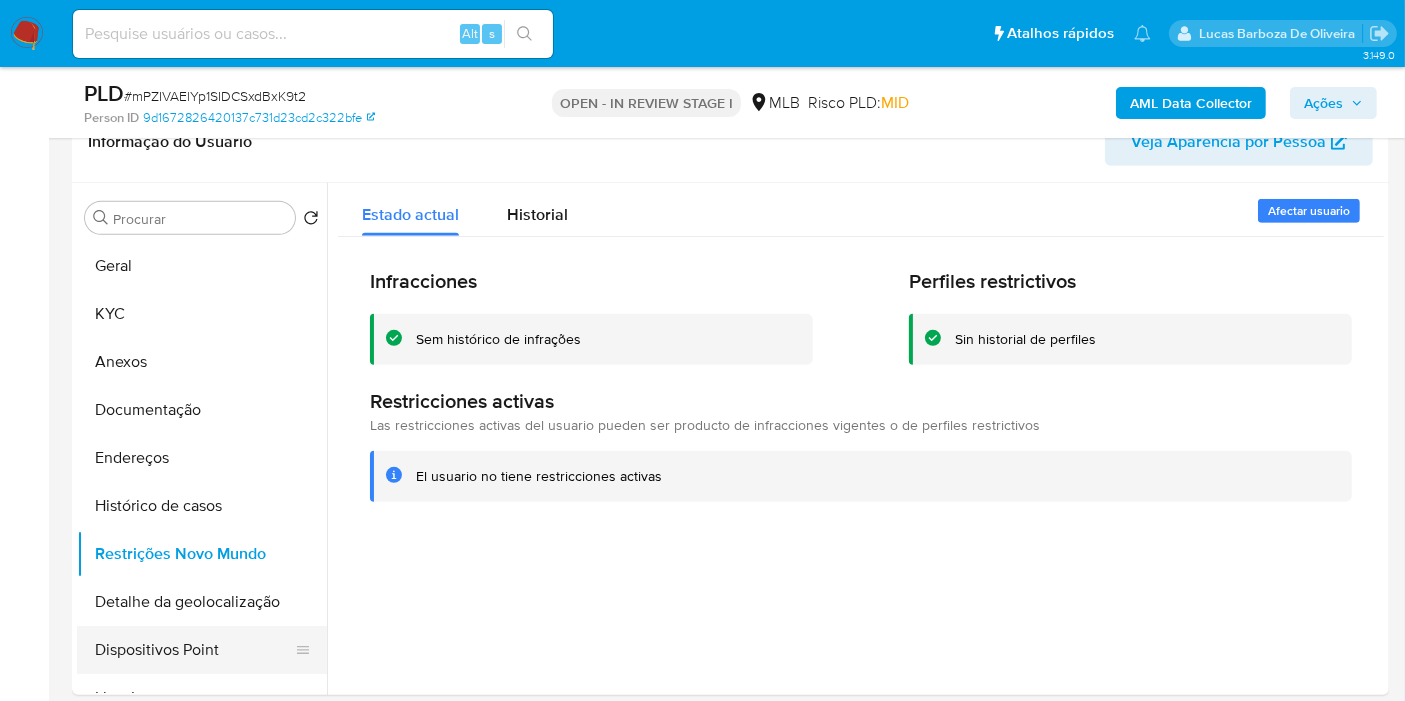 click on "Dispositivos Point" at bounding box center [194, 650] 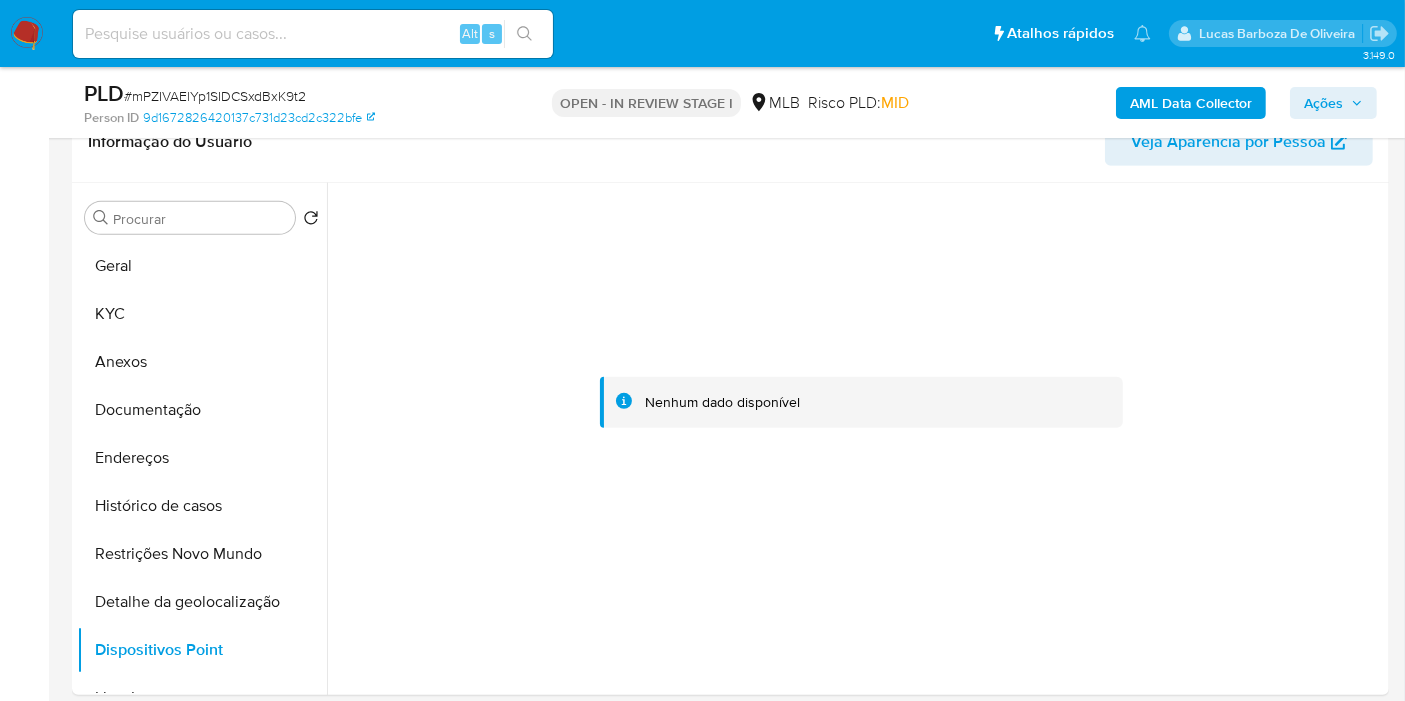 type 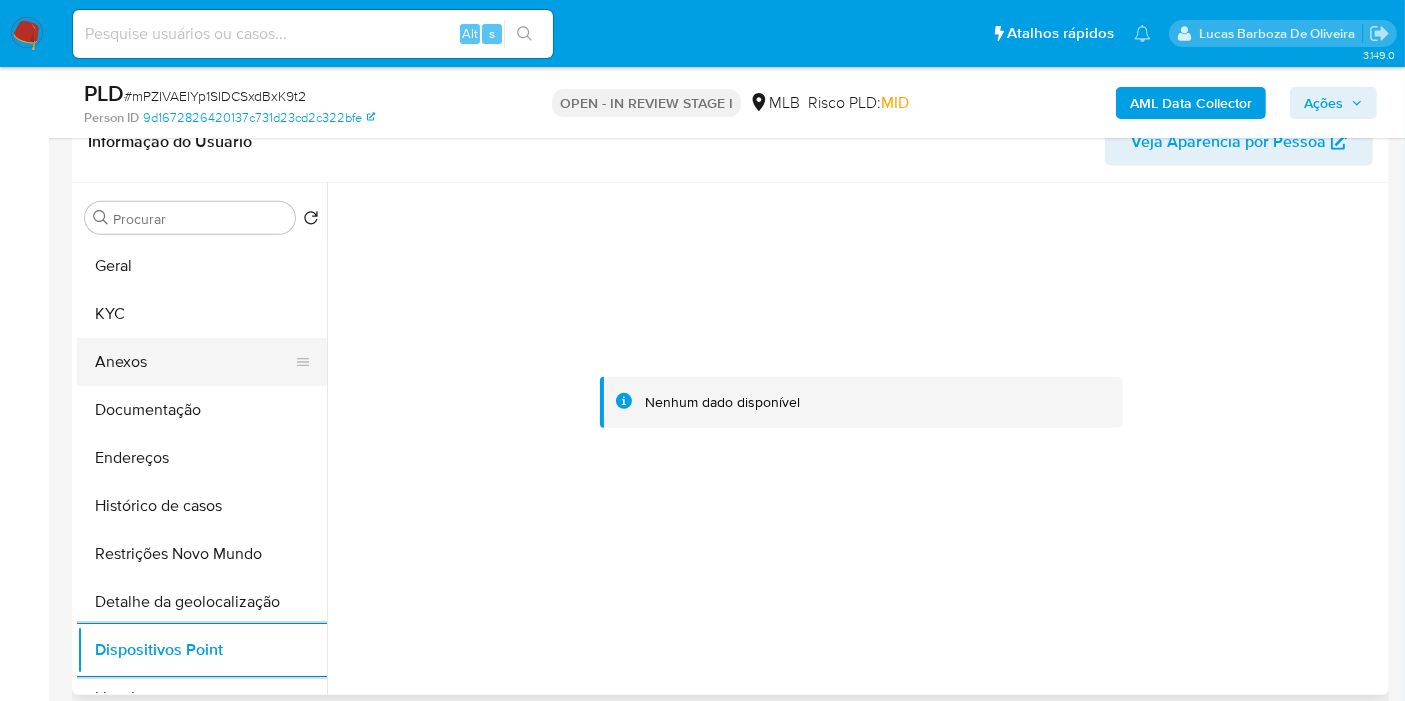 click on "Anexos" at bounding box center [194, 362] 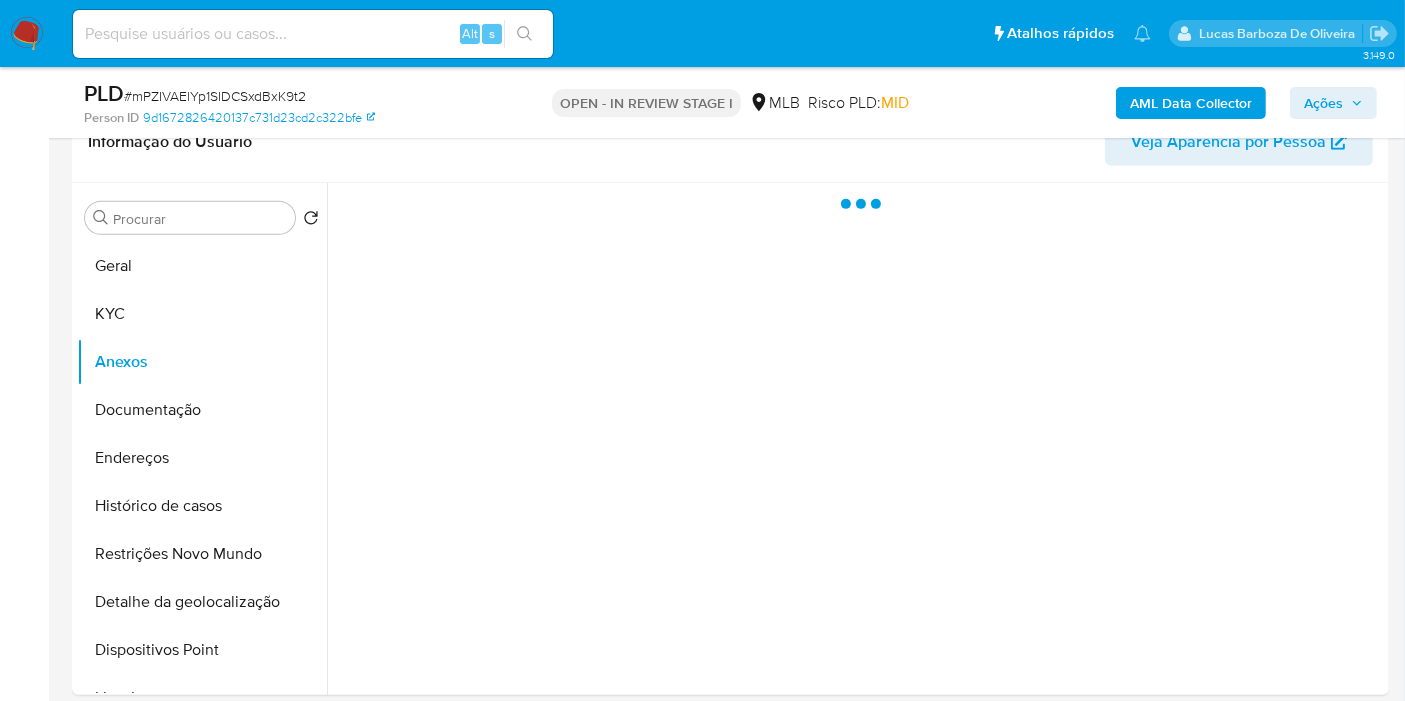 click on "Ações" at bounding box center (1323, 103) 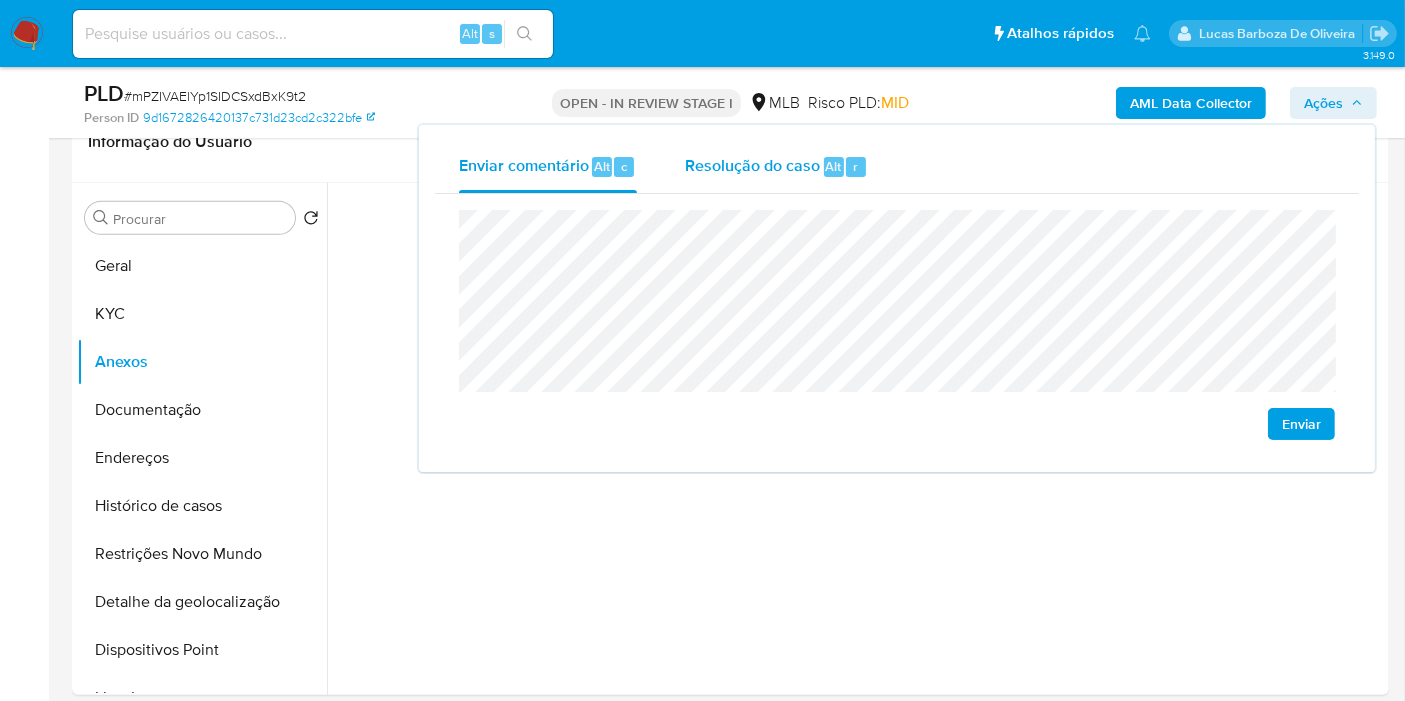 click on "Resolução do caso" at bounding box center [752, 165] 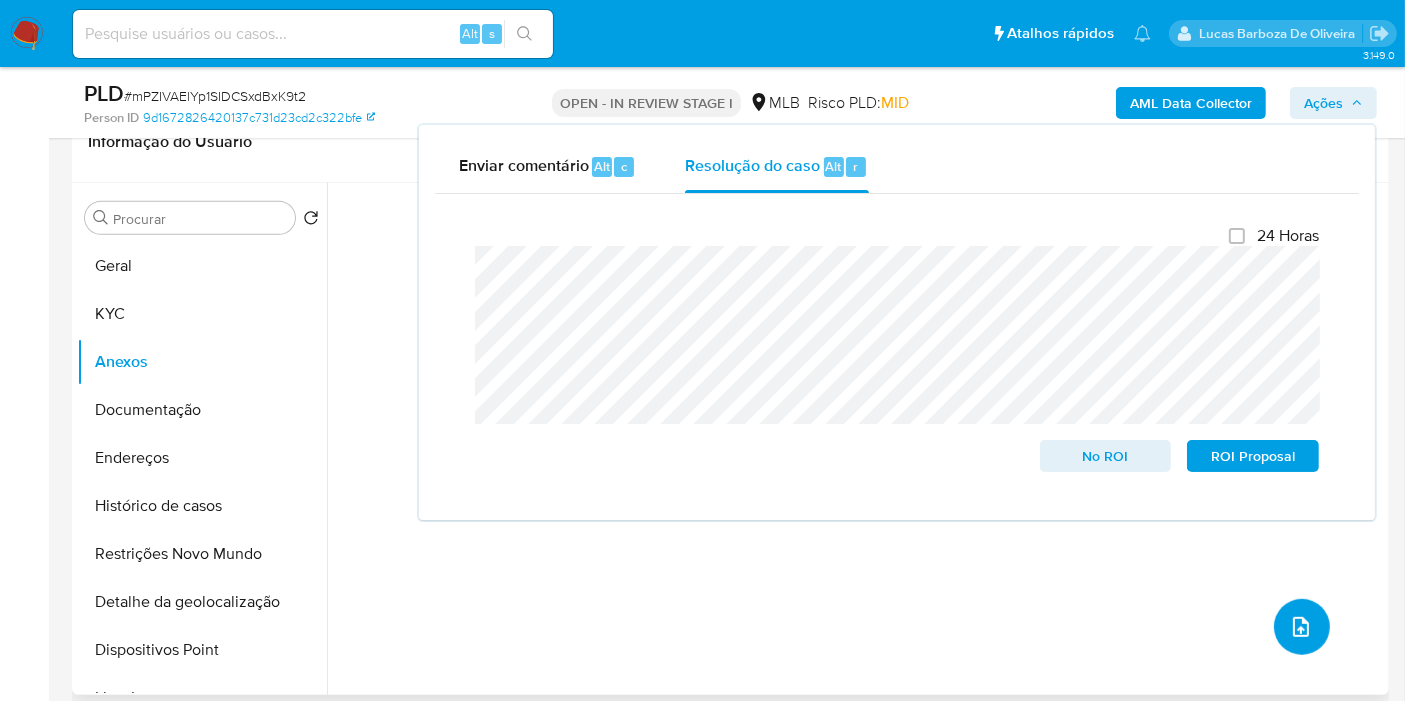 click 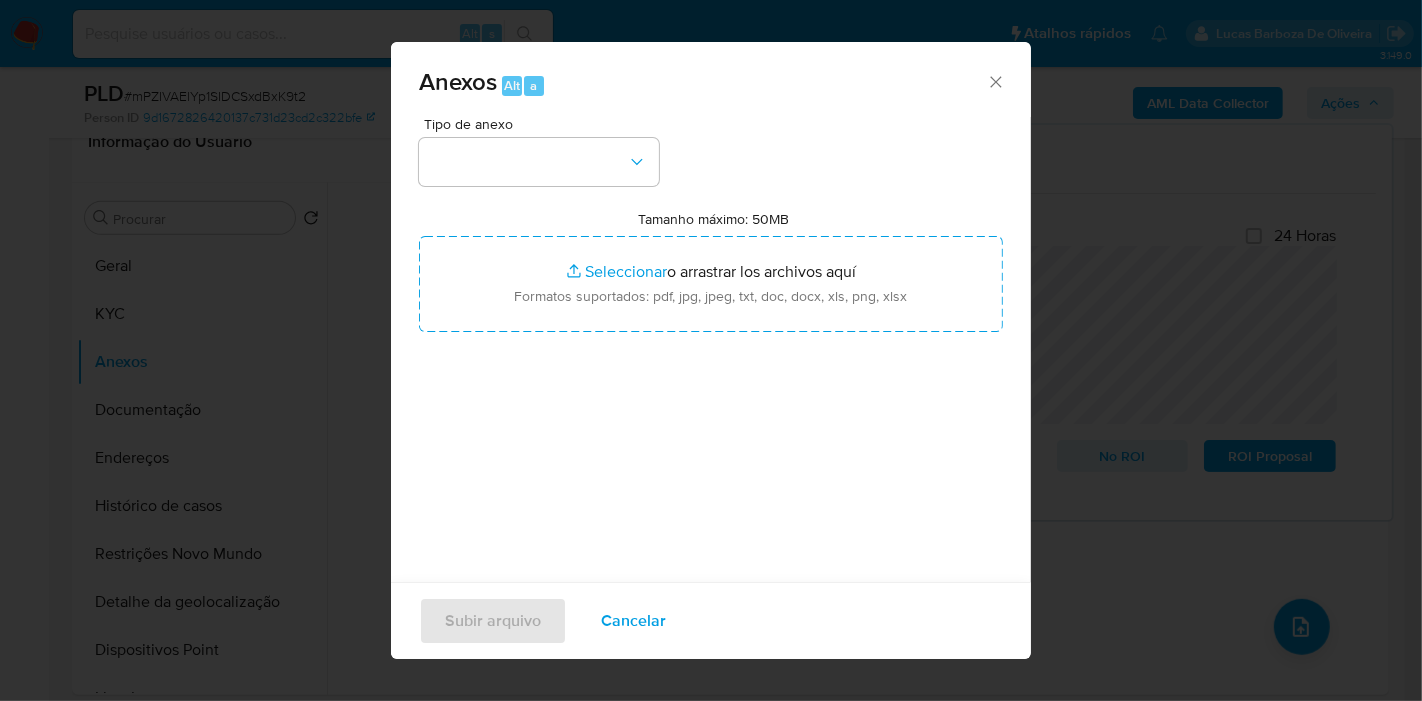 click on "Tipo de anexo" at bounding box center (544, 124) 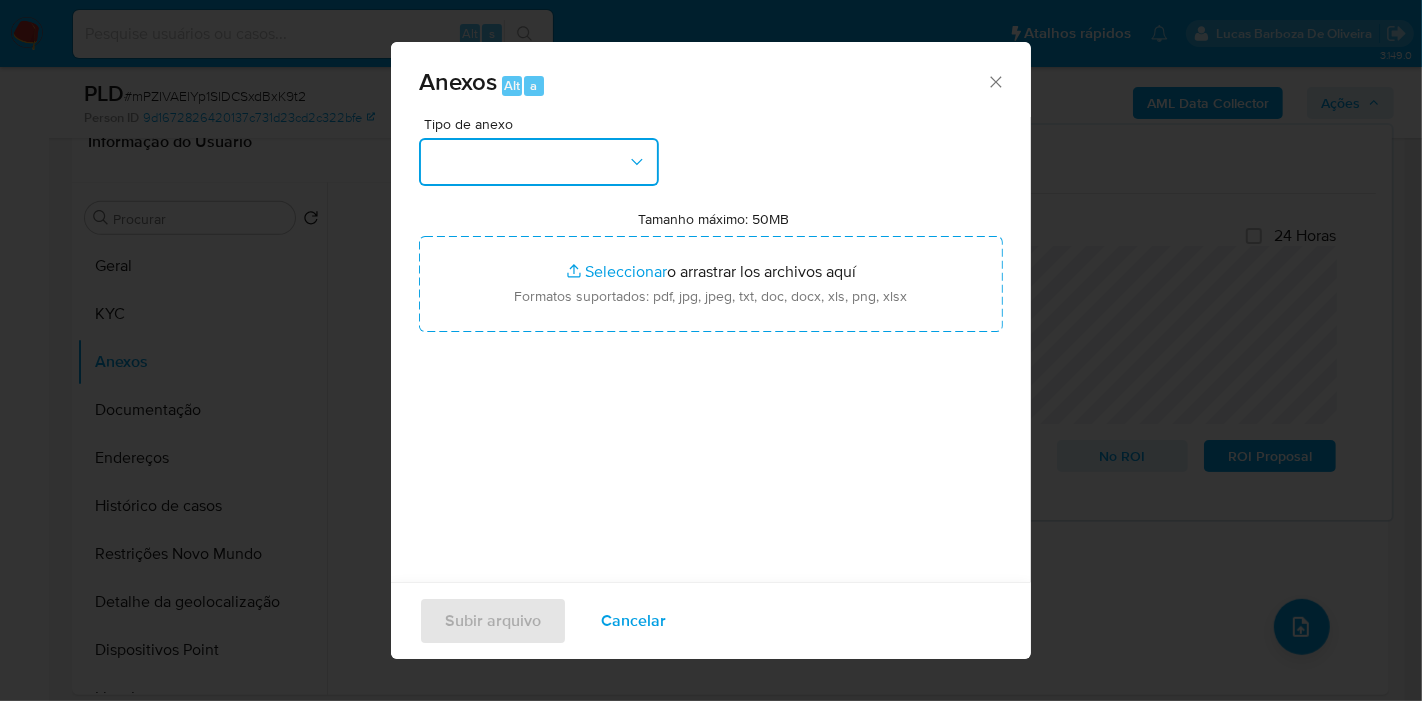 click at bounding box center [539, 162] 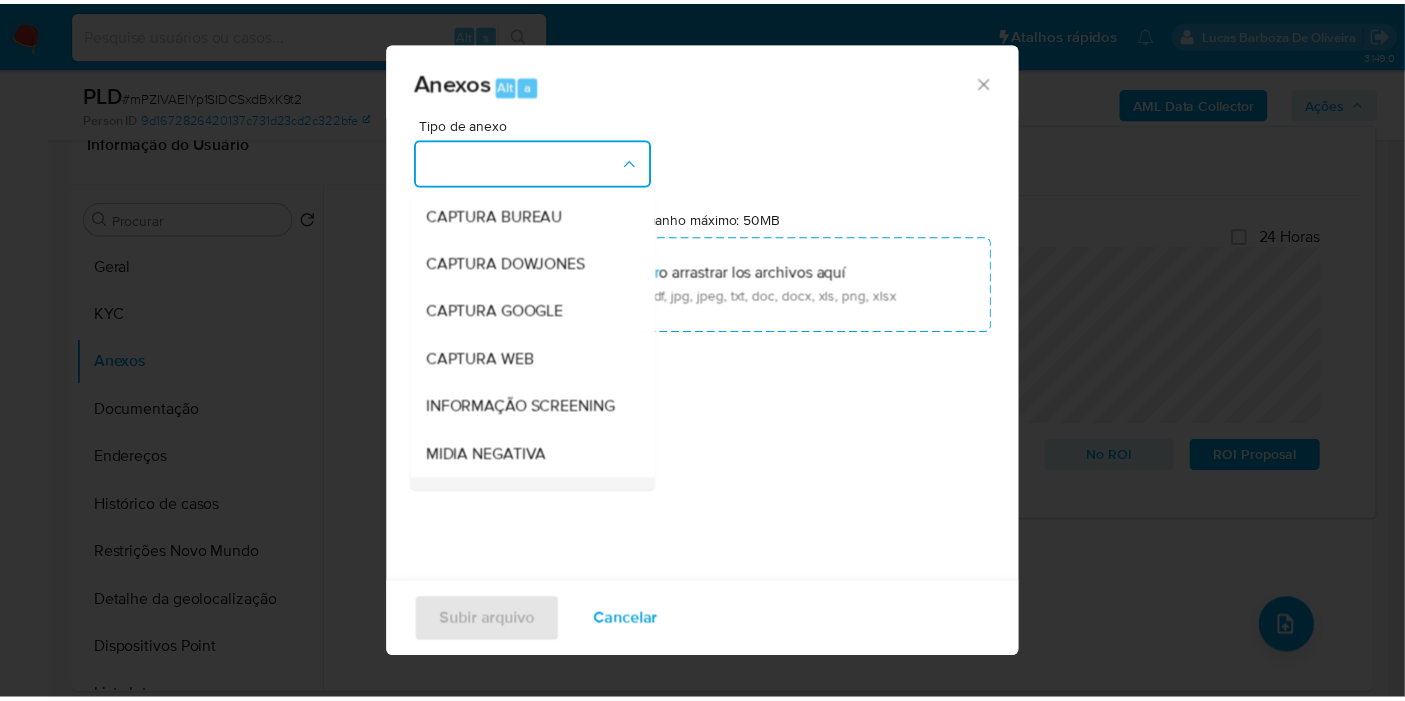 scroll, scrollTop: 307, scrollLeft: 0, axis: vertical 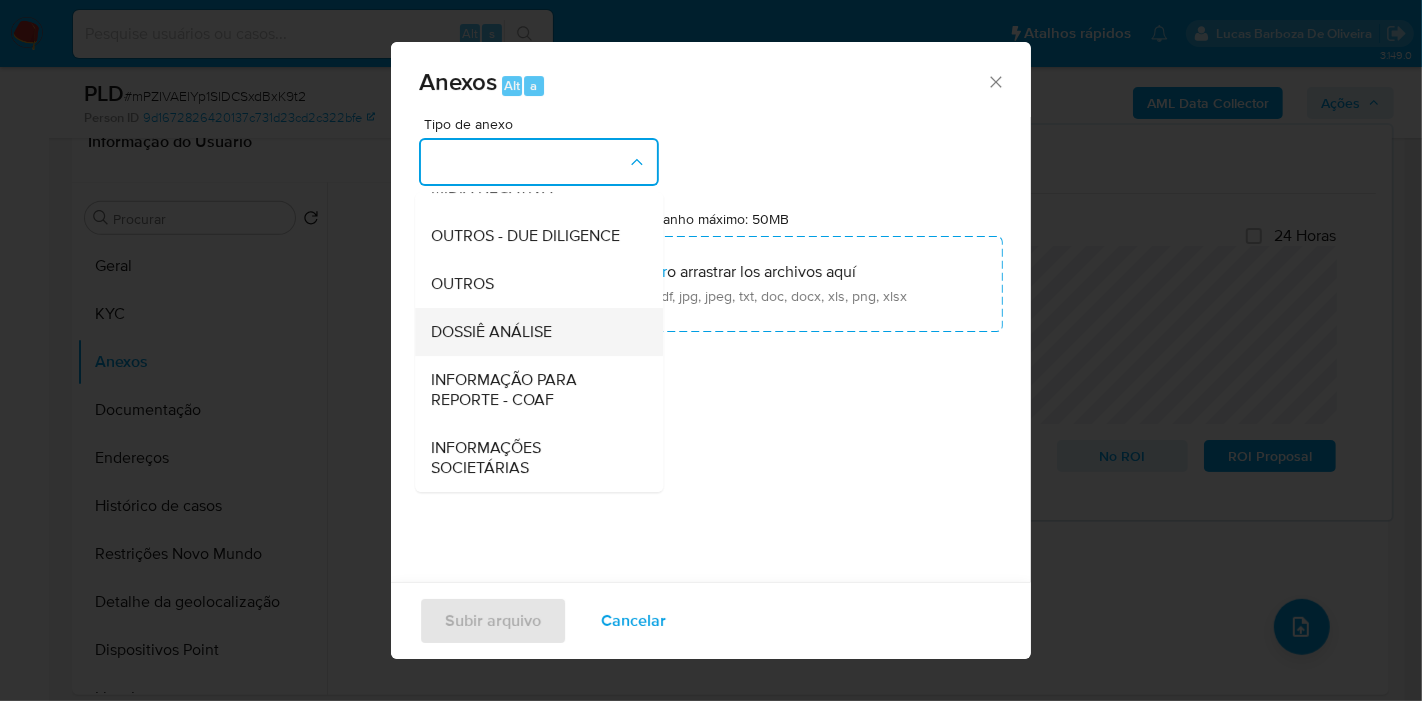 click on "DOSSIÊ ANÁLISE" at bounding box center [533, 332] 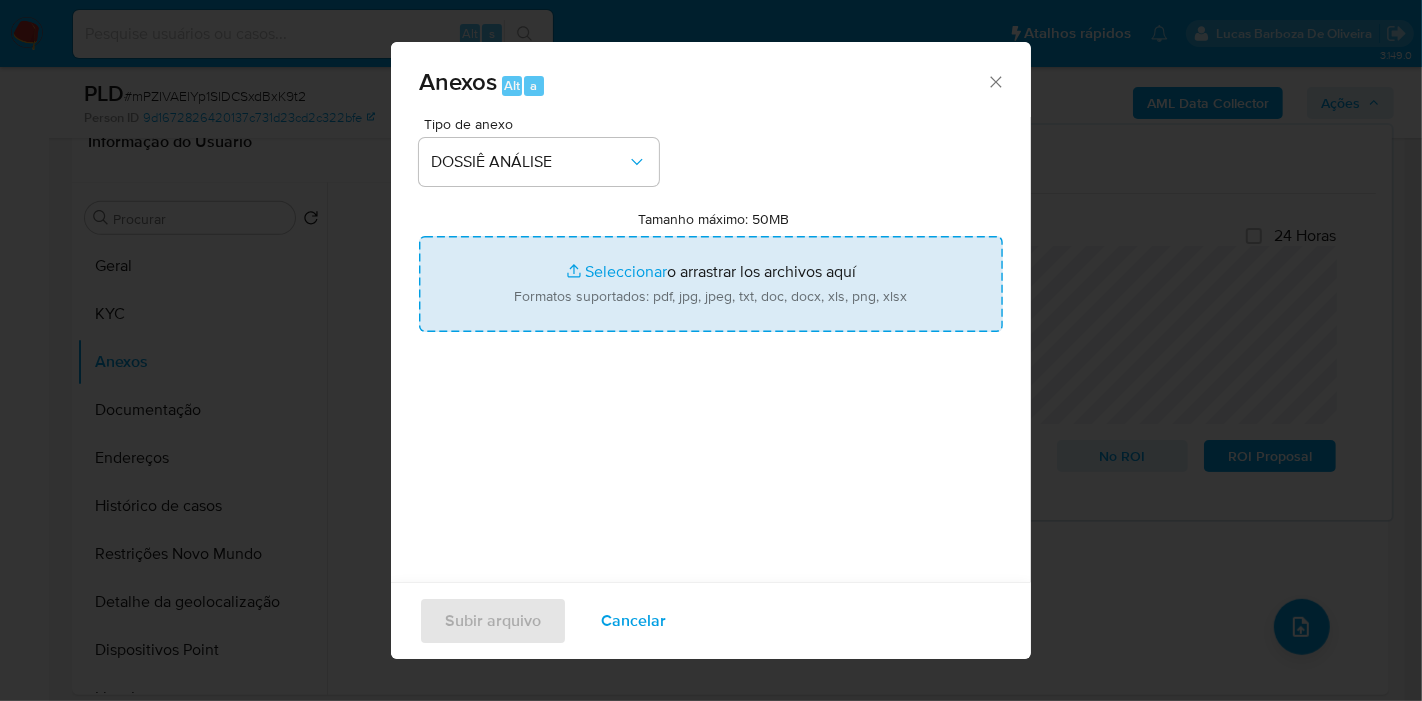 click on "Tamanho máximo: 50MB Seleccionar archivos" at bounding box center (711, 284) 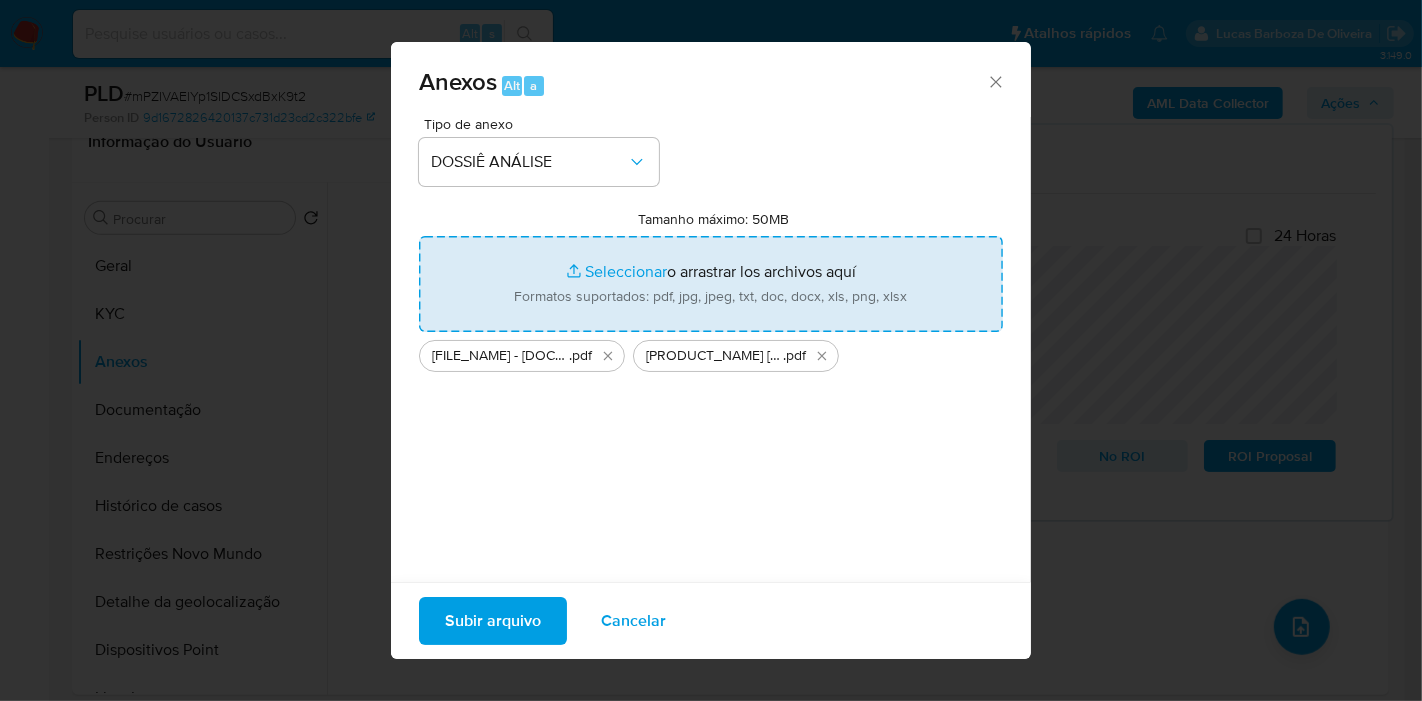 click on "Subir arquivo" at bounding box center [493, 621] 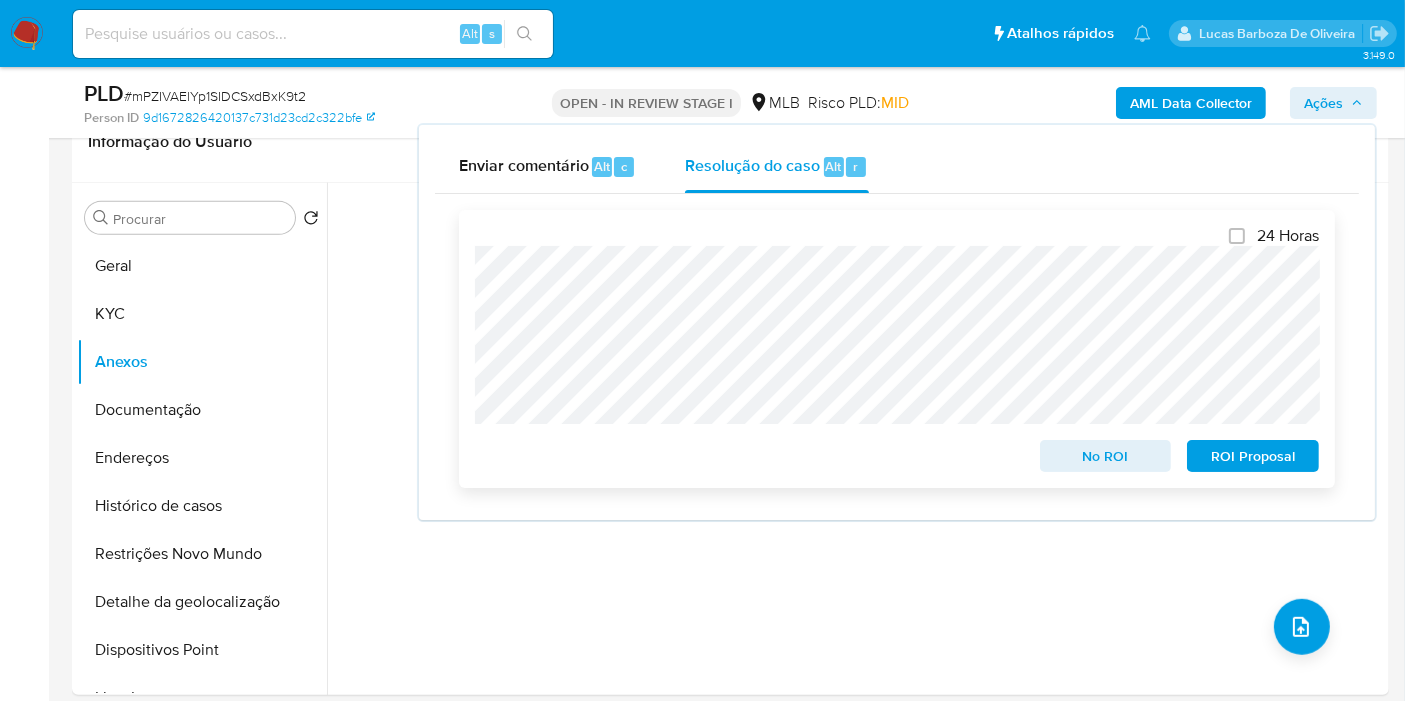 click on "No ROI" at bounding box center (1106, 456) 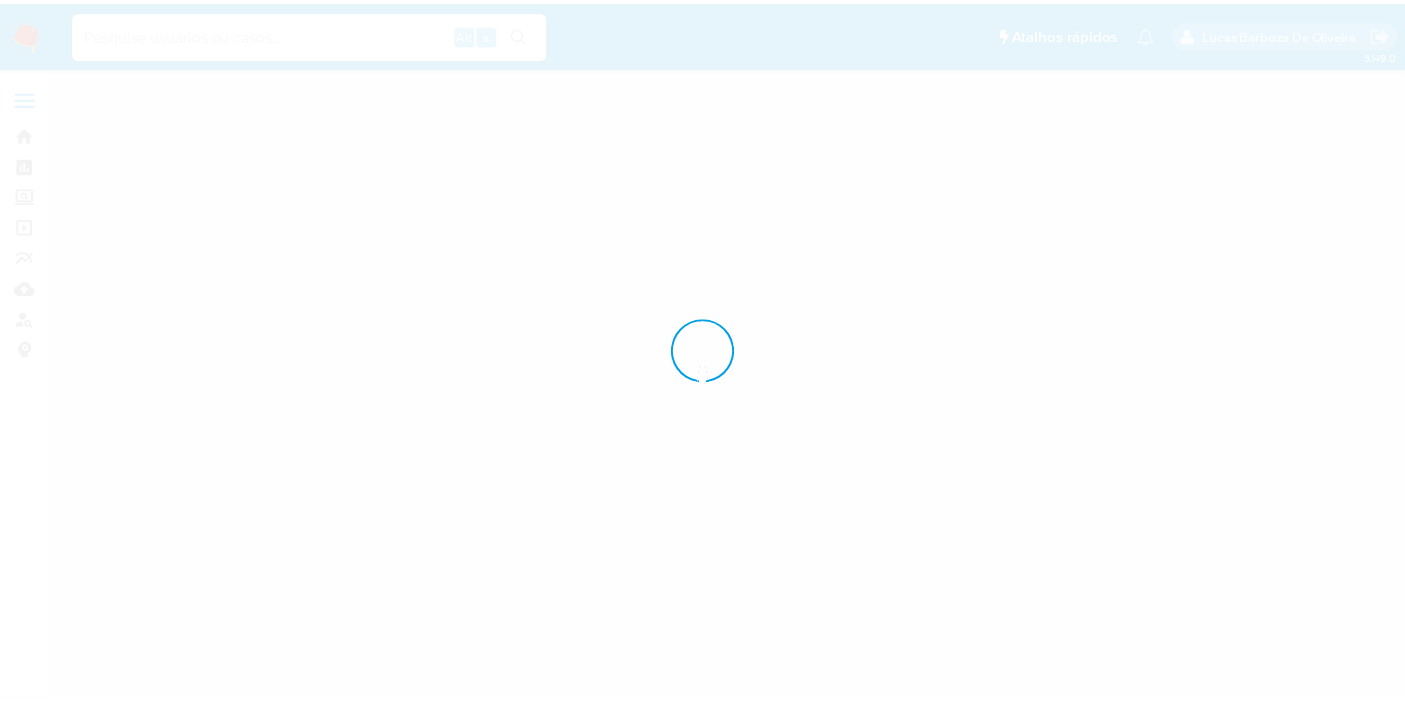 scroll, scrollTop: 0, scrollLeft: 0, axis: both 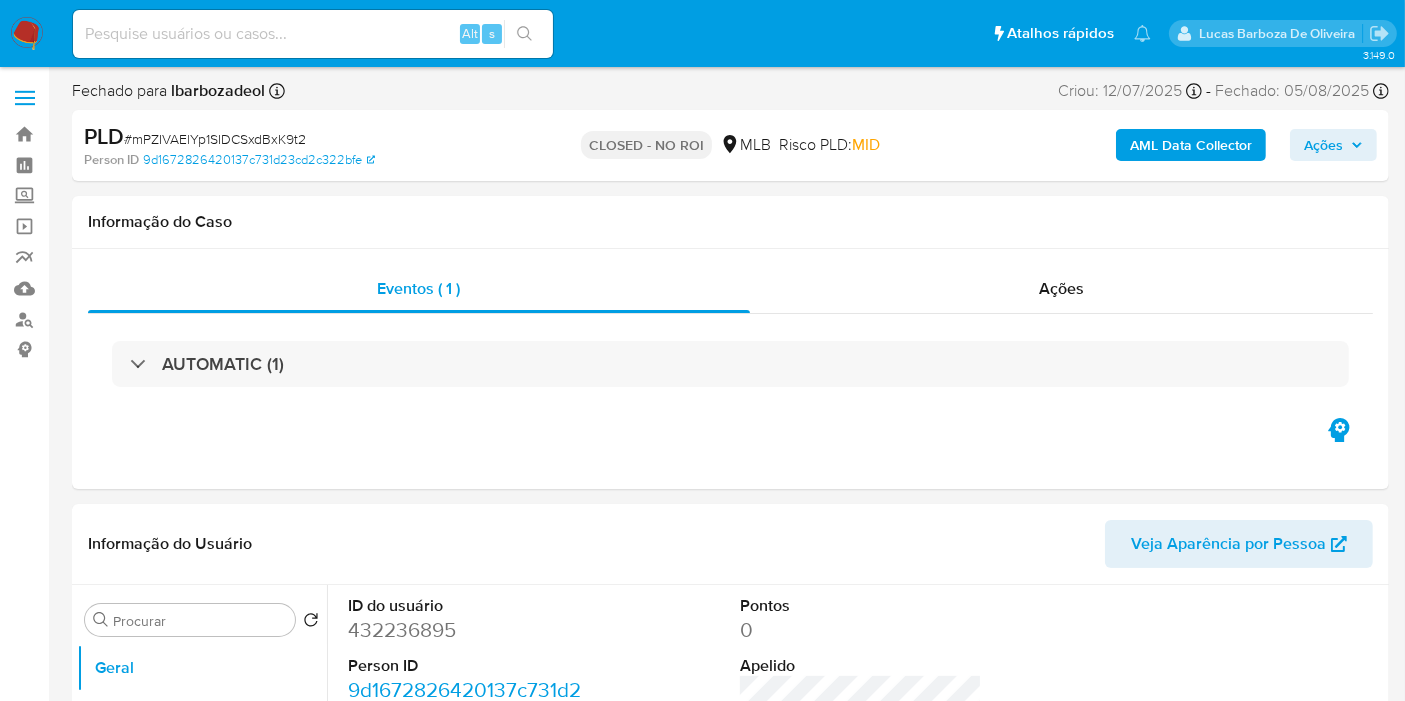 select on "10" 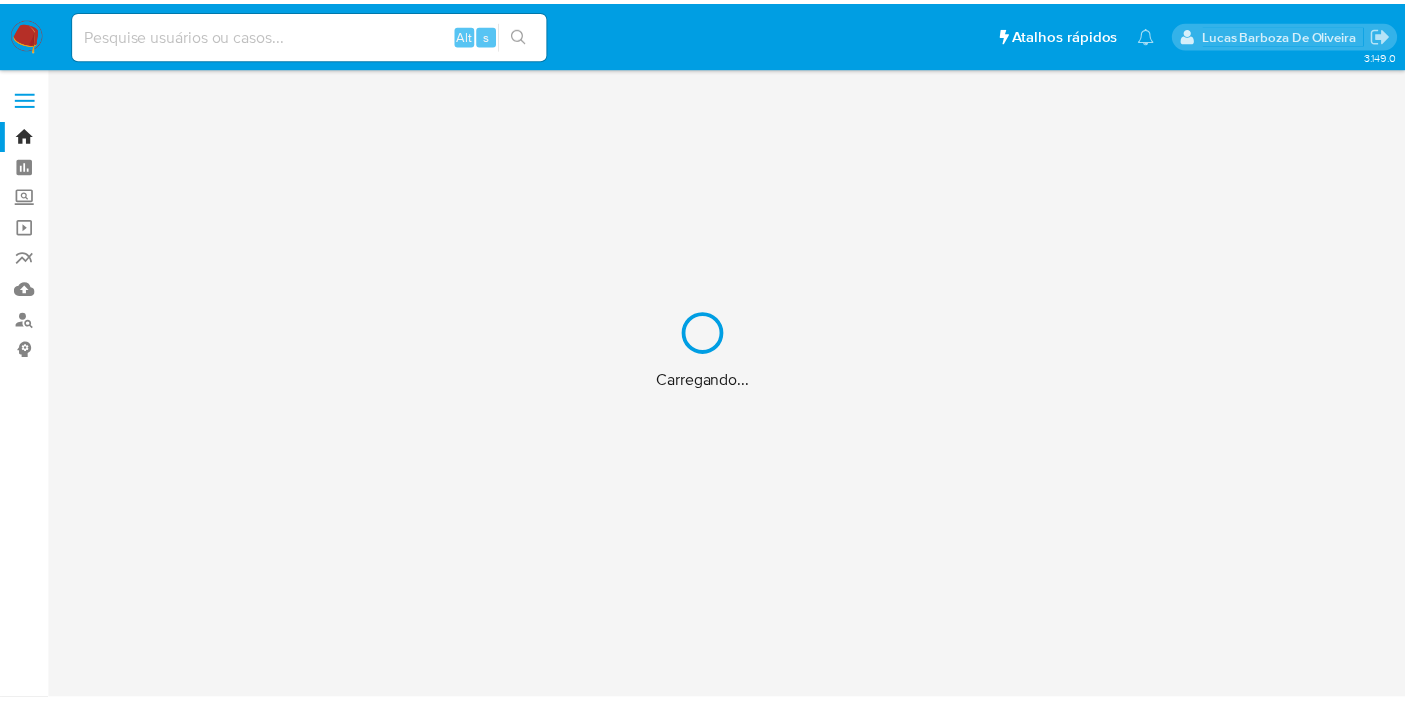 scroll, scrollTop: 0, scrollLeft: 0, axis: both 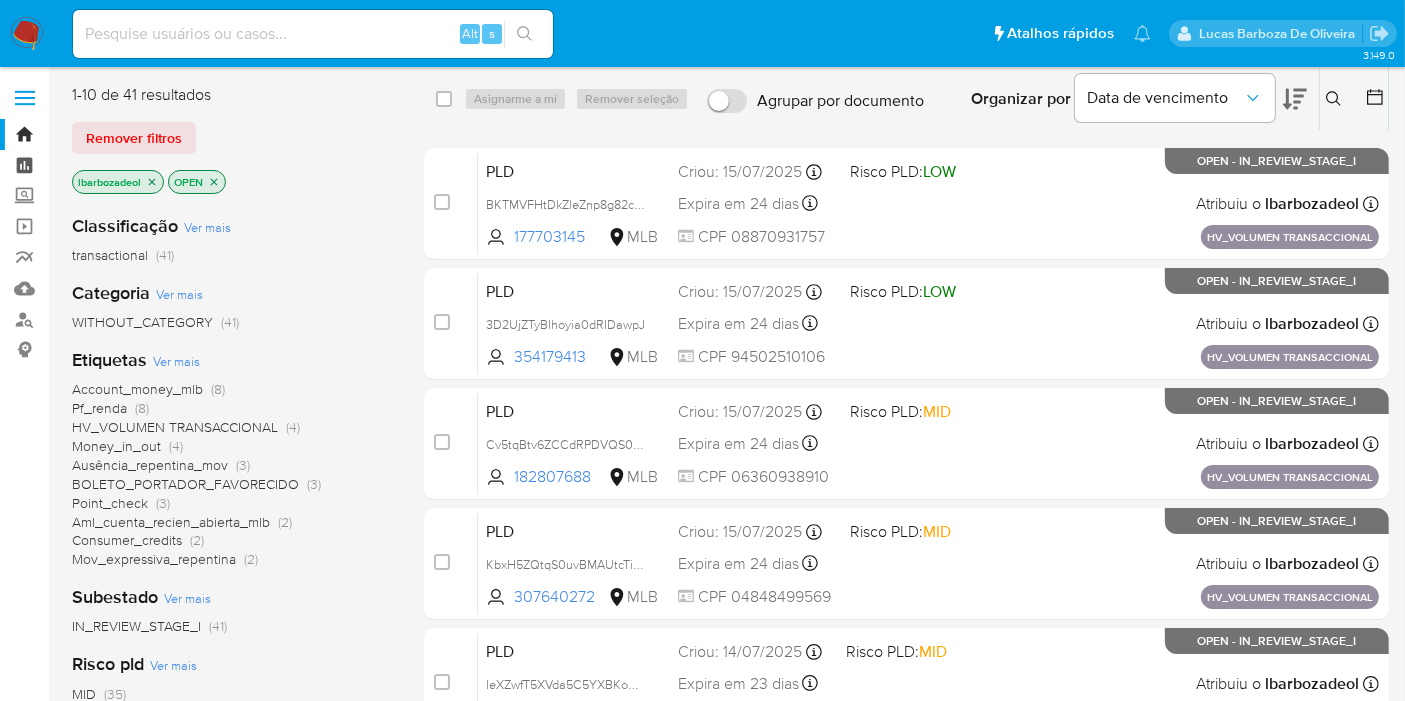 click on "Painel" at bounding box center (119, 165) 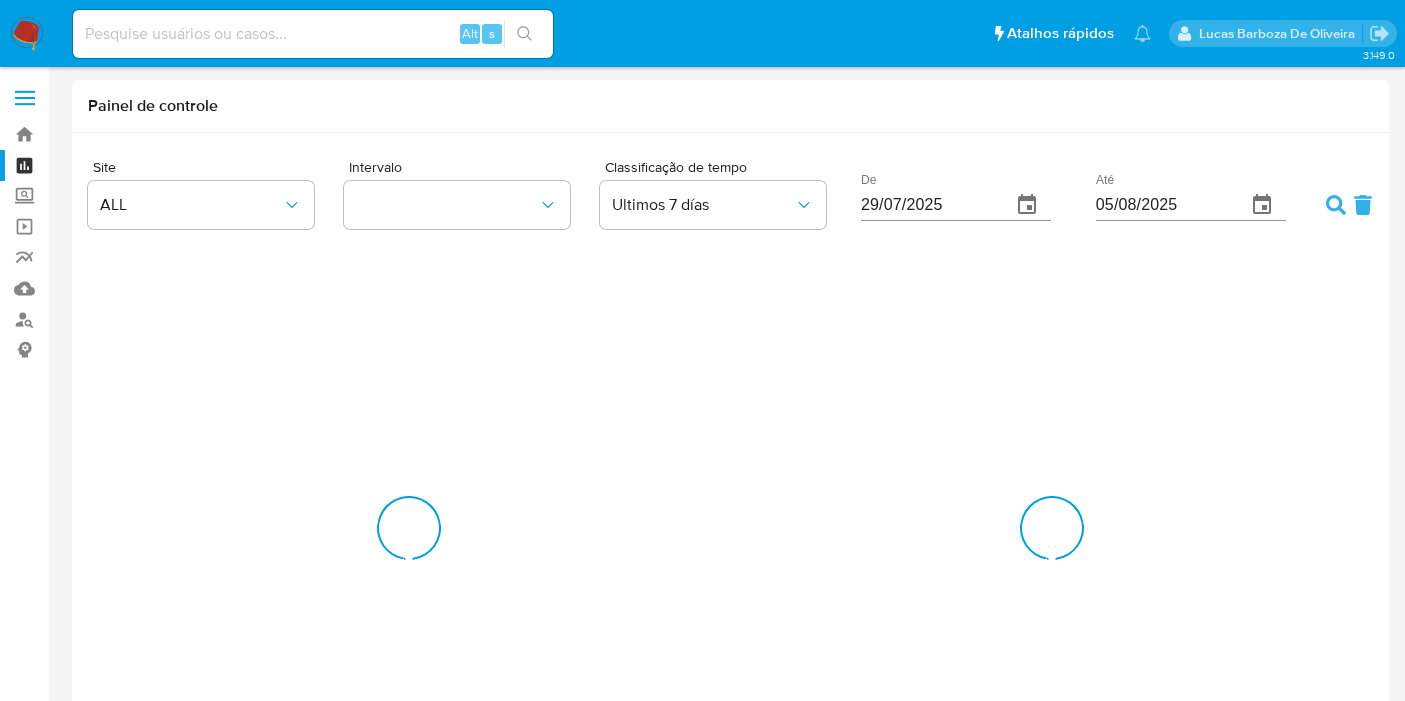 scroll, scrollTop: 0, scrollLeft: 0, axis: both 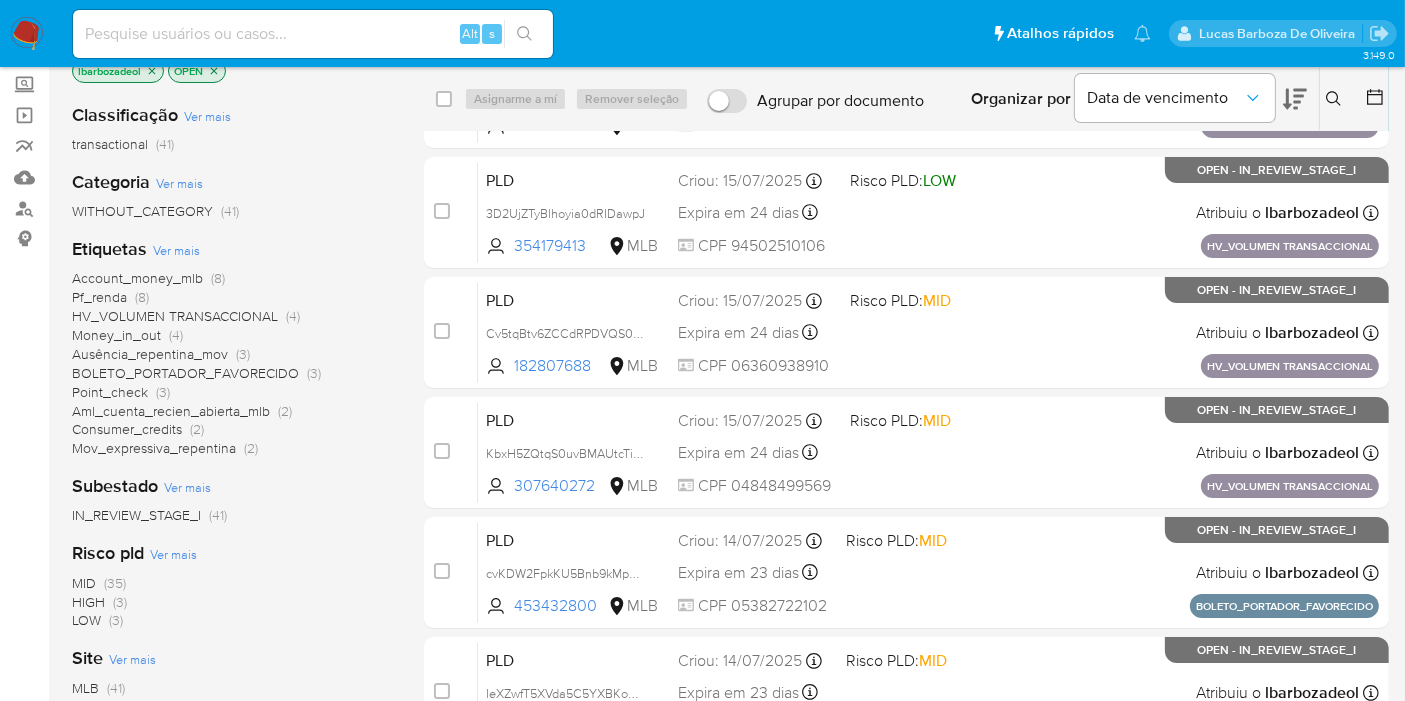 click on "Aml_cuenta_recien_abierta_mlb" at bounding box center (171, 411) 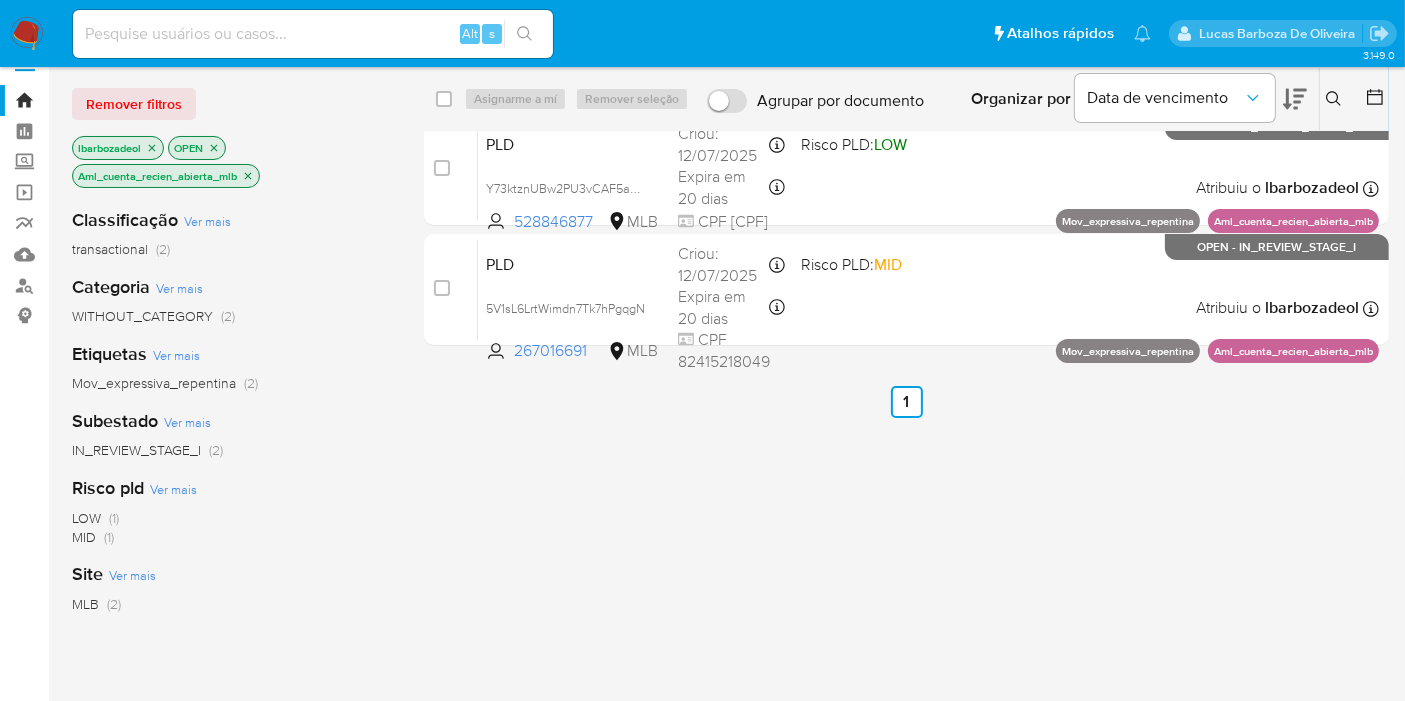 scroll, scrollTop: 0, scrollLeft: 0, axis: both 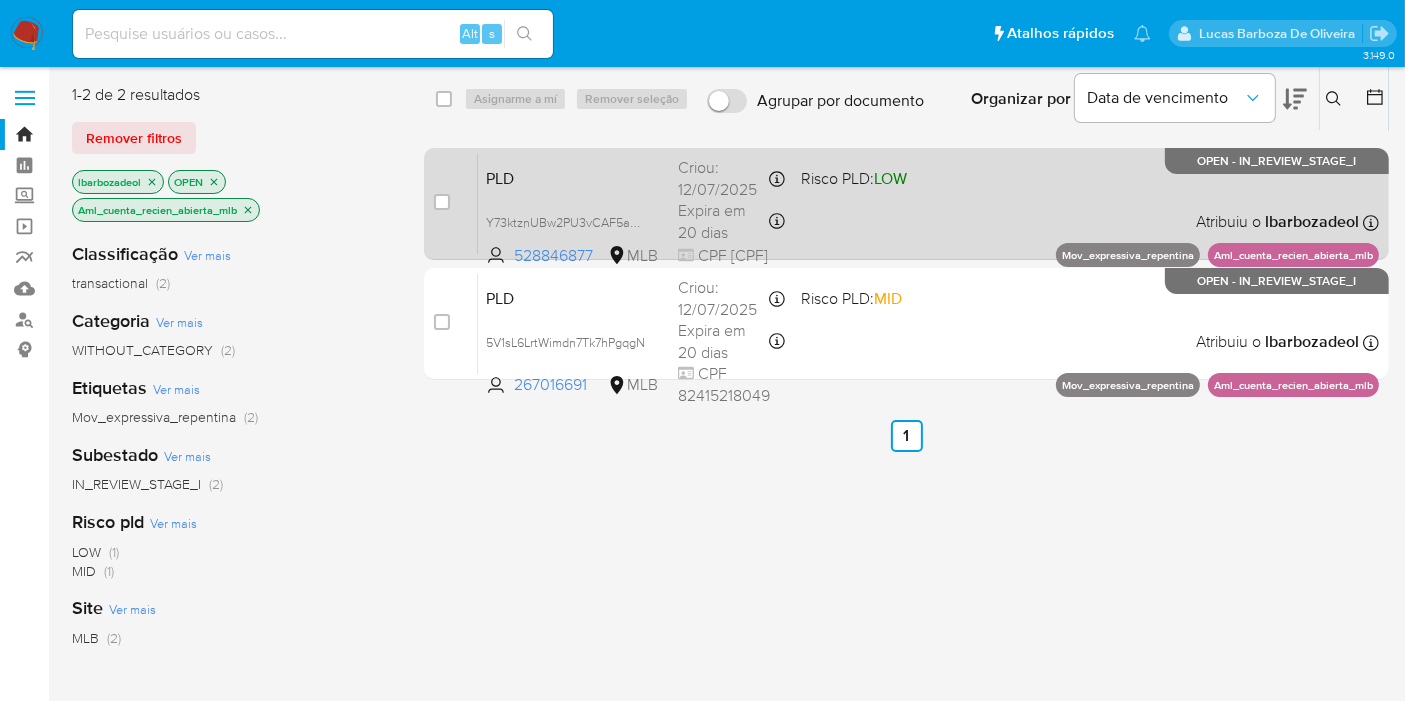 click on "PLD Y73ktznUBw2PU3vCAF5a9BjH 528846877 MLB Risco PLD:  LOW Criou: [DATE]   Criou: [DATE] [TIME] Expira em 20 dias   Expira em [DATE] [TIME] CPF   [CPF] Atribuiu o   [USERNAME]   Asignado el: [DATE] [TIME] Mov_expressiva_repentina Aml_cuenta_recien_abierta_mlb OPEN - IN_REVIEW_STAGE_I" at bounding box center (928, 203) 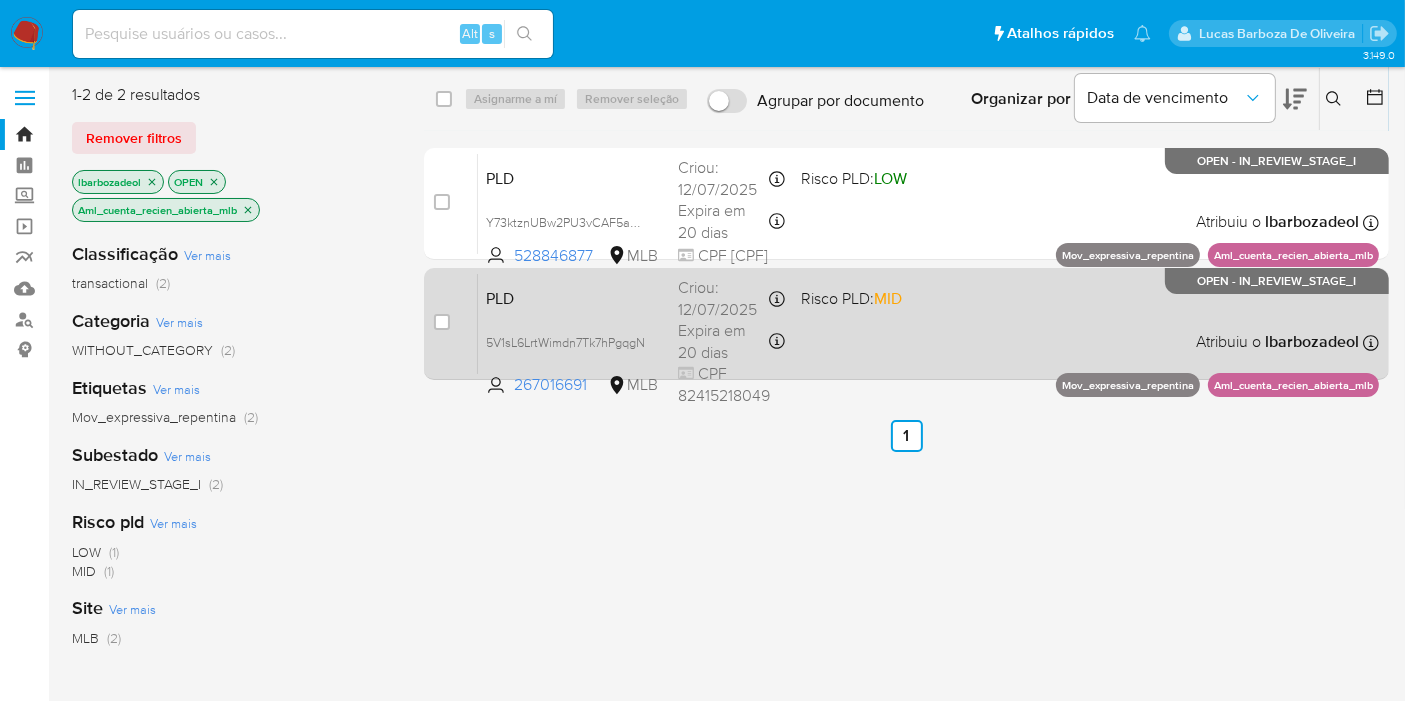 click on "PLD 5V1sL6LrtWimdn7Tk7hPgqgN 267016691 MLB Risco PLD:  MID Criou: [DATE]   Criou: [DATE] [TIME] Expira em 20 dias   Expira em [DATE] [TIME] CPF   [CPF] Atribuiu o   [USERNAME]   Asignado el: [DATE] [TIME] Mov_expressiva_repentina Aml_cuenta_recien_abierta_mlb OPEN - IN_REVIEW_STAGE_I" at bounding box center (928, 323) 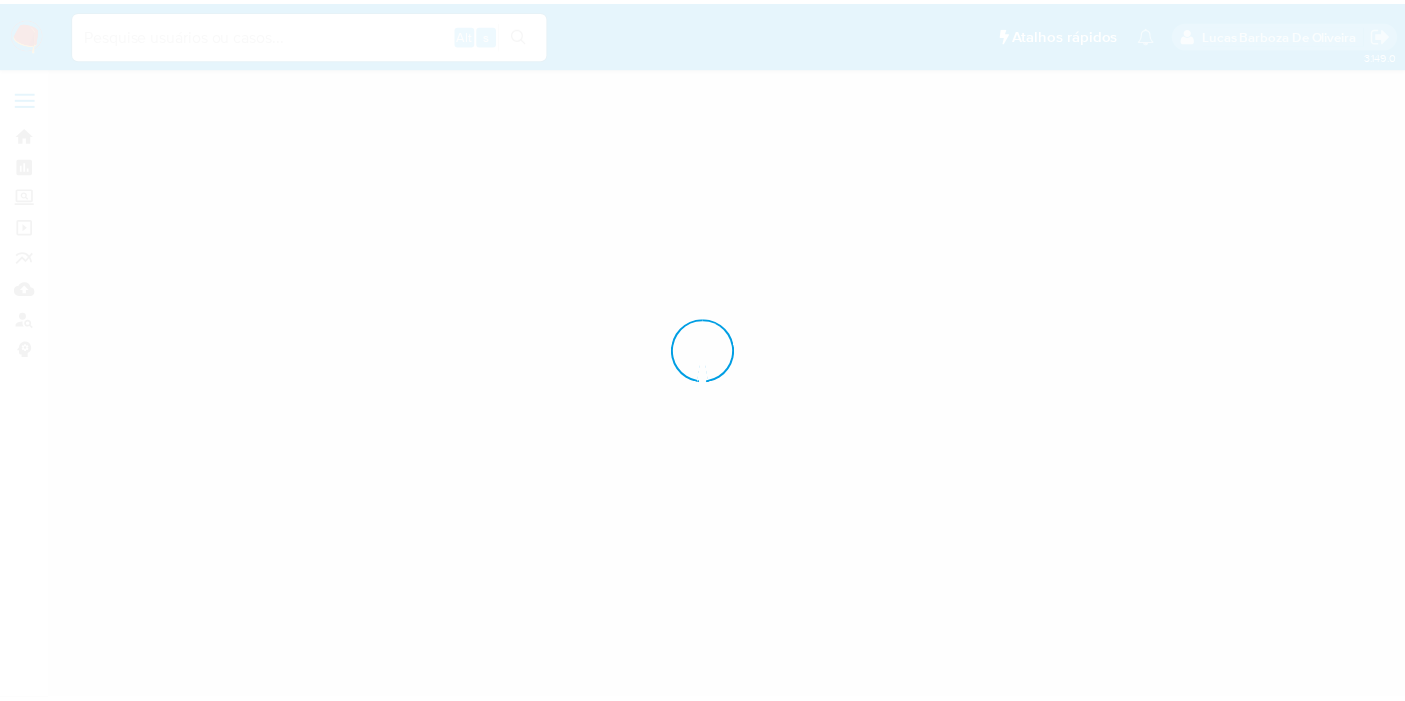 scroll, scrollTop: 0, scrollLeft: 0, axis: both 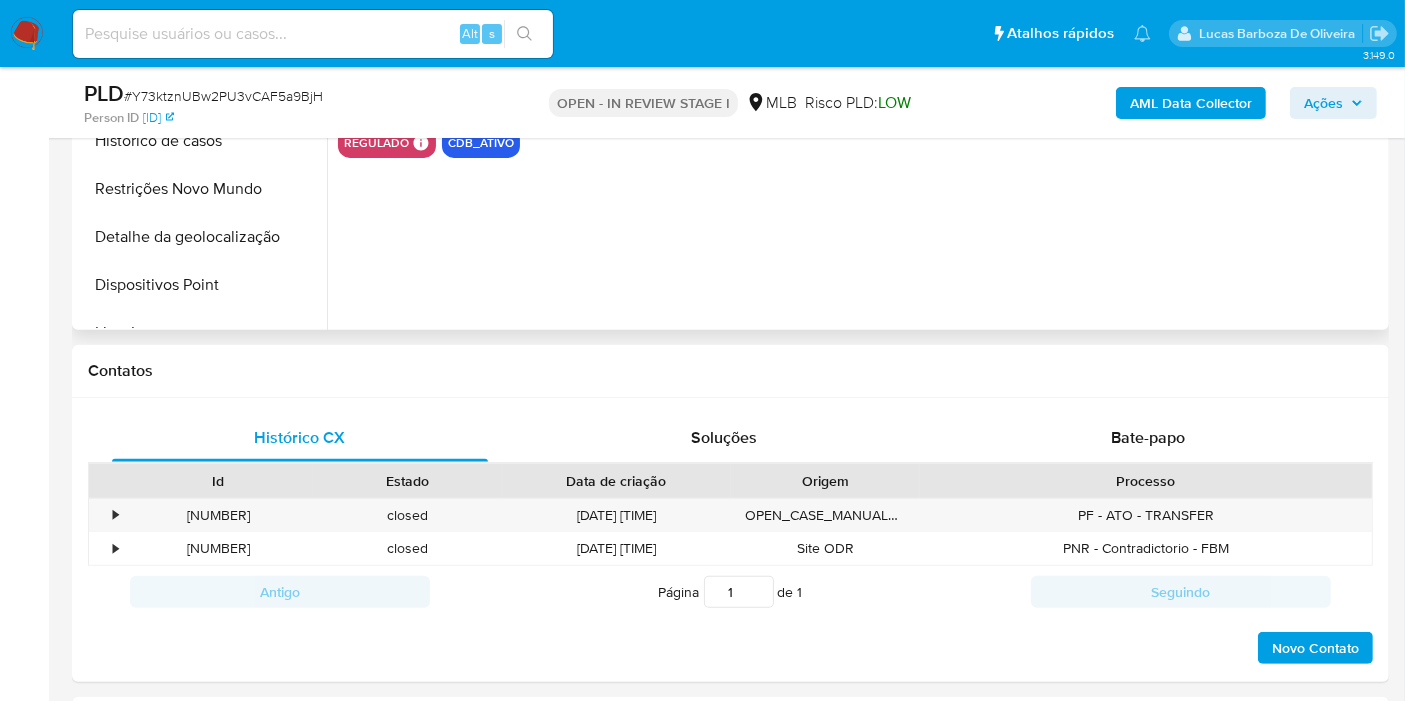 select on "10" 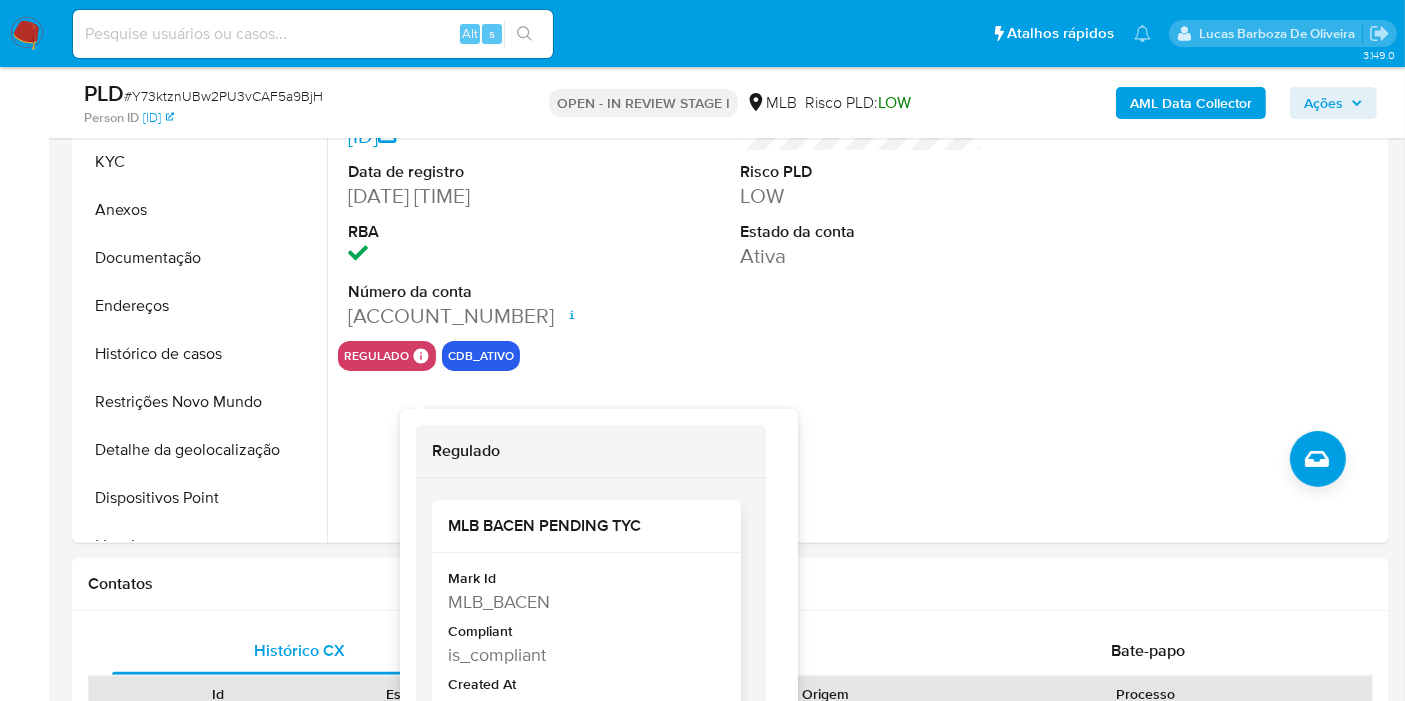 scroll, scrollTop: 555, scrollLeft: 0, axis: vertical 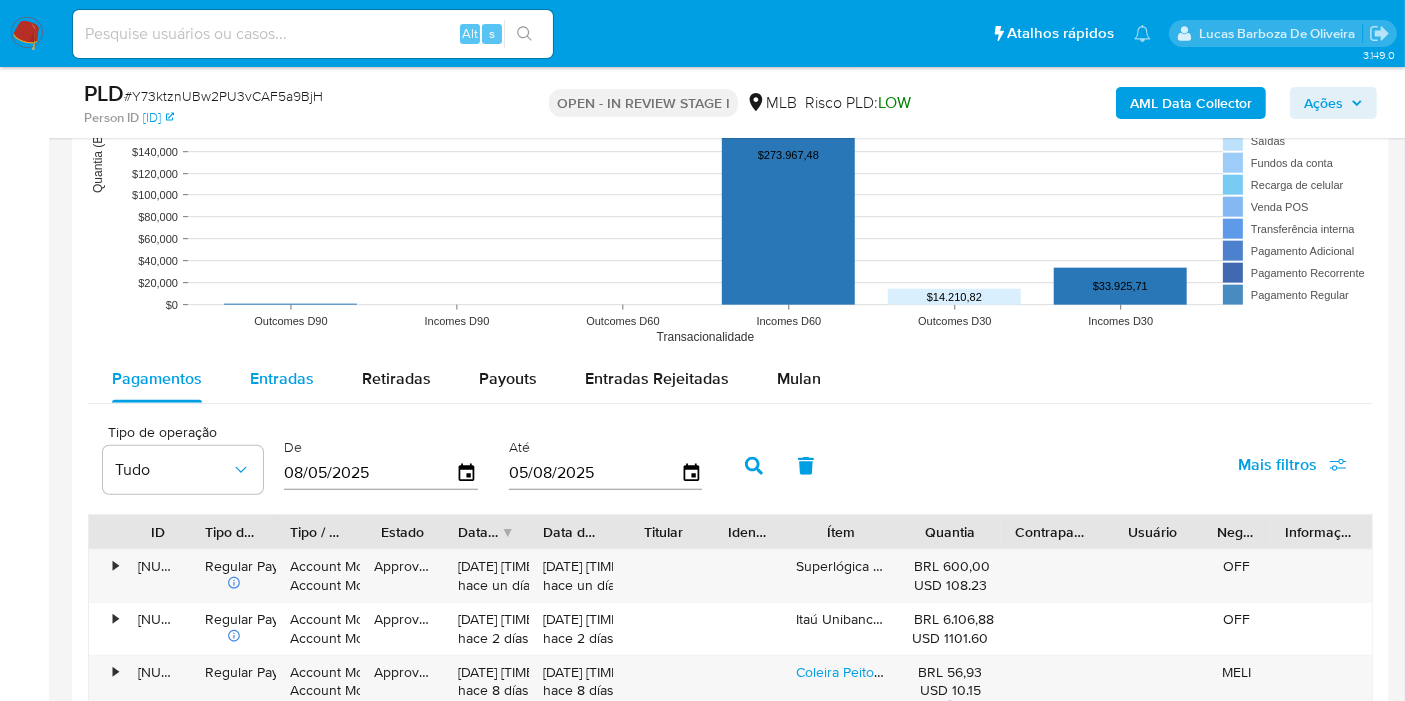 click on "Entradas" at bounding box center [282, 378] 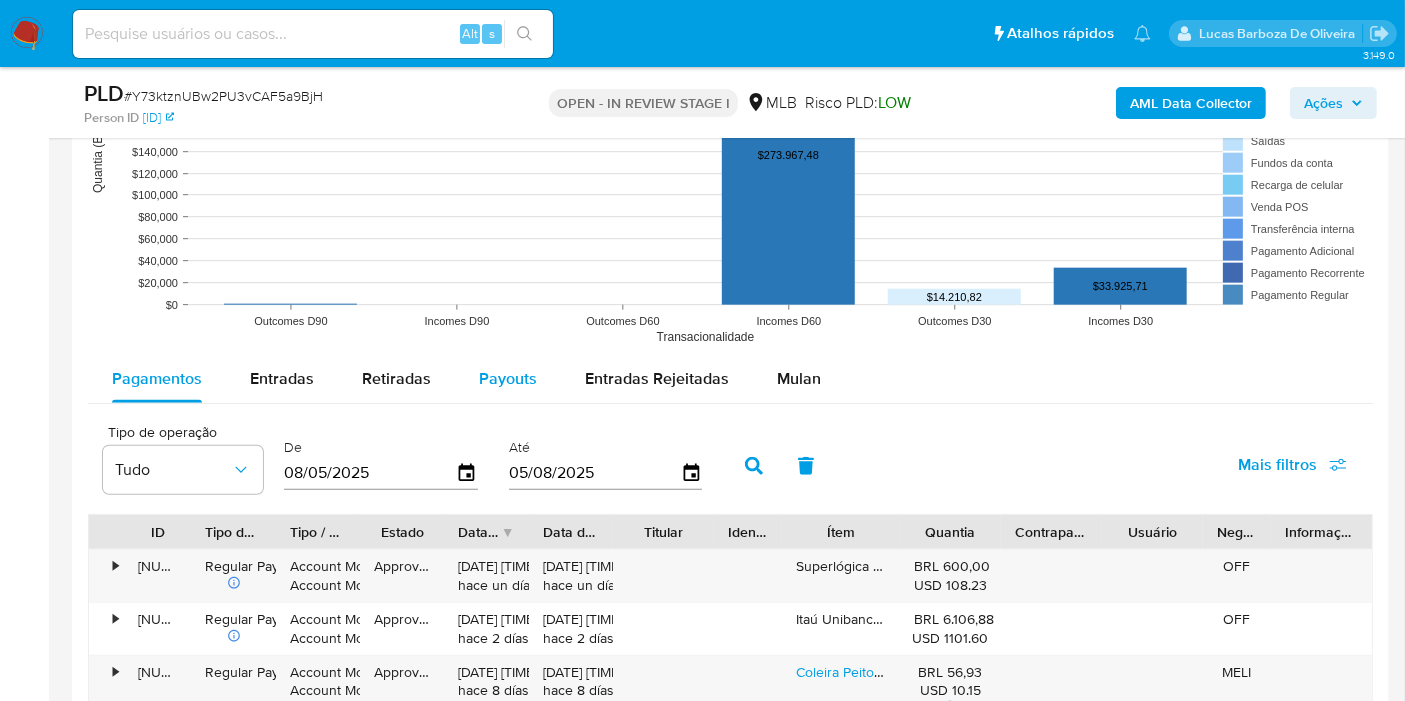 select on "10" 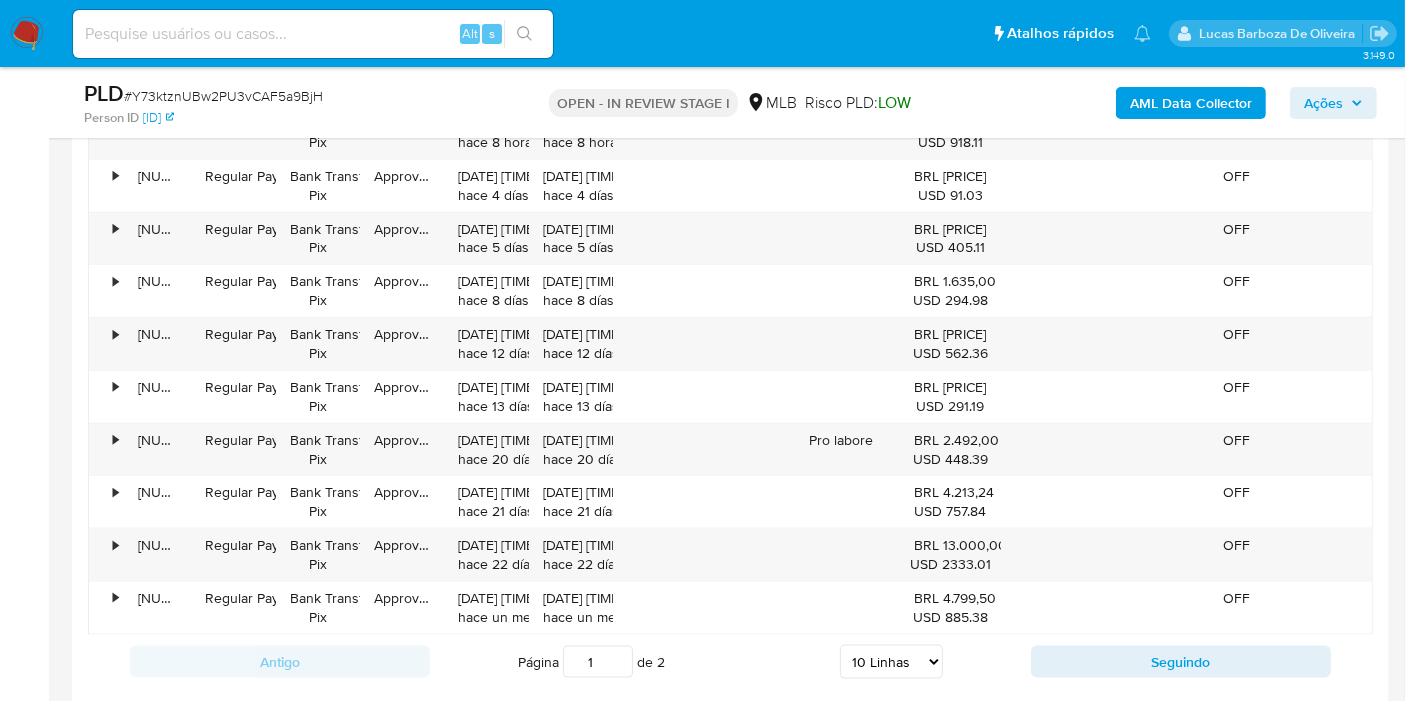 scroll, scrollTop: 2353, scrollLeft: 0, axis: vertical 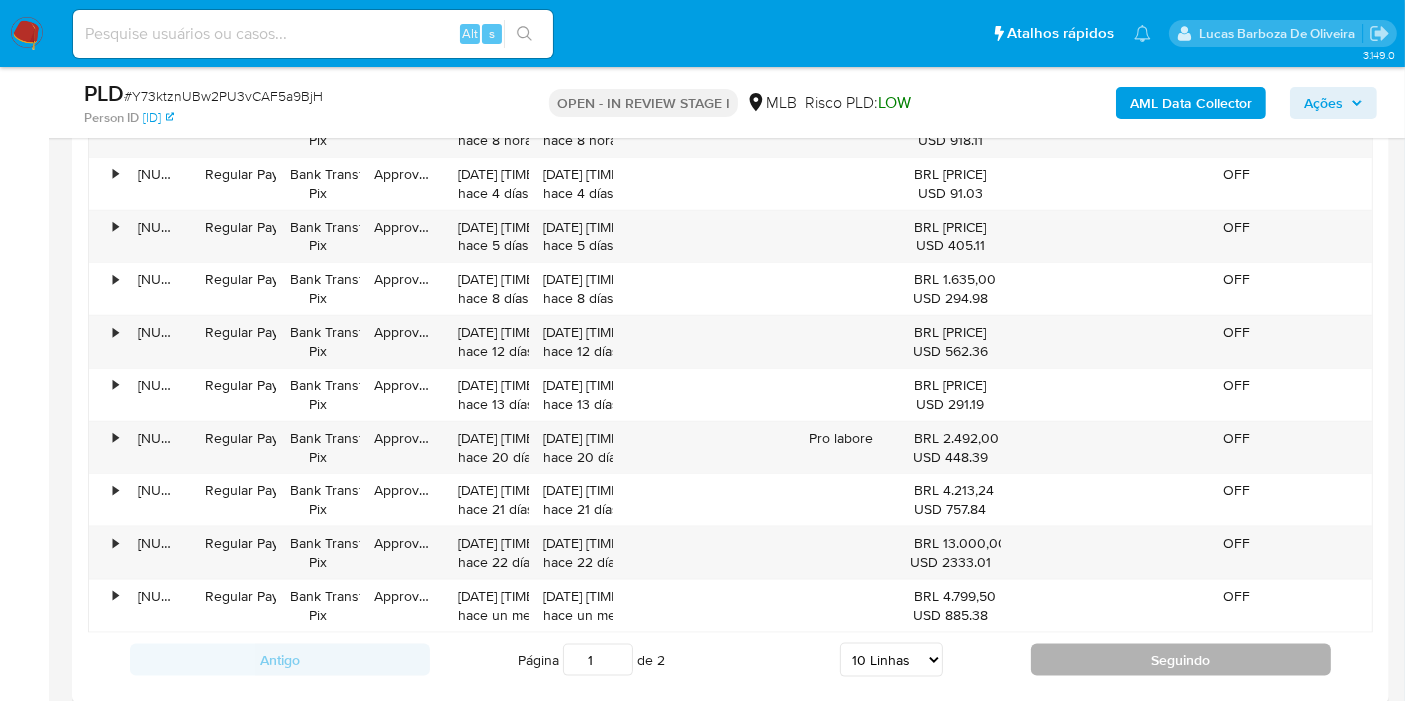 click on "Seguindo" at bounding box center [1181, 660] 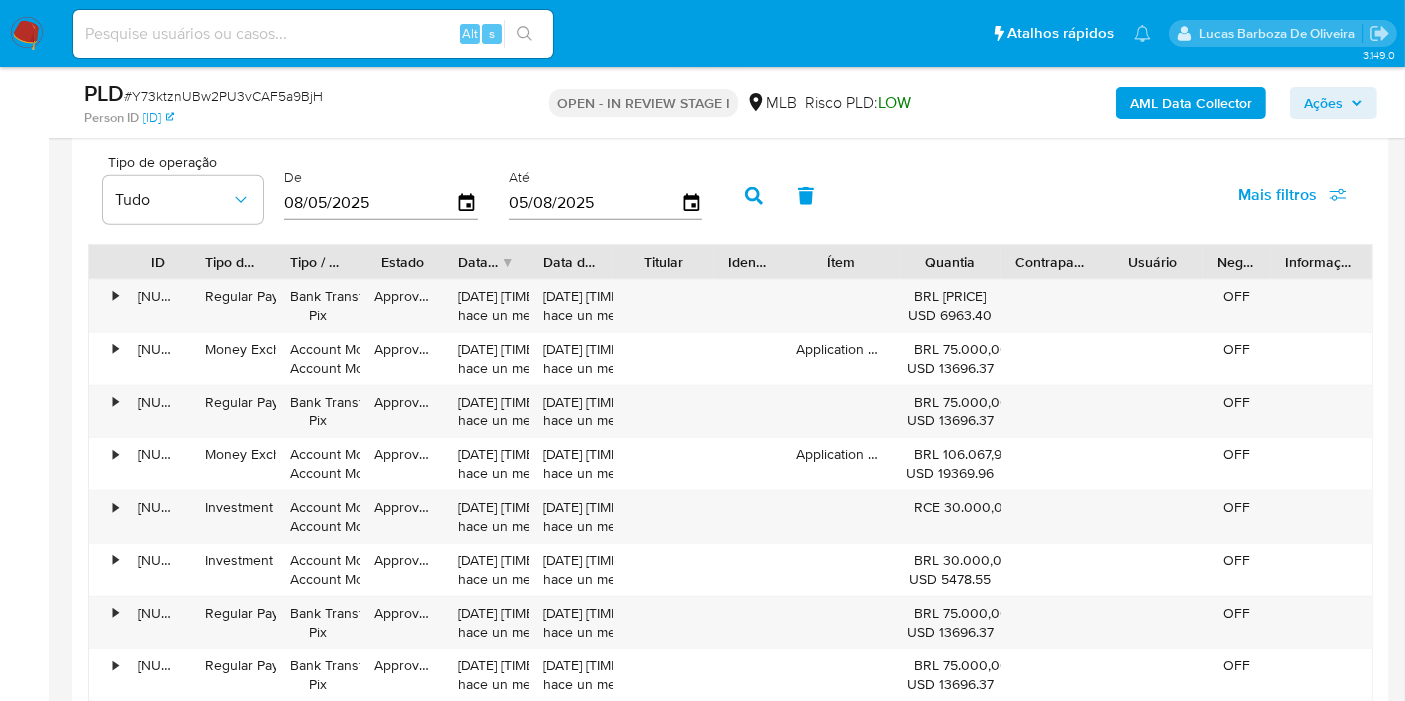 scroll, scrollTop: 2131, scrollLeft: 0, axis: vertical 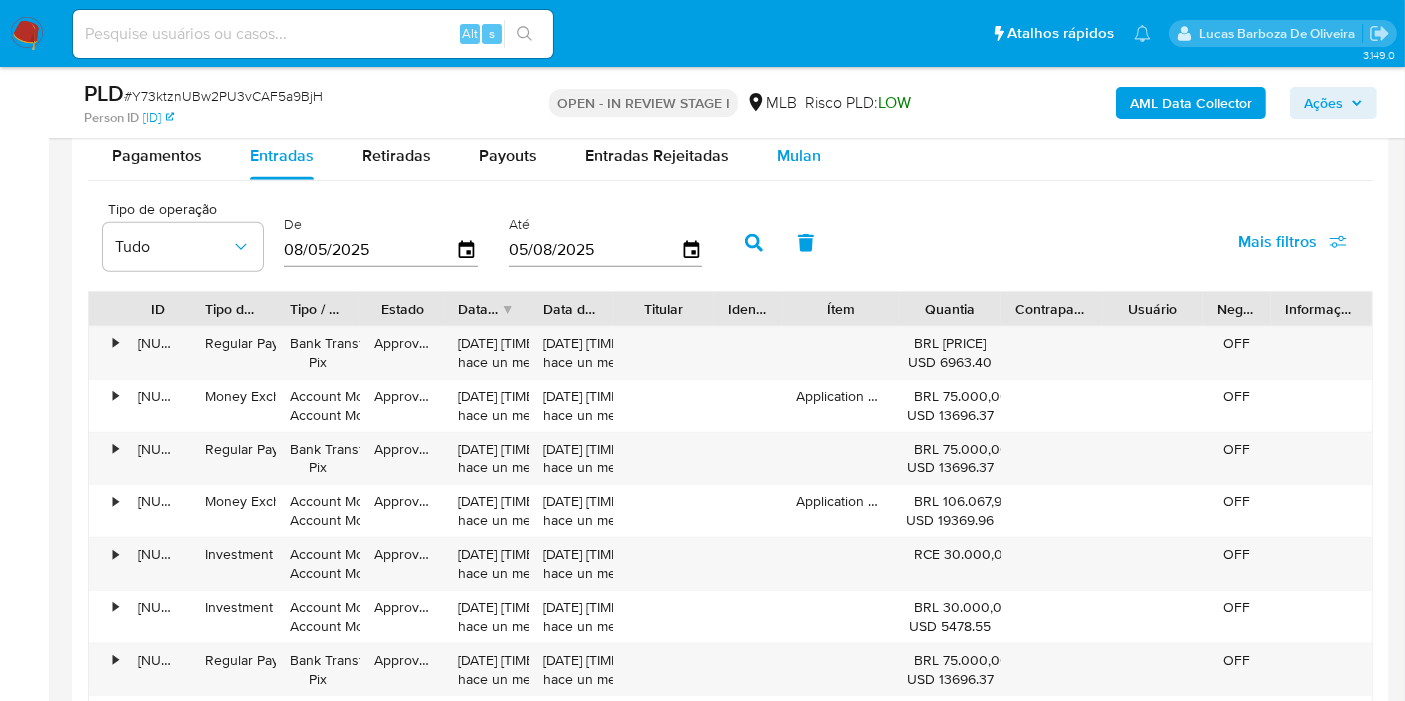click on "Mulan" at bounding box center [799, 156] 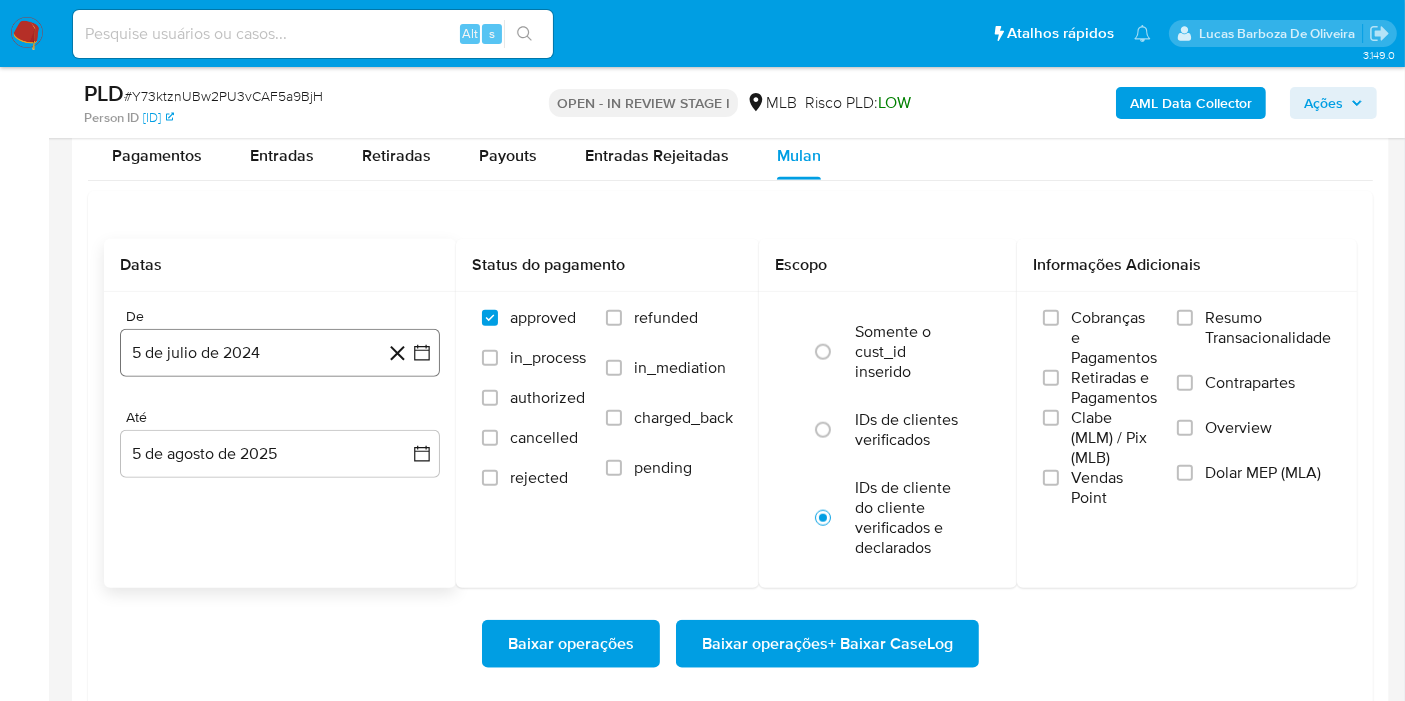 click on "5 de julio de 2024" at bounding box center [280, 353] 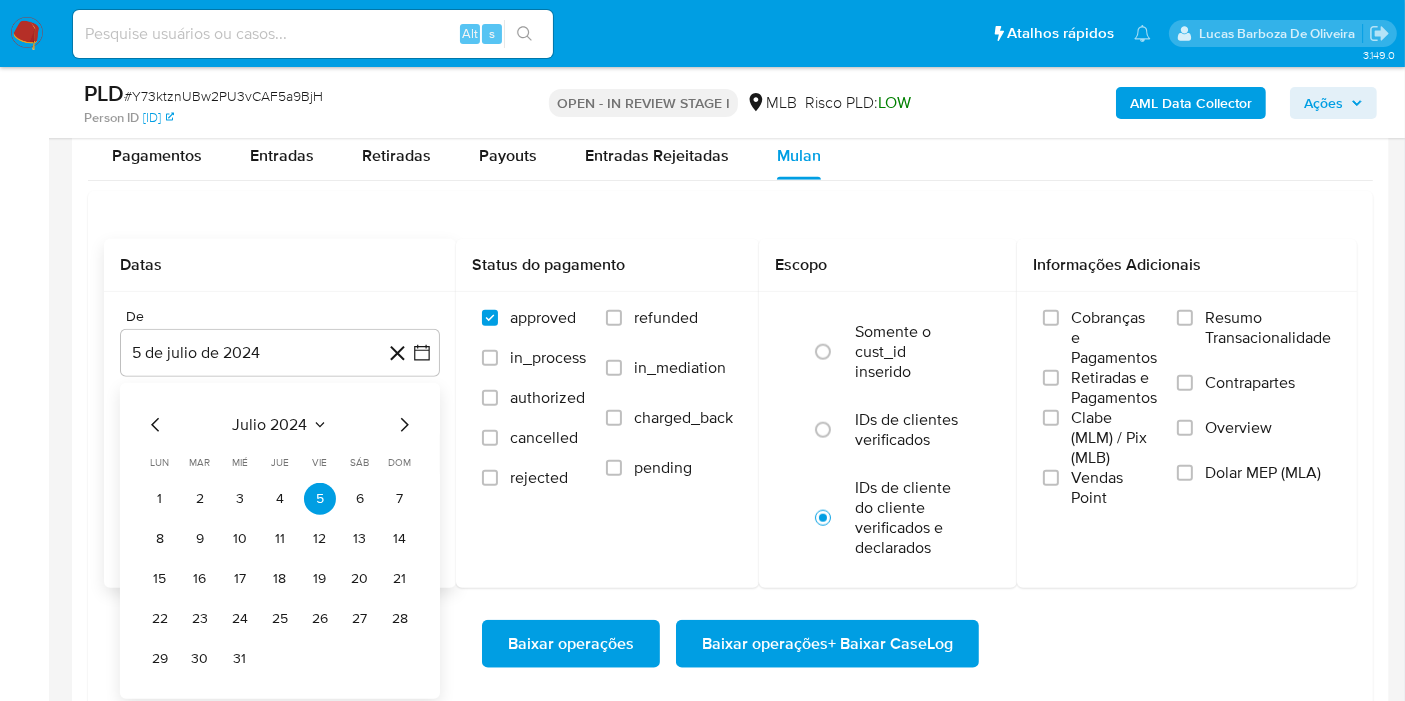 click on "julio 2024" at bounding box center [270, 425] 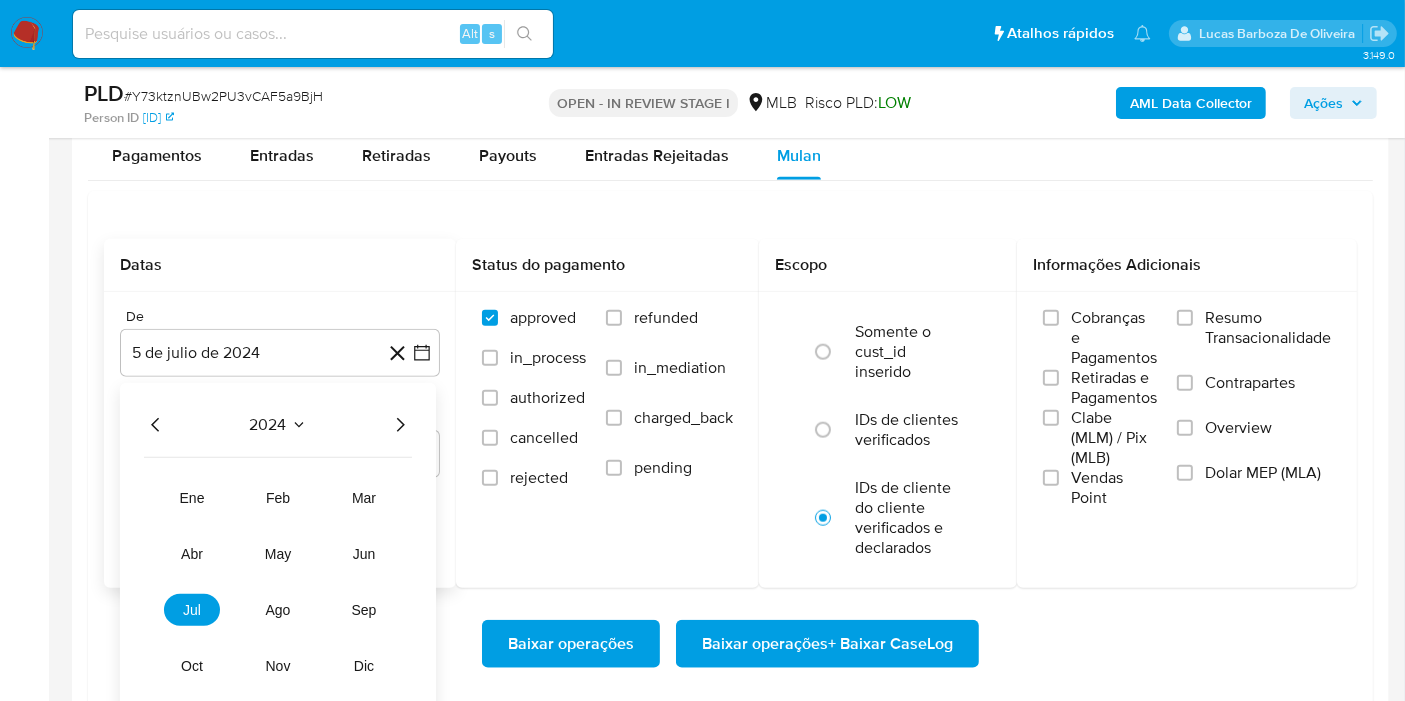 click 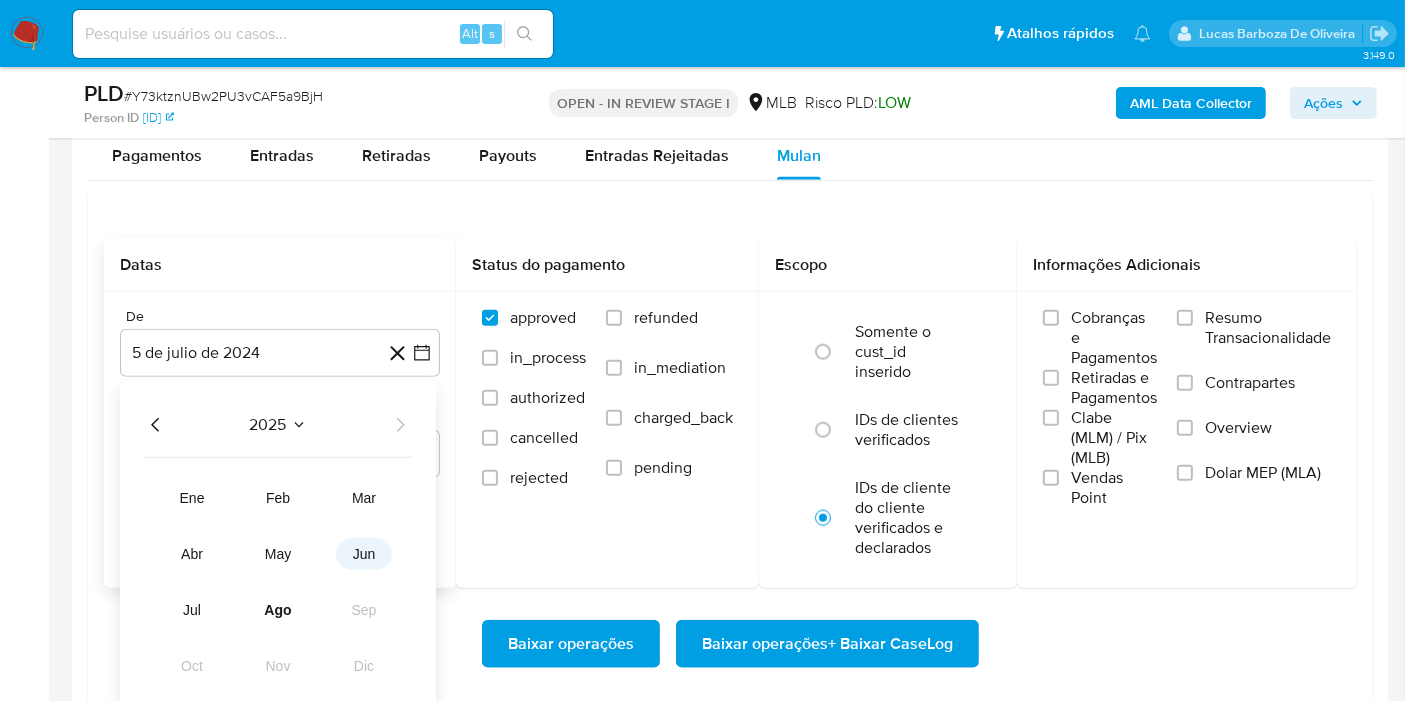 click on "jun" at bounding box center [364, 554] 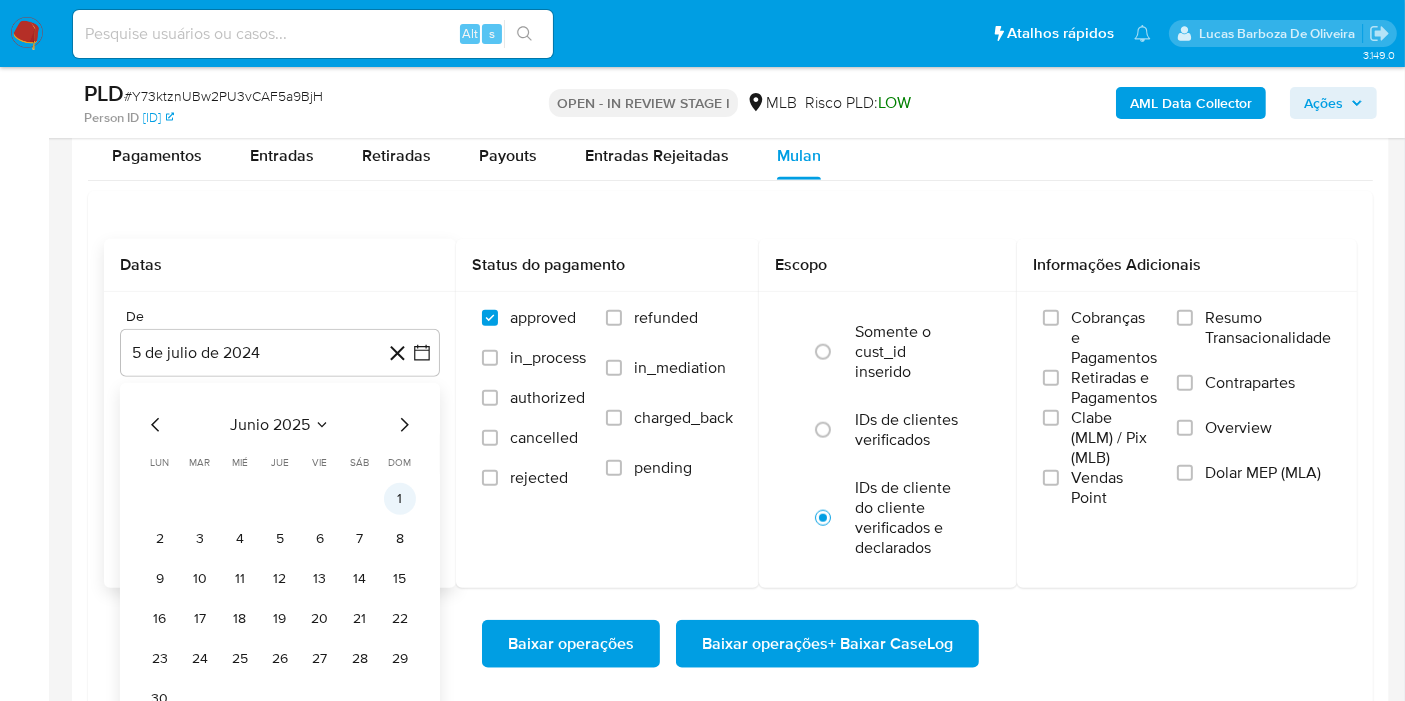 click on "1" at bounding box center [400, 499] 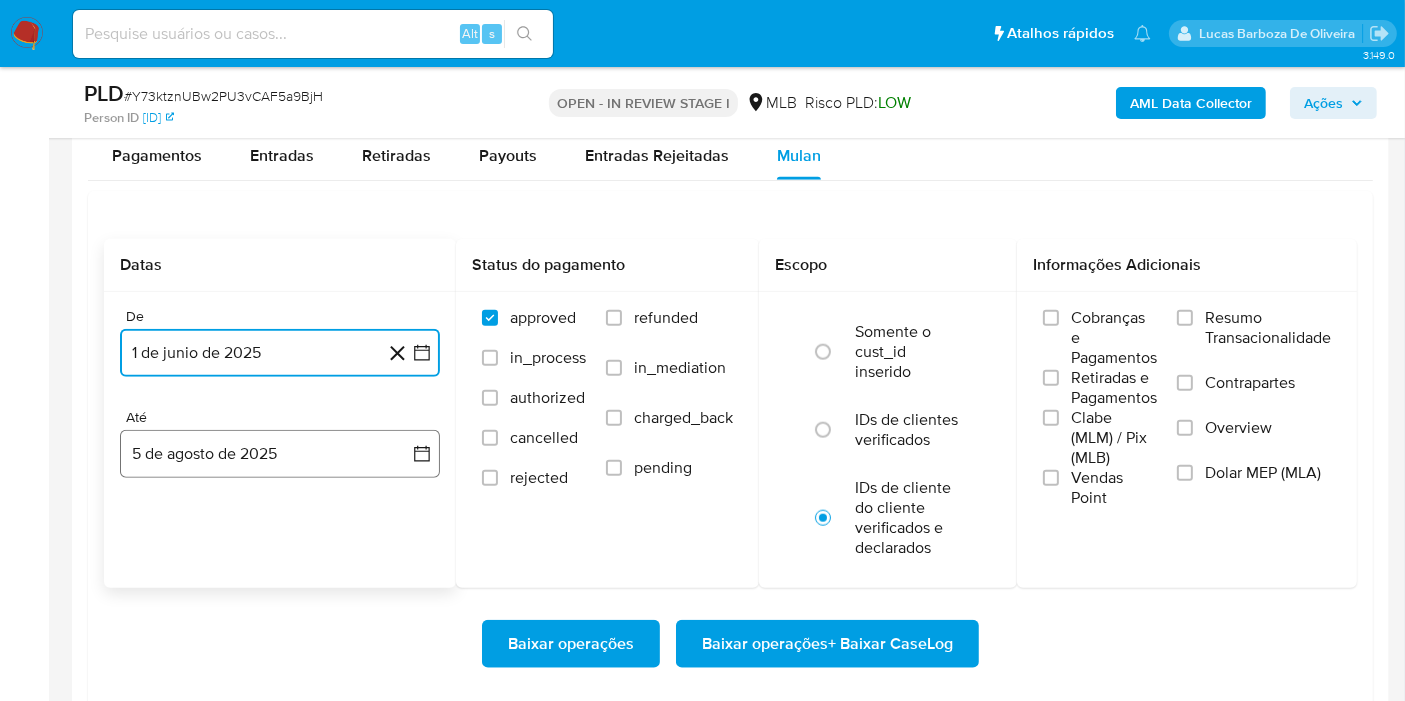 click on "5 de agosto de 2025" at bounding box center (280, 454) 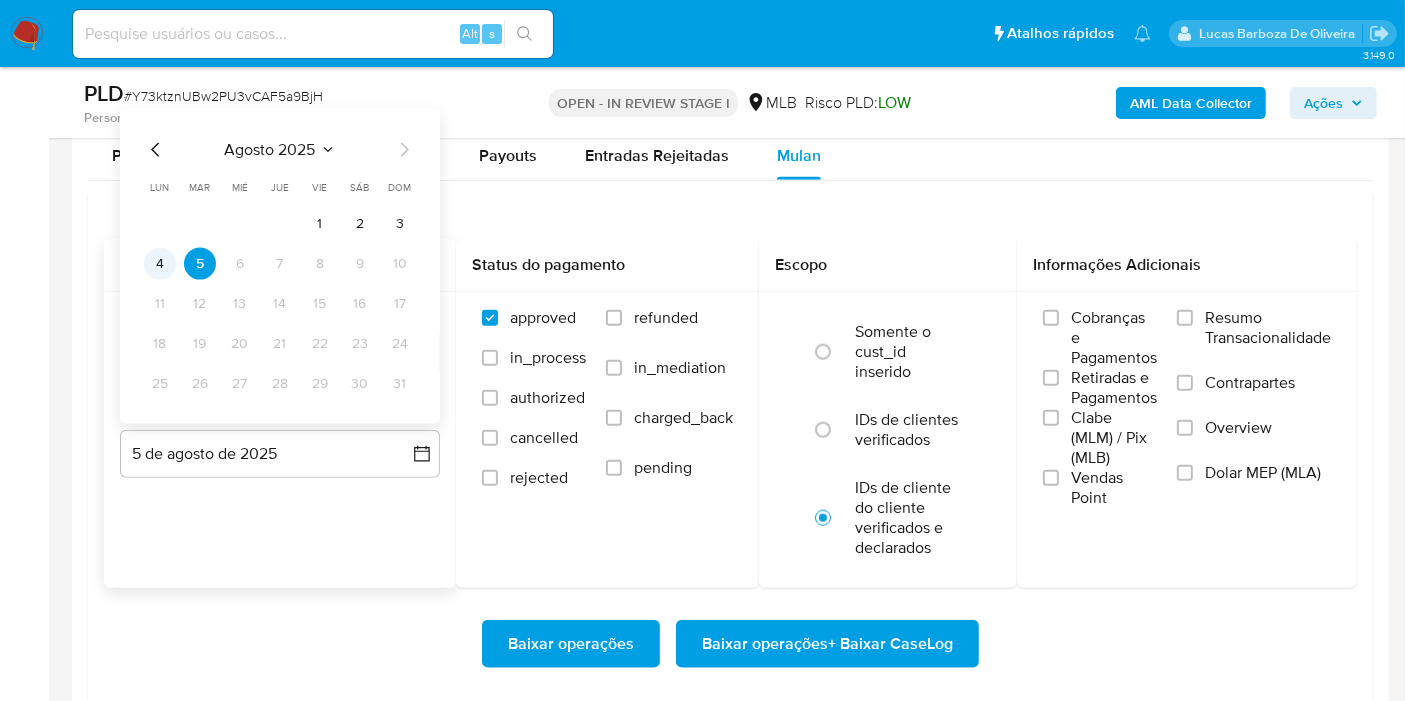 click on "4" at bounding box center [160, 264] 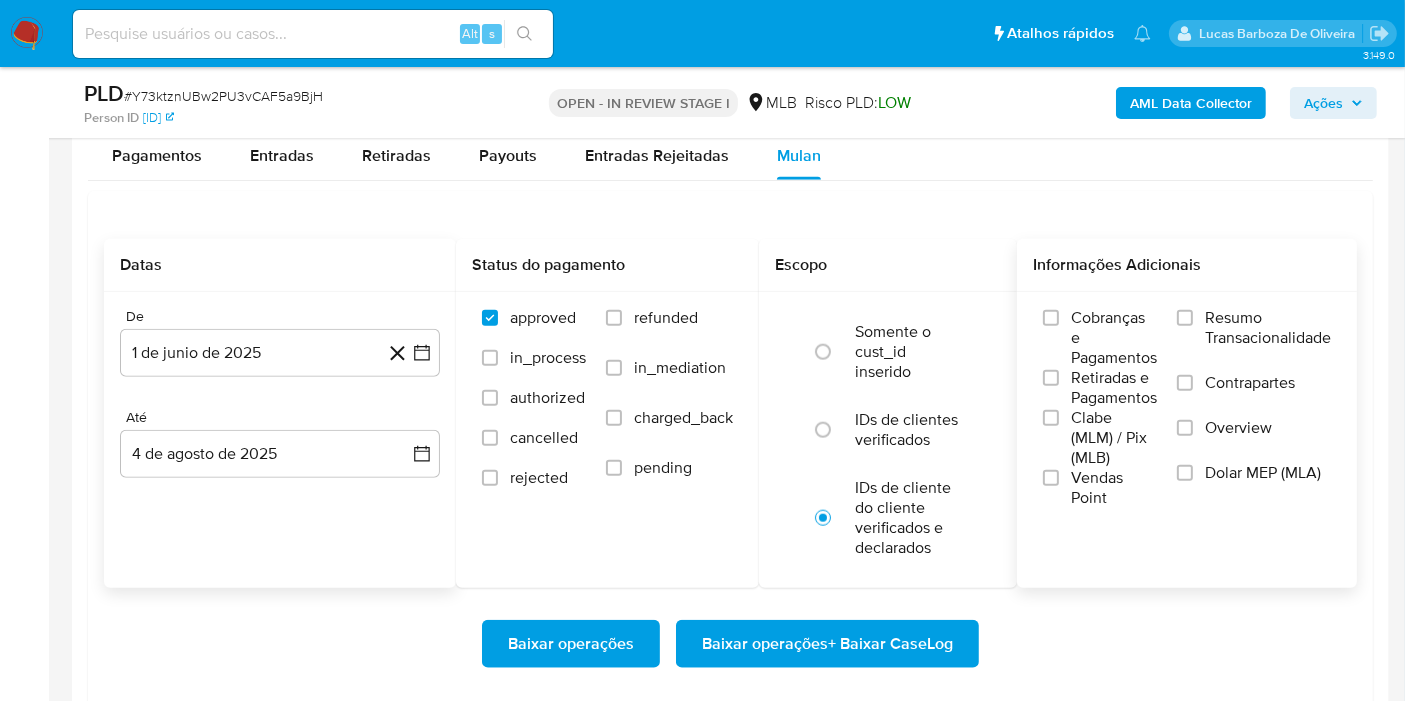 click on "Resumo Transacionalidade" at bounding box center (1268, 328) 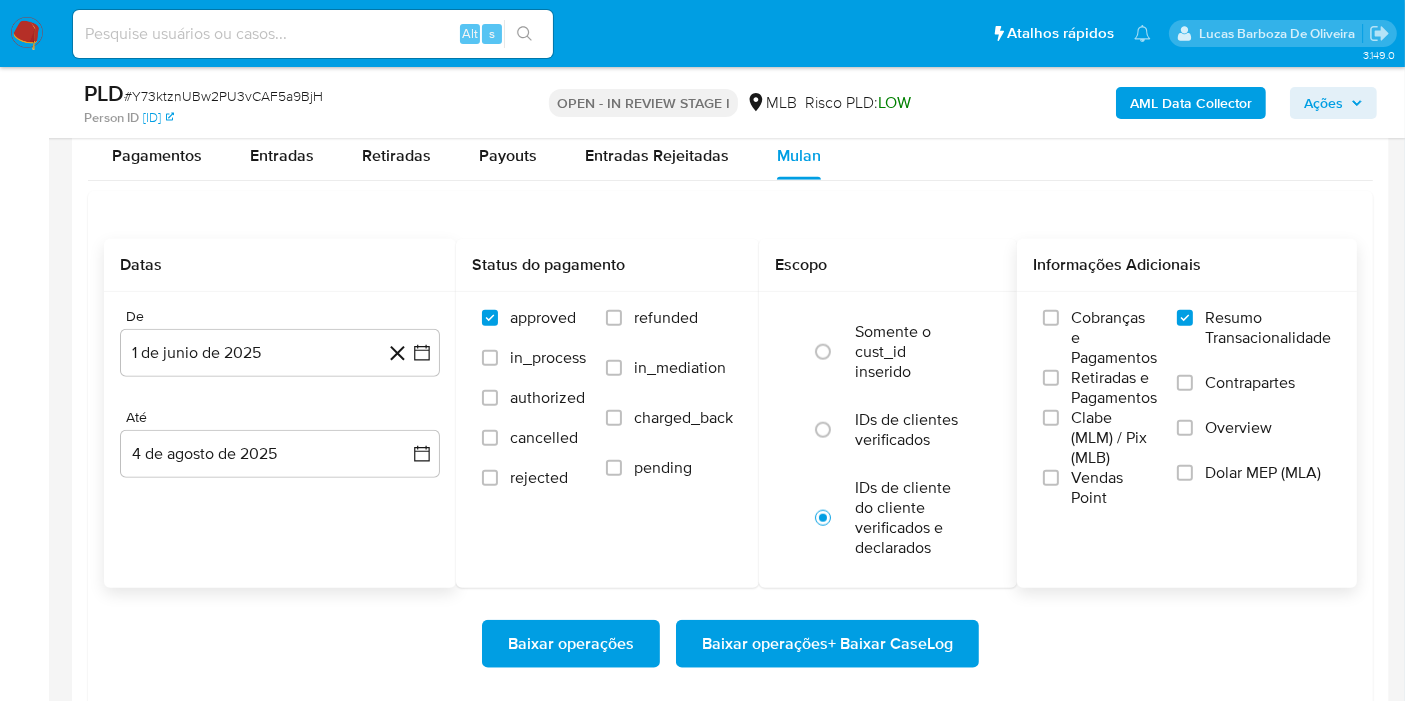 click on "Baixar operações  +   Baixar CaseLog" at bounding box center [827, 644] 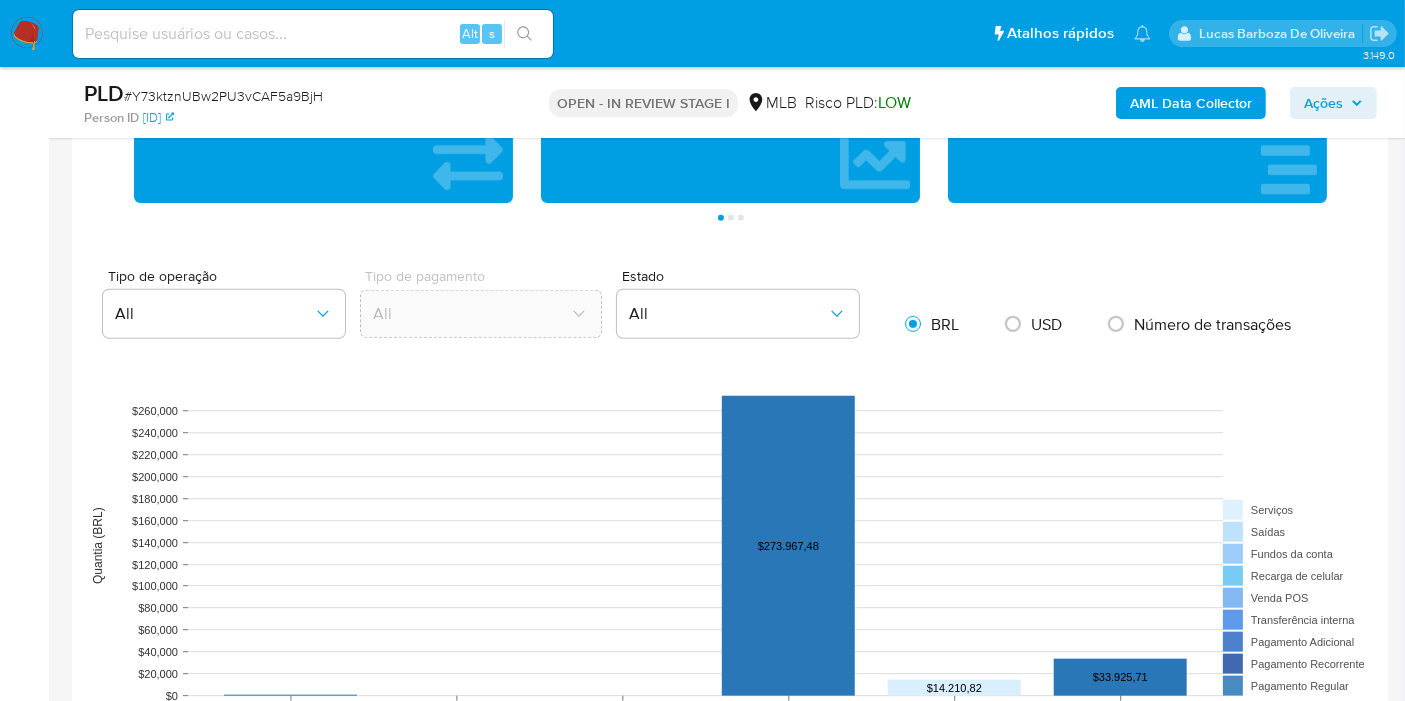 scroll, scrollTop: 85, scrollLeft: 0, axis: vertical 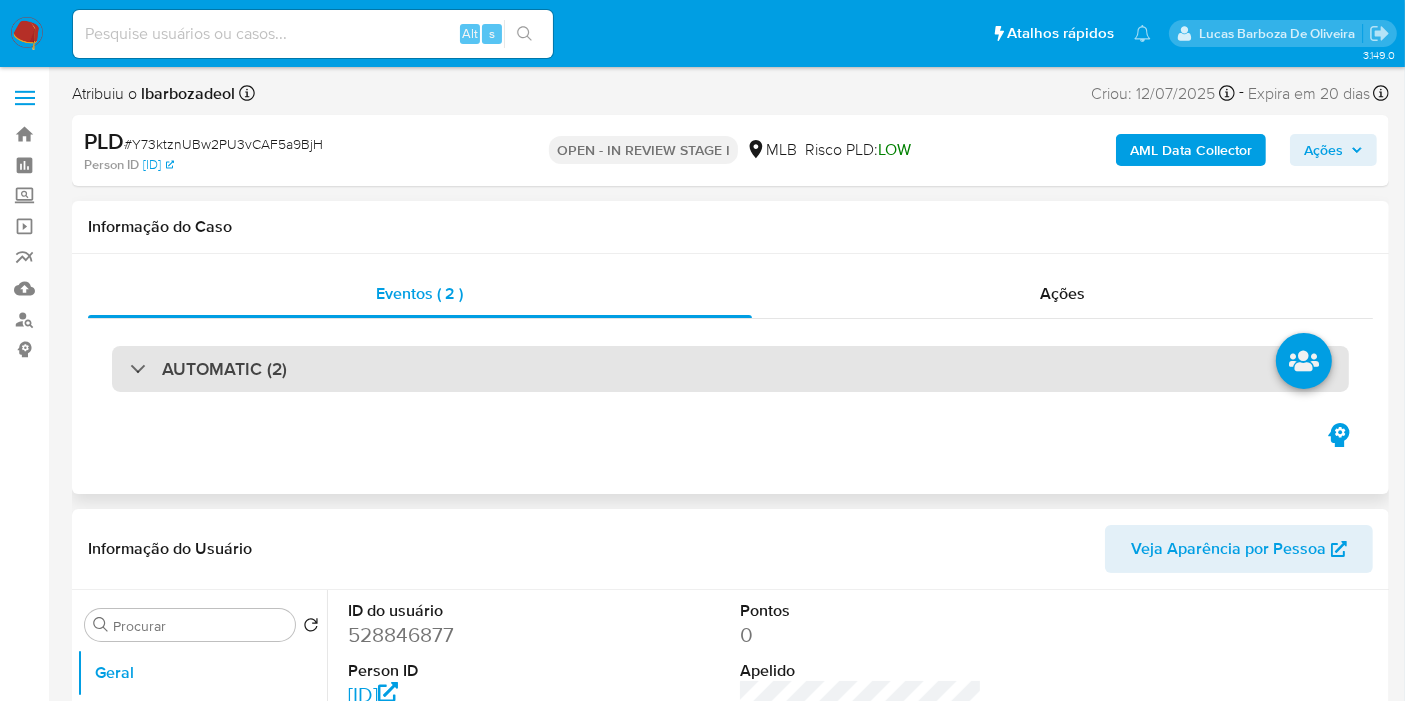 click on "AUTOMATIC (2)" at bounding box center [730, 369] 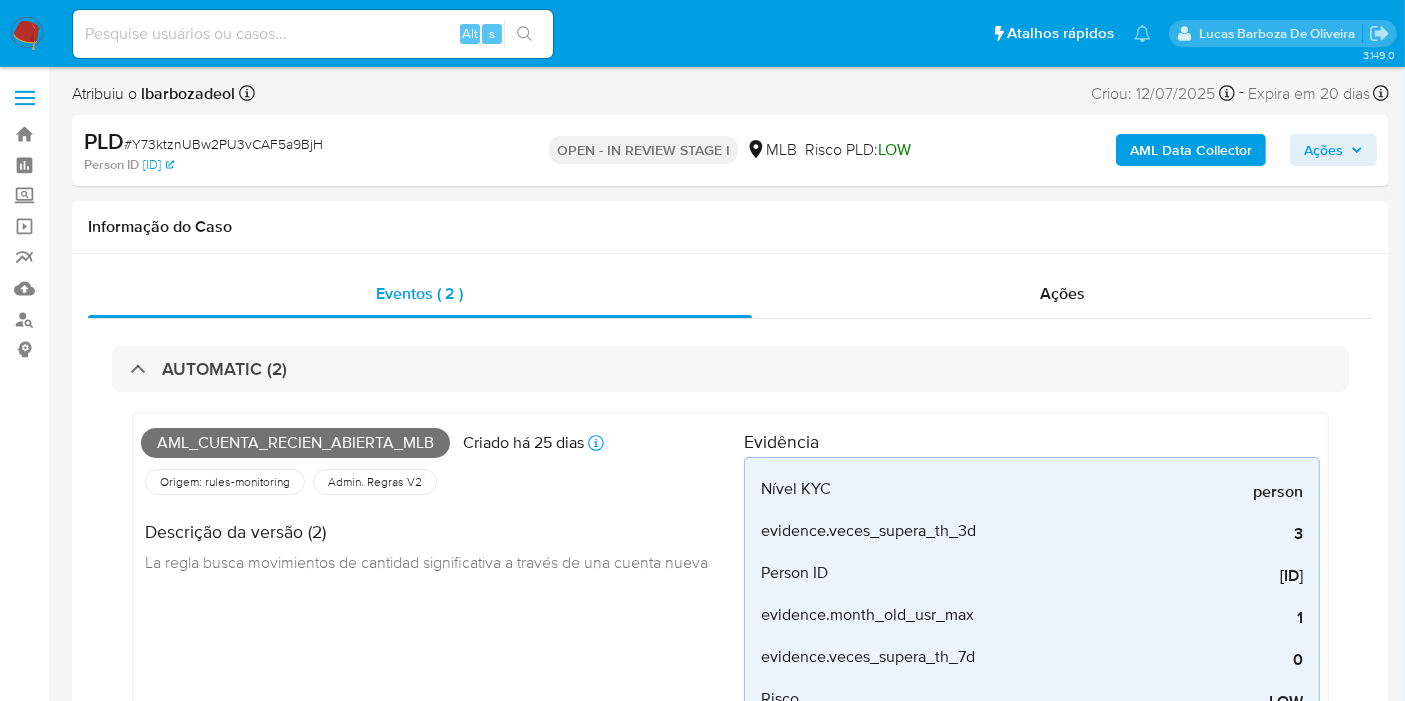 click on "Aml_cuenta_recien_abierta_mlb" at bounding box center (295, 443) 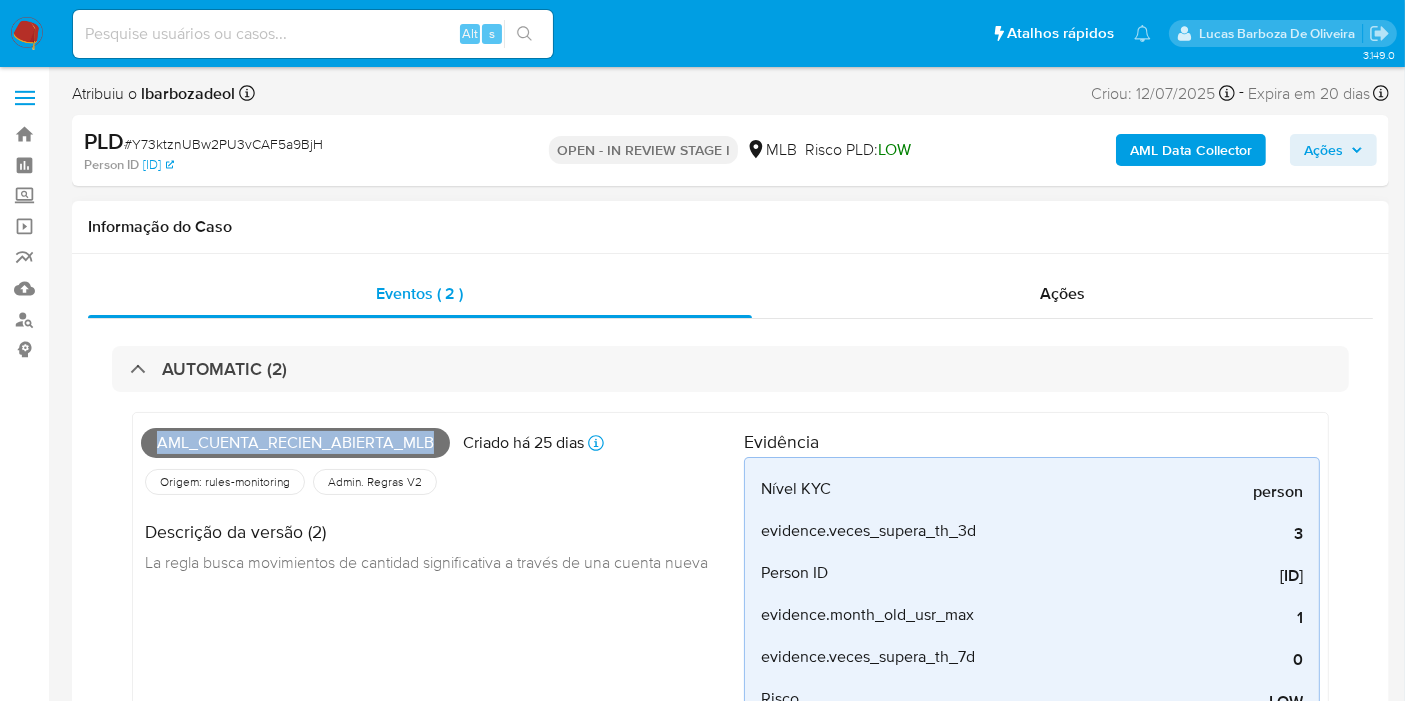 click on "Aml_cuenta_recien_abierta_mlb" at bounding box center (295, 443) 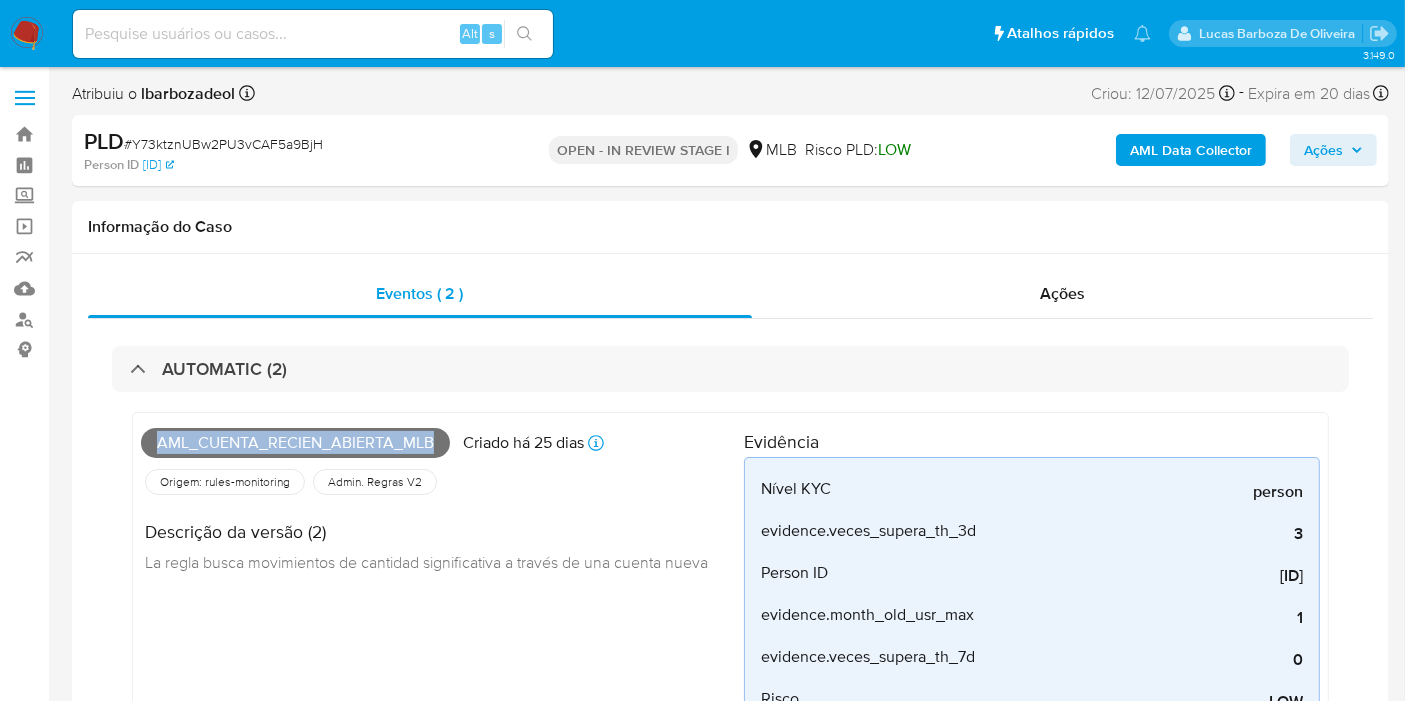 click on "Ações" at bounding box center [1323, 150] 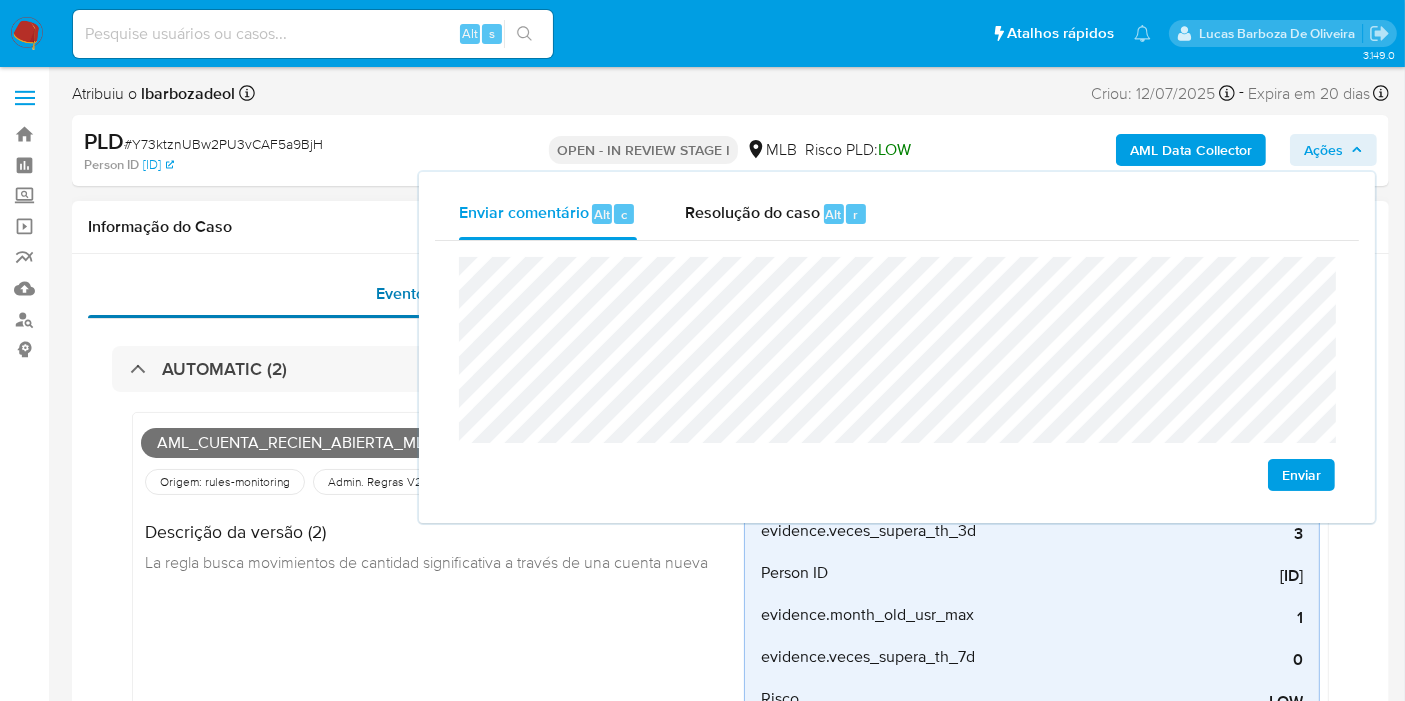 click on "Eventos ( 2 )" at bounding box center (420, 294) 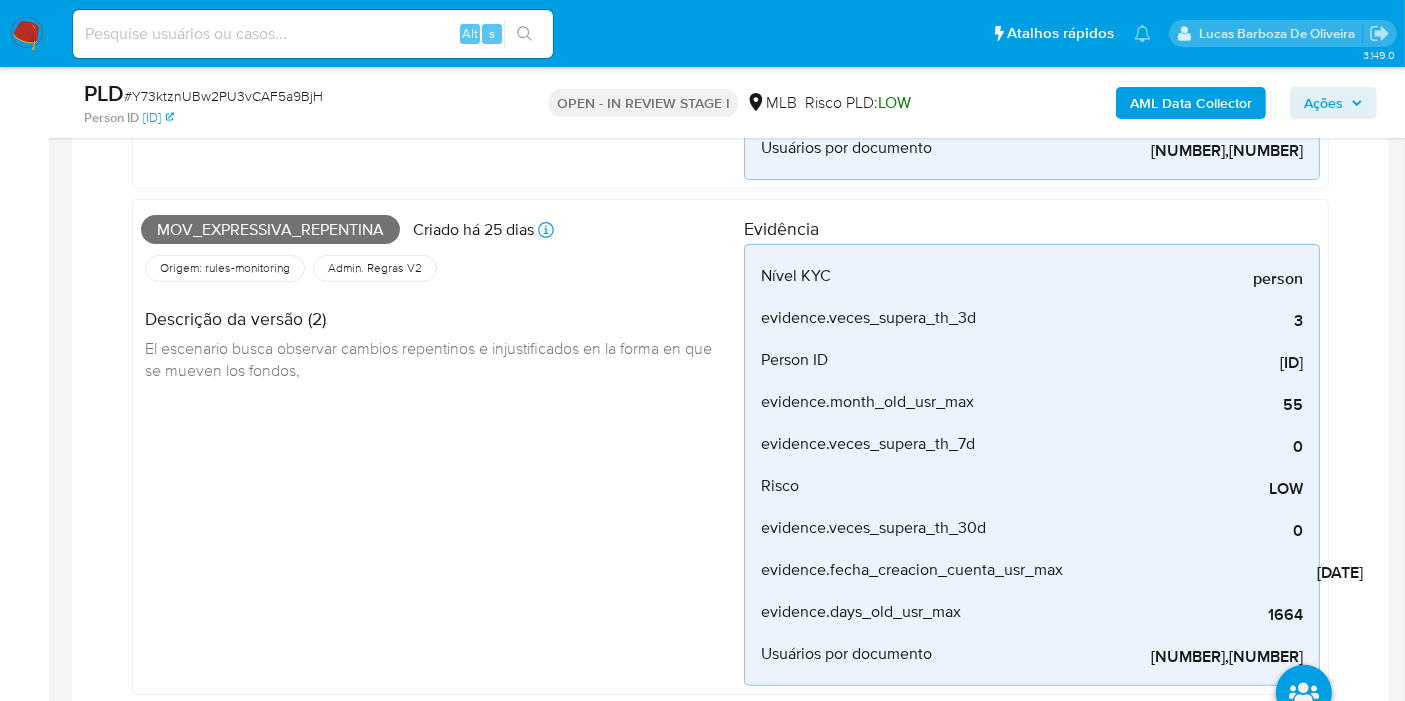 scroll, scrollTop: 666, scrollLeft: 0, axis: vertical 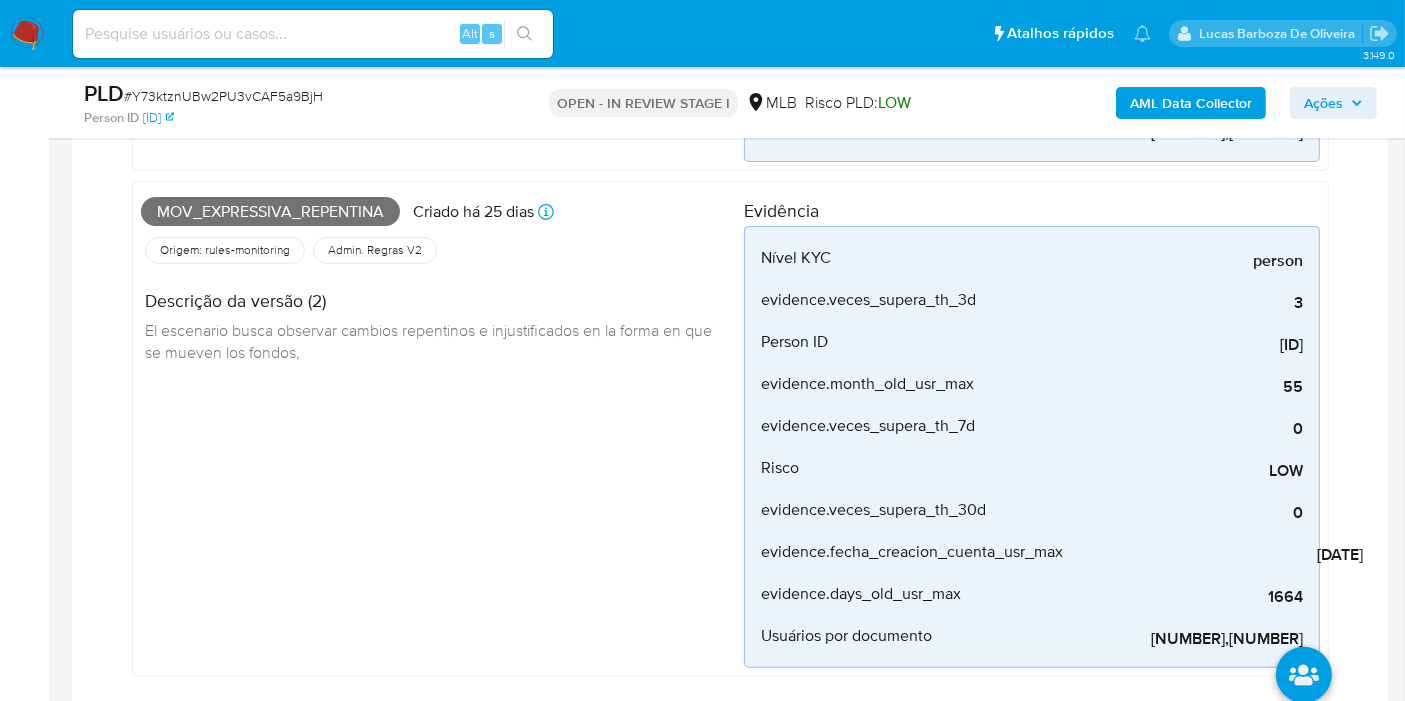 click on "Mov_expressiva_repentina" at bounding box center (270, 212) 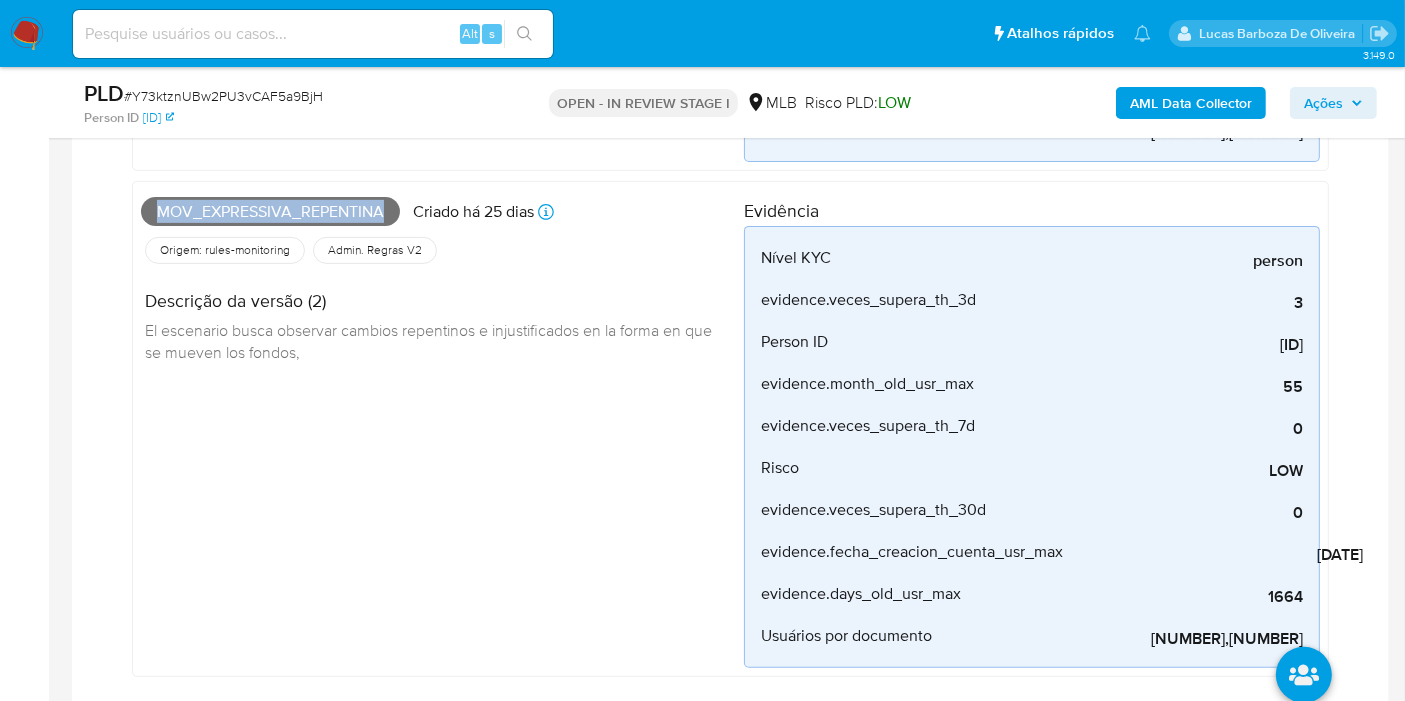 click on "Mov_expressiva_repentina" at bounding box center (270, 212) 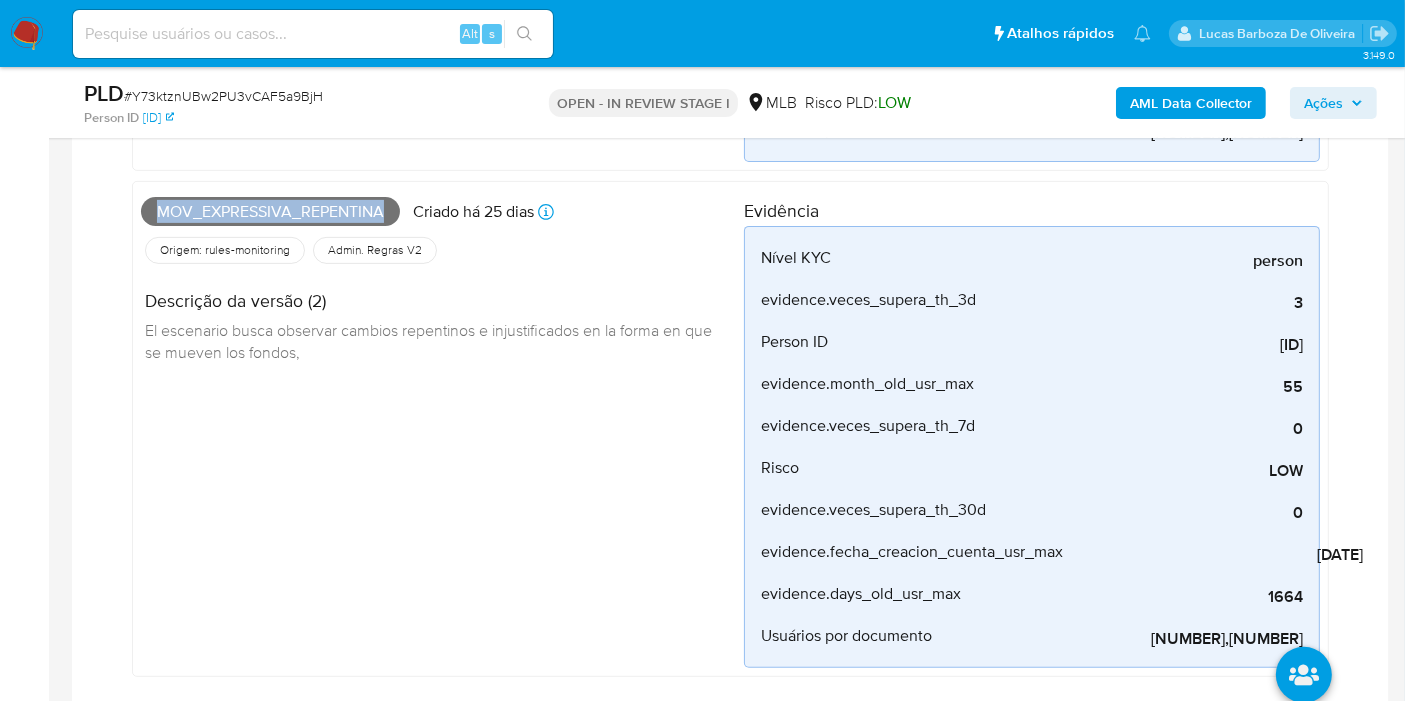 click on "Ações" at bounding box center (1323, 103) 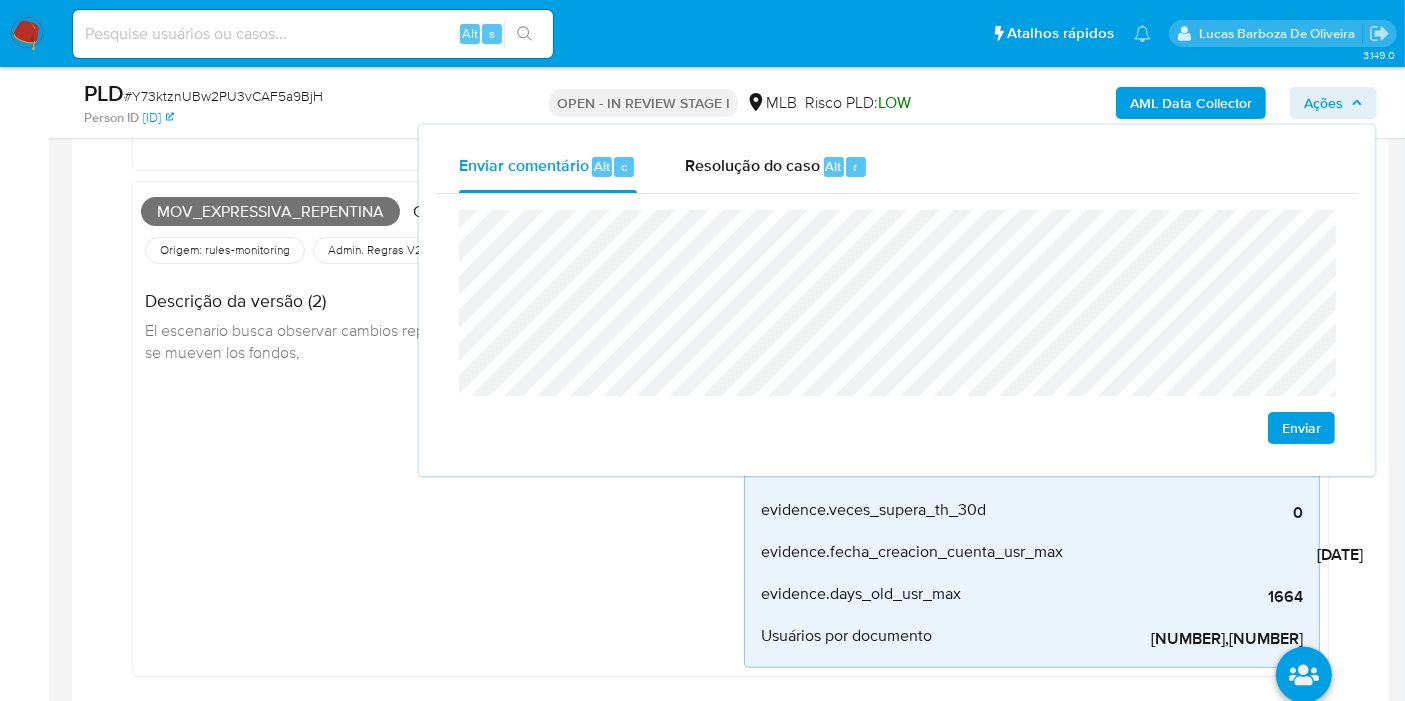 click on "Descrição da versão (2) El escenario busca observar cambios repentinos e injustificados en la forma en que se mueven los fondos," at bounding box center (442, 324) 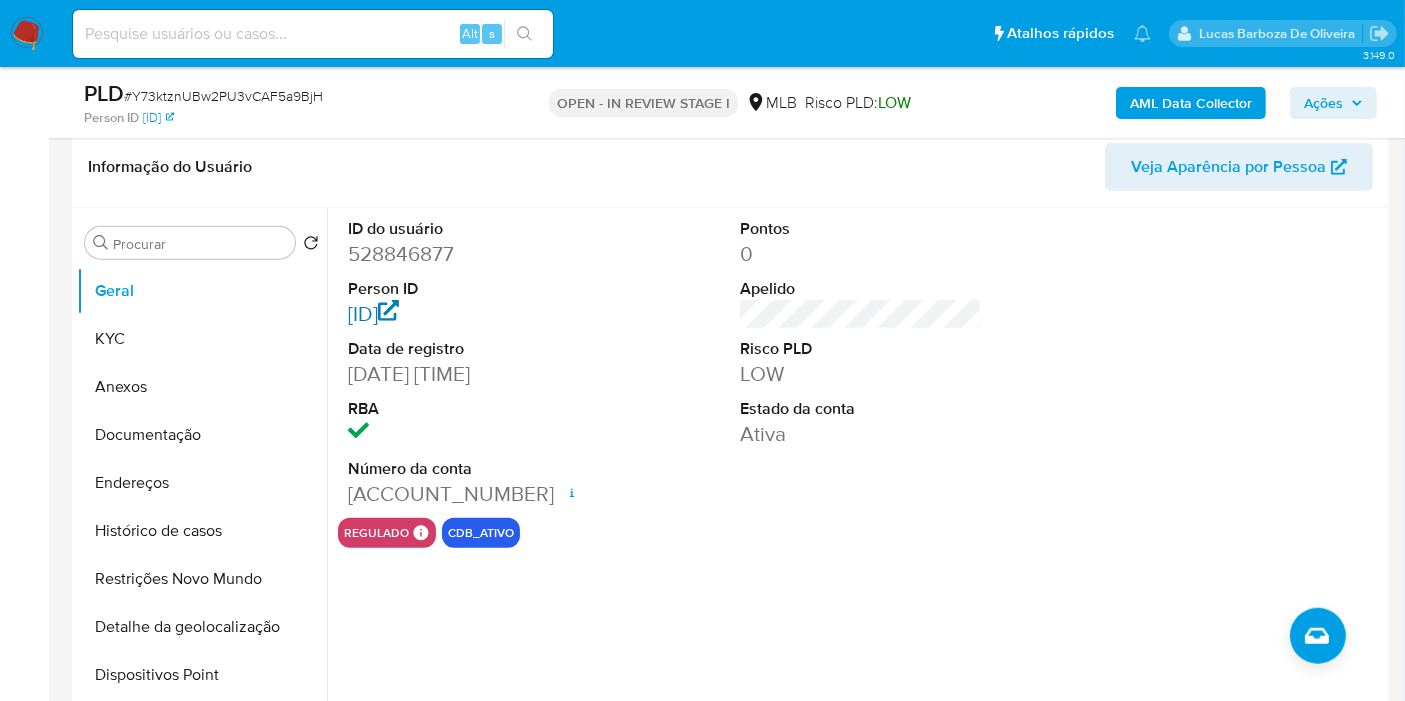 scroll, scrollTop: 1333, scrollLeft: 0, axis: vertical 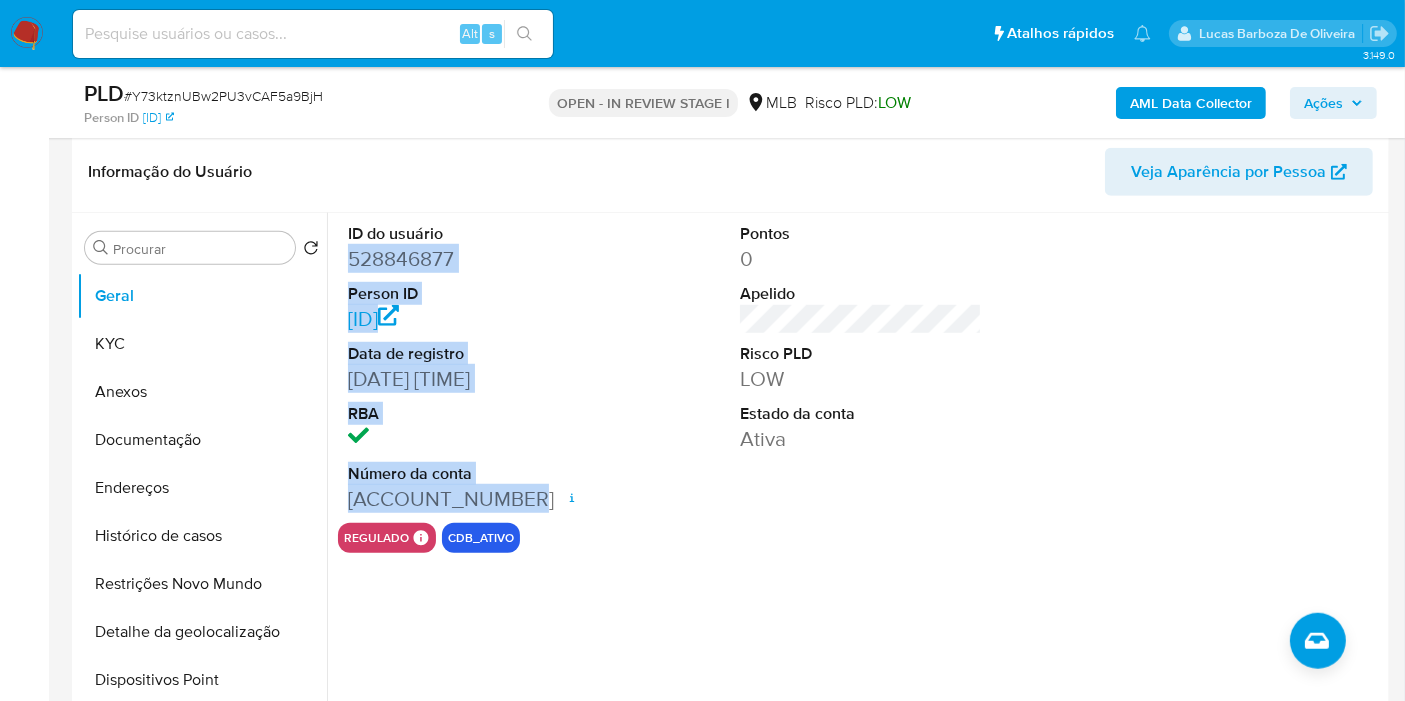 drag, startPoint x: 347, startPoint y: 252, endPoint x: 514, endPoint y: 521, distance: 316.6228 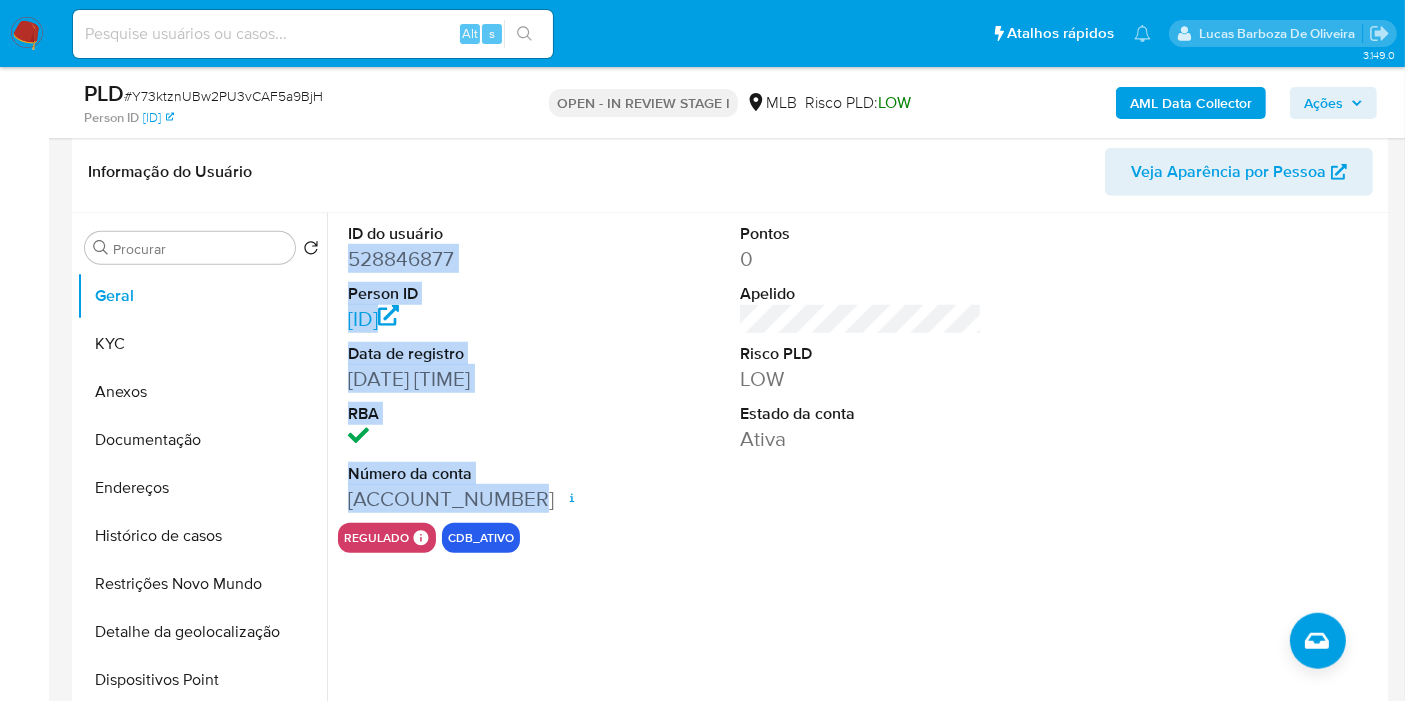 copy on "[NUMBER] Person ID [ID] Data de registro [DATE] [TIME] RBA Número da conta [ACCOUNT_NUMBER]" 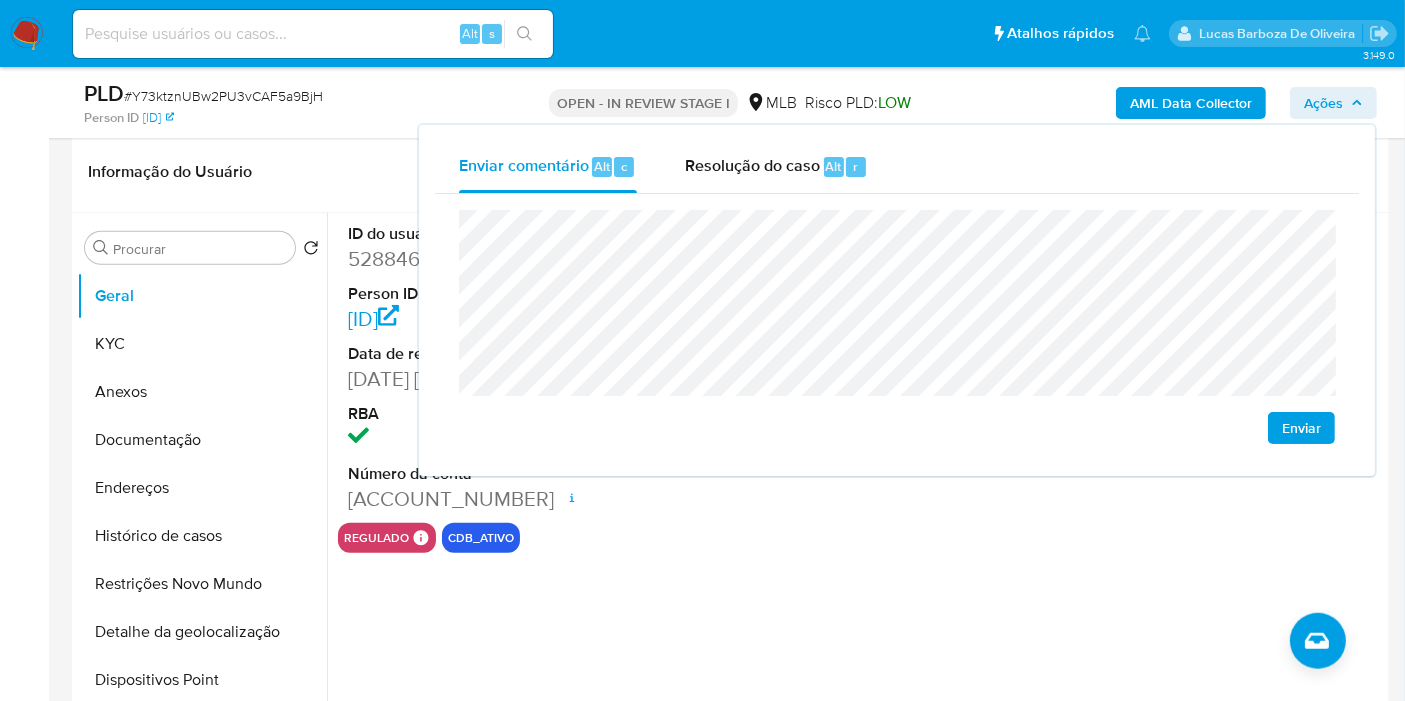 click on "Pontos 0 Apelido Risco PLD LOW Estado da conta Ativa" at bounding box center (861, 368) 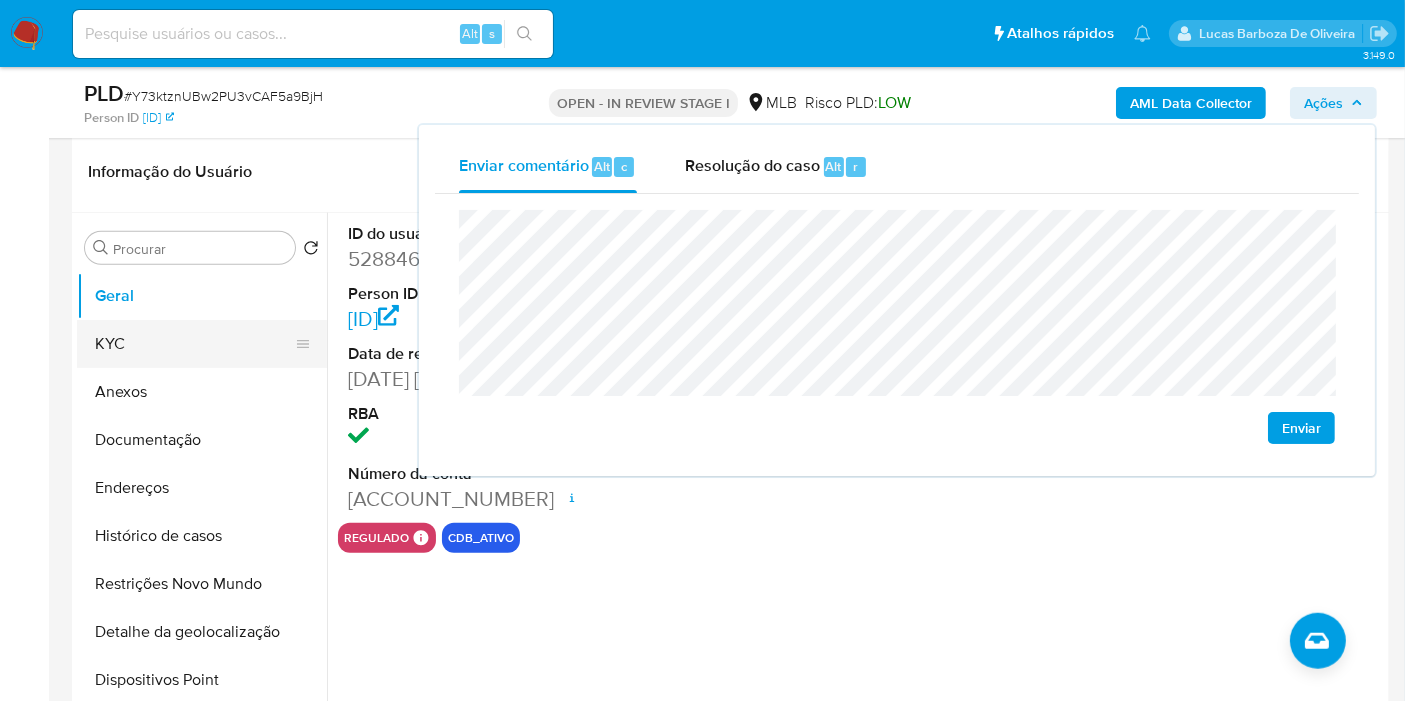 drag, startPoint x: 187, startPoint y: 339, endPoint x: 423, endPoint y: 338, distance: 236.00212 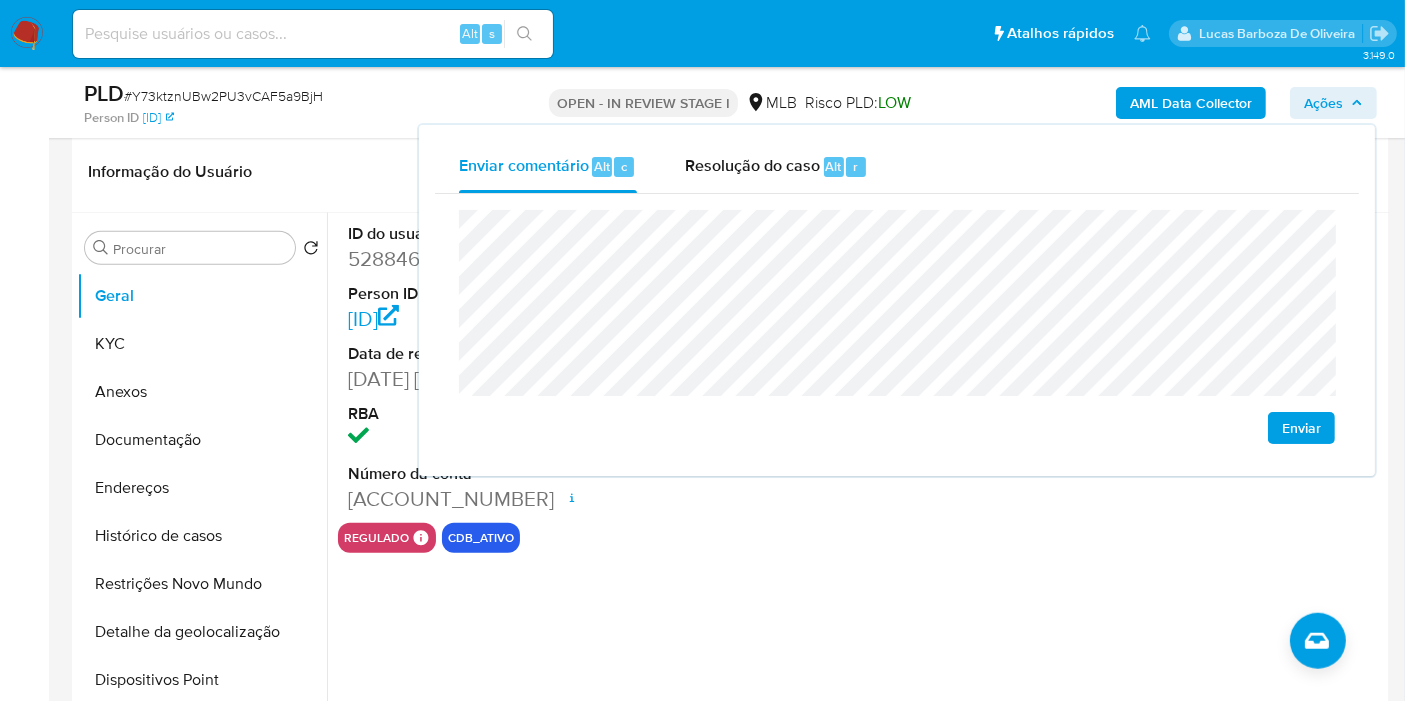 click on "KYC" at bounding box center [202, 344] 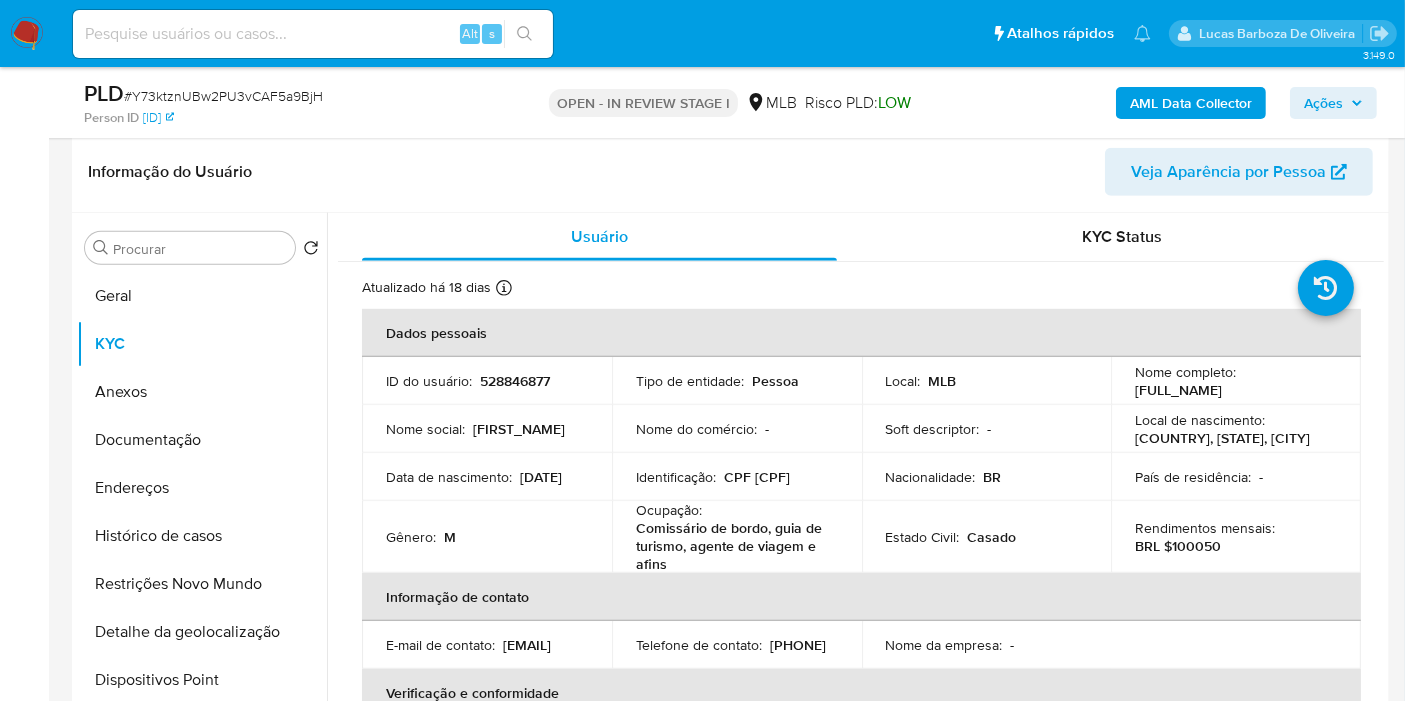 click on "CPF [CPF]" at bounding box center [757, 477] 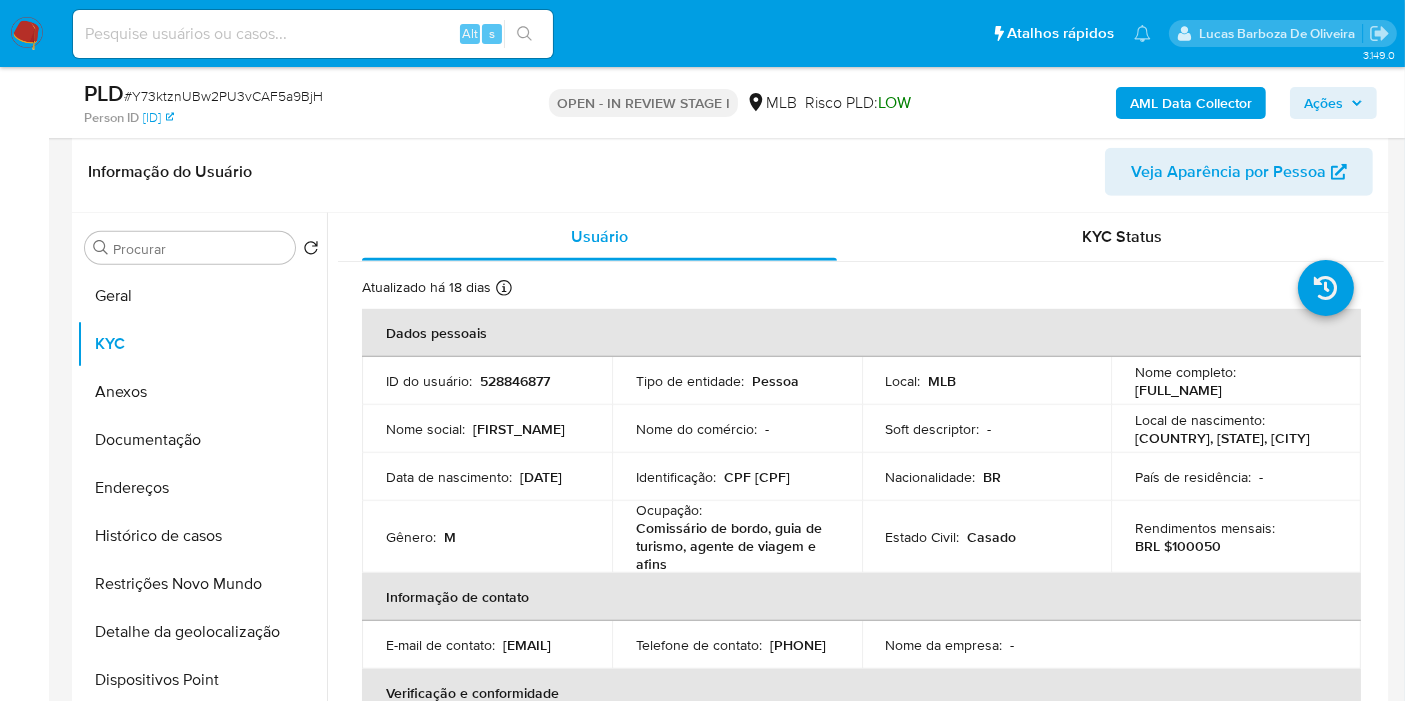 click on "Ações" at bounding box center (1323, 103) 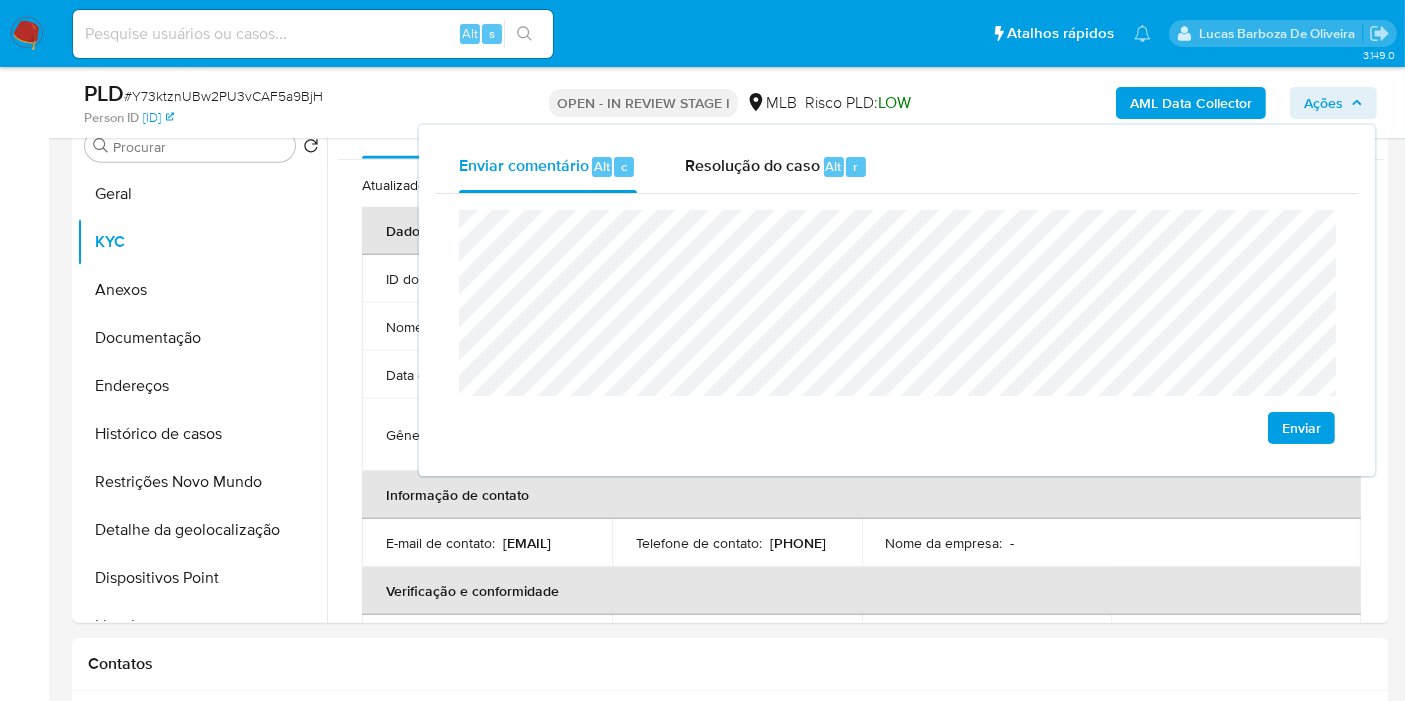 scroll, scrollTop: 1555, scrollLeft: 0, axis: vertical 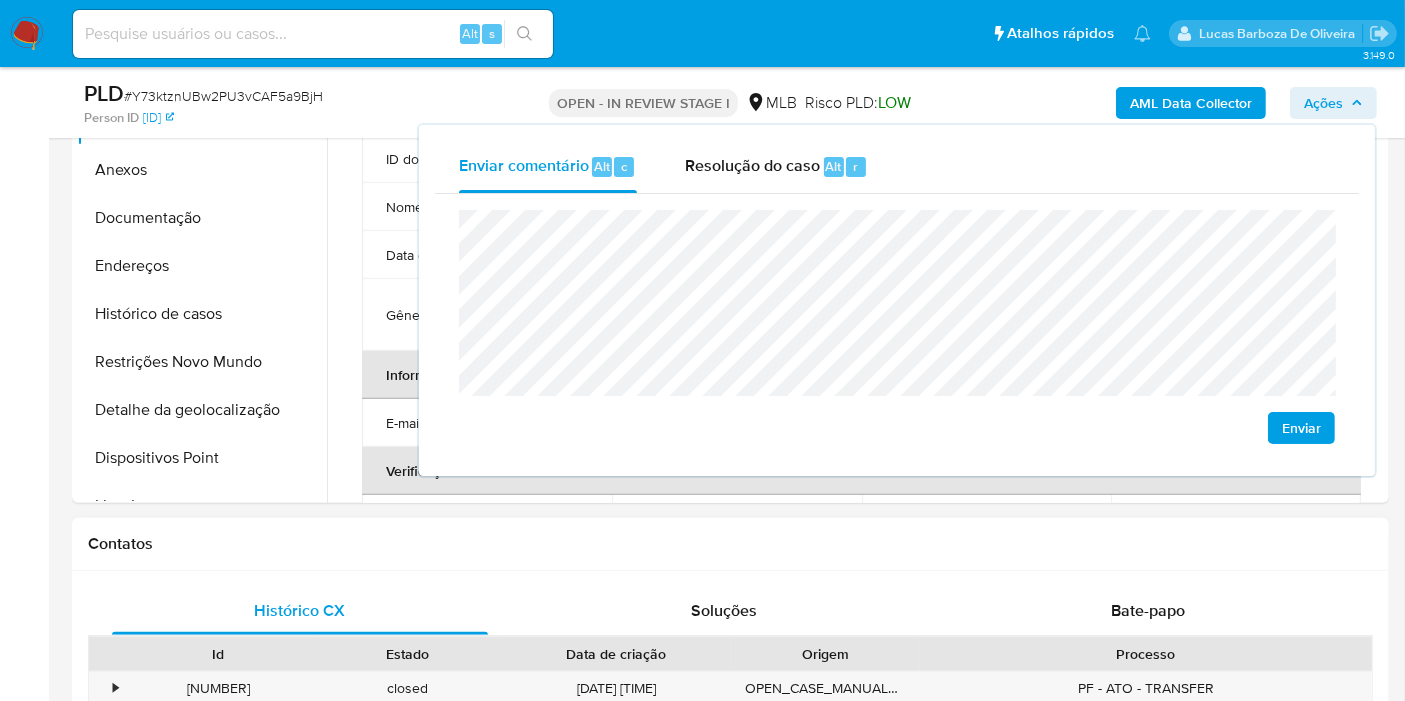 click on "Histórico CX Soluções Bate-papo Id Estado Data de criação Origem Processo • [NUMBER] closed [DATE] [TIME] OPEN_CASE_MANUAL_REVIEW PF - ATO - TRANSFER • [NUMBER] closed [DATE] [TIME] Site ODR PNR - Contradictorio - FBM Antigo Página   1   de   1 Seguindo Carregando... Novo Contato" at bounding box center (730, 713) 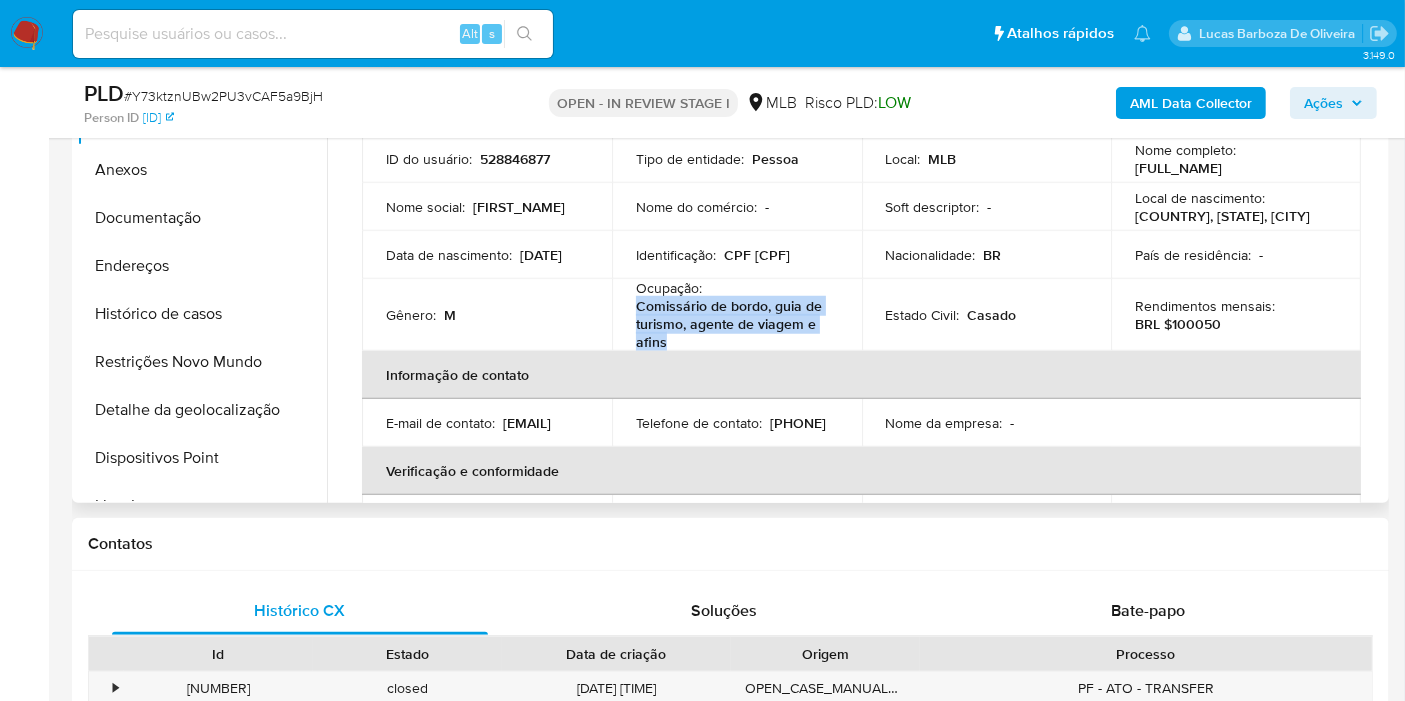 drag, startPoint x: 634, startPoint y: 308, endPoint x: 691, endPoint y: 340, distance: 65.36819 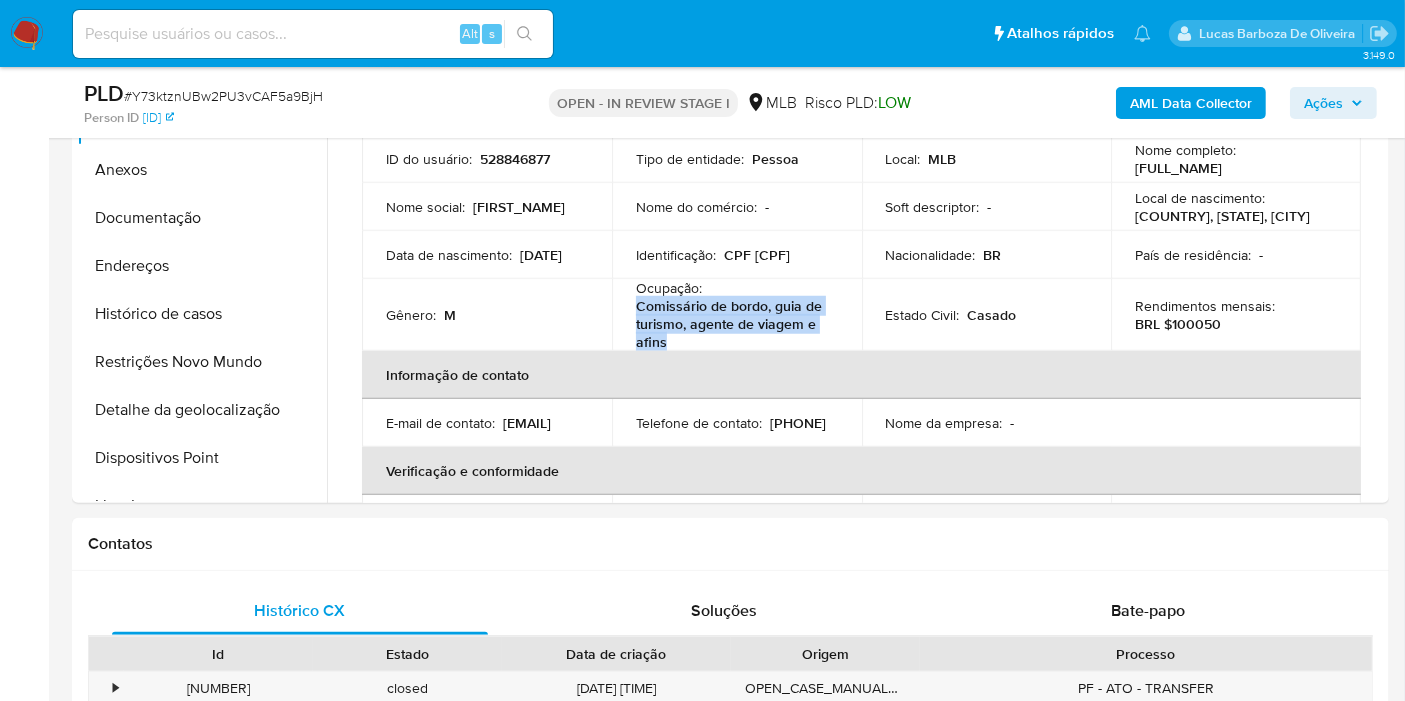 click on "Ações" at bounding box center [1333, 103] 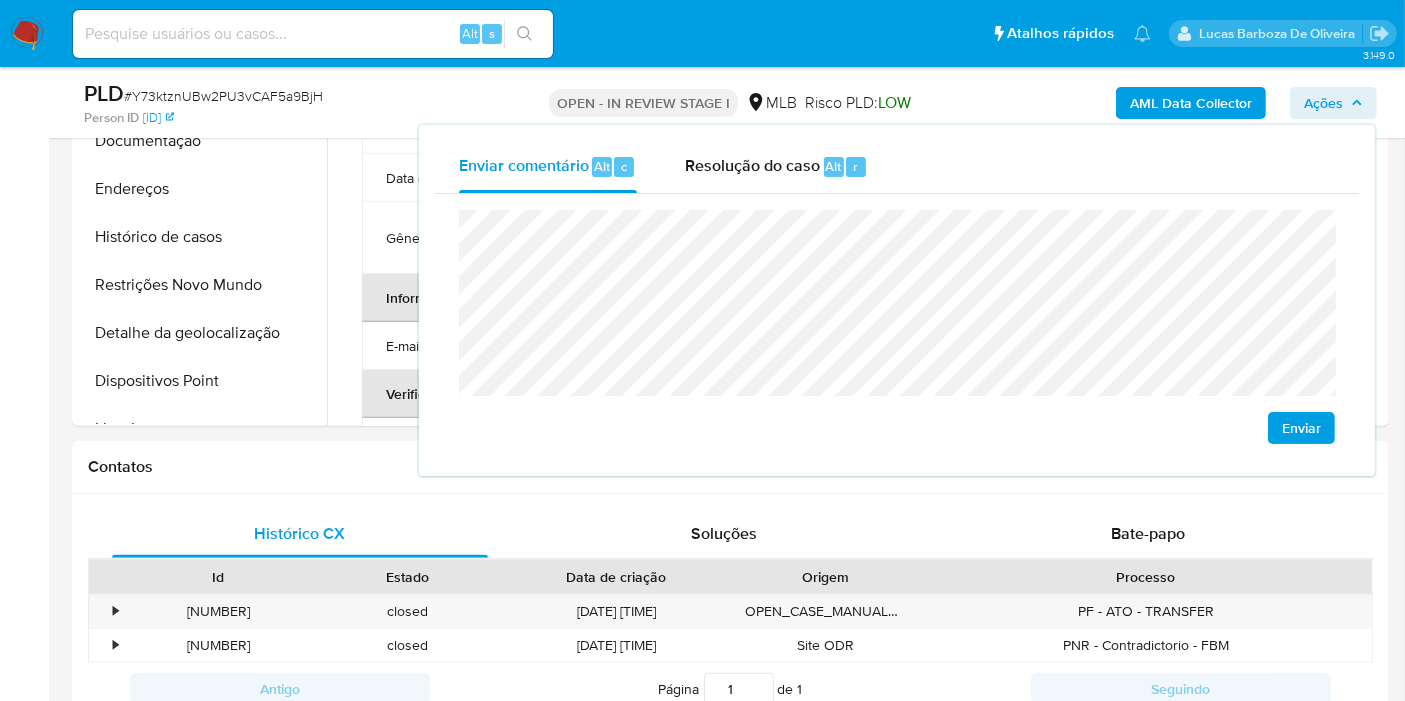scroll, scrollTop: 1666, scrollLeft: 0, axis: vertical 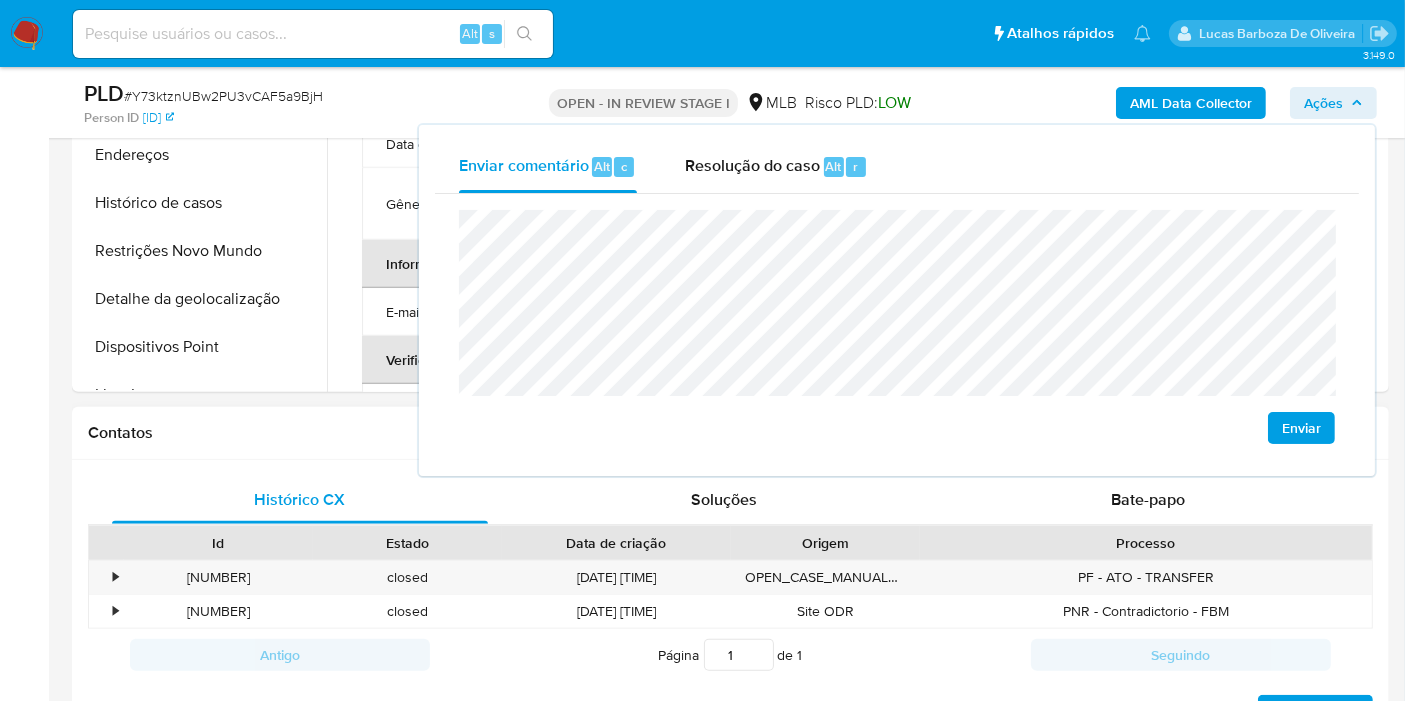 click on "Contatos" at bounding box center [730, 433] 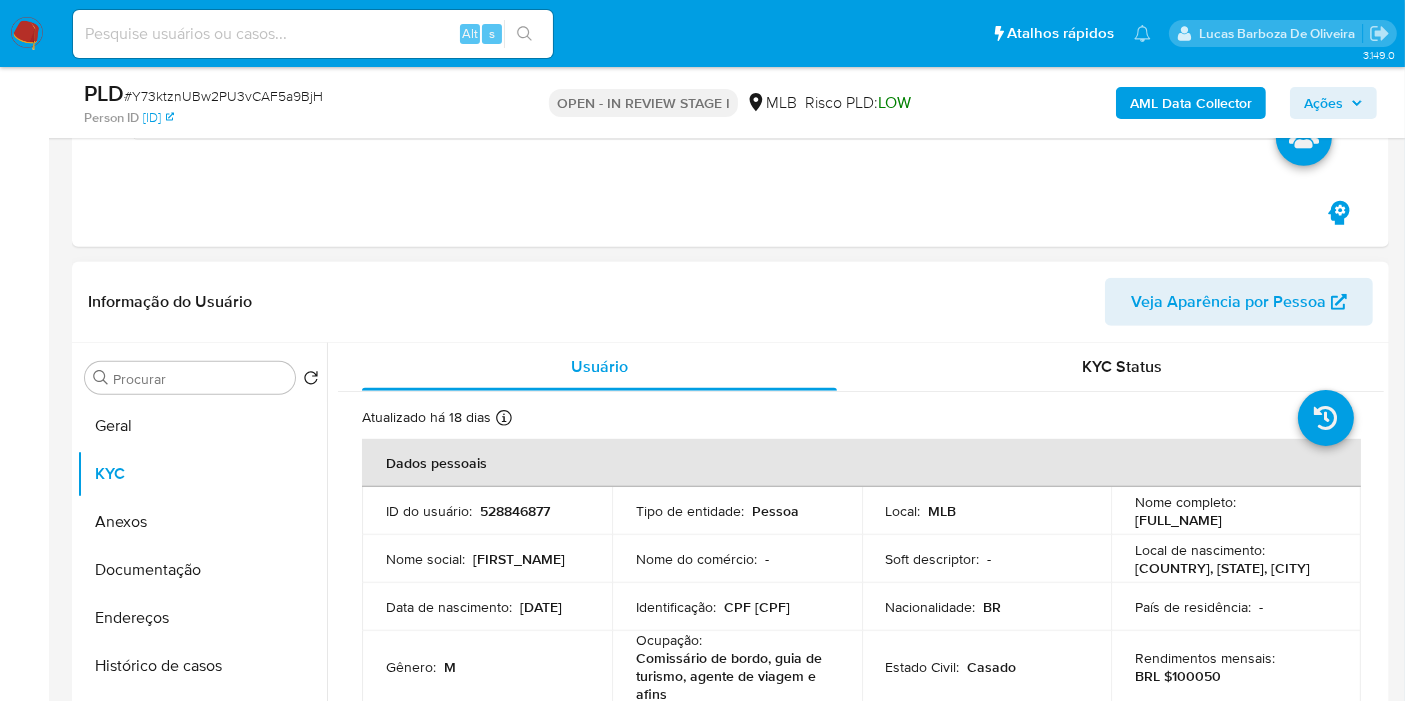 scroll, scrollTop: 1333, scrollLeft: 0, axis: vertical 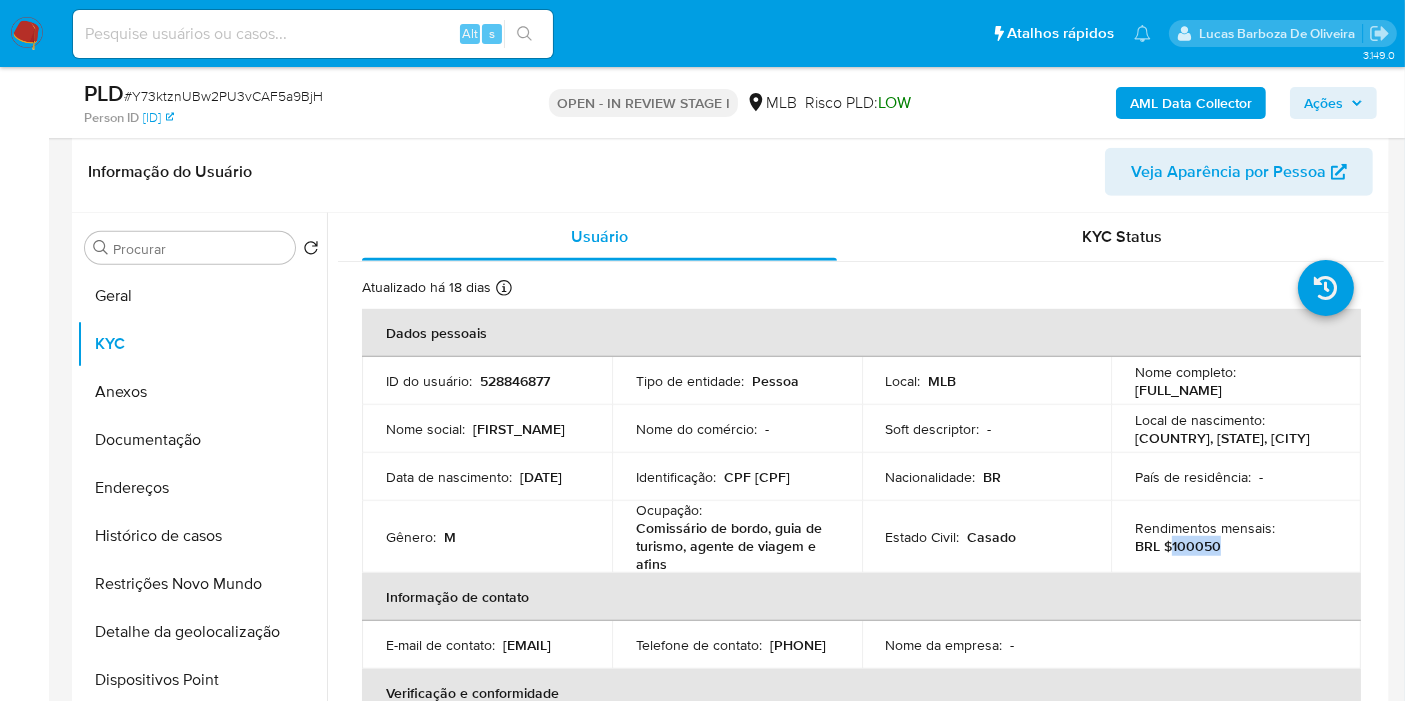 drag, startPoint x: 1167, startPoint y: 552, endPoint x: 1213, endPoint y: 552, distance: 46 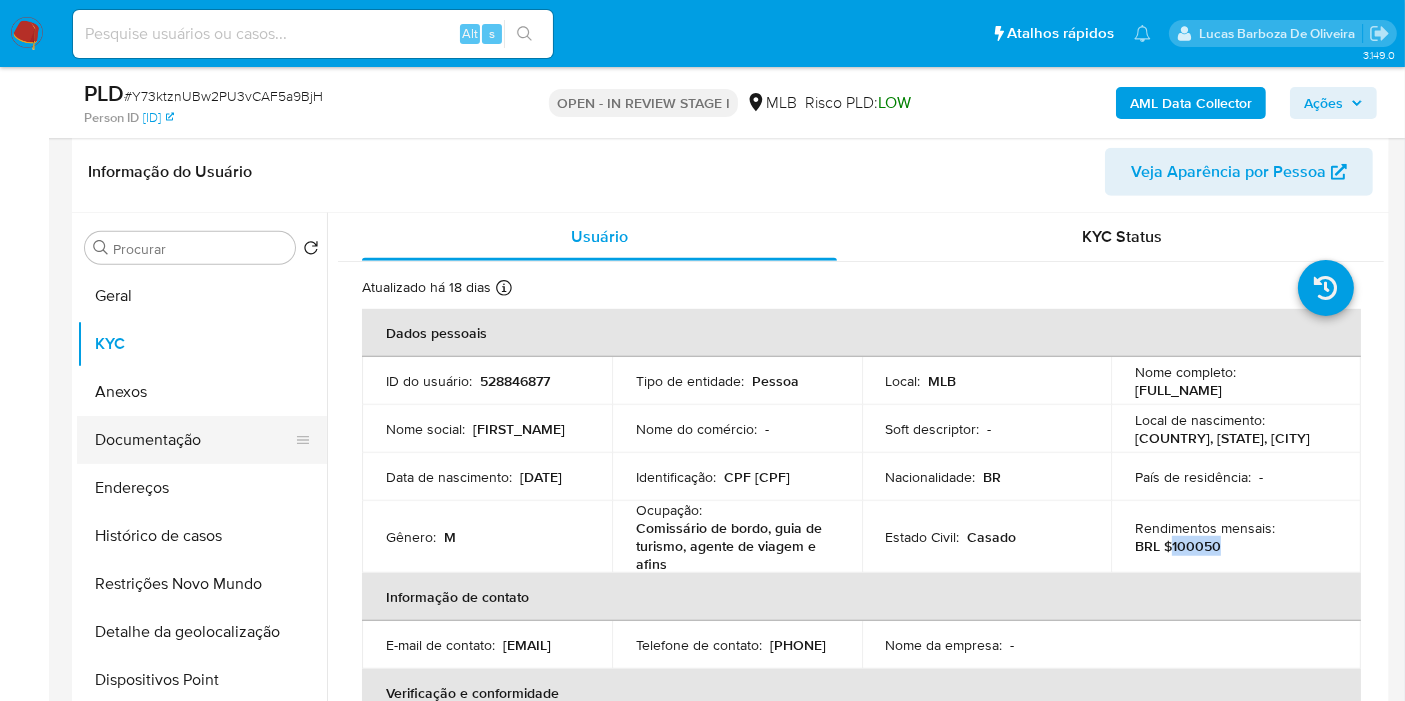 click on "Documentação" at bounding box center [194, 440] 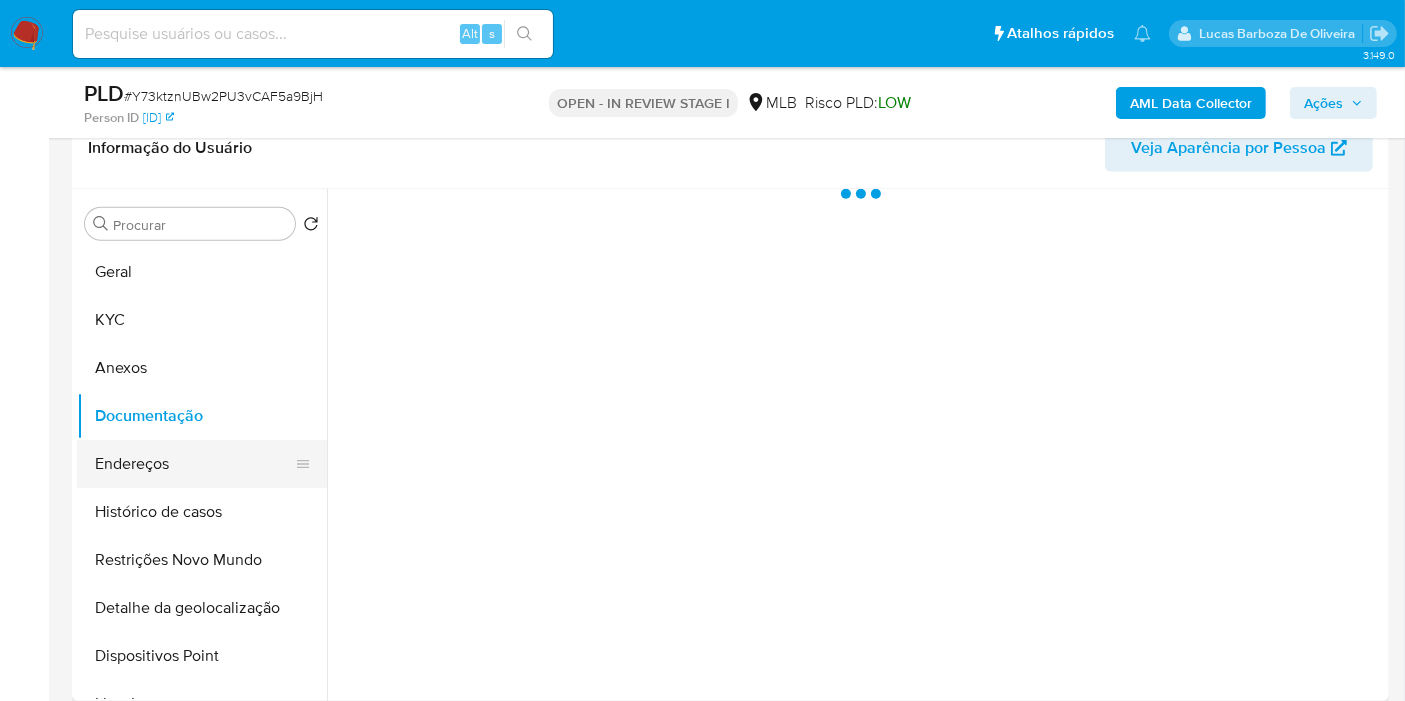 click on "Endereços" at bounding box center (194, 464) 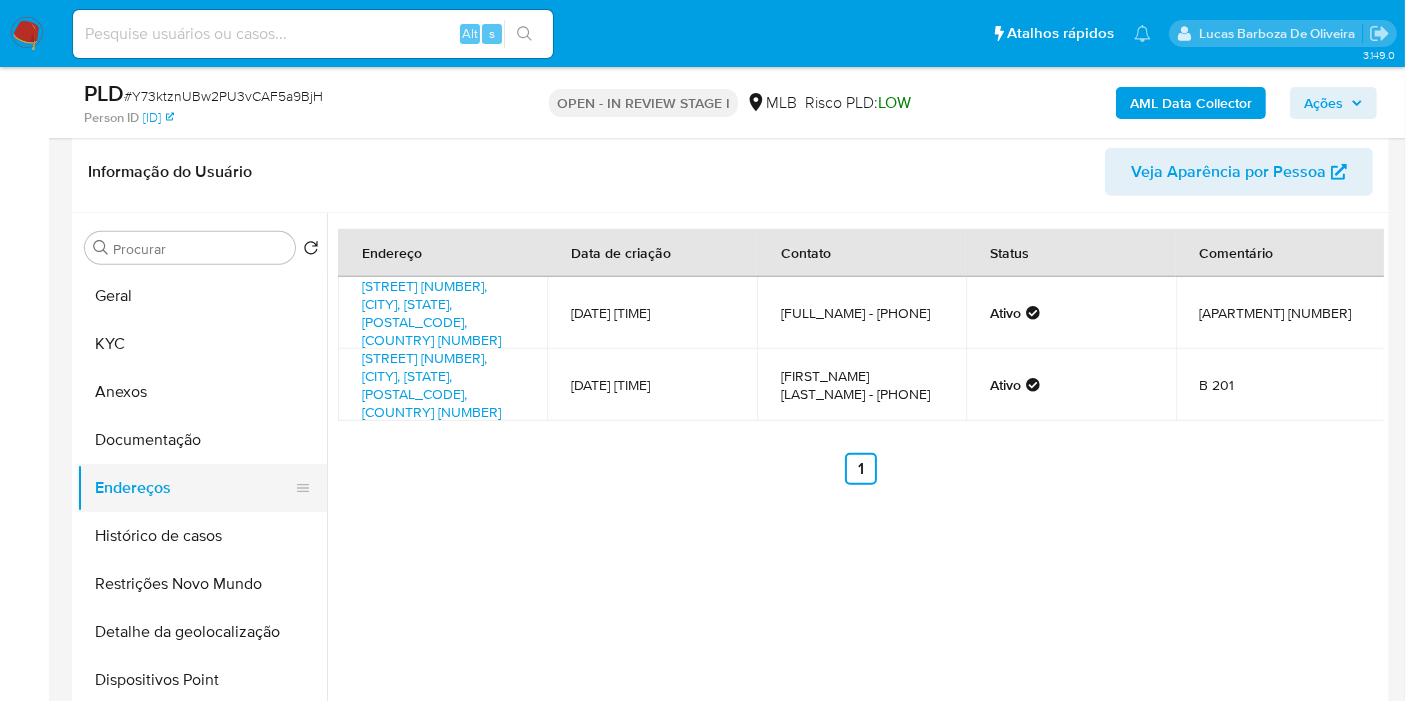 click on "Documentação" at bounding box center (202, 440) 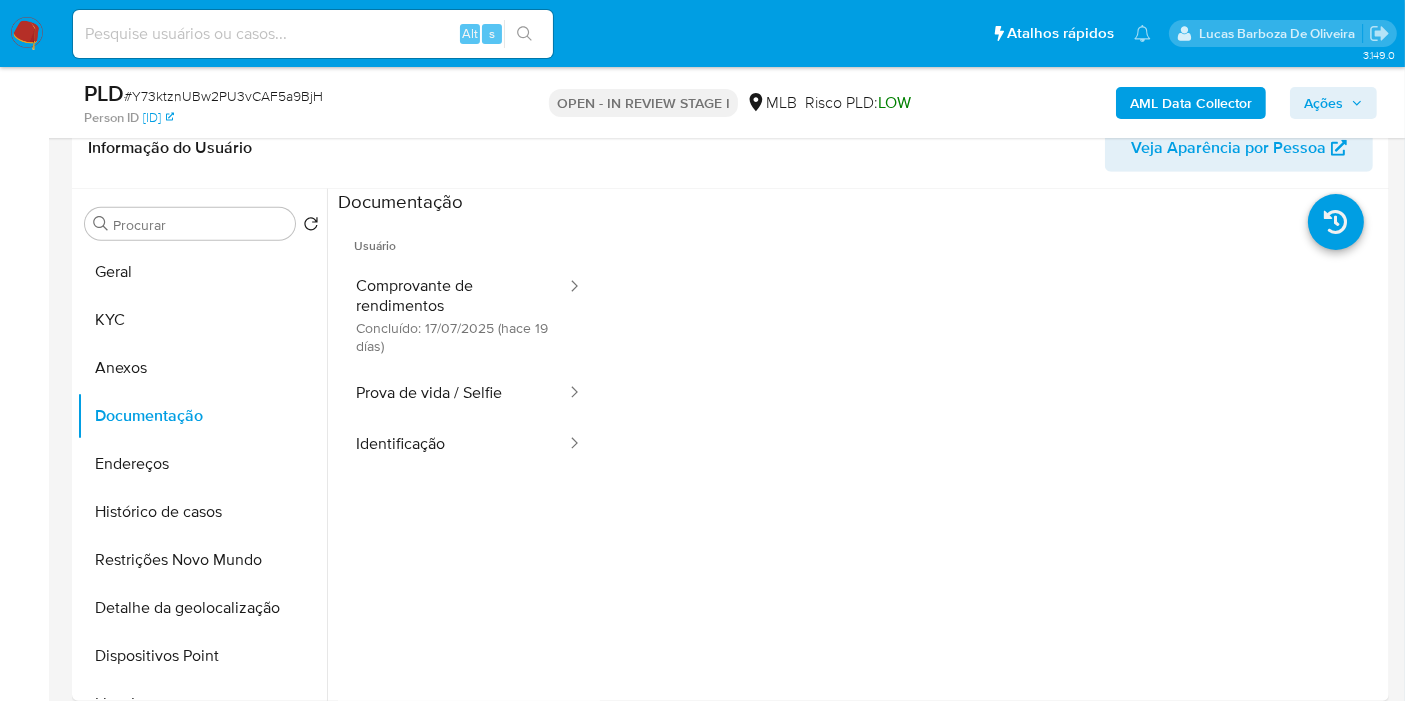 click on "Ações" at bounding box center (1323, 103) 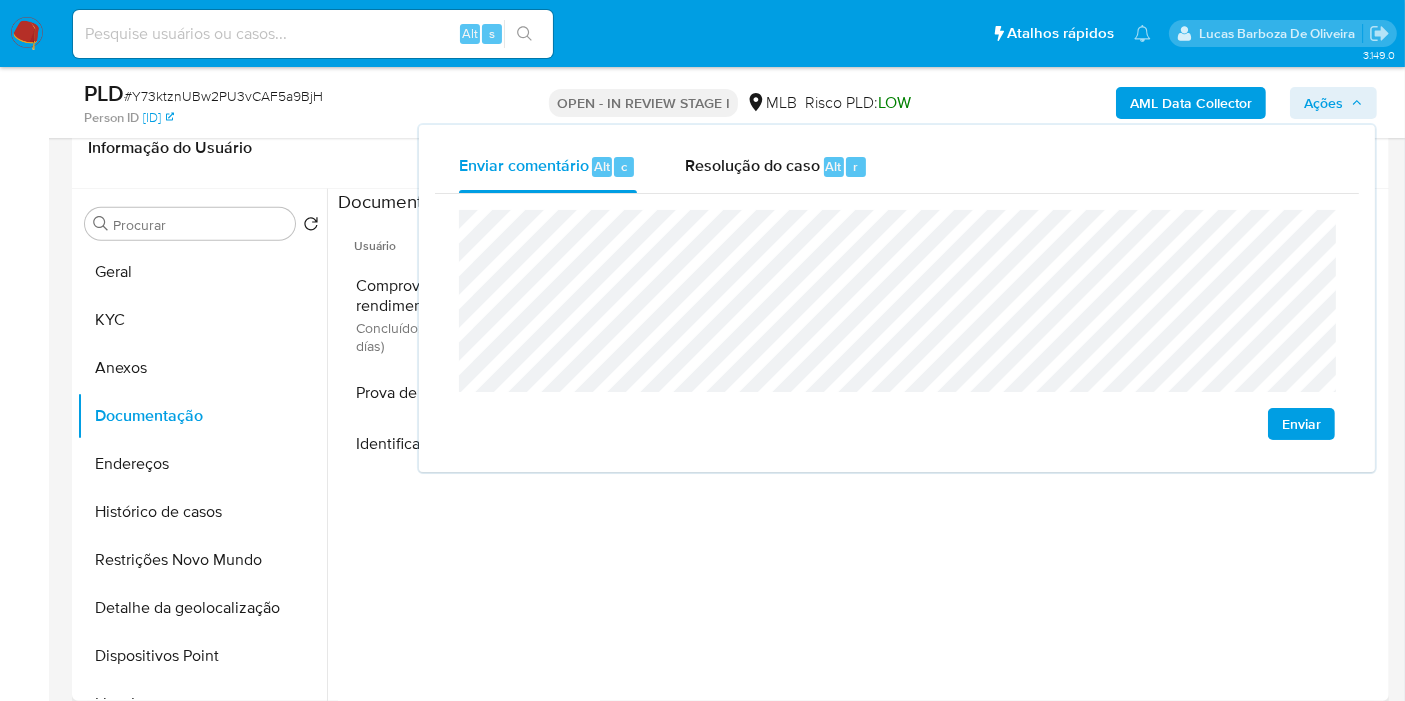 click on "Usuário Comprovante de rendimentos Concluído: [DATE] (hace 19 días) Prova de vida / Selfie Identificação" at bounding box center (469, 502) 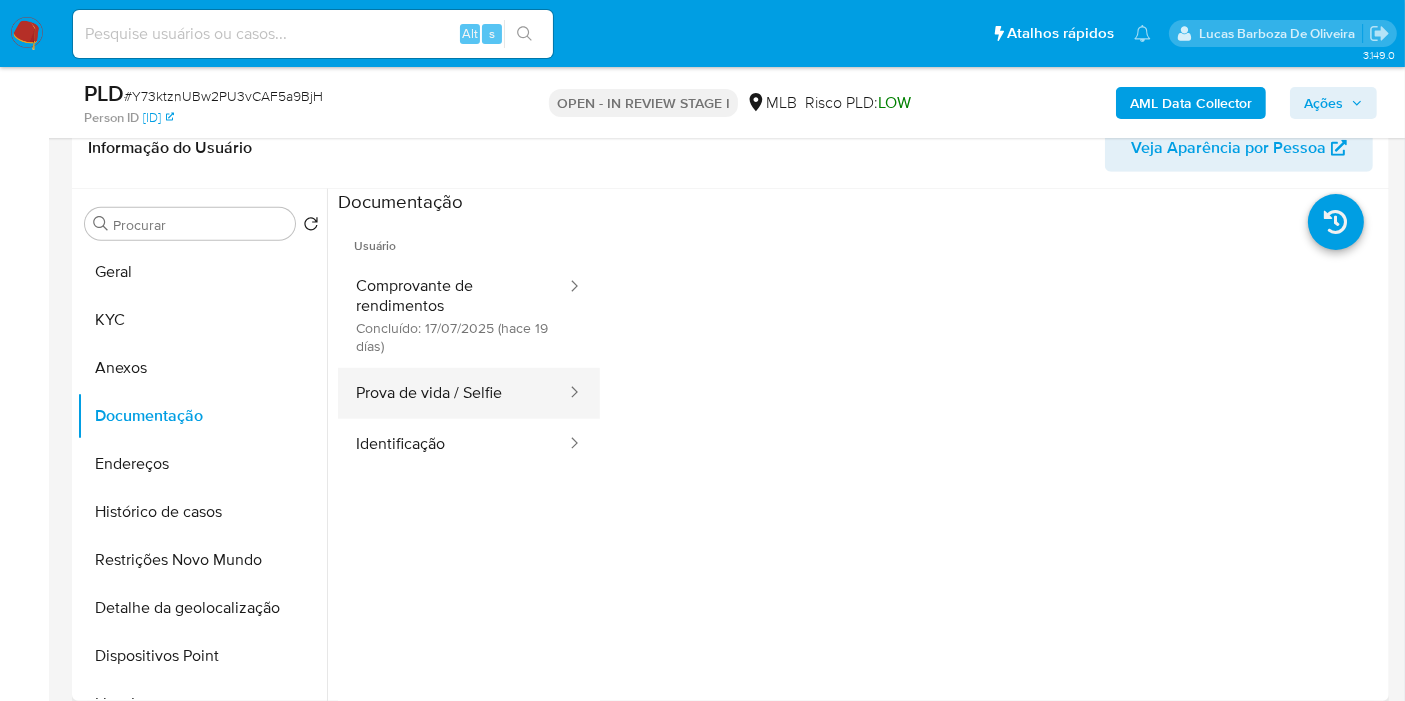 click on "Prova de vida / Selfie" at bounding box center [453, 393] 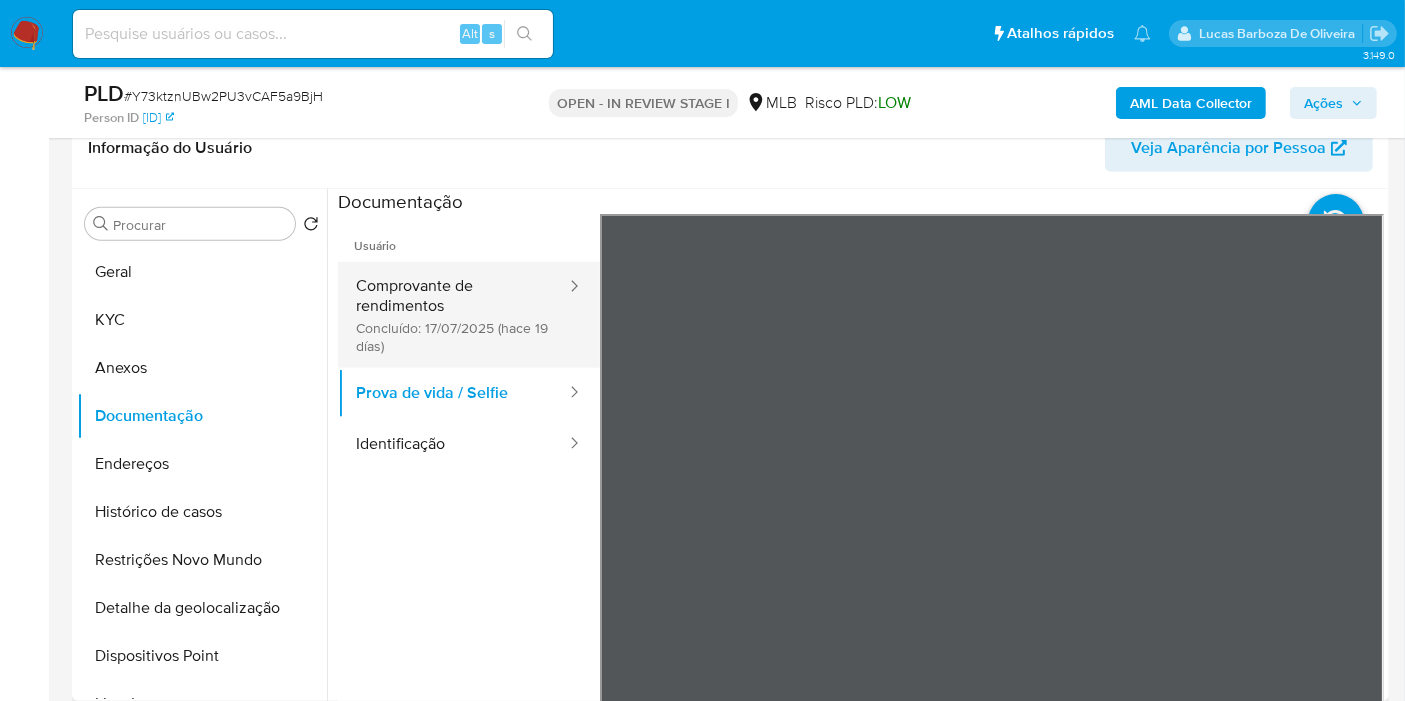click on "Comprovante de rendimentos Concluído: 17/07/2025 (hace 19 días)" at bounding box center [453, 315] 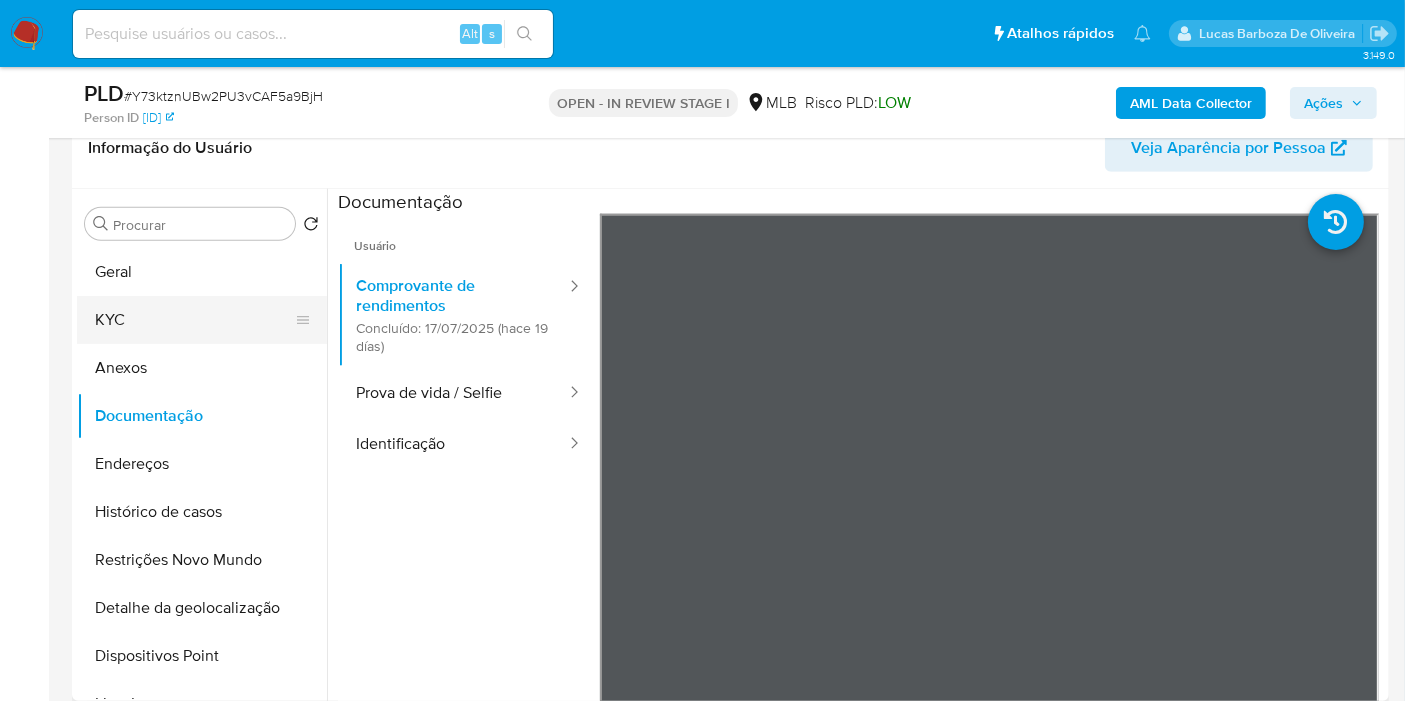 click on "KYC" at bounding box center (194, 320) 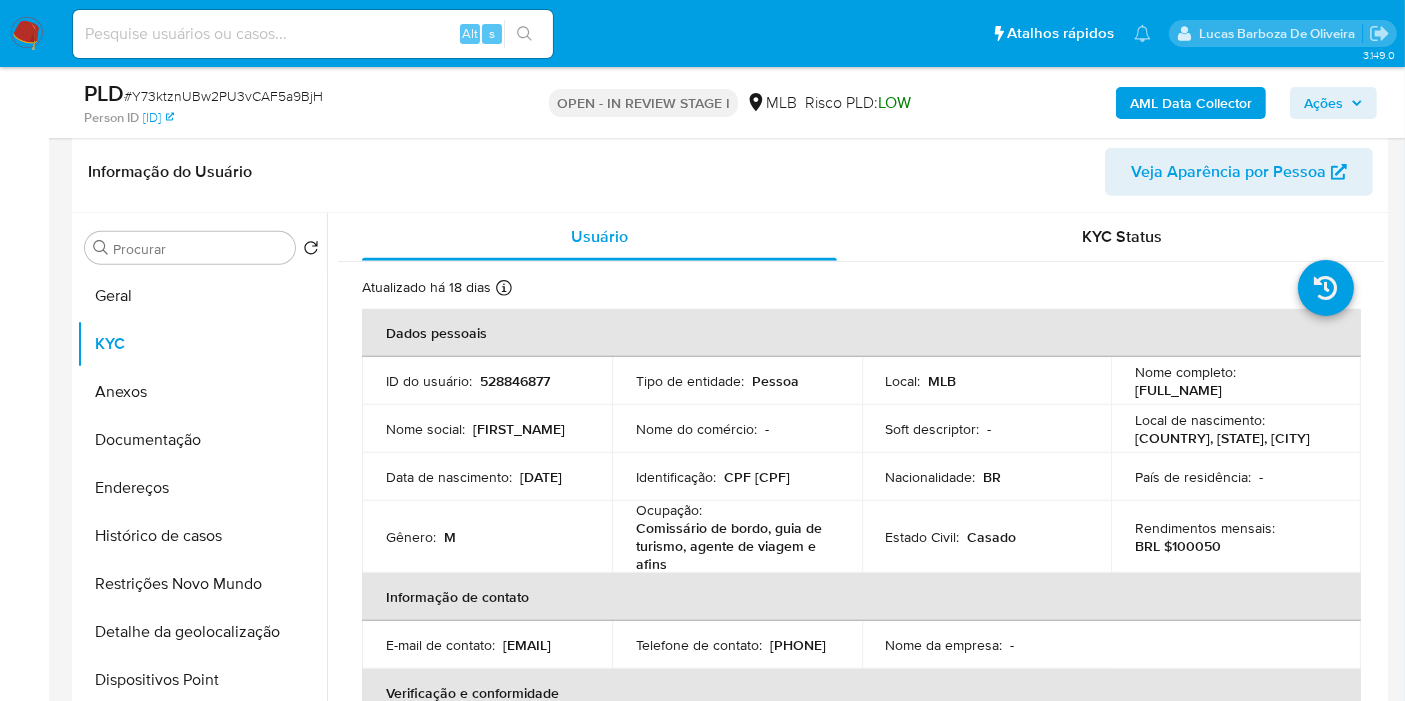 click on "Ações" at bounding box center (1323, 103) 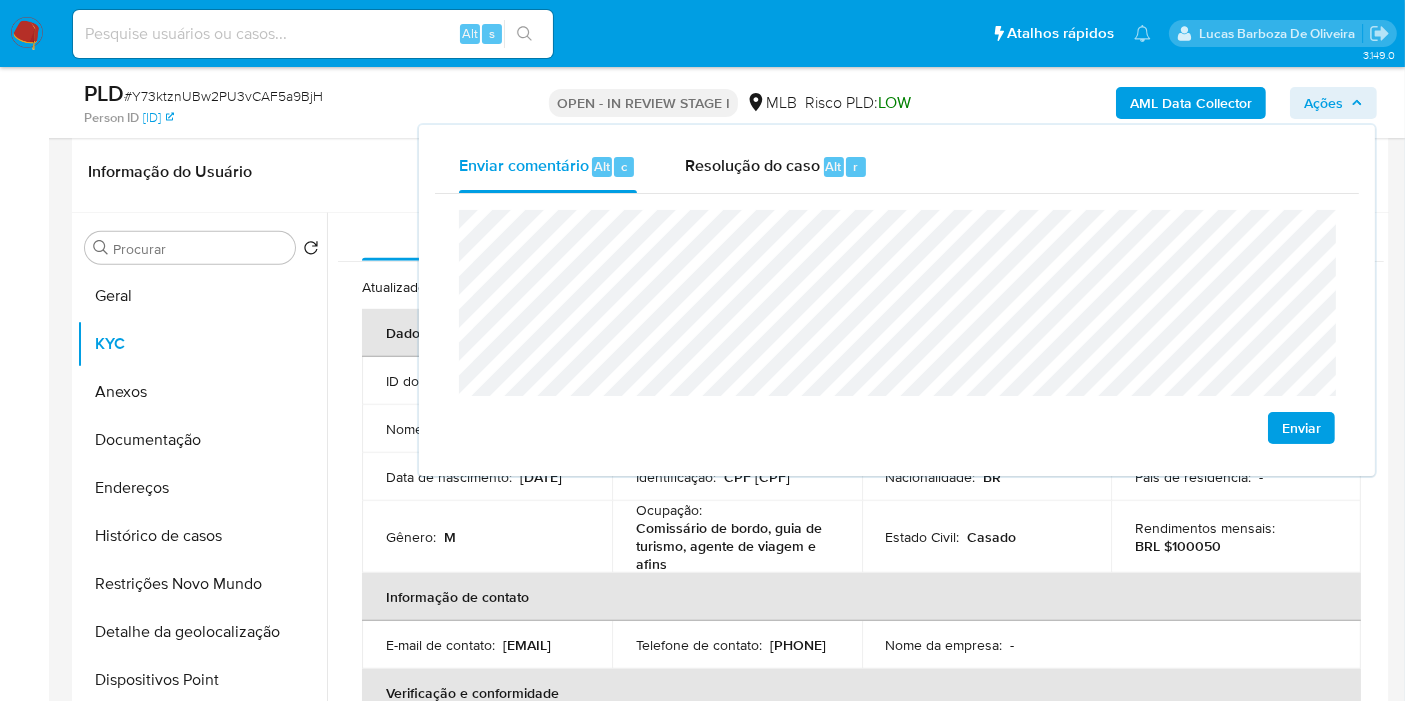 click on "econômica" 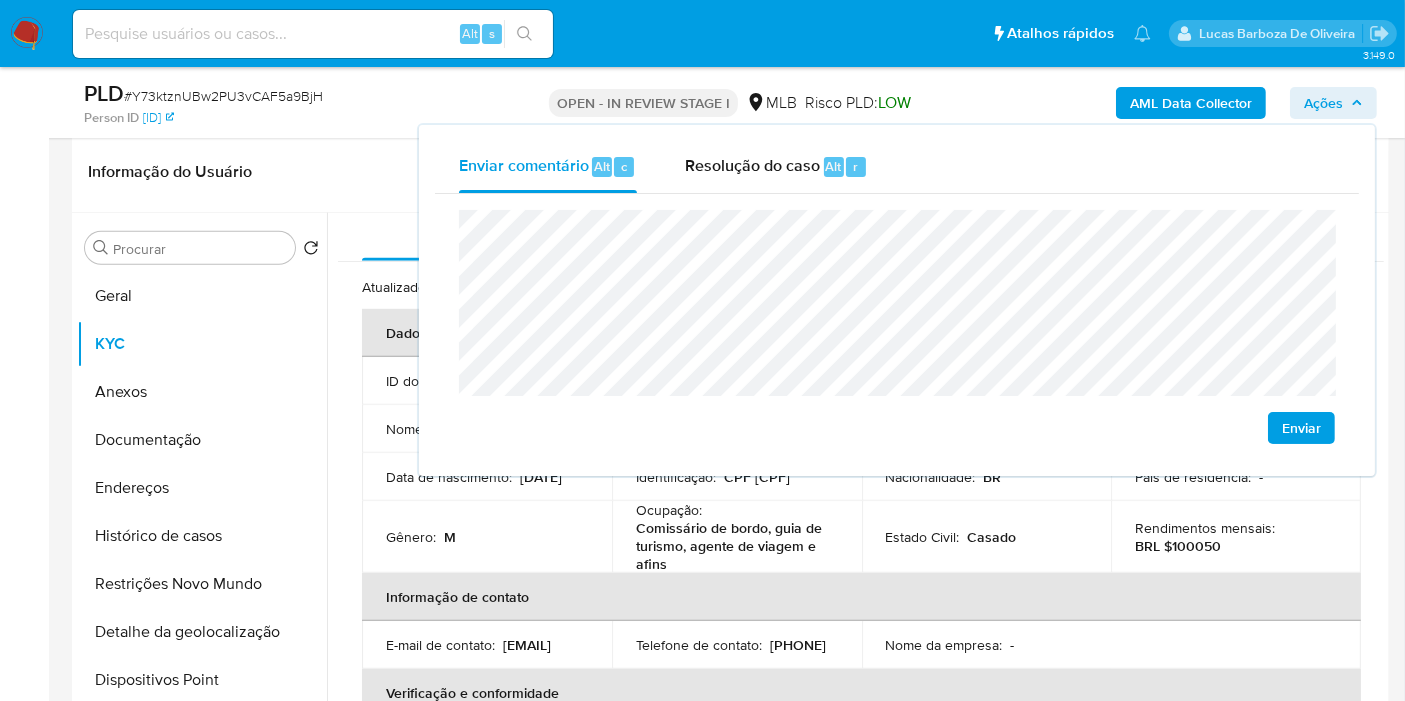 click on "Dados pessoais" at bounding box center (861, 333) 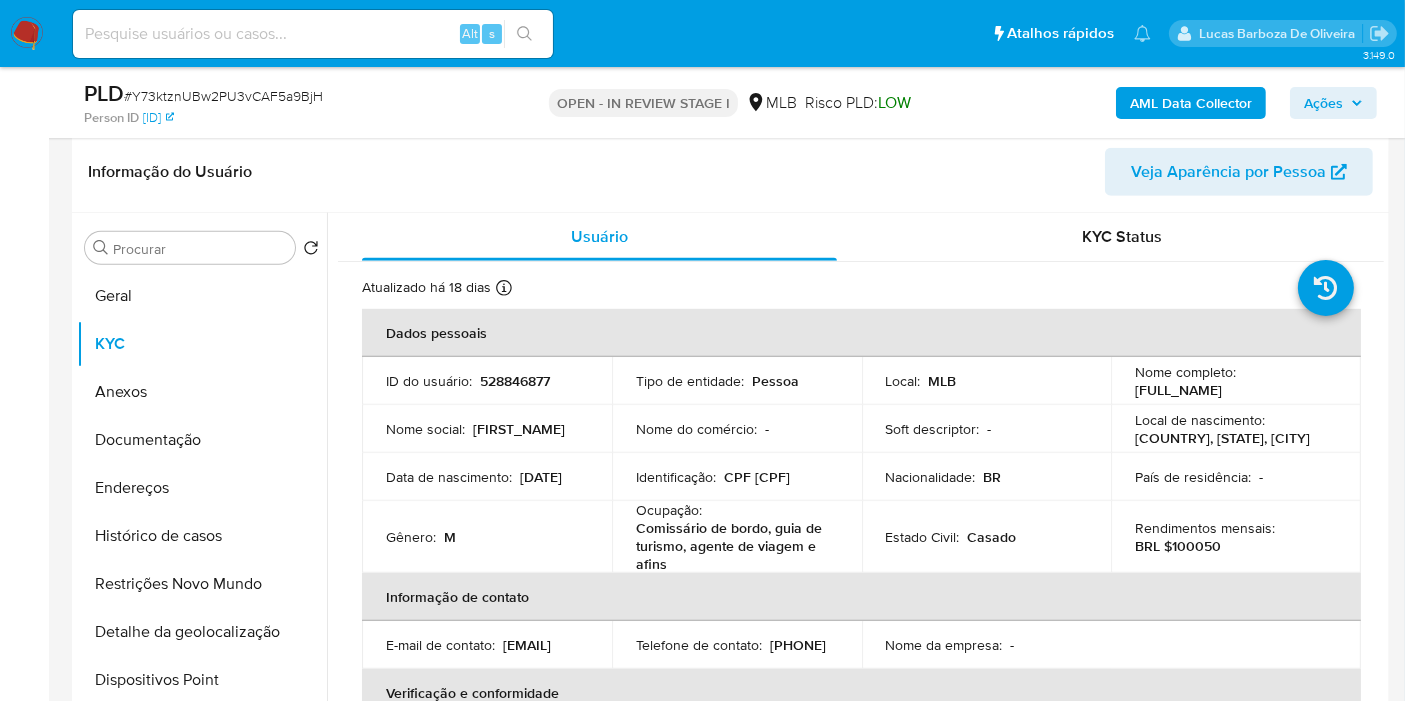 click on "528846877" at bounding box center (515, 381) 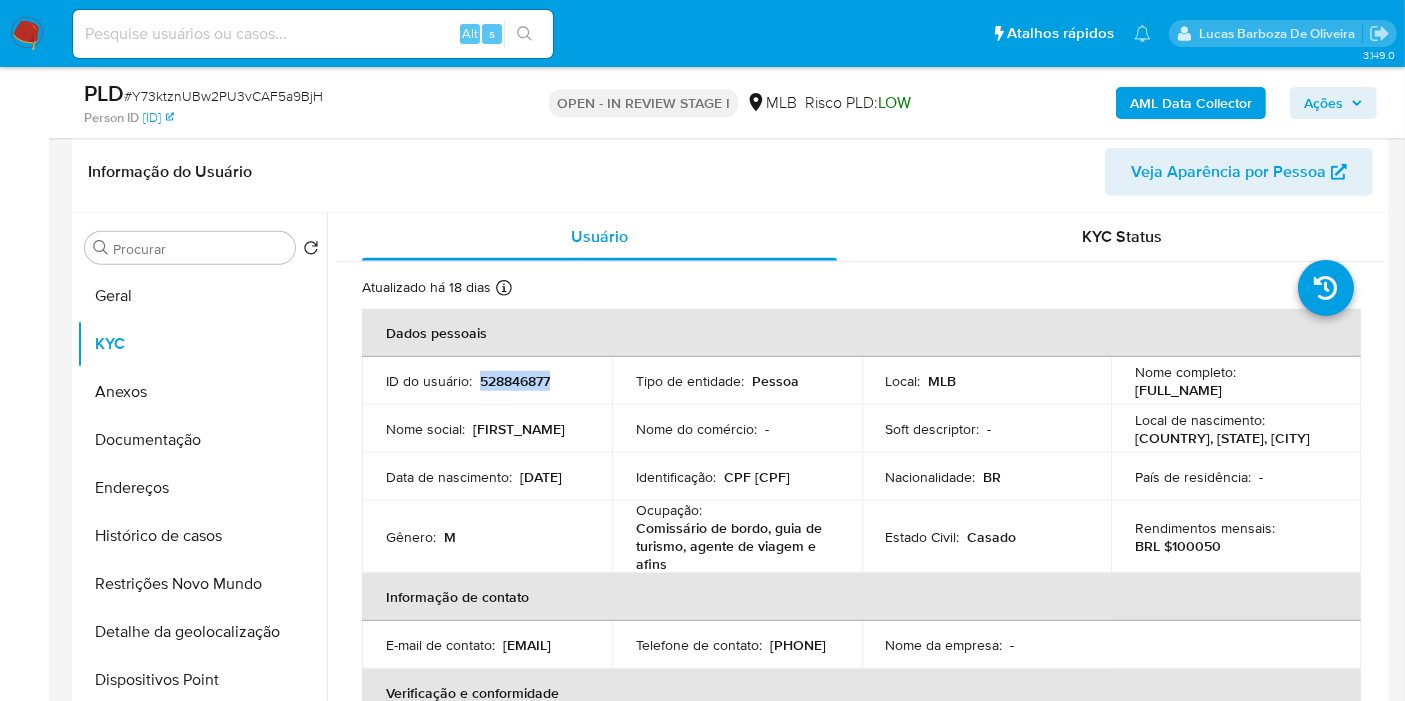 click on "528846877" at bounding box center [515, 381] 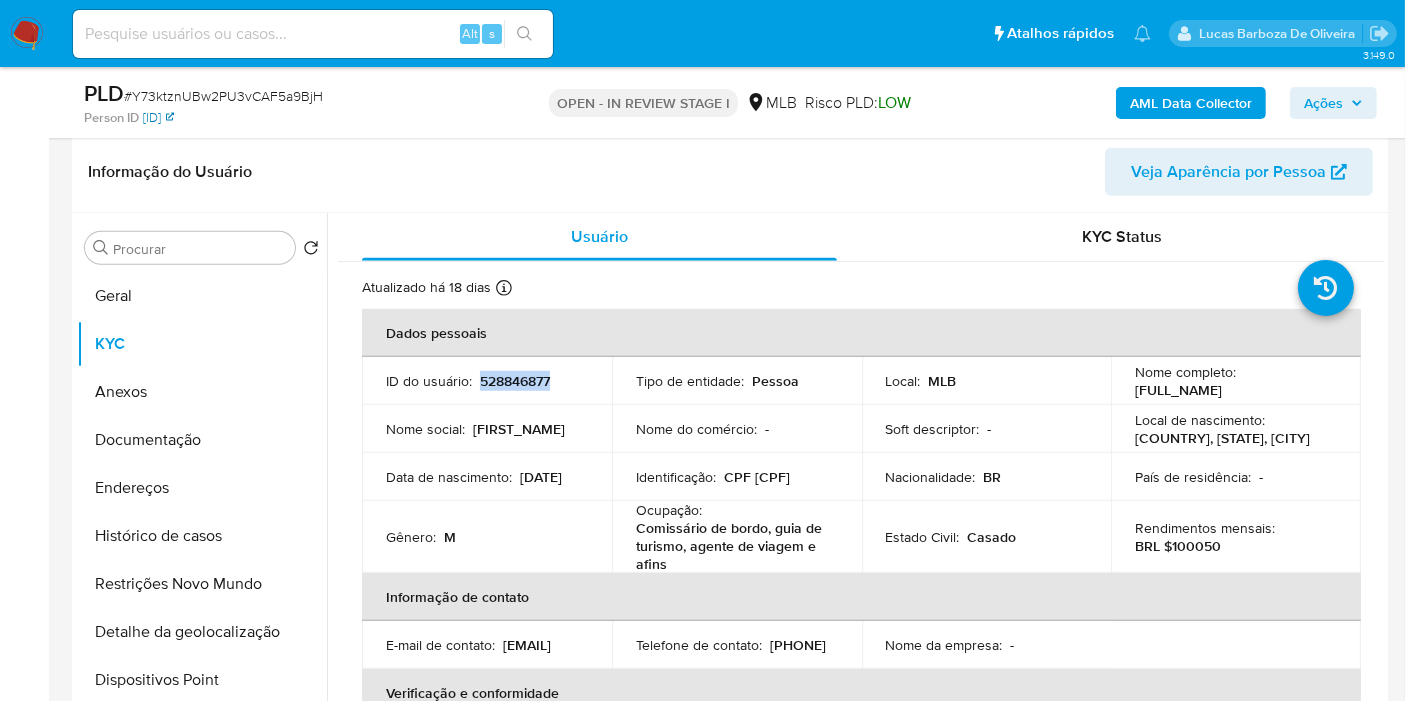 copy on "528846877" 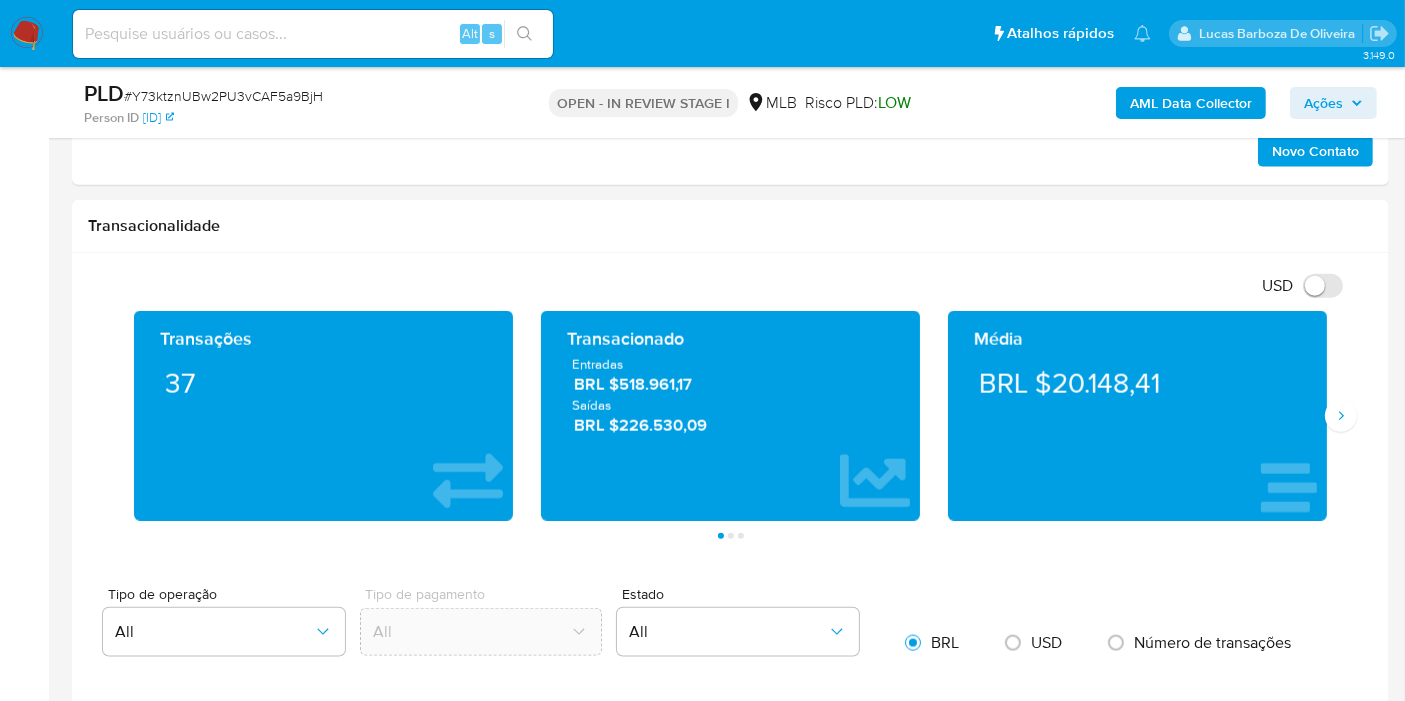 scroll, scrollTop: 2333, scrollLeft: 0, axis: vertical 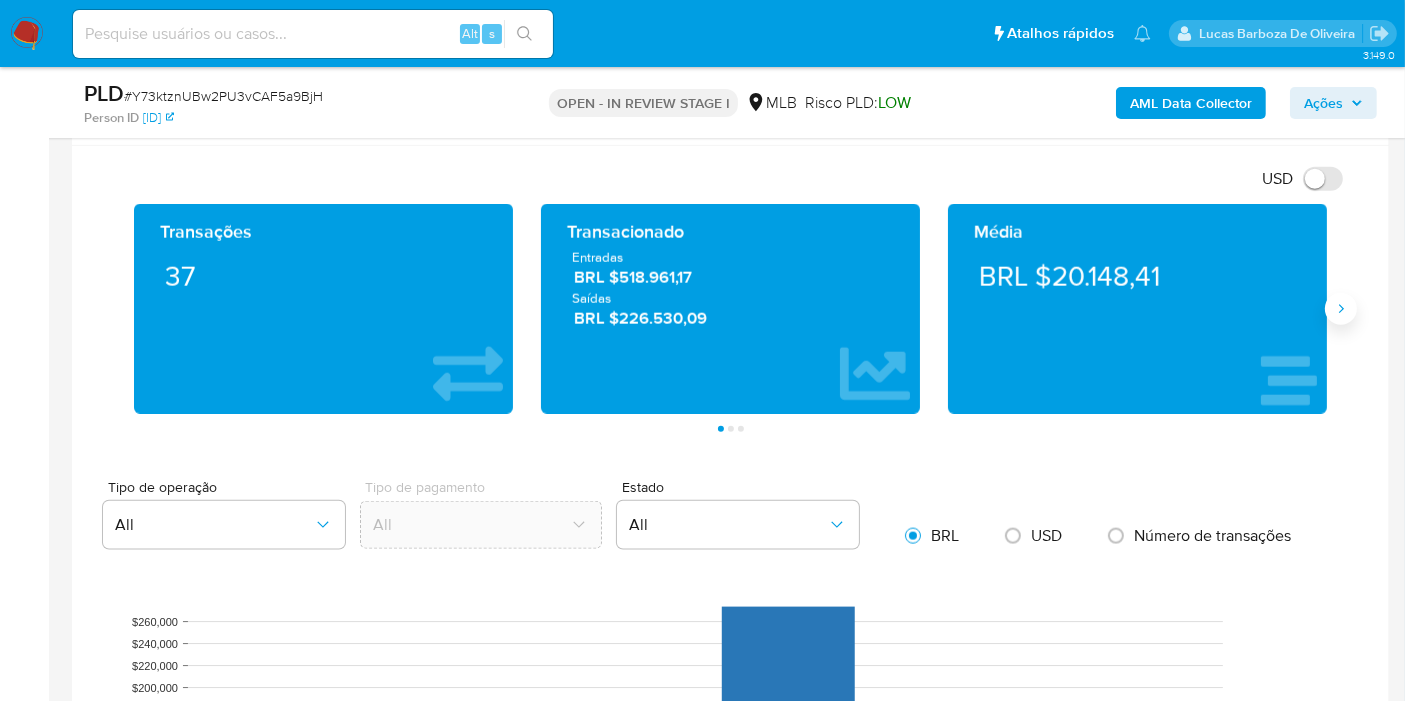 click at bounding box center [1341, 309] 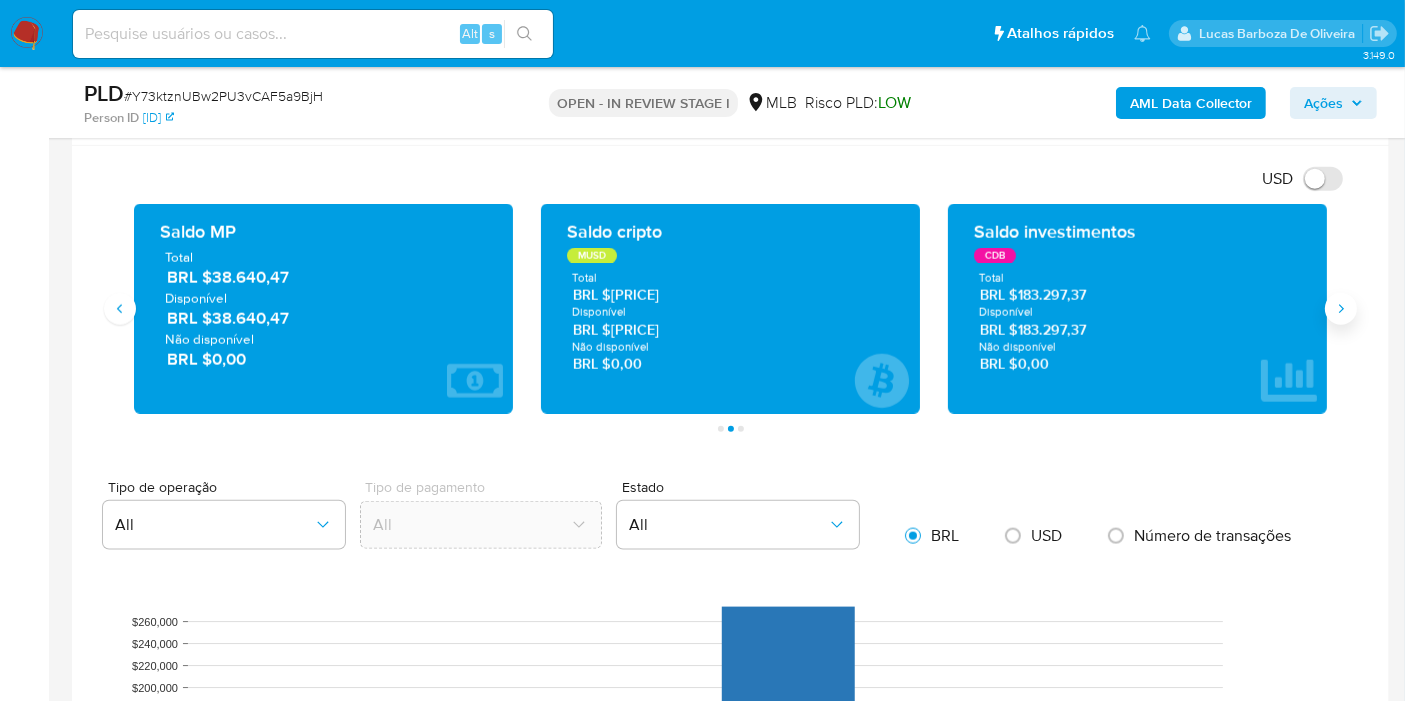 click 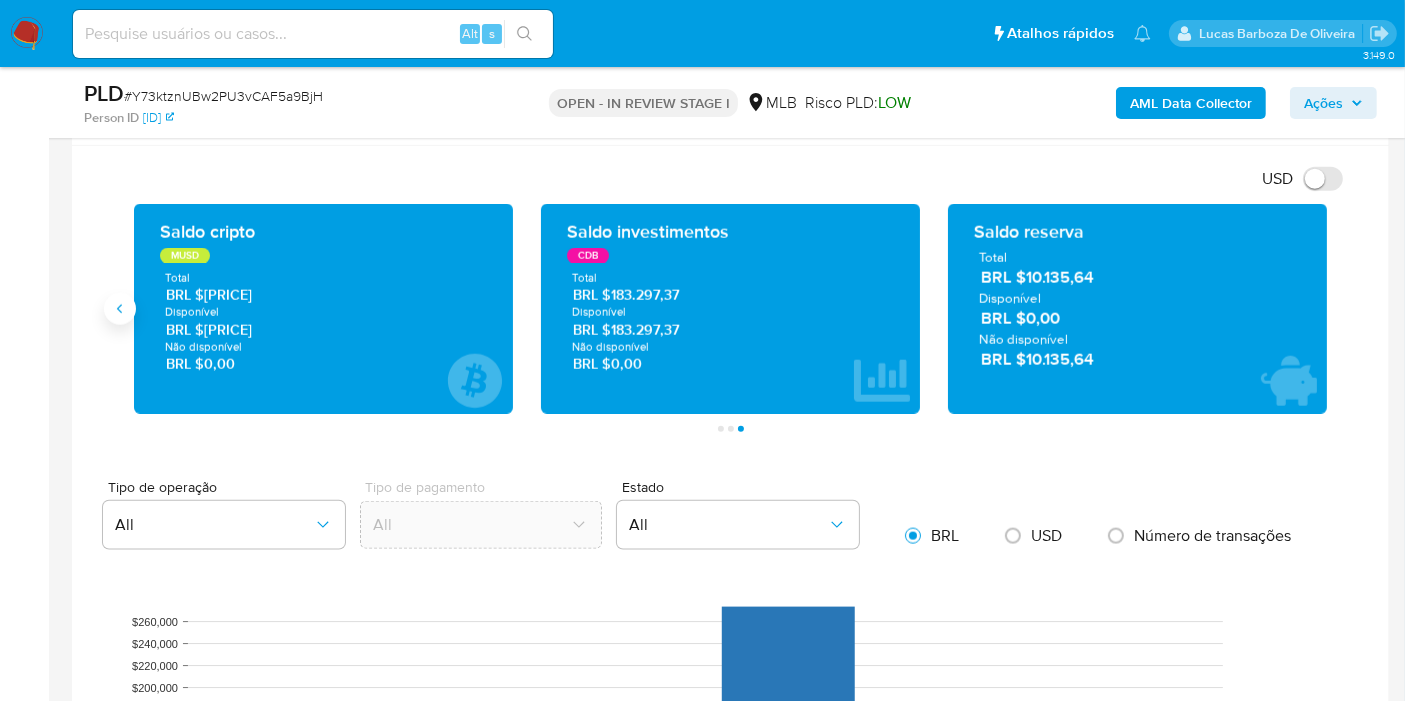 click 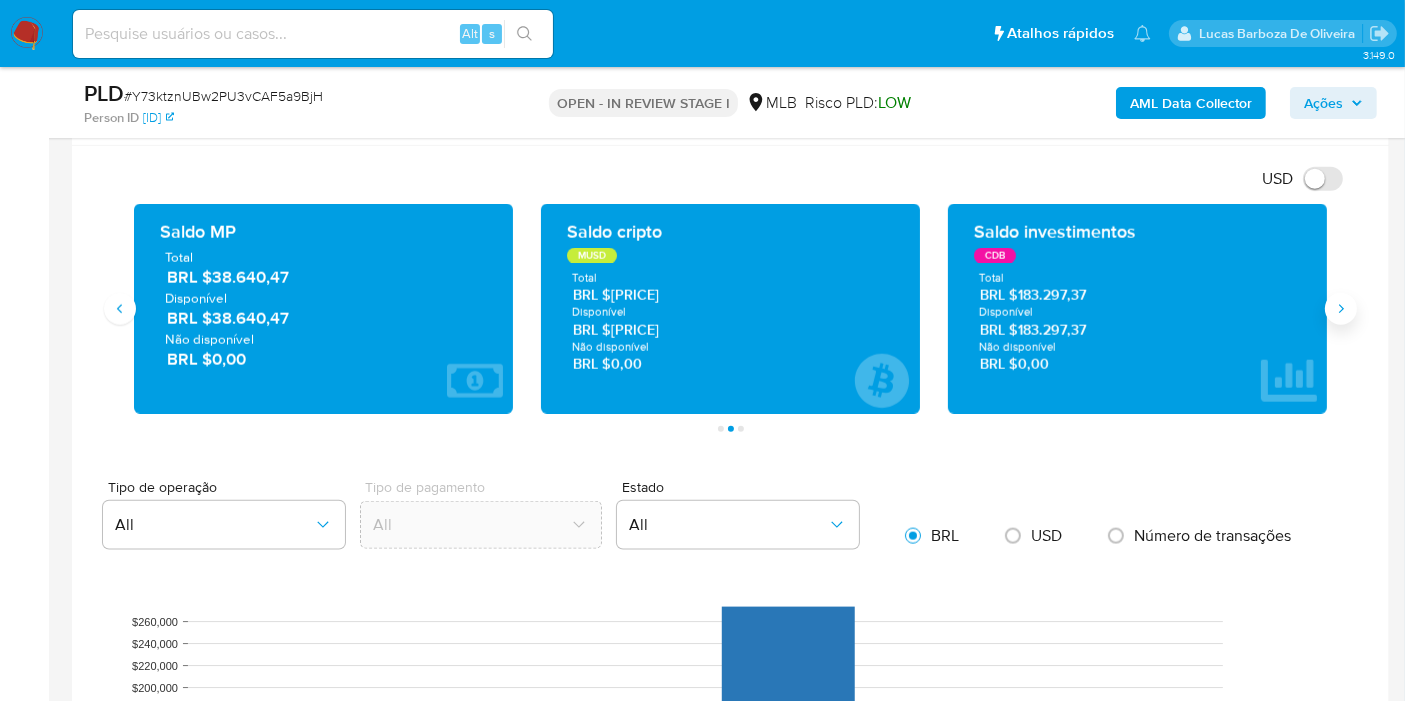 click 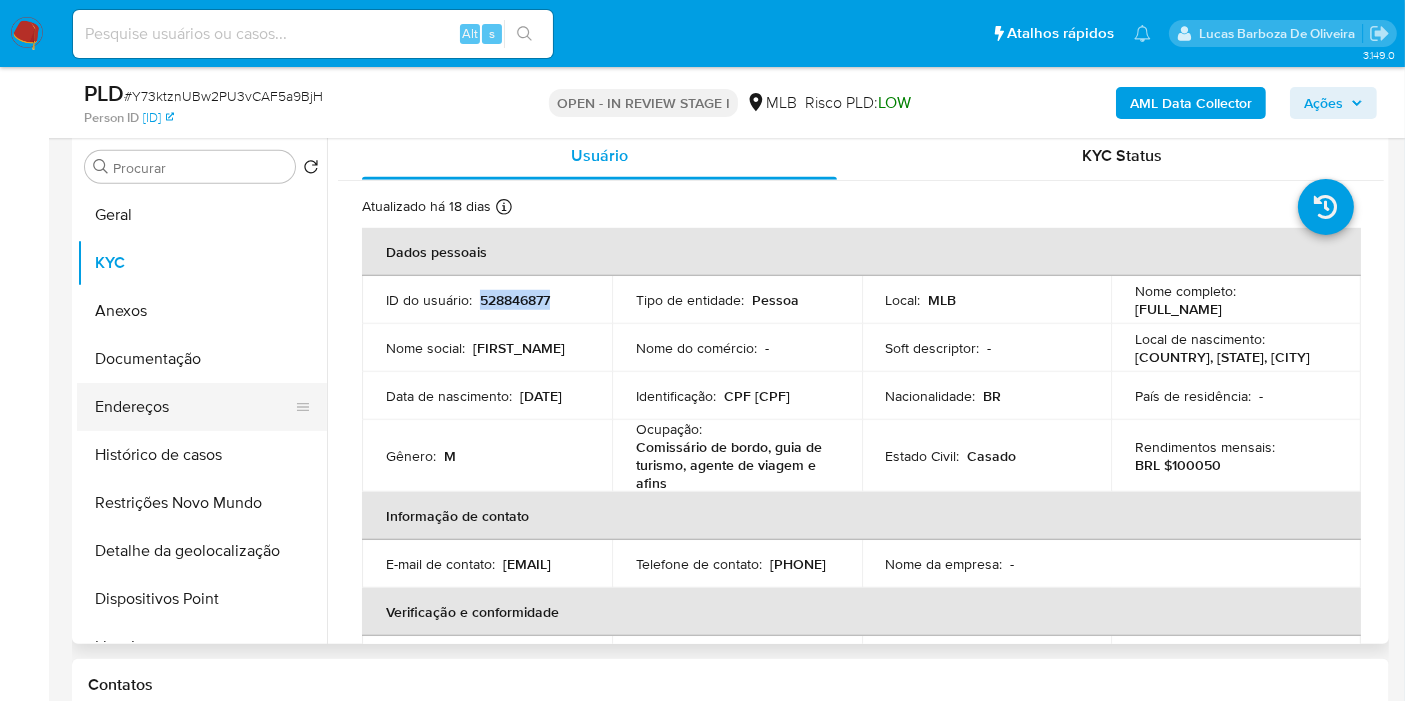 scroll, scrollTop: 1333, scrollLeft: 0, axis: vertical 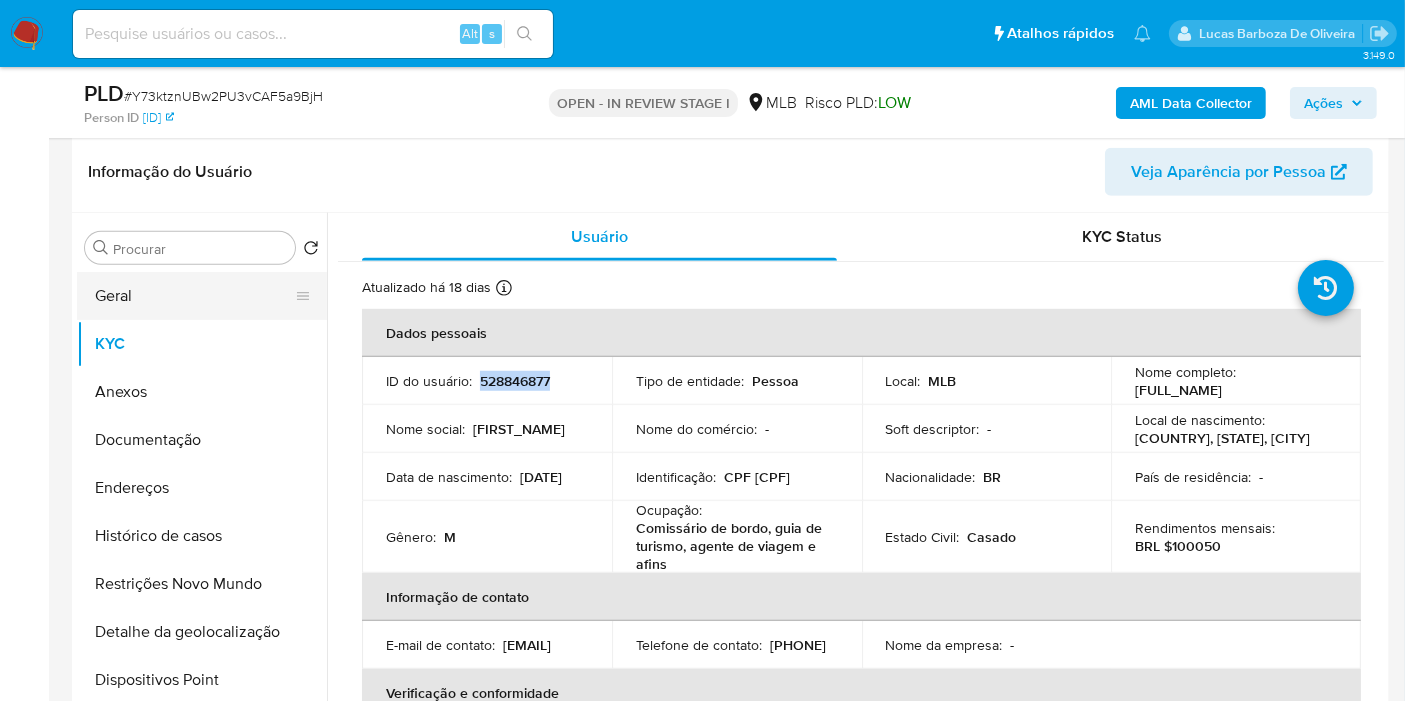 click on "Geral" at bounding box center [194, 296] 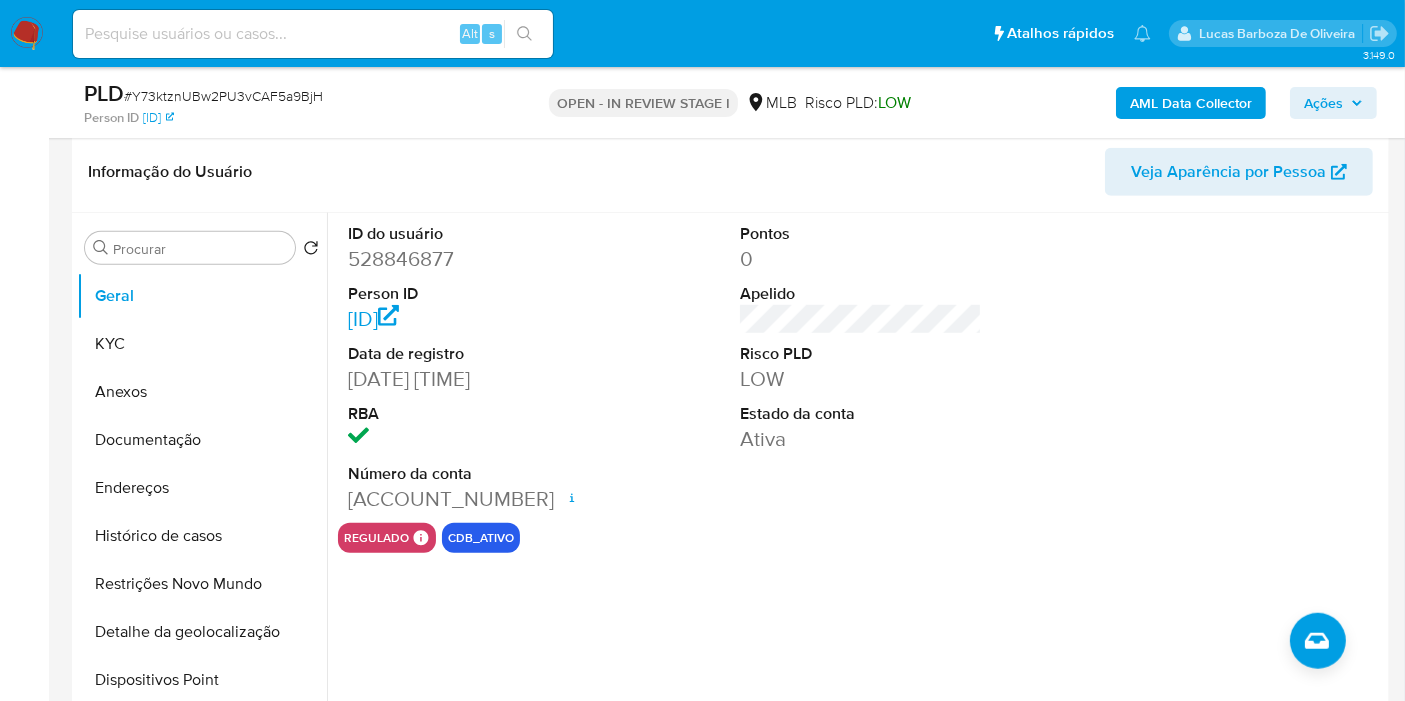 type 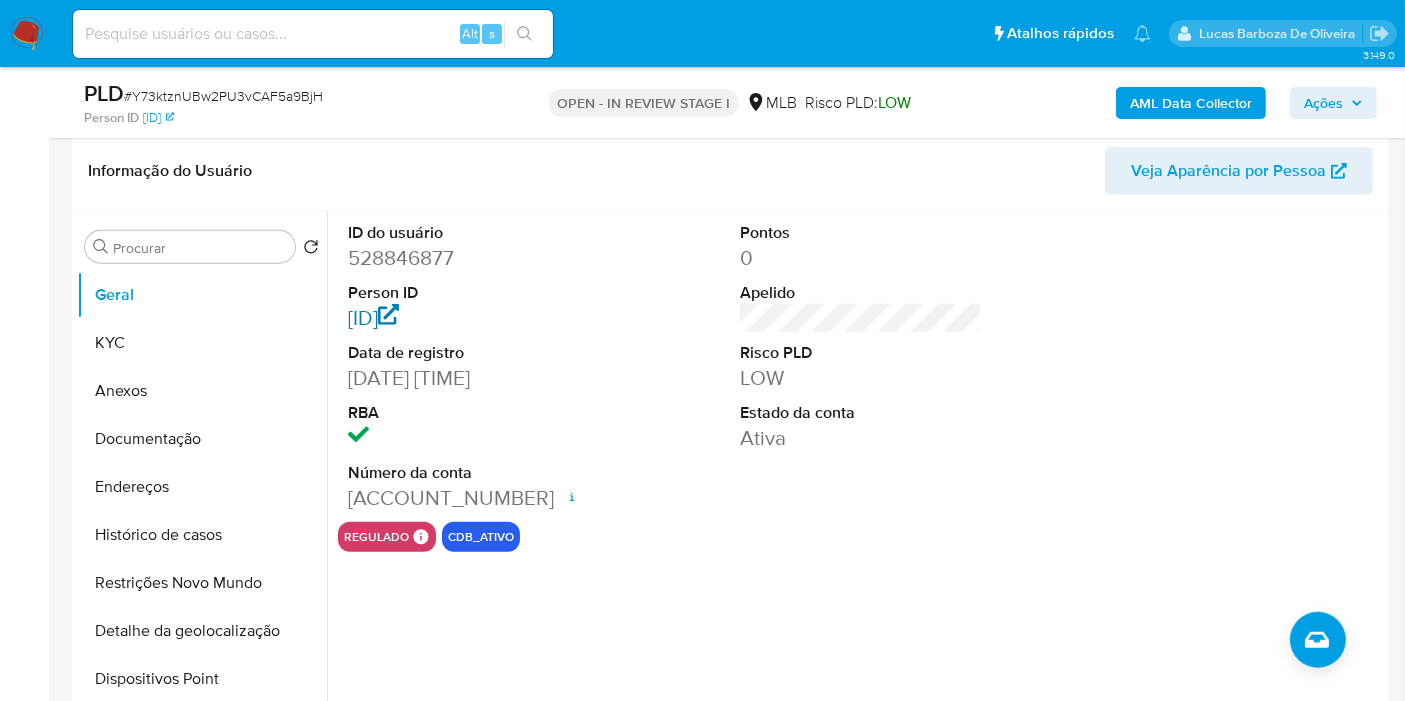scroll, scrollTop: 1333, scrollLeft: 0, axis: vertical 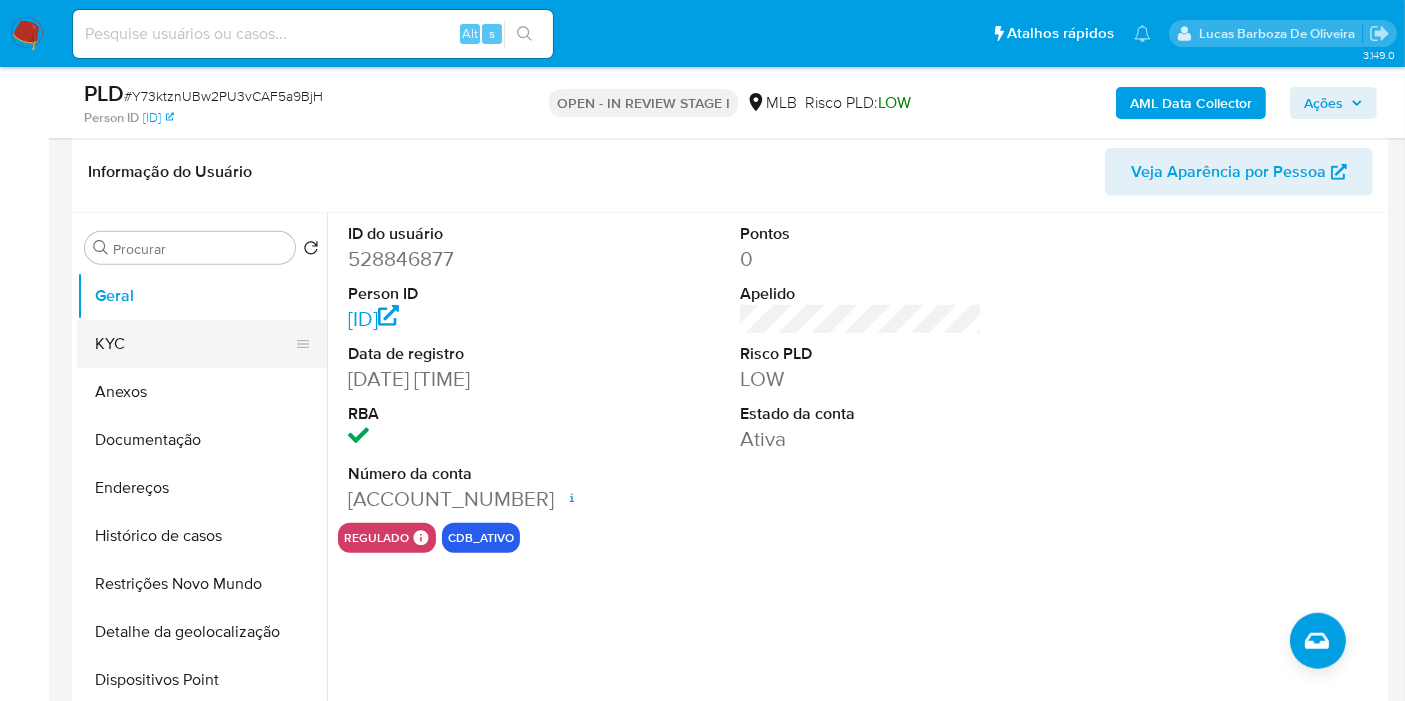click on "KYC" at bounding box center (194, 344) 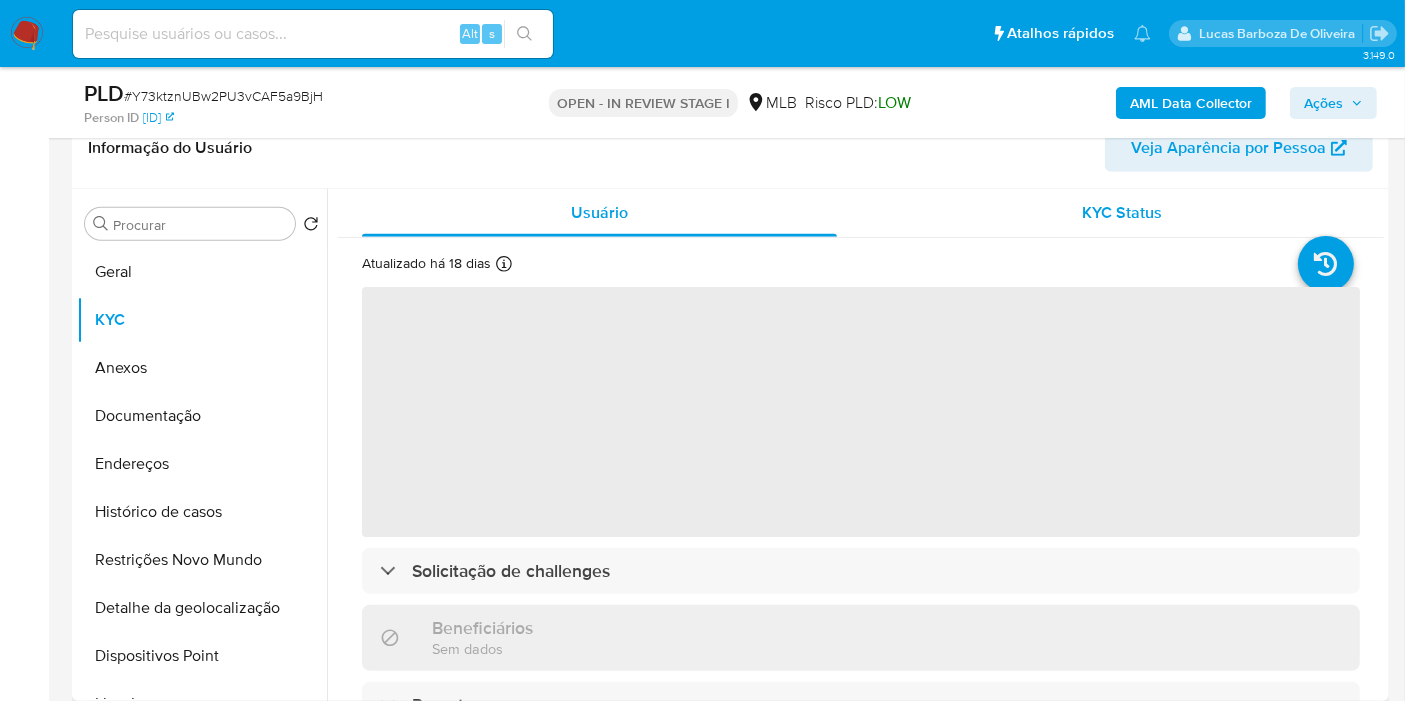 type 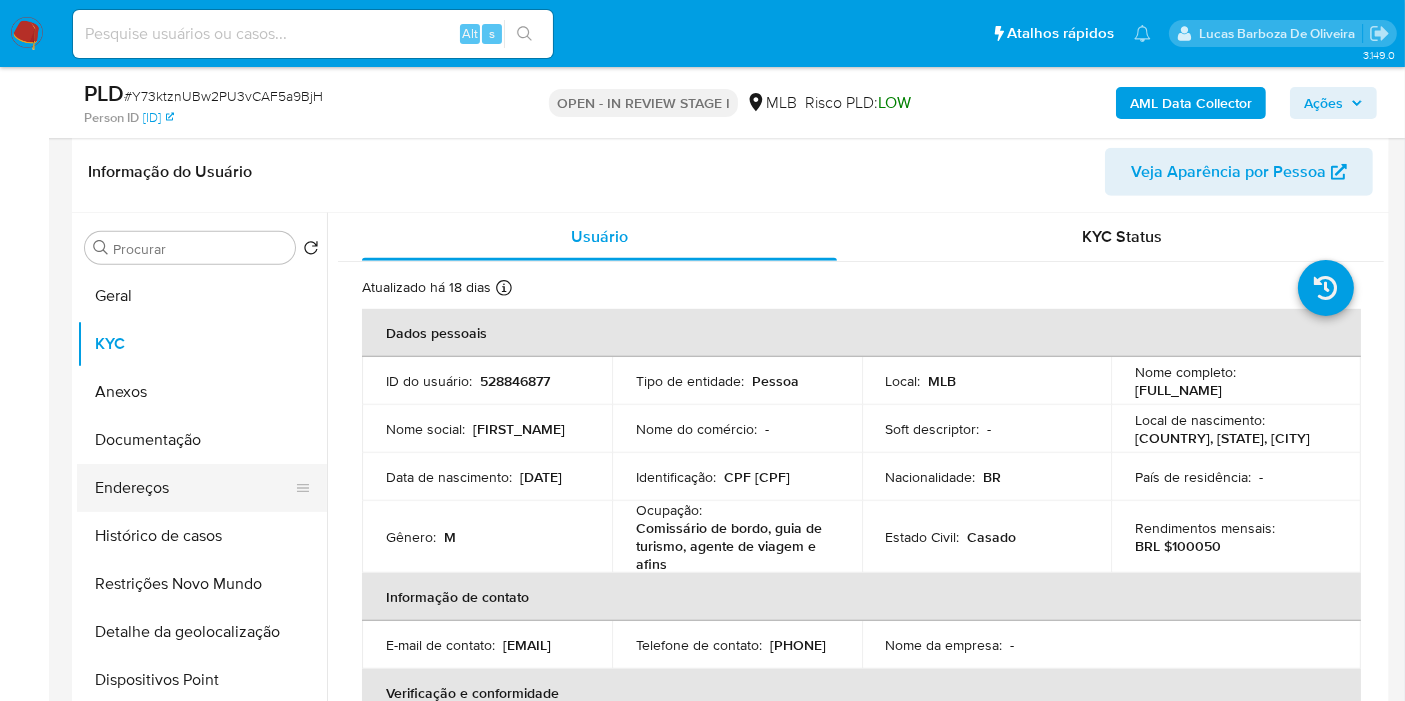 click on "Endereços" at bounding box center [194, 488] 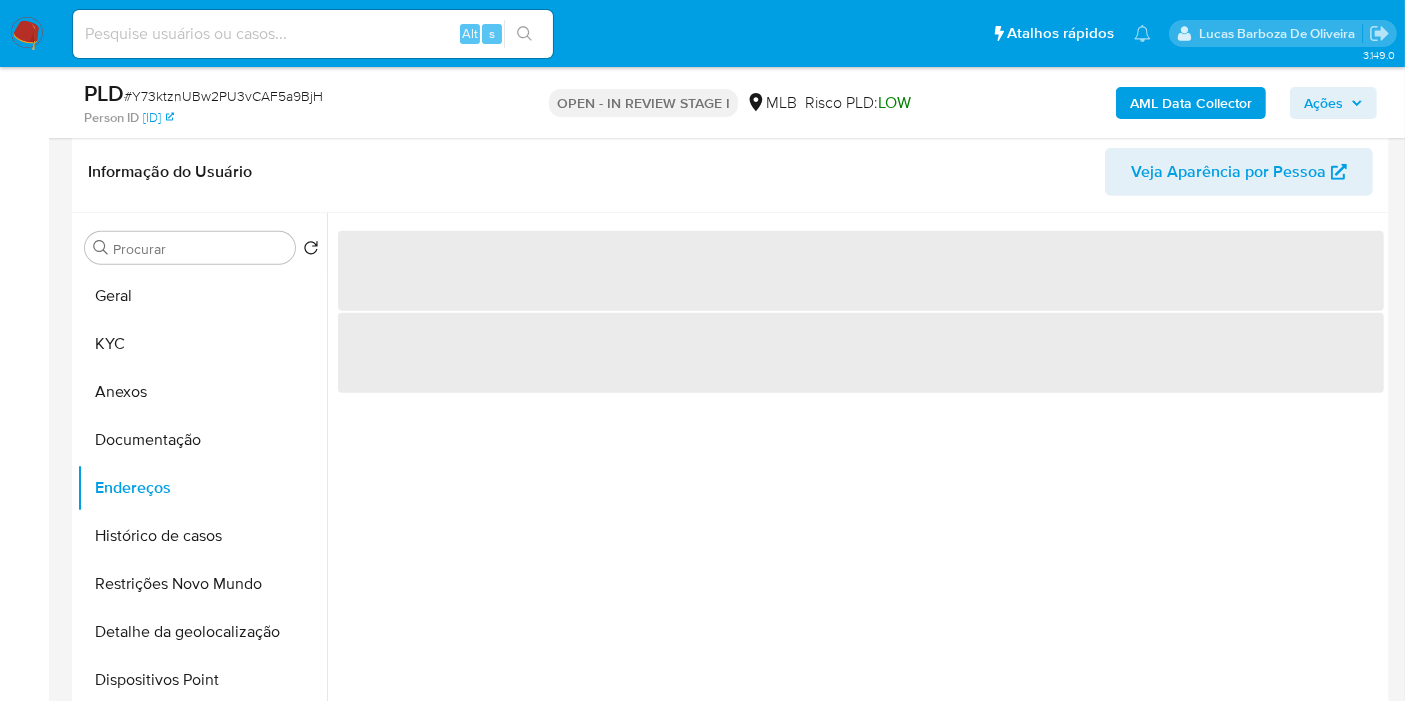 type 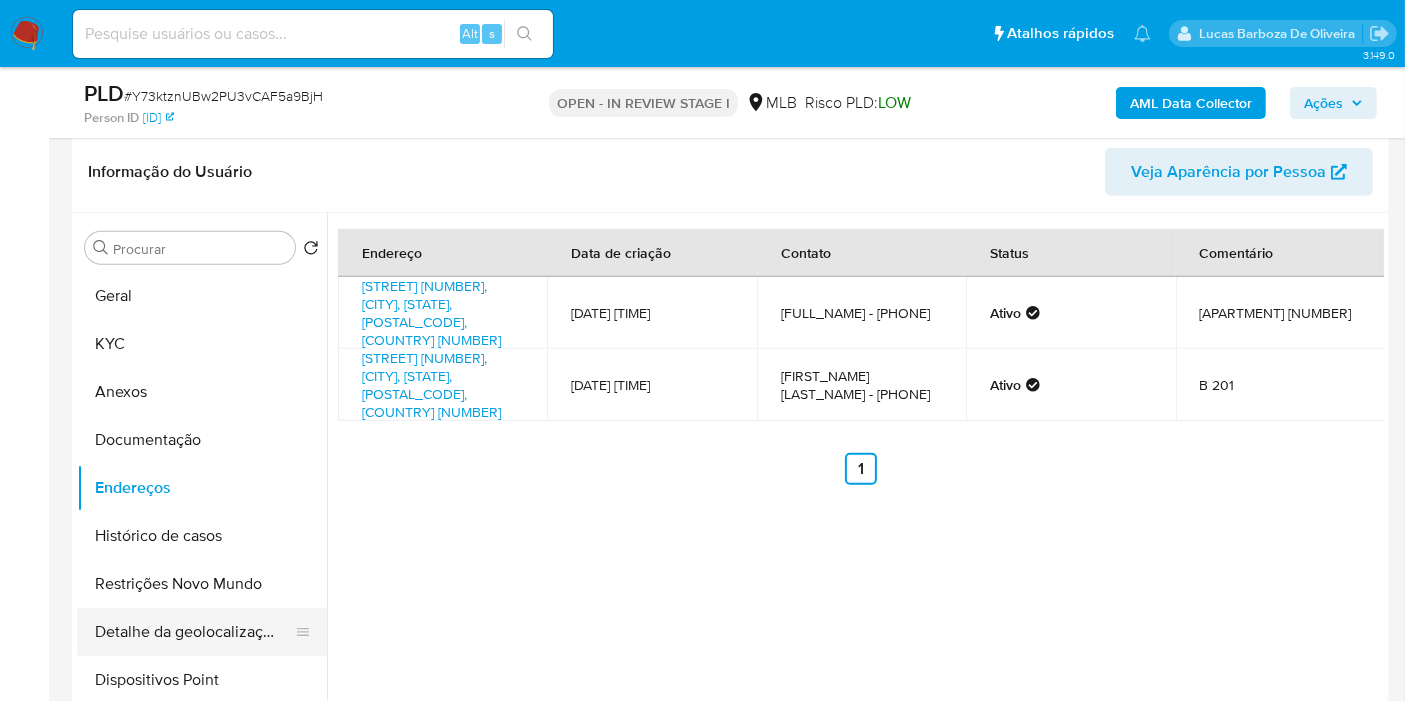 click on "Detalhe da geolocalização" at bounding box center [194, 632] 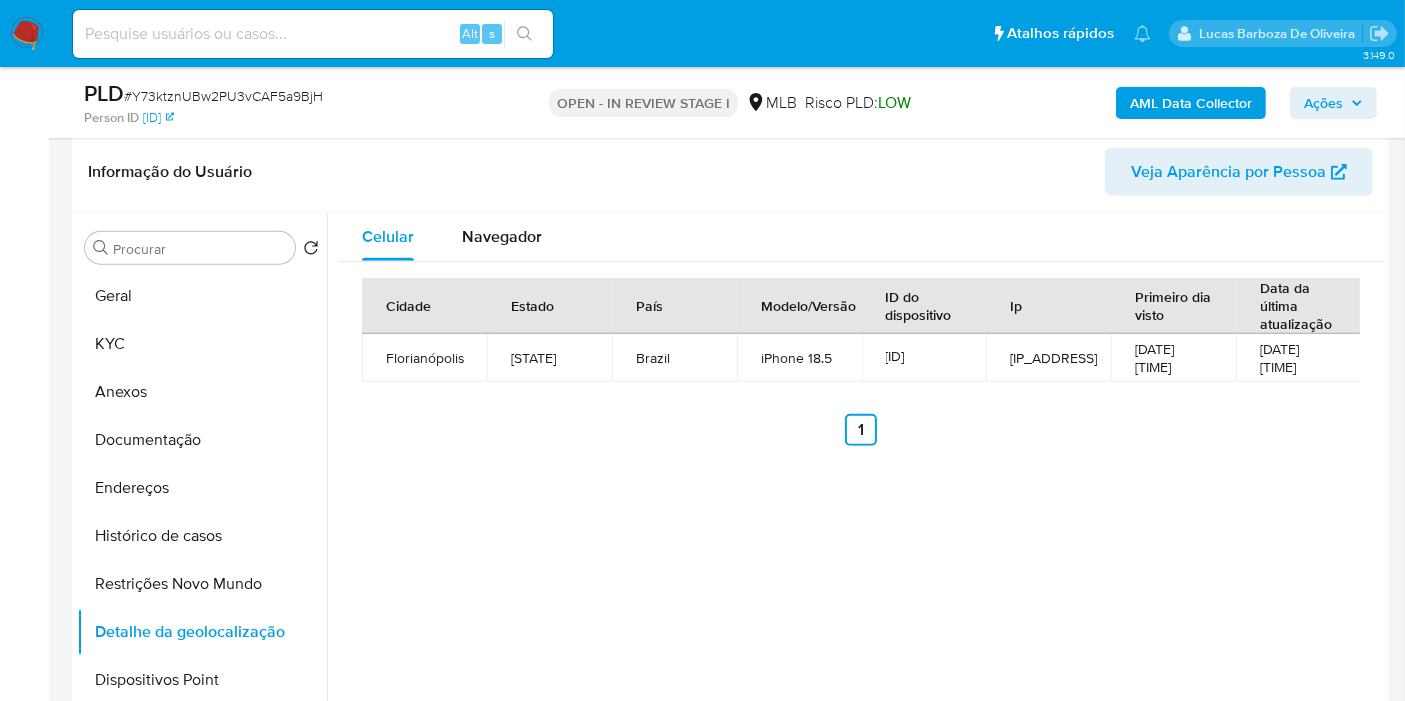 type 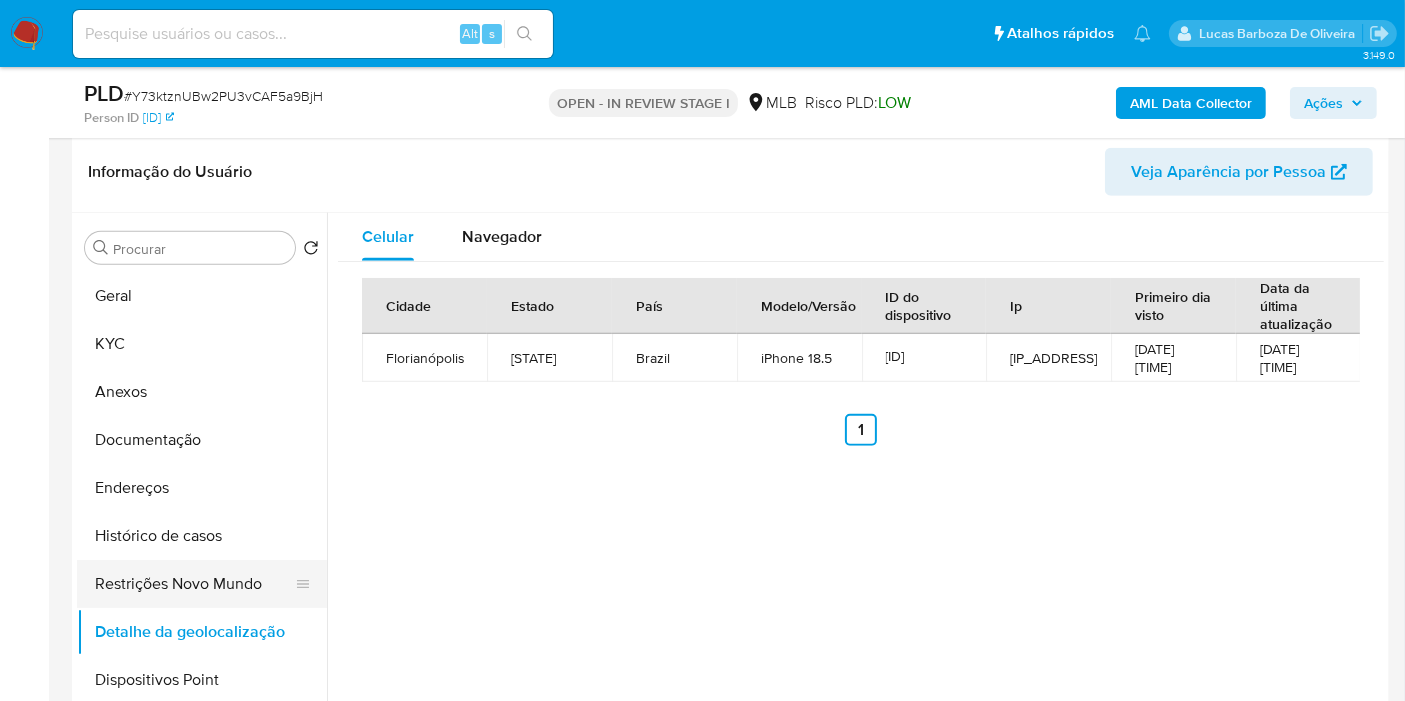 click on "Restrições Novo Mundo" at bounding box center (194, 584) 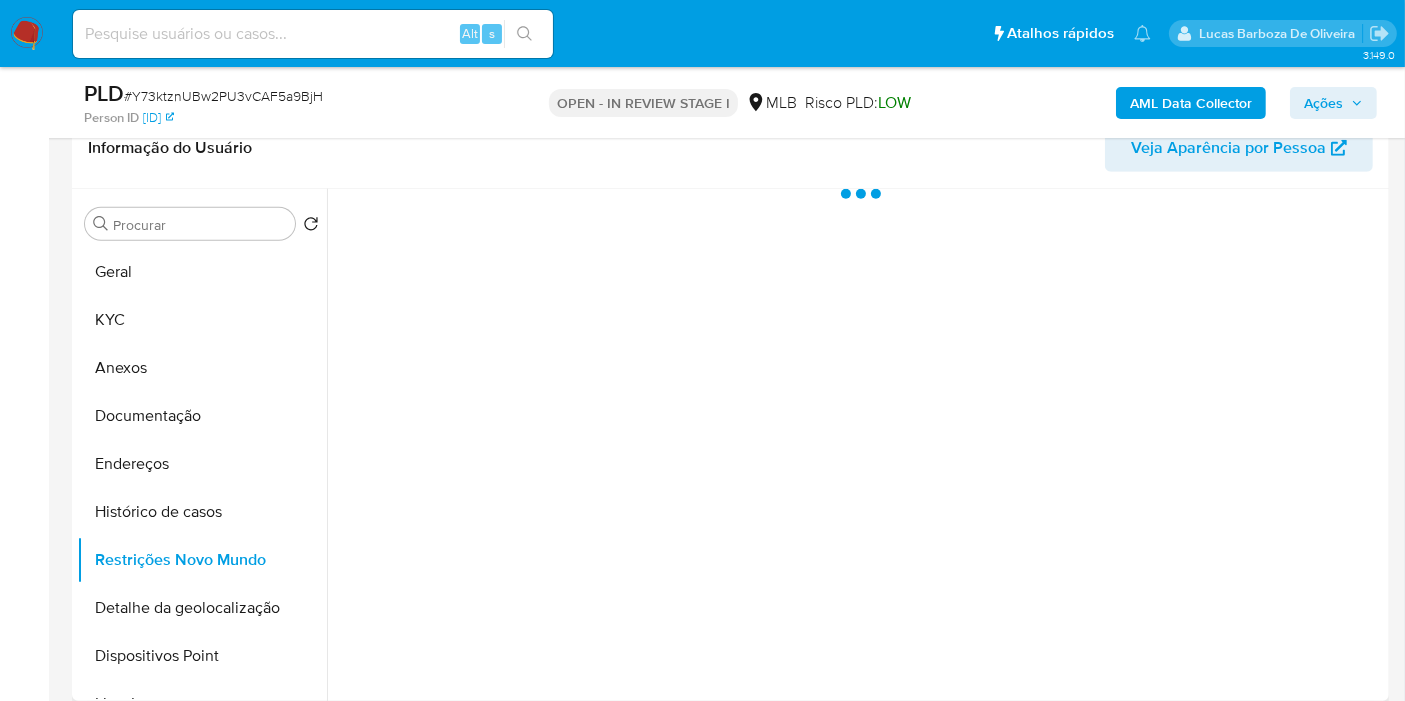 type 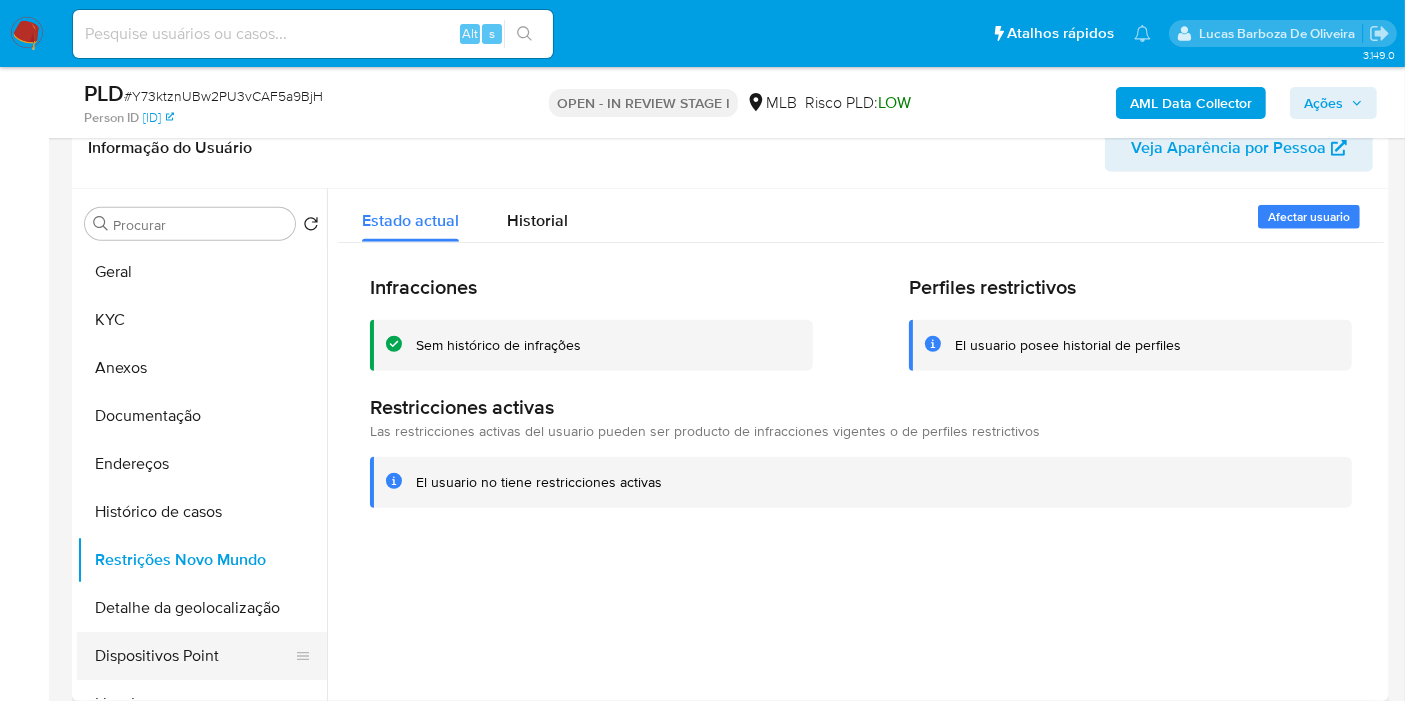 click on "Dispositivos Point" at bounding box center (194, 656) 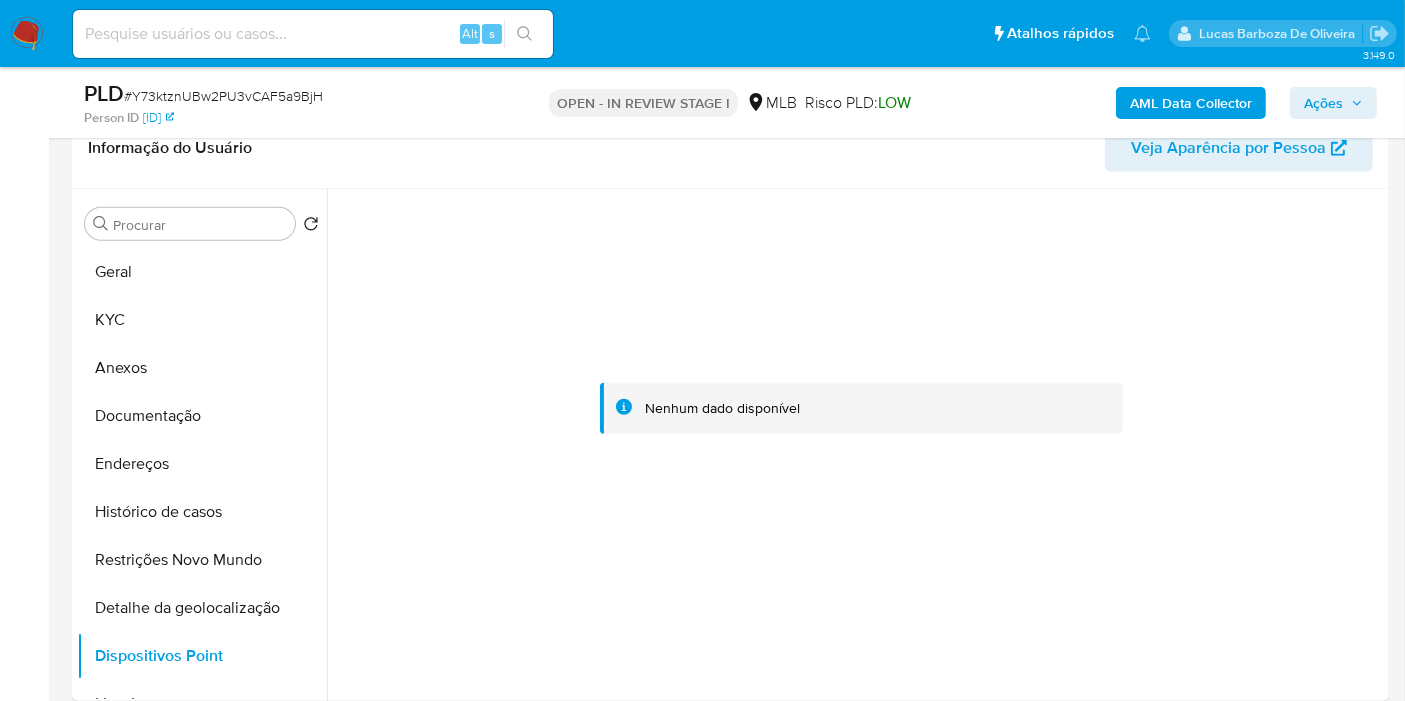 type 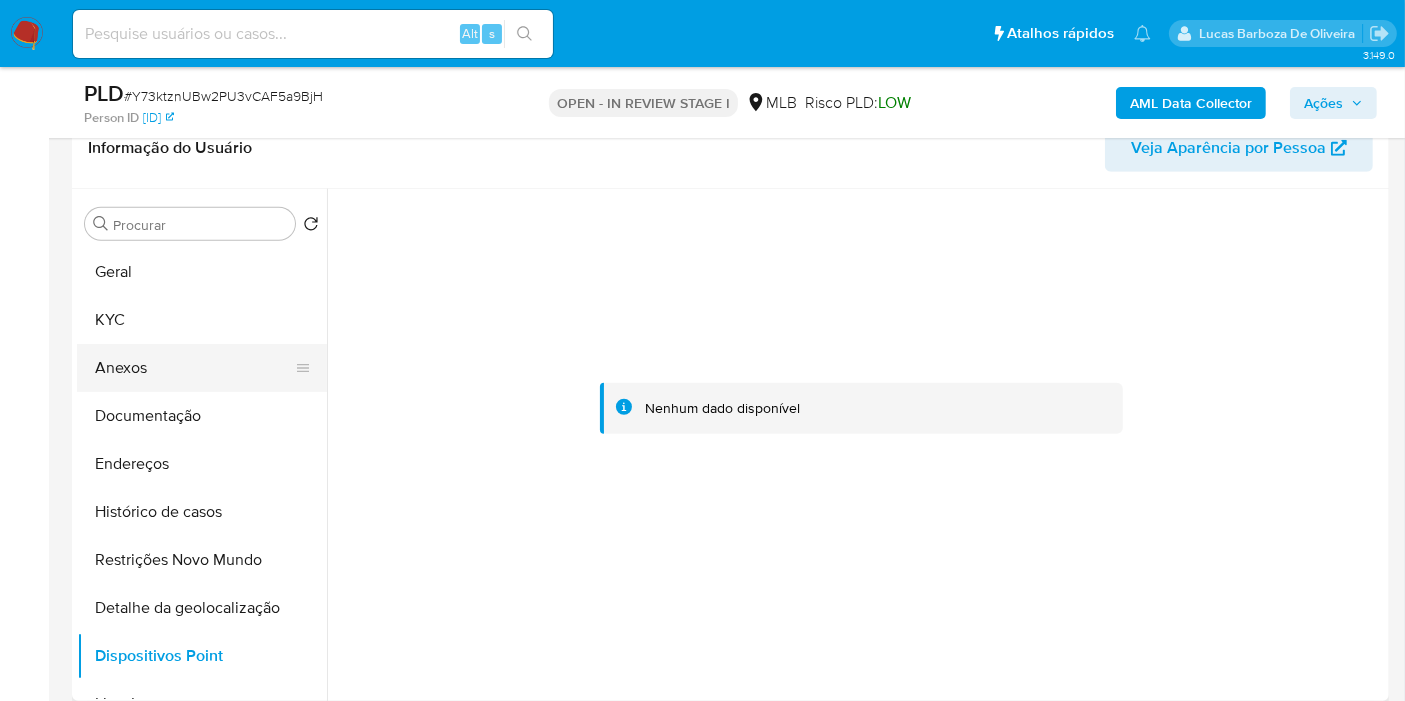 click on "Anexos" at bounding box center (194, 368) 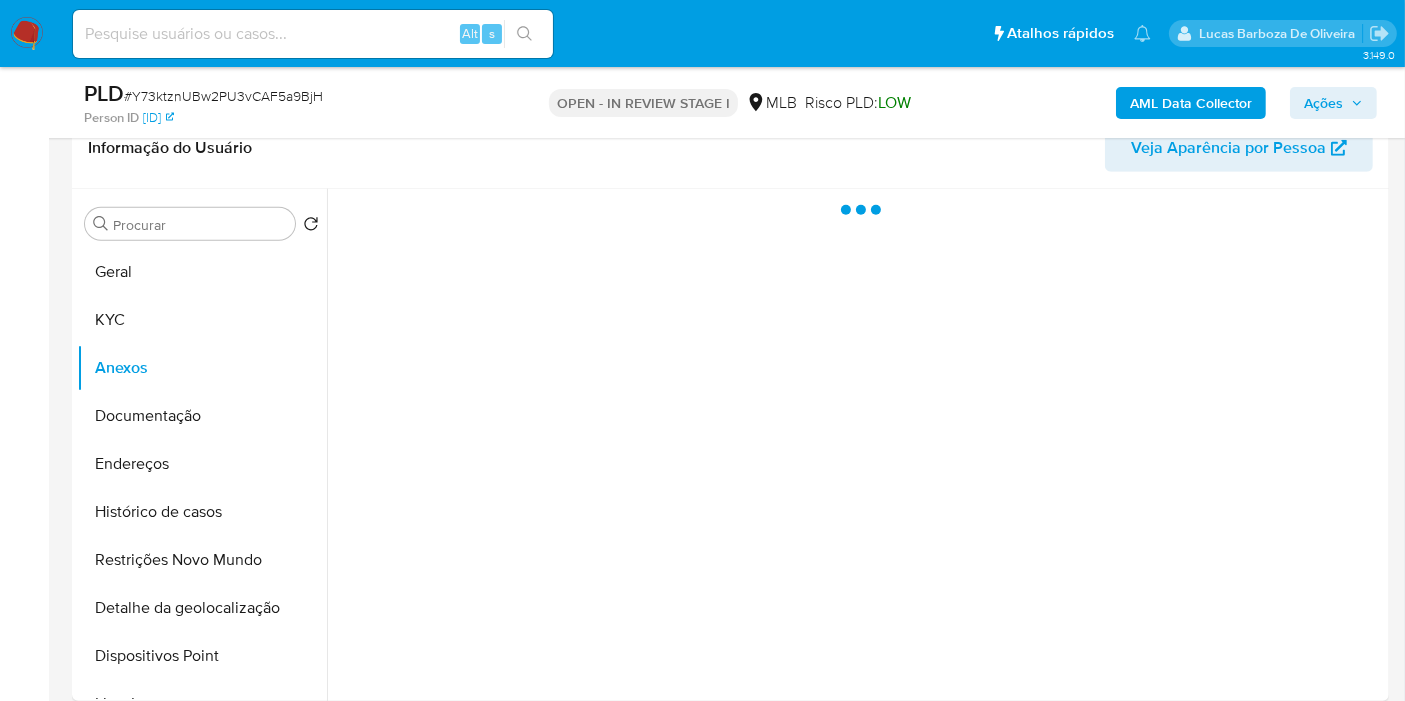 click on "Ações" at bounding box center [1323, 103] 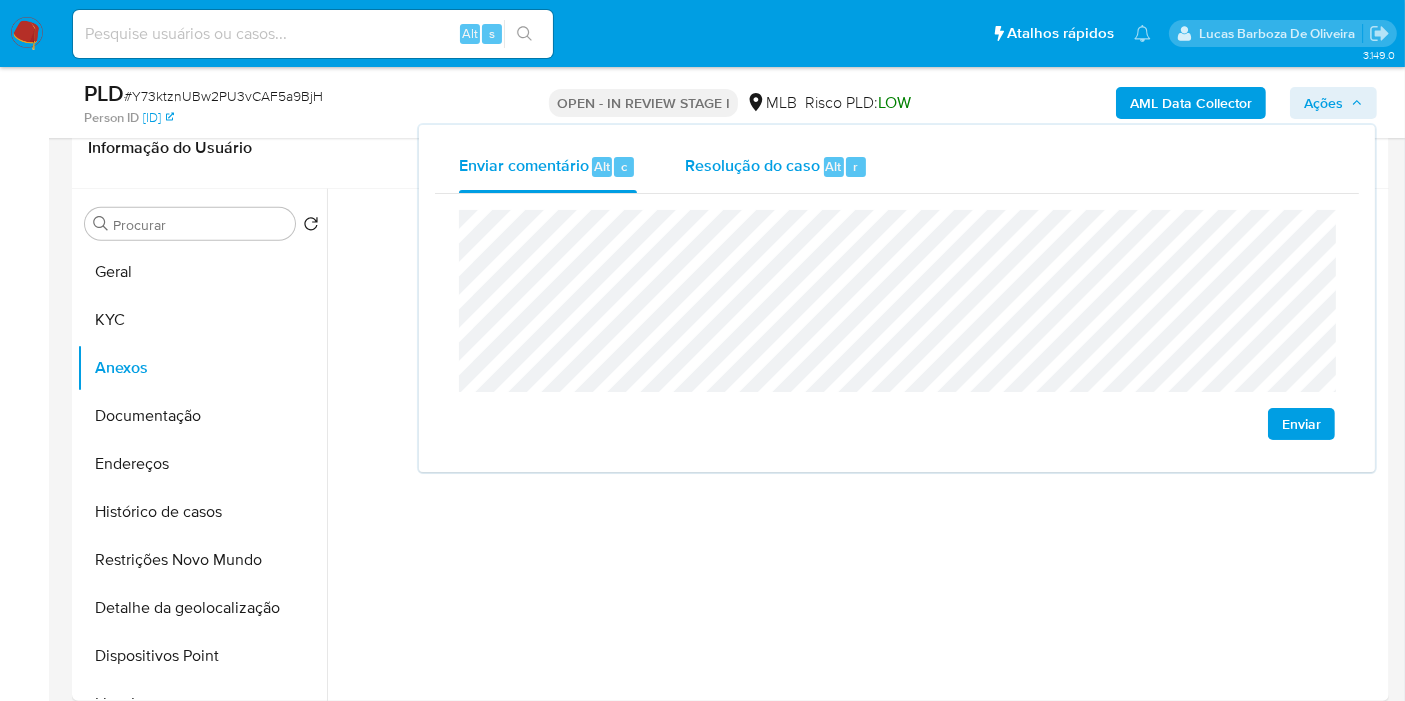 click on "Resolução do caso Alt r" at bounding box center (776, 167) 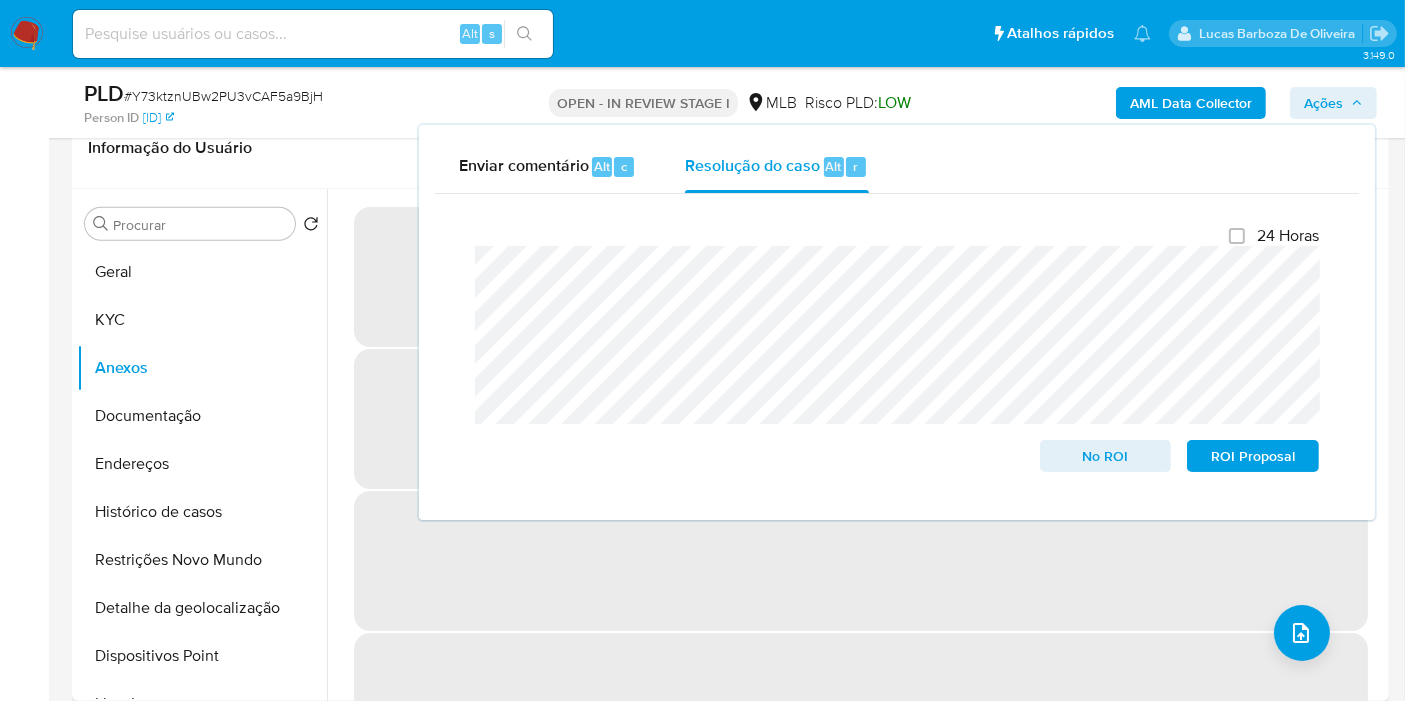 click on "‌" at bounding box center [861, 561] 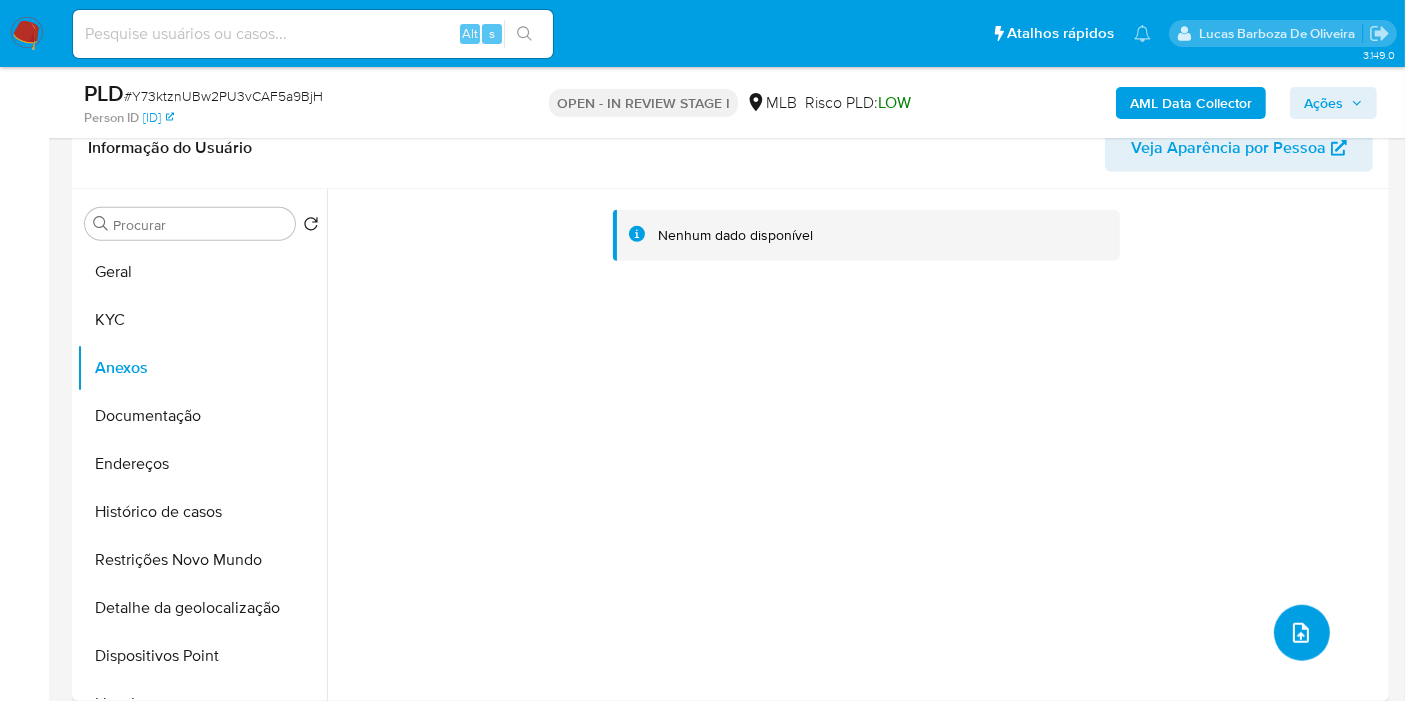 click at bounding box center [1302, 633] 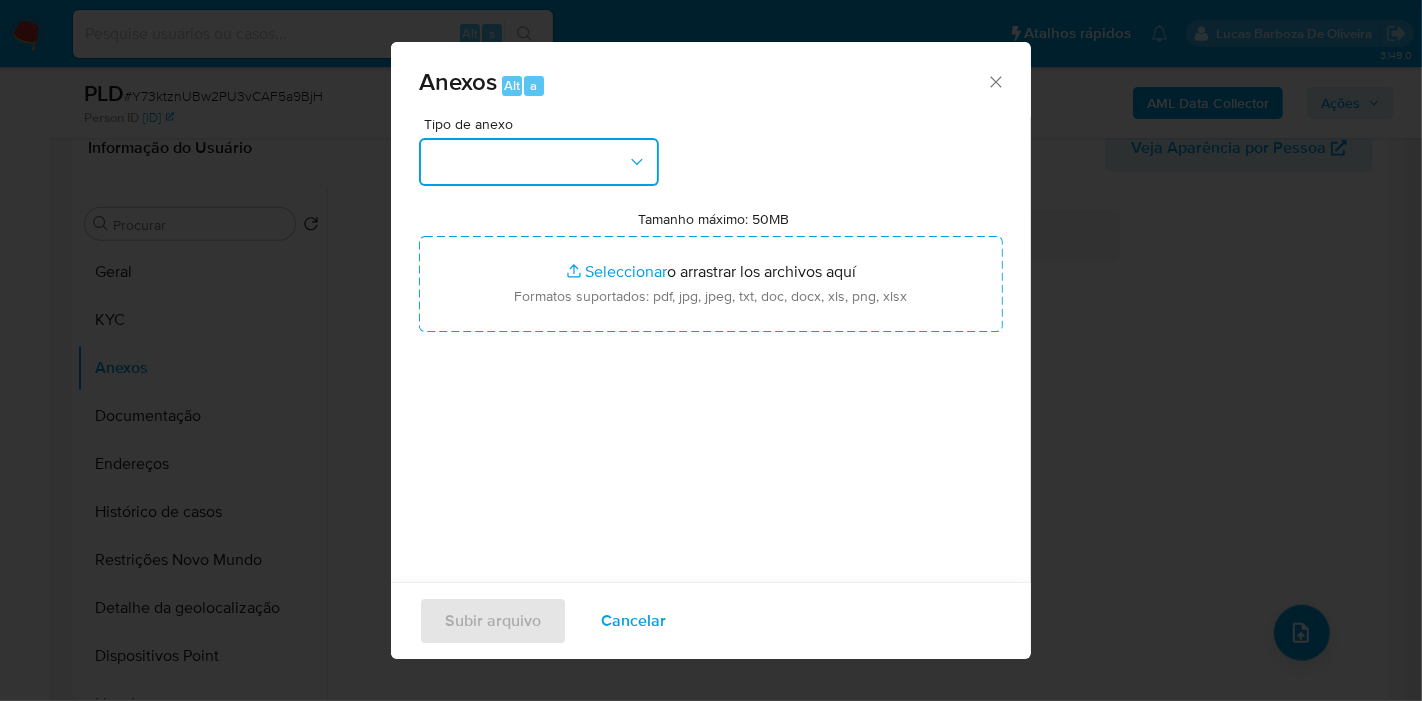 click at bounding box center [539, 162] 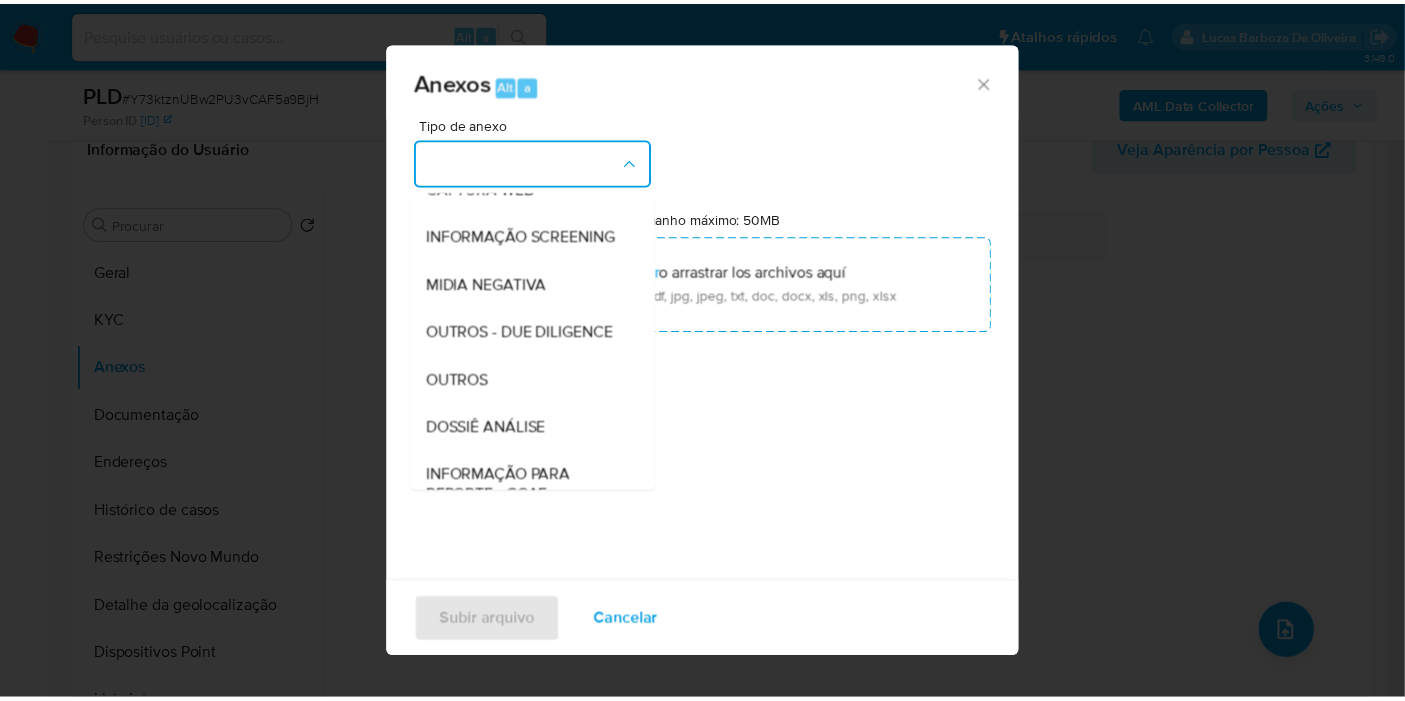 scroll, scrollTop: 307, scrollLeft: 0, axis: vertical 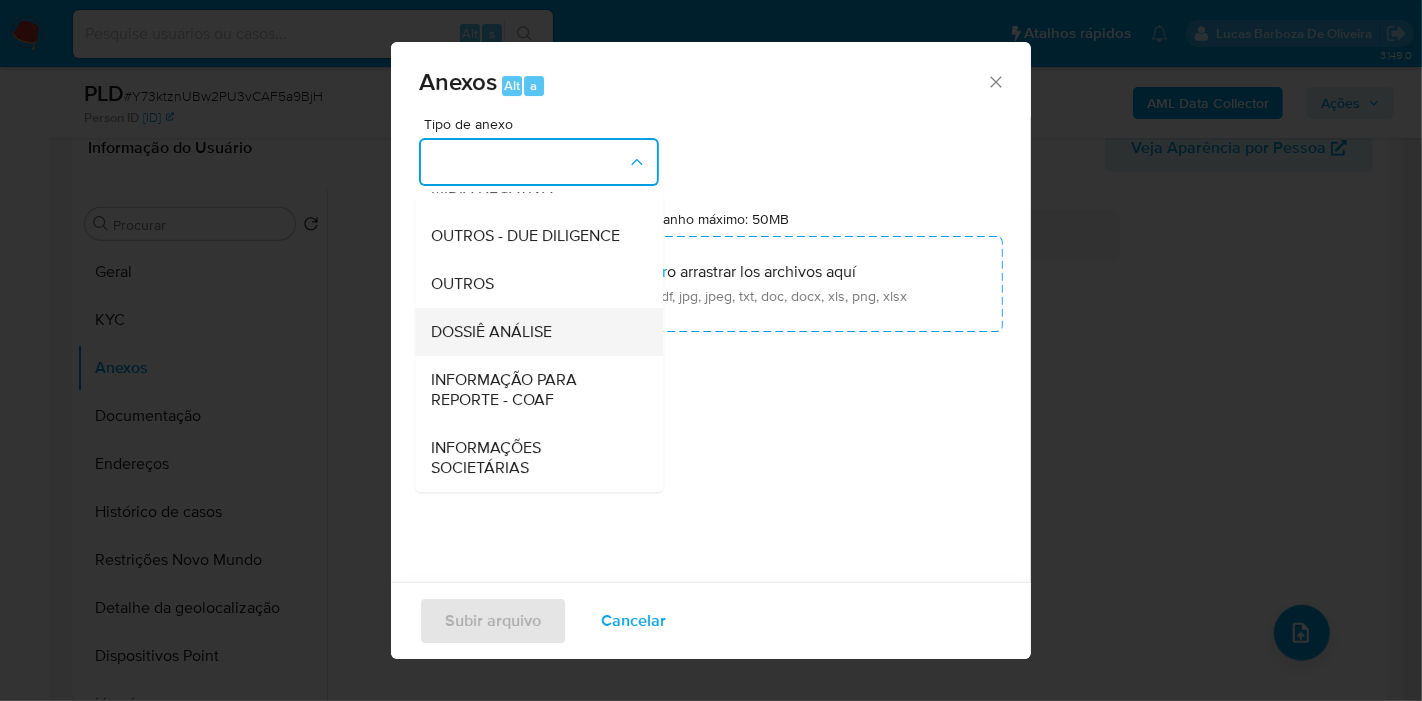click on "DOSSIÊ ANÁLISE" at bounding box center (491, 332) 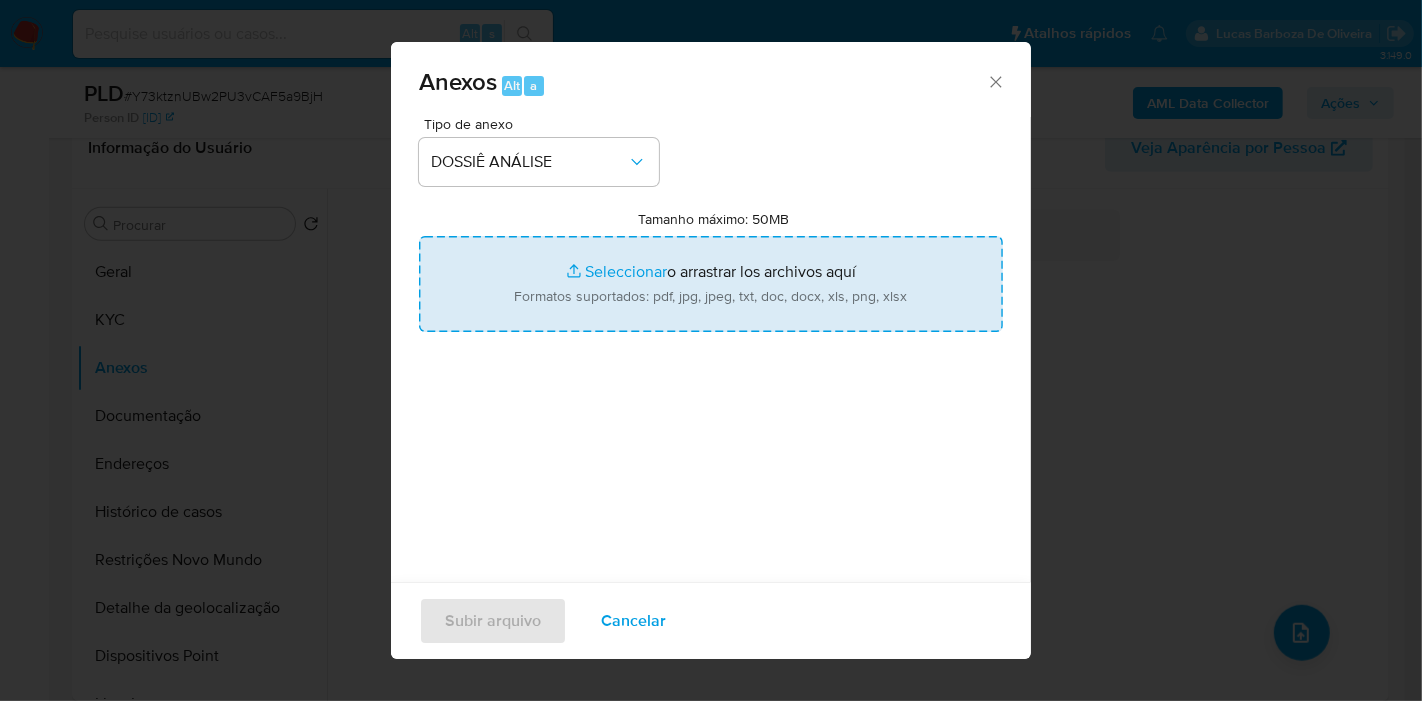 click on "Tamanho máximo: 50MB Seleccionar archivos" at bounding box center [711, 284] 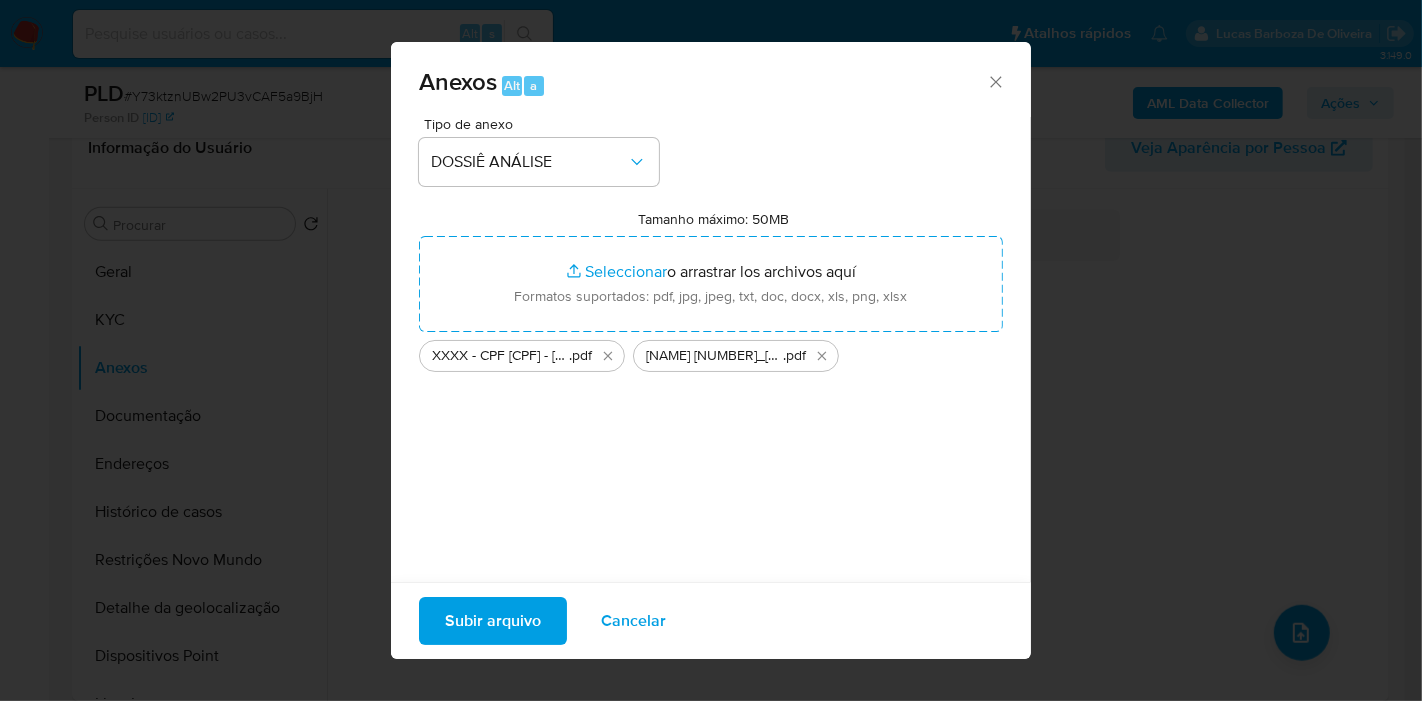 click on "Subir arquivo" at bounding box center (493, 621) 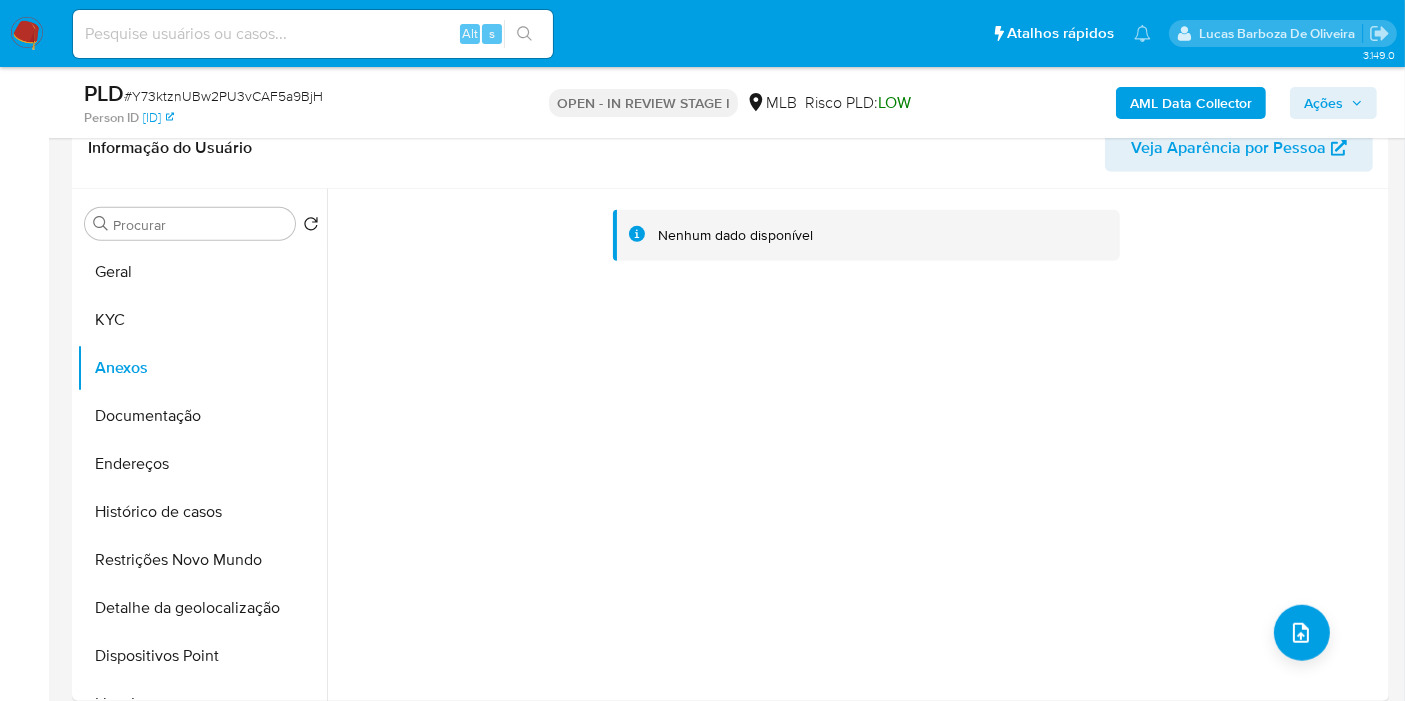 click on "Ações" at bounding box center [1323, 103] 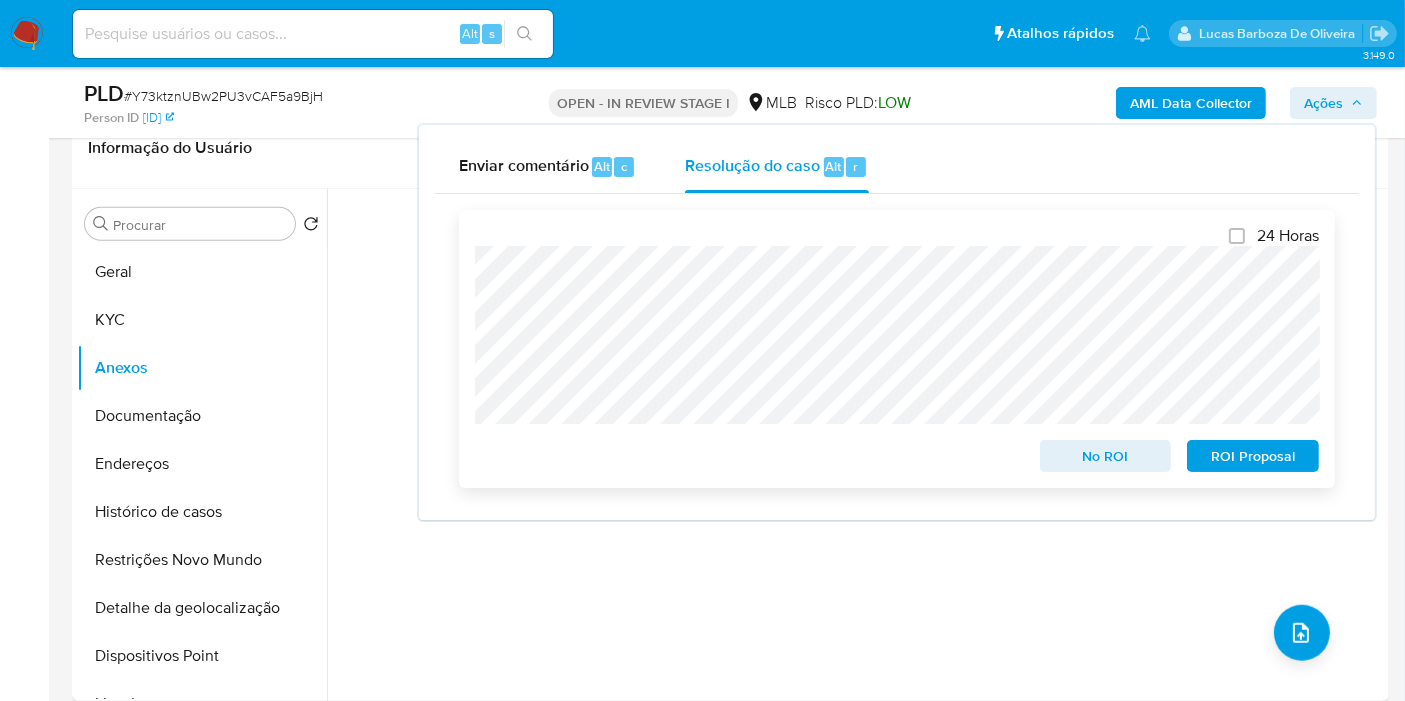 click on "No ROI" at bounding box center [1106, 456] 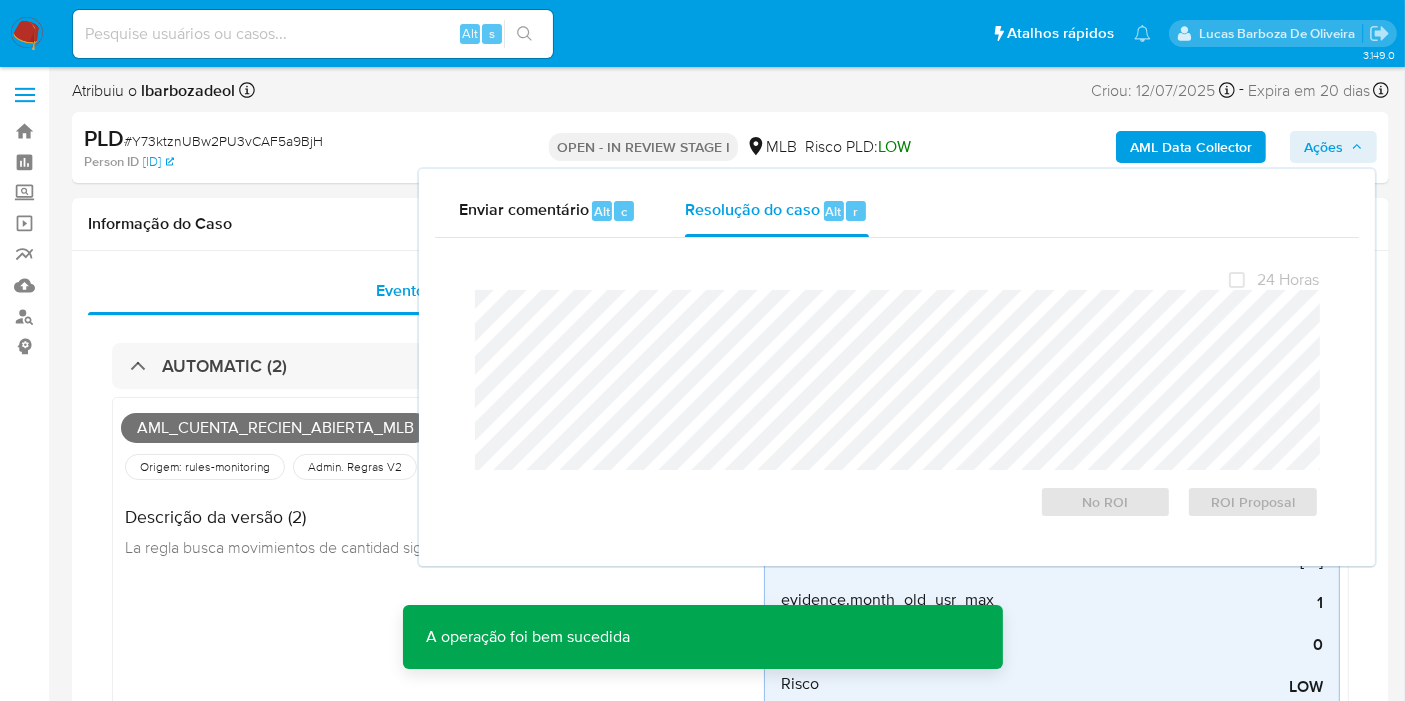 scroll, scrollTop: 0, scrollLeft: 0, axis: both 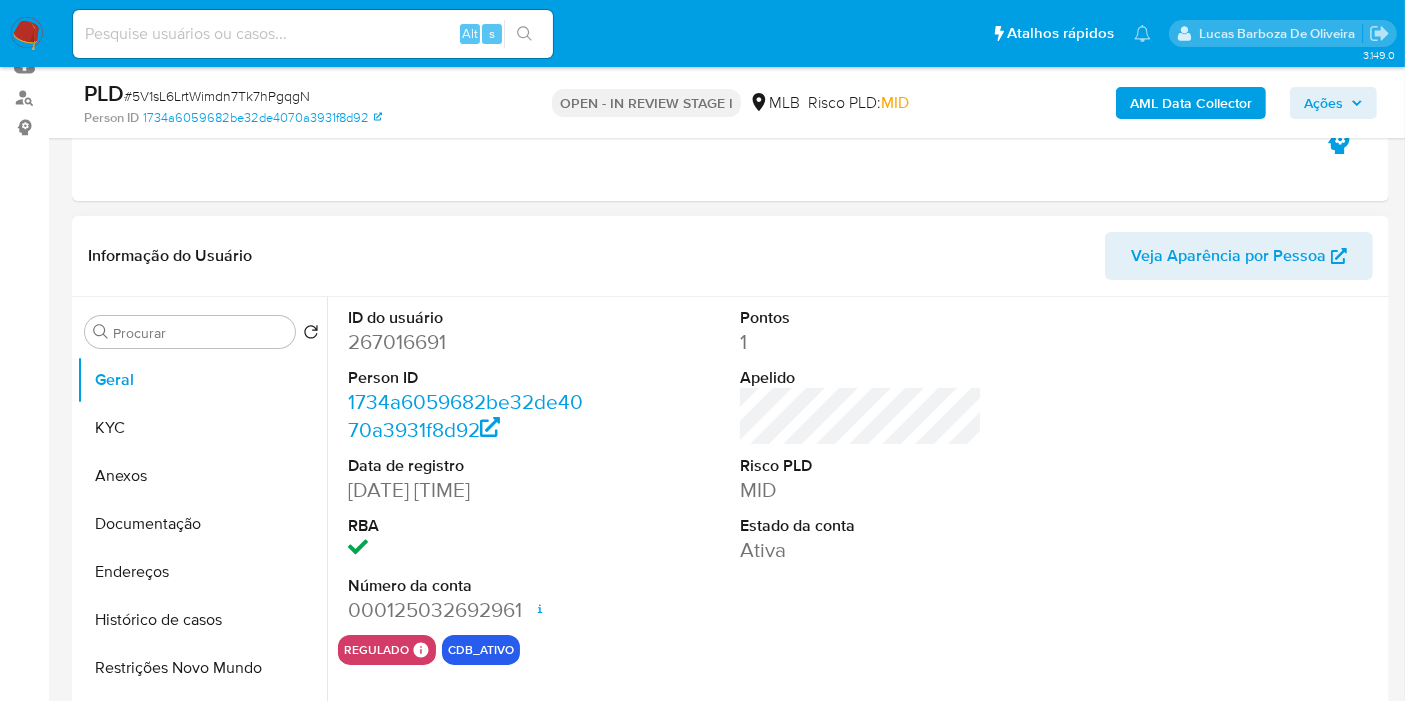 select on "10" 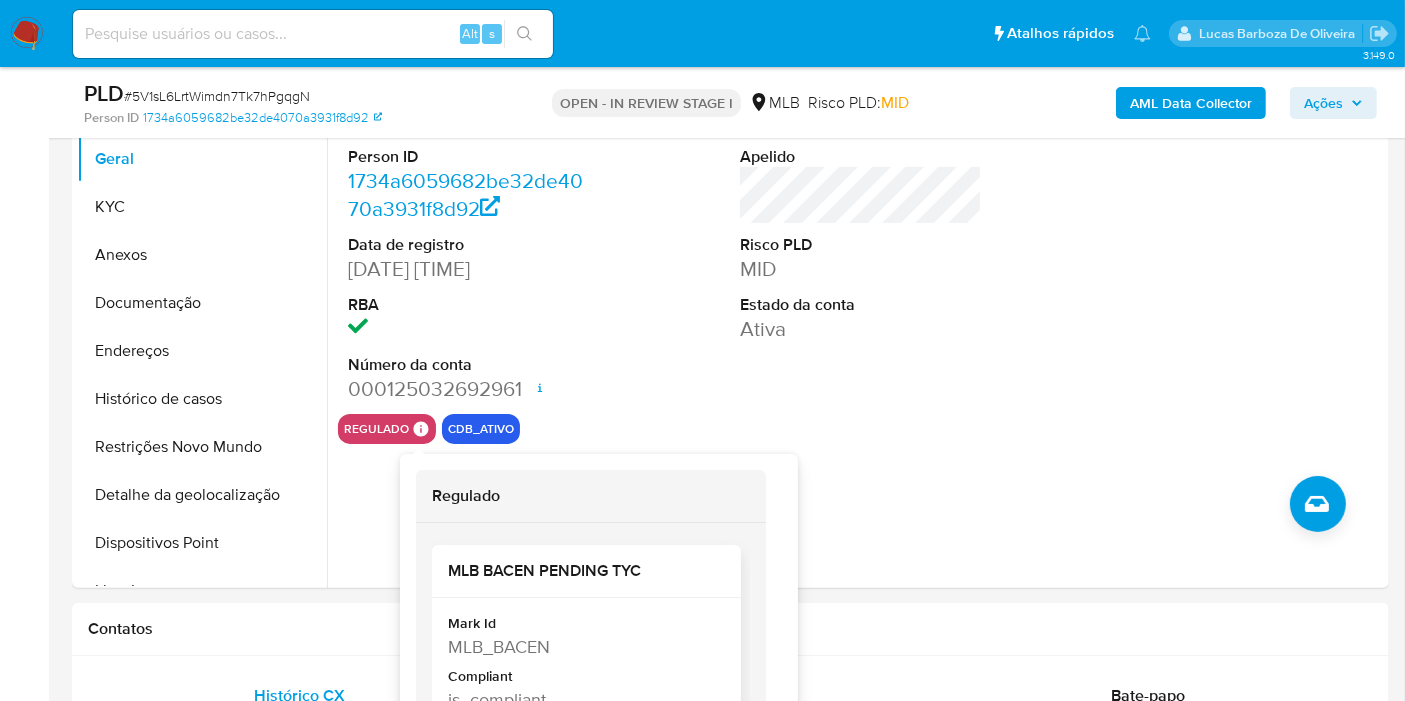 scroll, scrollTop: 444, scrollLeft: 0, axis: vertical 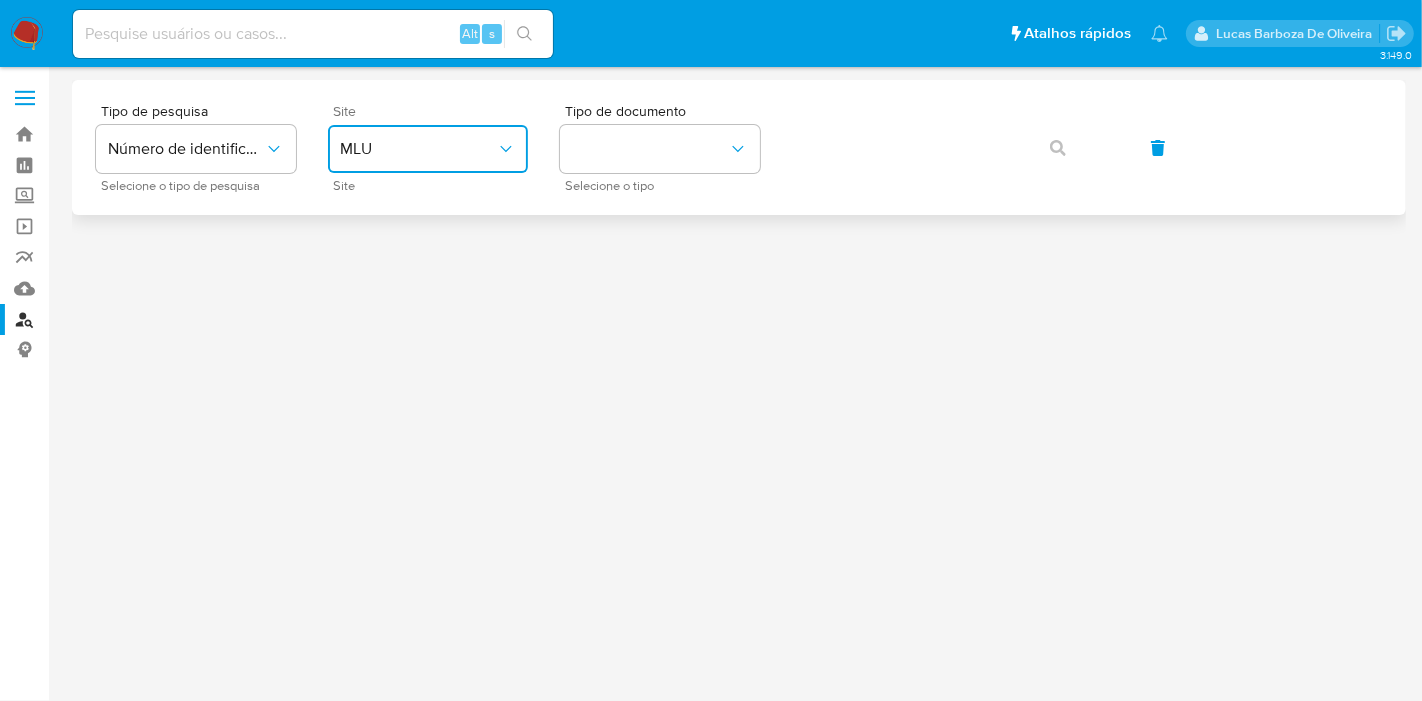 click on "MLU" at bounding box center (428, 149) 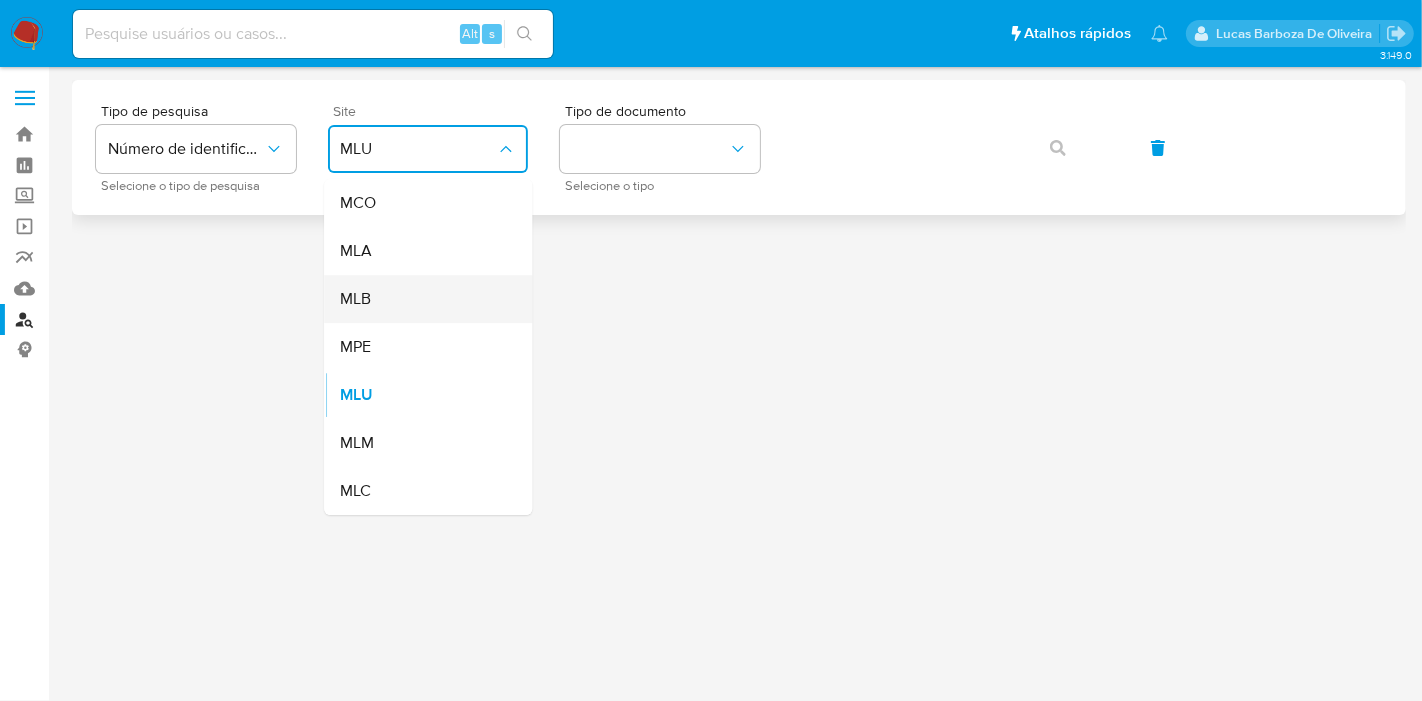 click on "MLB" at bounding box center (422, 299) 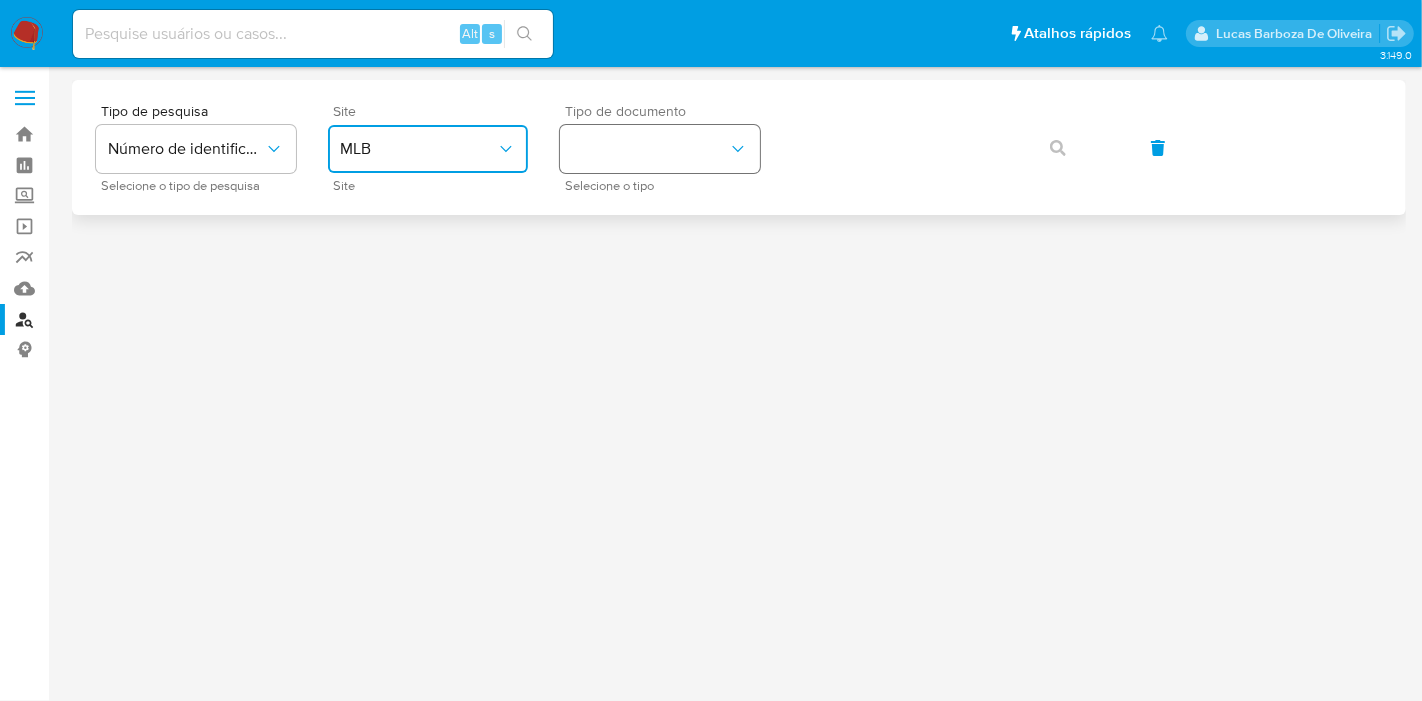 click at bounding box center [660, 149] 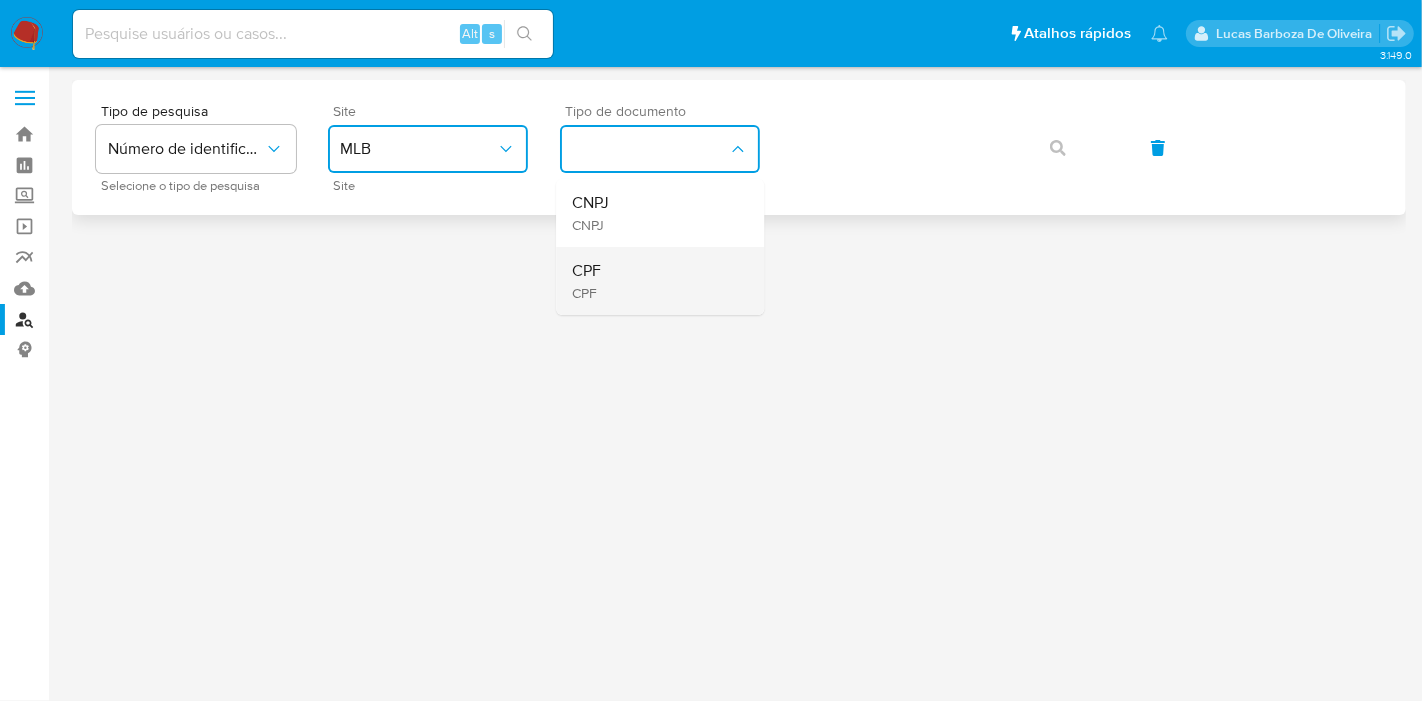 click on "CPF CPF" at bounding box center (654, 281) 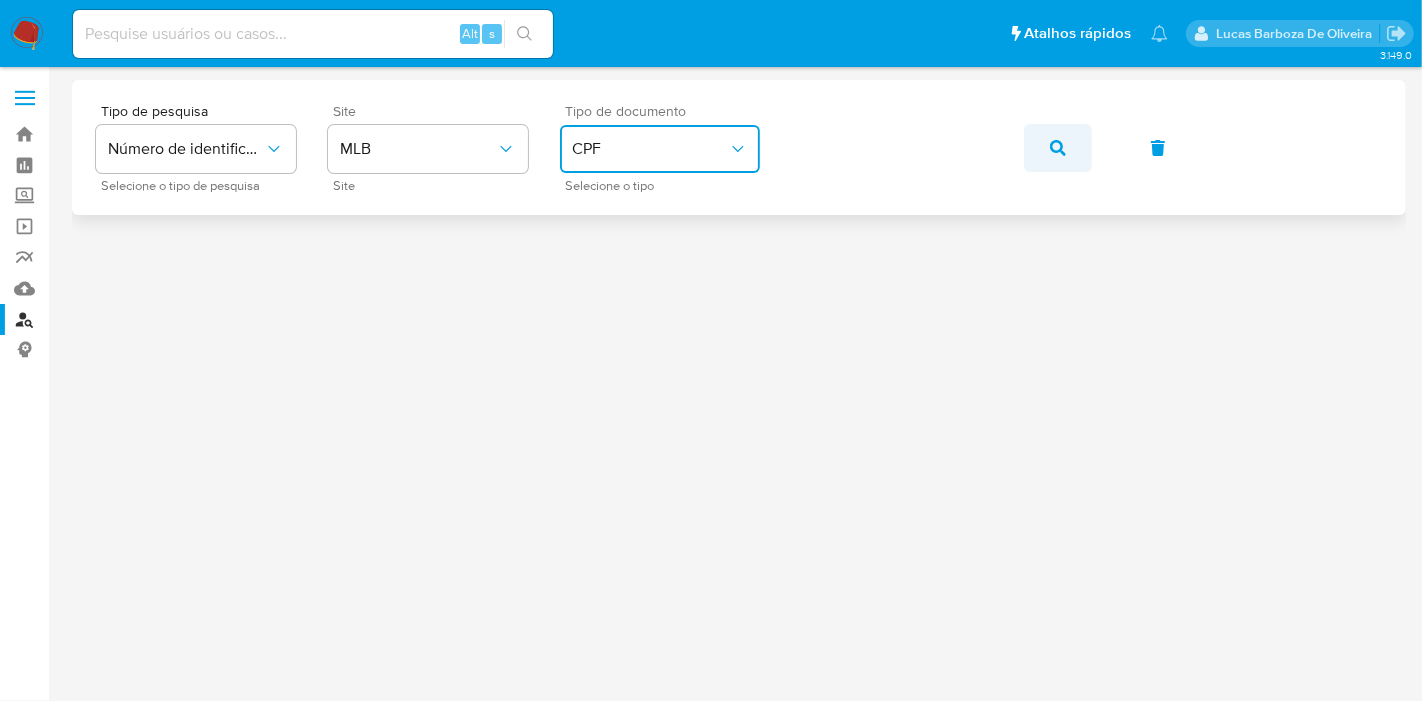 click at bounding box center [1058, 148] 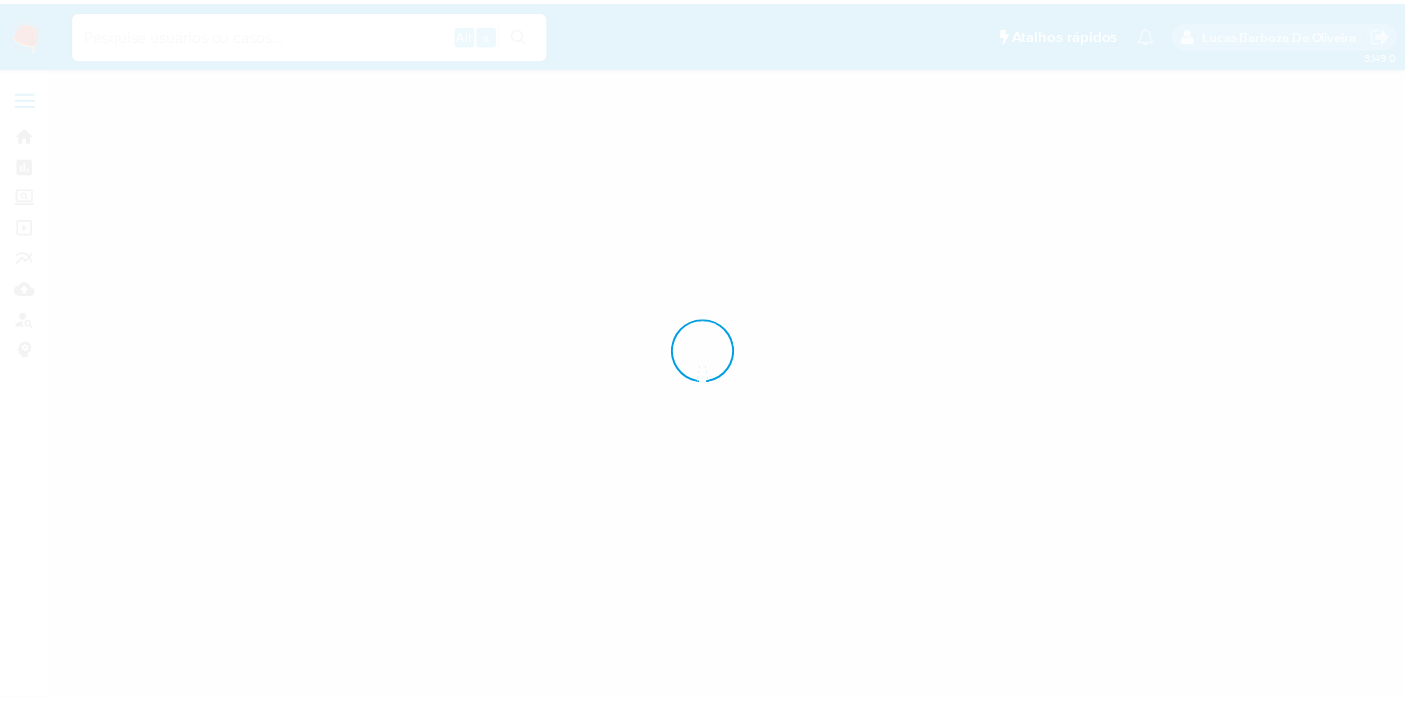 scroll, scrollTop: 0, scrollLeft: 0, axis: both 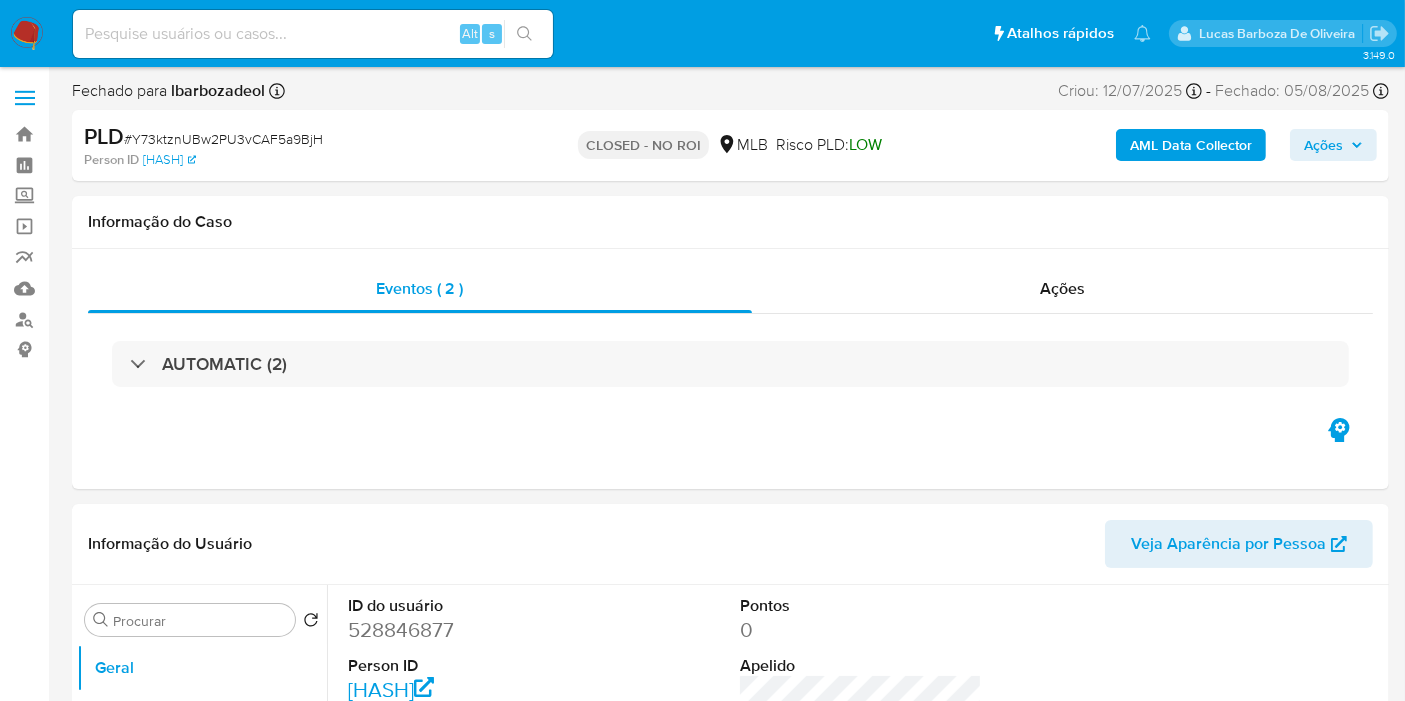 select on "10" 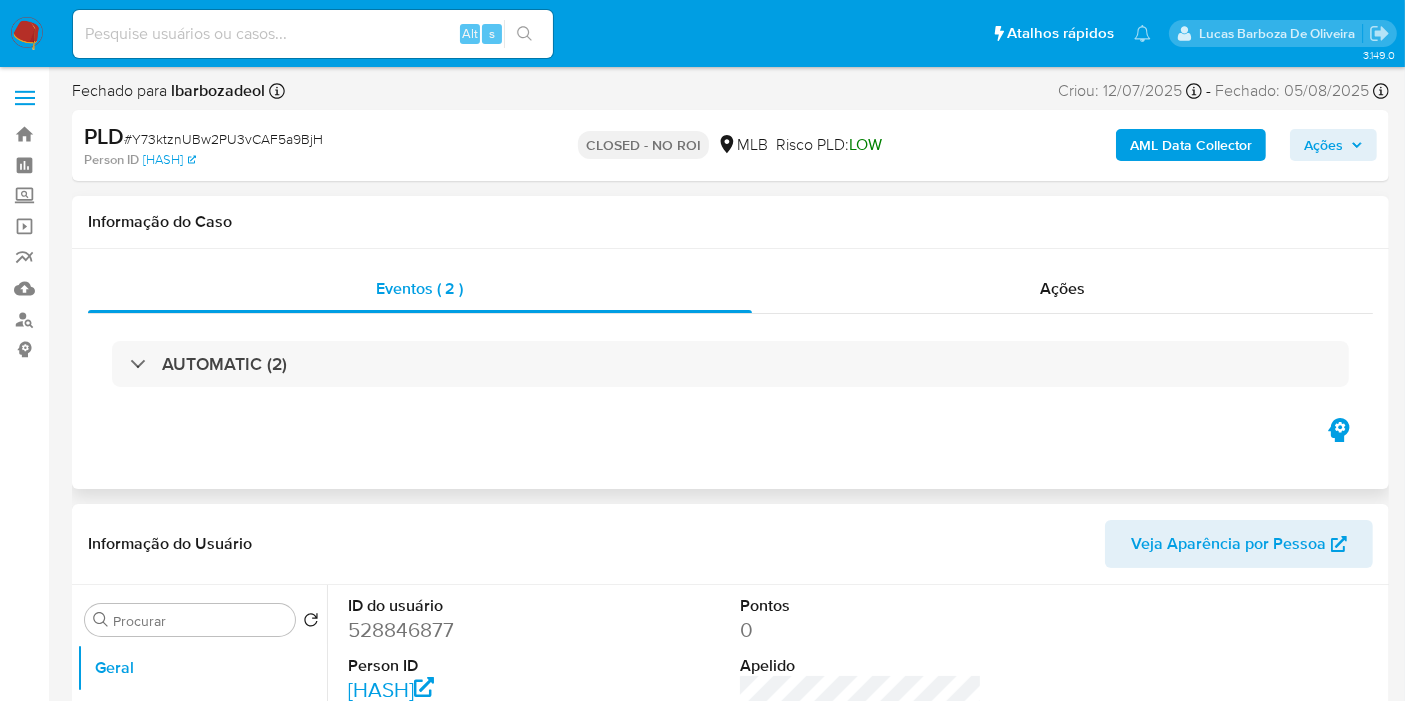 drag, startPoint x: 62, startPoint y: 387, endPoint x: 91, endPoint y: 388, distance: 29.017237 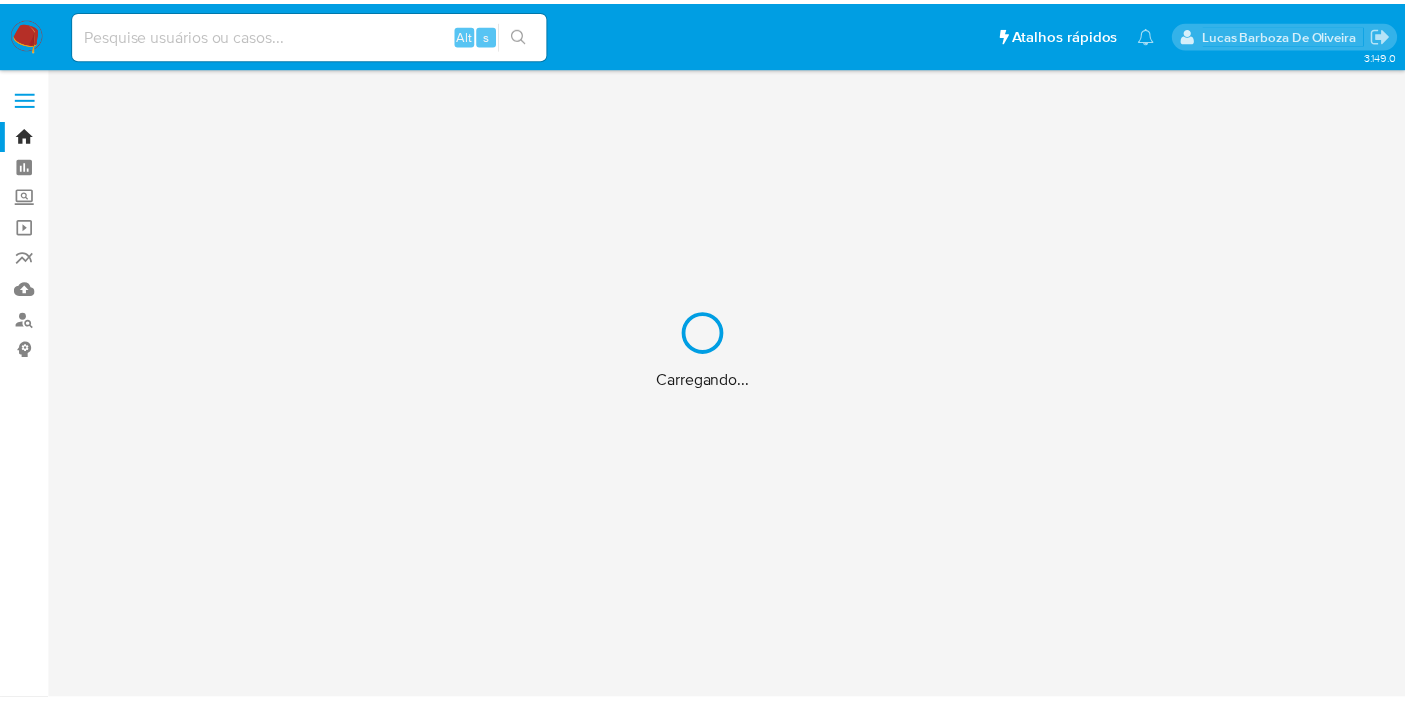 scroll, scrollTop: 0, scrollLeft: 0, axis: both 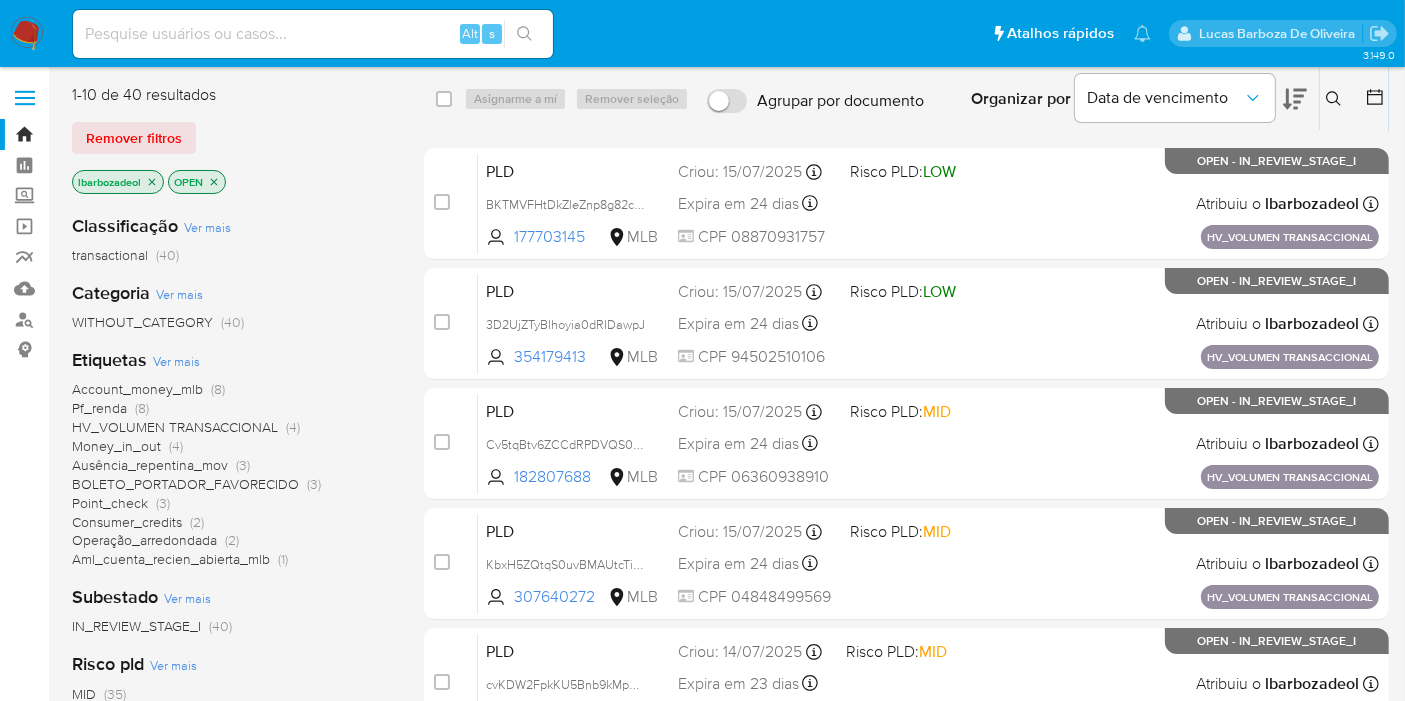 click on "Money_in_out" at bounding box center [116, 446] 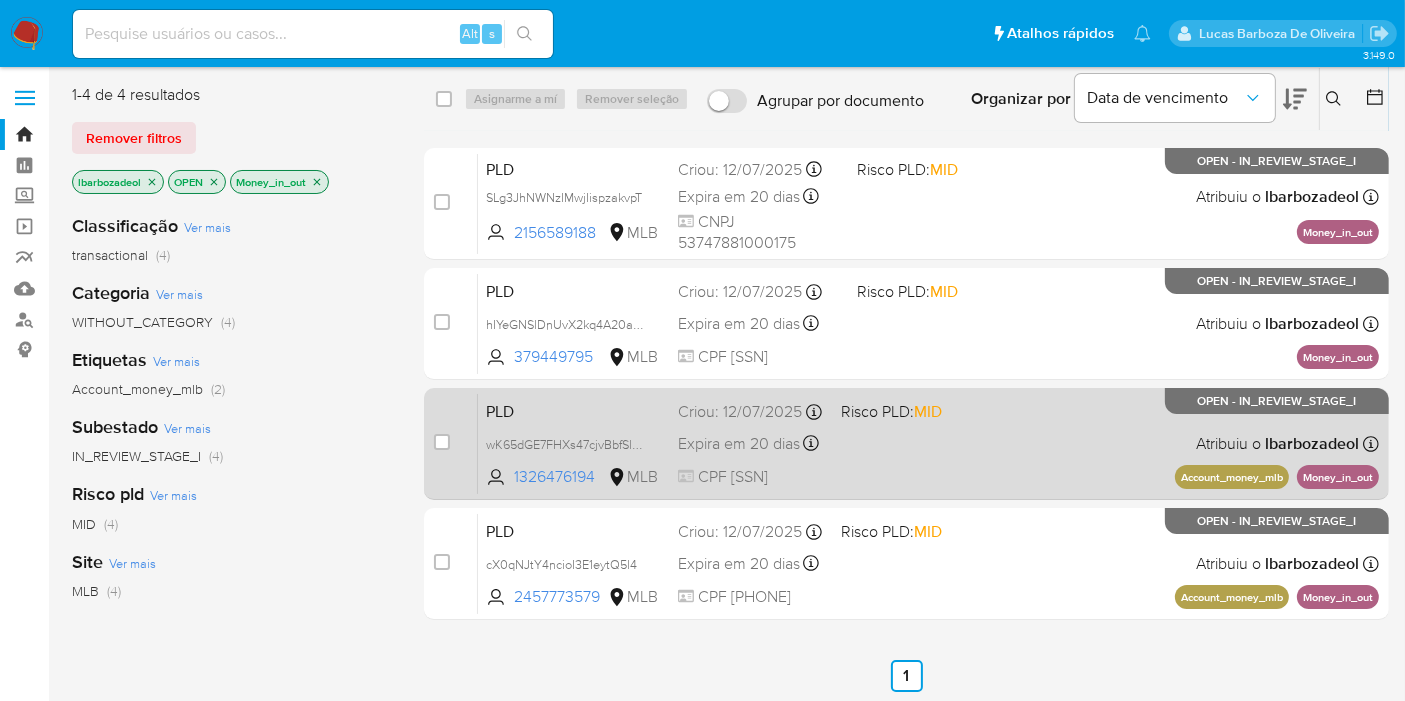 click on "PLD wK65dGE7FHXs47cjvBbfSlXO 1326476194 MLB Risco PLD:  MID Criou: 12/07/2025   Criou: 12/07/2025 00:54:13 Expira em 20 dias   Expira em 26/08/2025 00:54:13 CPF   55460195810 Atribuiu o   lbarbozadeol   Asignado el: 24/07/2025 16:23:26 Account_money_mlb Money_in_out OPEN - IN_REVIEW_STAGE_I" at bounding box center (928, 443) 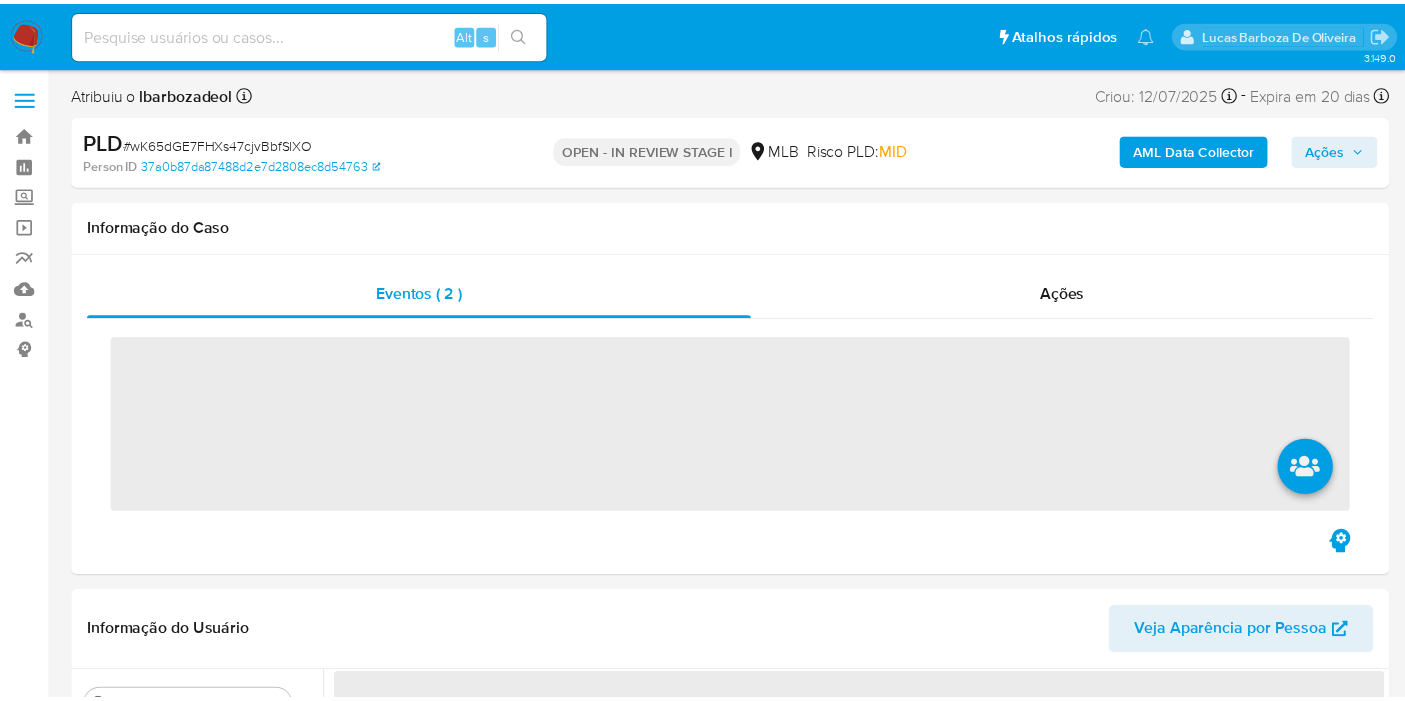 scroll, scrollTop: 0, scrollLeft: 0, axis: both 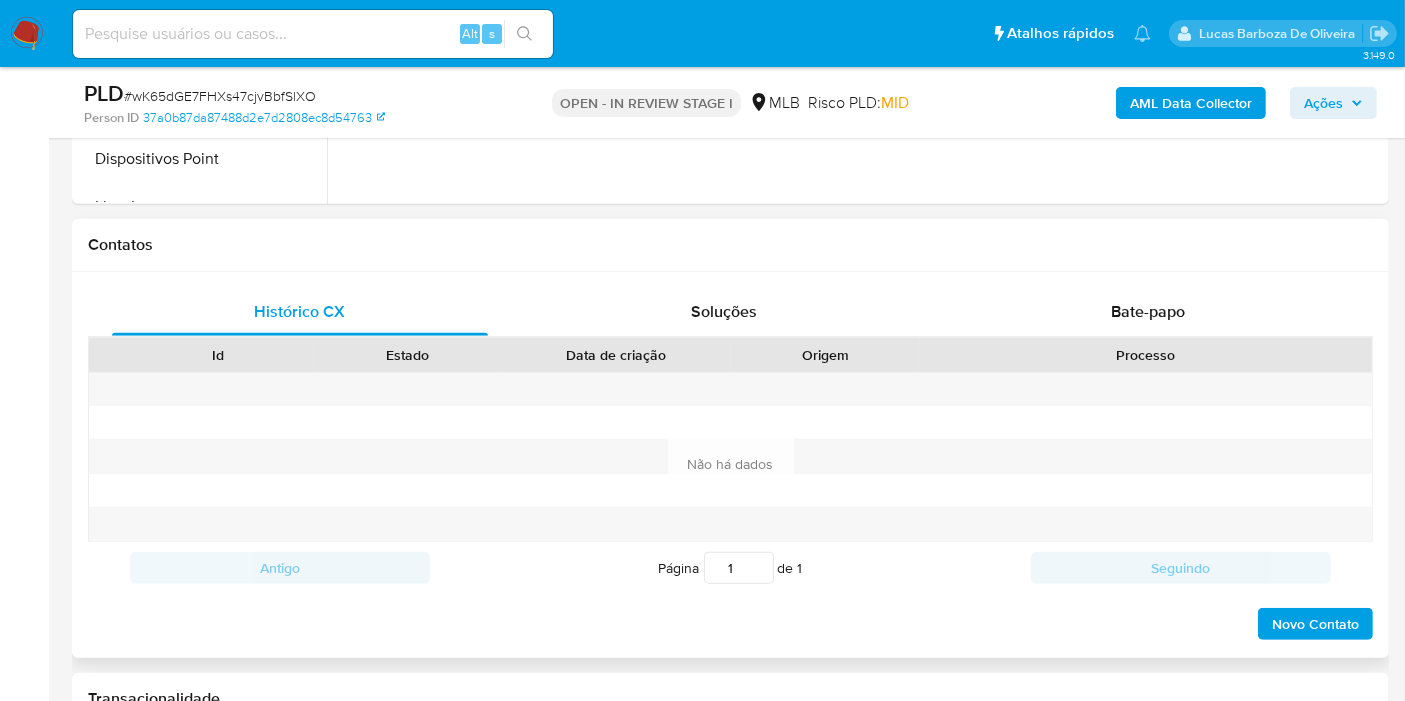 select on "10" 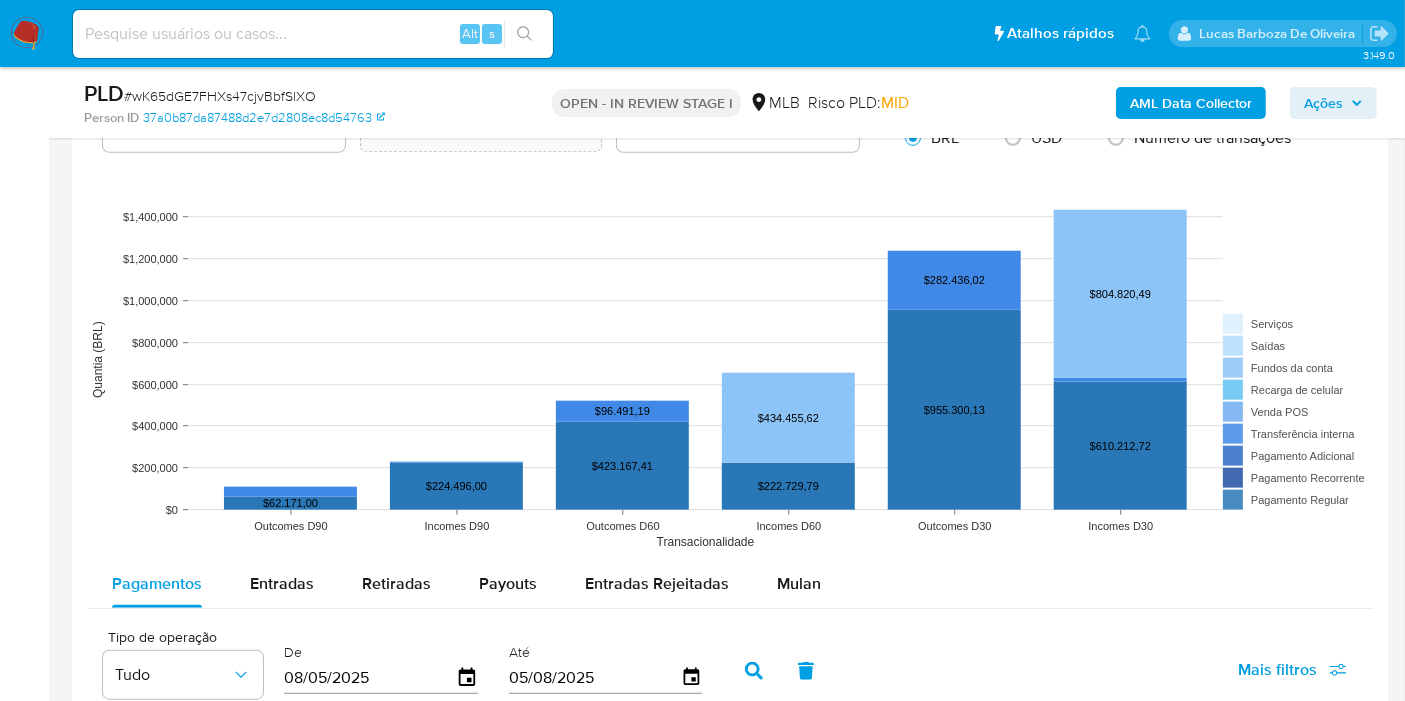 scroll, scrollTop: 2111, scrollLeft: 0, axis: vertical 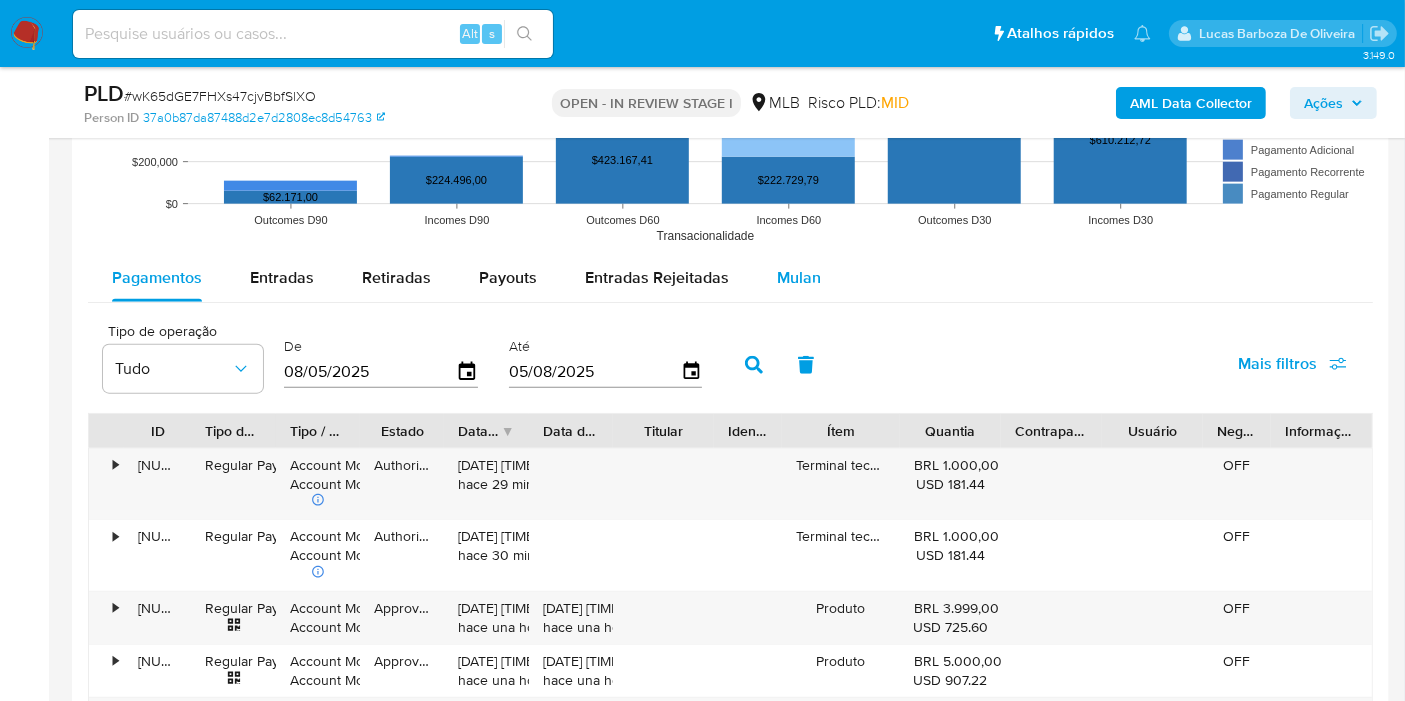 click on "Mulan" at bounding box center (799, 278) 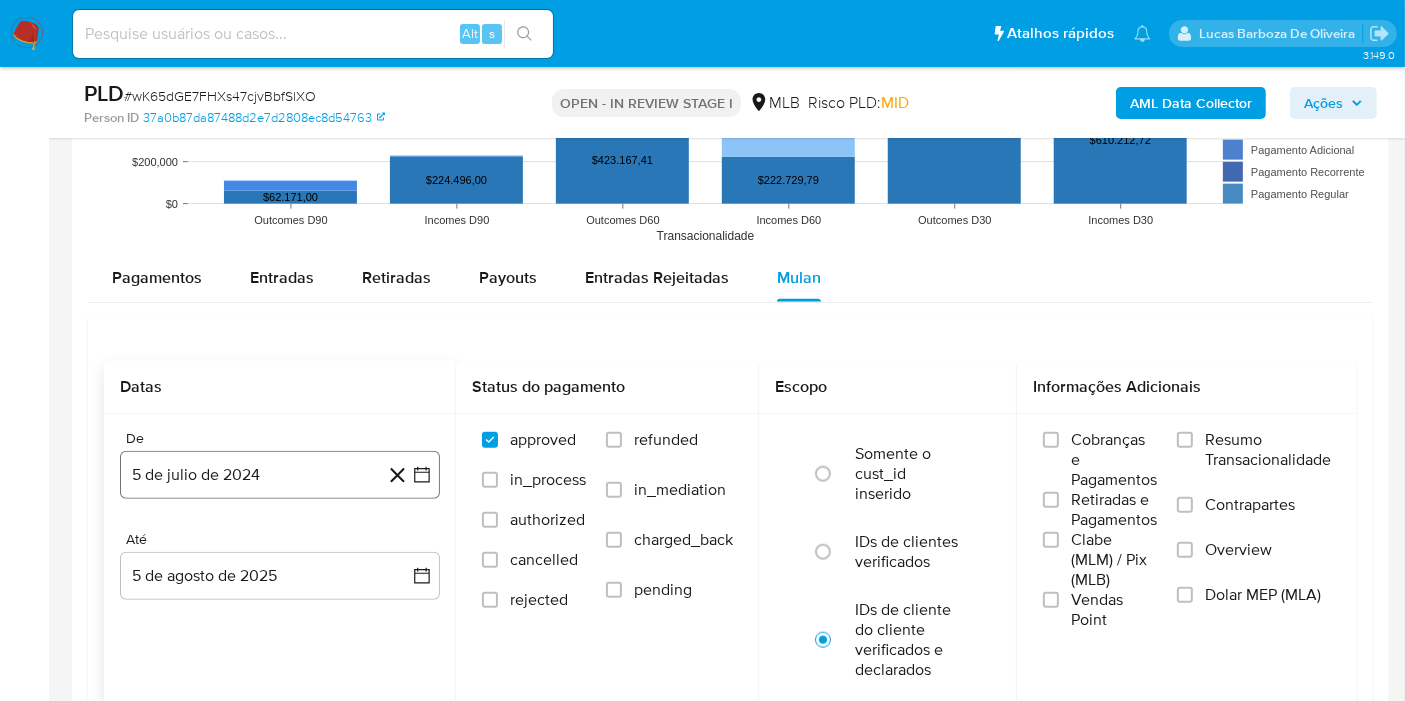 click on "5 de julio de 2024" at bounding box center (280, 475) 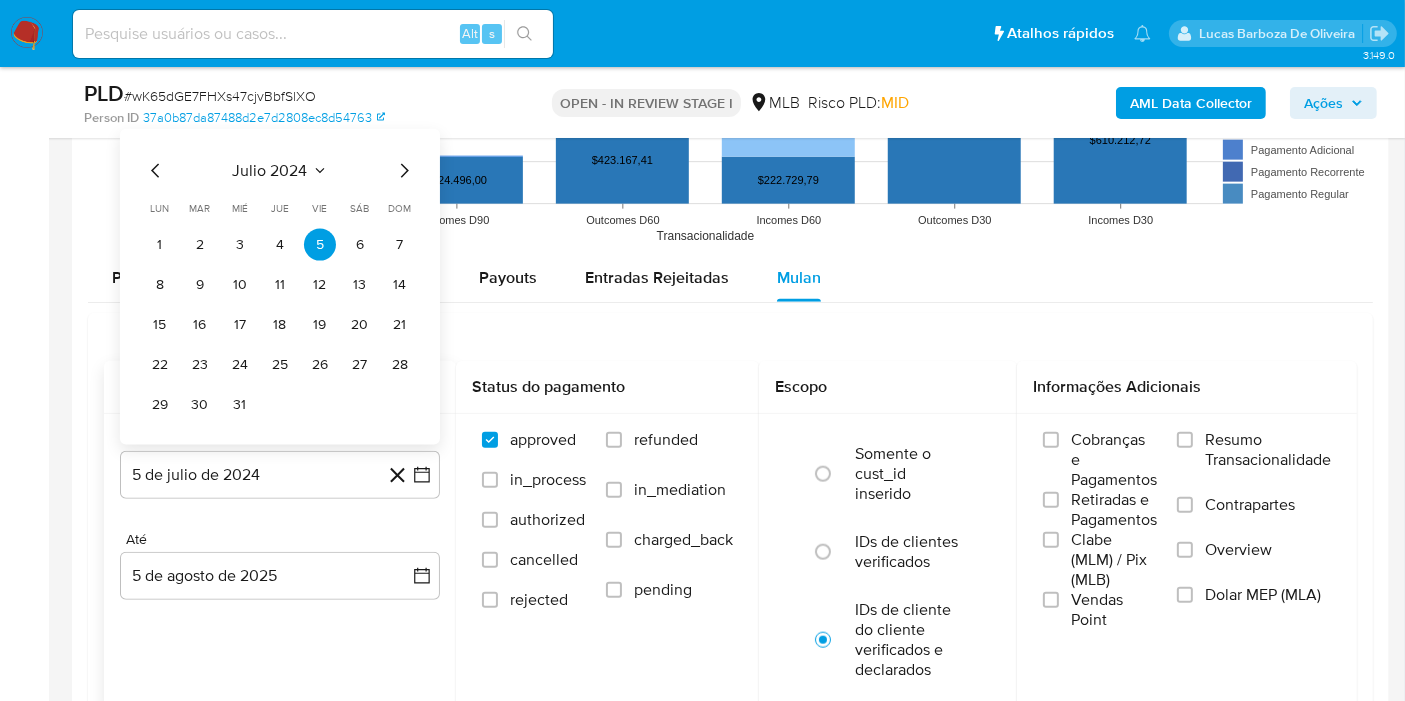 click on "julio 2024" at bounding box center (270, 171) 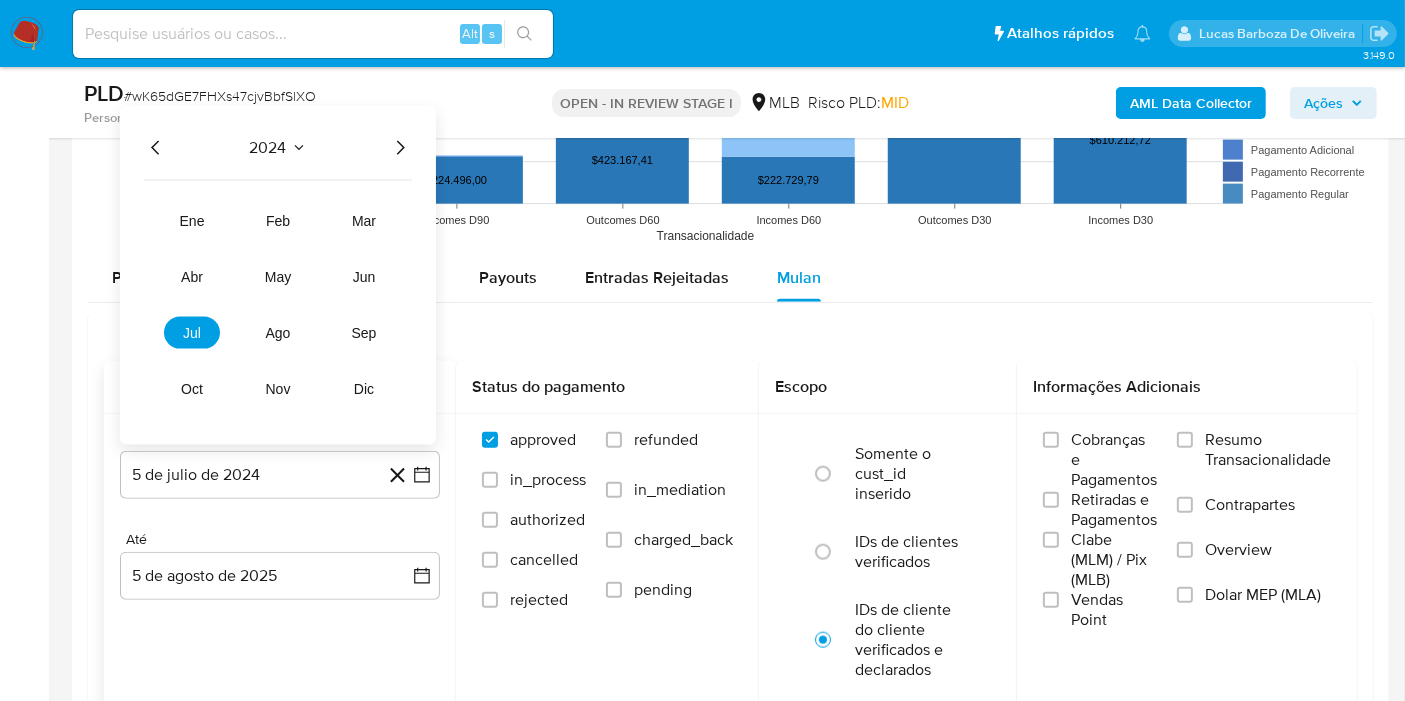 click 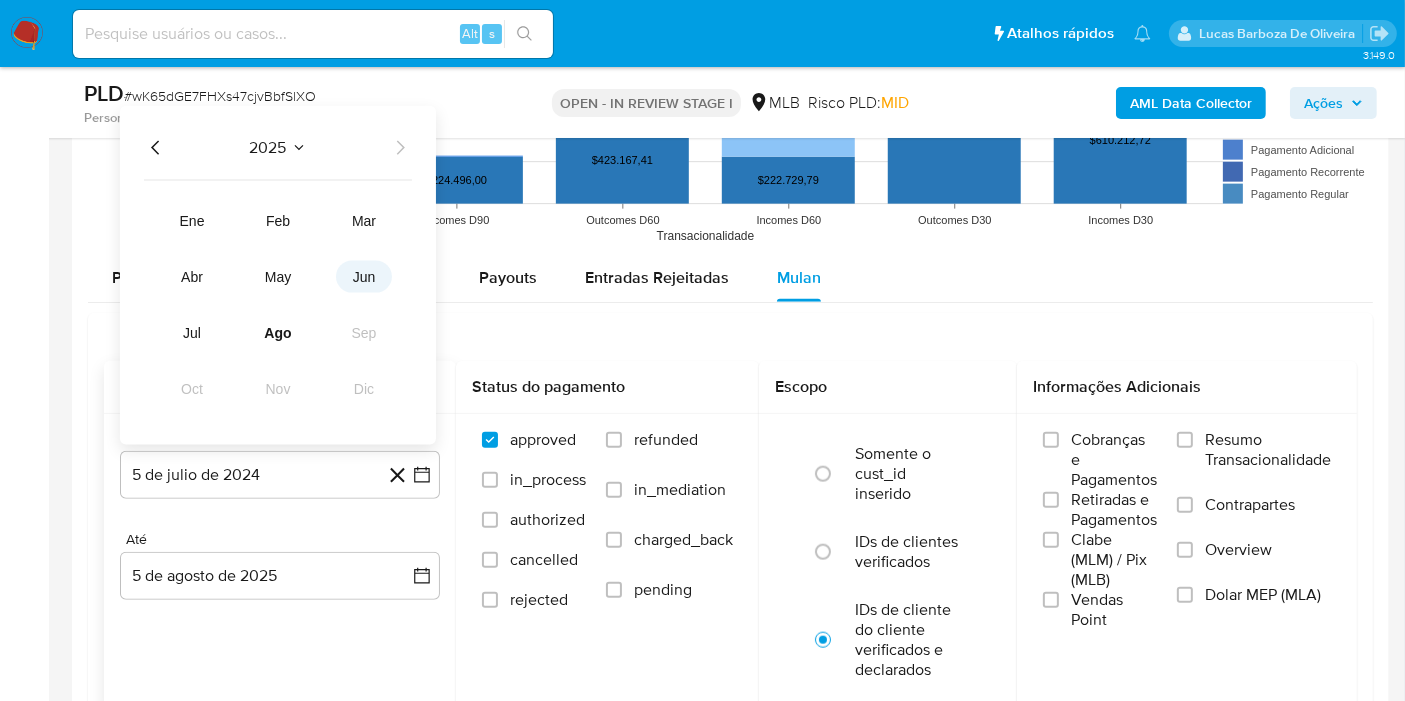 click on "jun" at bounding box center (364, 277) 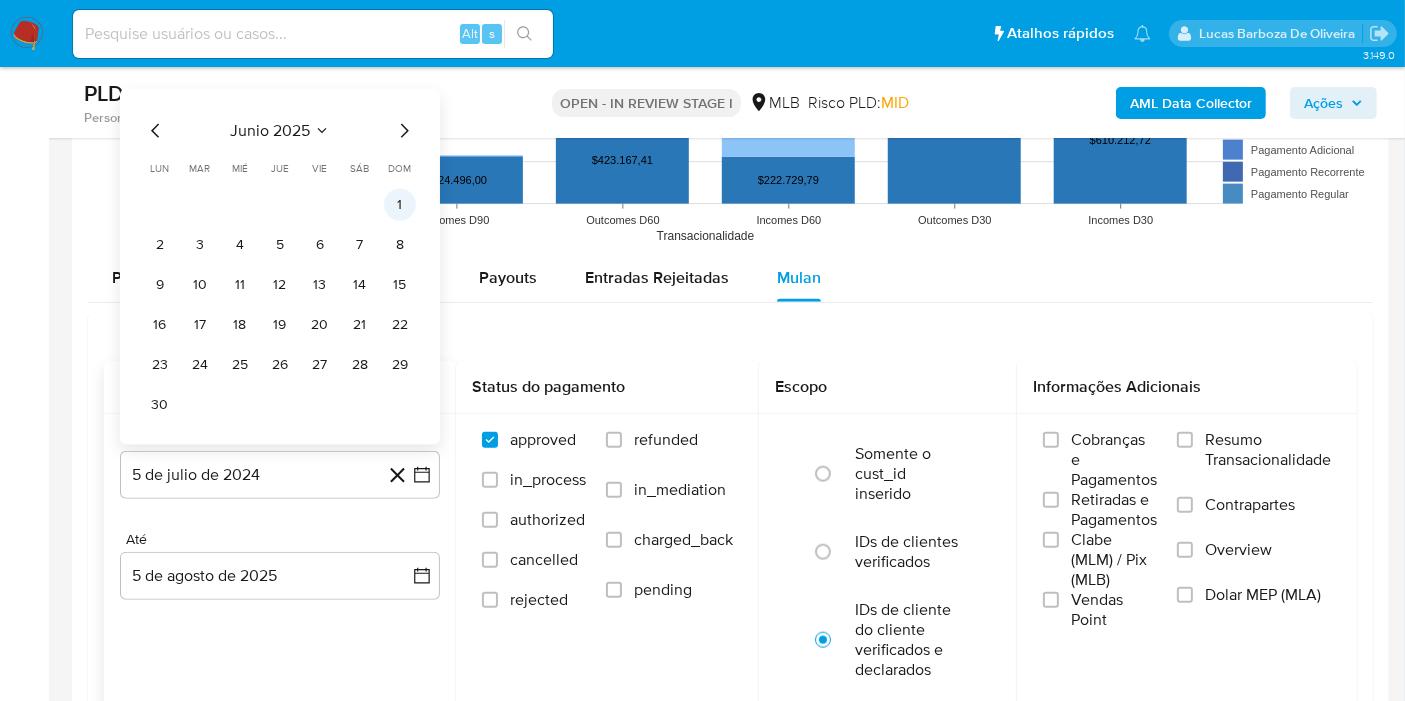 drag, startPoint x: 402, startPoint y: 191, endPoint x: 394, endPoint y: 210, distance: 20.615528 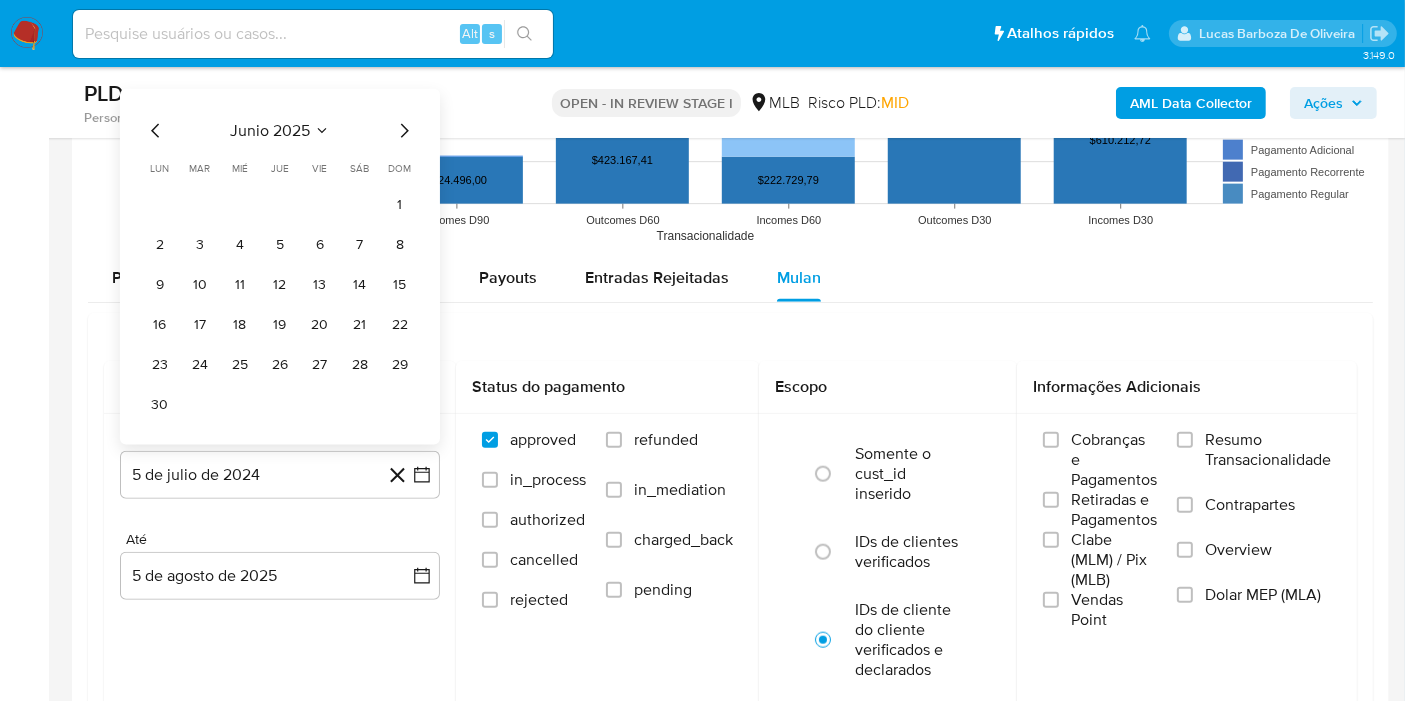 click on "1" at bounding box center (400, 205) 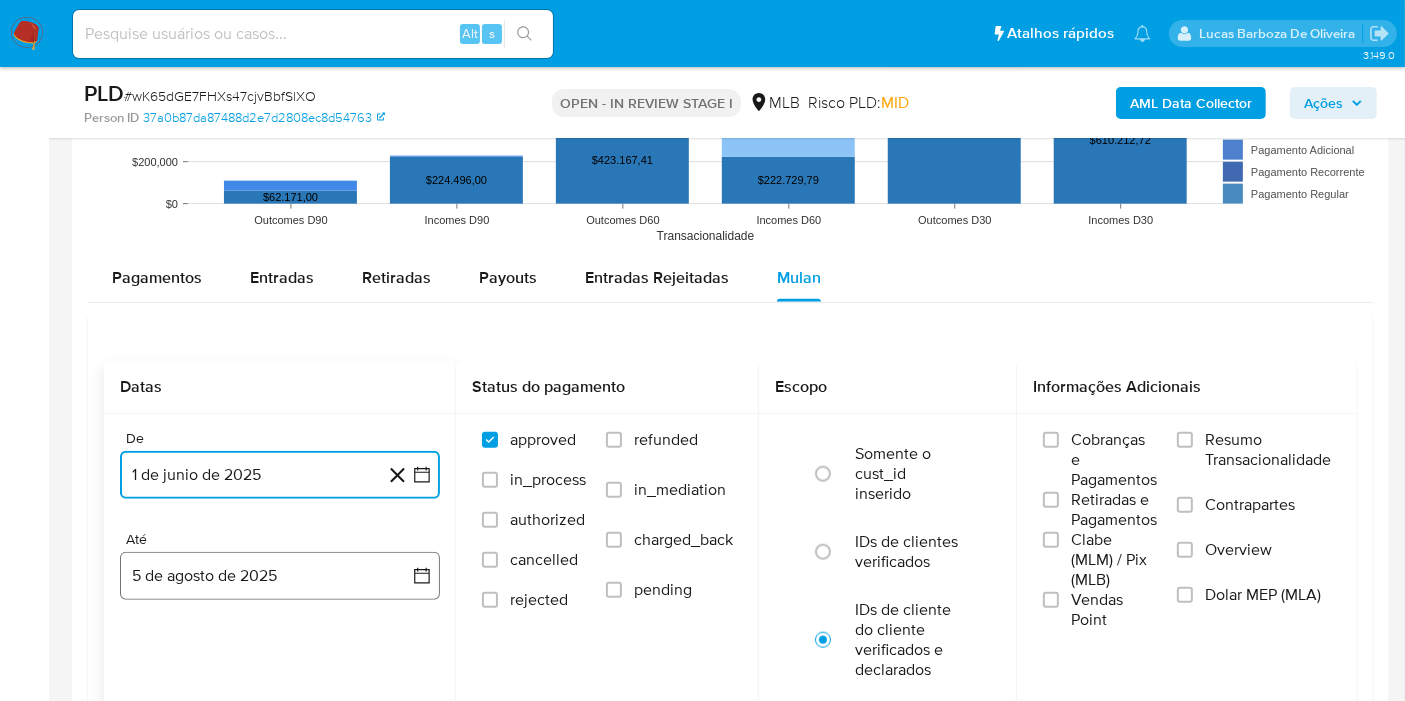 click on "5 de agosto de 2025" at bounding box center (280, 576) 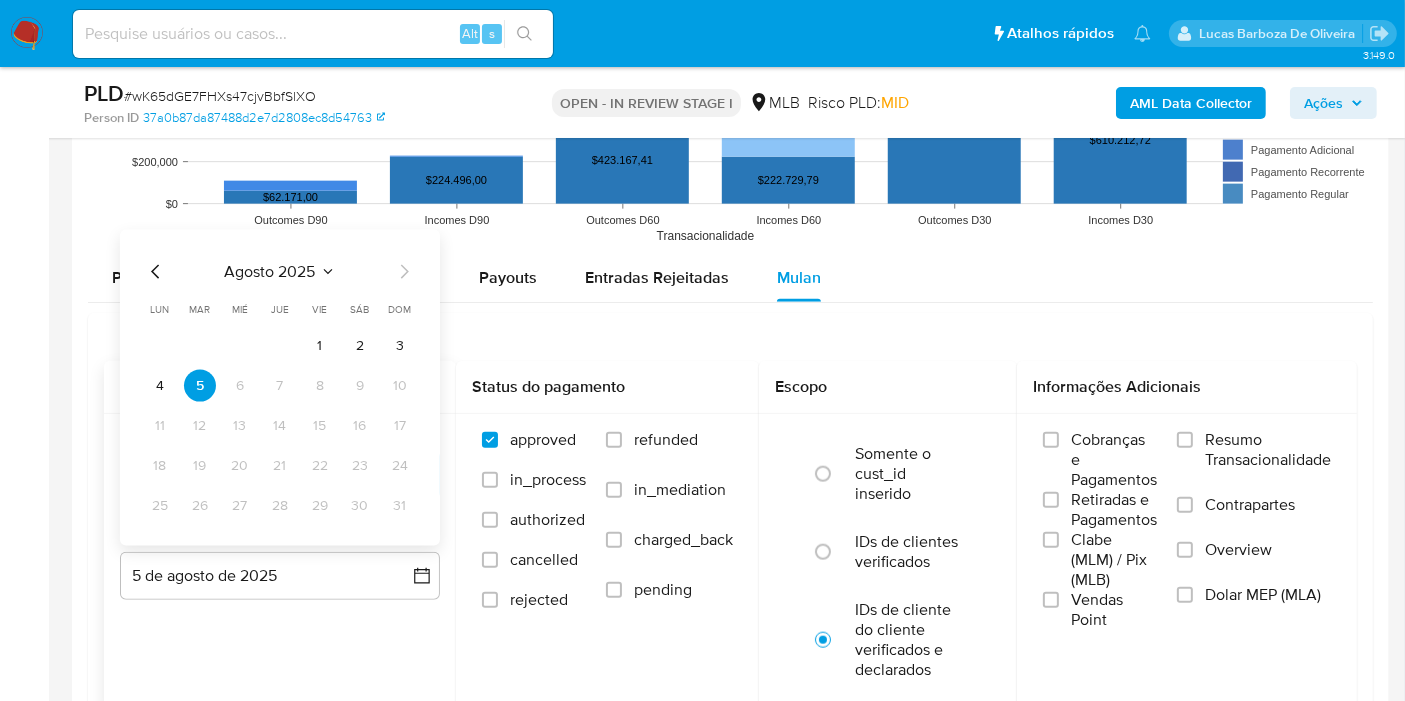 drag, startPoint x: 162, startPoint y: 381, endPoint x: 385, endPoint y: 381, distance: 223 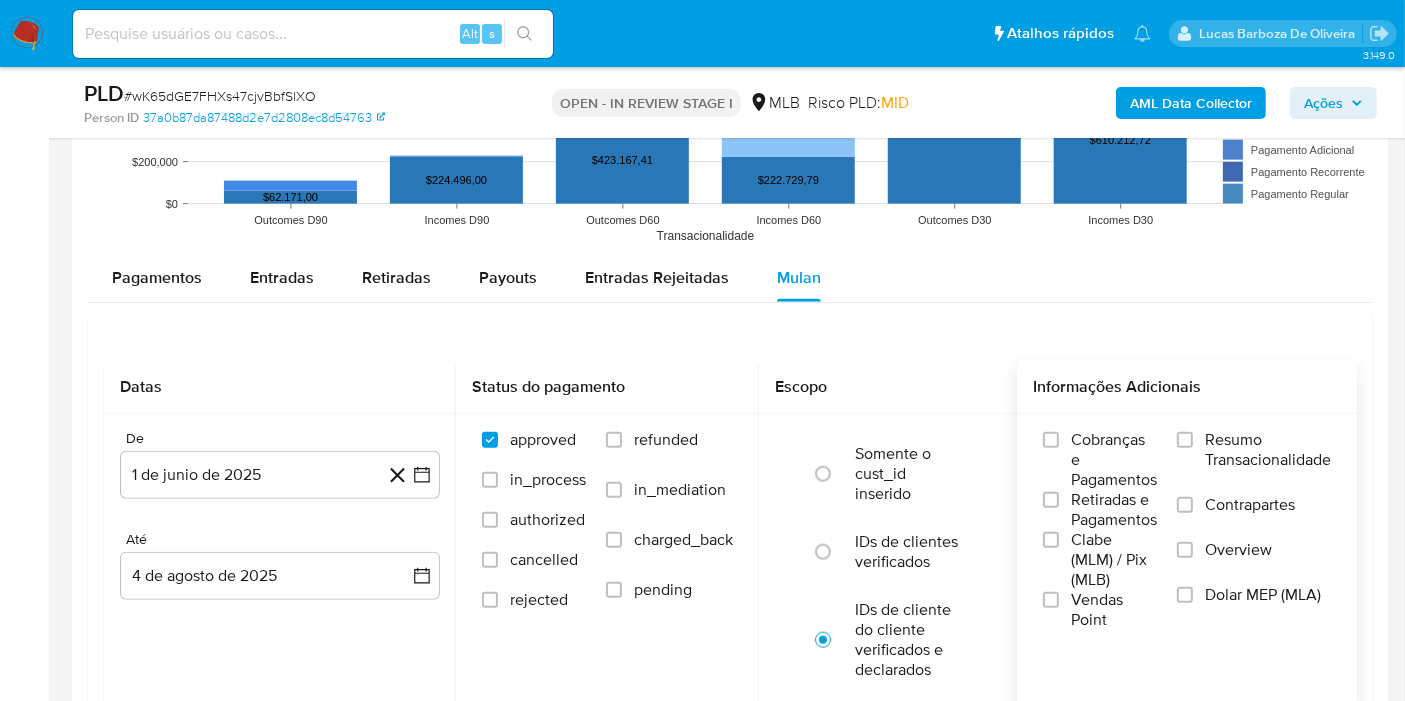 click on "Resumo Transacionalidade" at bounding box center [1254, 462] 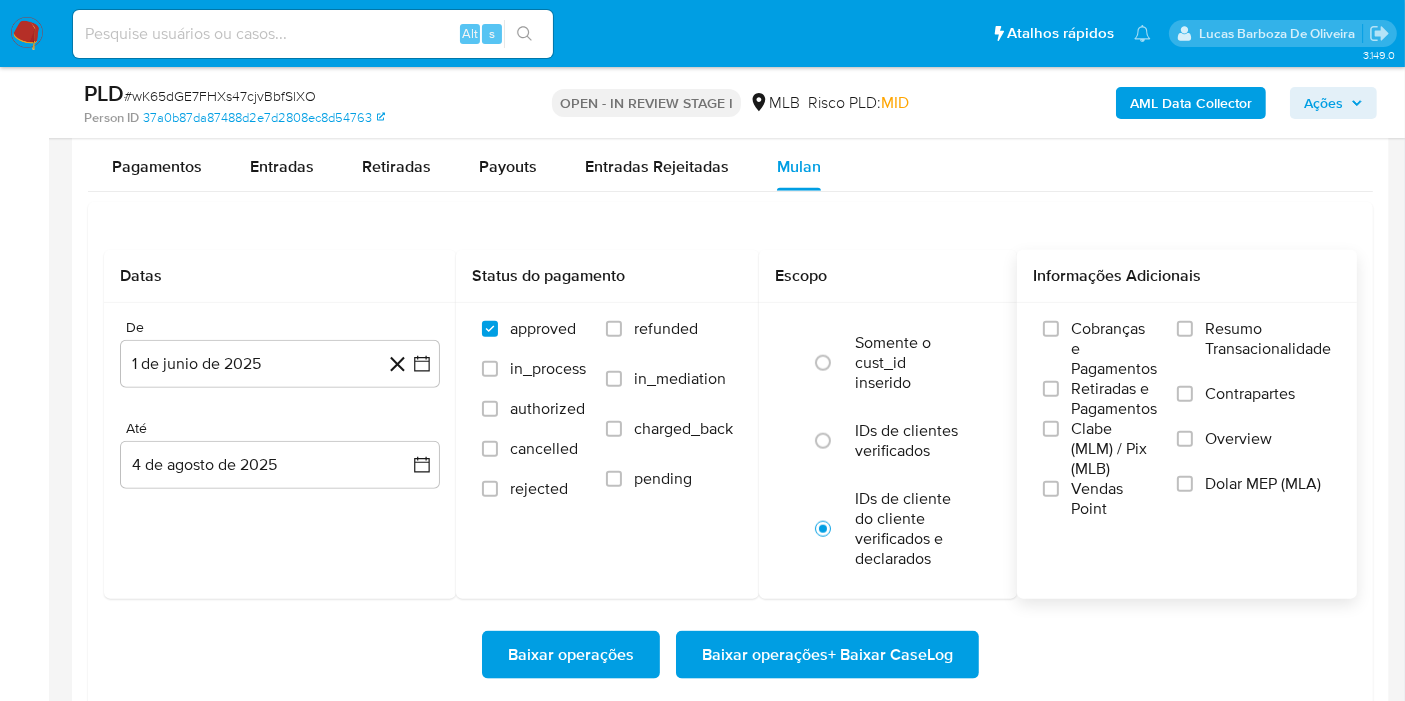 click on "Resumo Transacionalidade" at bounding box center [1268, 339] 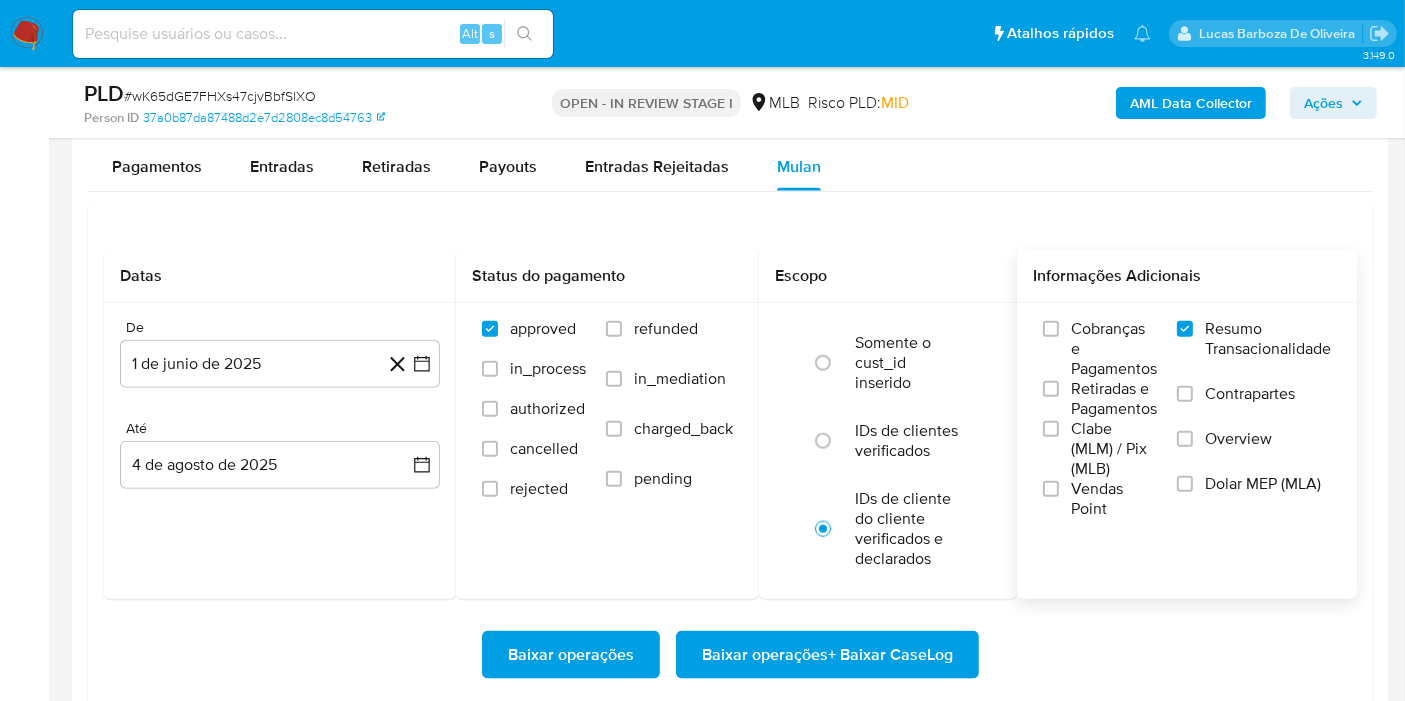 click on "Baixar operações Baixar operações  +   Baixar CaseLog" at bounding box center [730, 655] 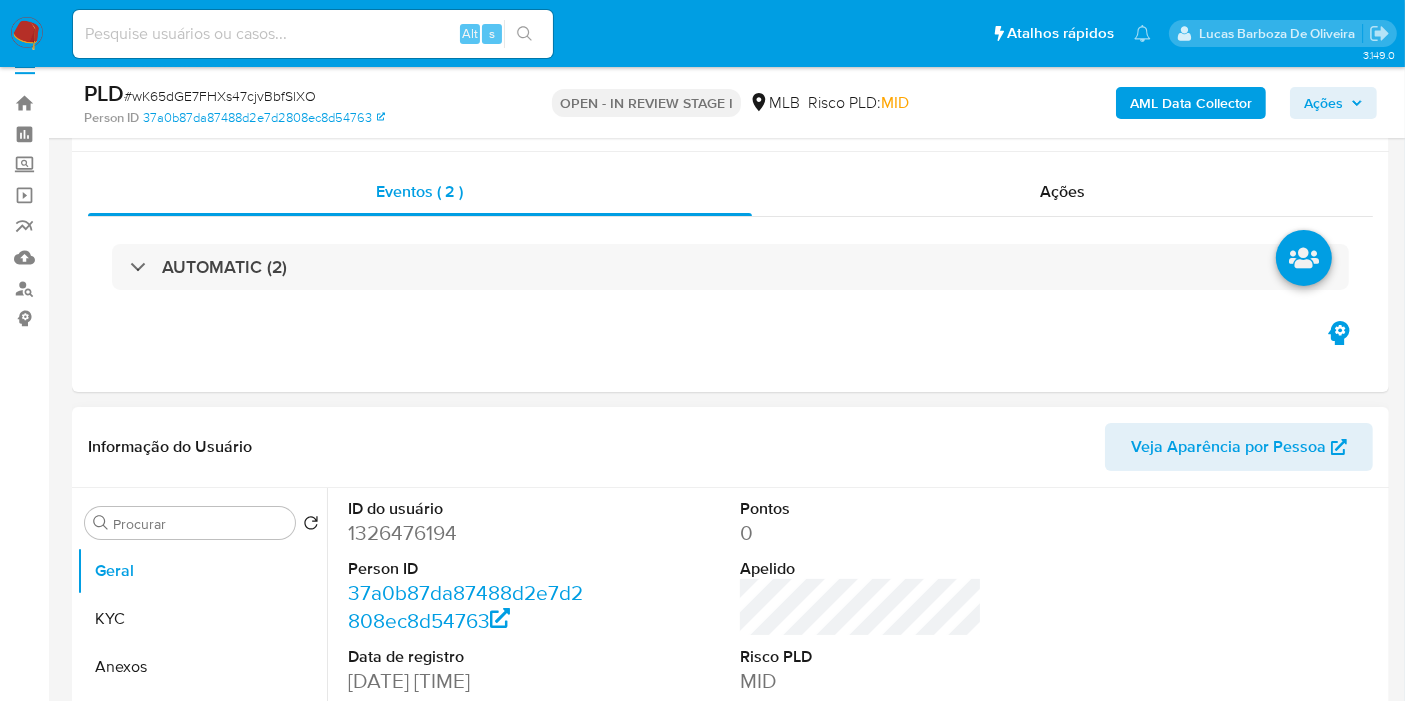 scroll, scrollTop: 0, scrollLeft: 0, axis: both 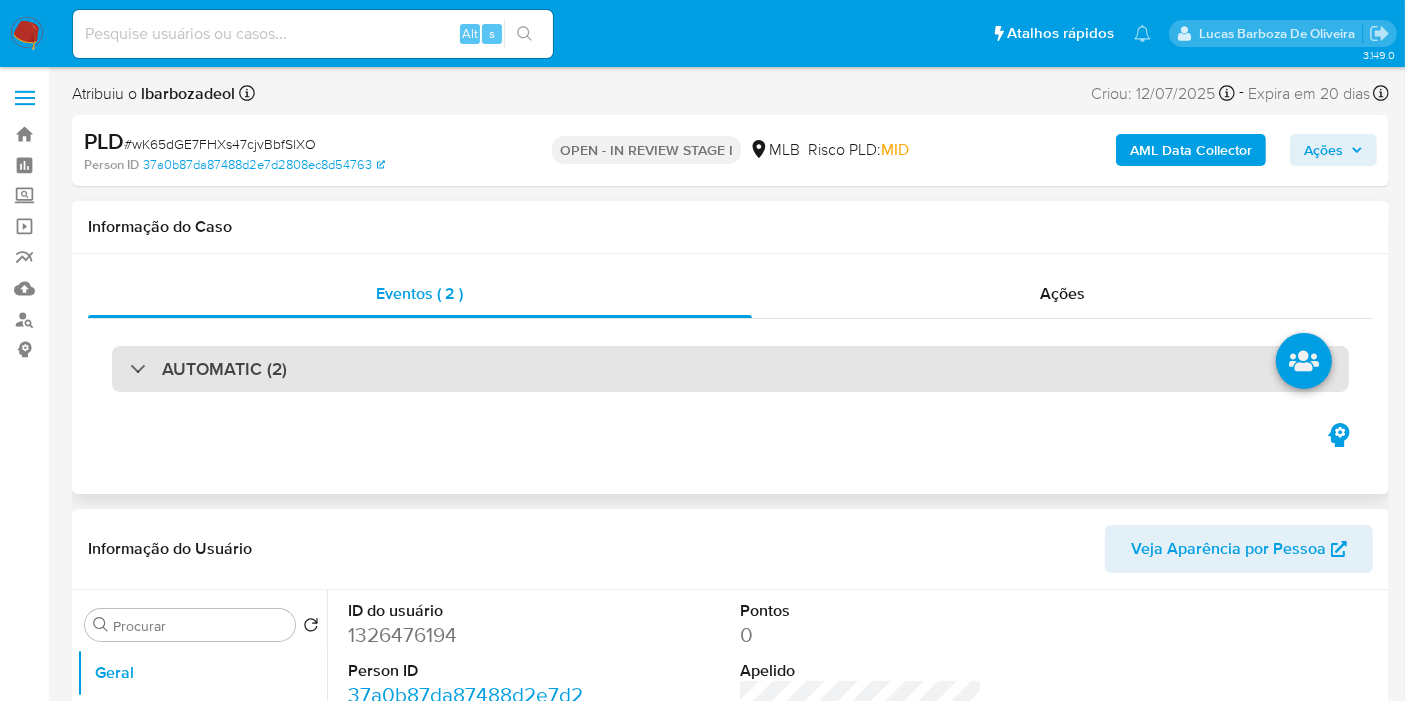click on "AUTOMATIC (2)" at bounding box center (730, 369) 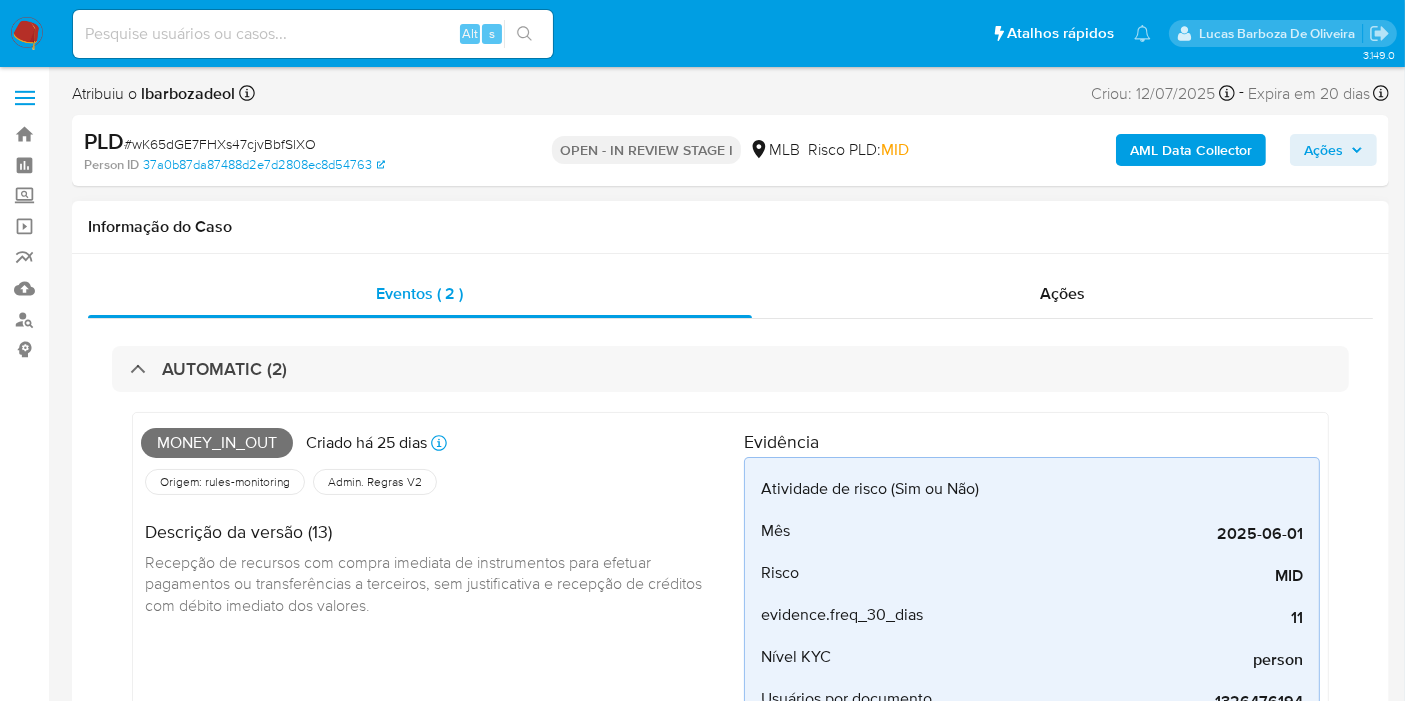 click on "Money_in_out" at bounding box center [217, 443] 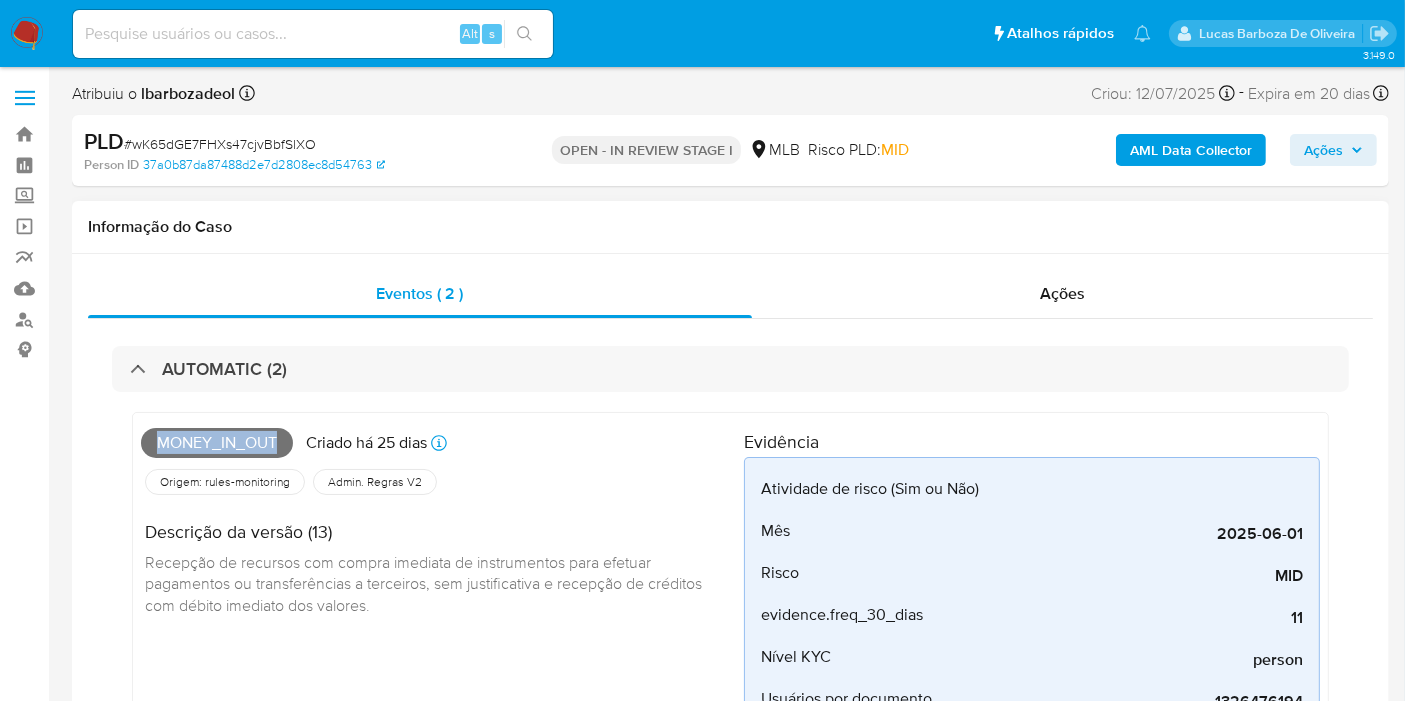 click on "Money_in_out" at bounding box center [217, 443] 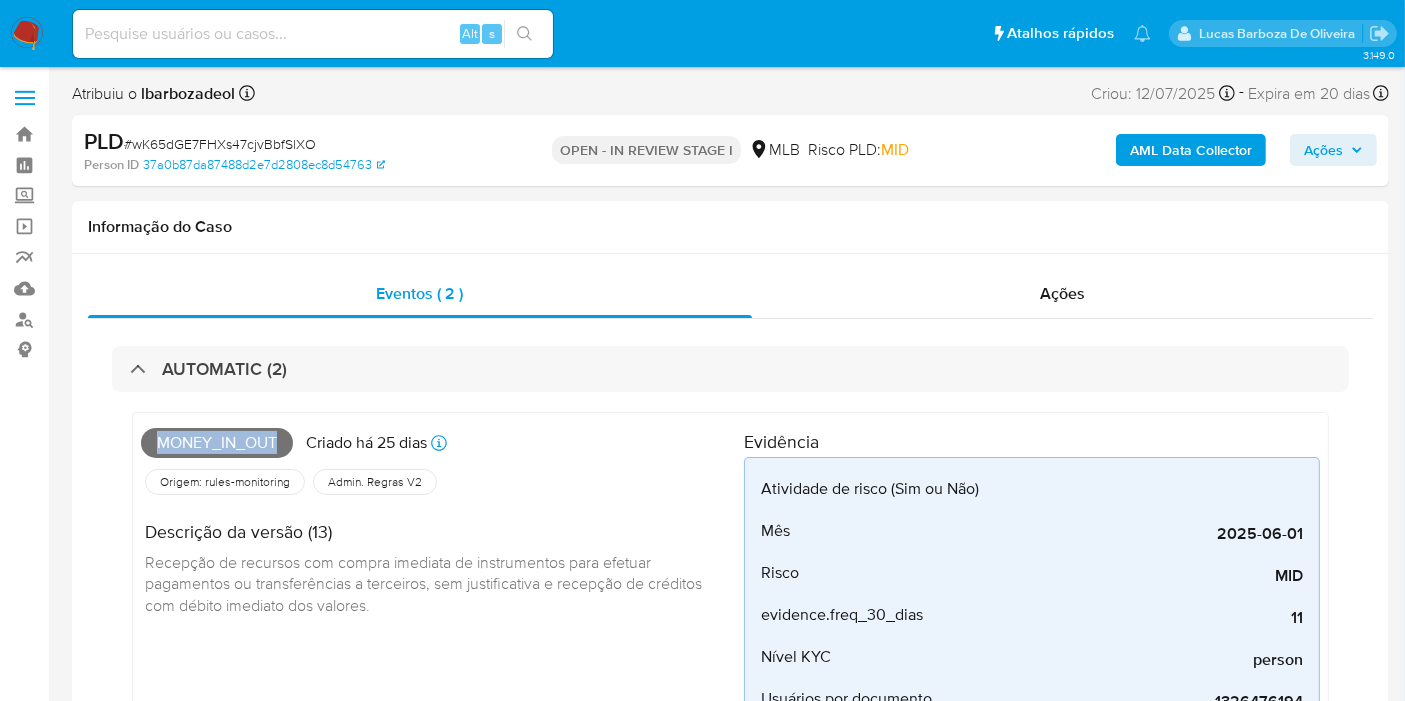 click on "Ações" at bounding box center (1323, 150) 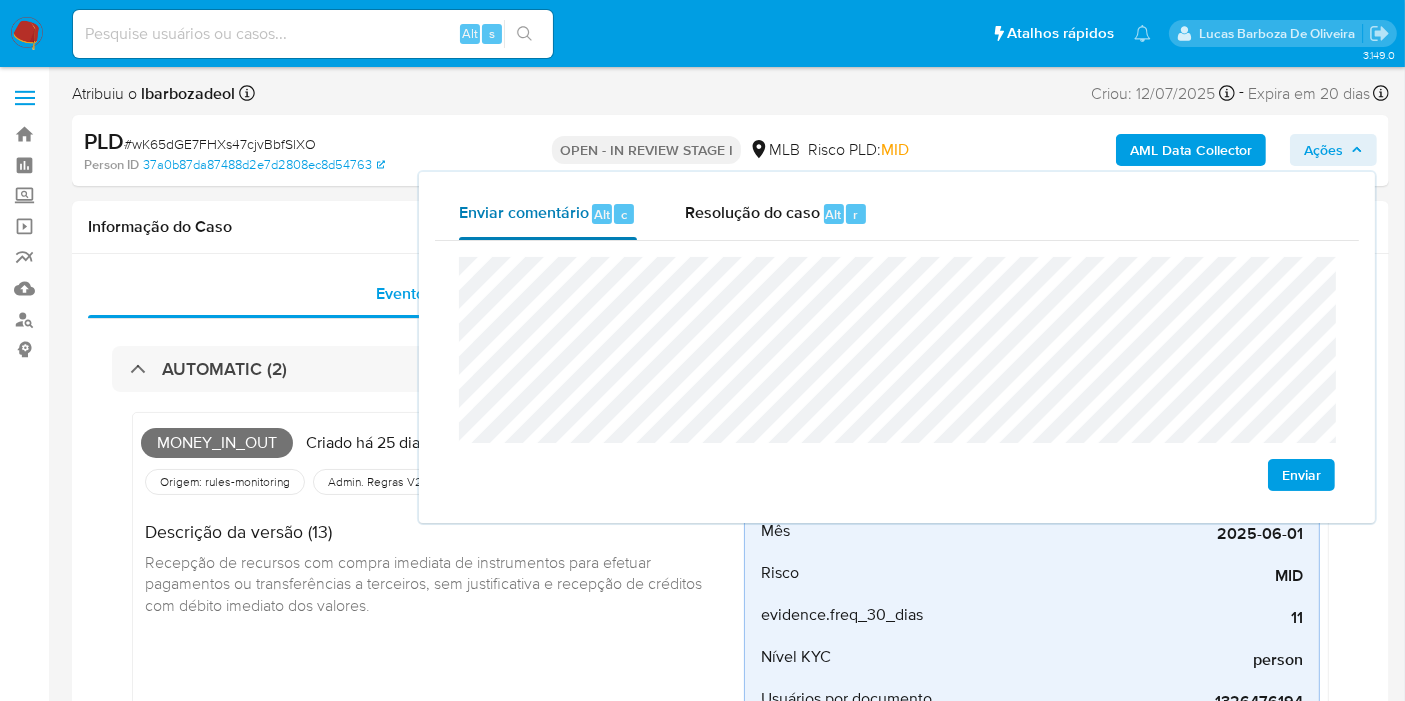 drag, startPoint x: 467, startPoint y: 235, endPoint x: 421, endPoint y: 235, distance: 46 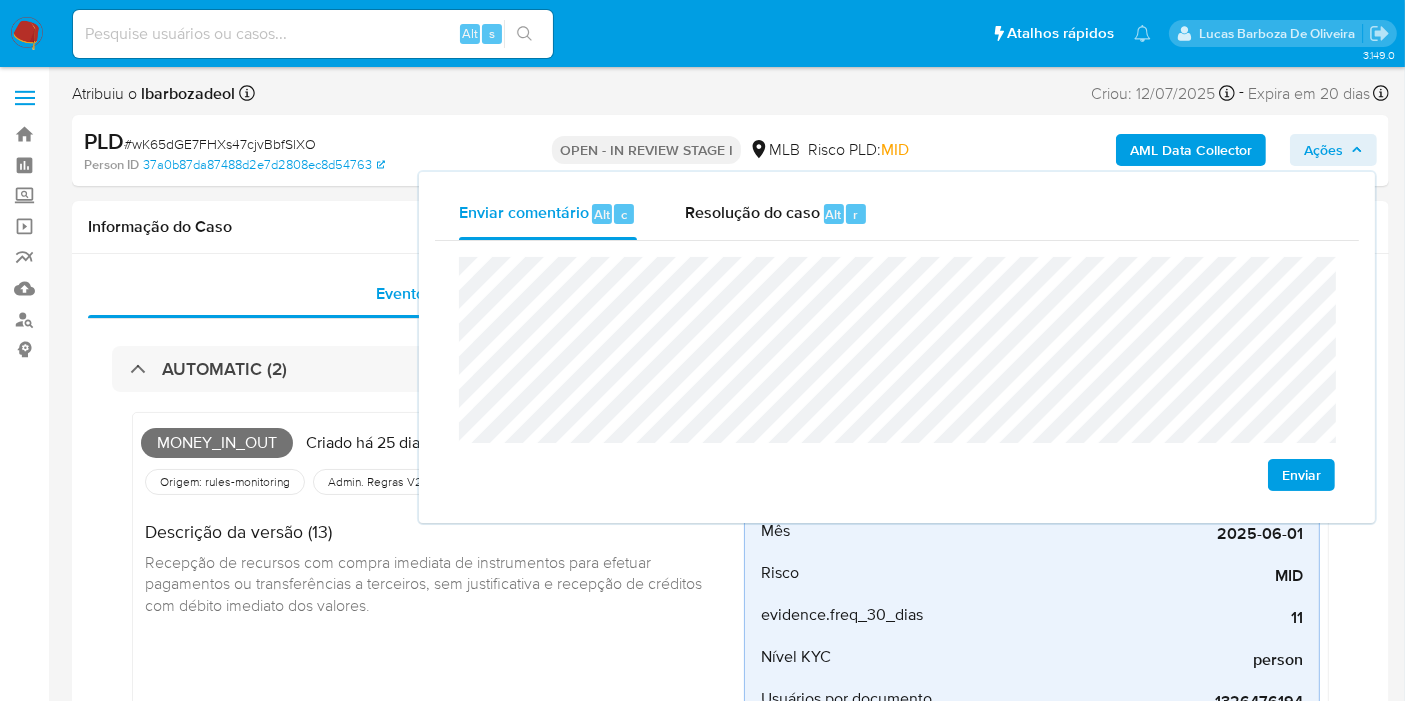 click on "Enviar comentário Alt c" at bounding box center [548, 214] 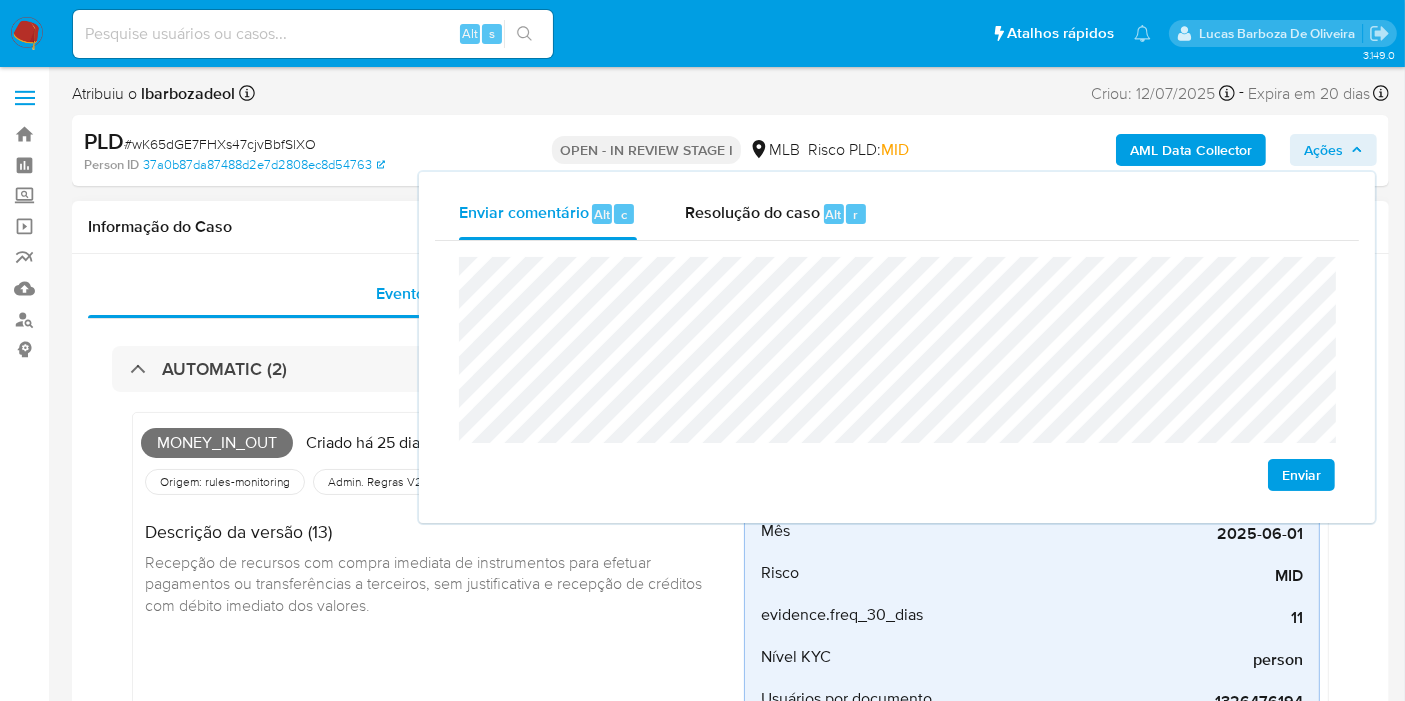 click on "Informação do Caso" at bounding box center (730, 227) 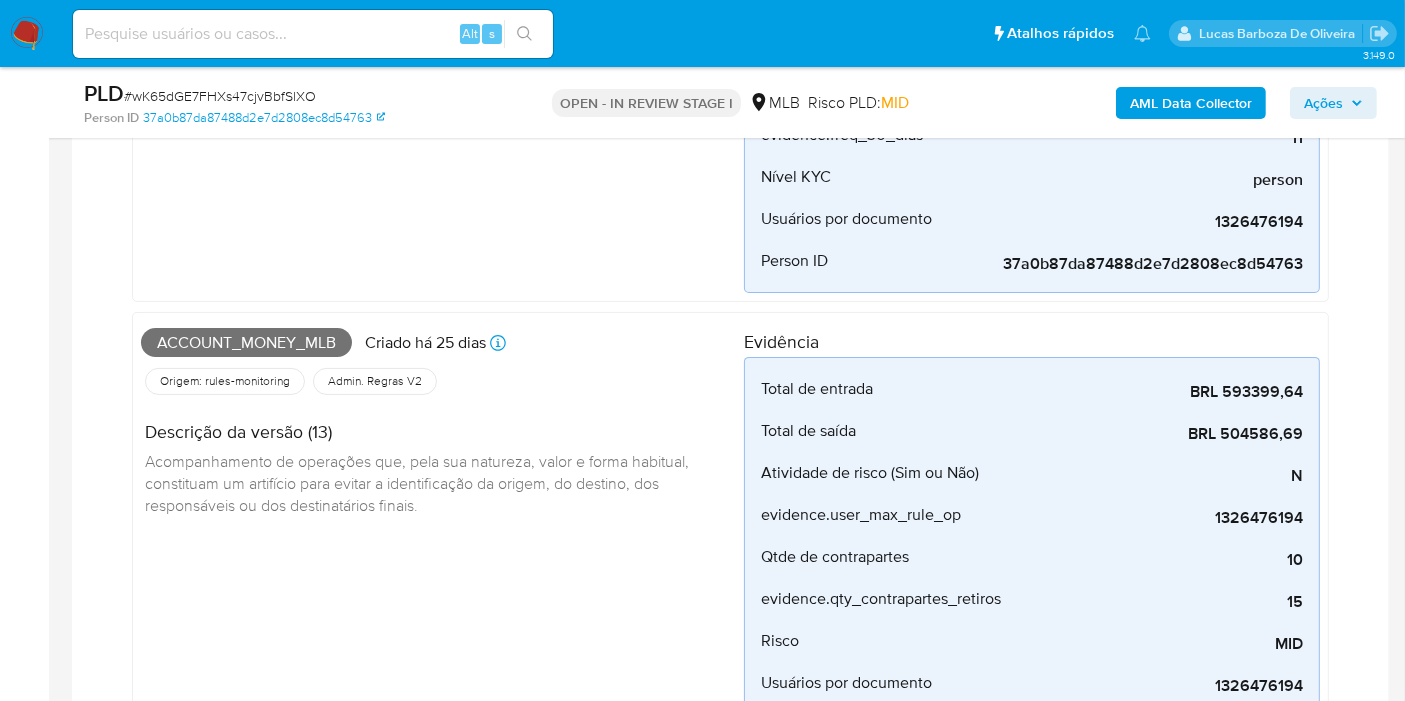 scroll, scrollTop: 444, scrollLeft: 0, axis: vertical 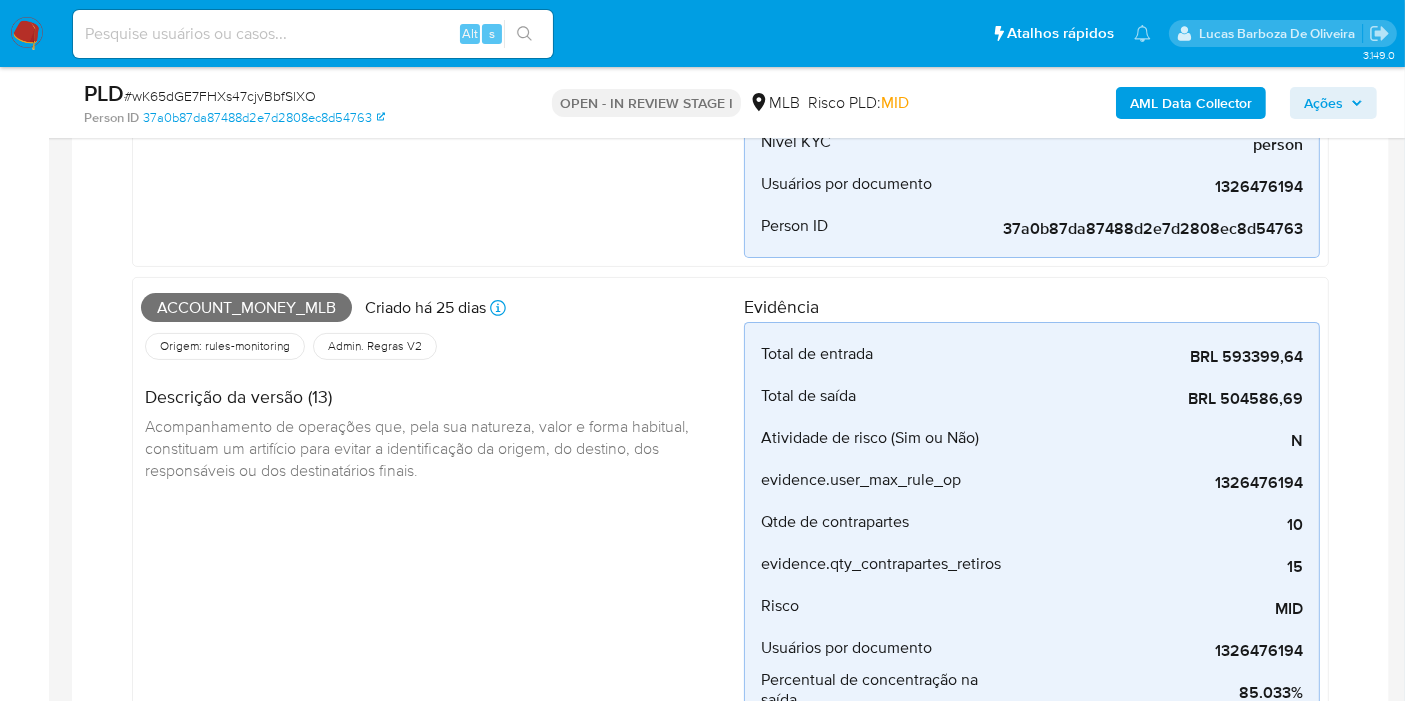 click on "Account_money_mlb" at bounding box center (246, 308) 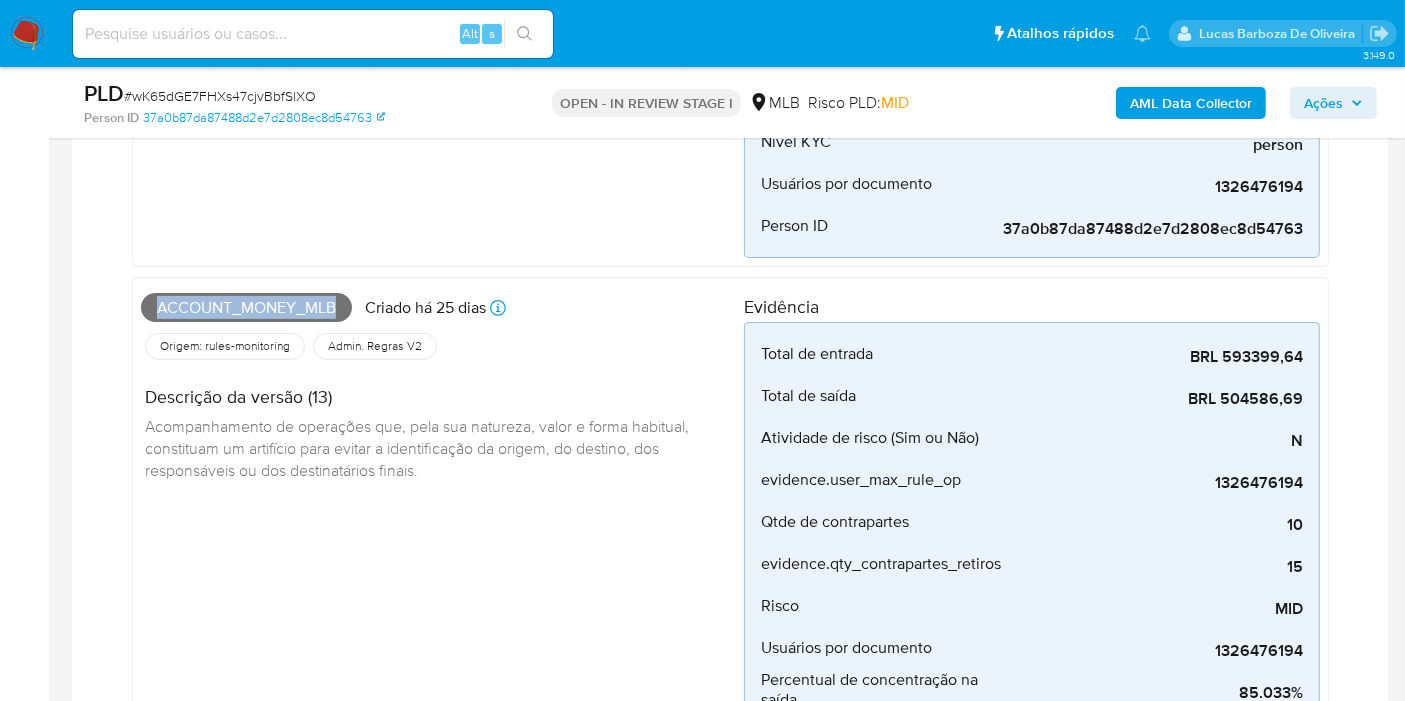 click on "Account_money_mlb" at bounding box center [246, 308] 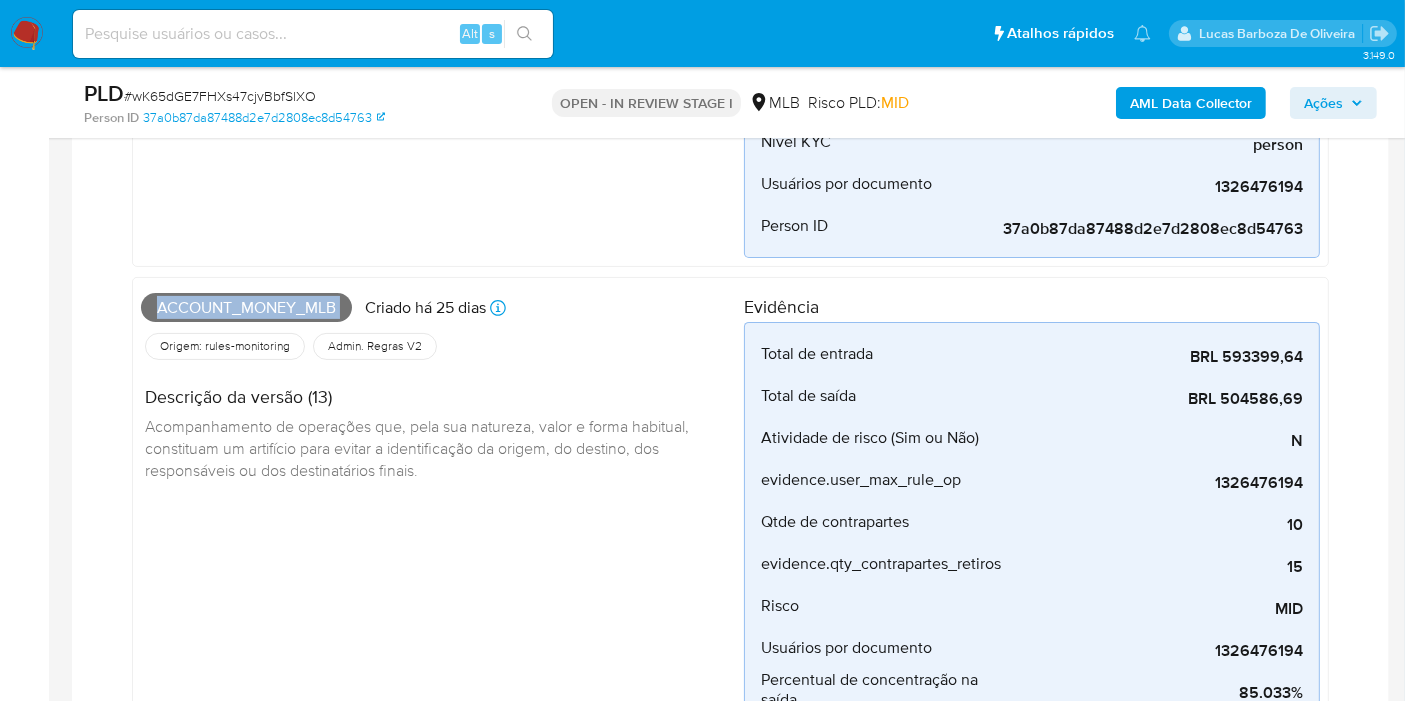 click on "Account_money_mlb" at bounding box center (246, 308) 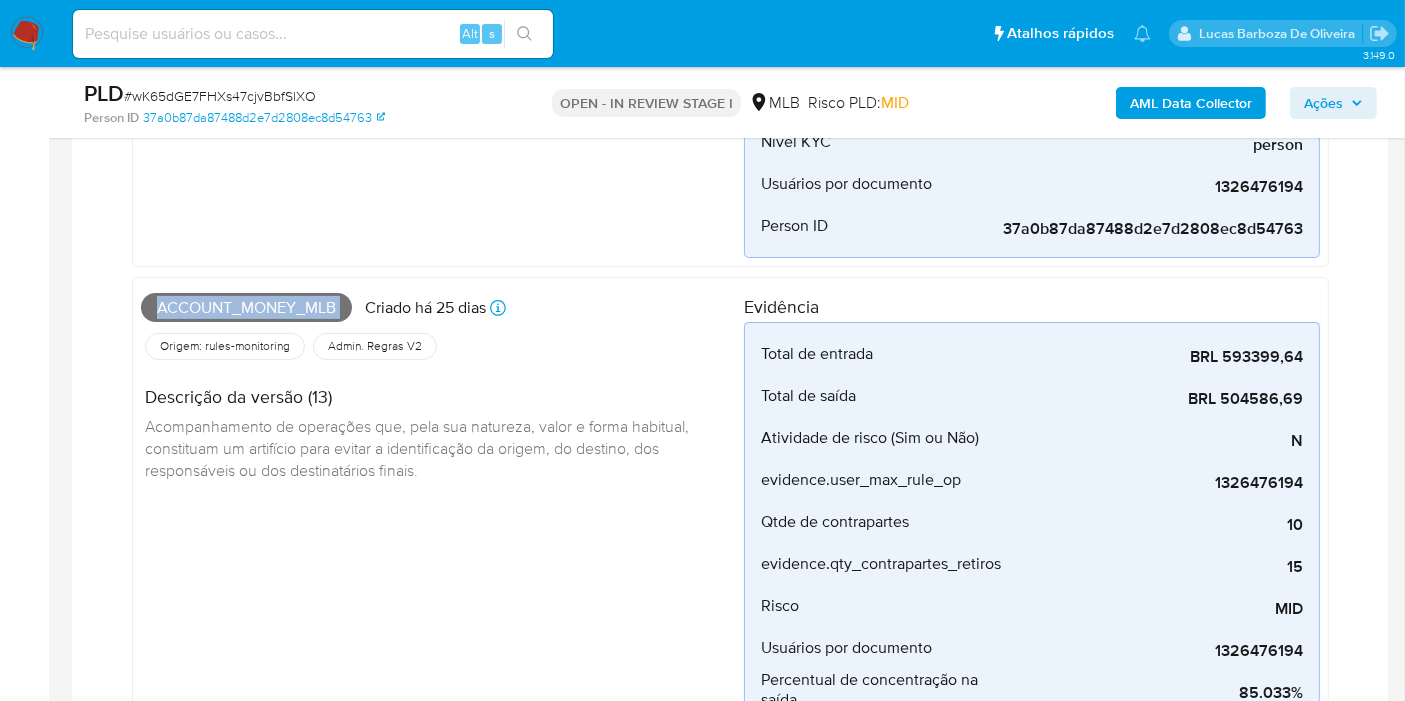 copy on "Account_money_mlb" 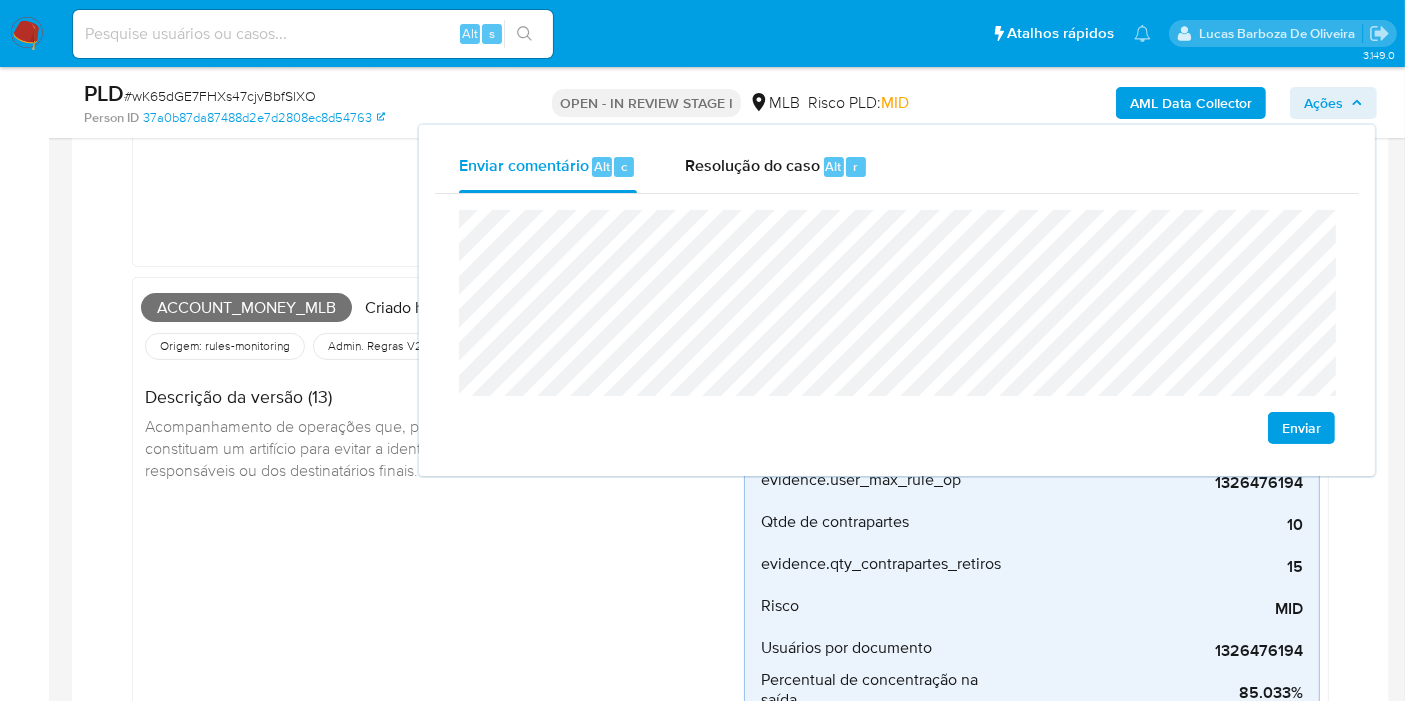 drag, startPoint x: 534, startPoint y: 692, endPoint x: 532, endPoint y: 584, distance: 108.01852 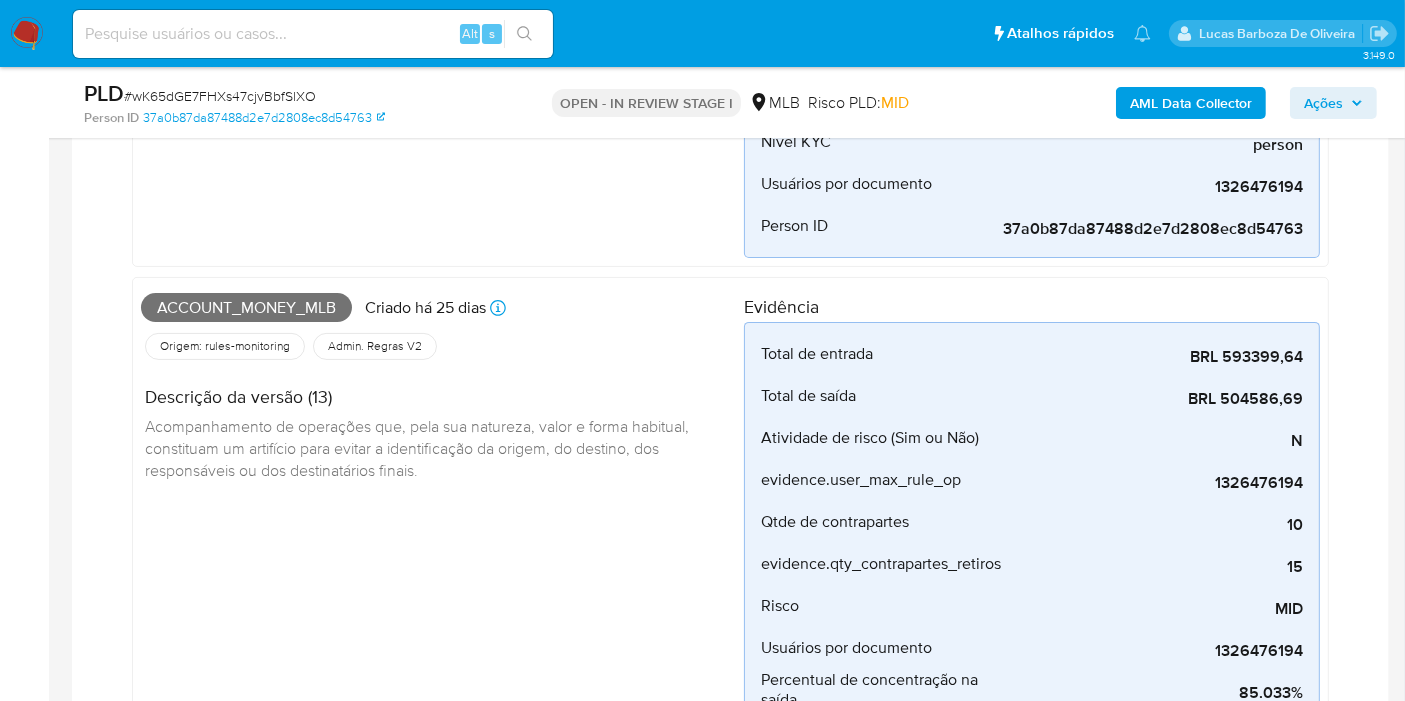 click on "Account_money_mlb Criado há 25 dias   Criado: 12/07/2025 00:54:13 Origem: rules-monitoring    Referência ao id da tabela de resultados da regra em rules-monitoring Admin. Regras V2 Descrição da versão (13) Acompanhamento de operações que, pela sua natureza, valor e forma habitual, constituam um artifício para evitar a identificação da origem, do destino, dos responsáveis ​​ou dos destinatários finais." at bounding box center [442, 525] 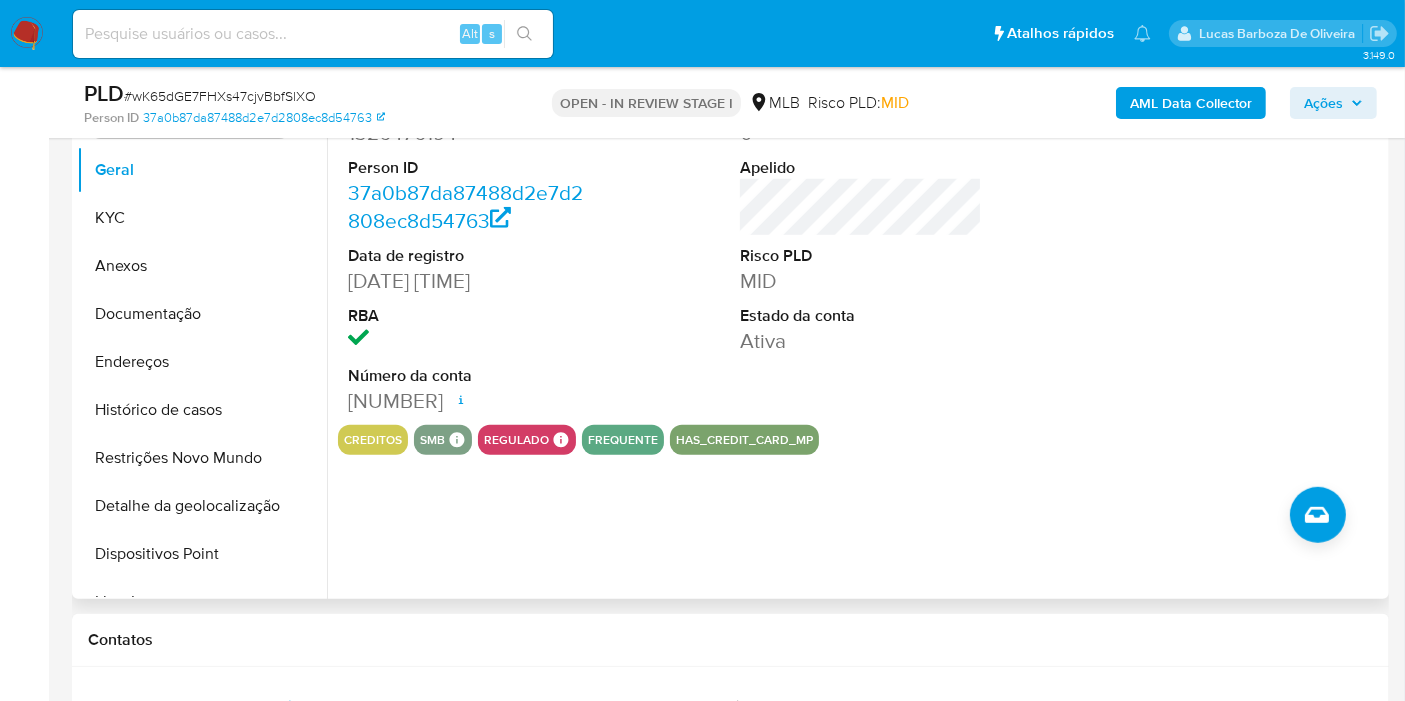 scroll, scrollTop: 1222, scrollLeft: 0, axis: vertical 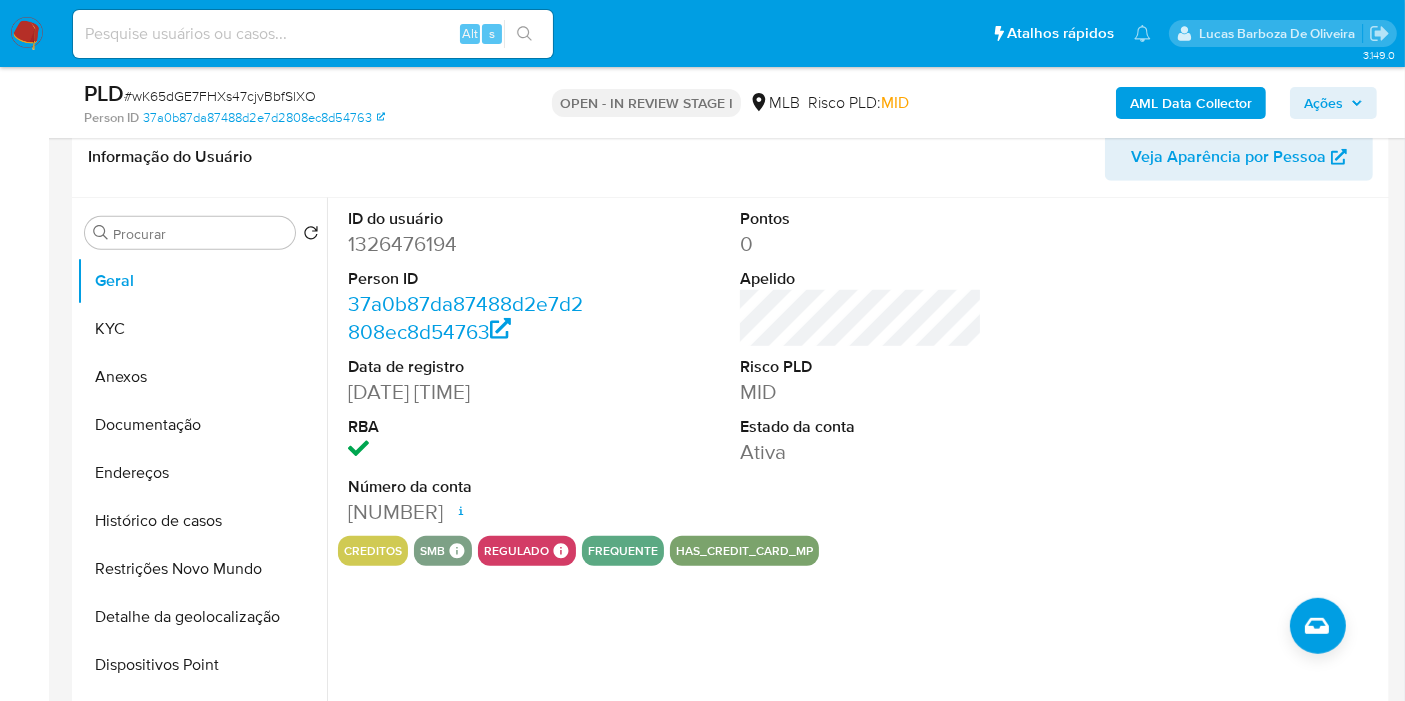 drag, startPoint x: 345, startPoint y: 244, endPoint x: 510, endPoint y: 499, distance: 303.72684 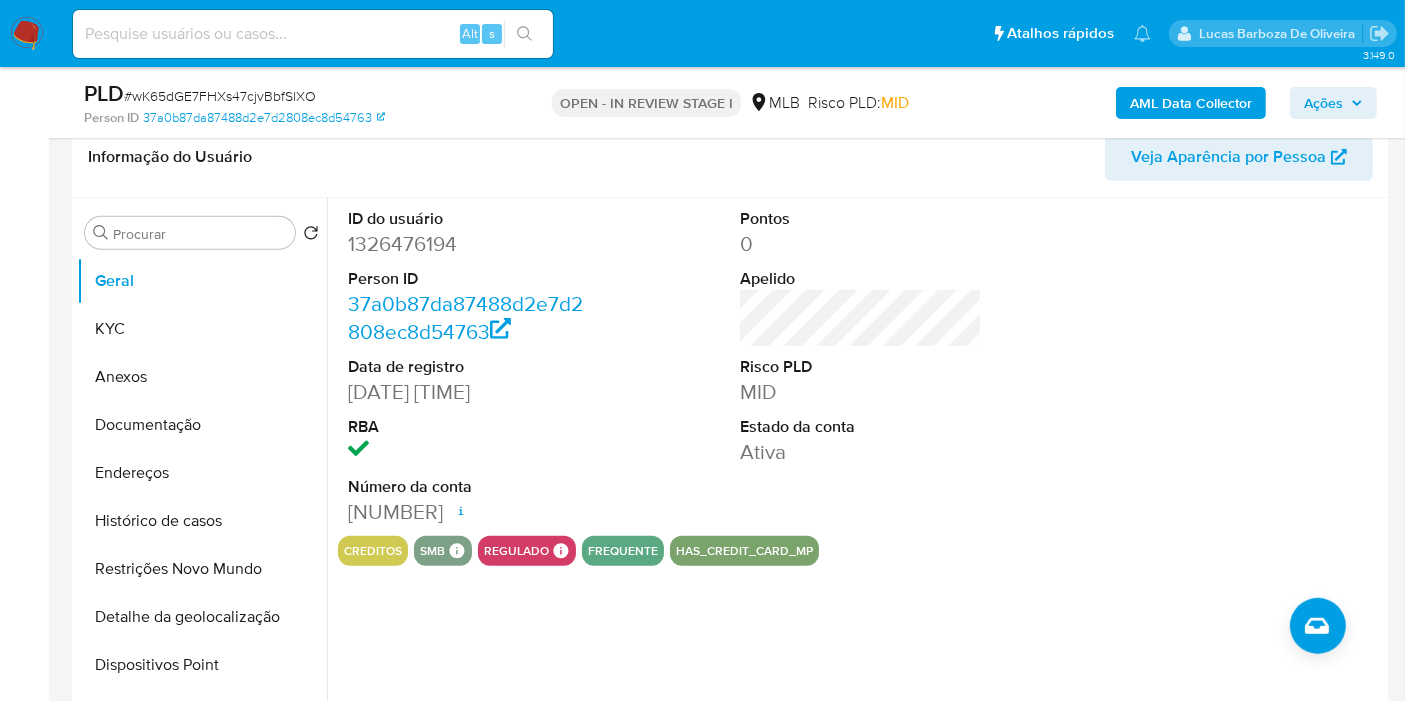 copy on "1326476194 Person ID 37a0b87da87488d2e7d2808ec8d54763 Data de registro 06/06/2023 18:09:16 RBA Número da conta 000138171317267" 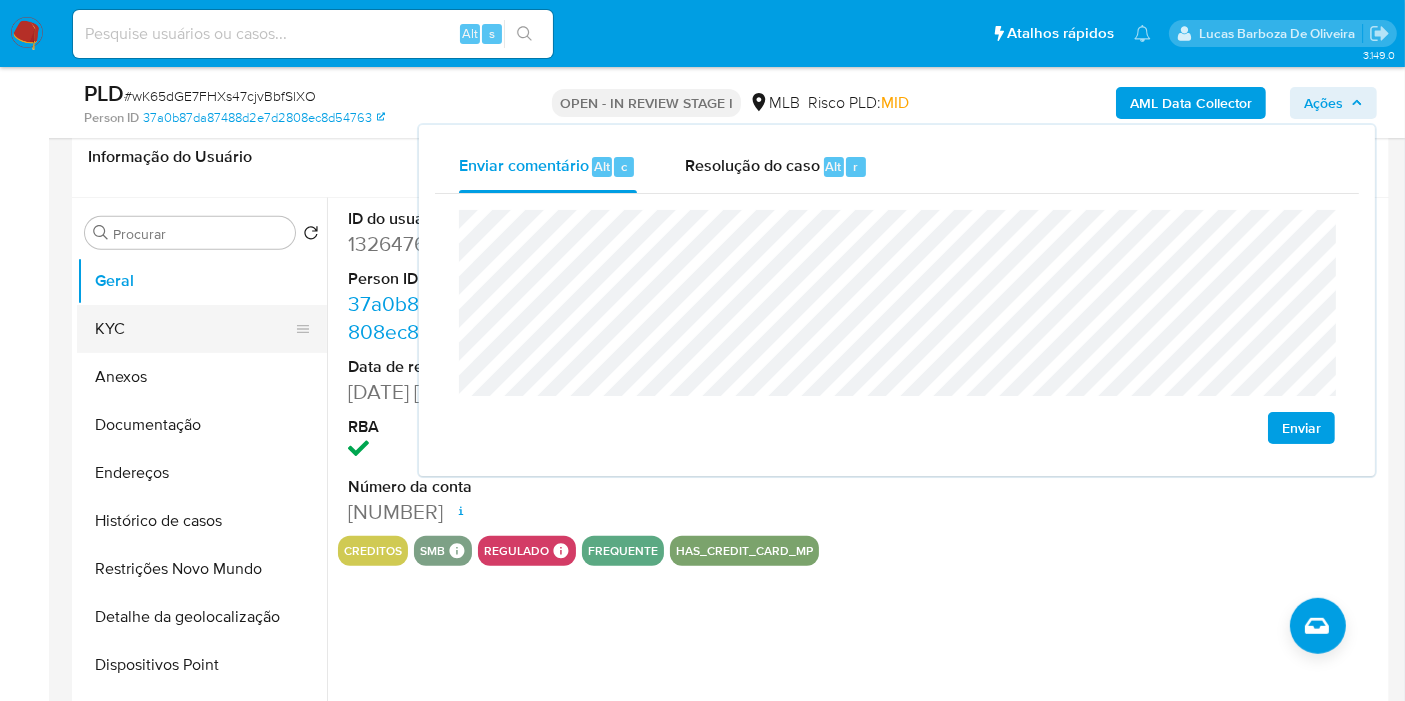 click on "KYC" at bounding box center (194, 329) 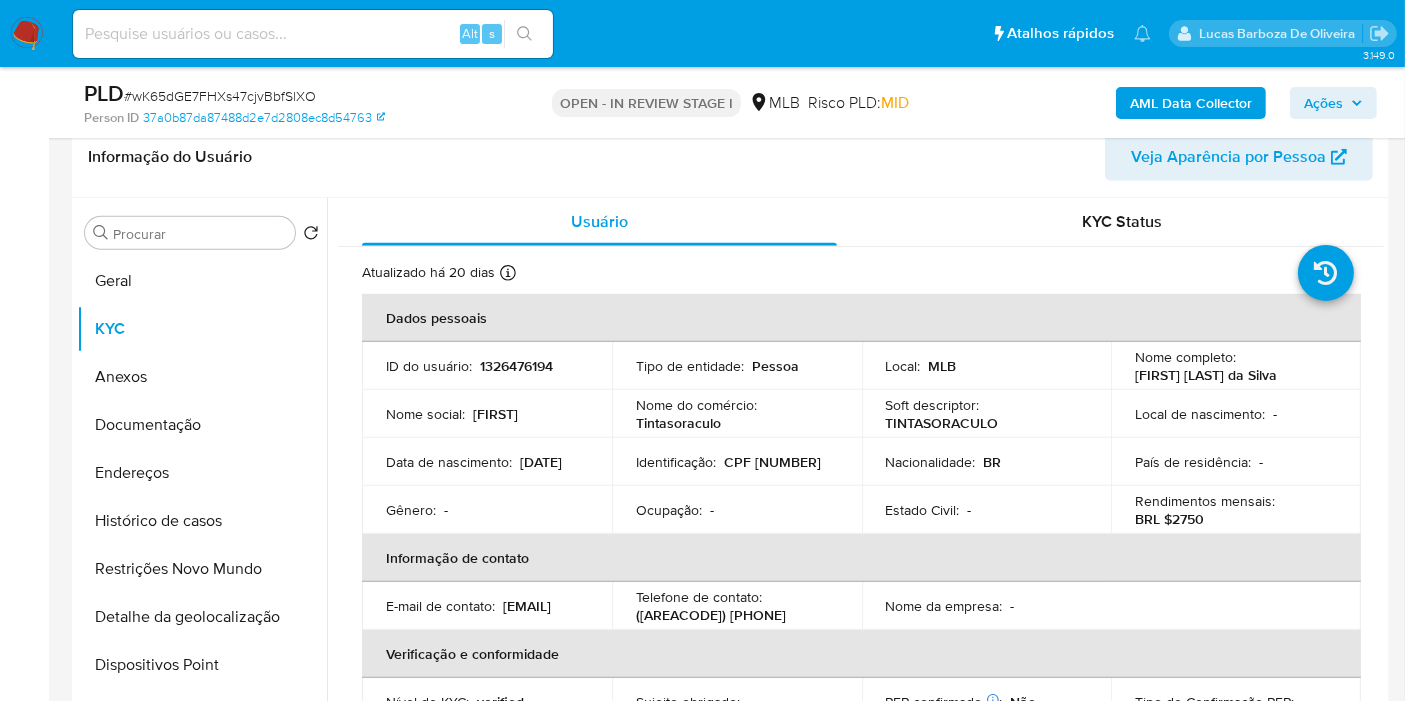 click on "CPF 55460195810" at bounding box center (772, 462) 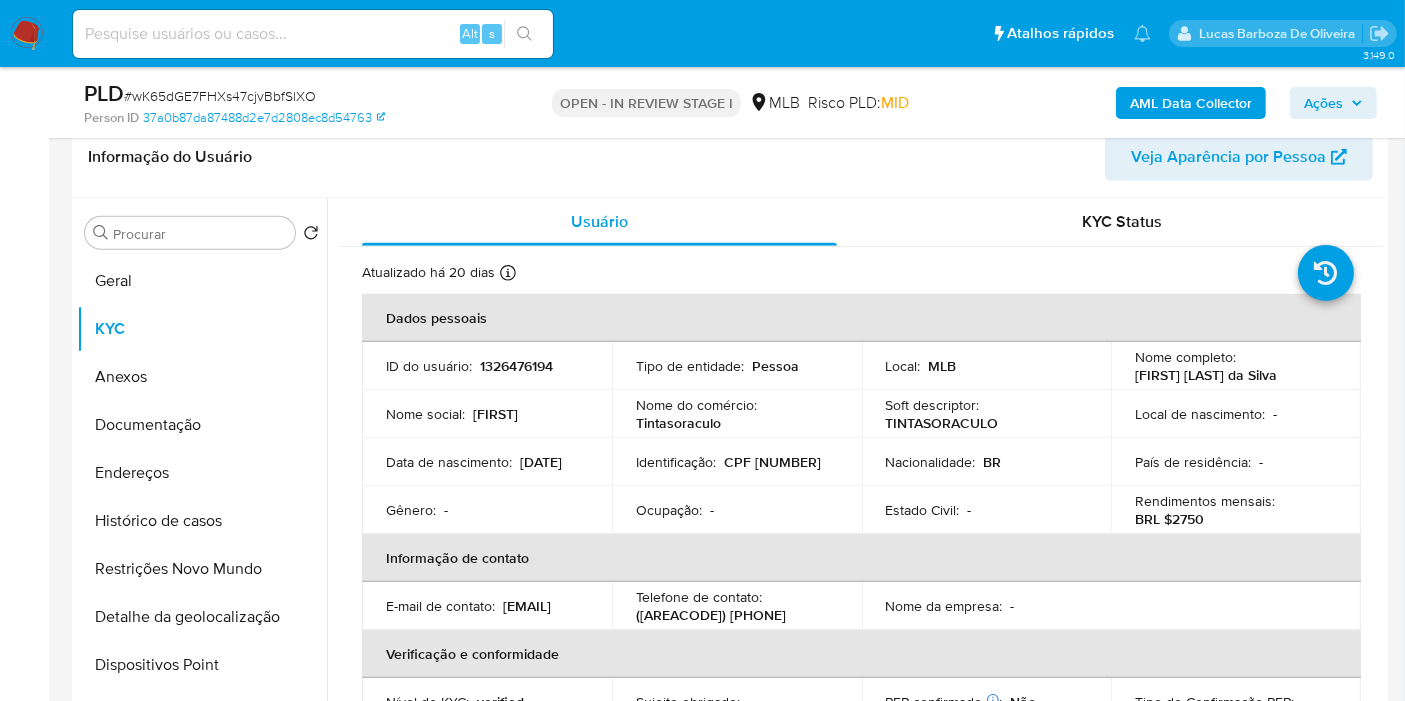 click on "Ações" at bounding box center [1323, 103] 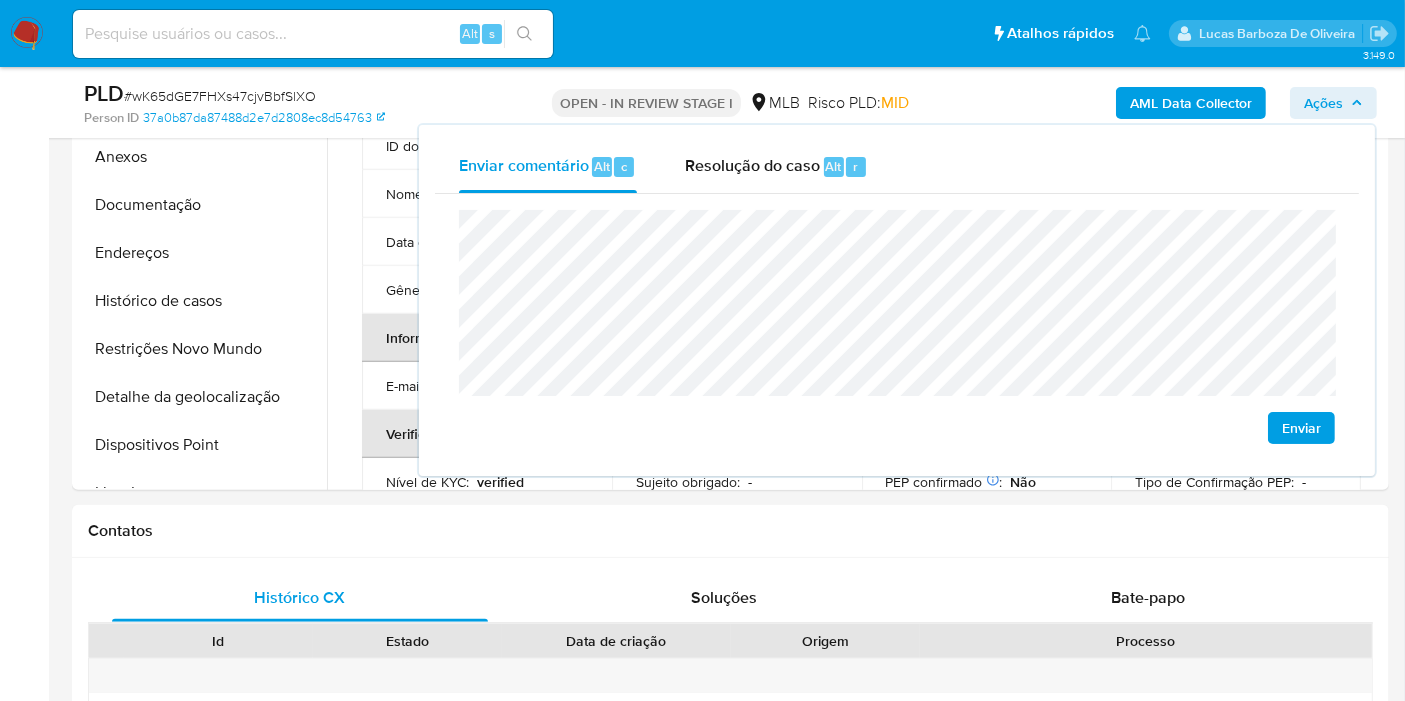 scroll, scrollTop: 1444, scrollLeft: 0, axis: vertical 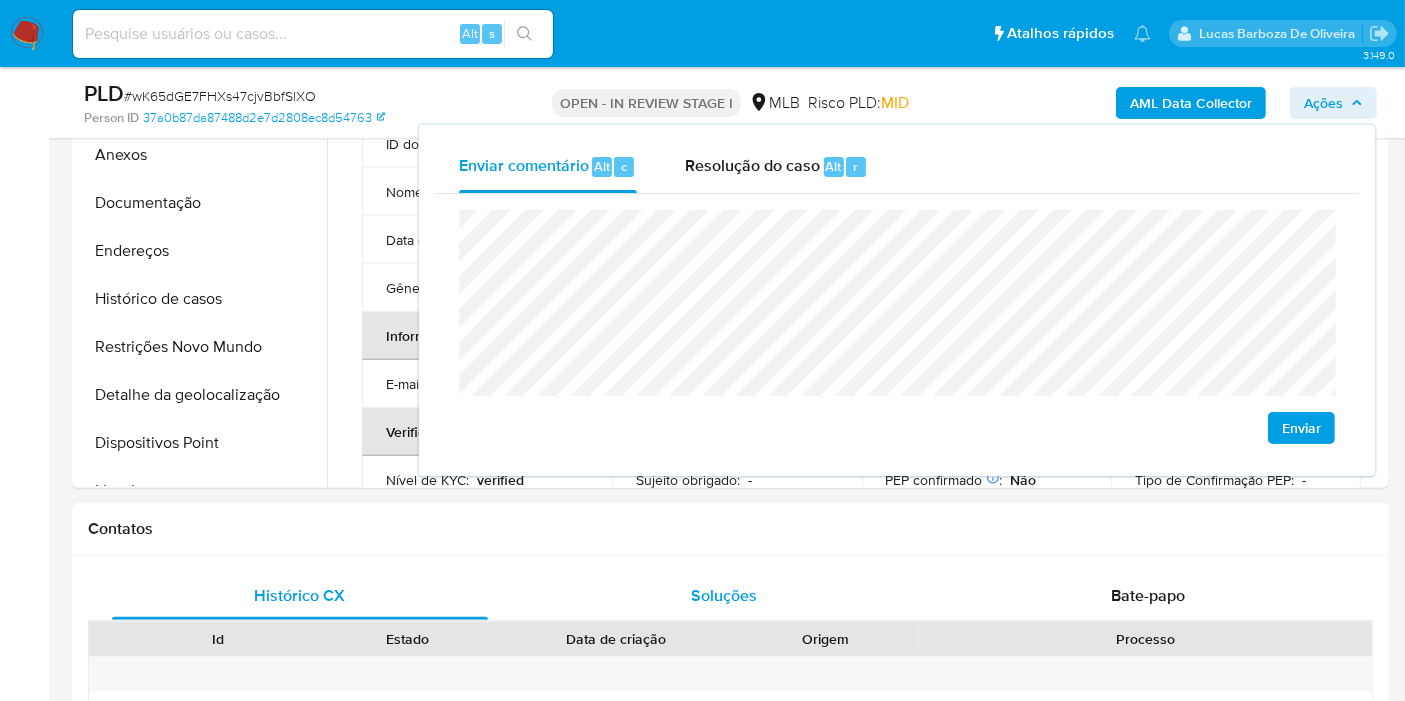 click on "Soluções" at bounding box center (724, 596) 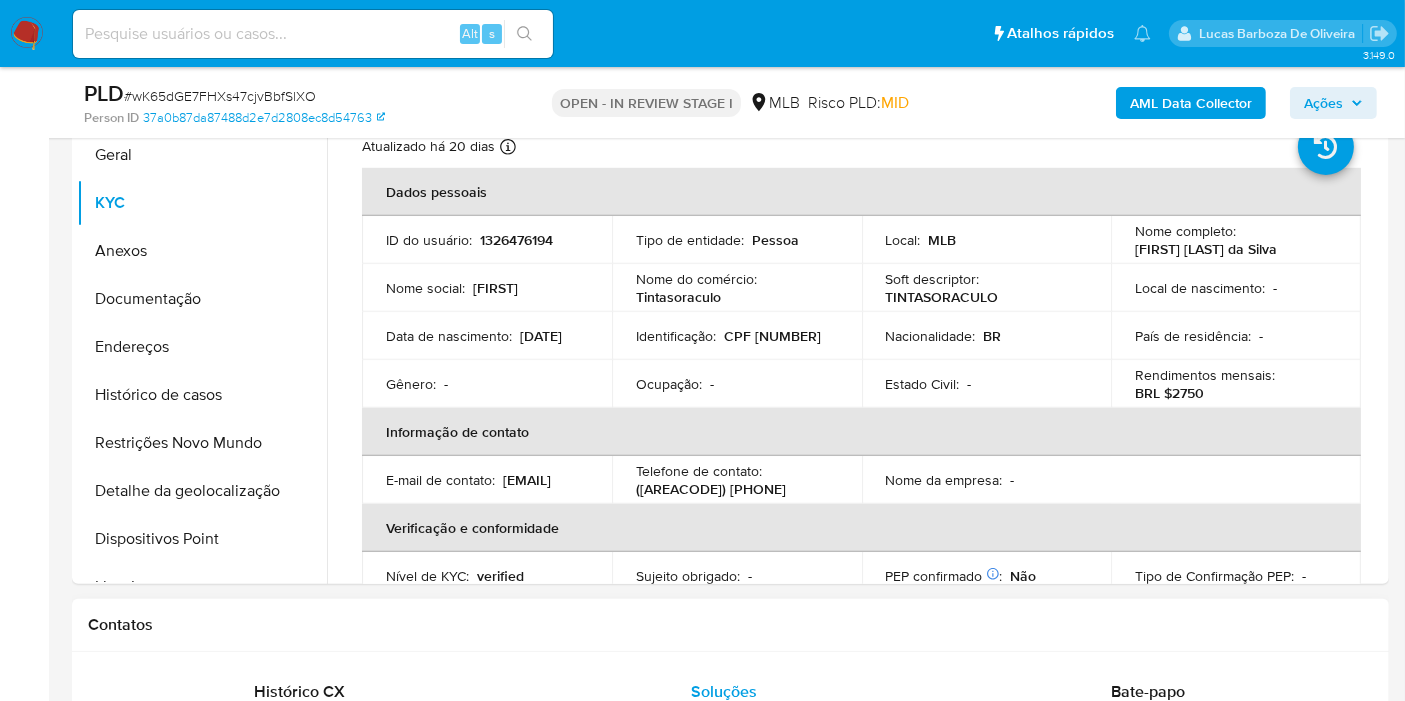 scroll, scrollTop: 1333, scrollLeft: 0, axis: vertical 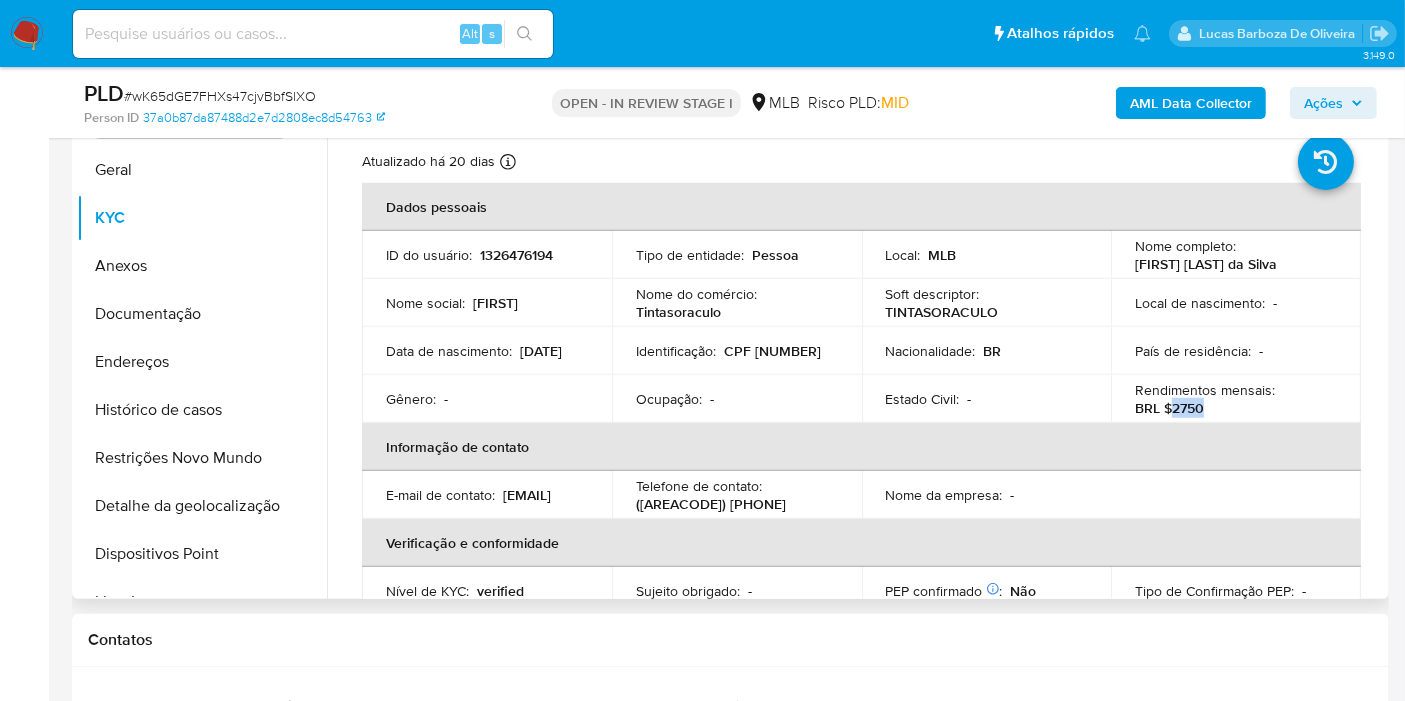 drag, startPoint x: 1166, startPoint y: 404, endPoint x: 1224, endPoint y: 406, distance: 58.034473 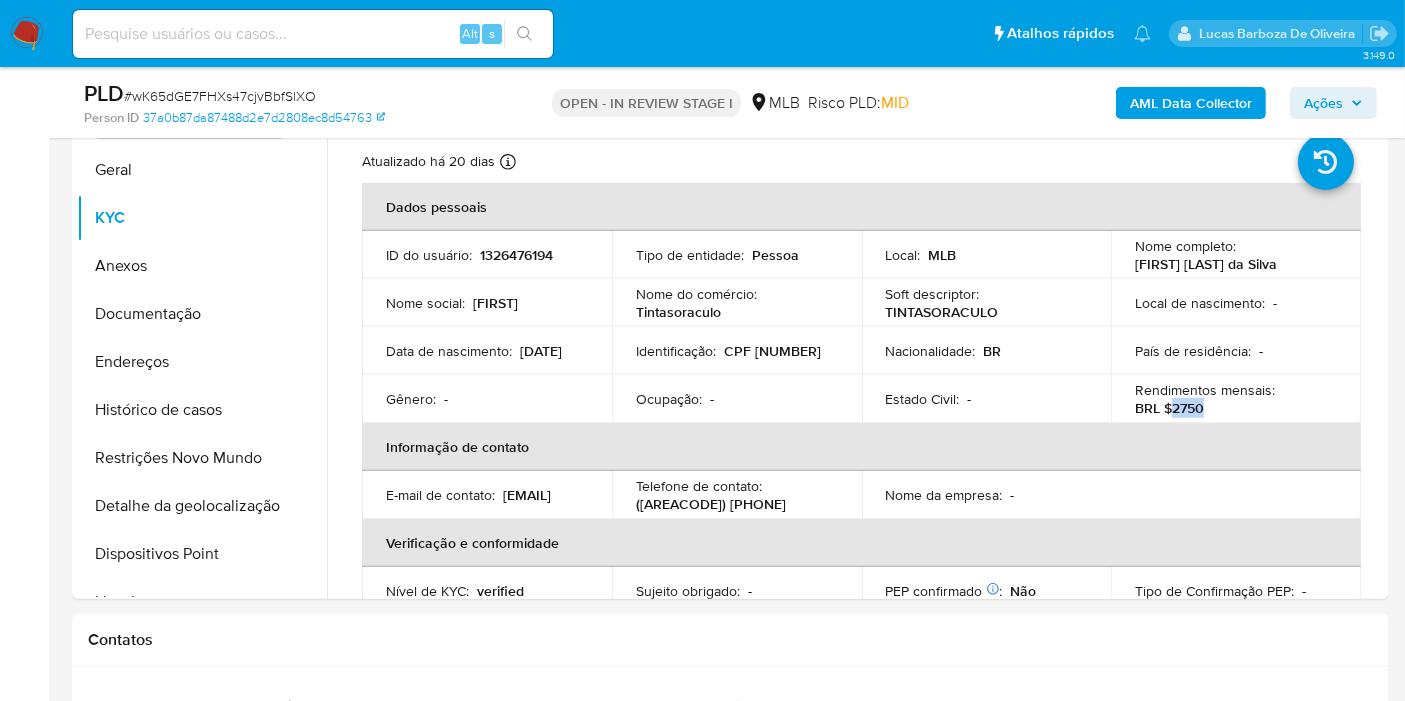 click on "Ações" at bounding box center [1323, 103] 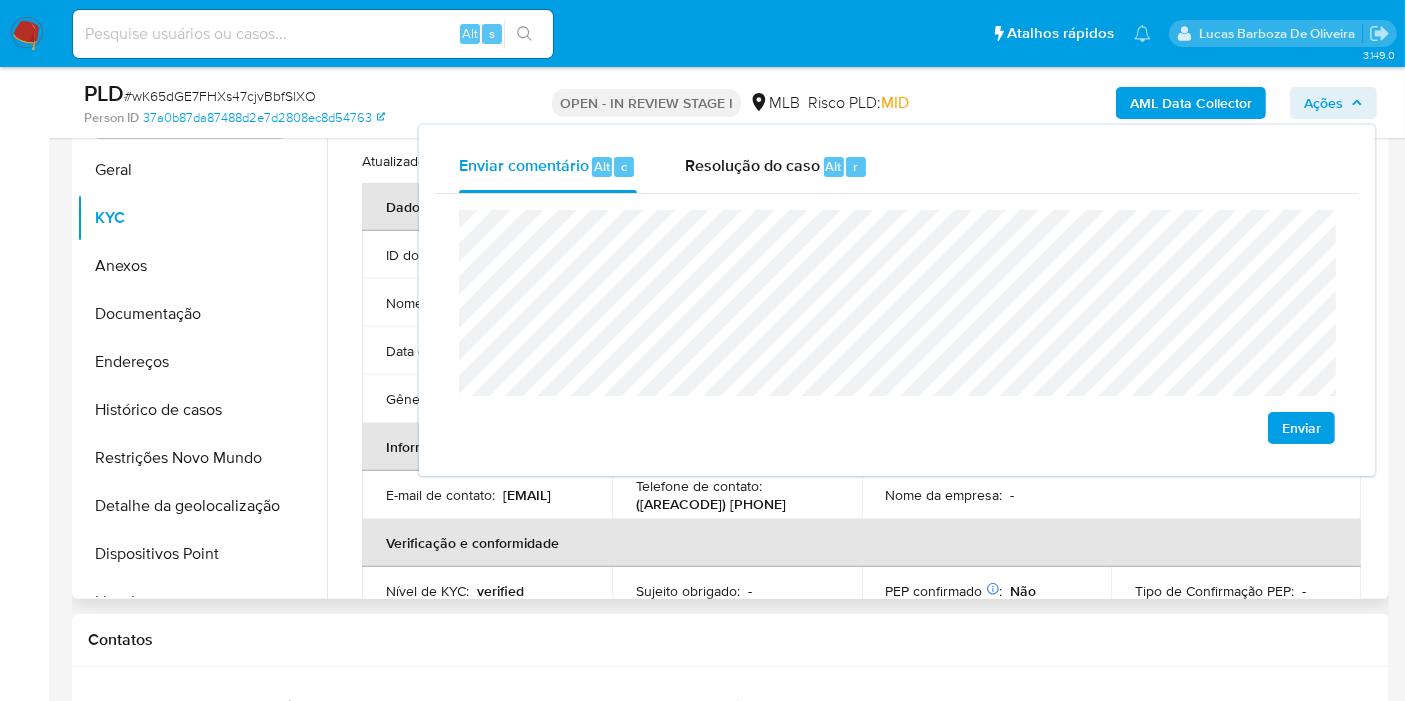 click on "Verificação e conformidade" at bounding box center [861, 543] 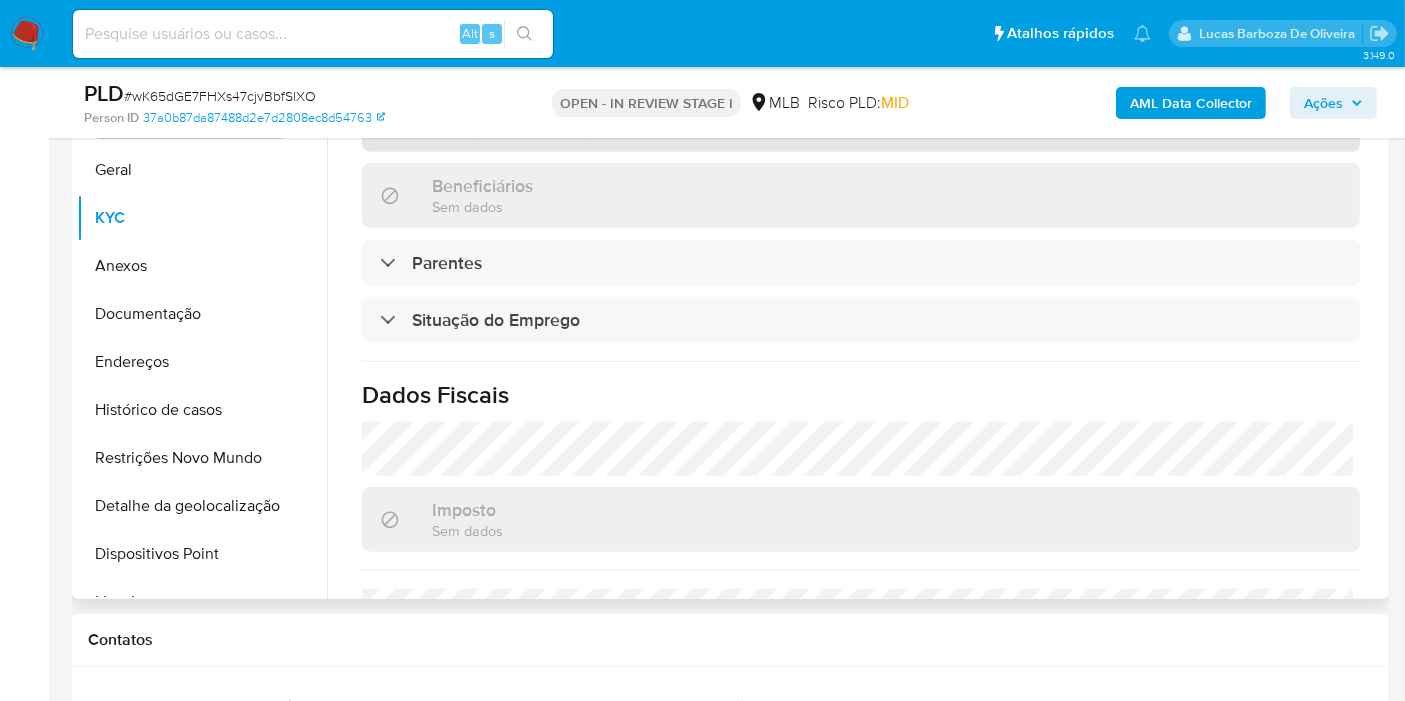 scroll, scrollTop: 908, scrollLeft: 0, axis: vertical 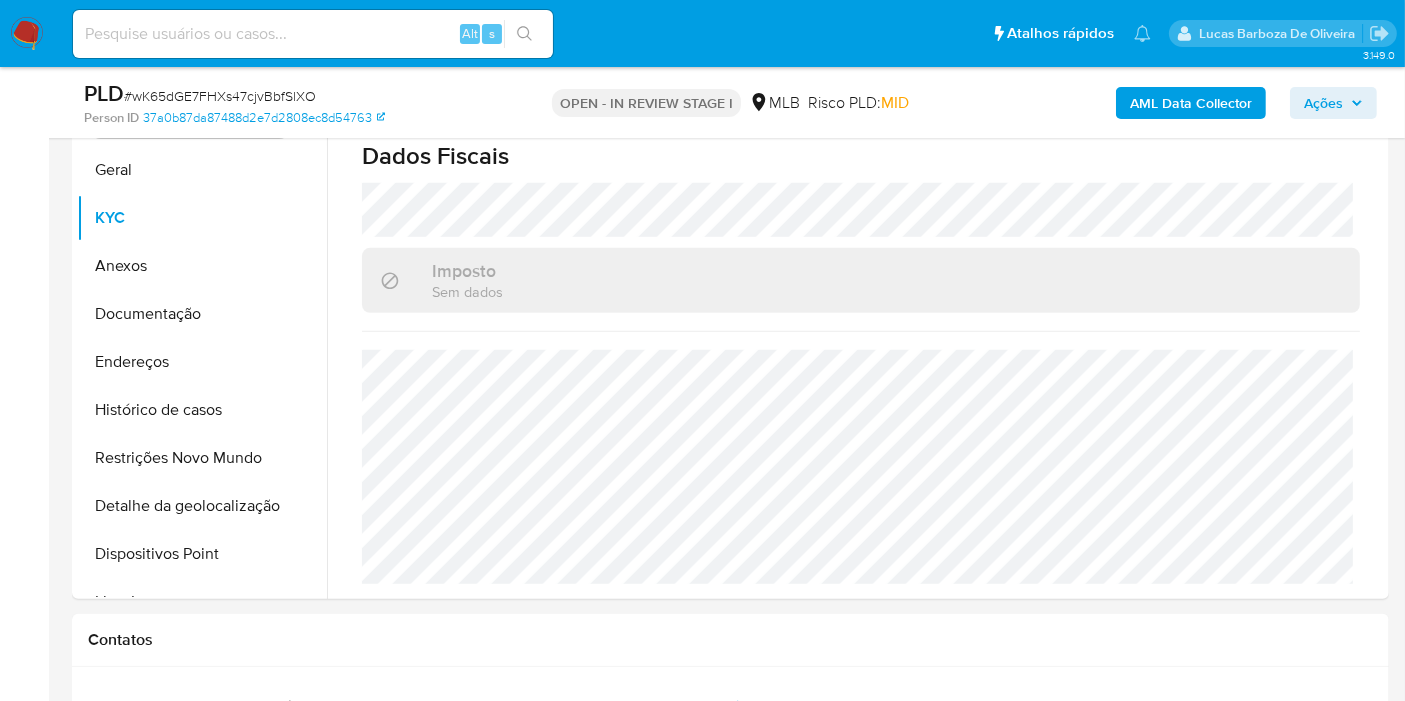 click on "Ações" at bounding box center (1323, 103) 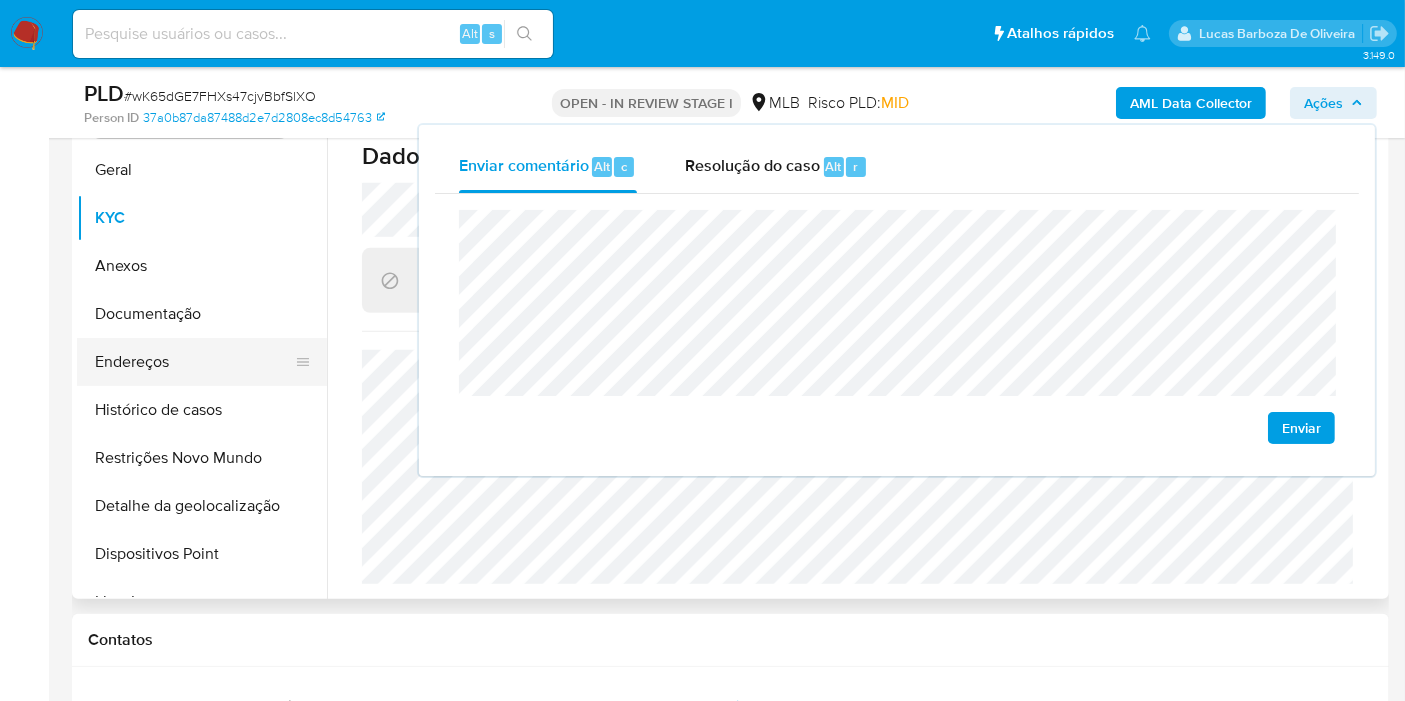 click on "Endereços" at bounding box center [194, 362] 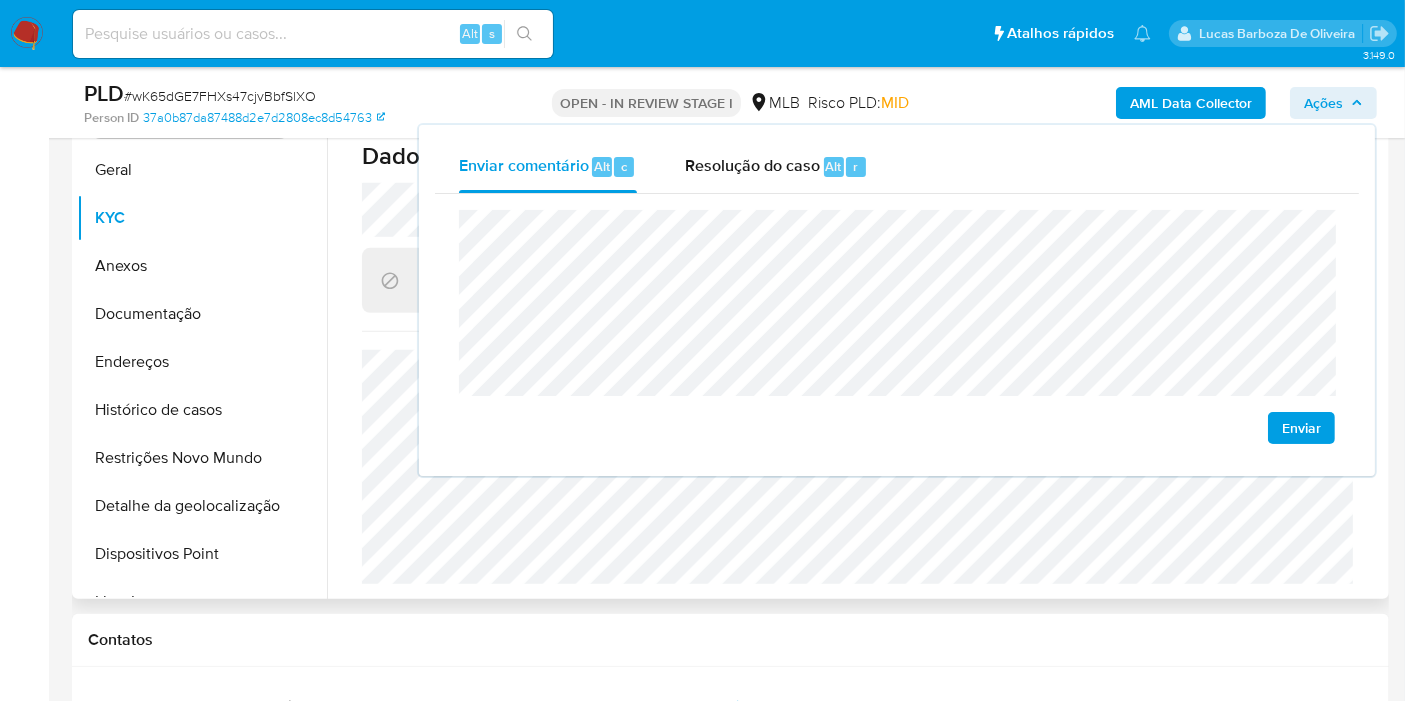 scroll, scrollTop: 0, scrollLeft: 0, axis: both 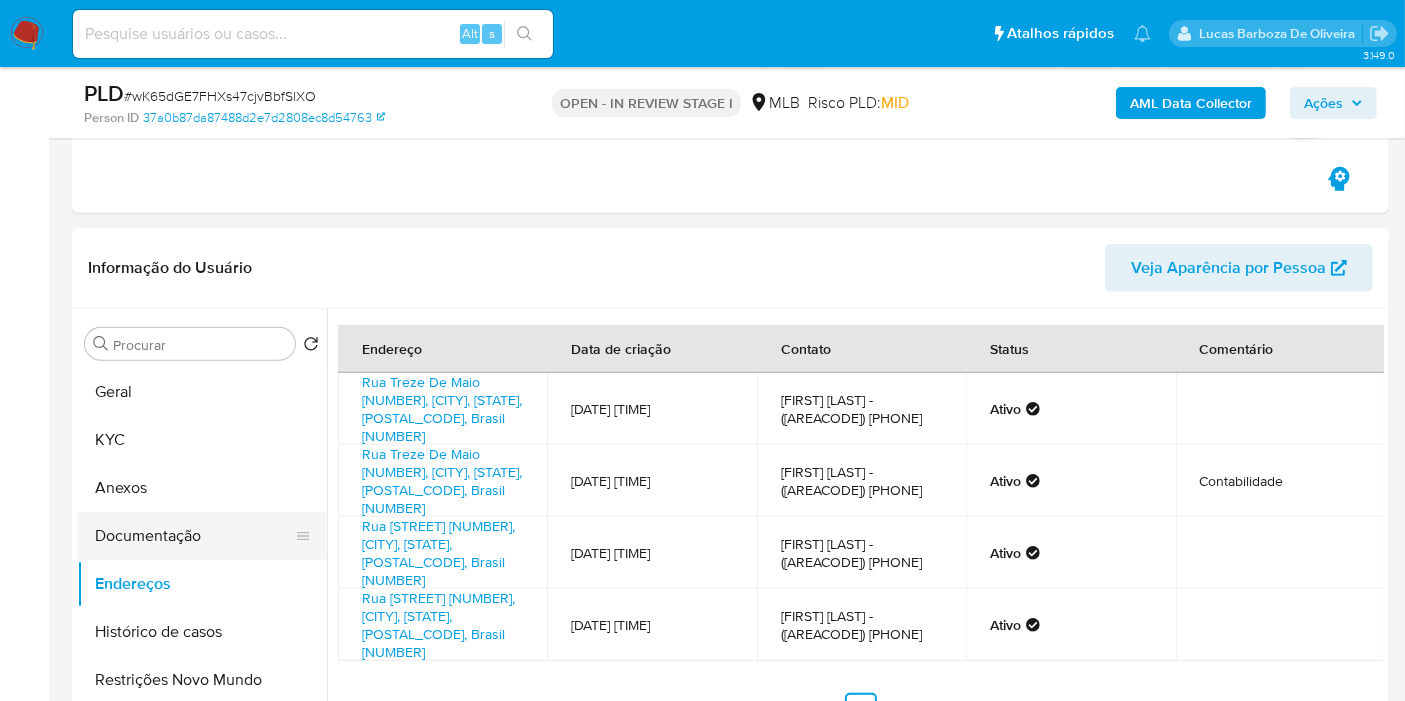 click on "Documentação" at bounding box center [194, 536] 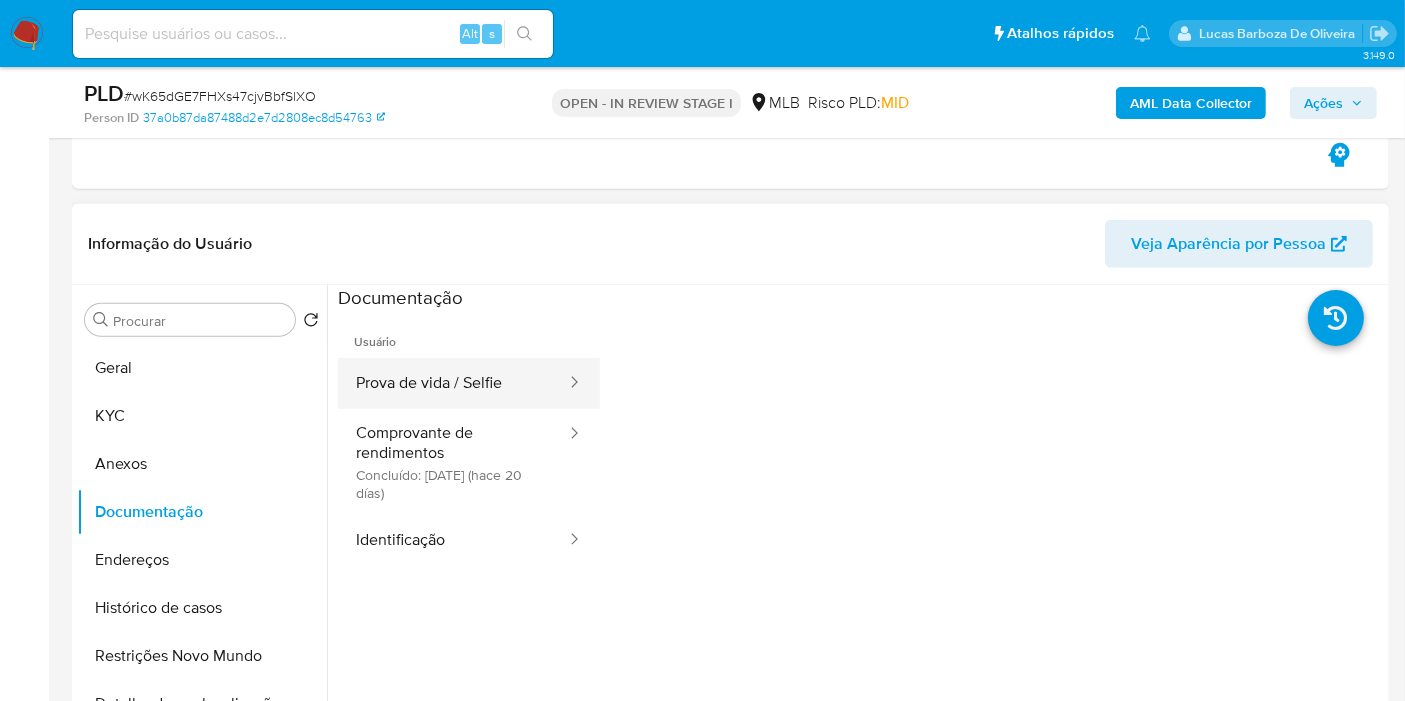 click on "Prova de vida / Selfie" at bounding box center (453, 383) 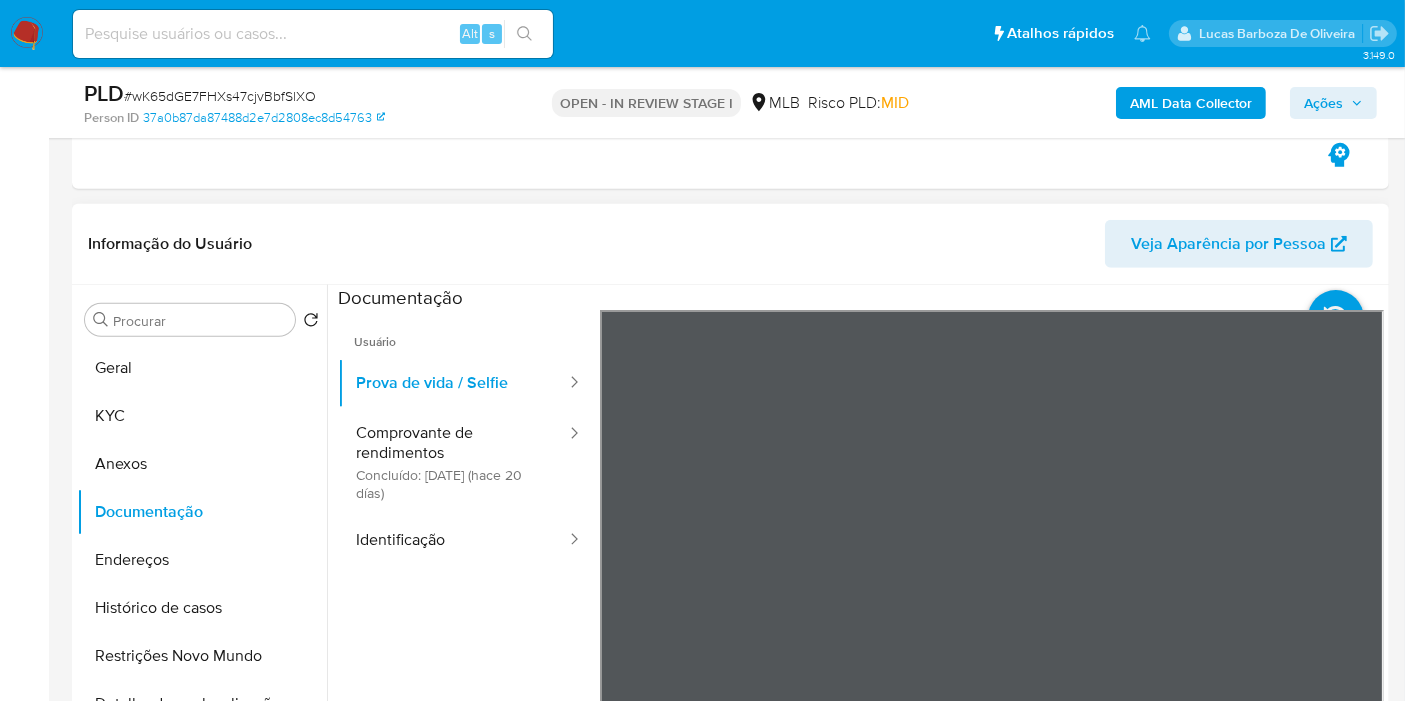 scroll, scrollTop: 1222, scrollLeft: 0, axis: vertical 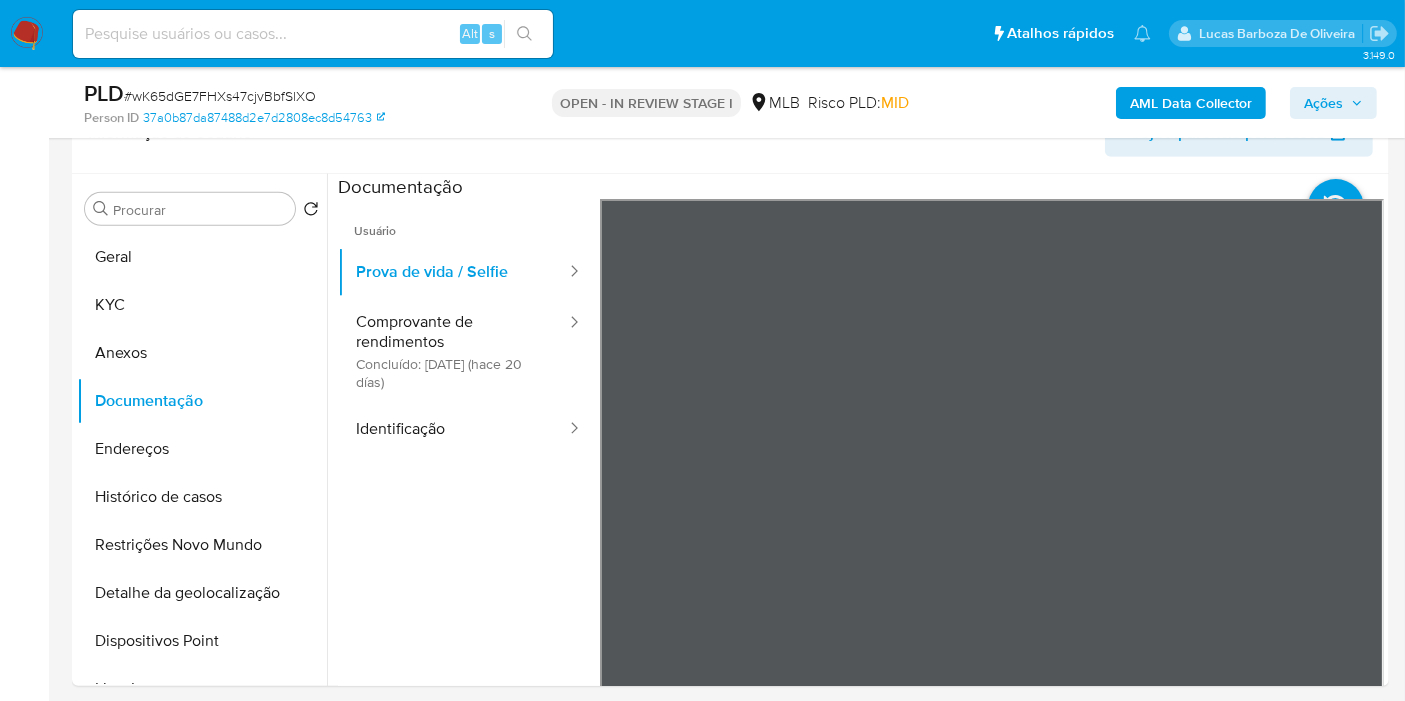 click on "Ações" at bounding box center [1323, 103] 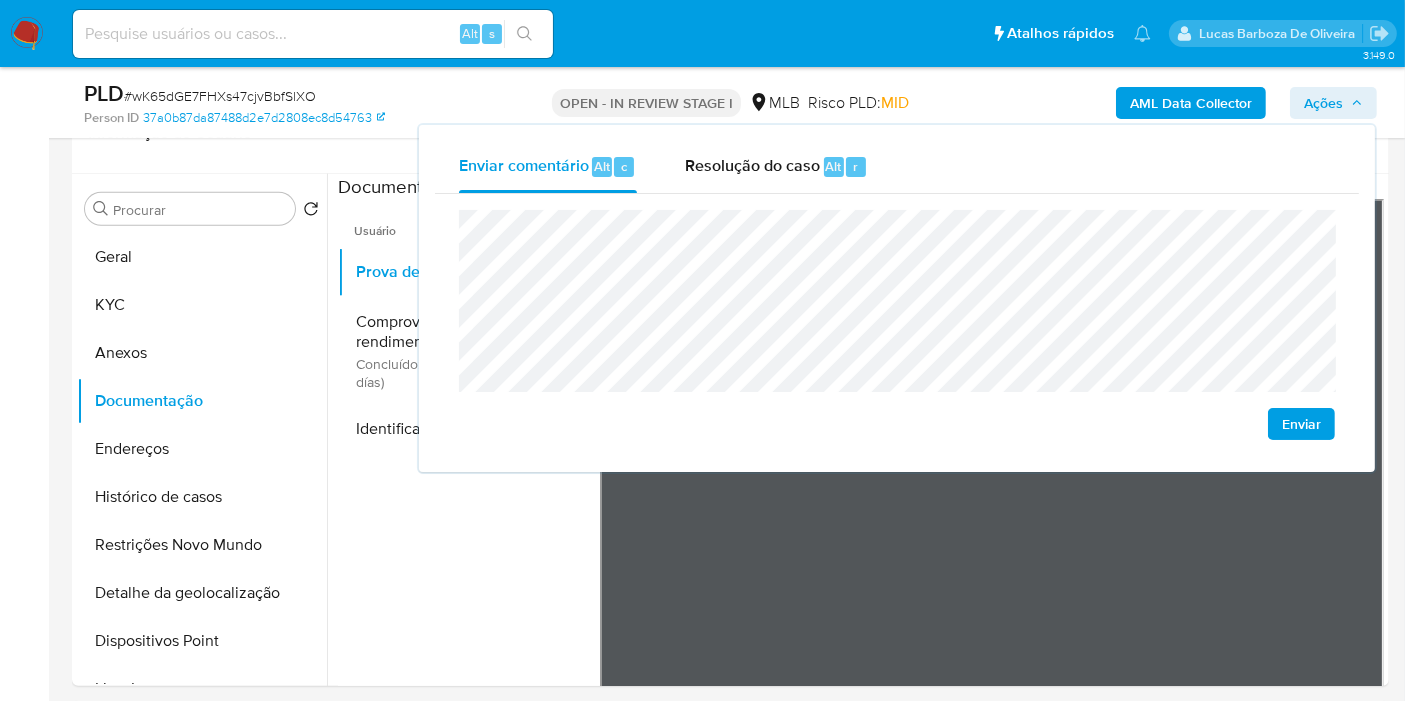 click on "Ações" at bounding box center [1323, 103] 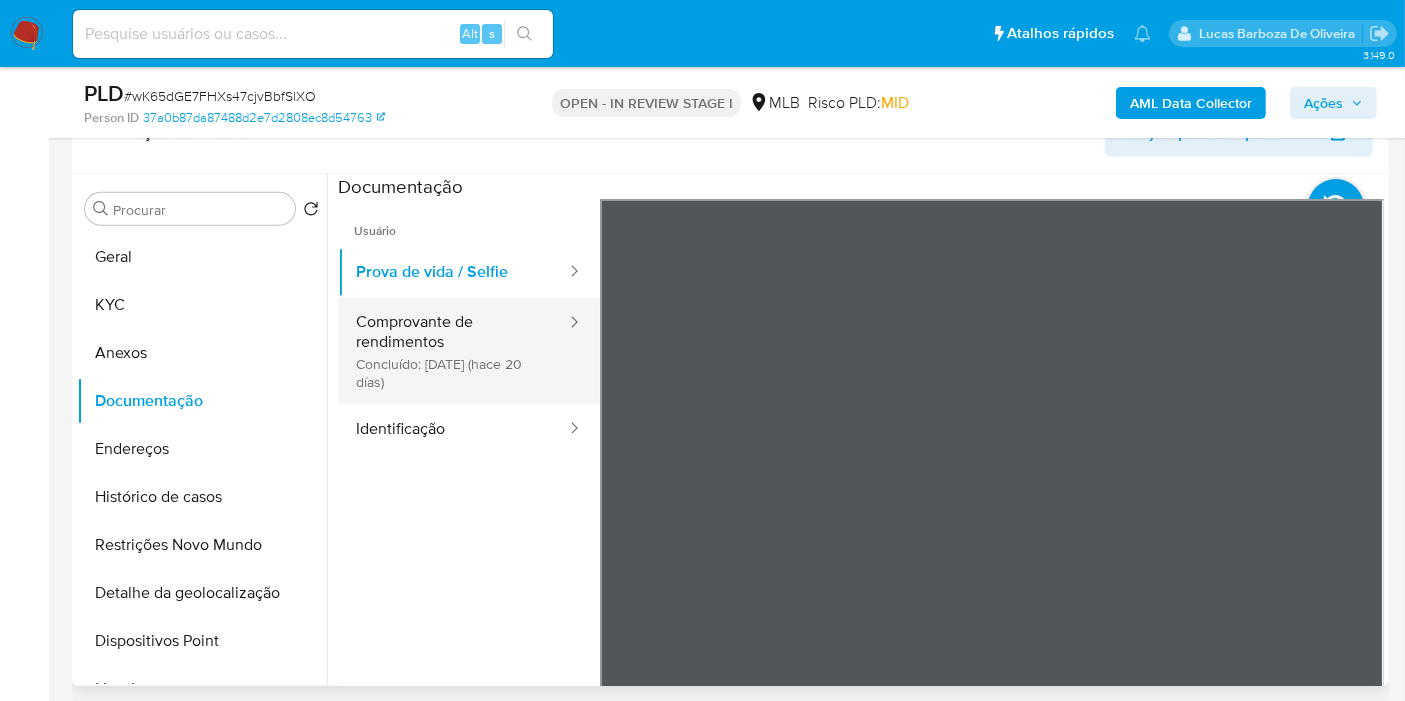 click on "Comprovante de rendimentos Concluído: 16/07/2025 (hace 20 días)" at bounding box center [453, 351] 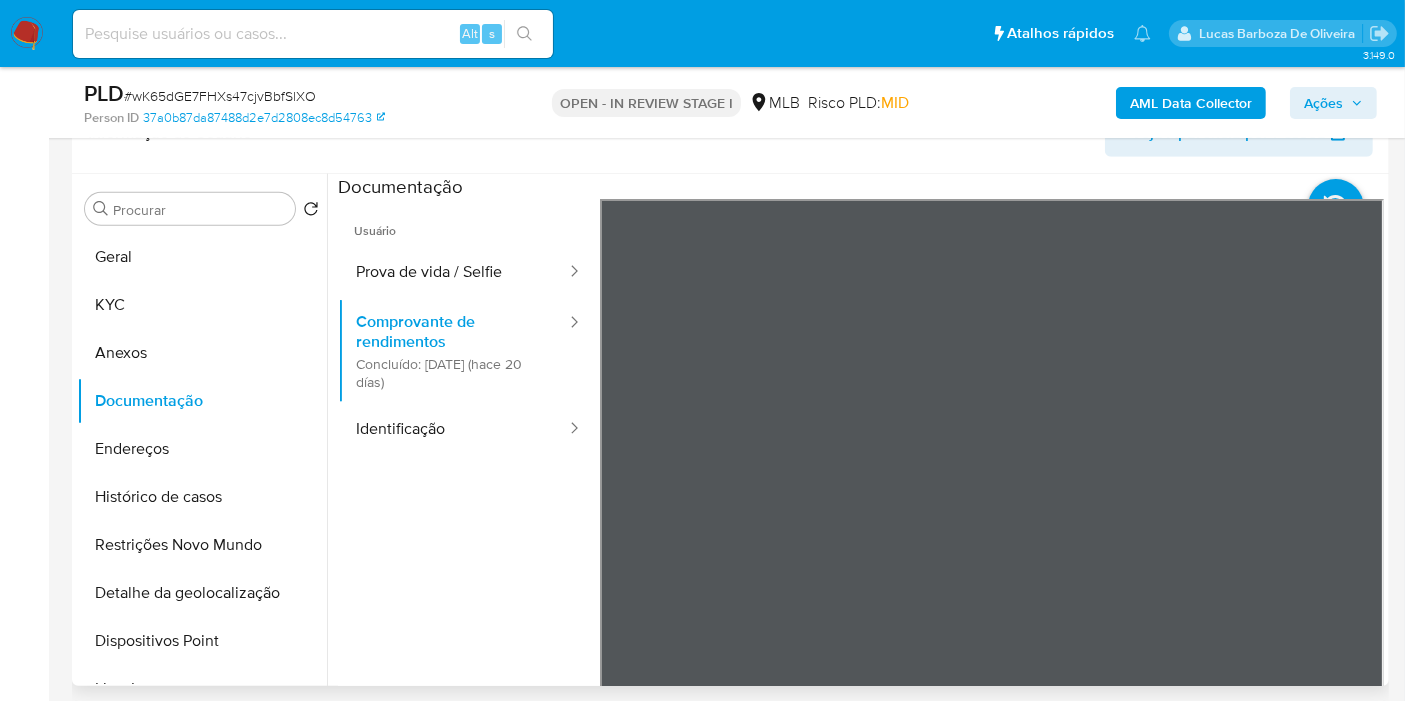 click on "Usuário Prova de vida / Selfie Comprovante de rendimentos Concluído: 16/07/2025 (hace 20 días) Identificação" at bounding box center [469, 487] 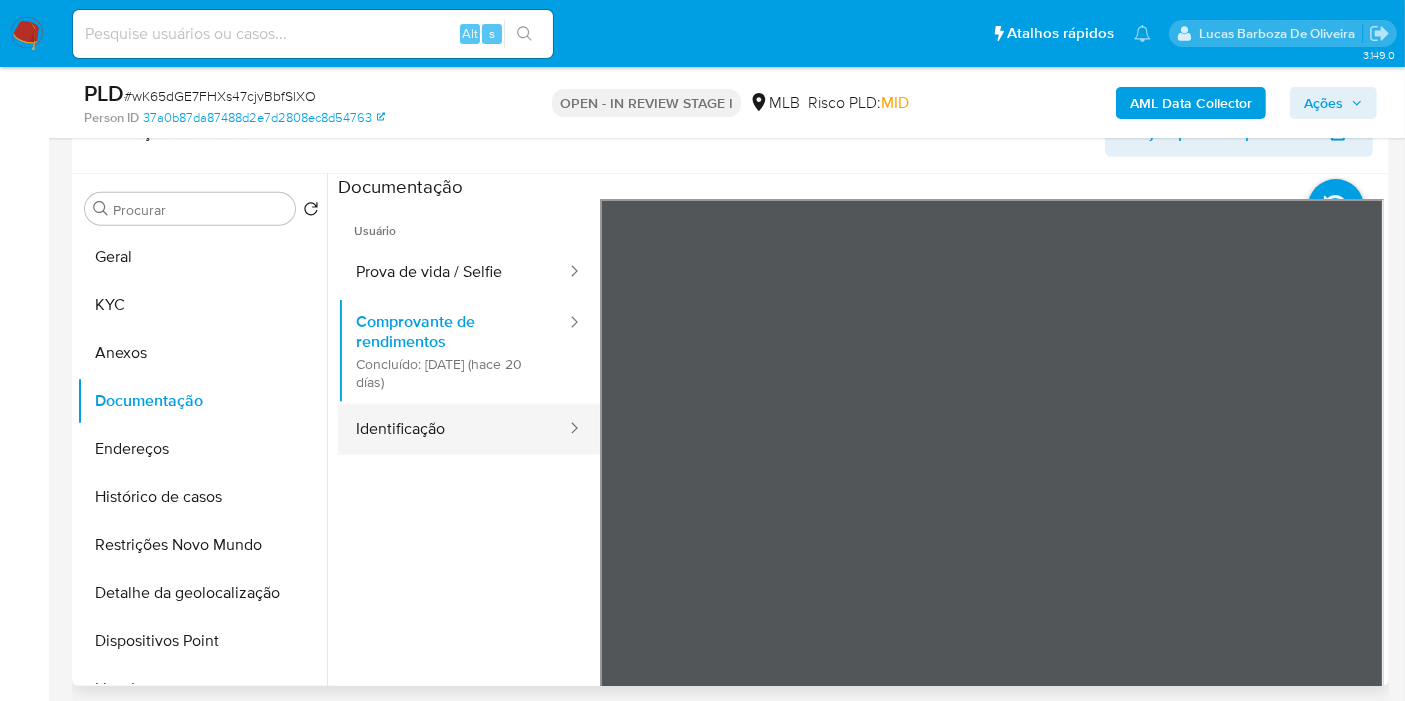 click on "Identificação" at bounding box center (453, 429) 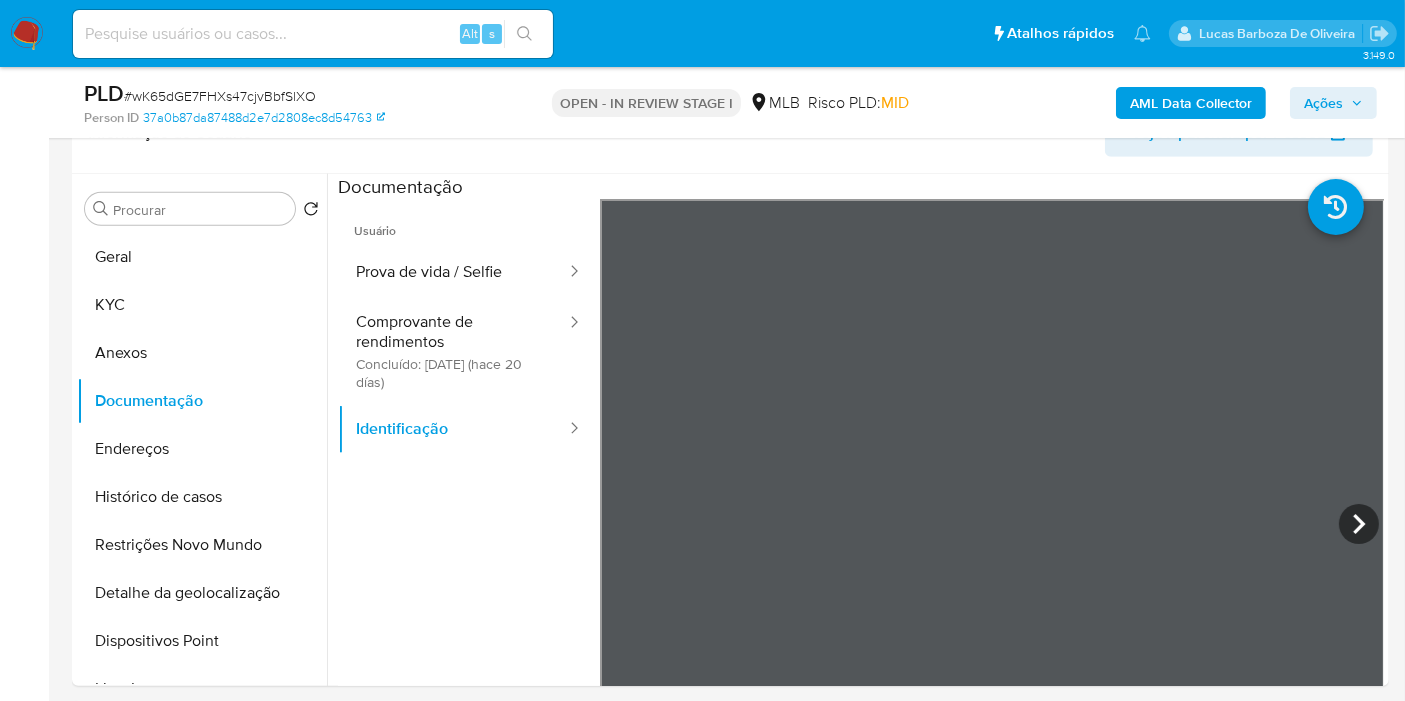 click on "Pausado Ver notificaciones Alt s Atalhos rápidos   Presiona las siguientes teclas para acceder a algunas de las funciones Pesquisar caso ou usuário Alt s Voltar para casa Alt h Adicione um comentário Alt c Ir para a resolução de um caso Alt r Adicionar um anexo Alt a Solicitar desafio KYC Alt 3 Adicionar restrição Alt 4 Remover restrição Alt 5 Lucas Barboza De Oliveira Bandeja Painel Screening Pesquisa em Listas Watchlist Ferramentas Operações em massa relatórios Mulan Localizador de pessoas Consolidado 3.149.0 Atribuiu o   lbarbozadeol   Asignado el: 24/07/2025 16:23:26 Criou: 12/07/2025   Criou: 12/07/2025 00:54:13 - Expira em 20 dias   Expira em 26/08/2025 00:54:13 PLD # wK65dGE7FHXs47cjvBbfSlXO Person ID 37a0b87da87488d2e7d2808ec8d54763 OPEN - IN REVIEW STAGE I  MLB Risco PLD:  MID AML Data Collector Ações Informação do Caso Eventos ( 2 ) Ações AUTOMATIC (2) Money_in_out Criado há 25 dias   Criado: 12/07/2025 01:10:24 Origem: rules-monitoring    Admin. Regras V2 Evidência   Mês   MID" at bounding box center (702, 1164) 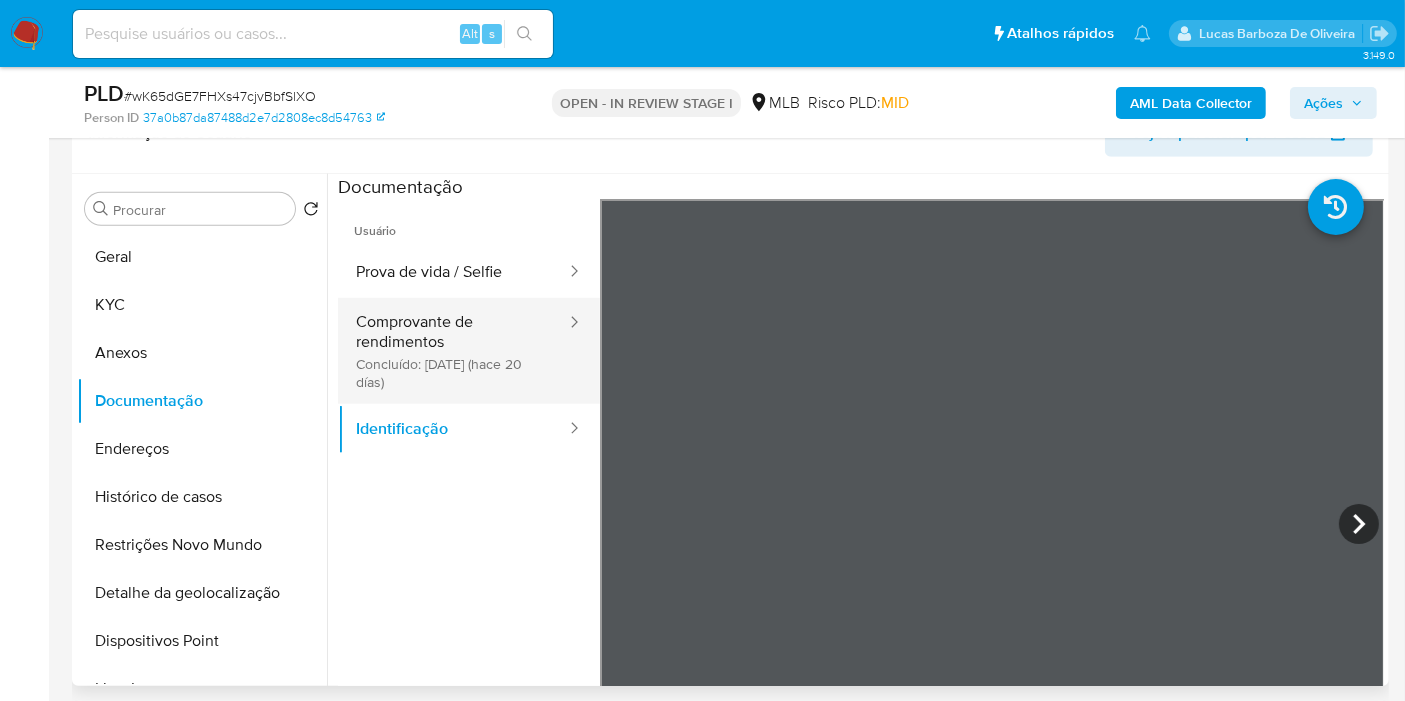 click on "Comprovante de rendimentos Concluído: 16/07/2025 (hace 20 días)" at bounding box center (453, 351) 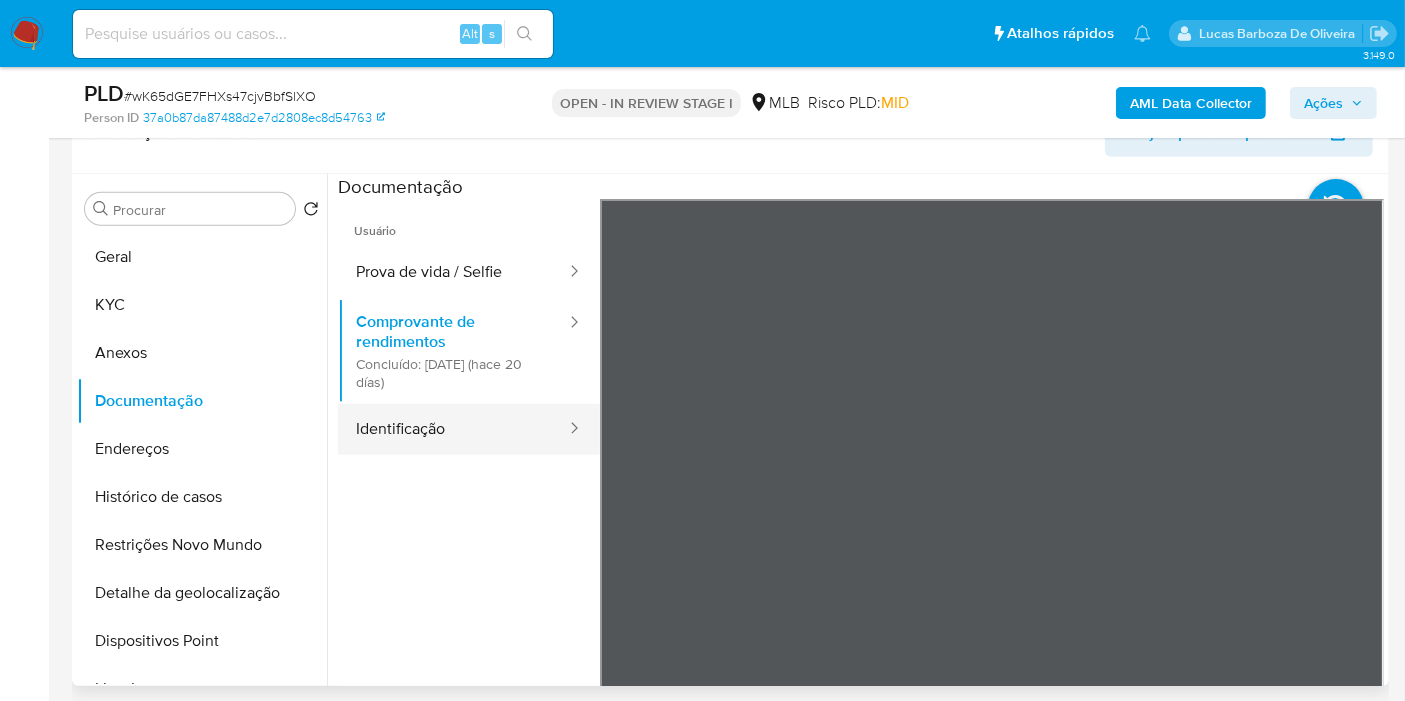click on "Identificação" at bounding box center (453, 429) 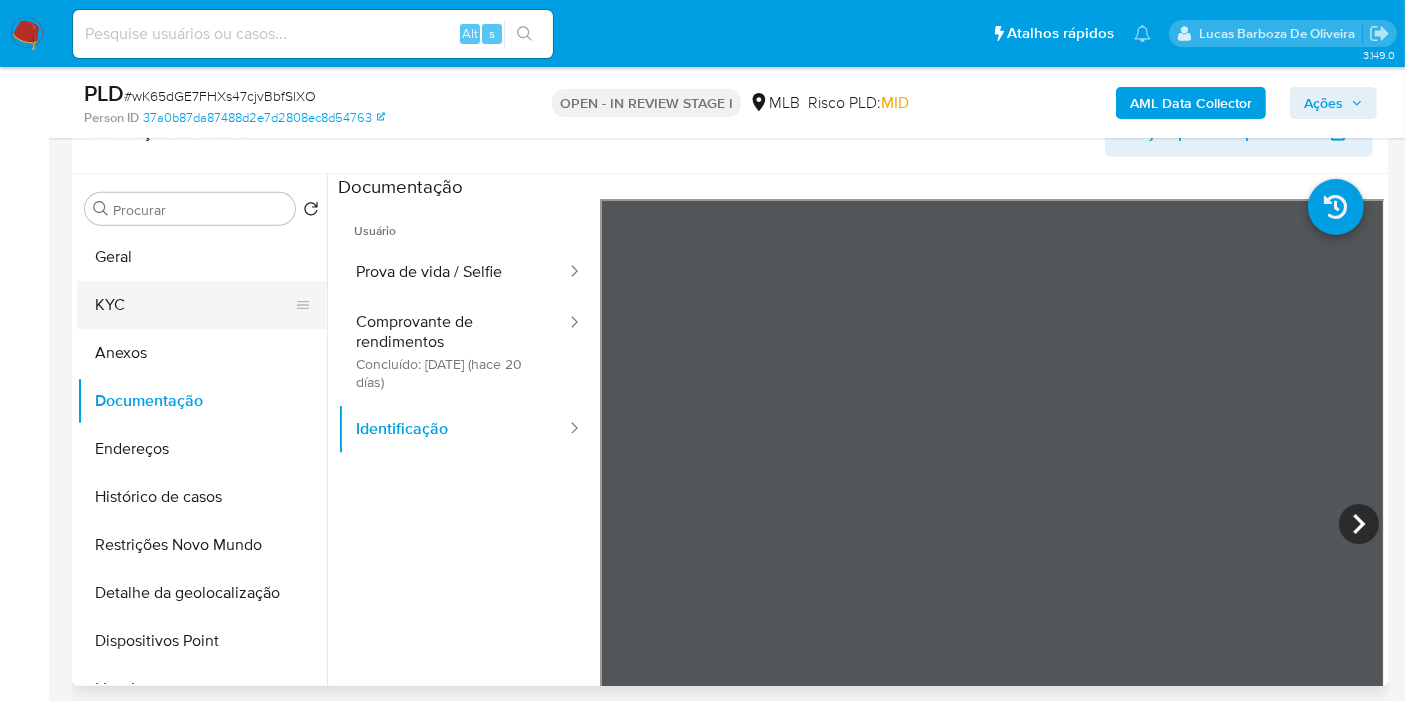 click on "KYC" at bounding box center (194, 305) 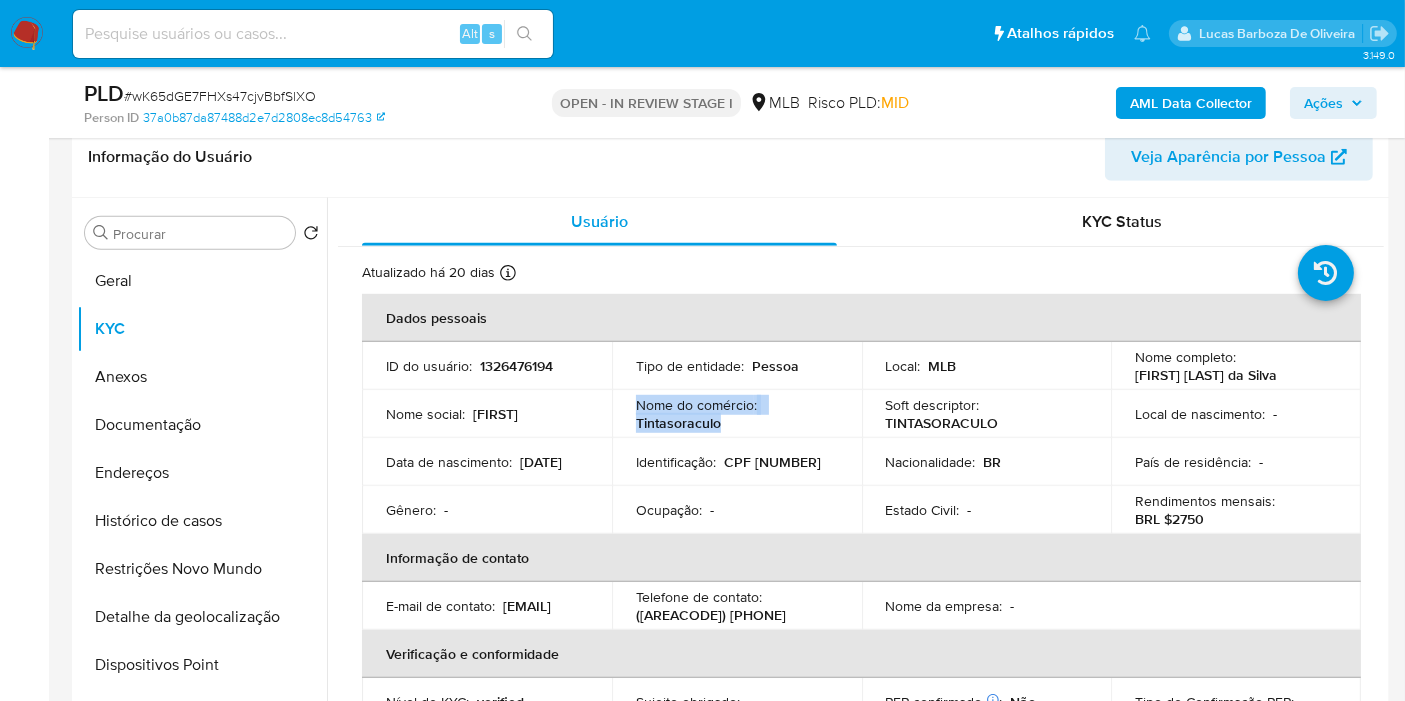 drag, startPoint x: 723, startPoint y: 418, endPoint x: 634, endPoint y: 404, distance: 90.0944 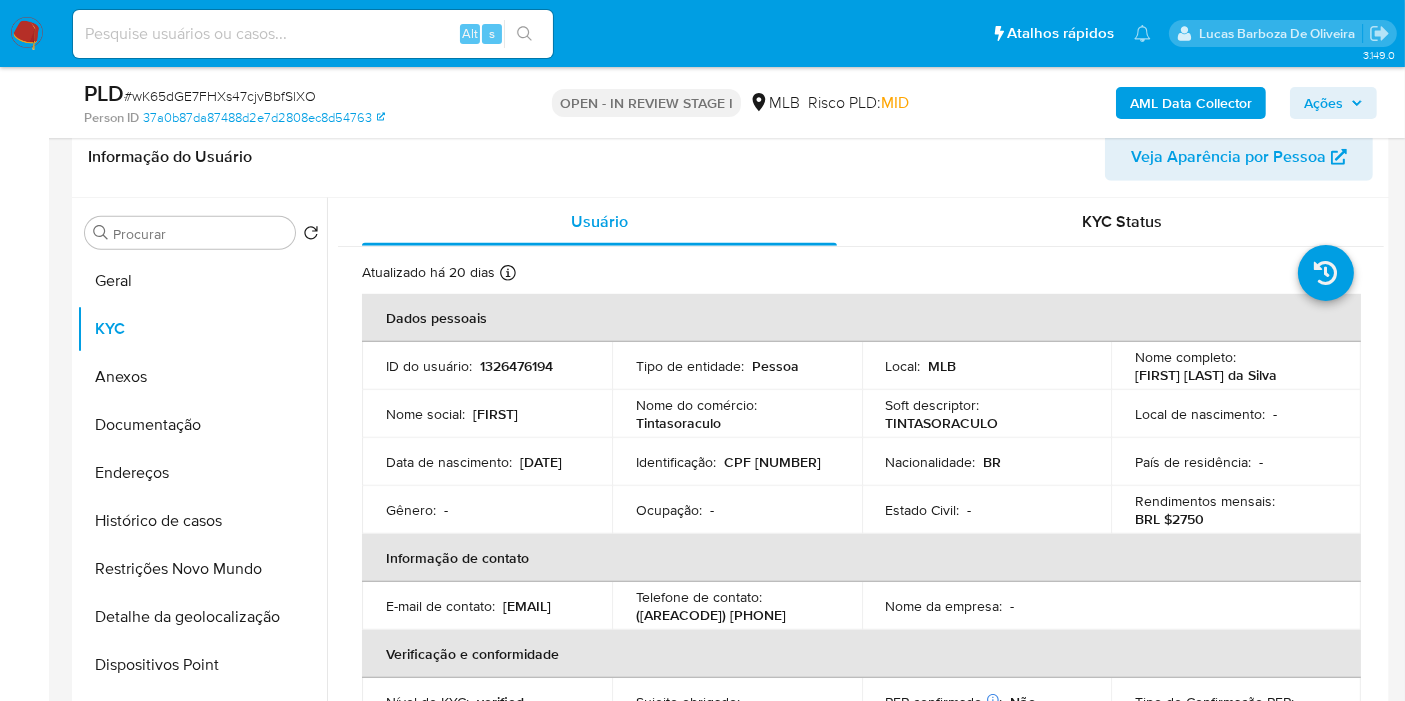 drag, startPoint x: 633, startPoint y: 402, endPoint x: 621, endPoint y: 409, distance: 13.892444 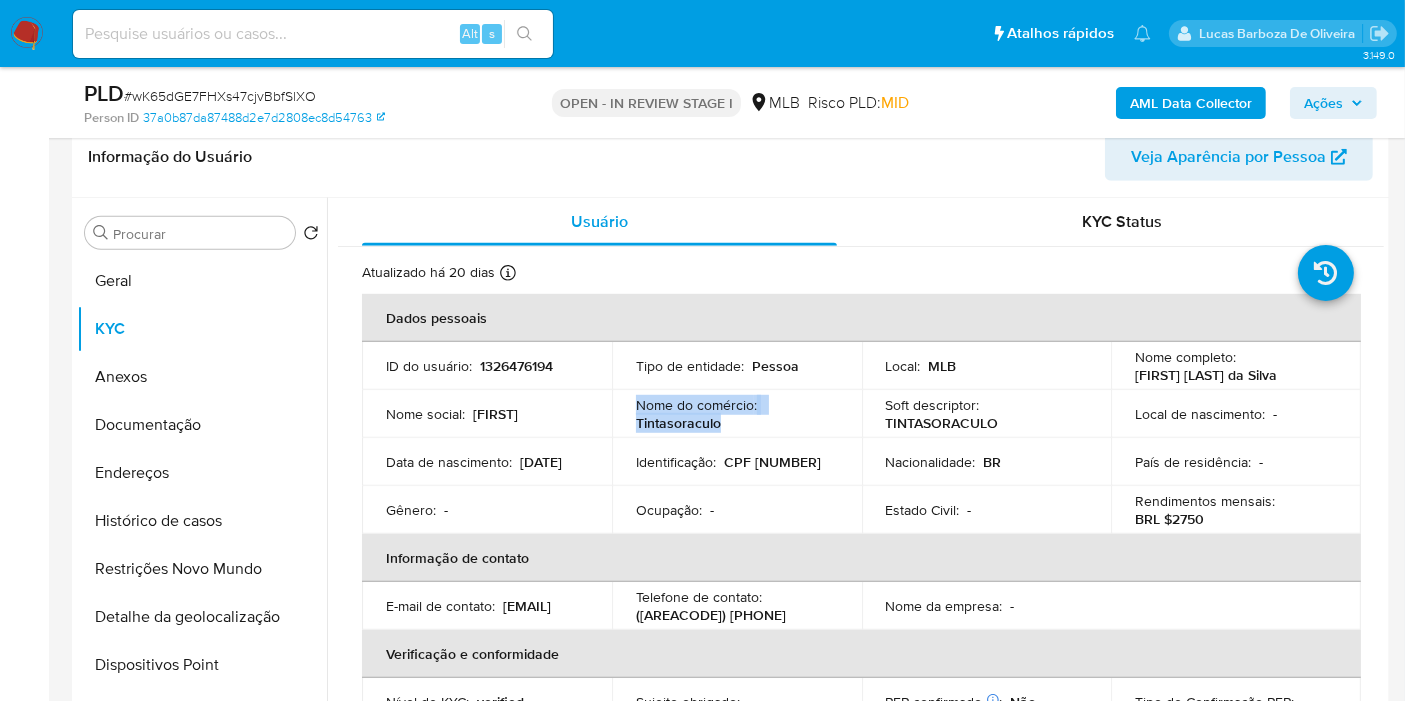 drag, startPoint x: 634, startPoint y: 398, endPoint x: 750, endPoint y: 424, distance: 118.87809 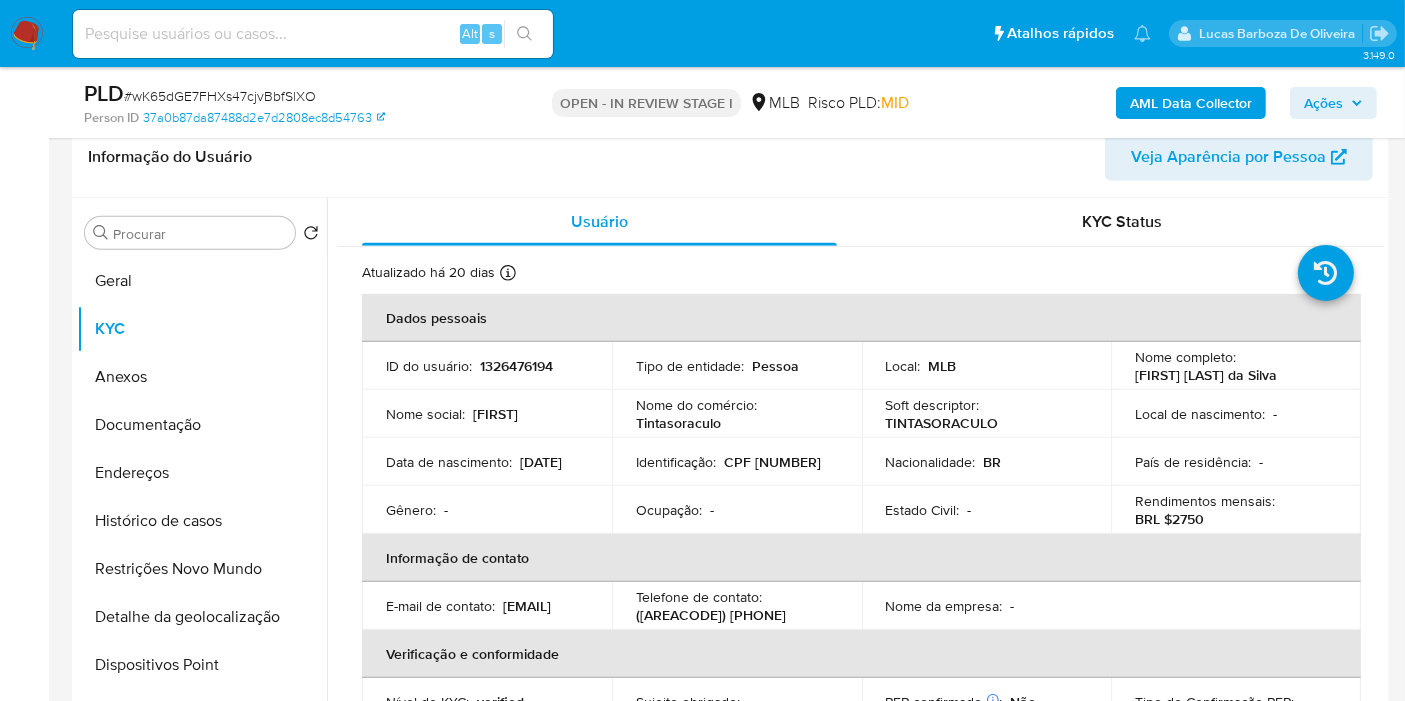 drag, startPoint x: 750, startPoint y: 424, endPoint x: 628, endPoint y: 396, distance: 125.17188 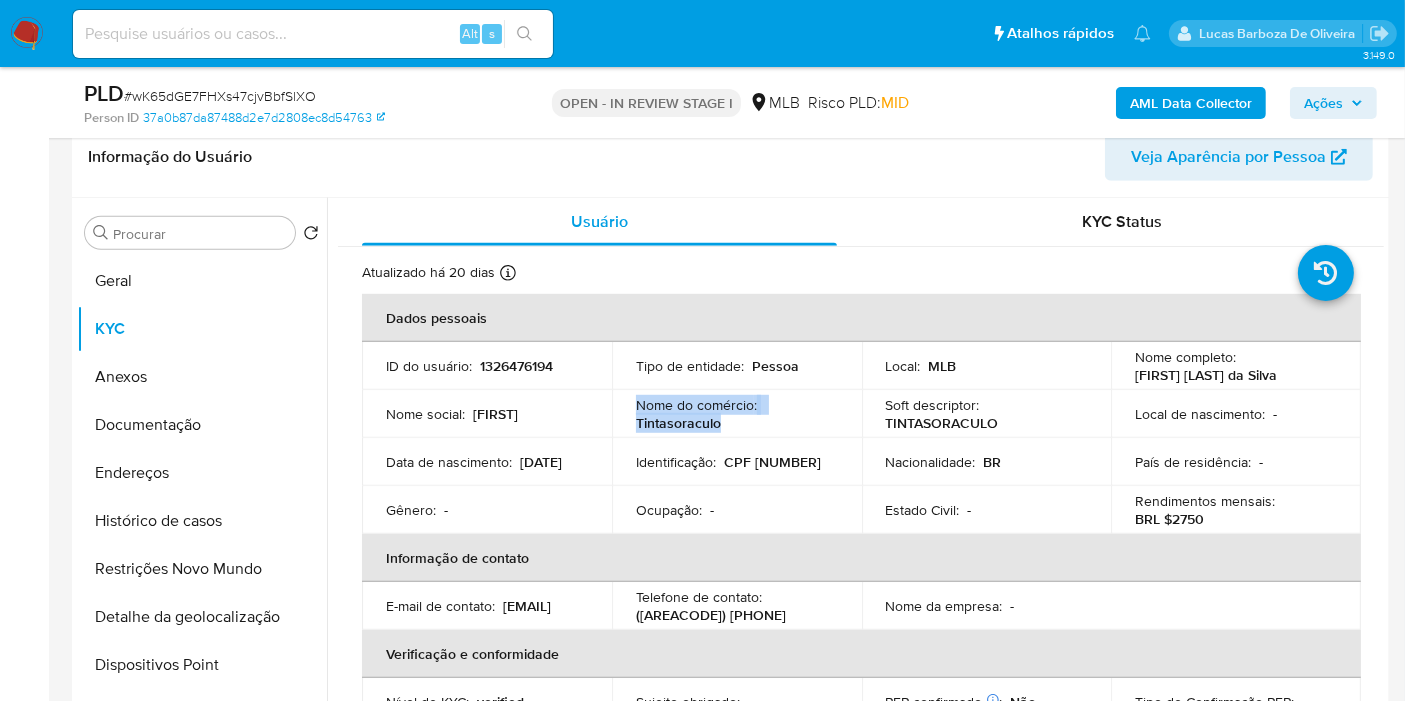 drag, startPoint x: 637, startPoint y: 399, endPoint x: 720, endPoint y: 418, distance: 85.146935 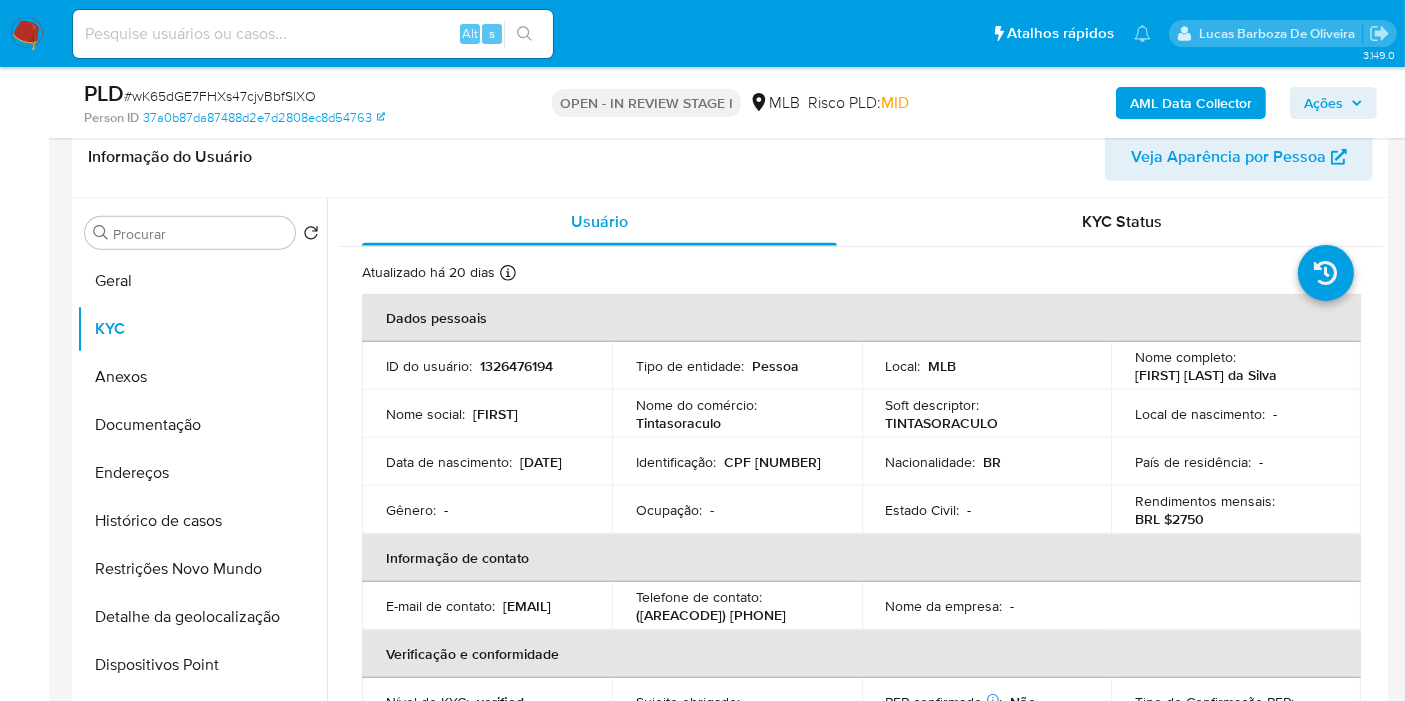 click on "1326476194" at bounding box center [516, 366] 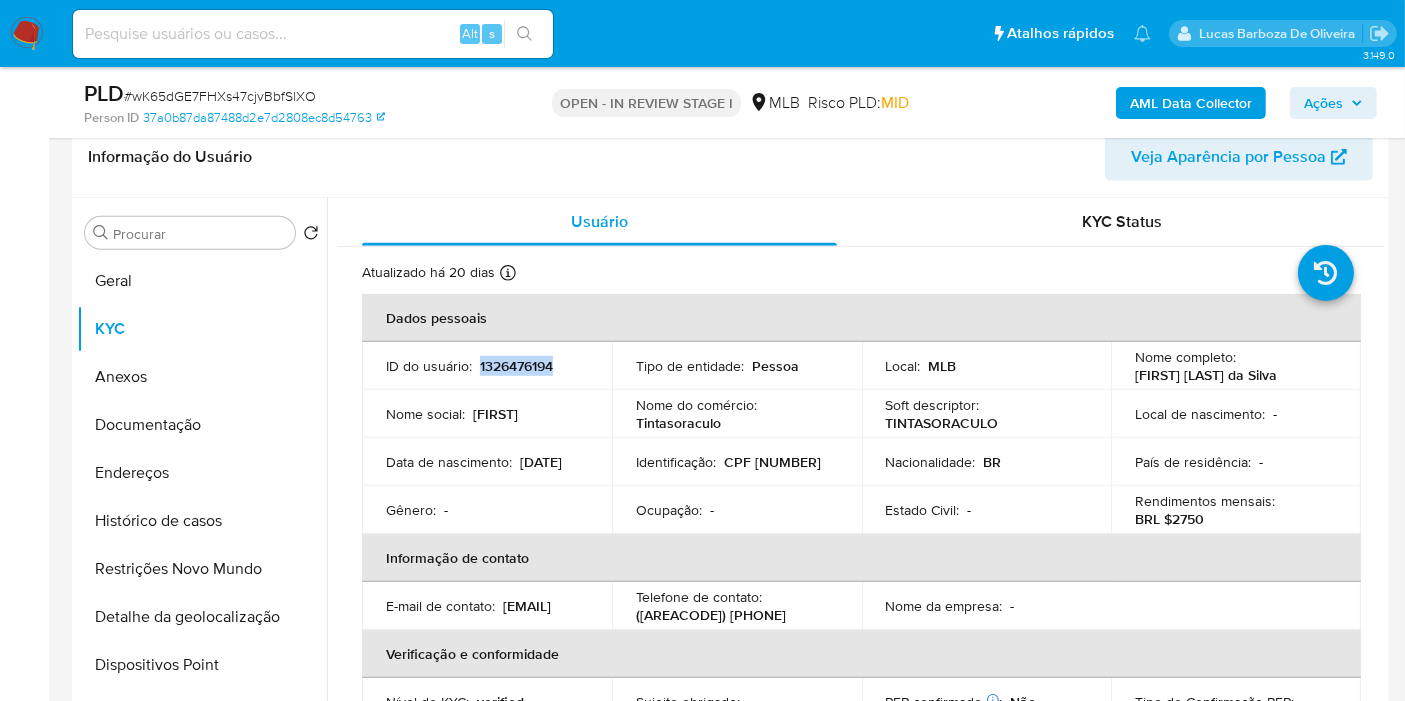 click on "1326476194" at bounding box center (516, 366) 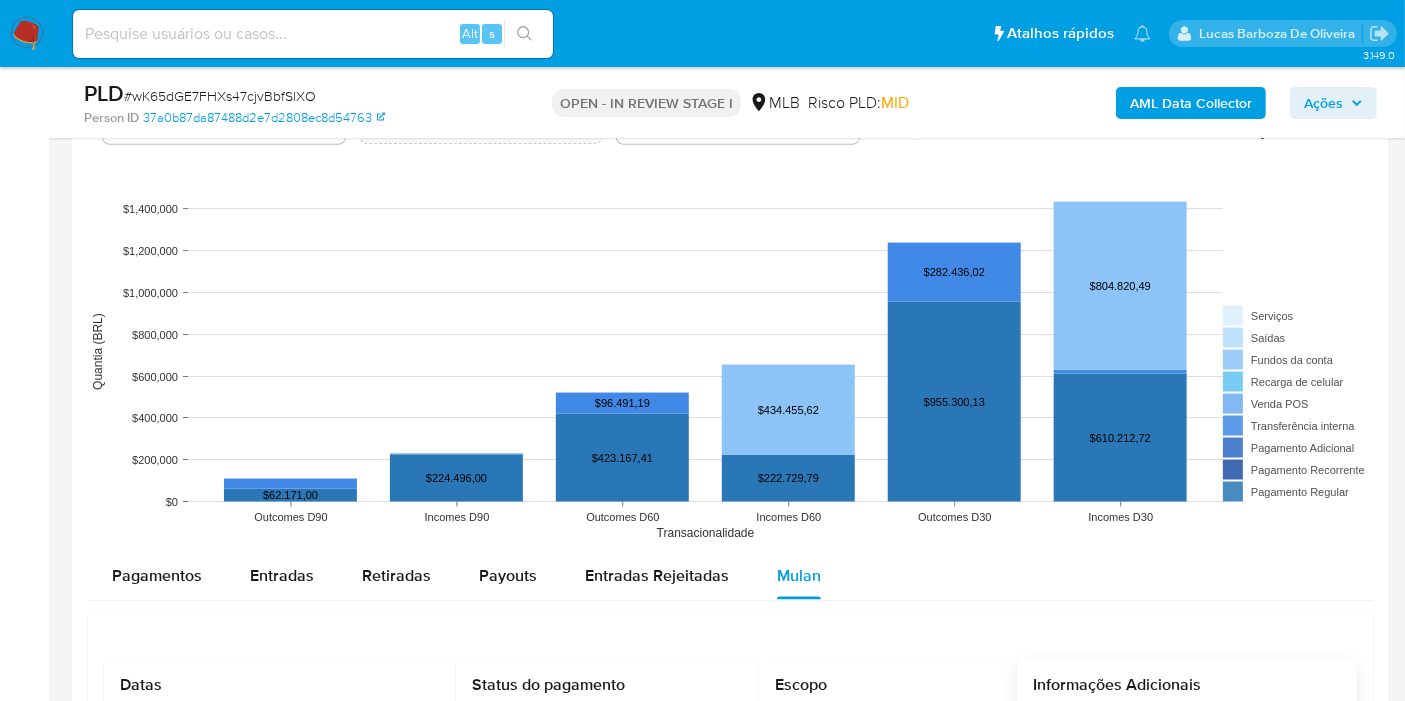 scroll, scrollTop: 2777, scrollLeft: 0, axis: vertical 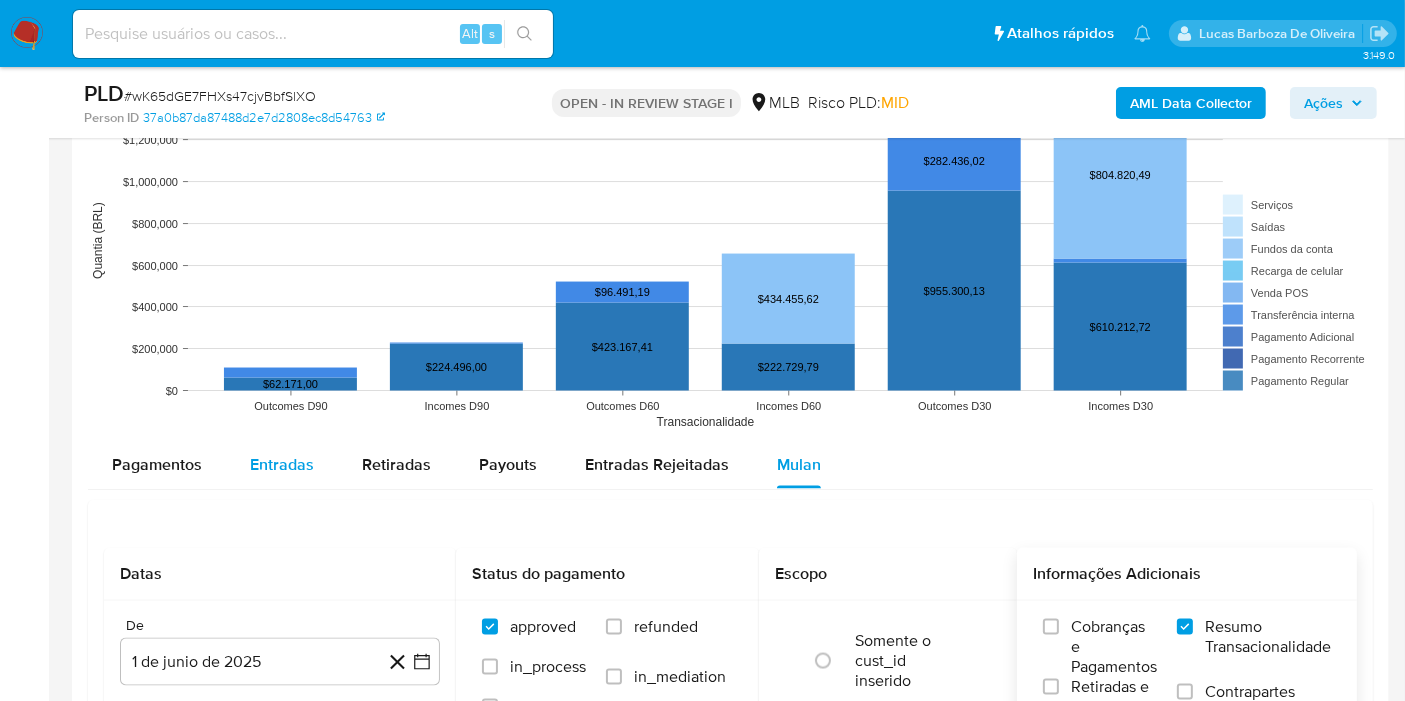 click on "Entradas" at bounding box center (282, 465) 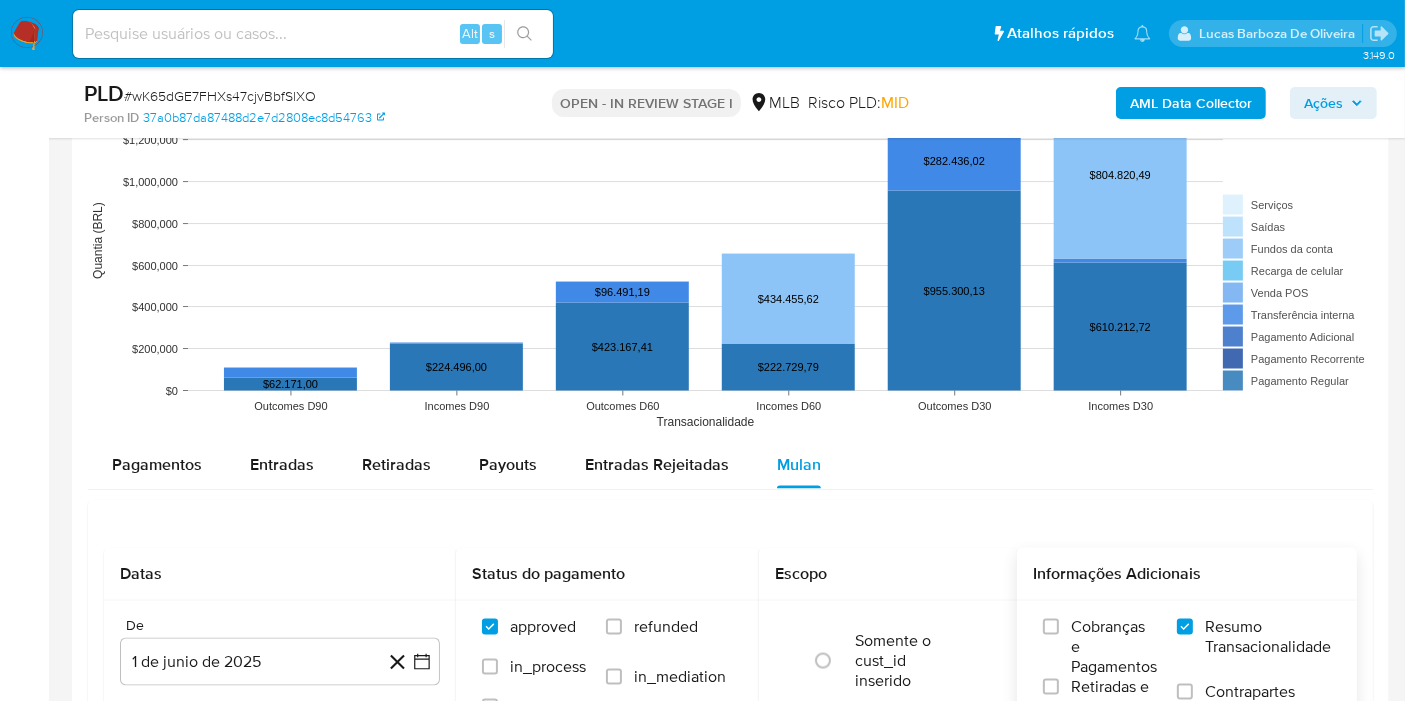 select on "10" 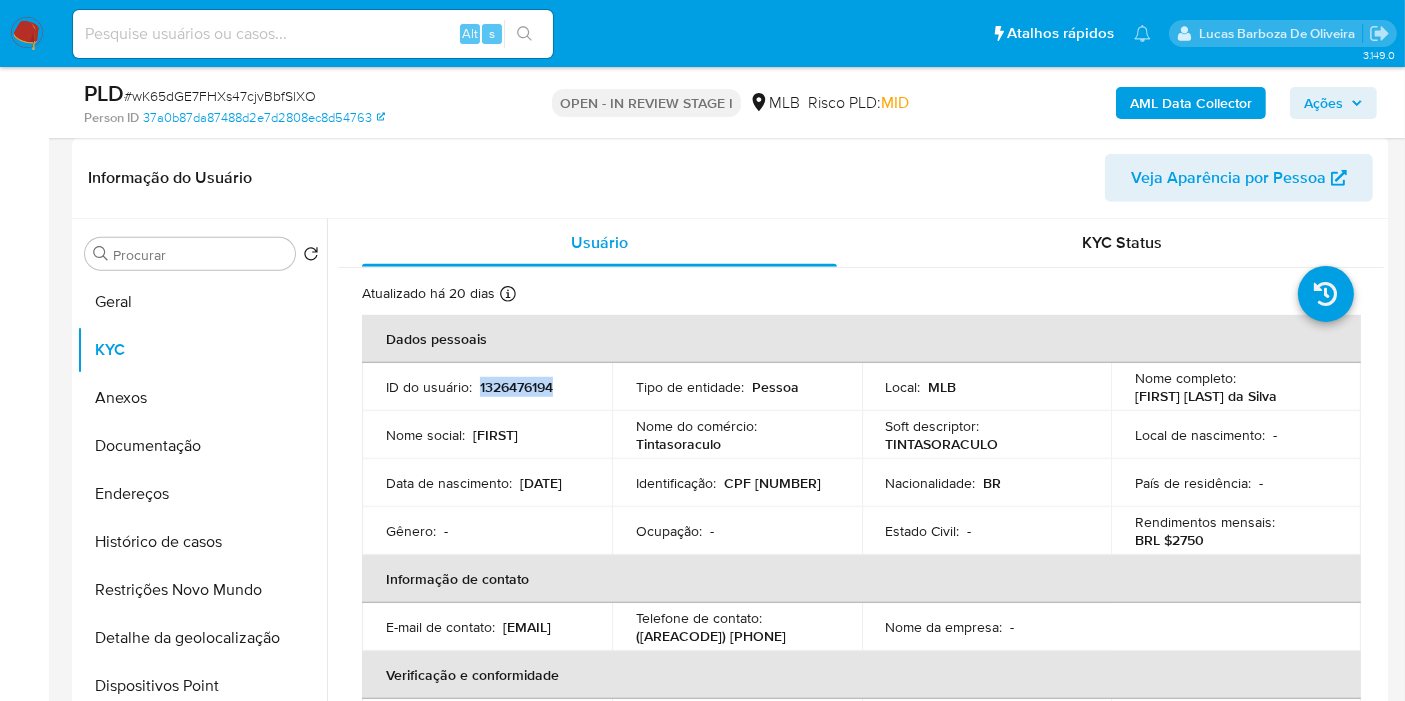 scroll, scrollTop: 1212, scrollLeft: 0, axis: vertical 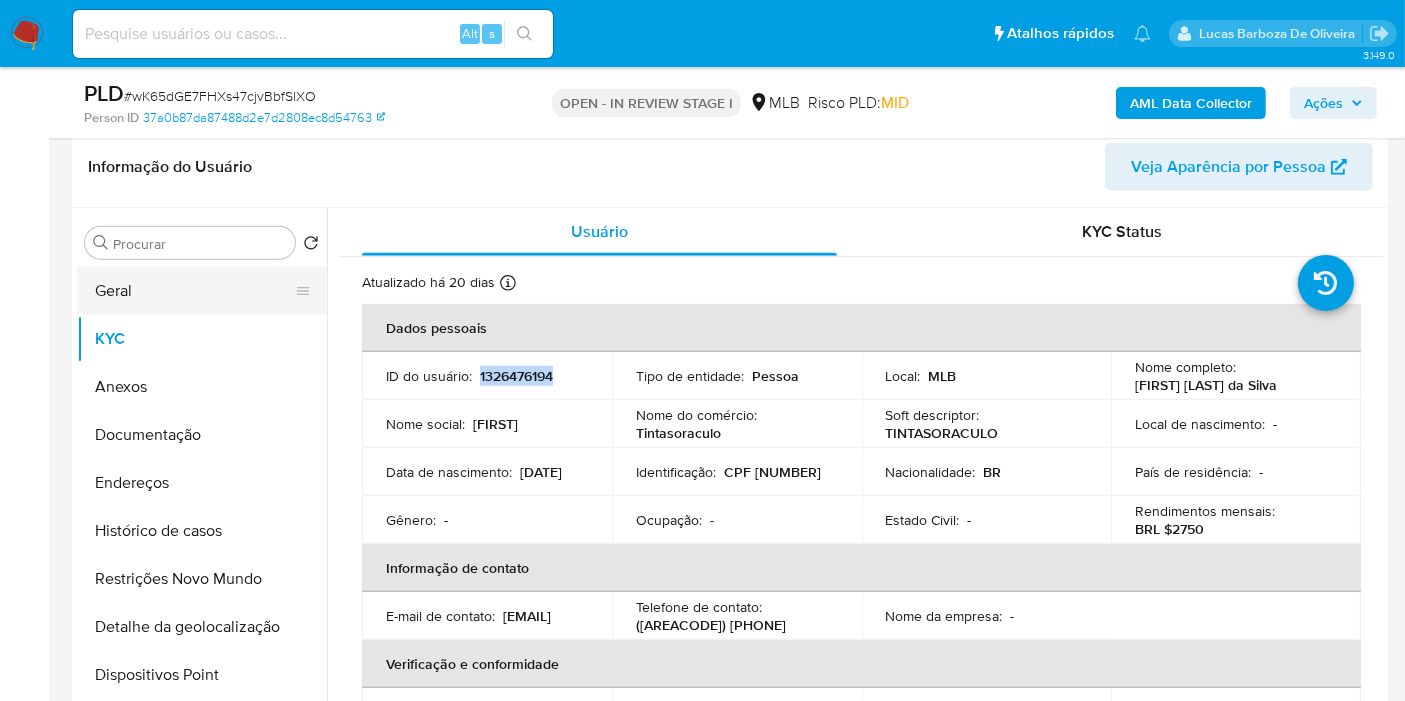 type 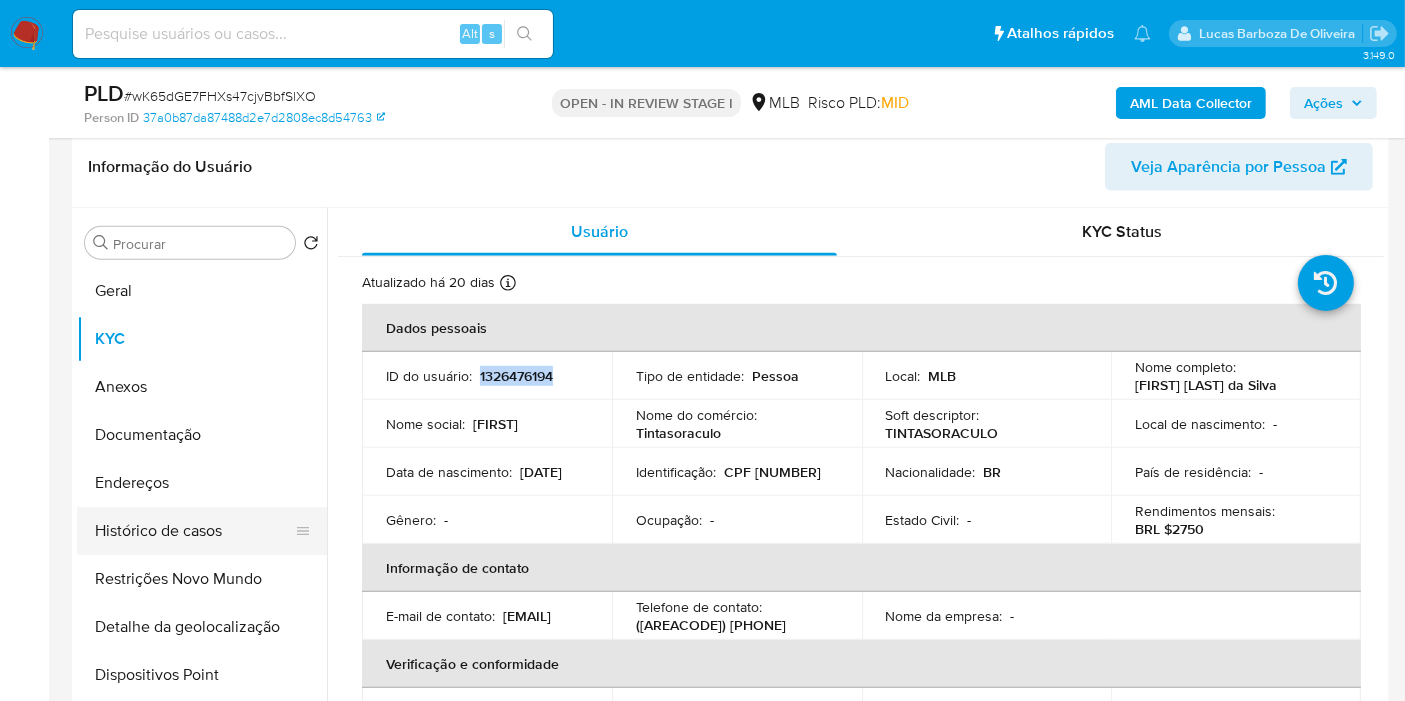 click on "Histórico de casos" at bounding box center (194, 531) 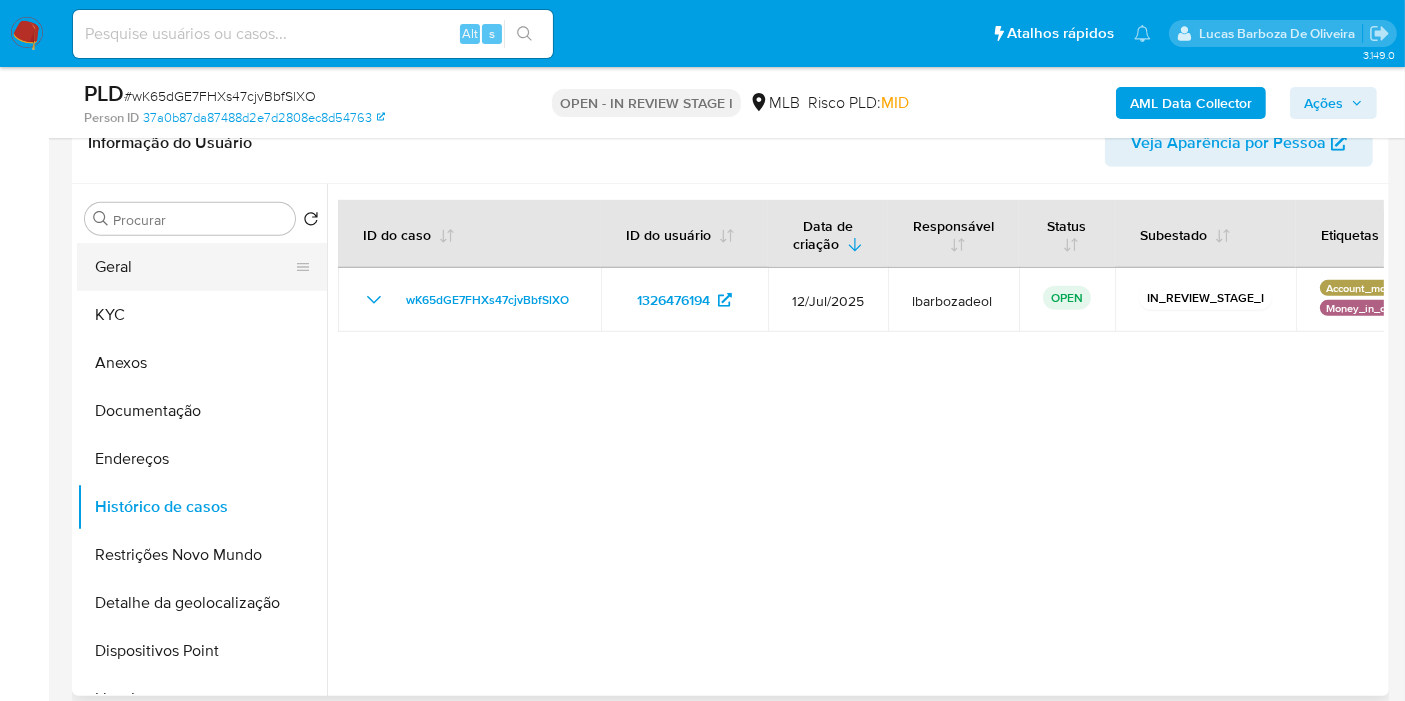click on "Geral" at bounding box center [194, 267] 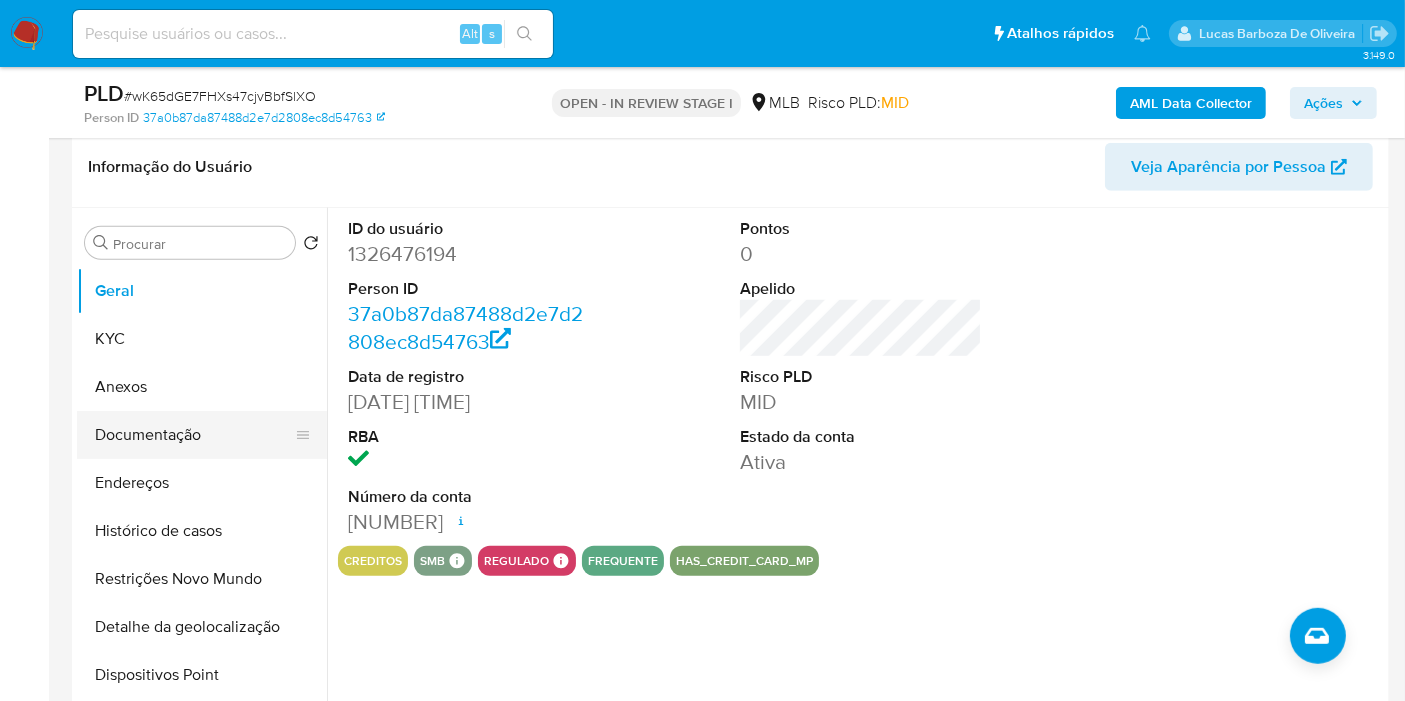 click on "Documentação" at bounding box center (194, 435) 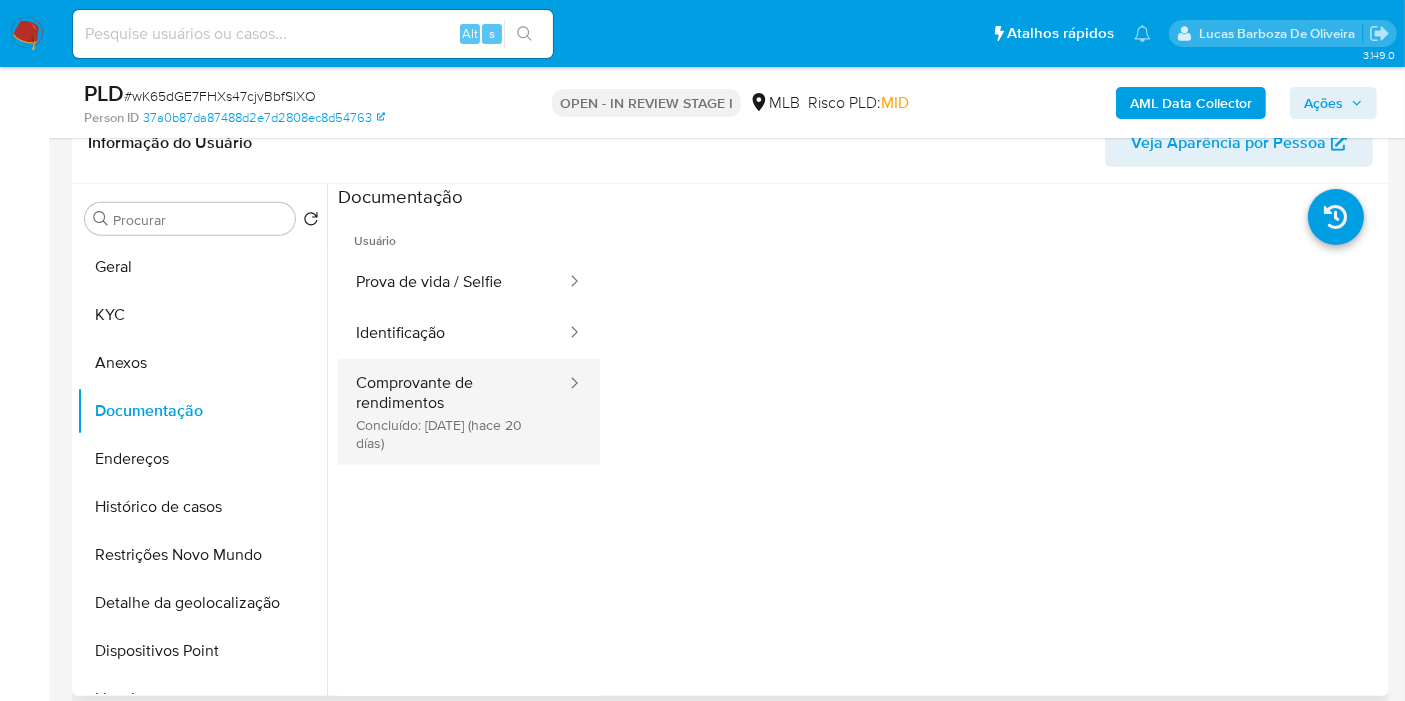 click on "Comprovante de rendimentos Concluído: 16/07/2025 (hace 20 días)" at bounding box center [453, 412] 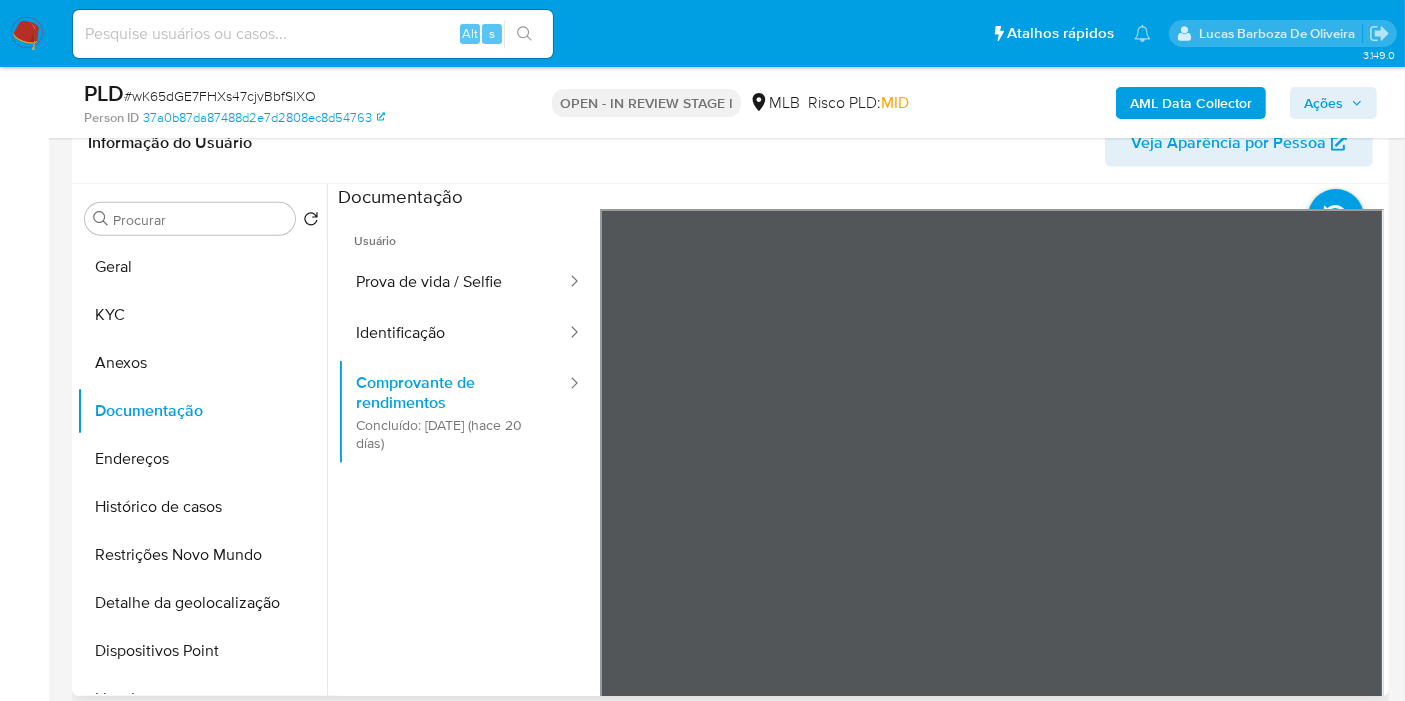 click on "Atribuiu o   lbarbozadeol   Asignado el: 24/07/2025 16:23:26 Criou: 12/07/2025   Criou: 12/07/2025 00:54:13 - Expira em 20 dias   Expira em 26/08/2025 00:54:13 PLD # wK65dGE7FHXs47cjvBbfSlXO Person ID 37a0b87da87488d2e7d2808ec8d54763 OPEN - IN REVIEW STAGE I  MLB Risco PLD:  MID AML Data Collector Ações Informação do Caso Eventos ( 2 ) Ações AUTOMATIC (2) Money_in_out Criado há 25 dias   Criado: 12/07/2025 01:10:24 Origem: rules-monitoring    Referência ao id da tabela de resultados da regra em rules-monitoring Admin. Regras V2 Descrição da versão (13) Recepção de recursos com compra imediata de instrumentos para efetuar pagamentos ou transferências a terceiros, sem justificativa e recepção de créditos com débito imediato dos valores. Evidência Atividade de risco (Sim ou Não)   Usuário com atividade de risco (Sim ou Não) Mês 2025-06-01   Mês de análise Risco MID   Risco máximo da matriz evidence.freq_30_dias 11   evidence_description.freq_30_dias Nível KYC person   1326476194" at bounding box center (730, 1239) 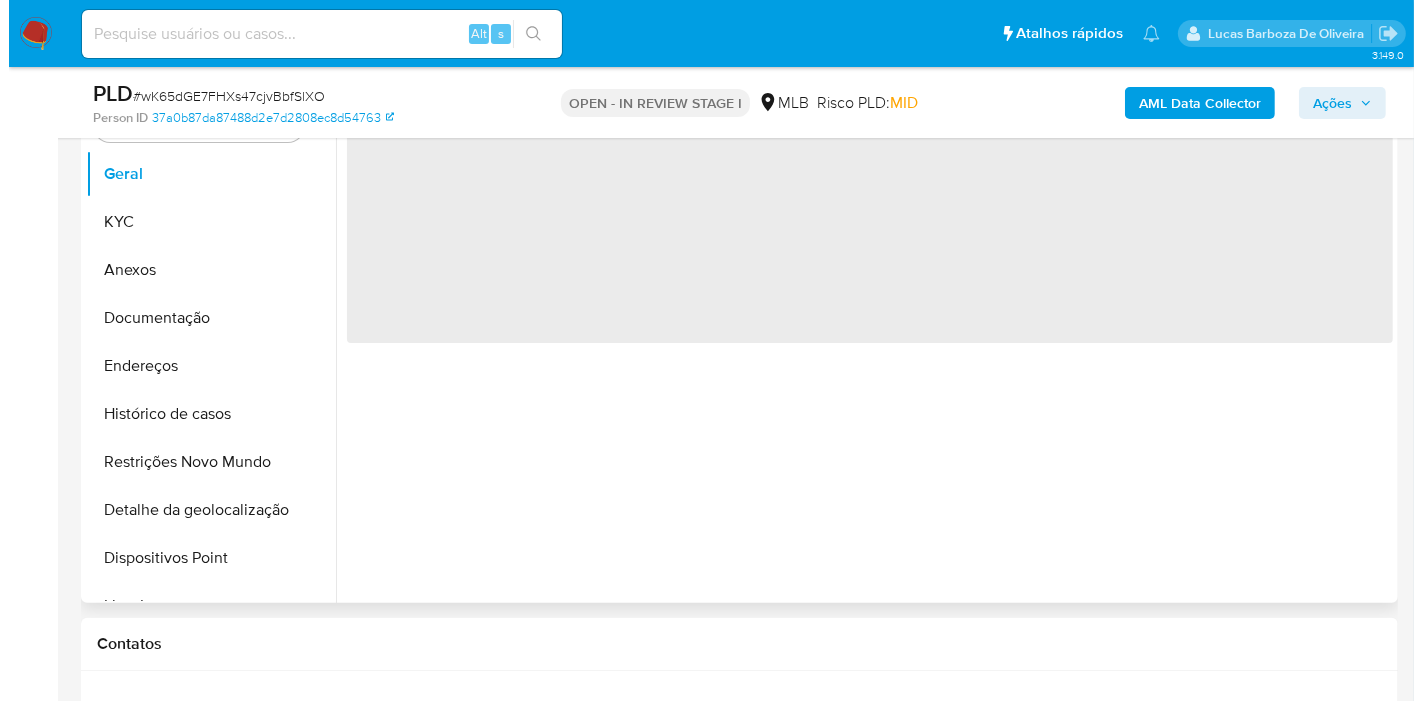 scroll, scrollTop: 333, scrollLeft: 0, axis: vertical 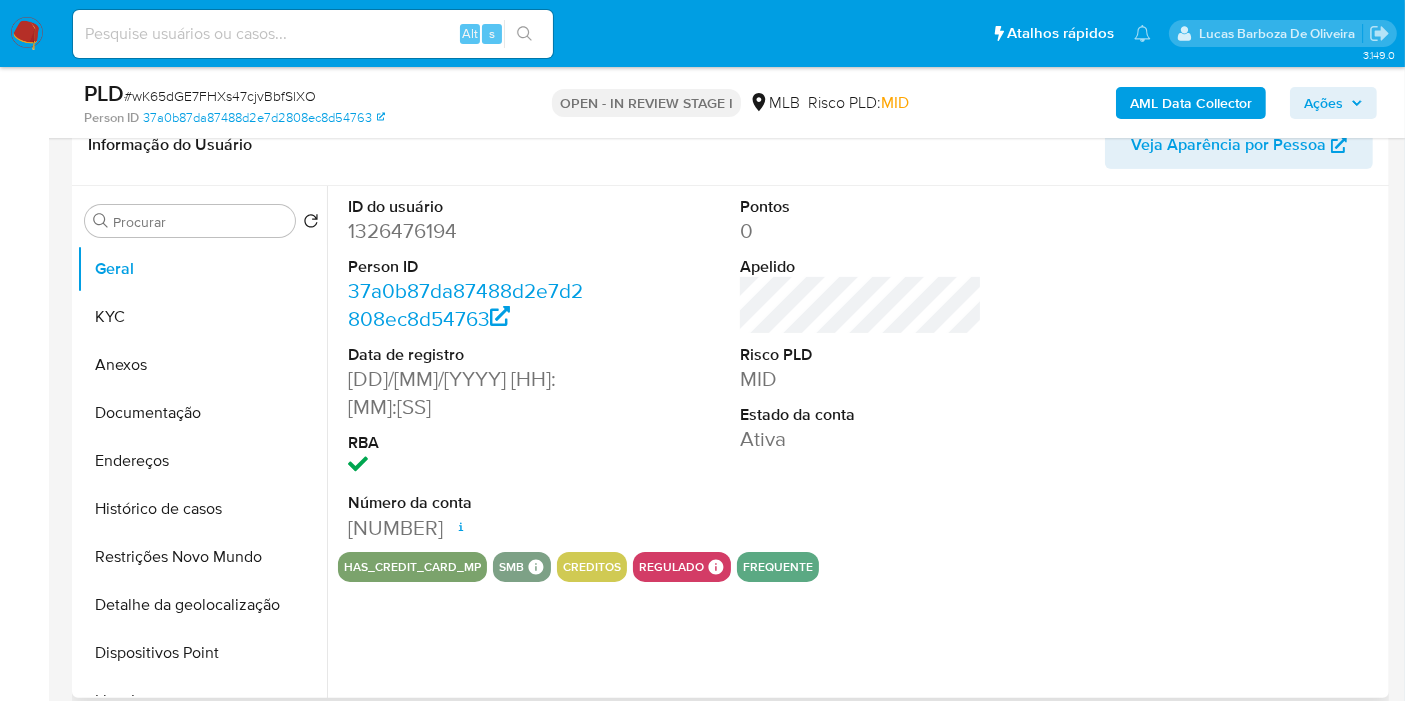 select on "10" 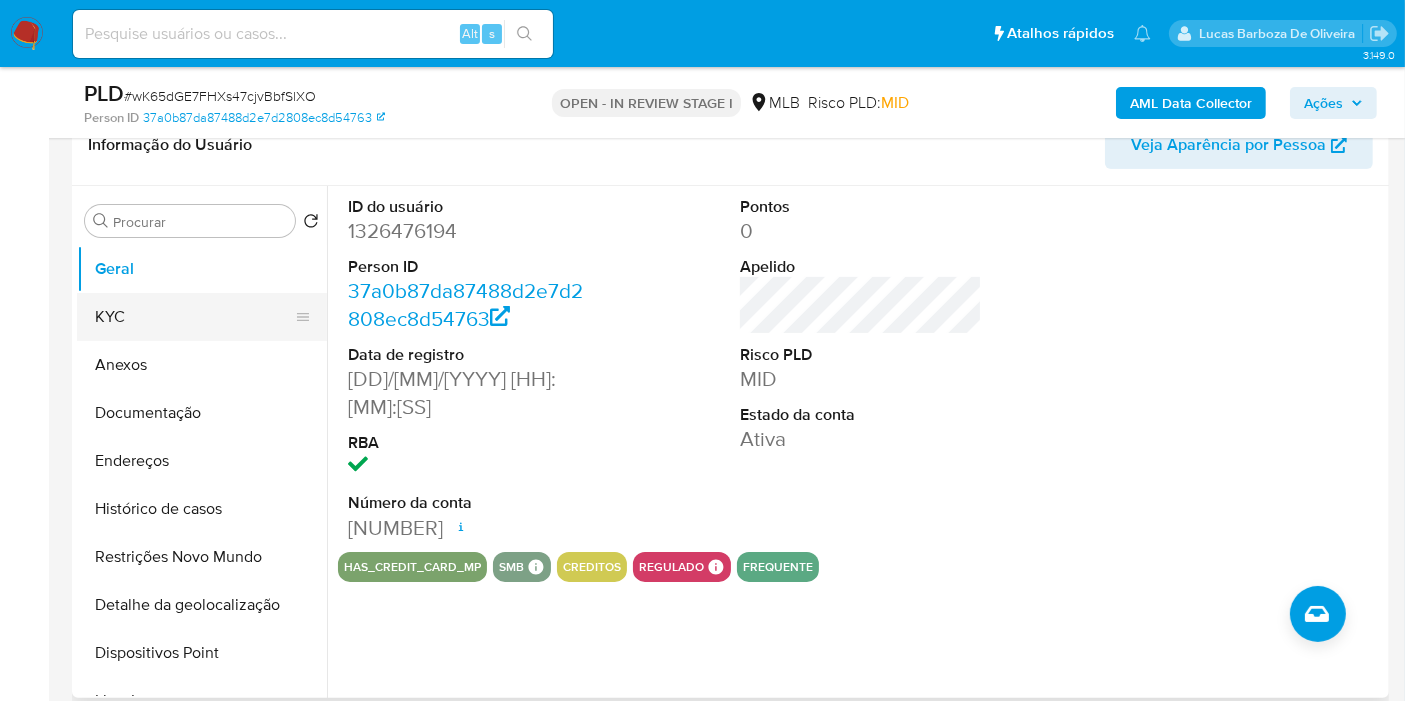 click on "KYC" at bounding box center (194, 317) 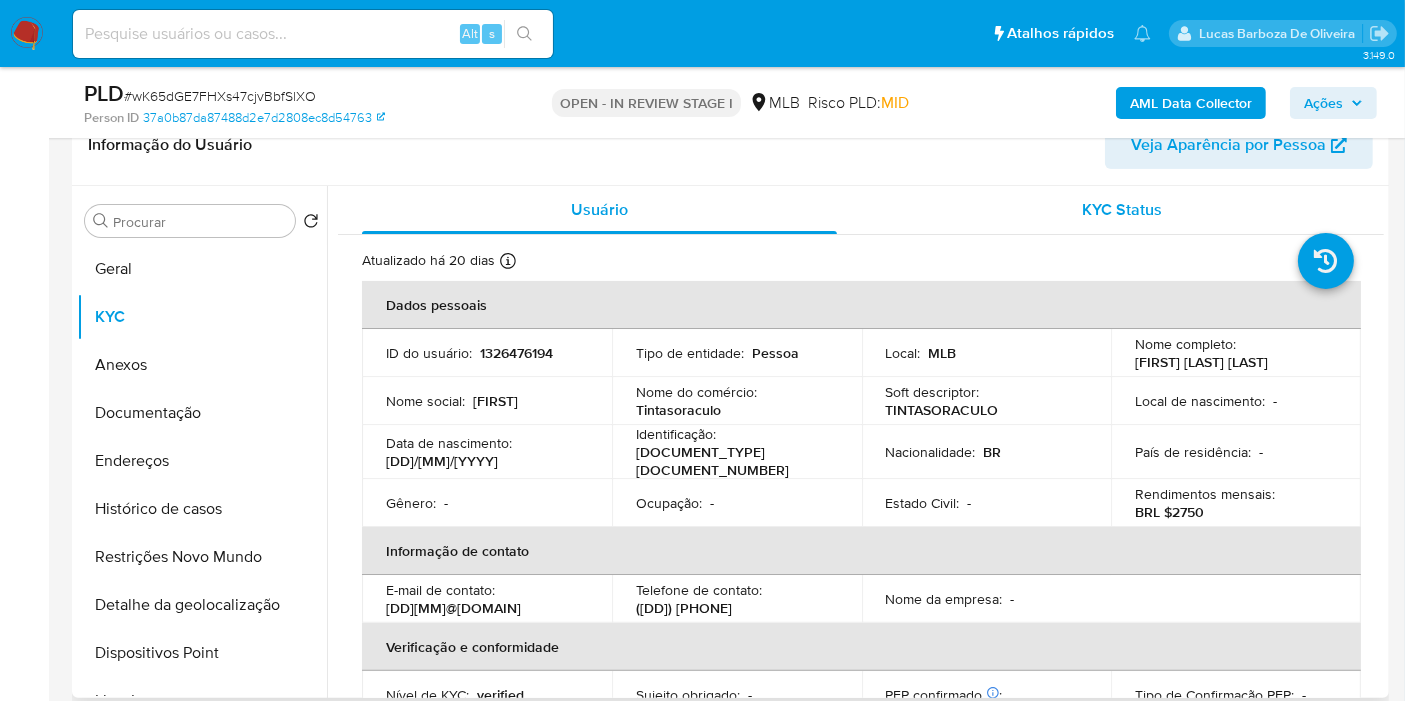 type 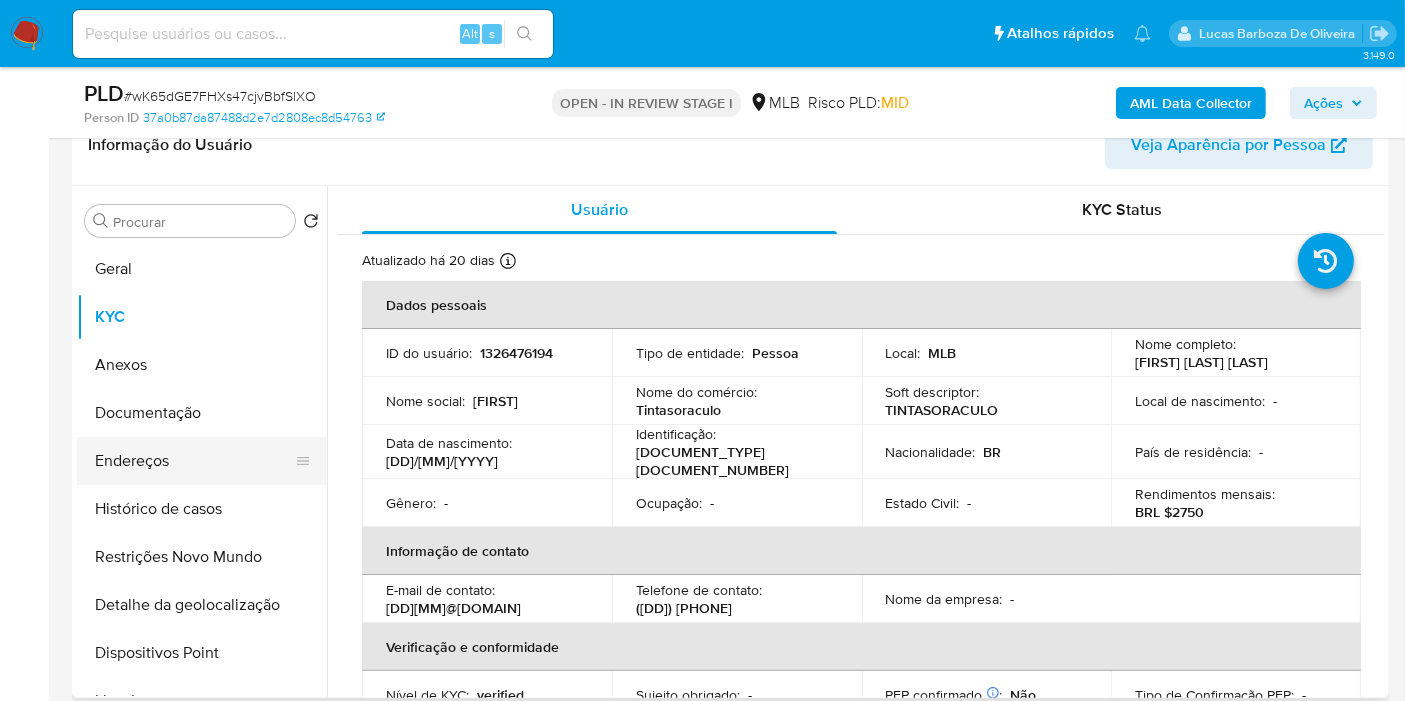 click on "Endereços" at bounding box center [194, 461] 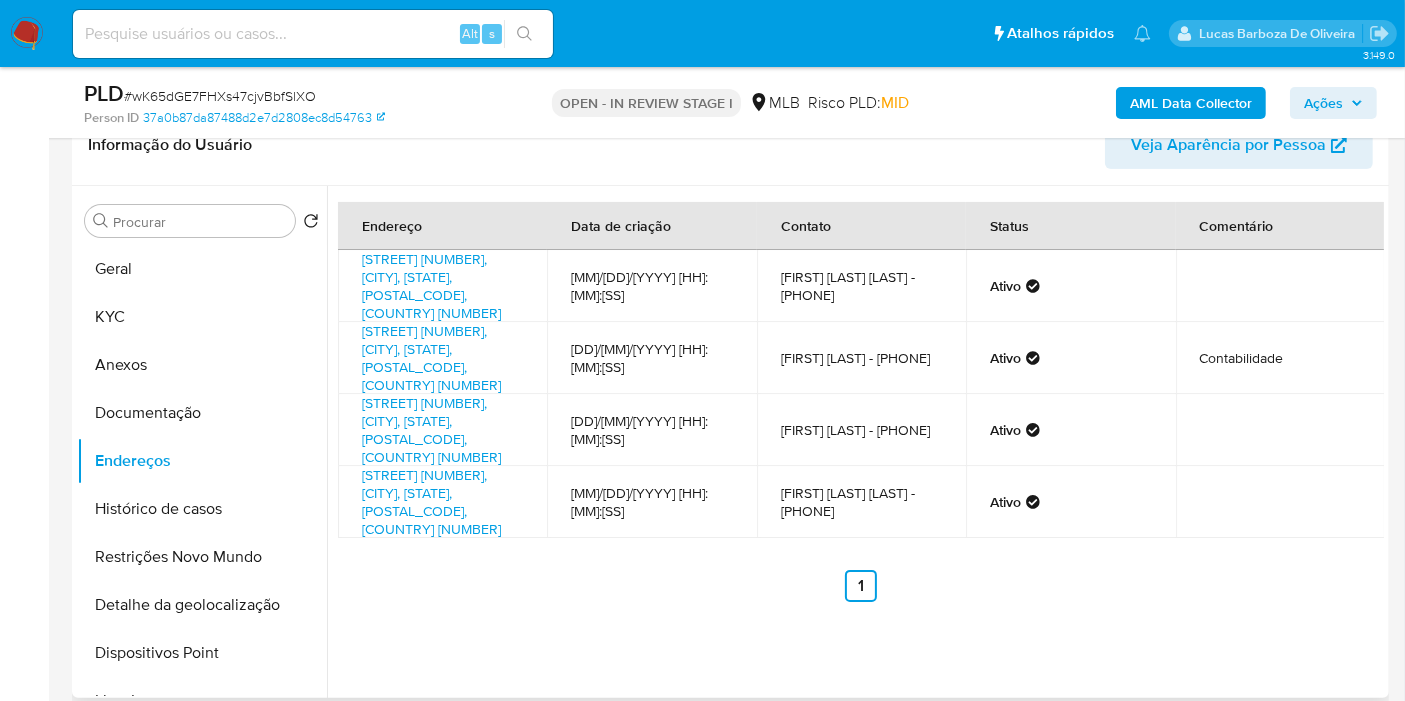 type 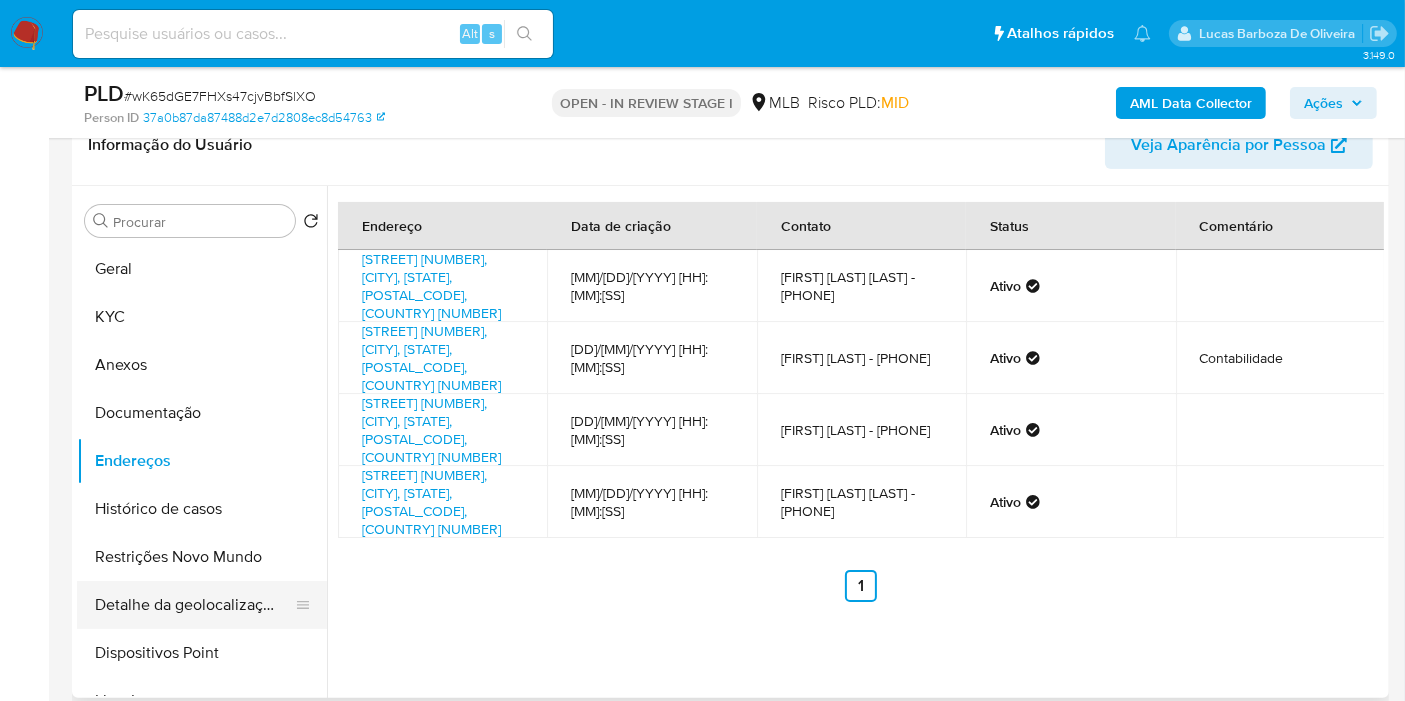 click on "Detalhe da geolocalização" at bounding box center [194, 605] 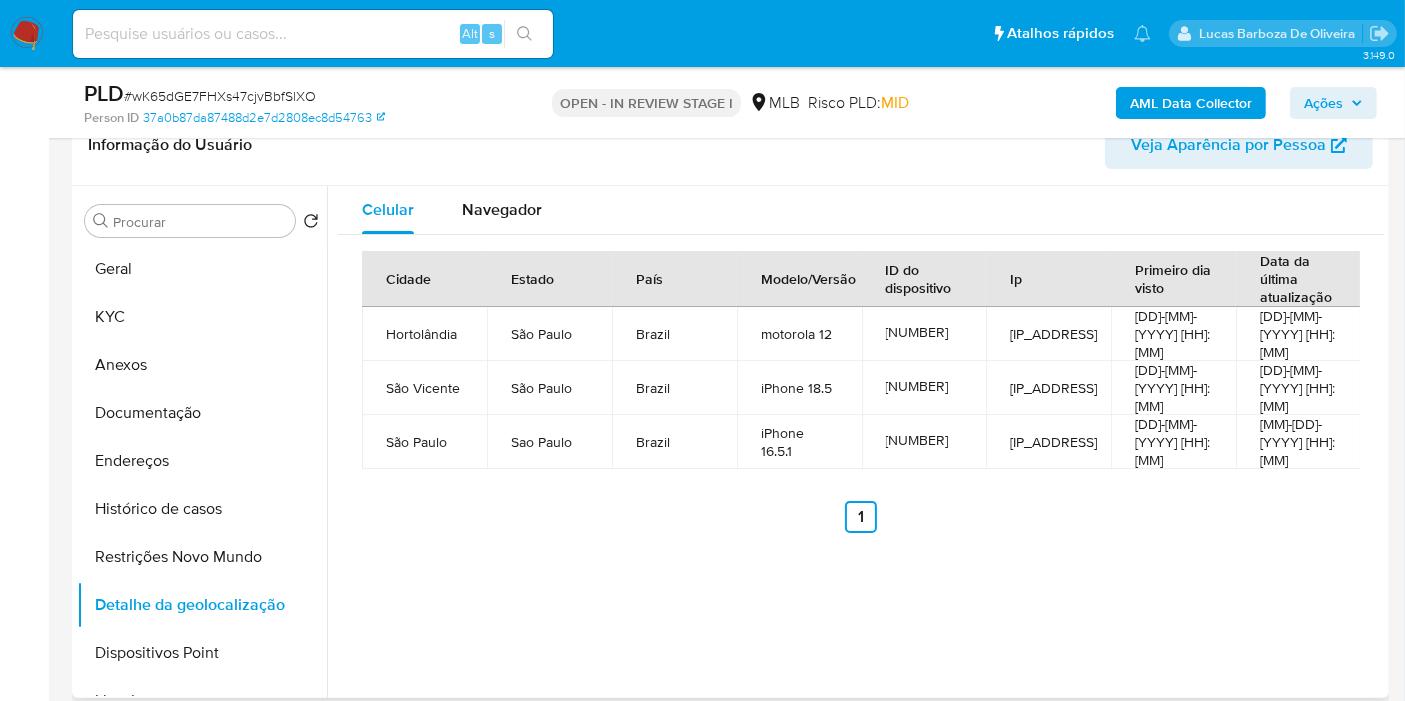 type 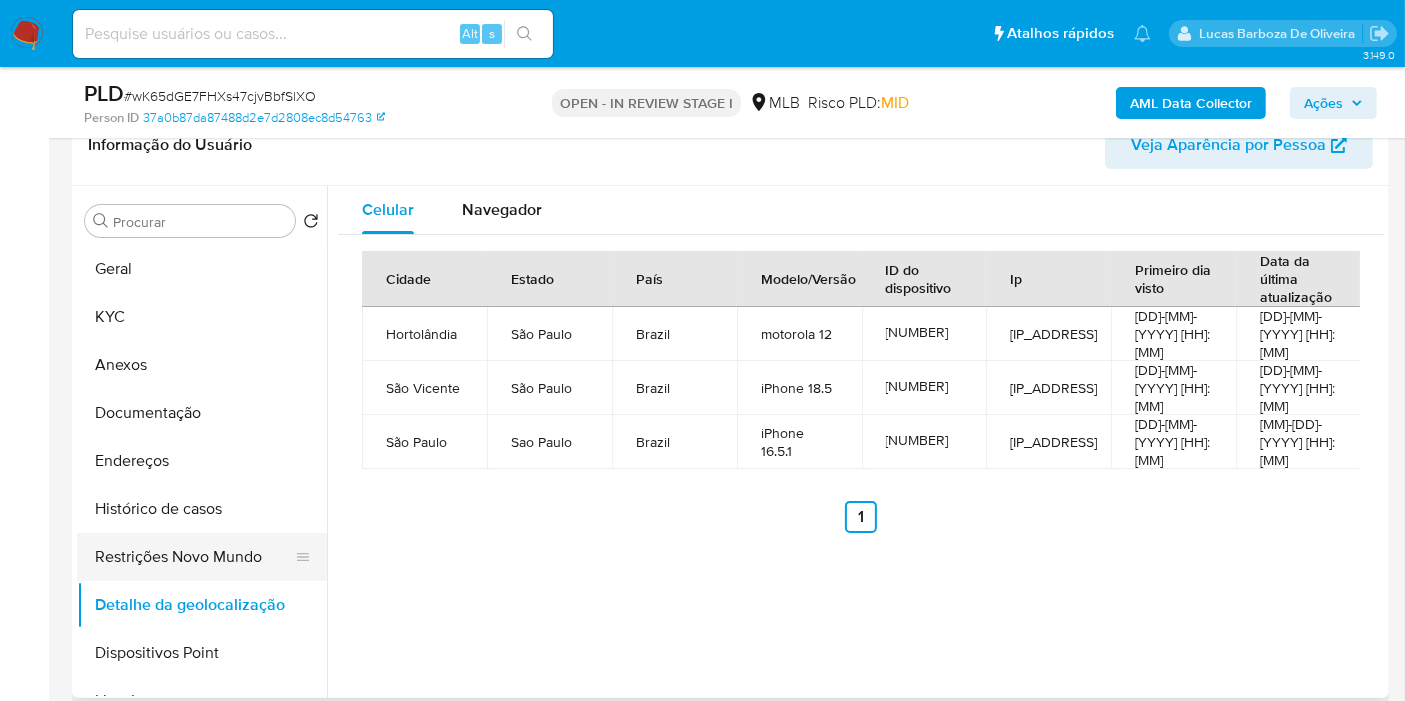 click on "Restrições Novo Mundo" at bounding box center [194, 557] 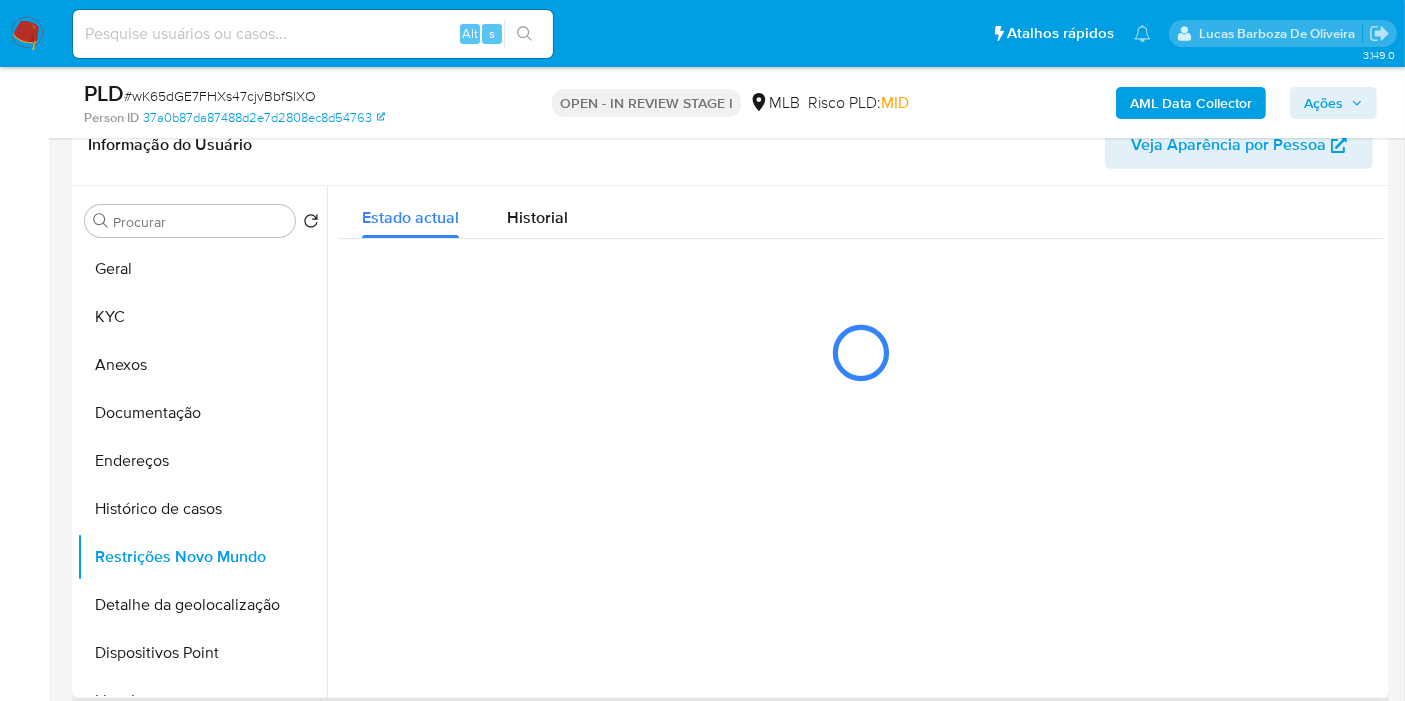 type 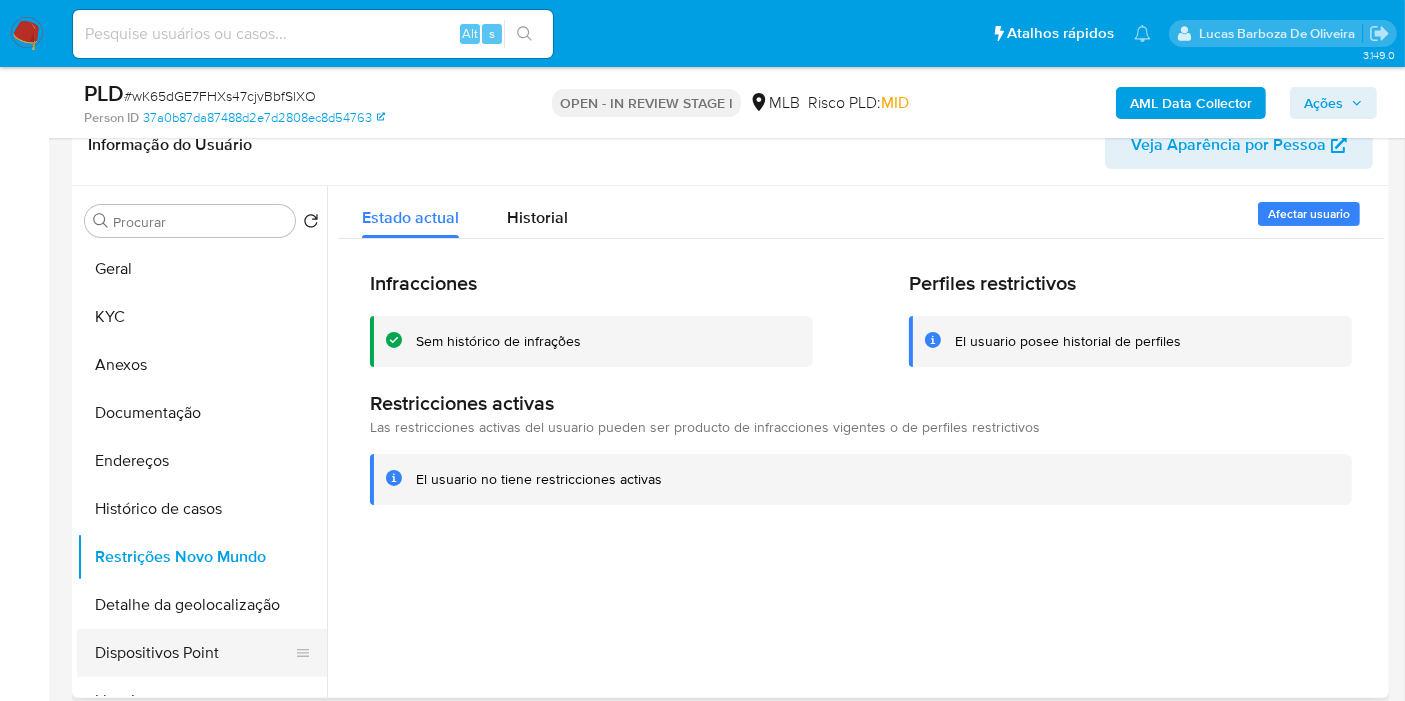 click on "Dispositivos Point" at bounding box center (194, 653) 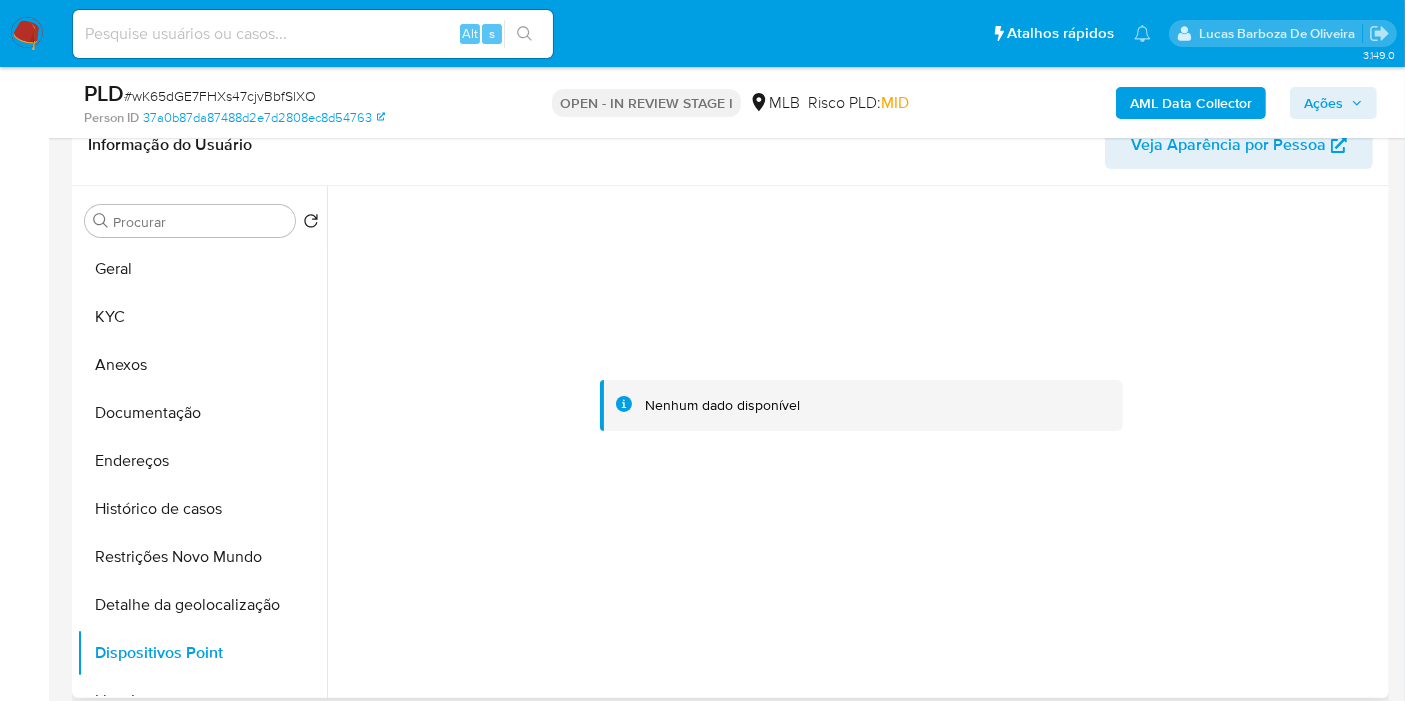 type 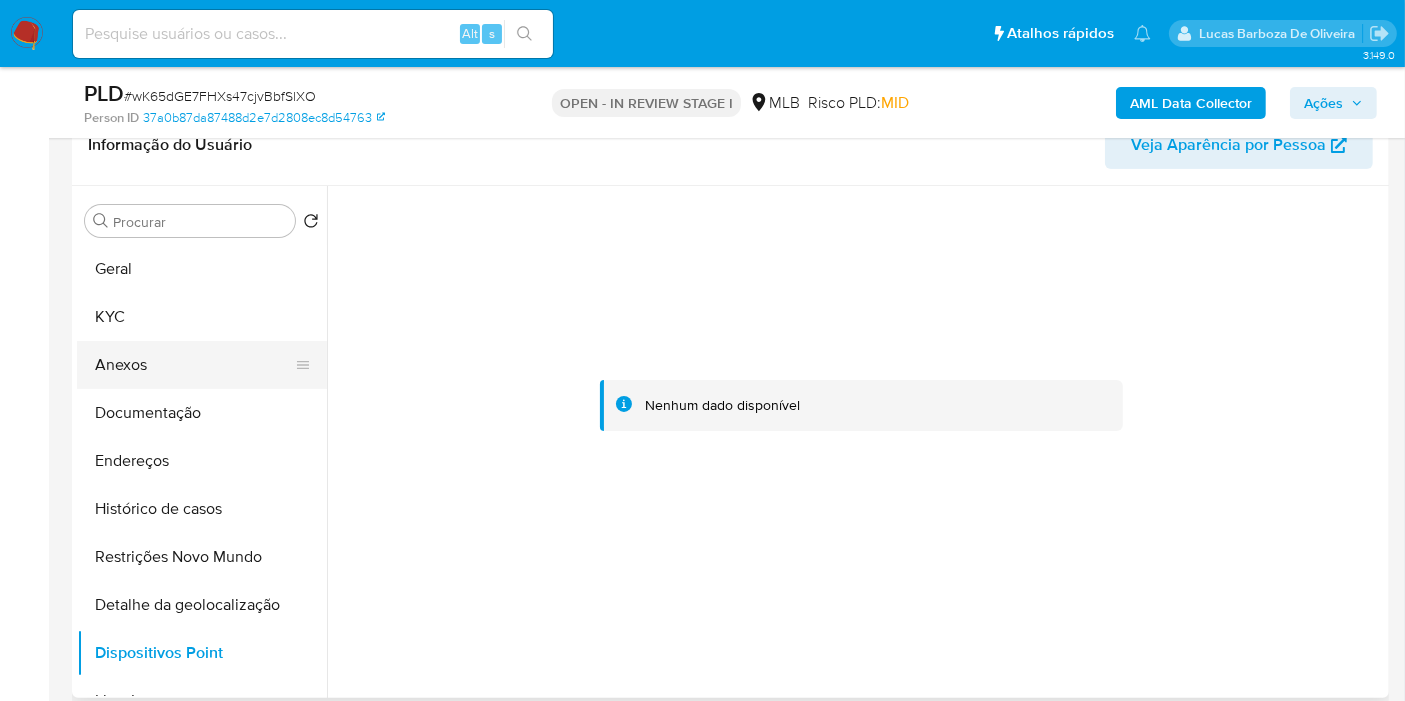 click on "Anexos" at bounding box center (194, 365) 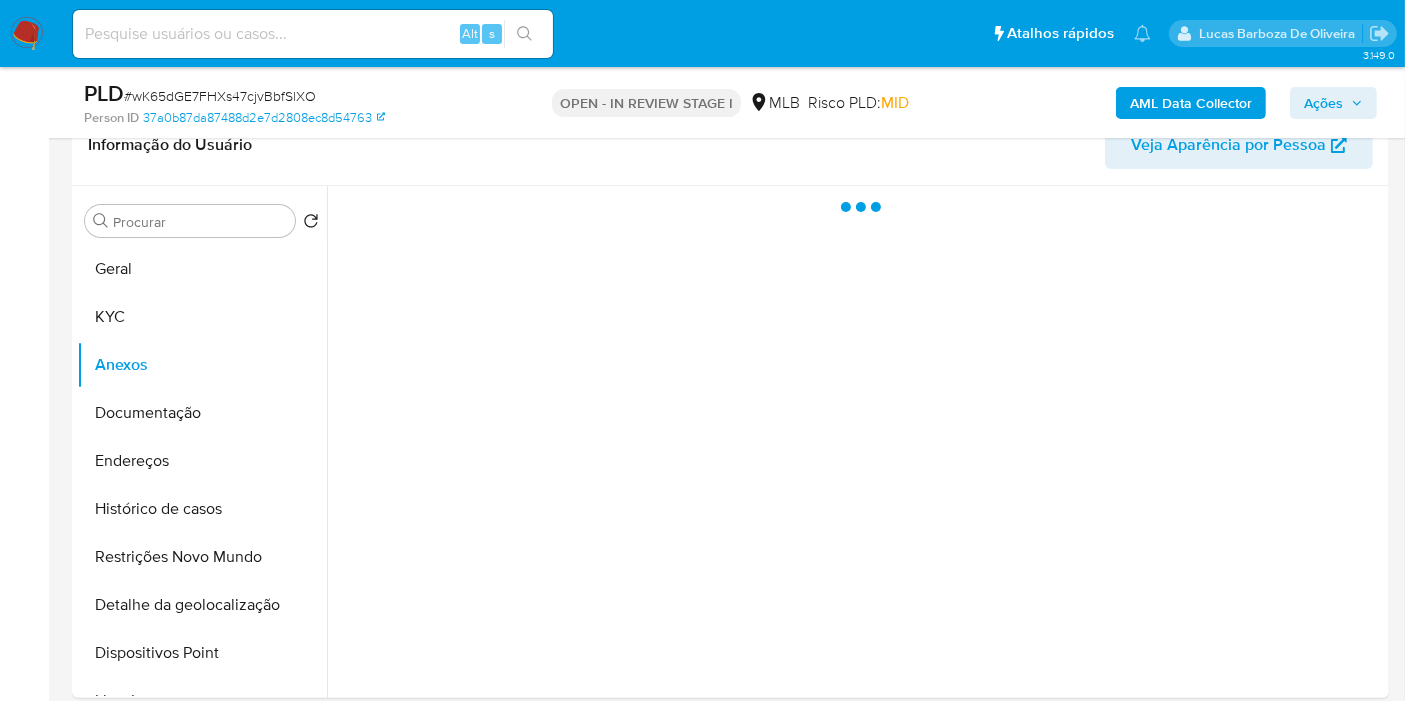 click on "Ações" at bounding box center [1323, 103] 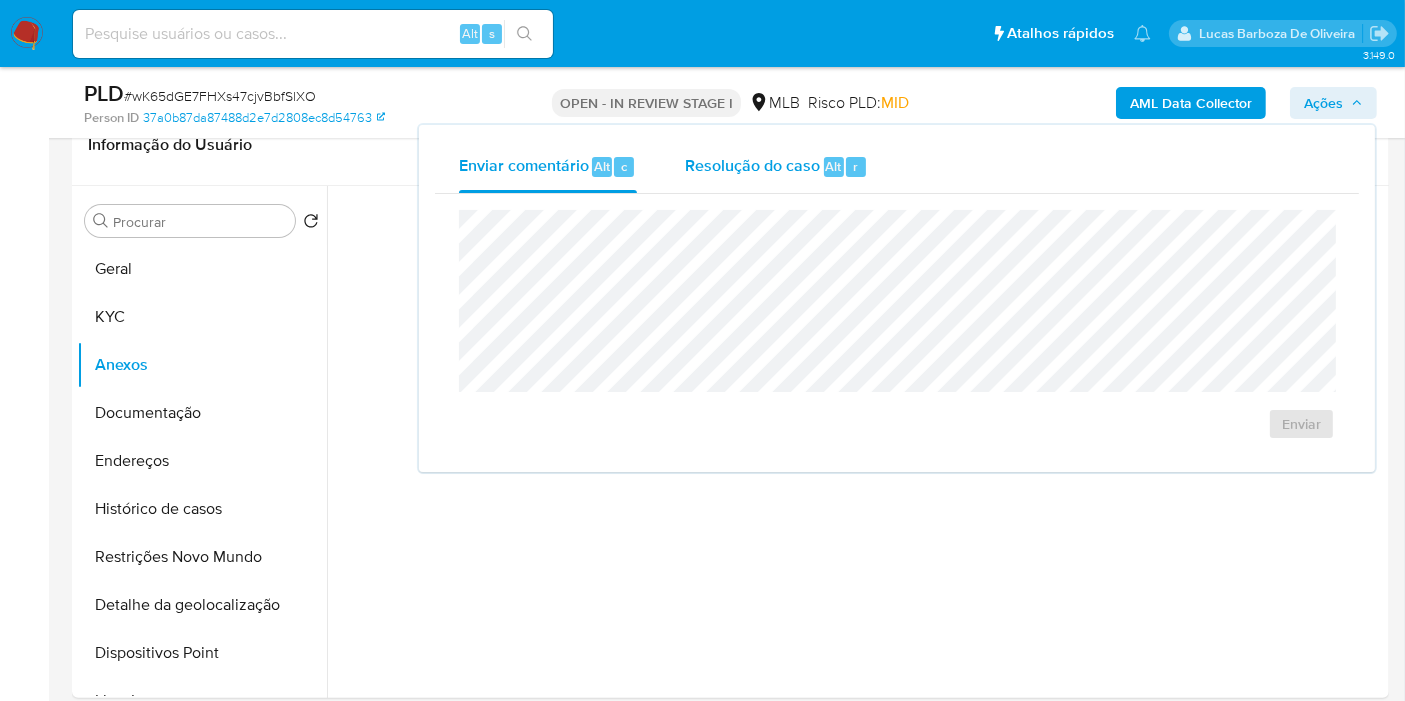 drag, startPoint x: 740, startPoint y: 168, endPoint x: 762, endPoint y: 174, distance: 22.803509 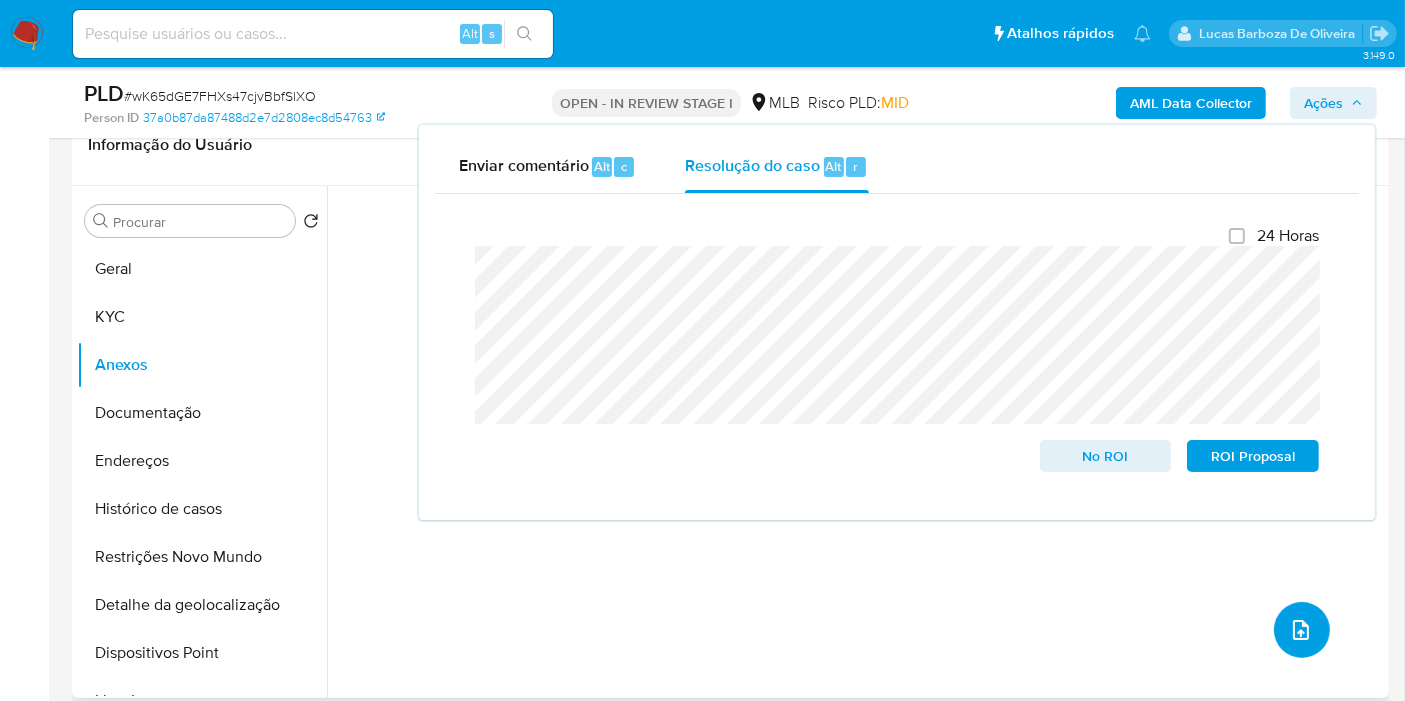 click 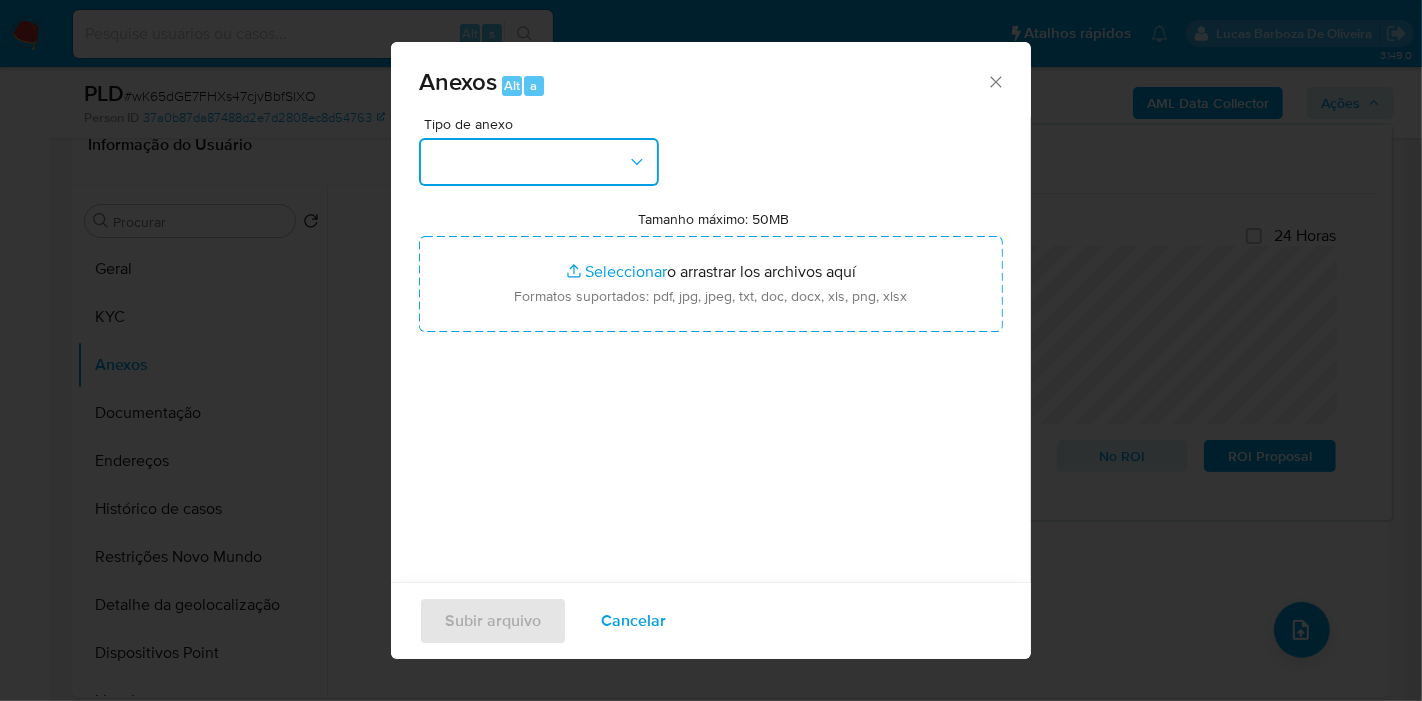 click at bounding box center (539, 162) 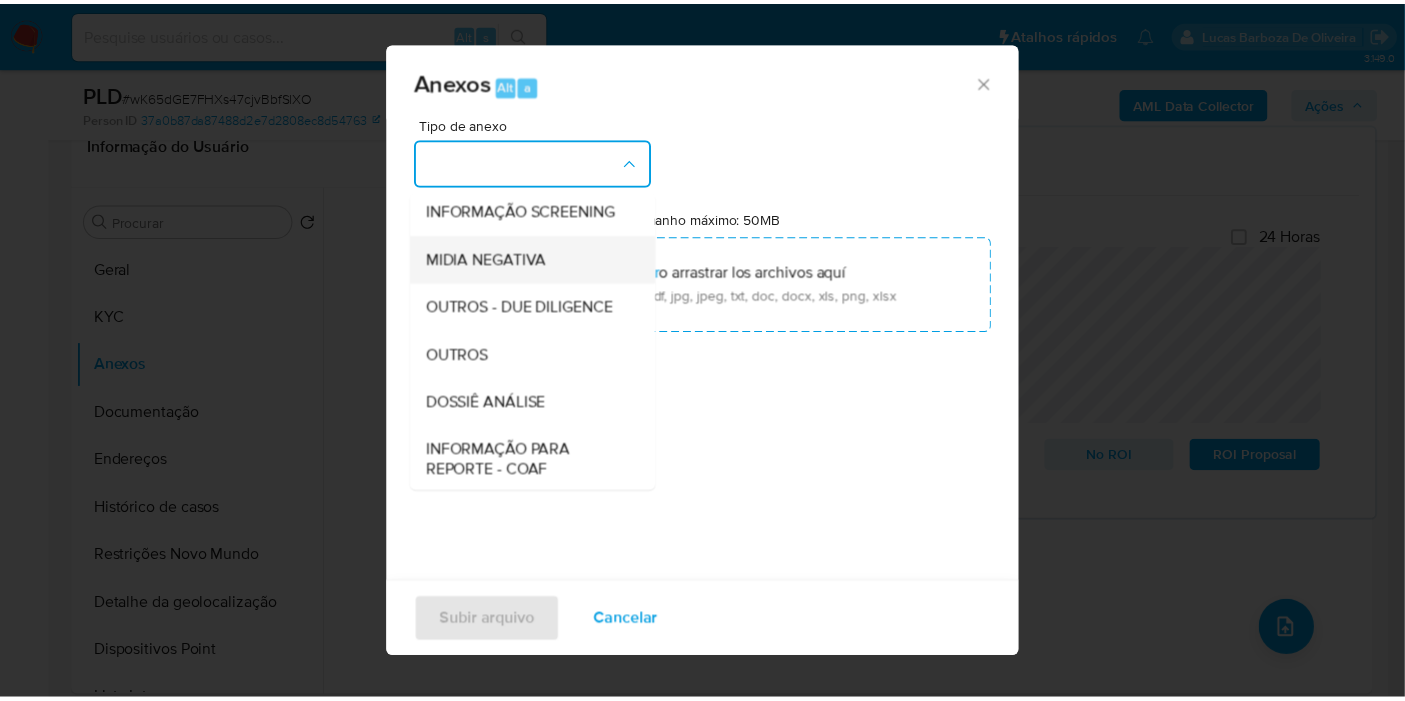 scroll, scrollTop: 196, scrollLeft: 0, axis: vertical 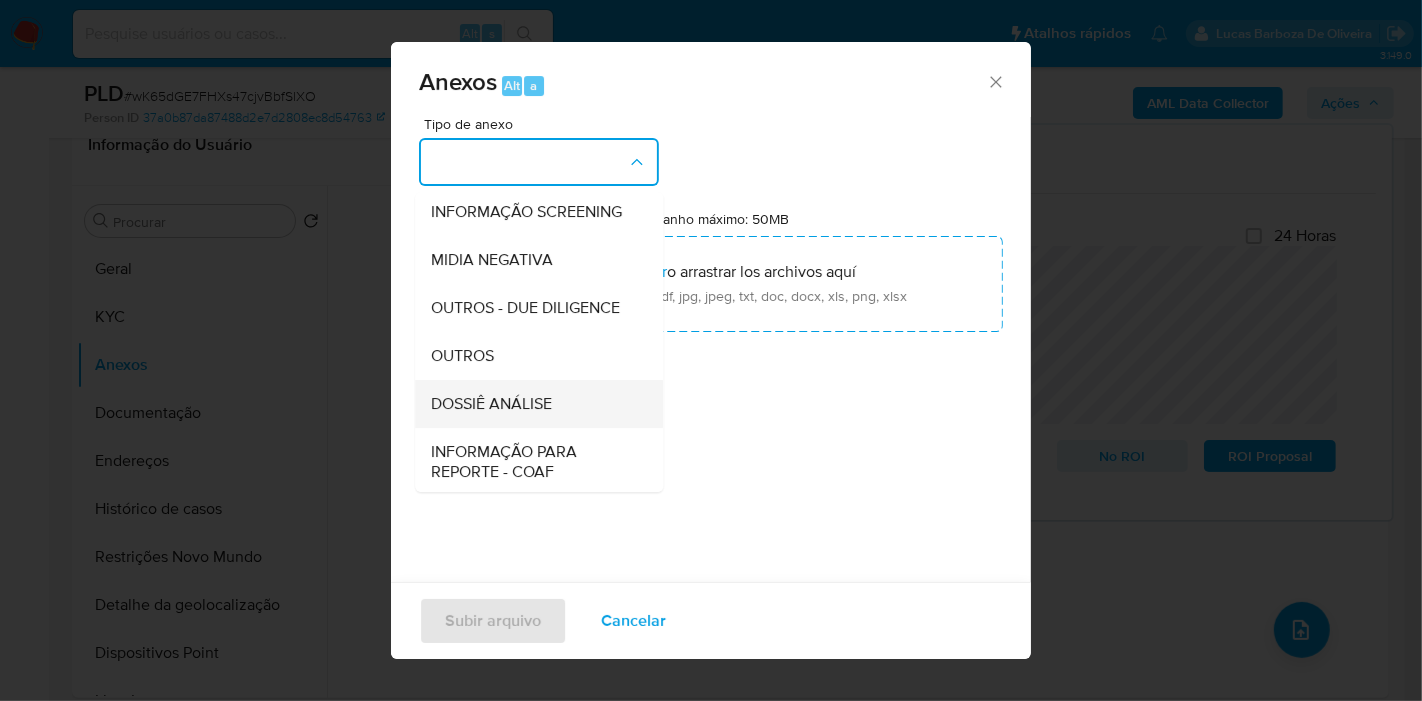 click on "DOSSIÊ ANÁLISE" at bounding box center (491, 404) 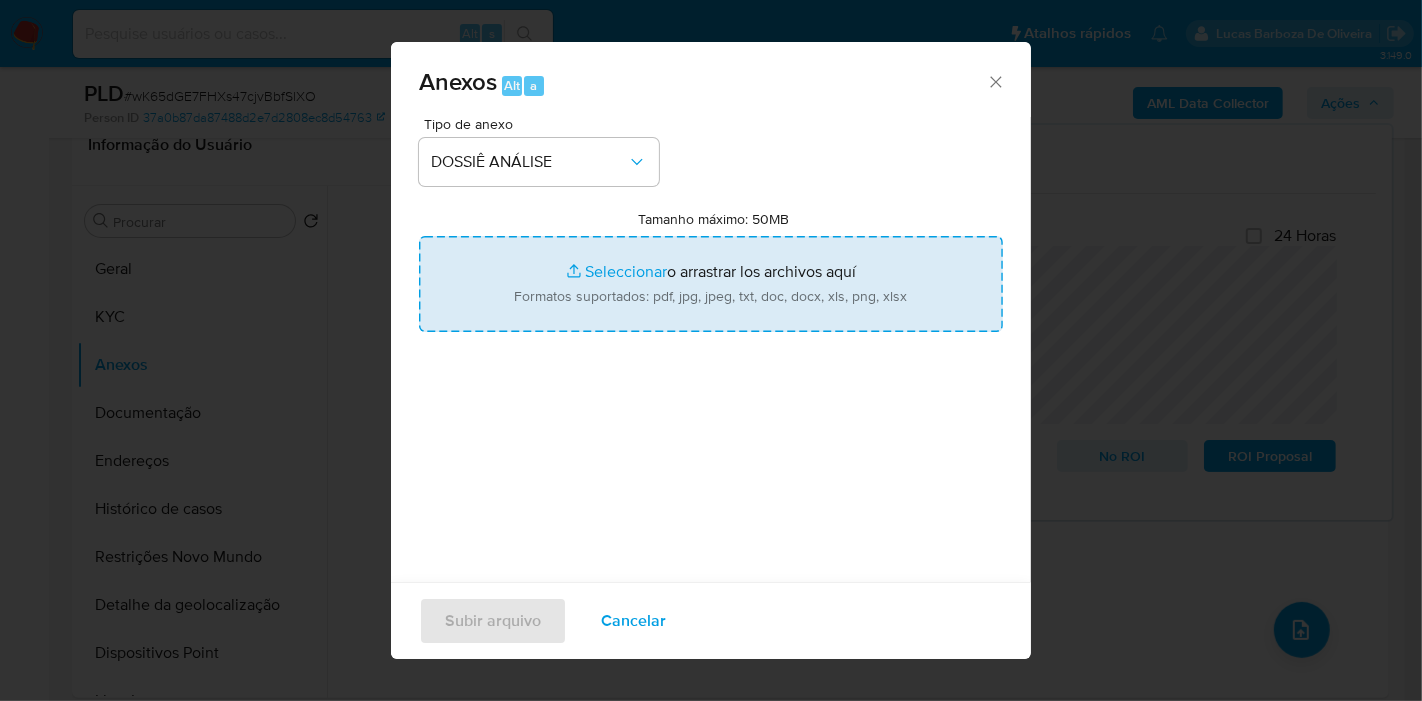 click on "Tamanho máximo: 50MB Seleccionar archivos" at bounding box center [711, 284] 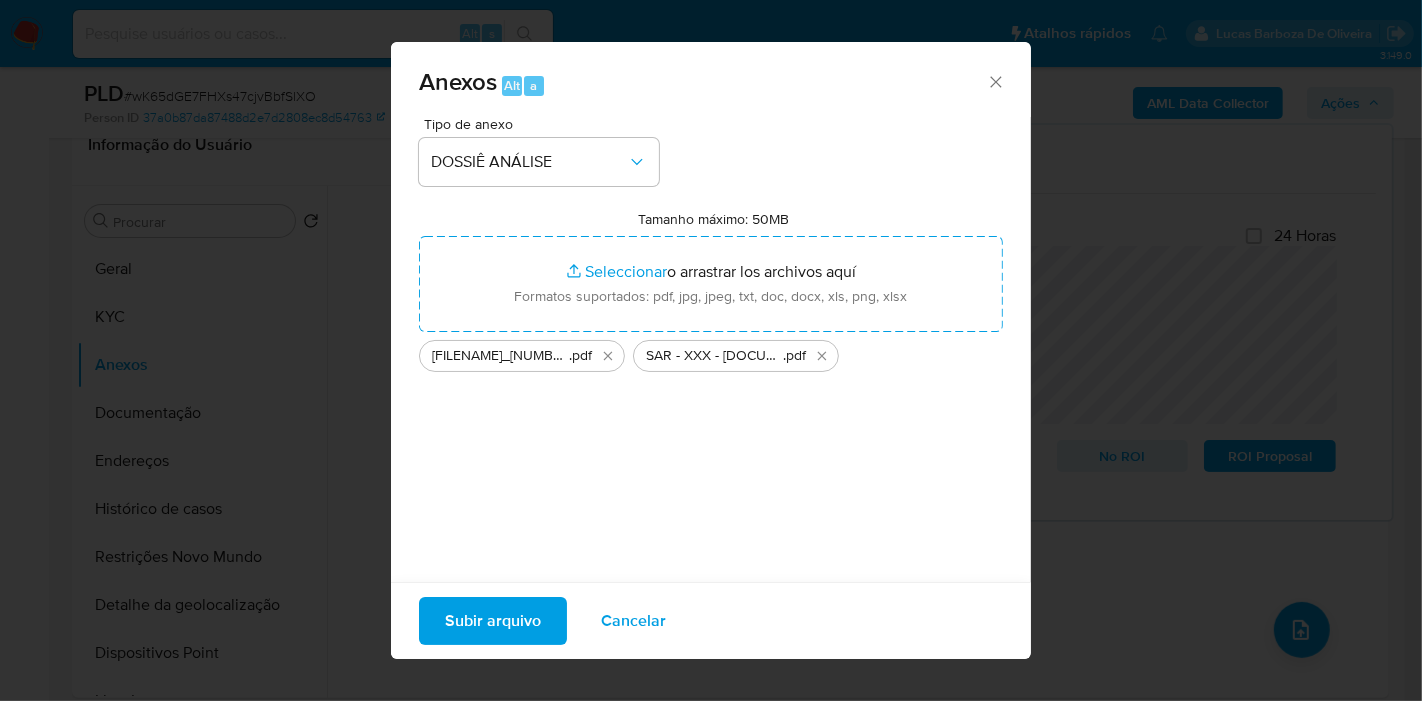 click on "Subir arquivo" at bounding box center (493, 621) 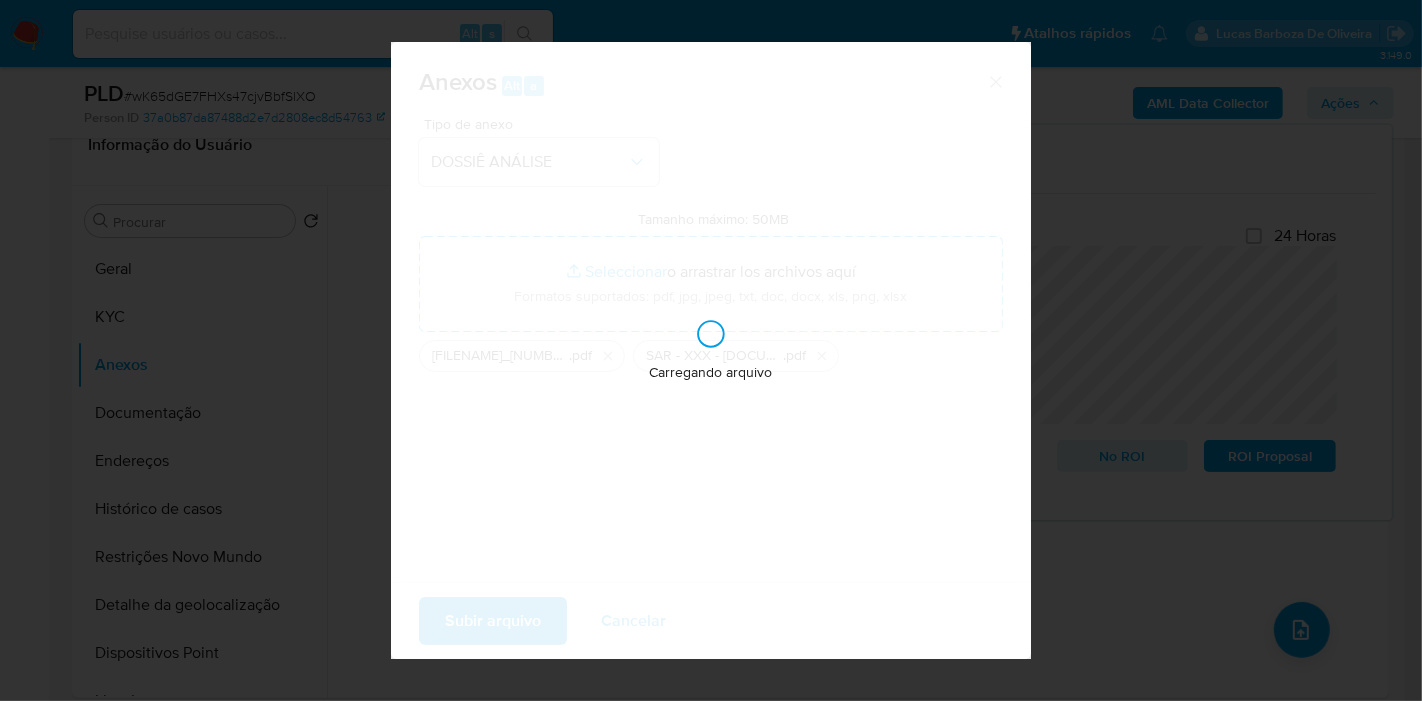 type 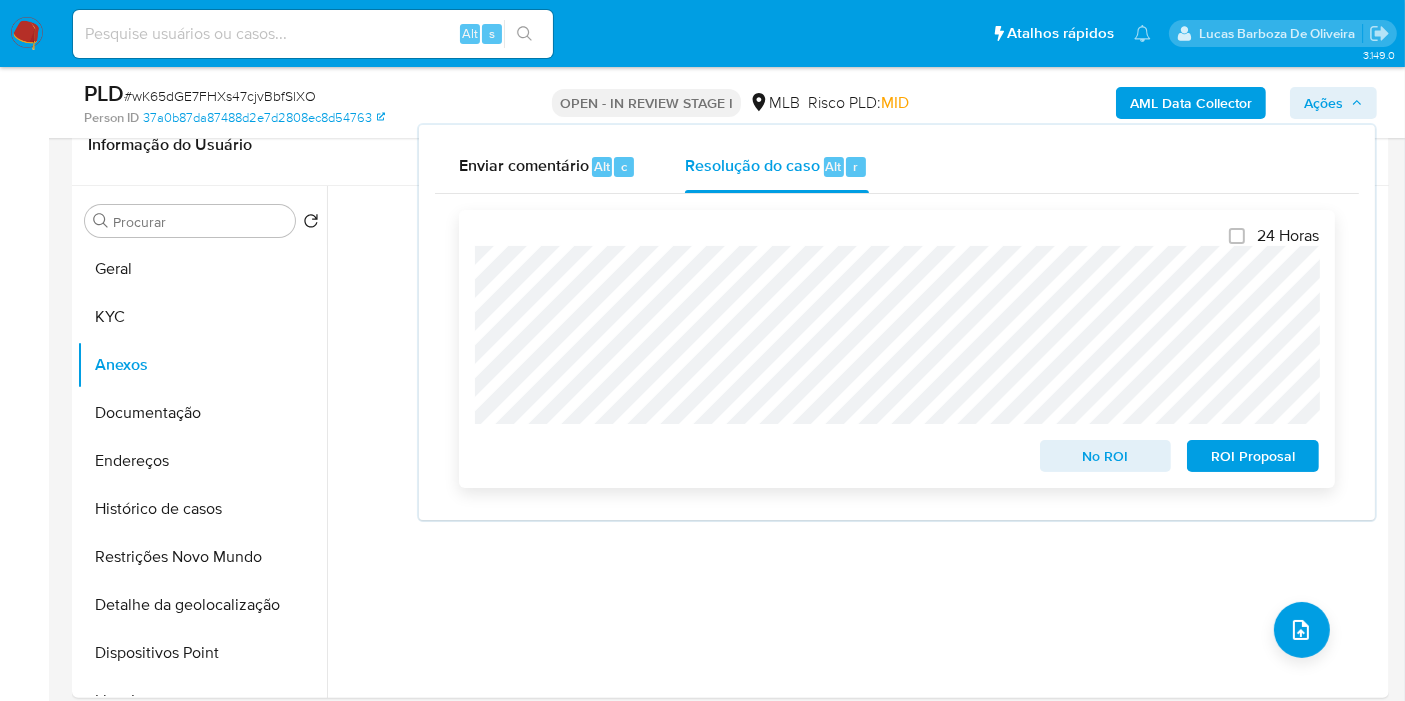 click on "ROI Proposal" at bounding box center [1253, 456] 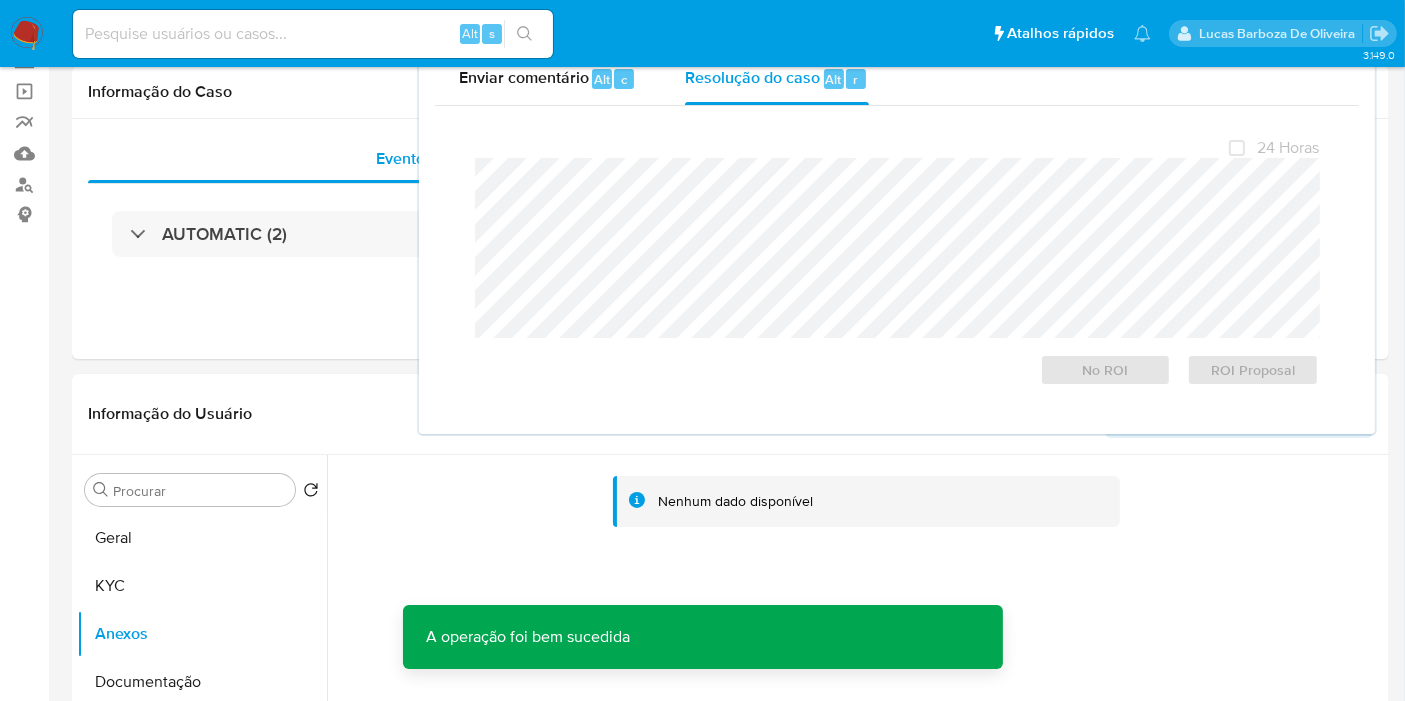 scroll, scrollTop: 0, scrollLeft: 0, axis: both 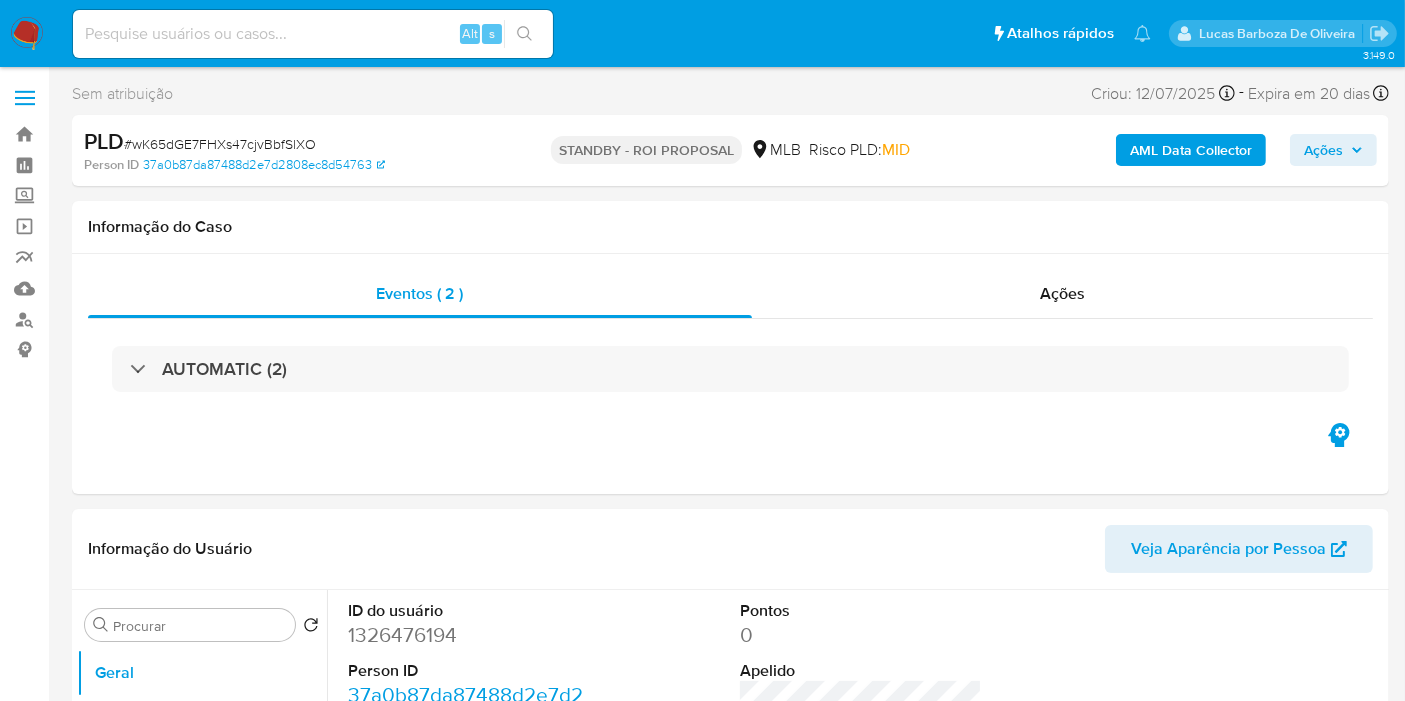 select on "10" 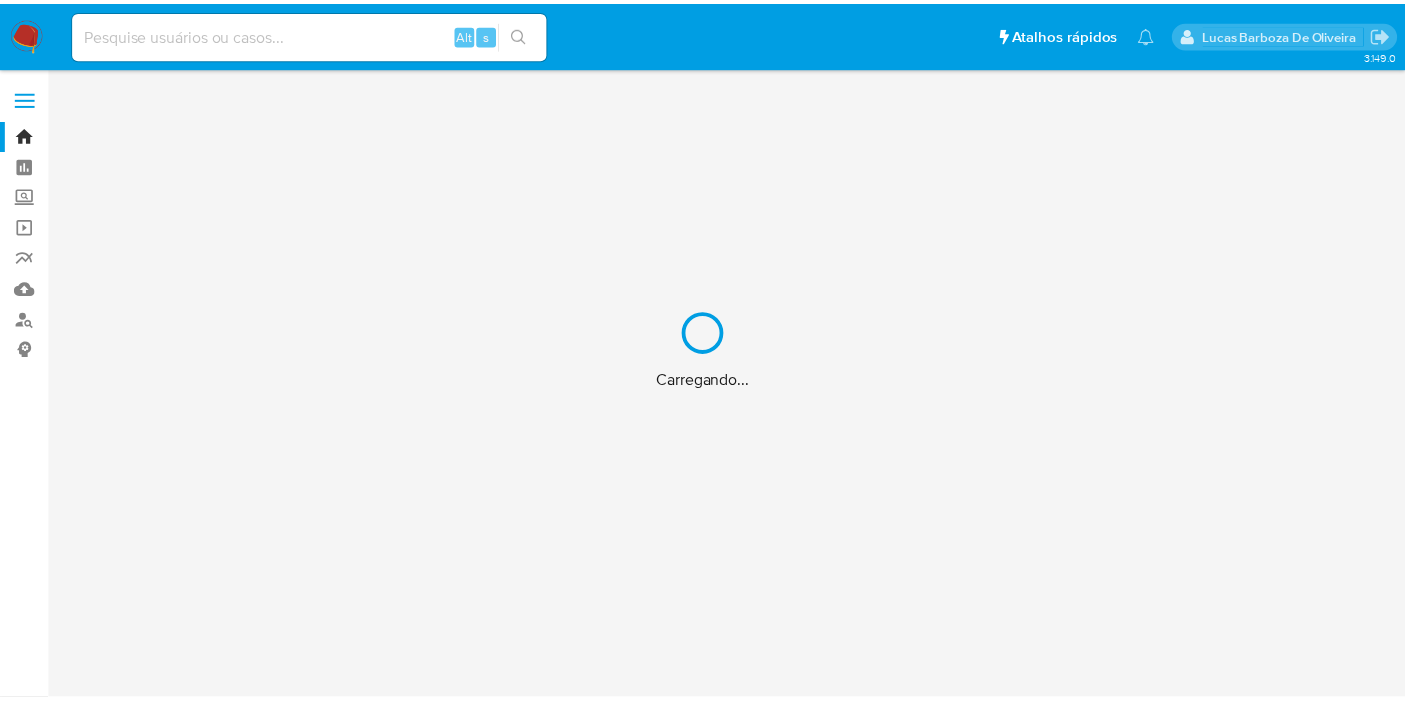 scroll, scrollTop: 0, scrollLeft: 0, axis: both 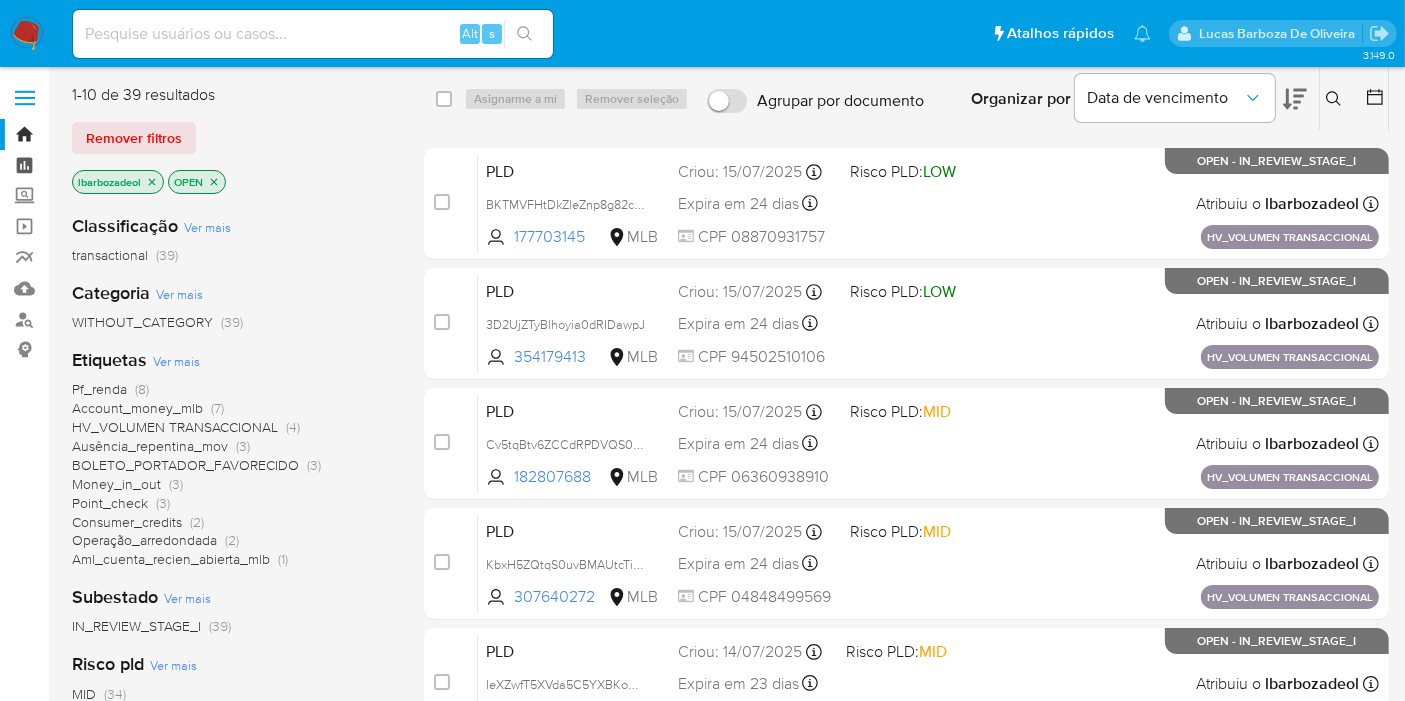 click on "Painel" at bounding box center [119, 165] 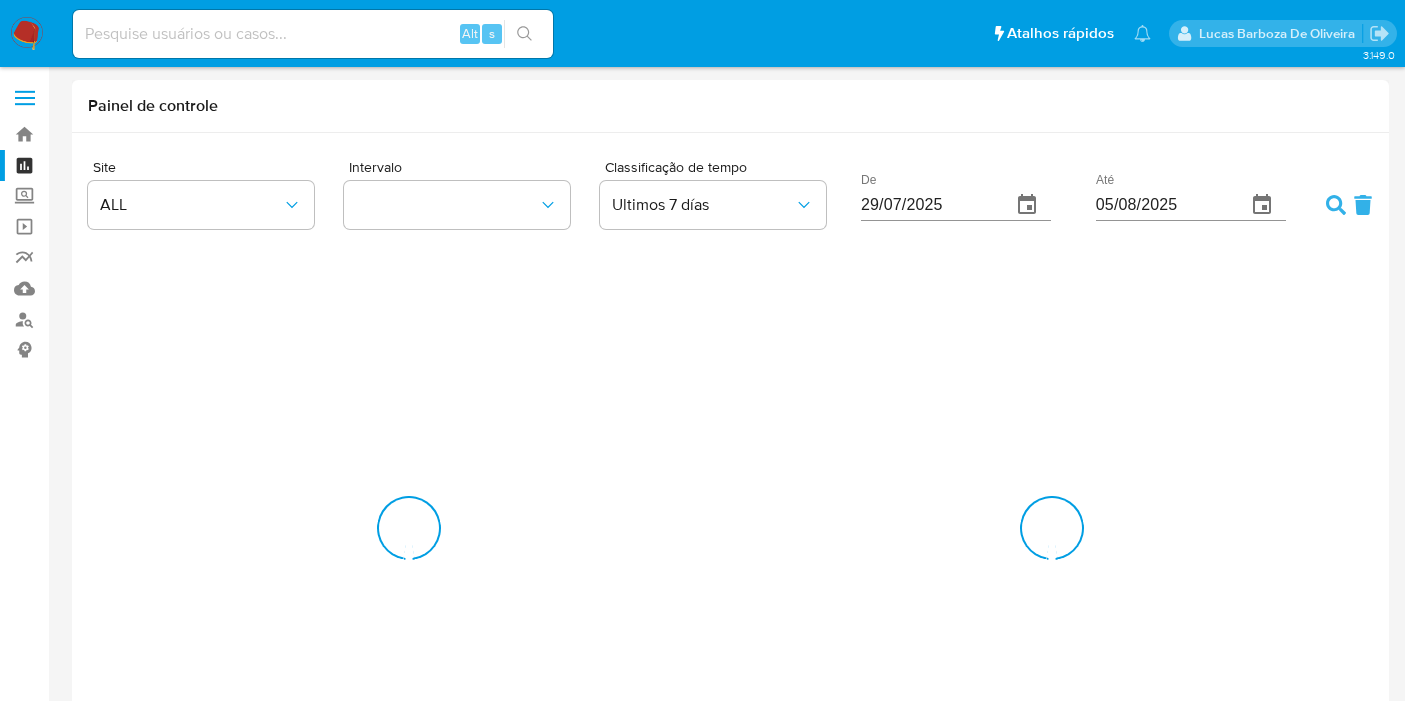 scroll, scrollTop: 0, scrollLeft: 0, axis: both 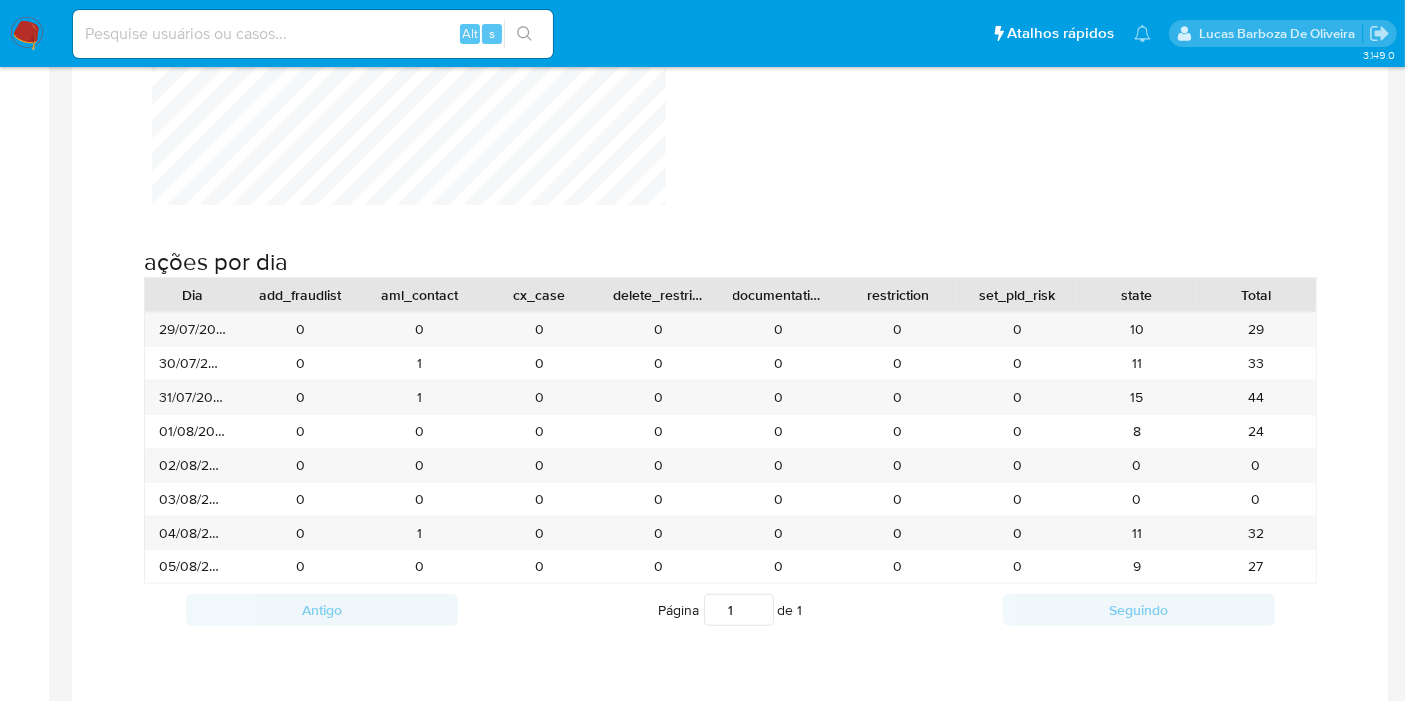 click at bounding box center [27, 34] 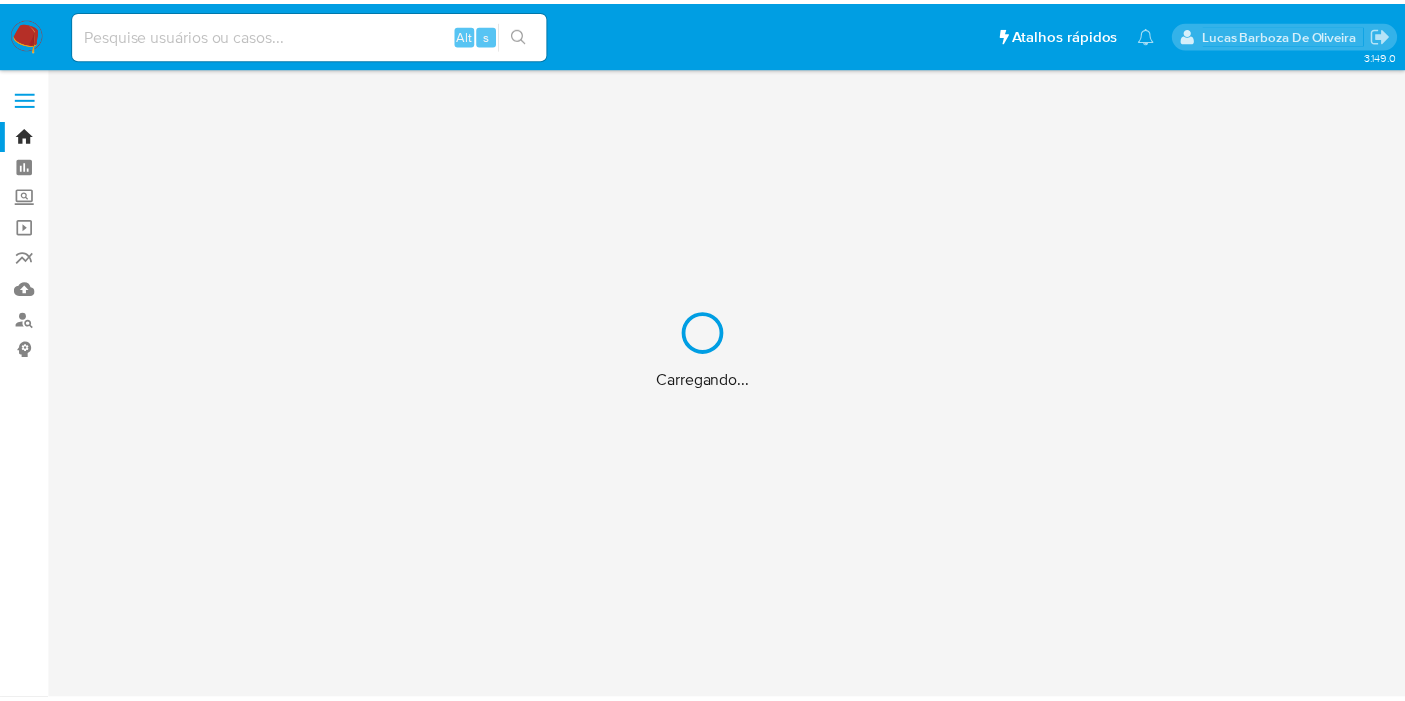 scroll, scrollTop: 0, scrollLeft: 0, axis: both 